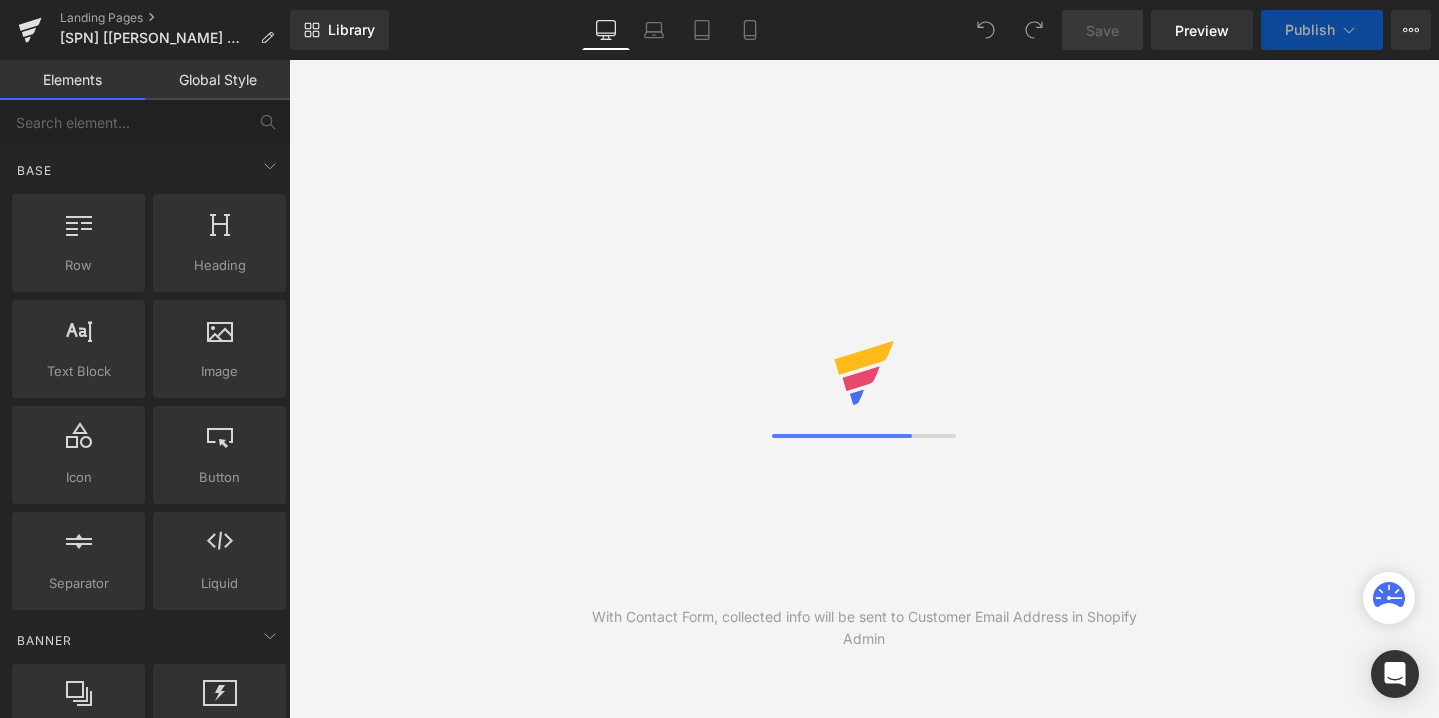 scroll, scrollTop: 0, scrollLeft: 0, axis: both 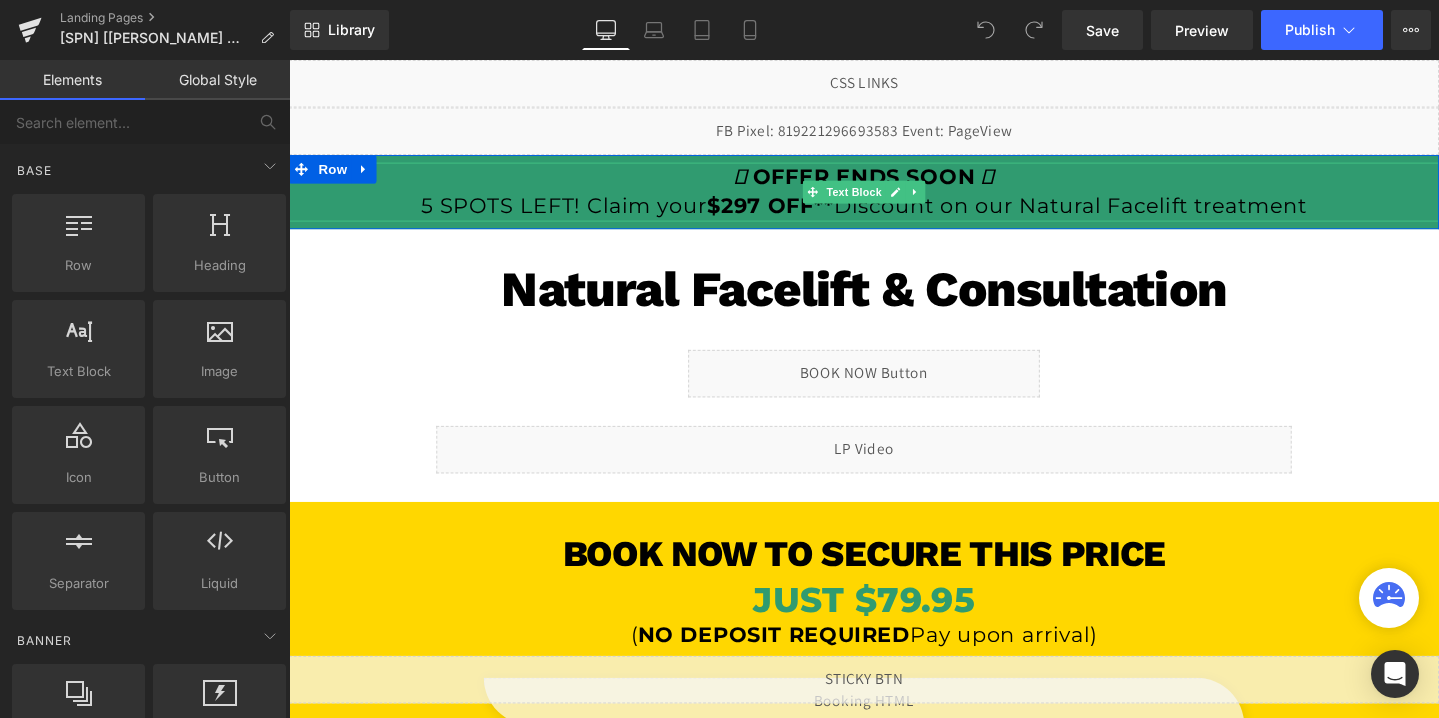 click on "OFFER ENDS SOON" at bounding box center [894, 182] 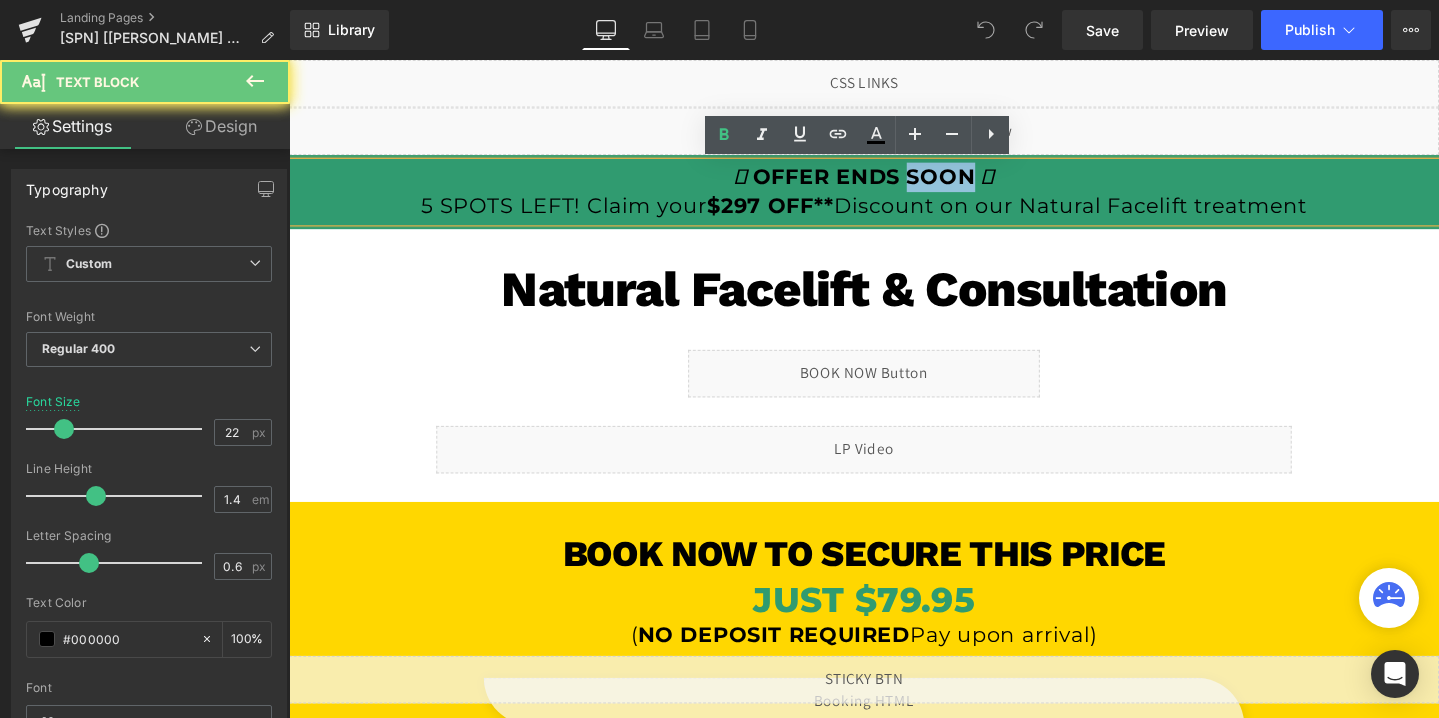 click on "OFFER ENDS SOON" at bounding box center [894, 182] 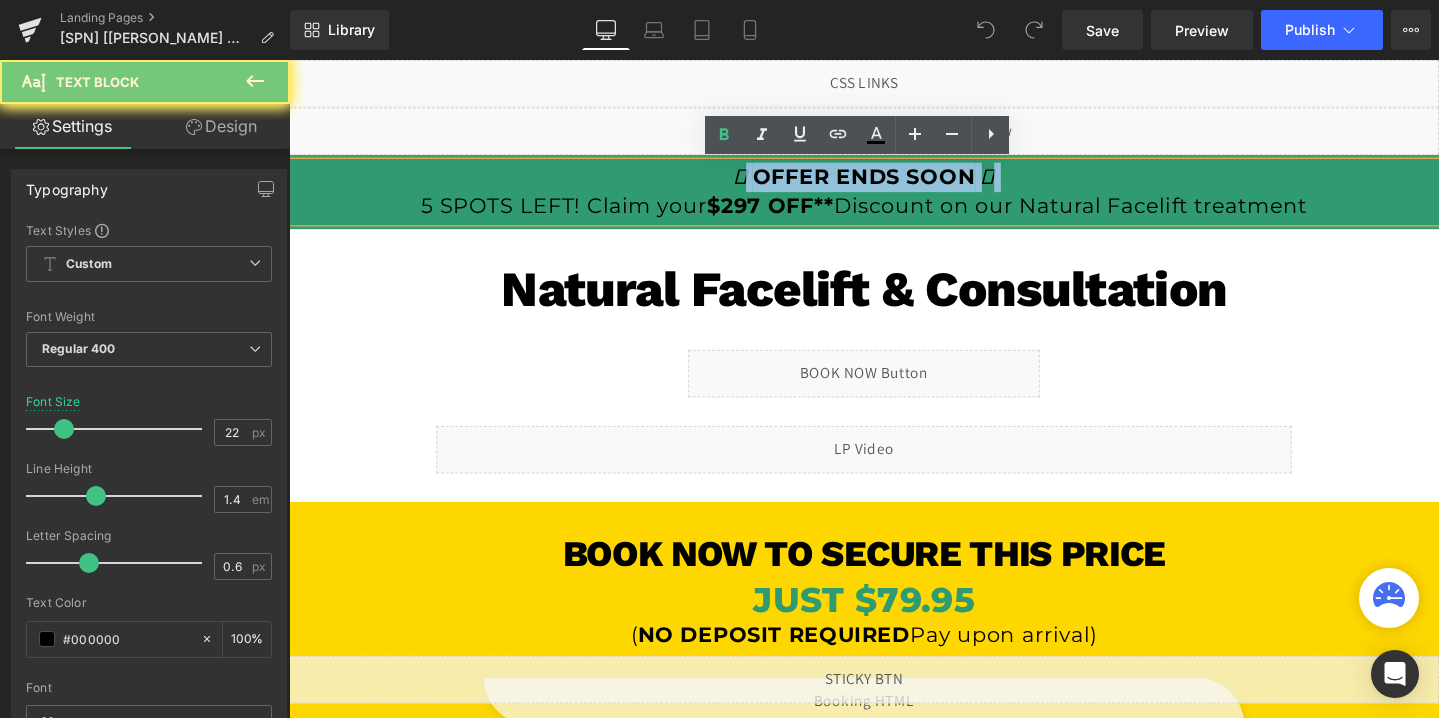 copy on "OFFER ENDS SOON" 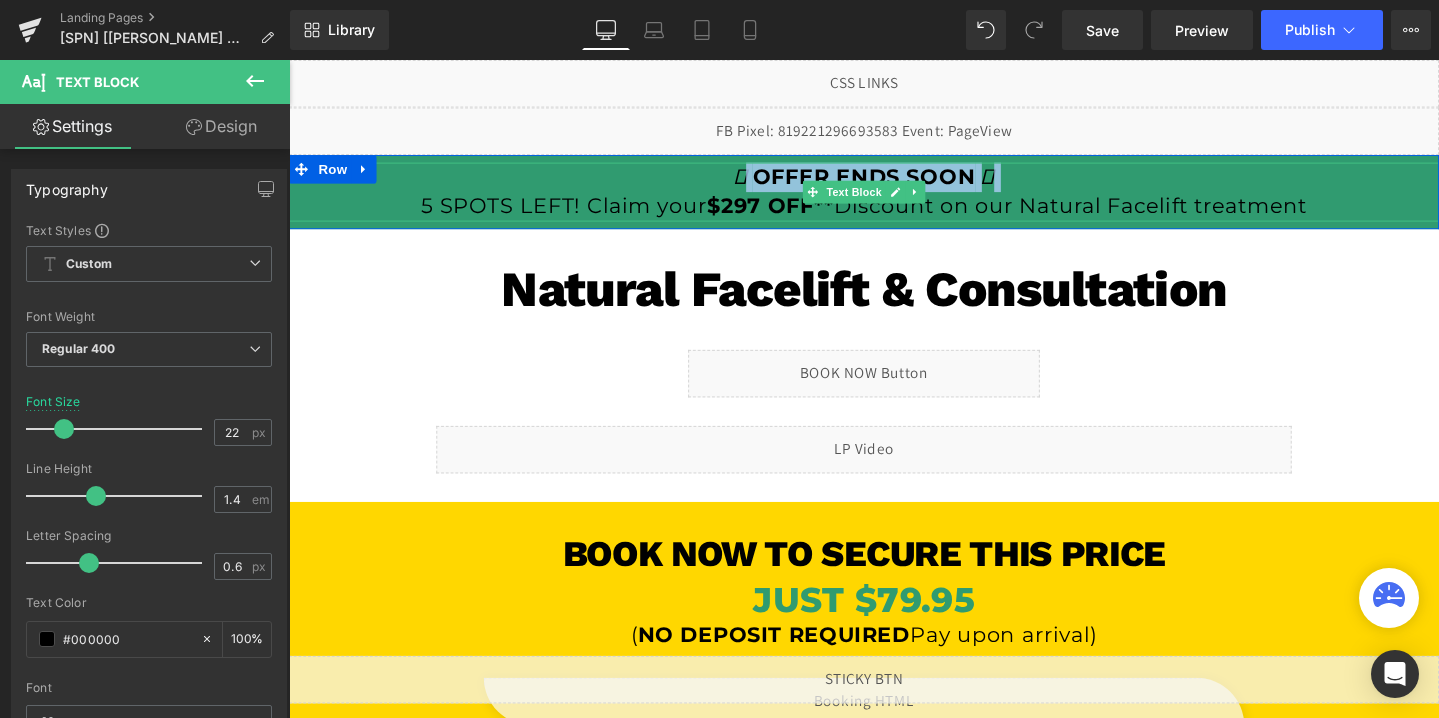 click on "OFFER ENDS SOON" at bounding box center (894, 182) 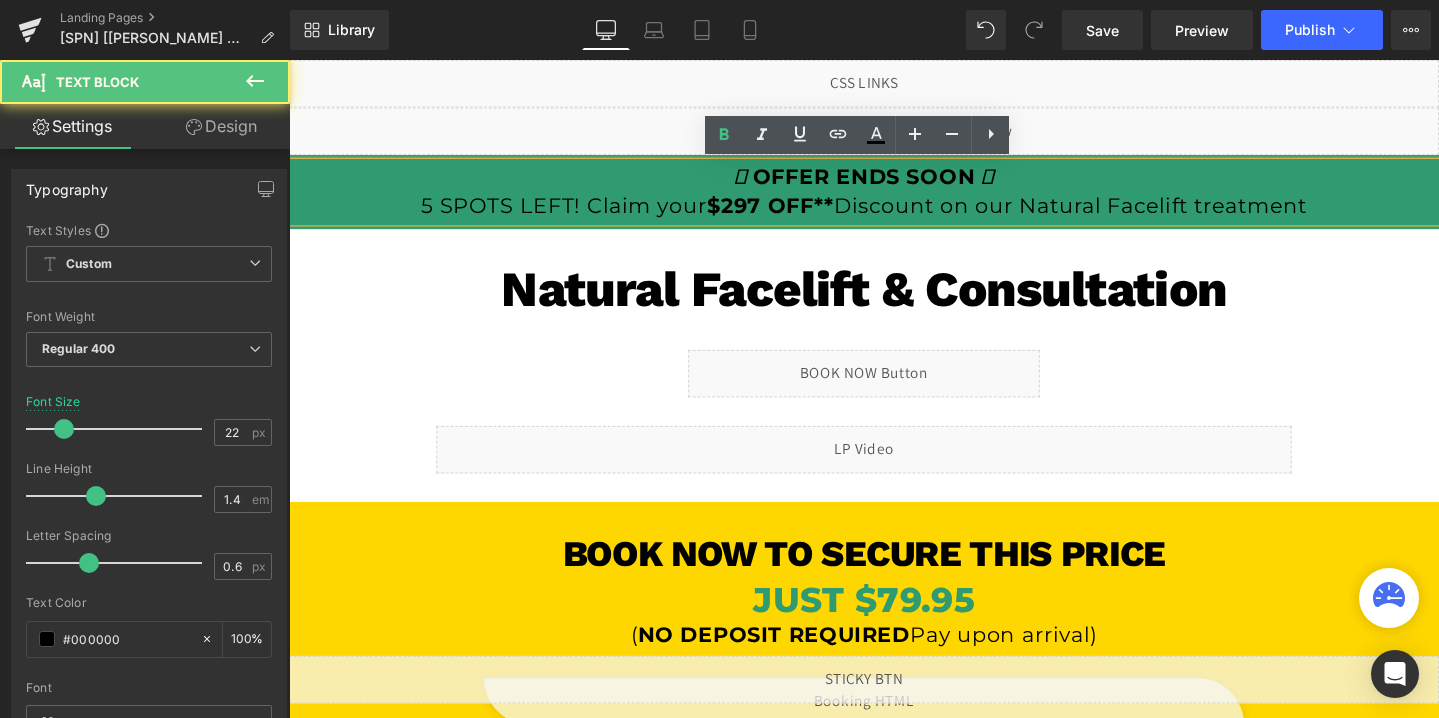 click on "OFFER ENDS SOON" at bounding box center (894, 182) 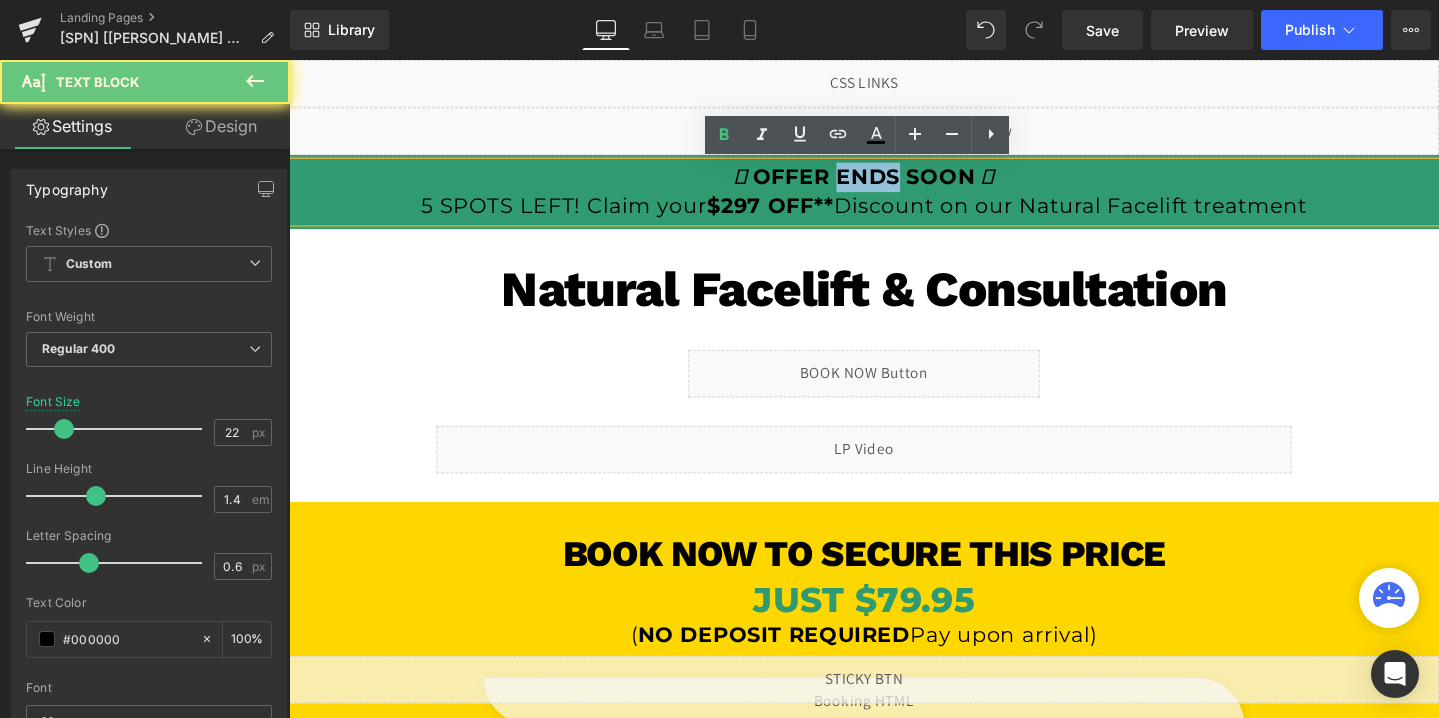 click on "OFFER ENDS SOON" at bounding box center (894, 182) 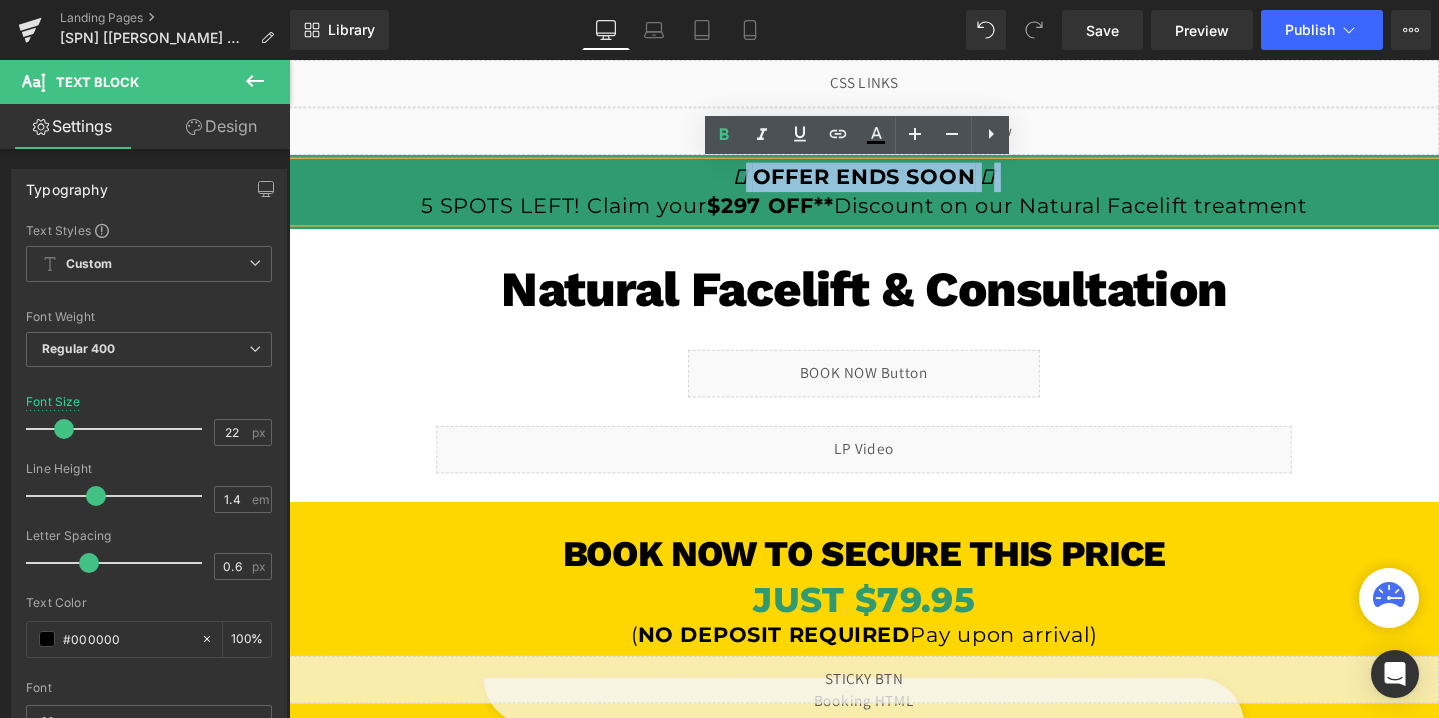 click on "OFFER ENDS SOON" at bounding box center (894, 182) 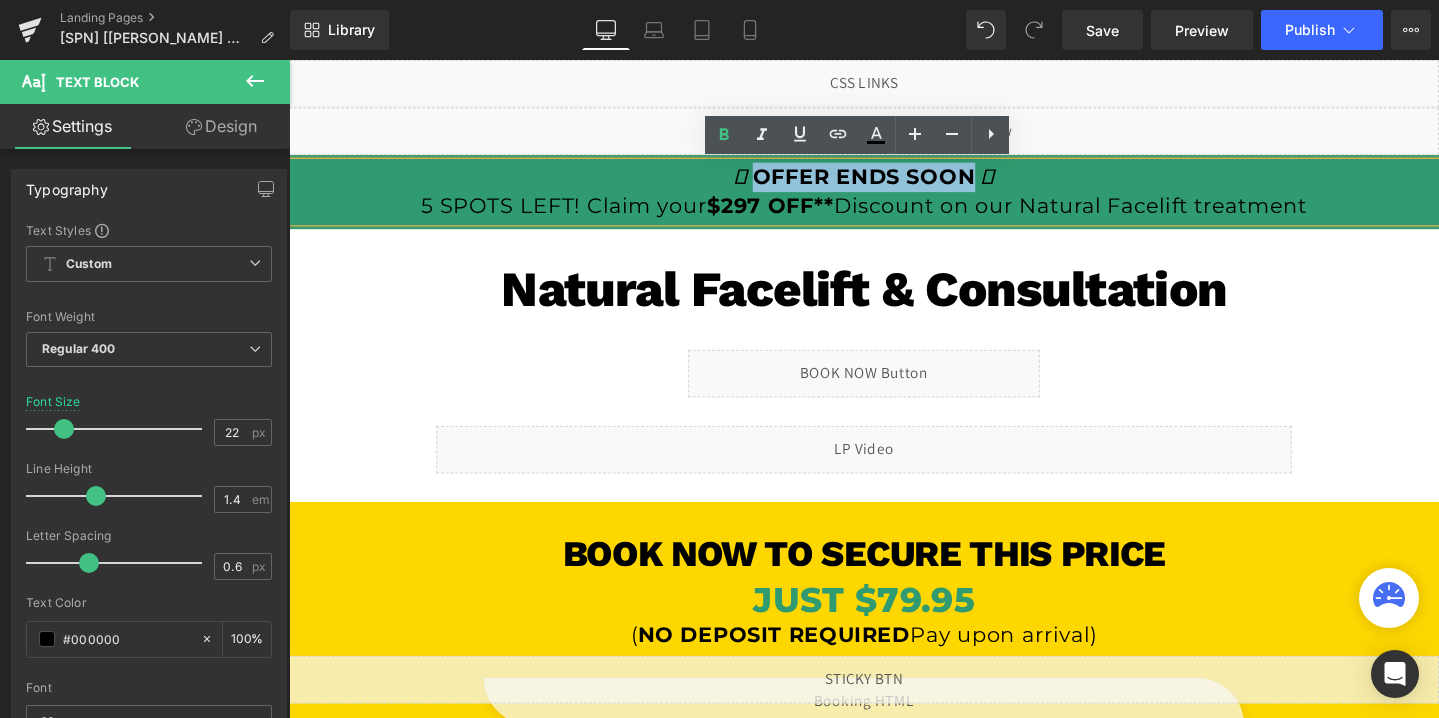 drag, startPoint x: 1006, startPoint y: 179, endPoint x: 775, endPoint y: 177, distance: 231.00865 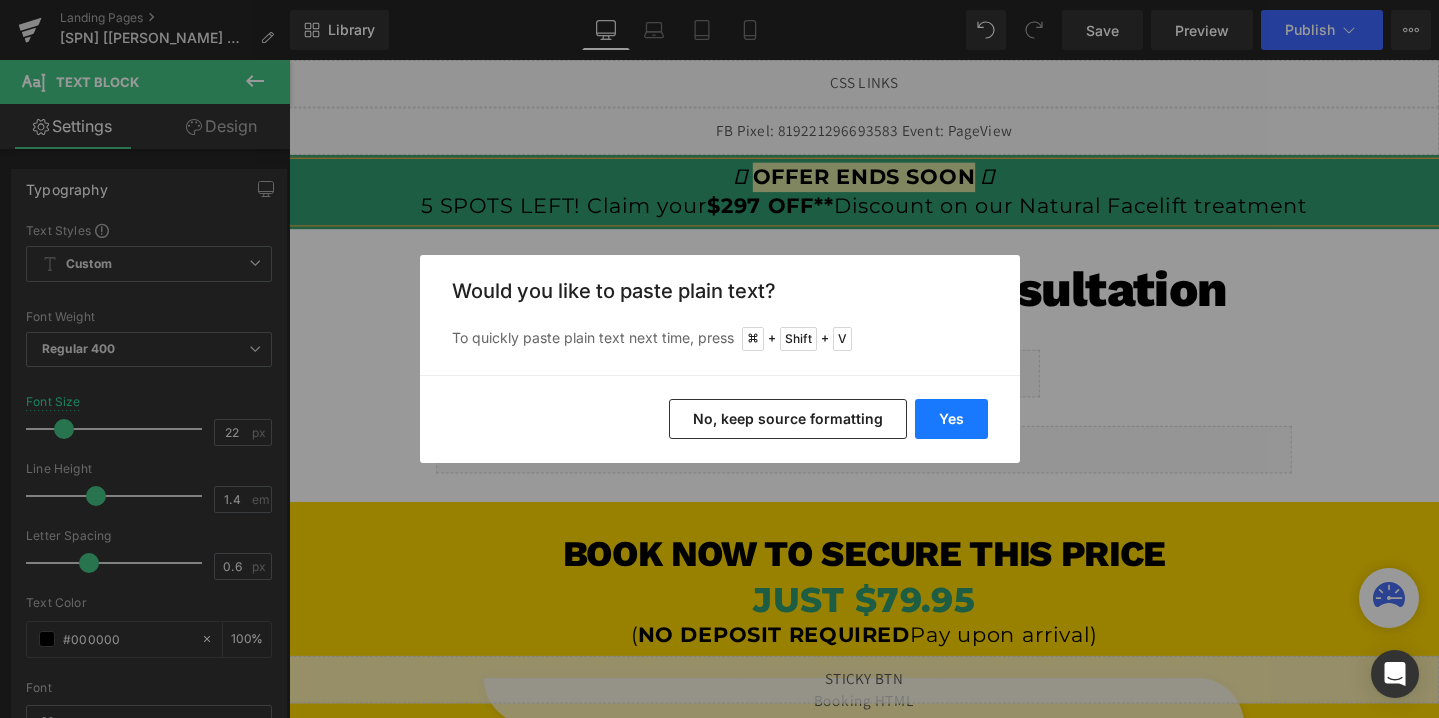 click on "Yes" at bounding box center [951, 419] 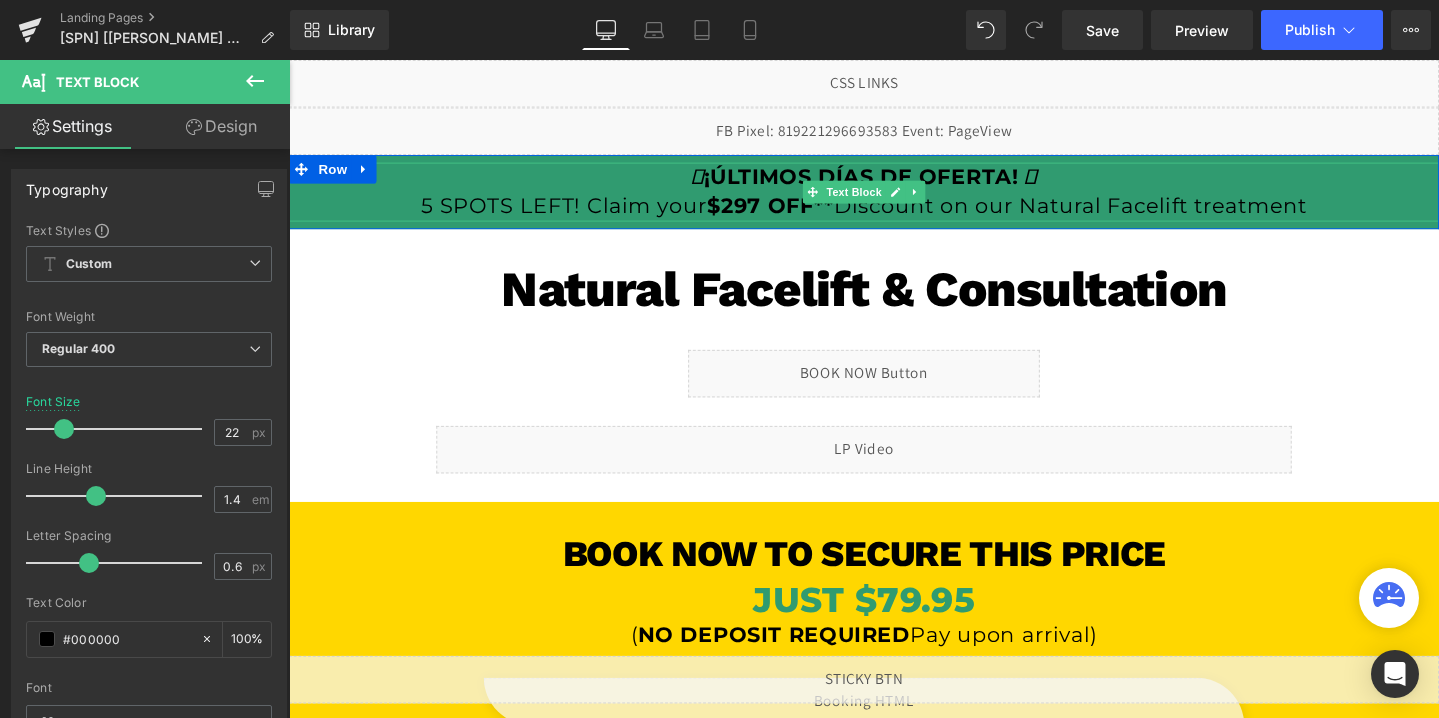 click on "¡ÚLTIMOS DÍAS DE OFERTA!    5 SPOTS LEFT! Claim your  $297 OFF**  Discount on our Natural Facelift treatment" at bounding box center (894, 199) 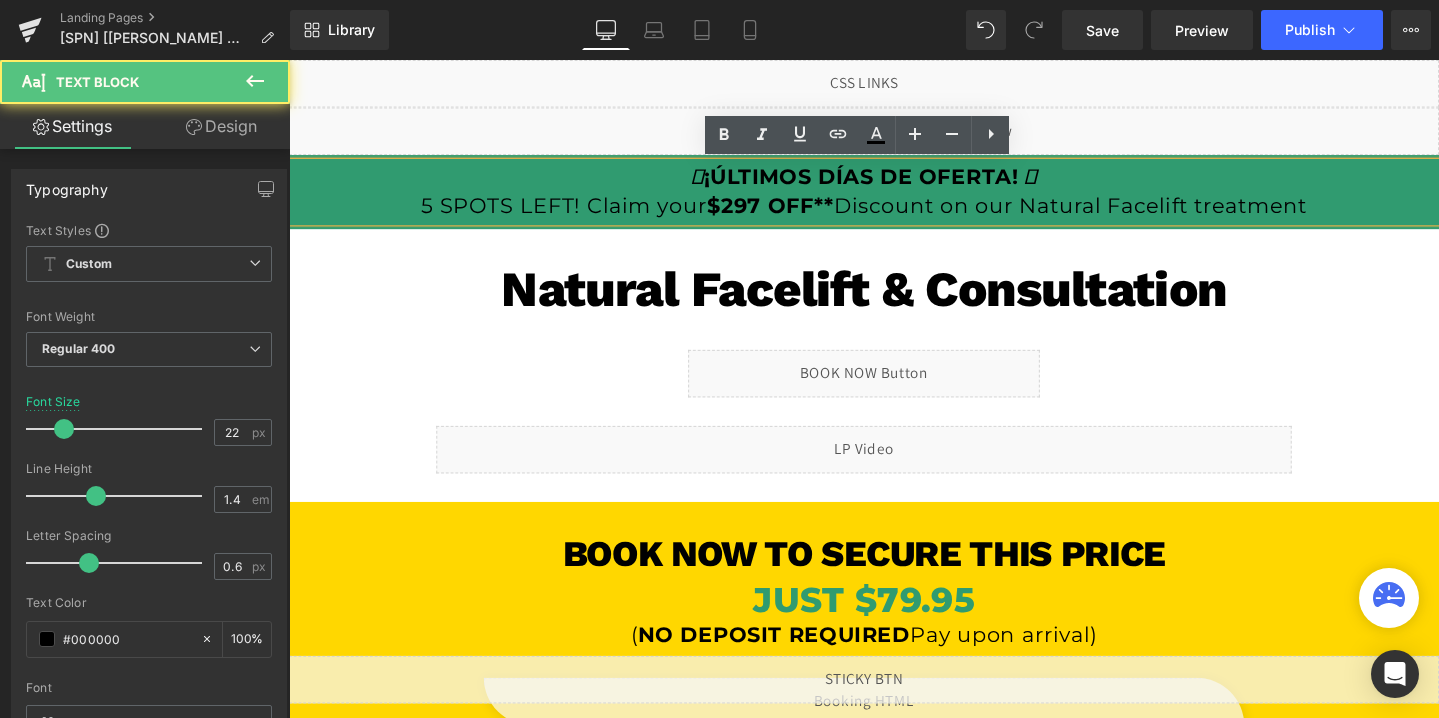 click on "¡ÚLTIMOS DÍAS DE OFERTA!    5 SPOTS LEFT! Claim your  $297 OFF**  Discount on our Natural Facelift treatment" at bounding box center [894, 199] 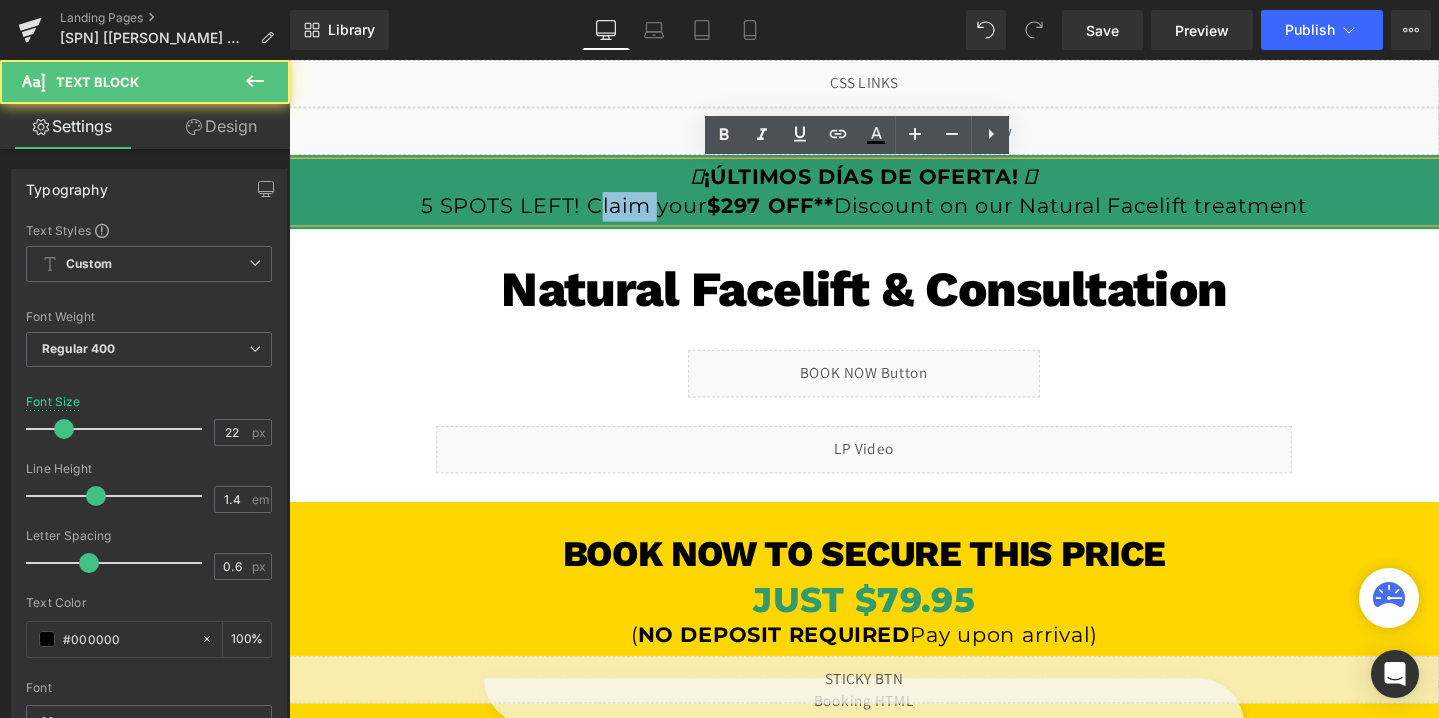 click on "¡ÚLTIMOS DÍAS DE OFERTA!    5 SPOTS LEFT! Claim your  $297 OFF**  Discount on our Natural Facelift treatment" at bounding box center [894, 199] 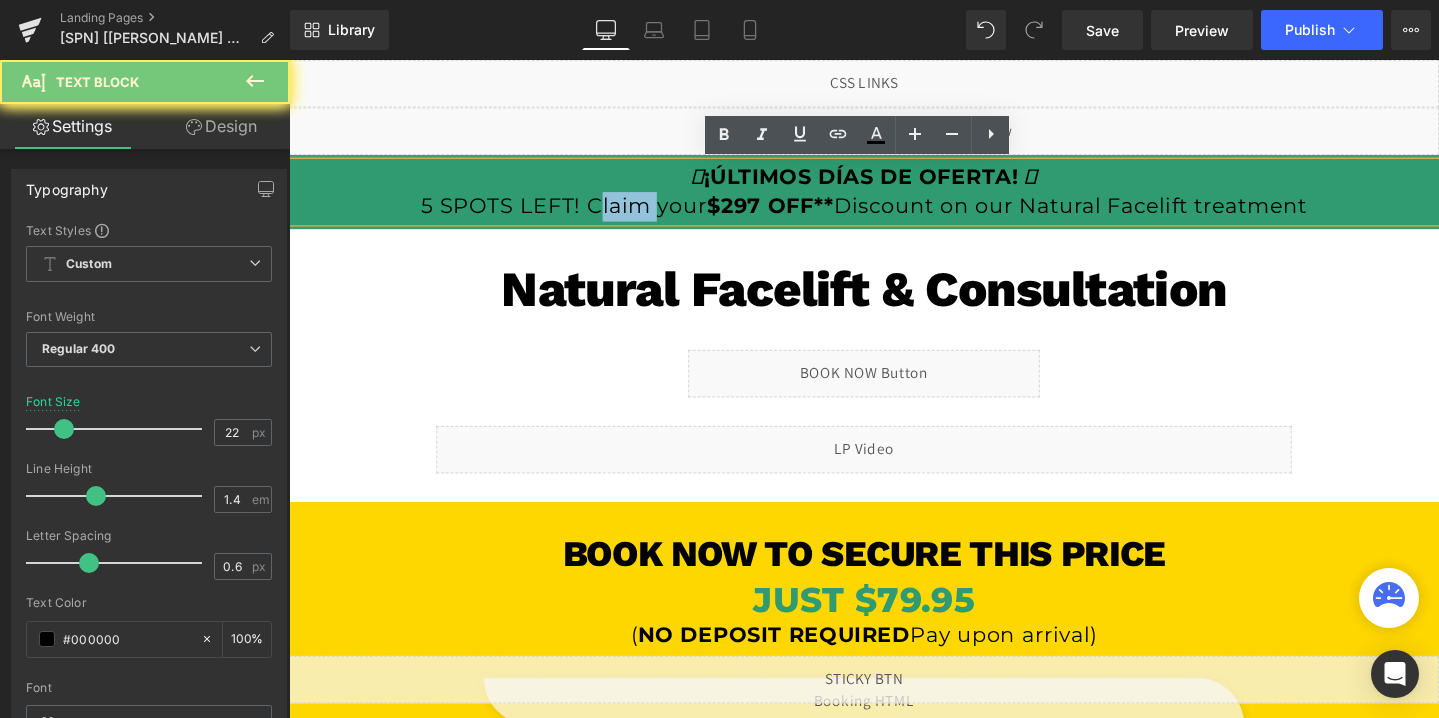 copy on "5 SPOTS LEFT! Claim your  $297 OFF**  Discount on our Natural Facelift treatment" 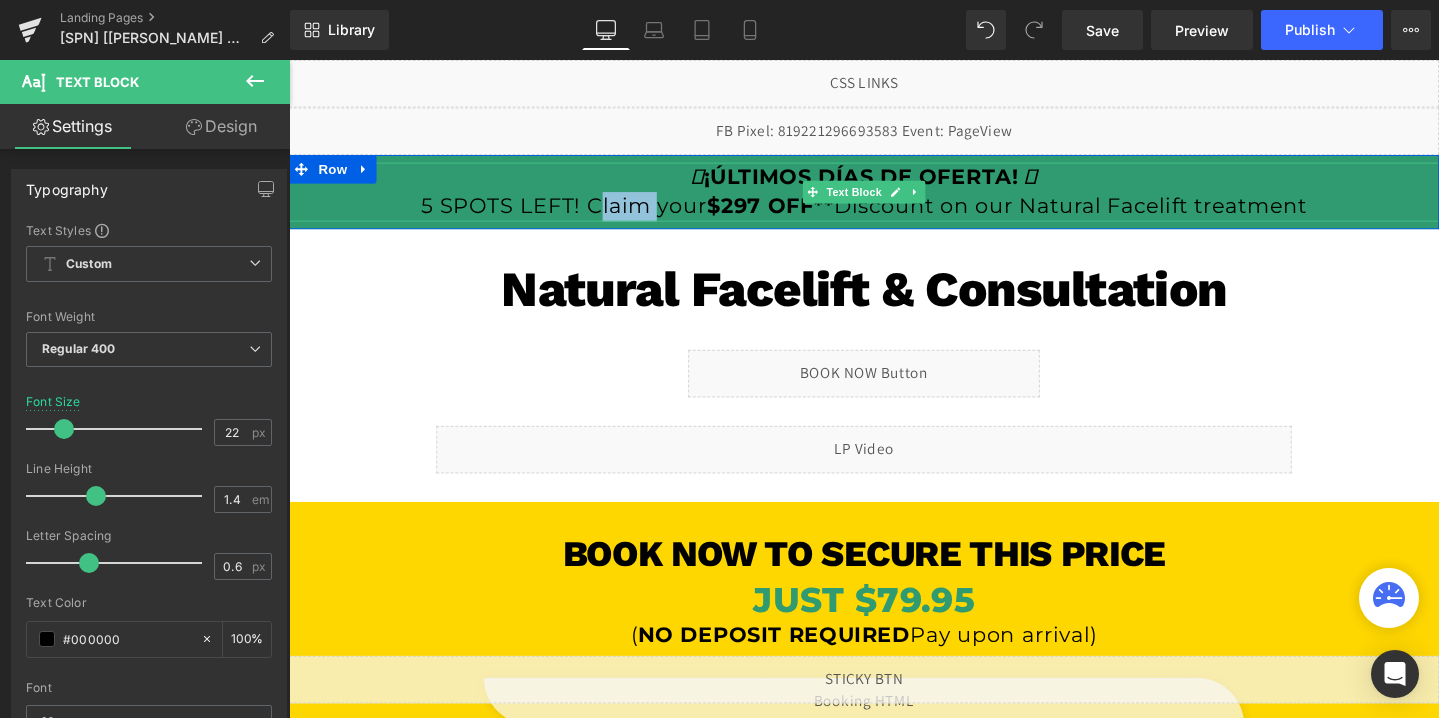 click on "$297 OFF**" at bounding box center (796, 213) 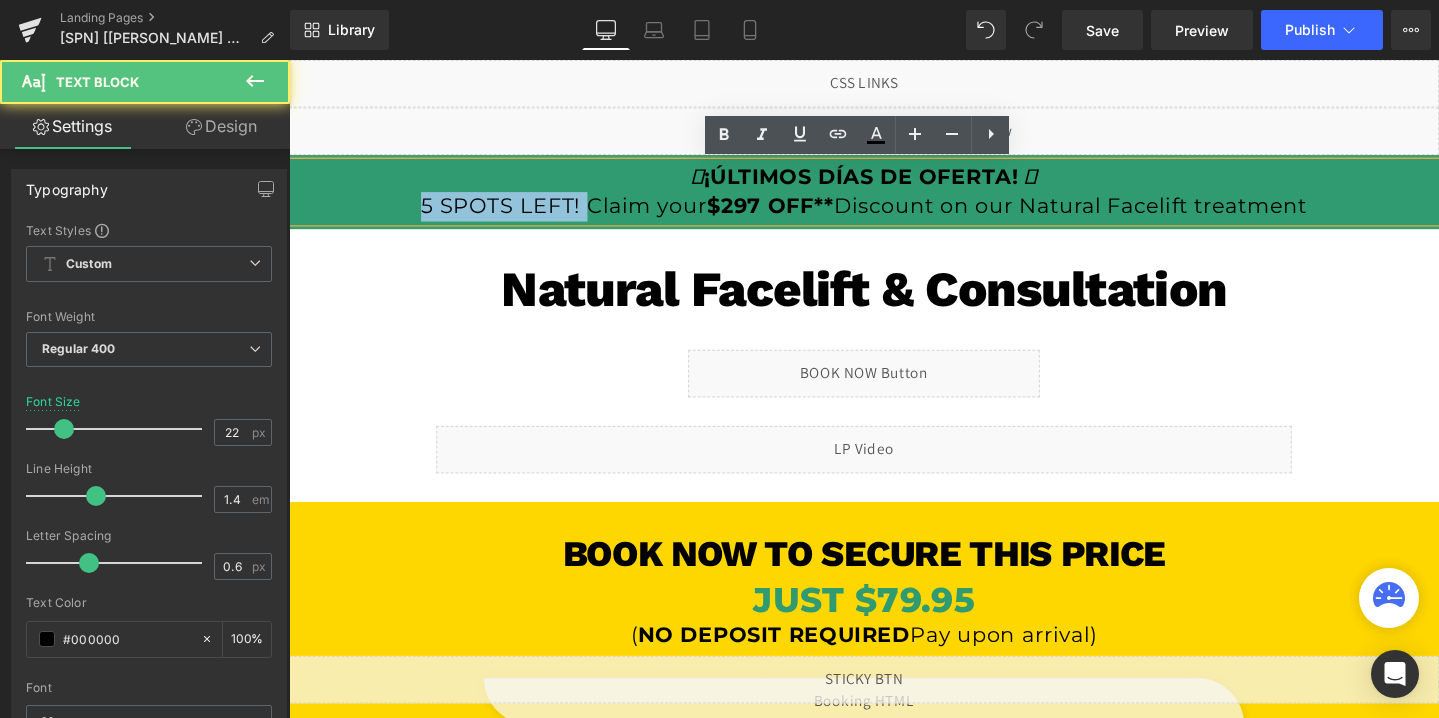 drag, startPoint x: 594, startPoint y: 212, endPoint x: 371, endPoint y: 214, distance: 223.00897 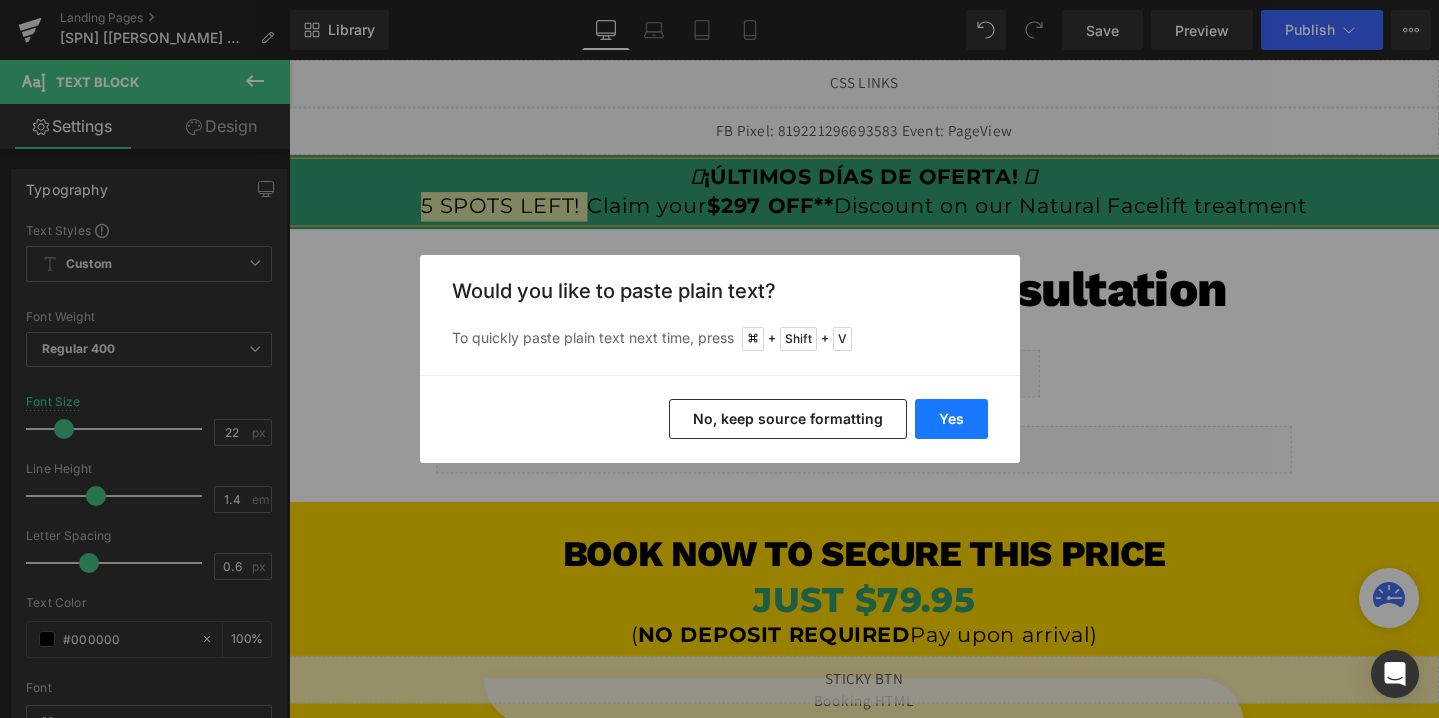 click on "Yes" at bounding box center [951, 419] 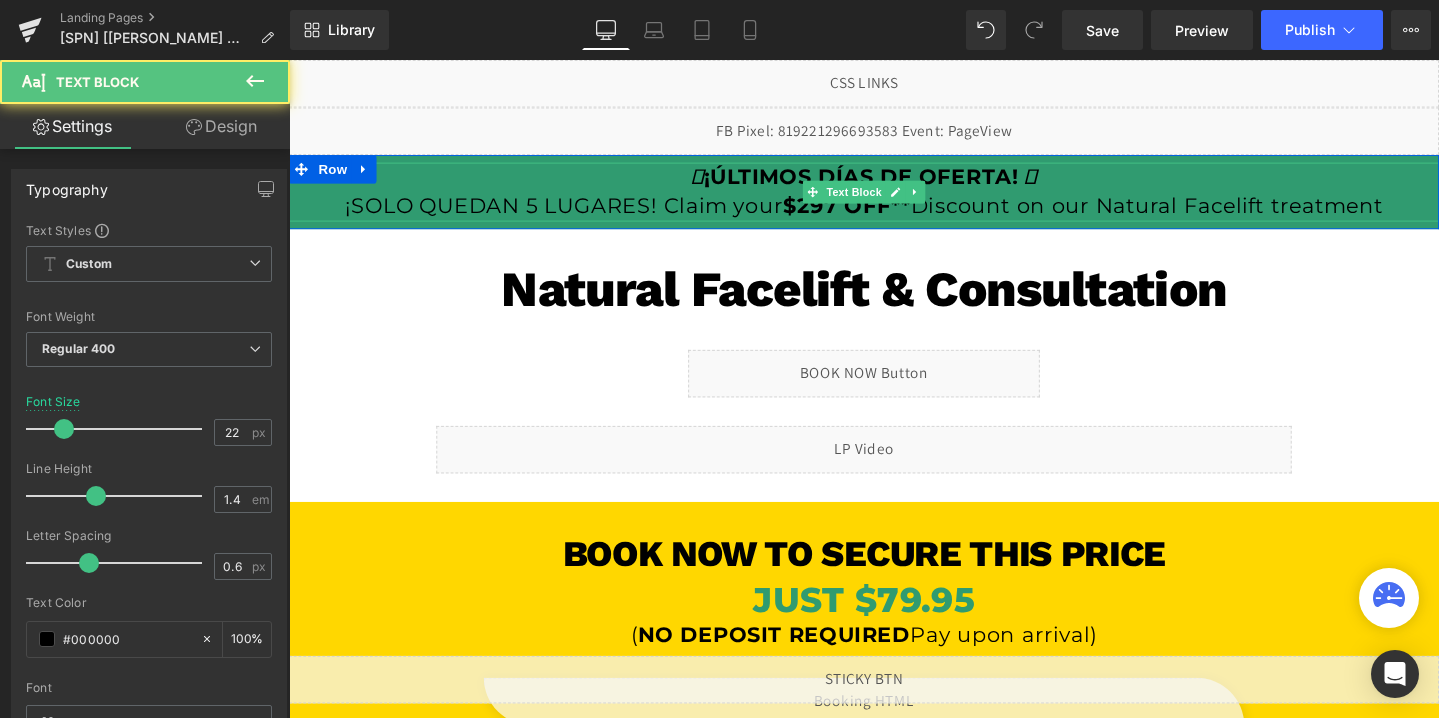 click on "¡ÚLTIMOS DÍAS DE OFERTA!   ¡SOLO QUEDAN 5 LUGARES! Claim your  $297 OFF**  Discount on our Natural Facelift treatment" at bounding box center (894, 199) 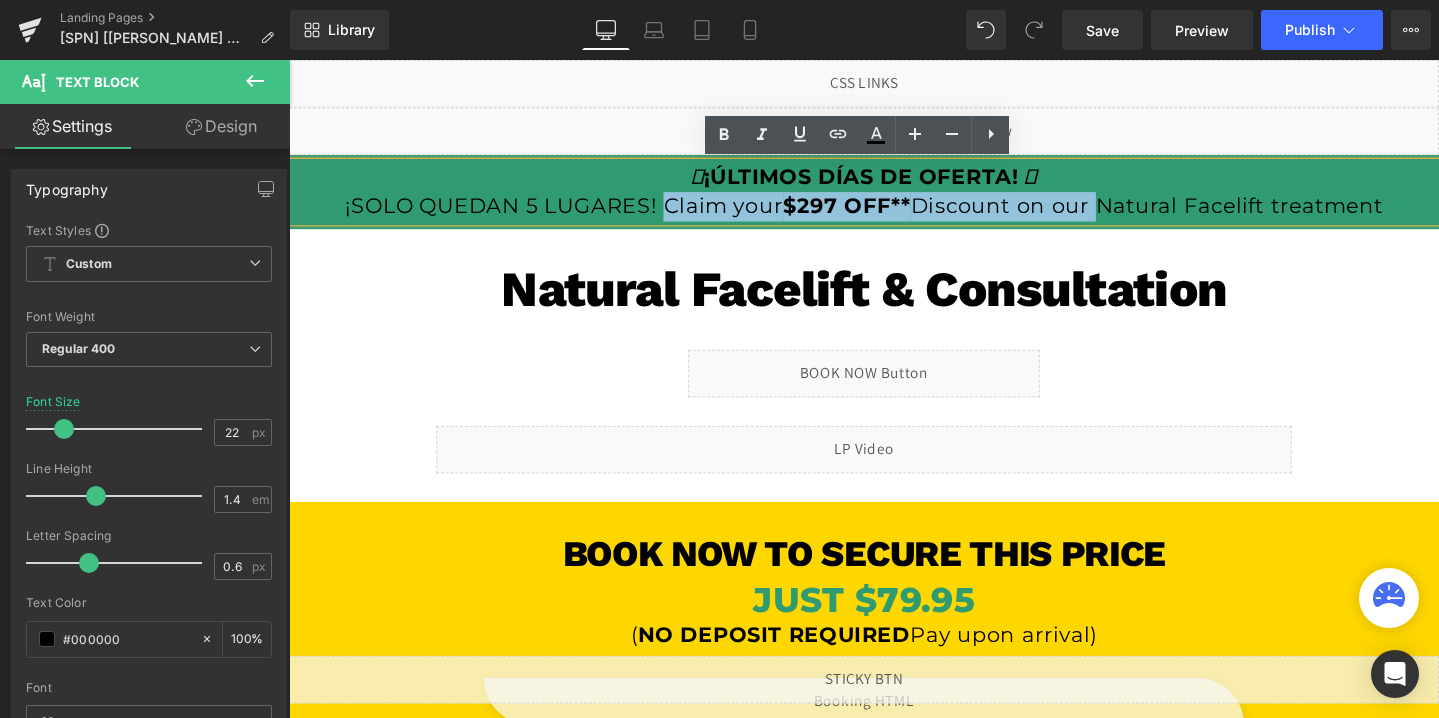 drag, startPoint x: 679, startPoint y: 211, endPoint x: 1136, endPoint y: 220, distance: 457.08862 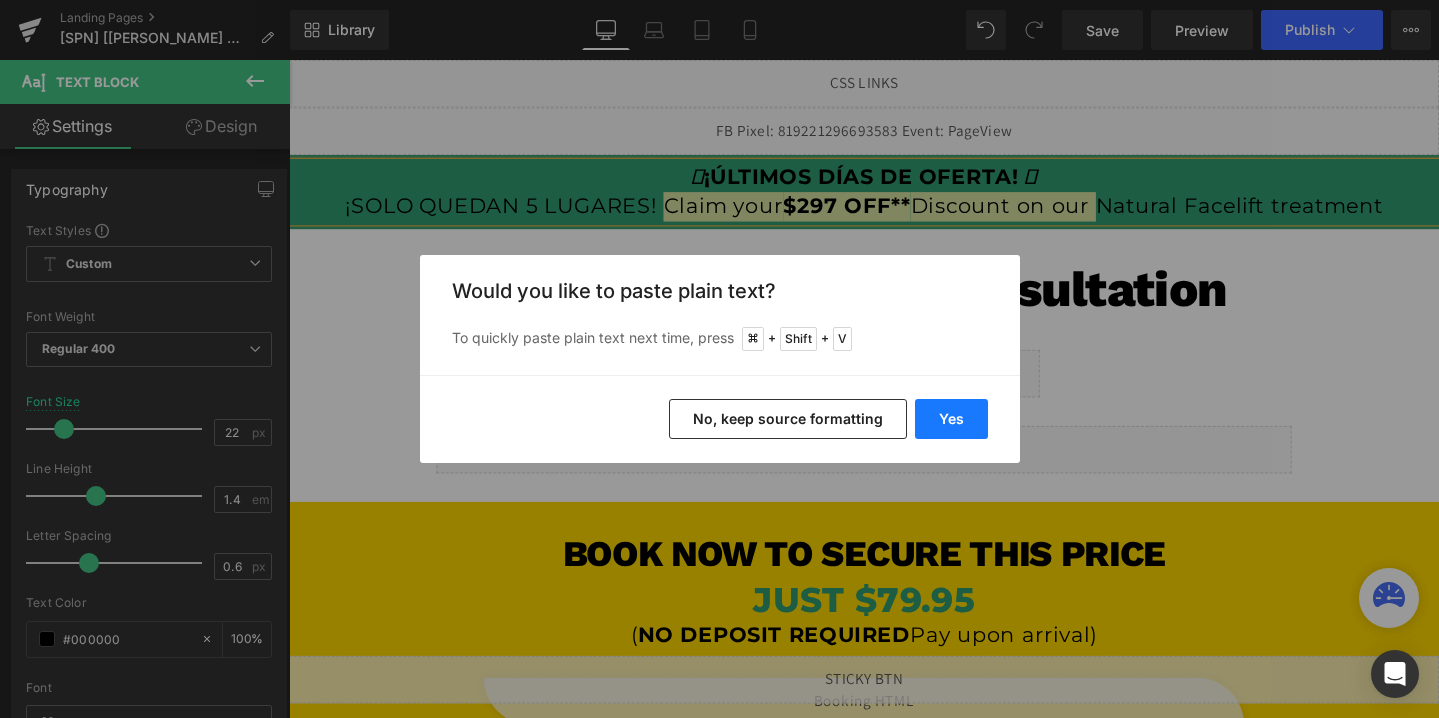 click on "Yes" at bounding box center (951, 419) 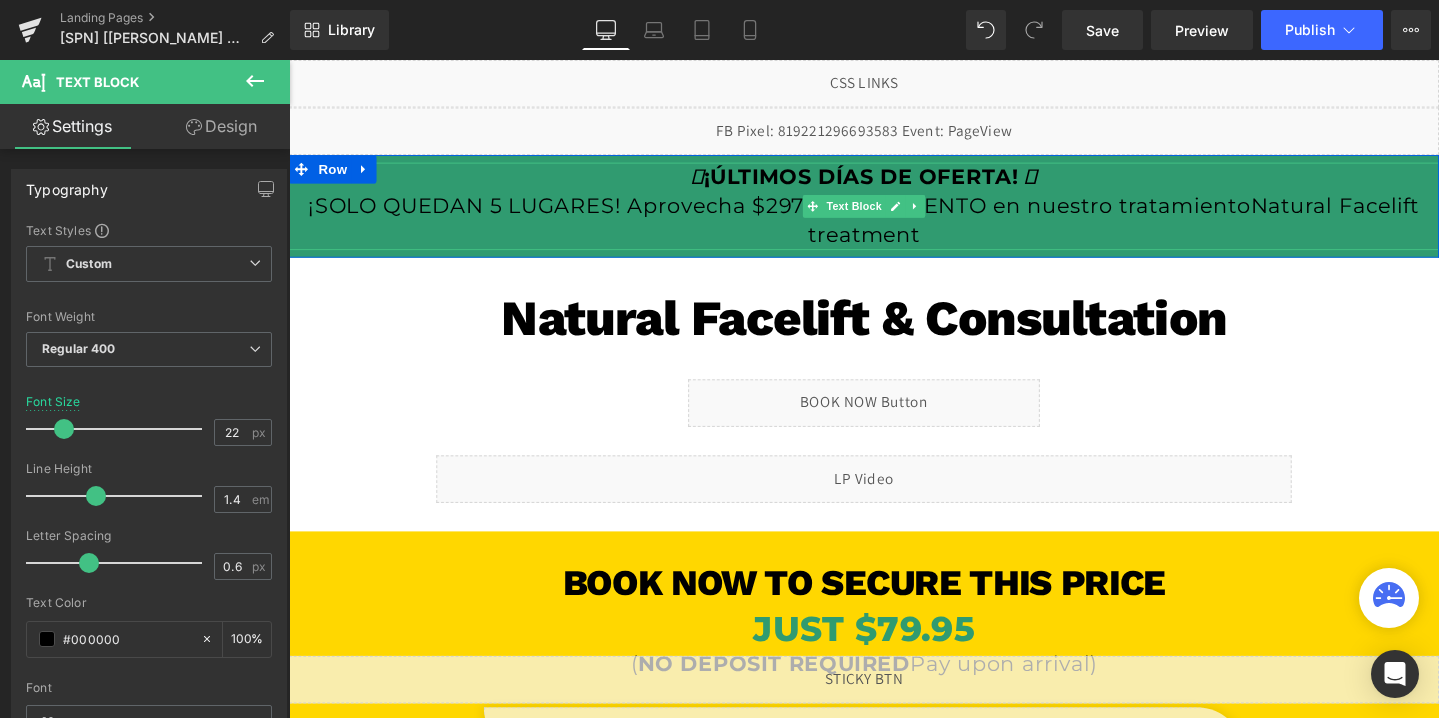 click on "¡ÚLTIMOS DÍAS DE OFERTA!   ¡SOLO QUEDAN 5 LUGARES! Aprovecha $297 de DESCUENTO en nuestro tratamiento  Natural Facelift treatment" at bounding box center [894, 214] 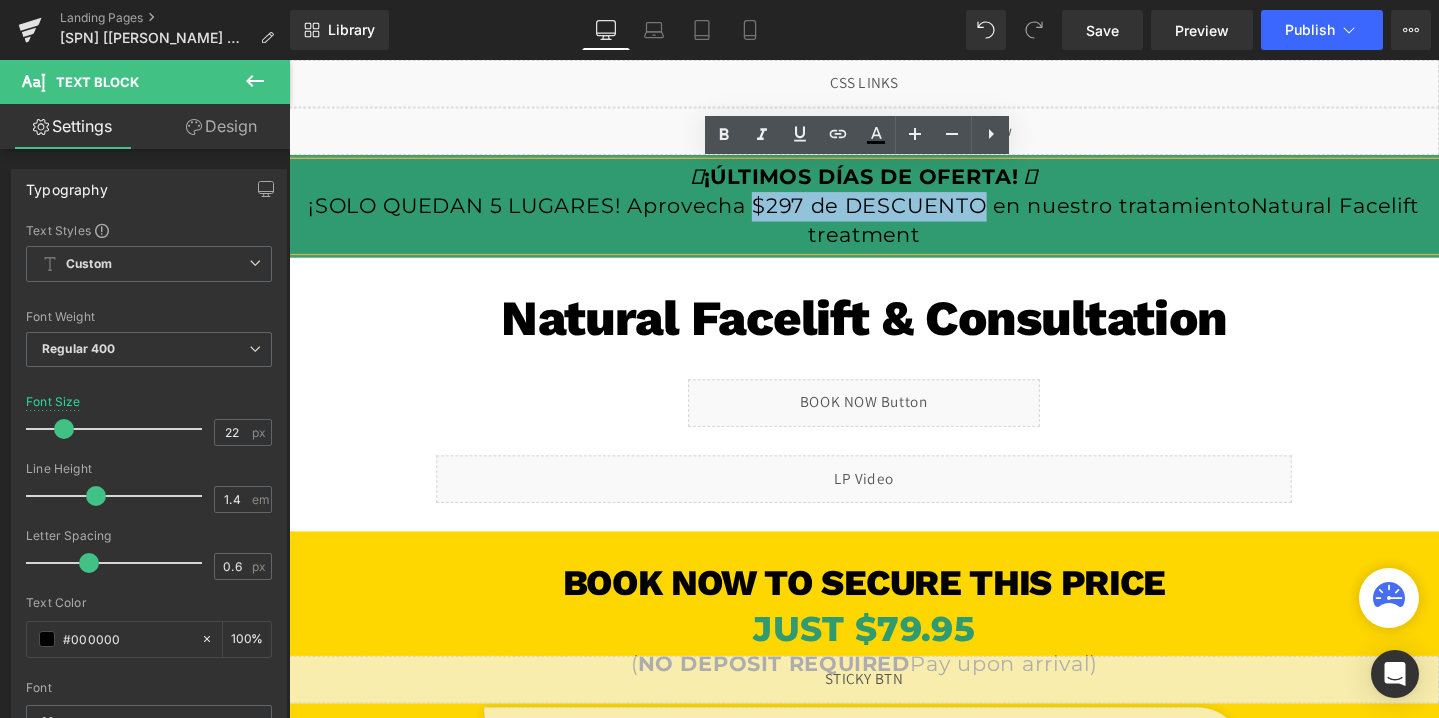 drag, startPoint x: 776, startPoint y: 217, endPoint x: 1011, endPoint y: 220, distance: 235.01915 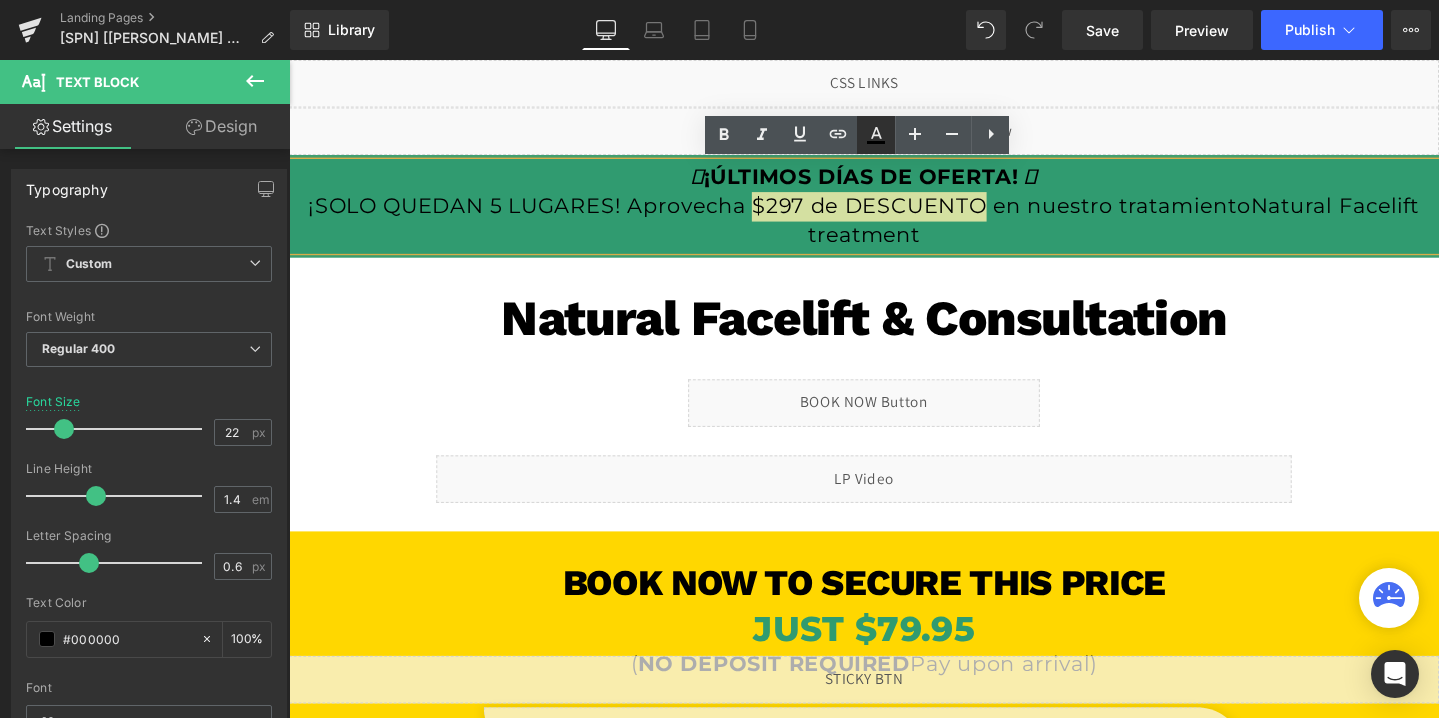 click 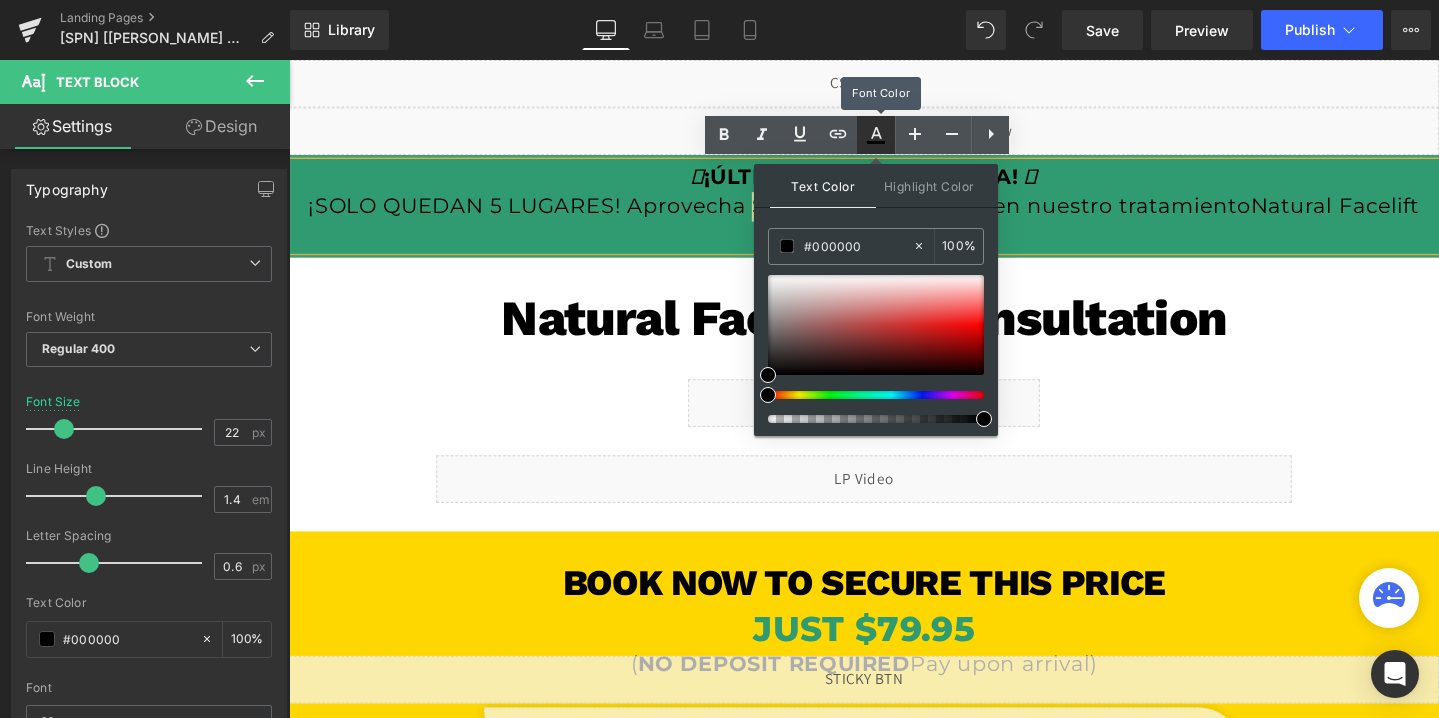 click 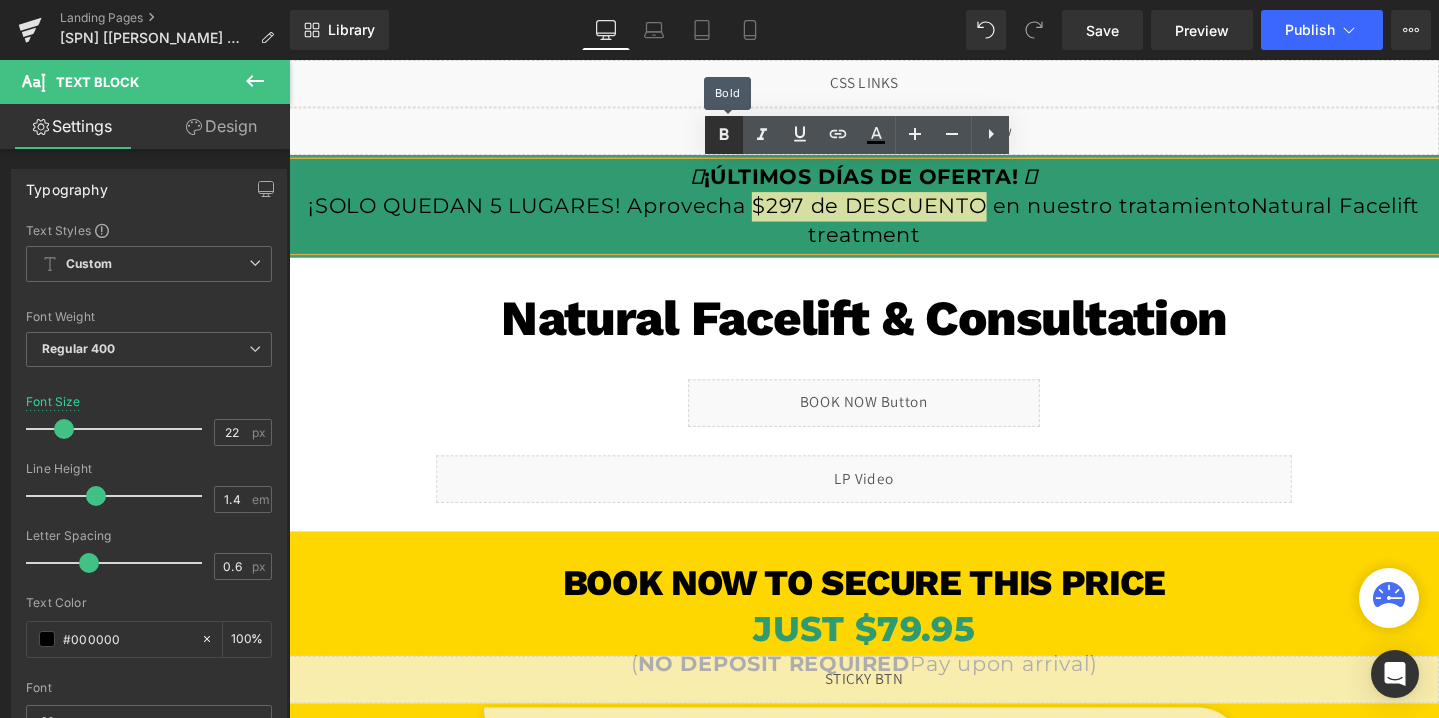 click 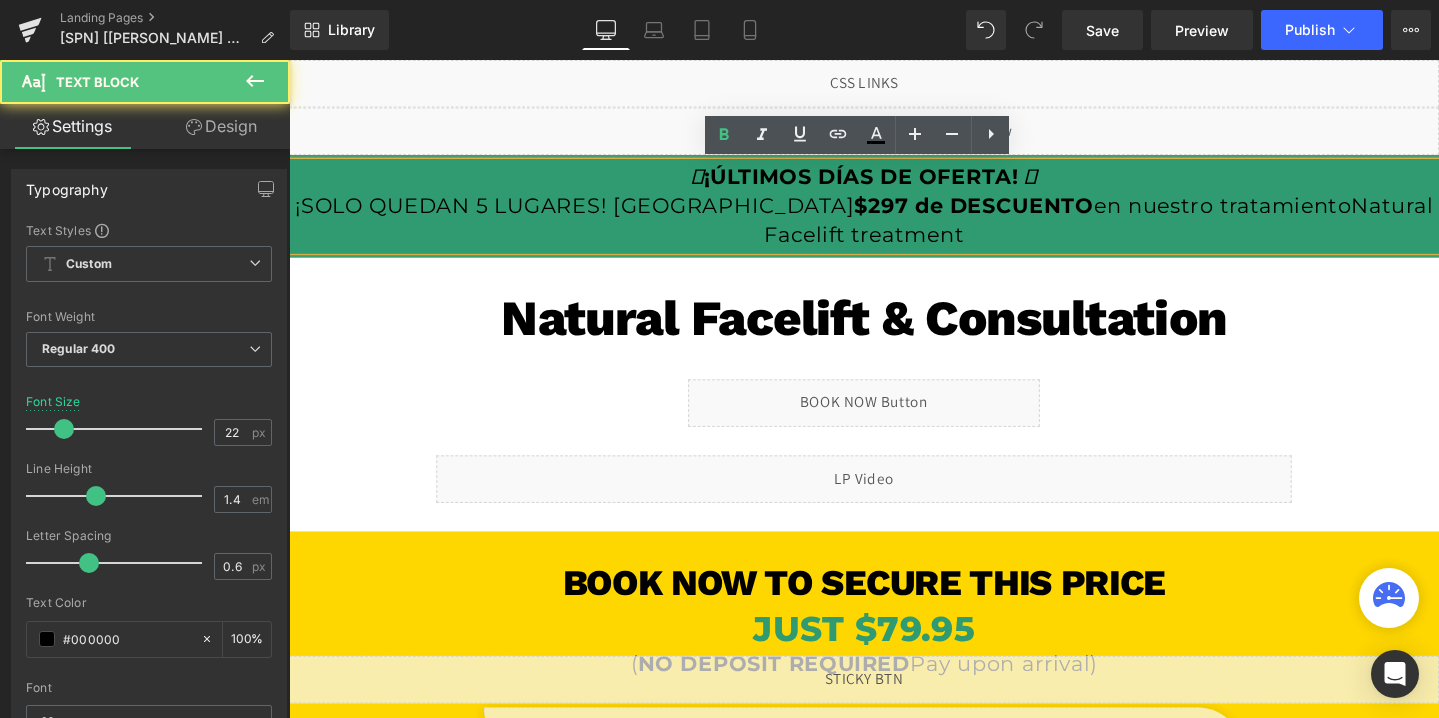click on "¡ÚLTIMOS DÍAS DE OFERTA!   ¡SOLO QUEDAN 5 LUGARES! Aprovecha  $297 de DESCUENTO  en nuestro tratamiento  Natural Facelift treatment" at bounding box center (894, 214) 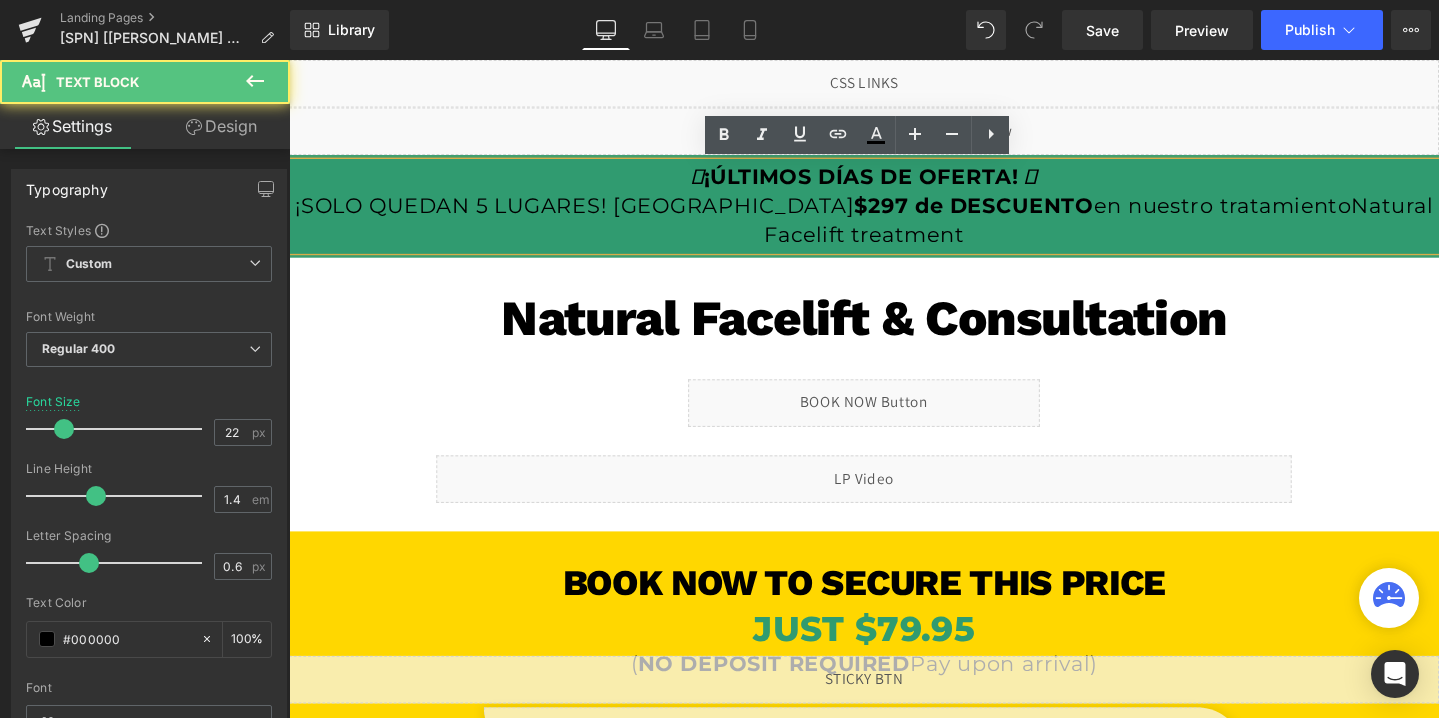 drag, startPoint x: 1302, startPoint y: 212, endPoint x: 1375, endPoint y: 235, distance: 76.537575 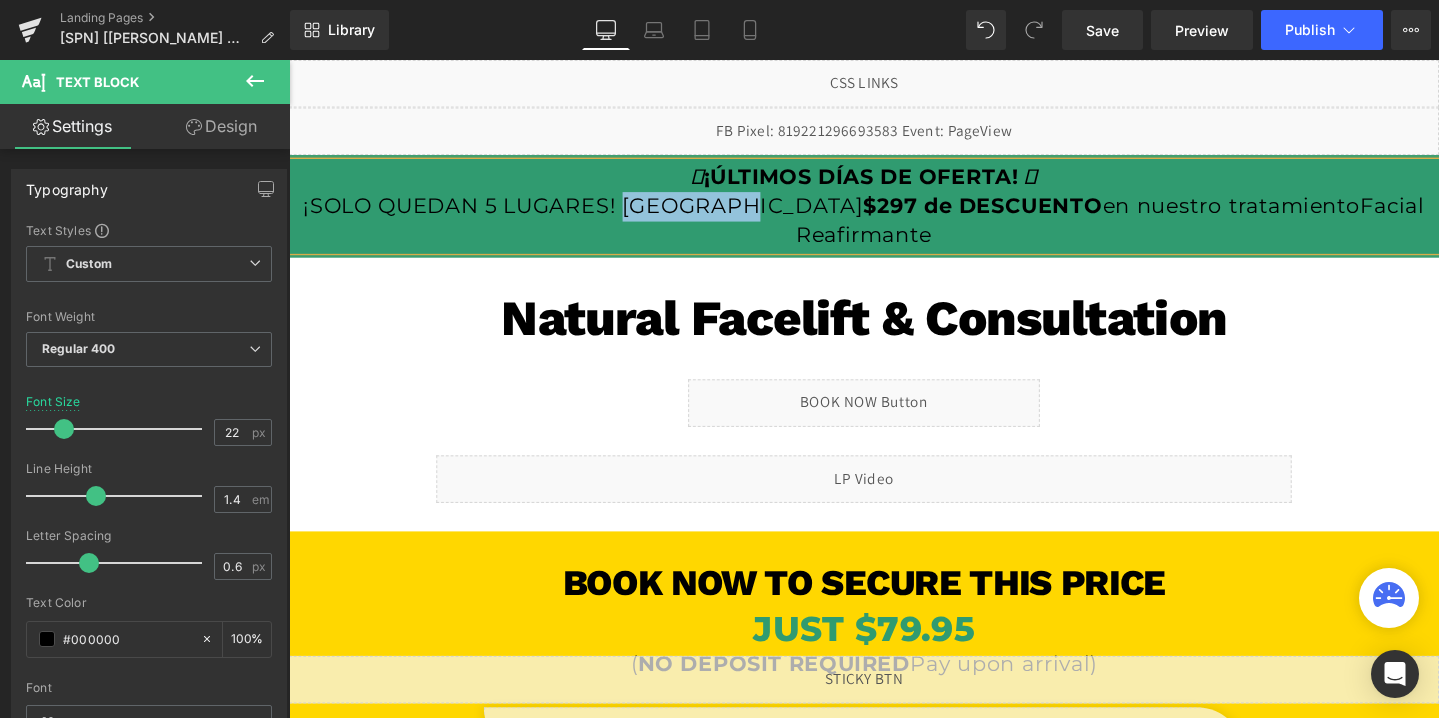 drag, startPoint x: 817, startPoint y: 207, endPoint x: 696, endPoint y: 213, distance: 121.14867 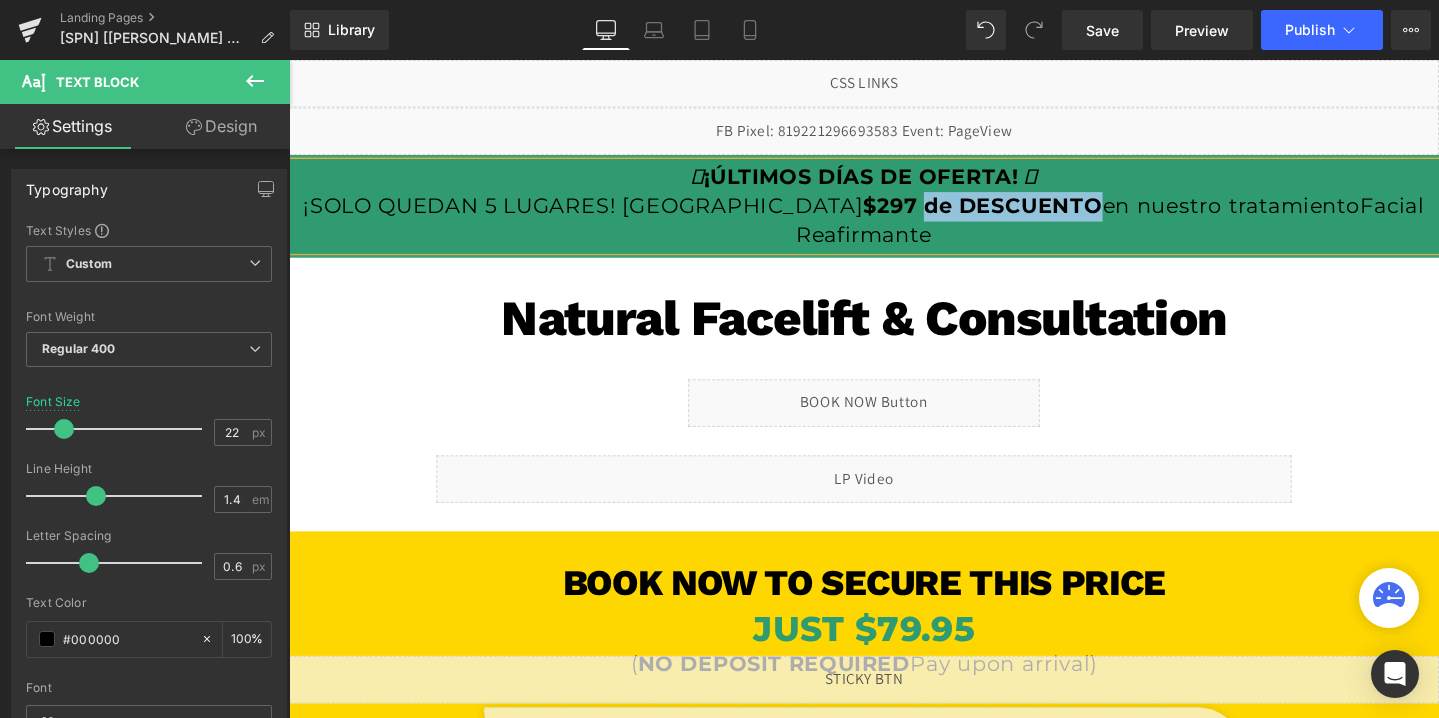 drag, startPoint x: 793, startPoint y: 205, endPoint x: 979, endPoint y: 213, distance: 186.17197 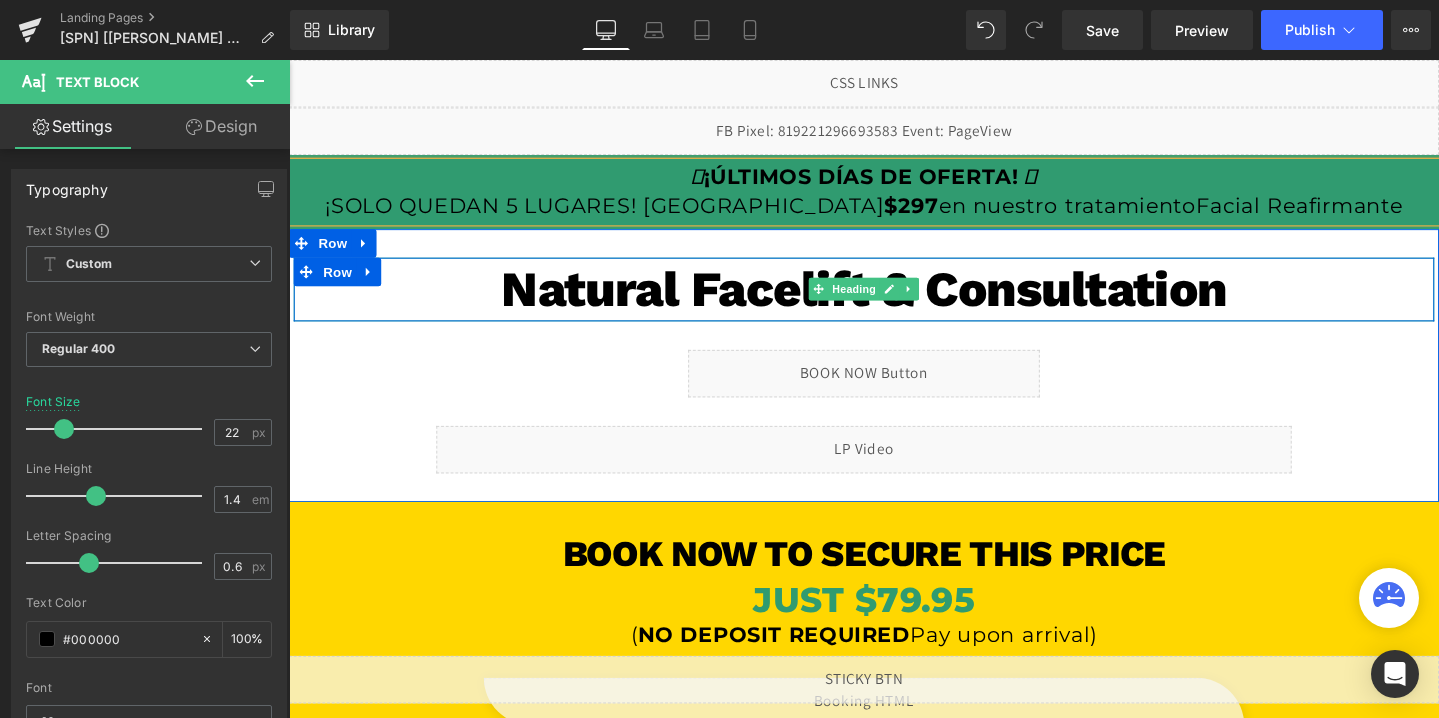 click on "Natural Facelift & Consultation" at bounding box center (894, 302) 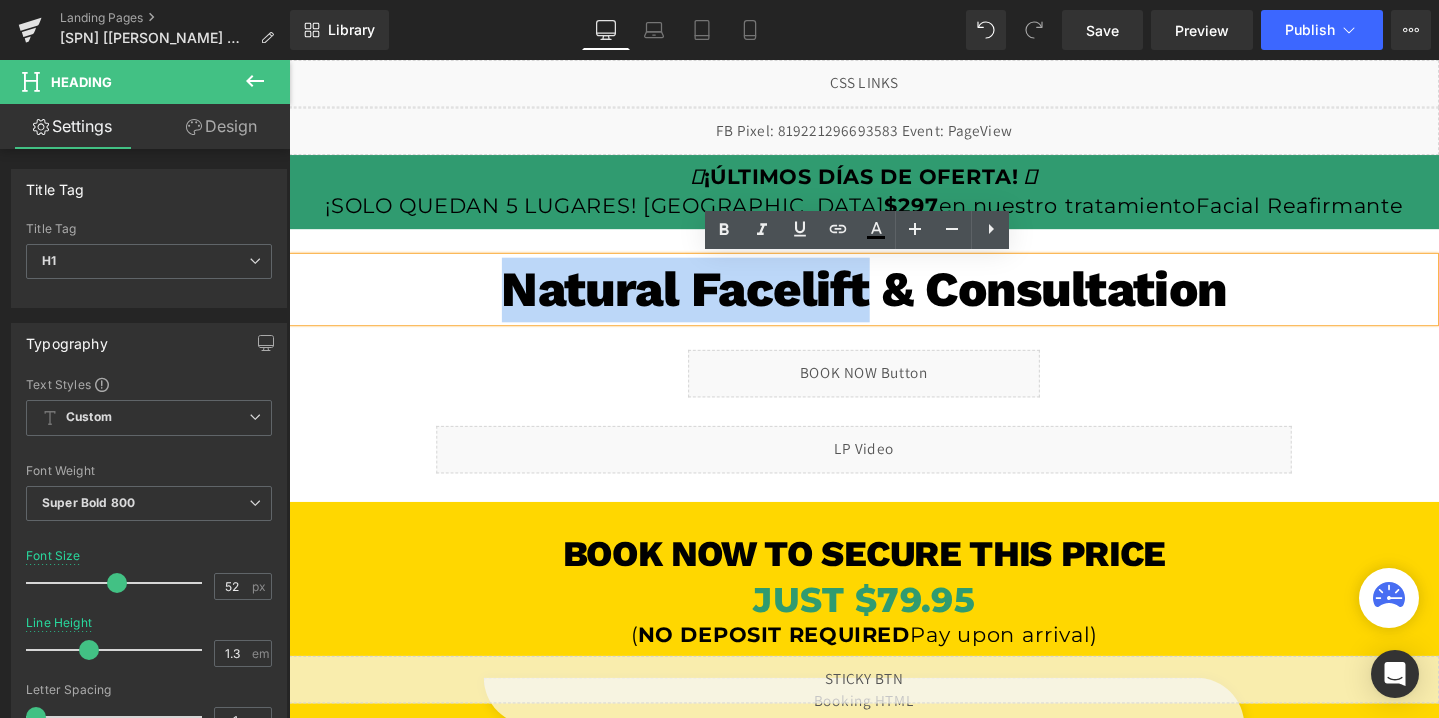 drag, startPoint x: 895, startPoint y: 292, endPoint x: 508, endPoint y: 291, distance: 387.00128 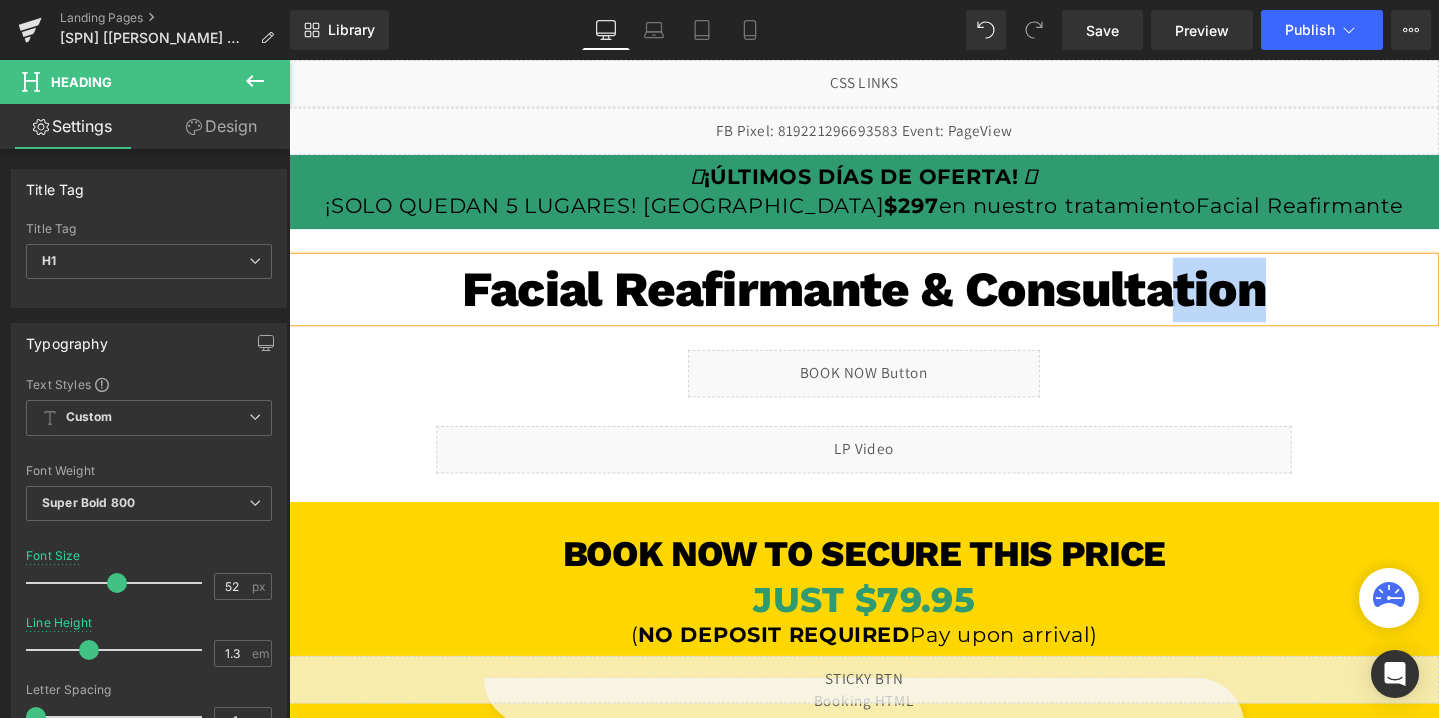 drag, startPoint x: 1223, startPoint y: 298, endPoint x: 1325, endPoint y: 300, distance: 102.01961 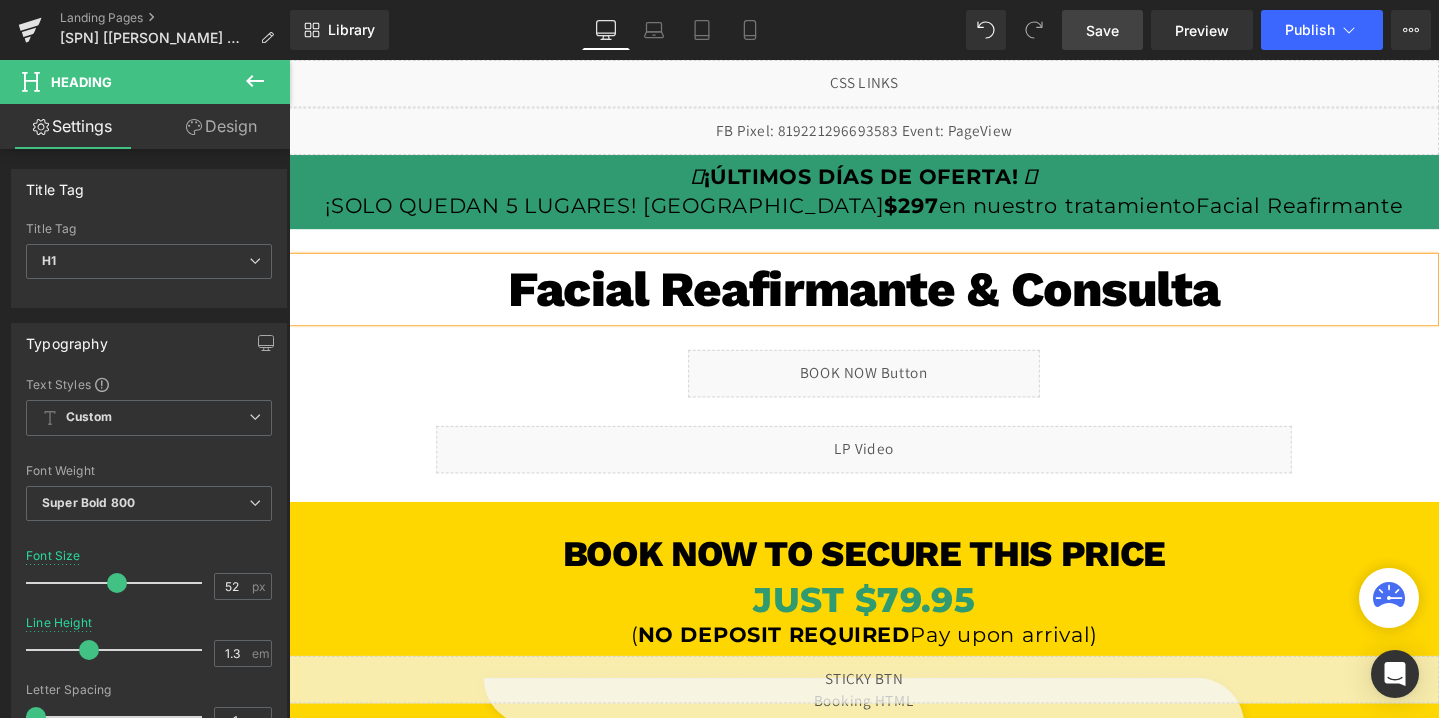 click on "Save" at bounding box center (1102, 30) 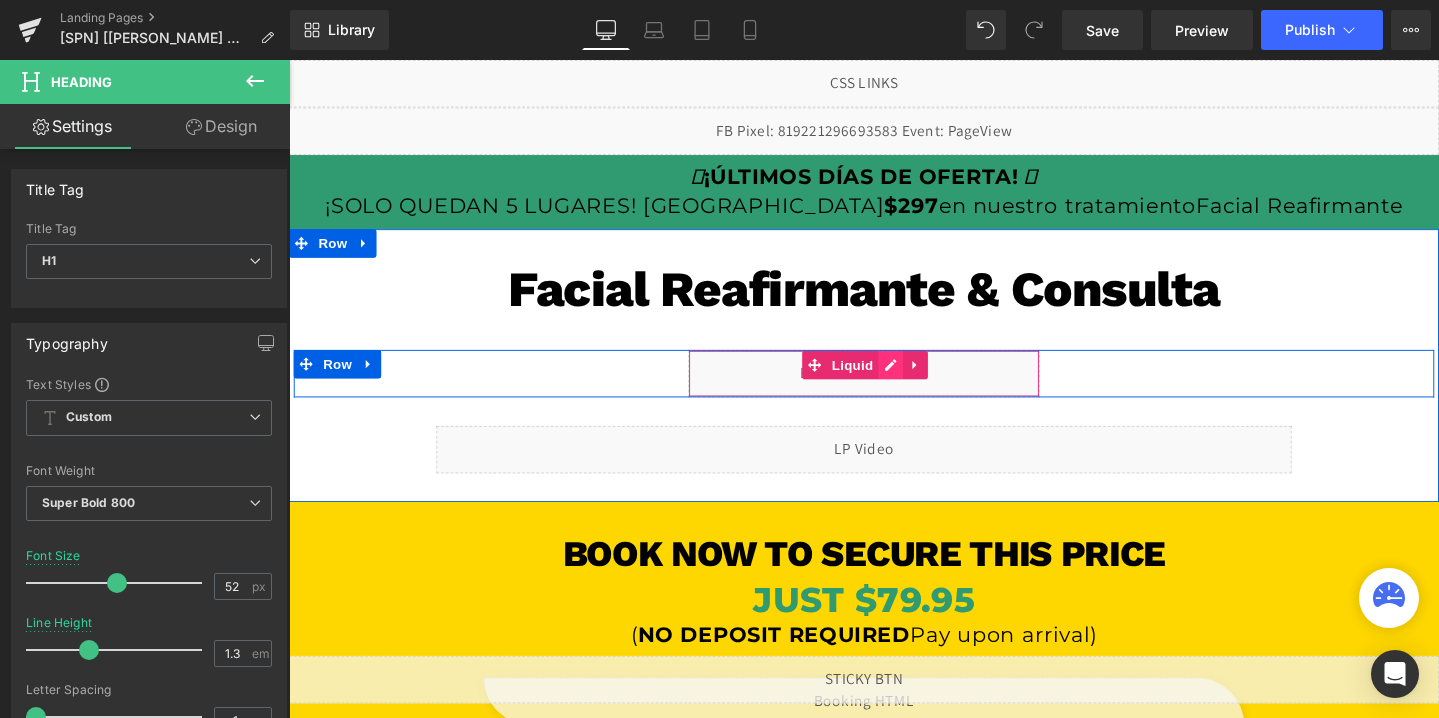 click on "Liquid" at bounding box center (894, 390) 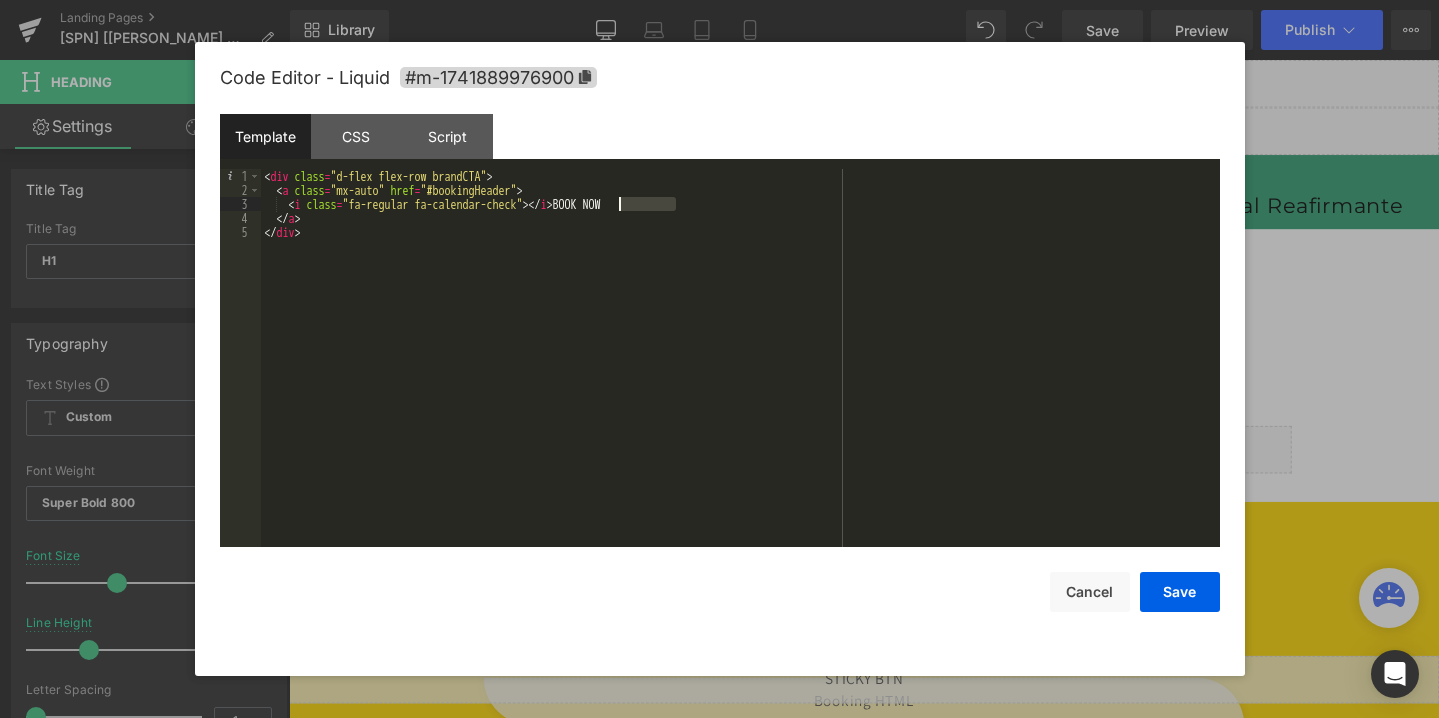 drag, startPoint x: 691, startPoint y: 204, endPoint x: 618, endPoint y: 205, distance: 73.00685 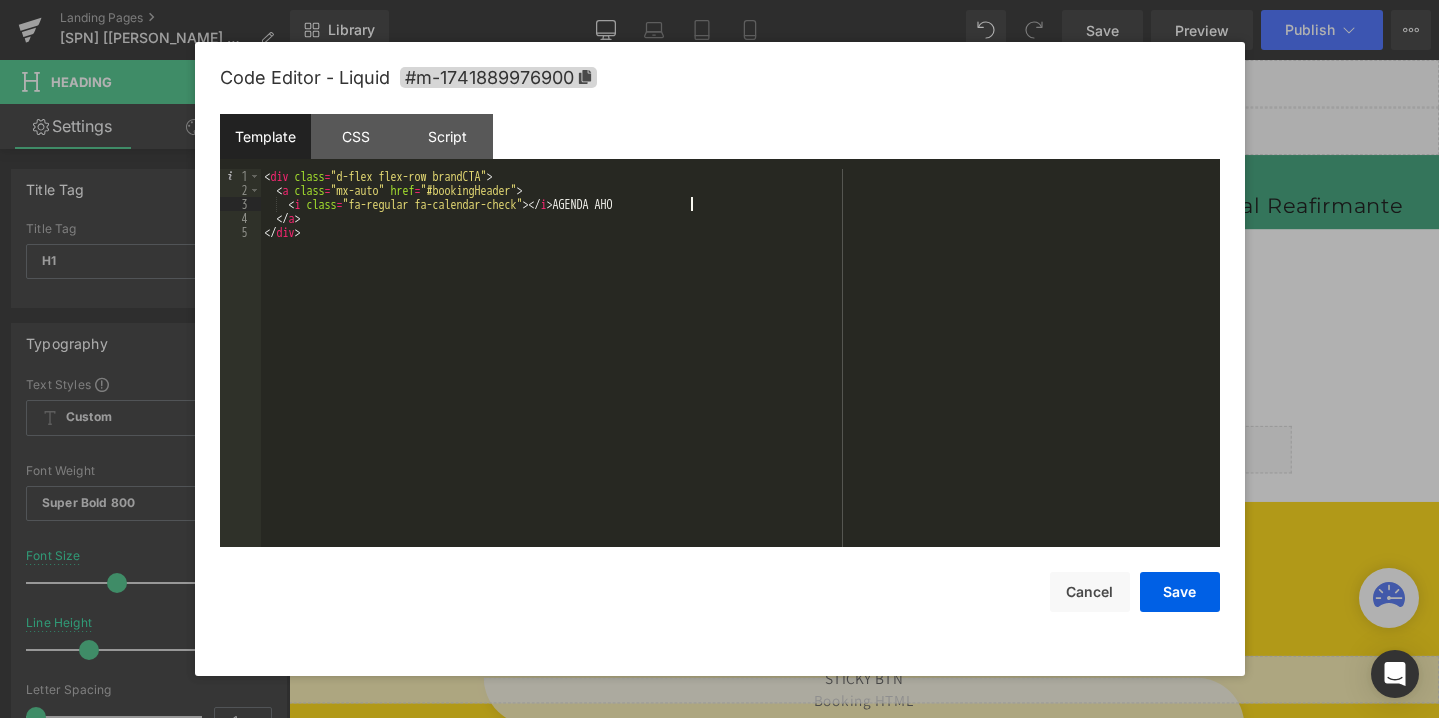 type 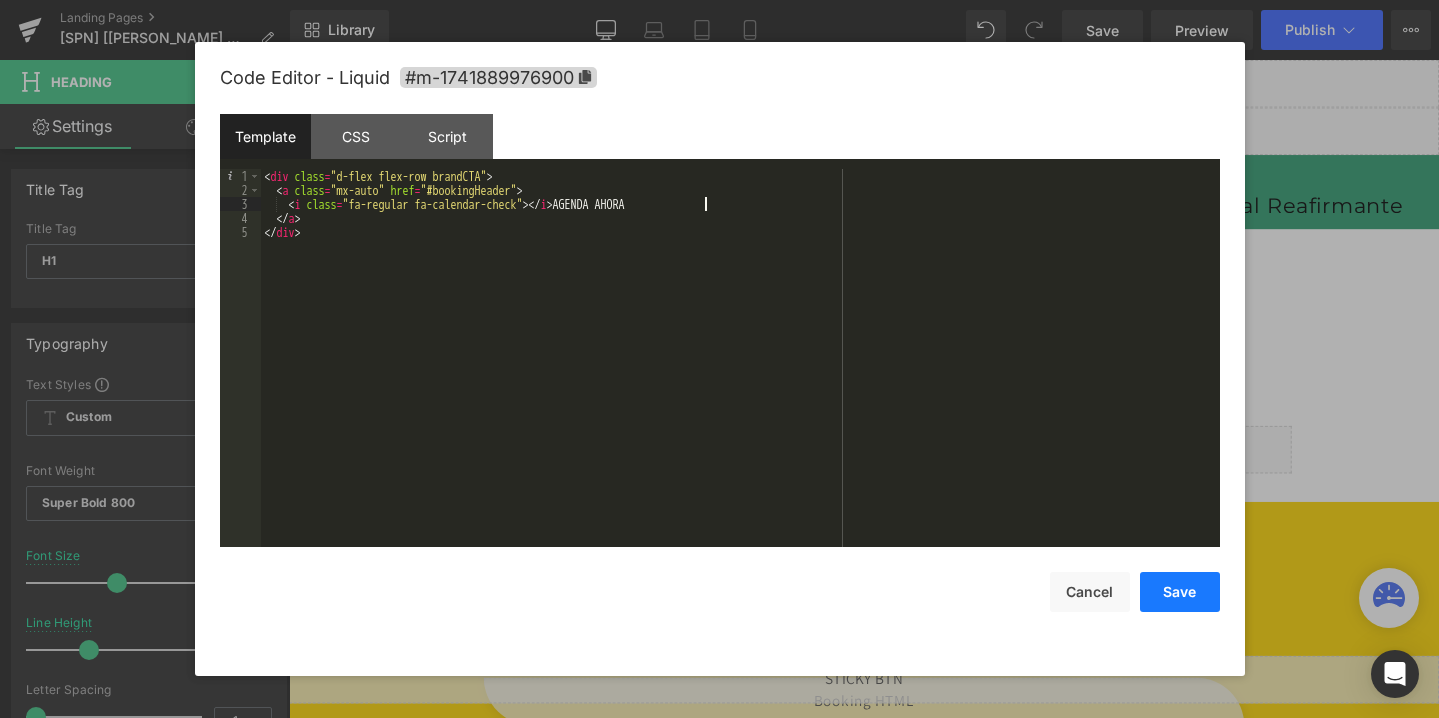 click on "Save" at bounding box center (1180, 592) 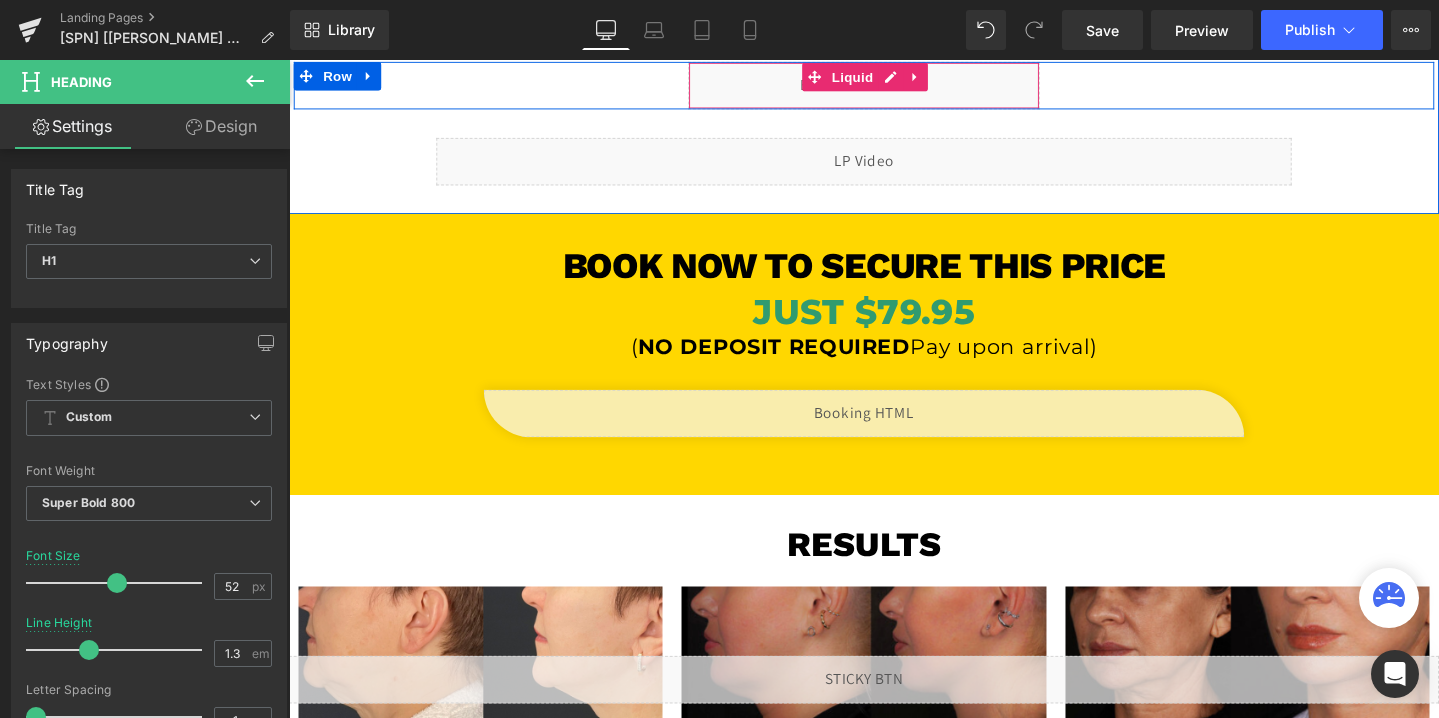 scroll, scrollTop: 320, scrollLeft: 0, axis: vertical 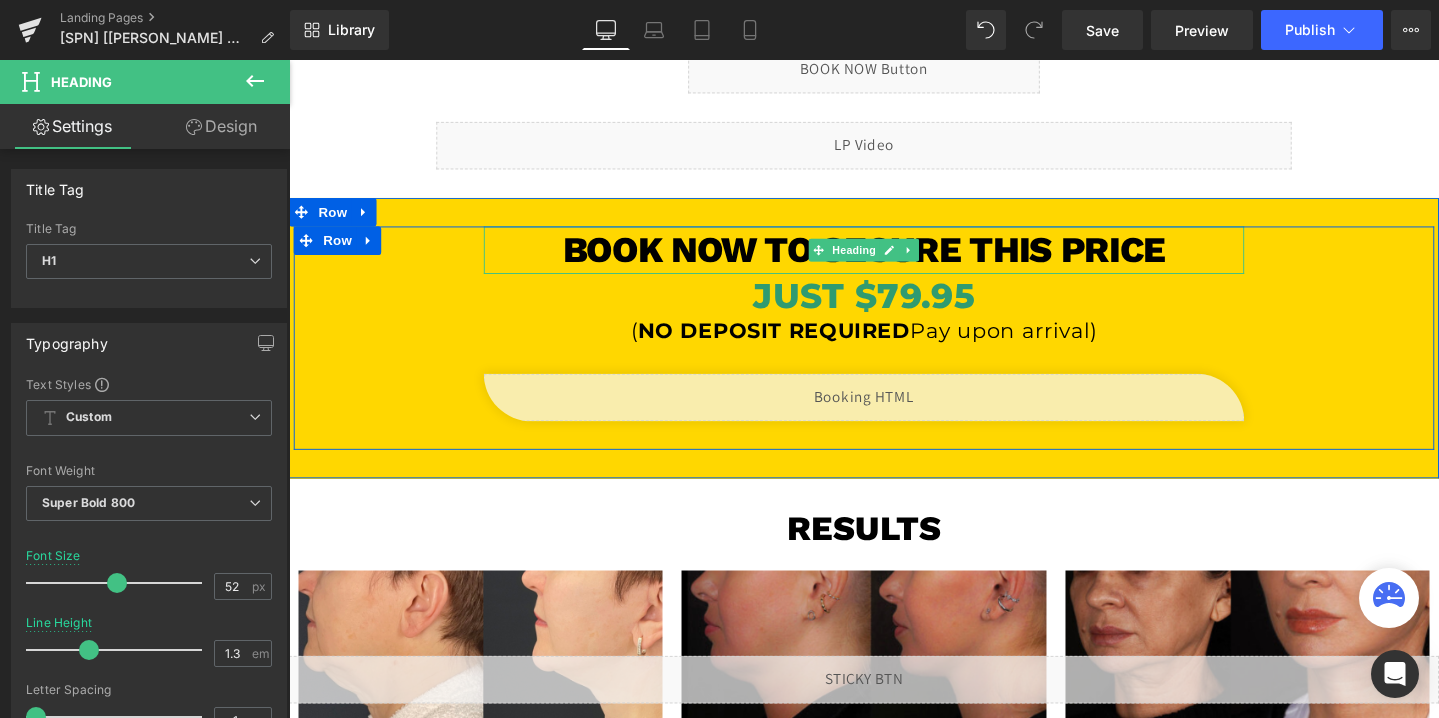 click on "book now to secure this price" at bounding box center (894, 259) 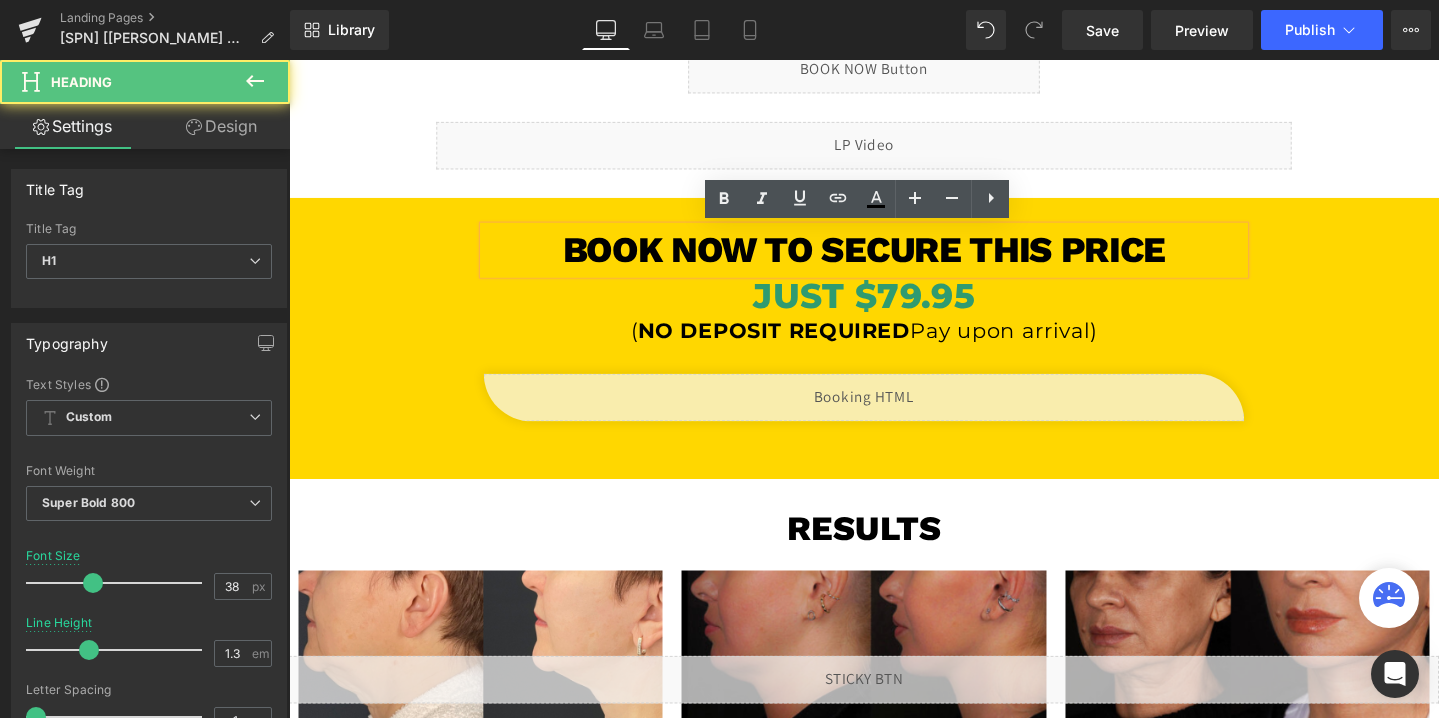 click on "book now to secure this price" at bounding box center [894, 259] 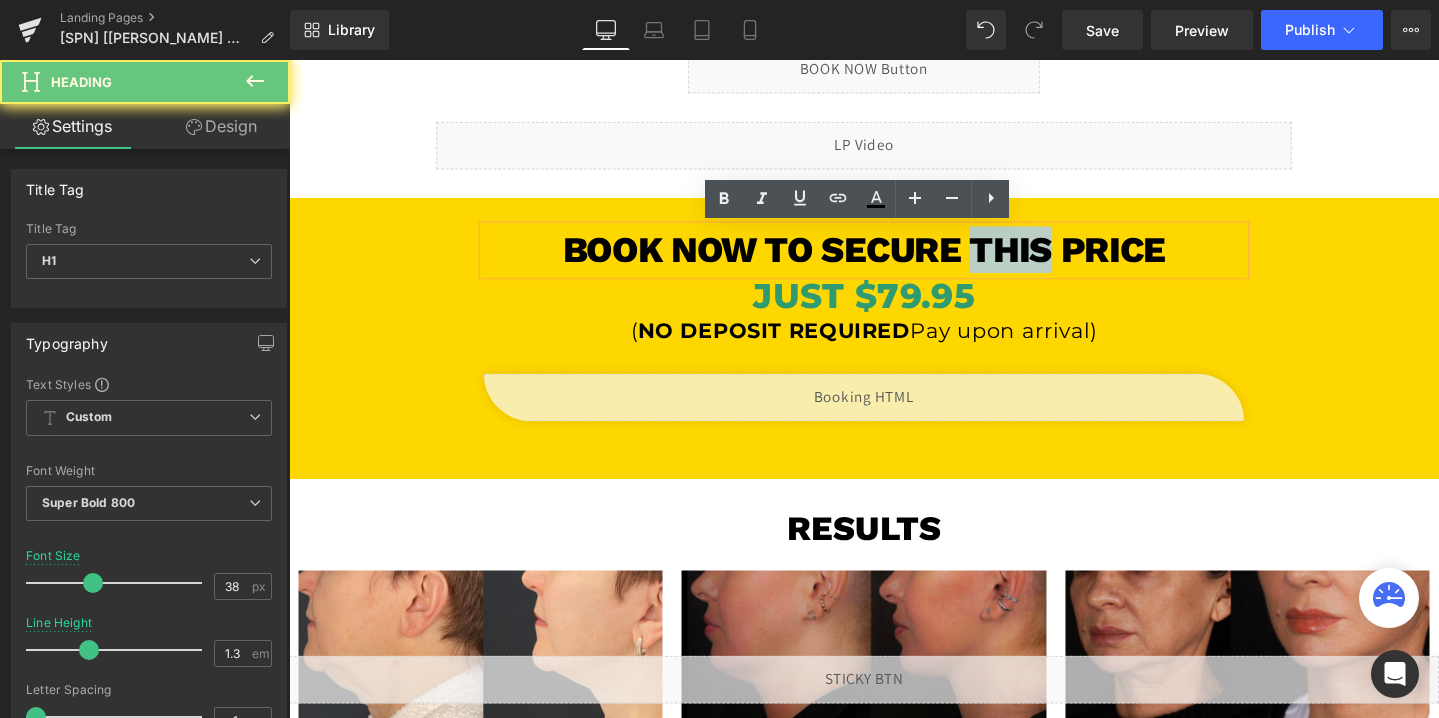 click on "book now to secure this price" at bounding box center (894, 259) 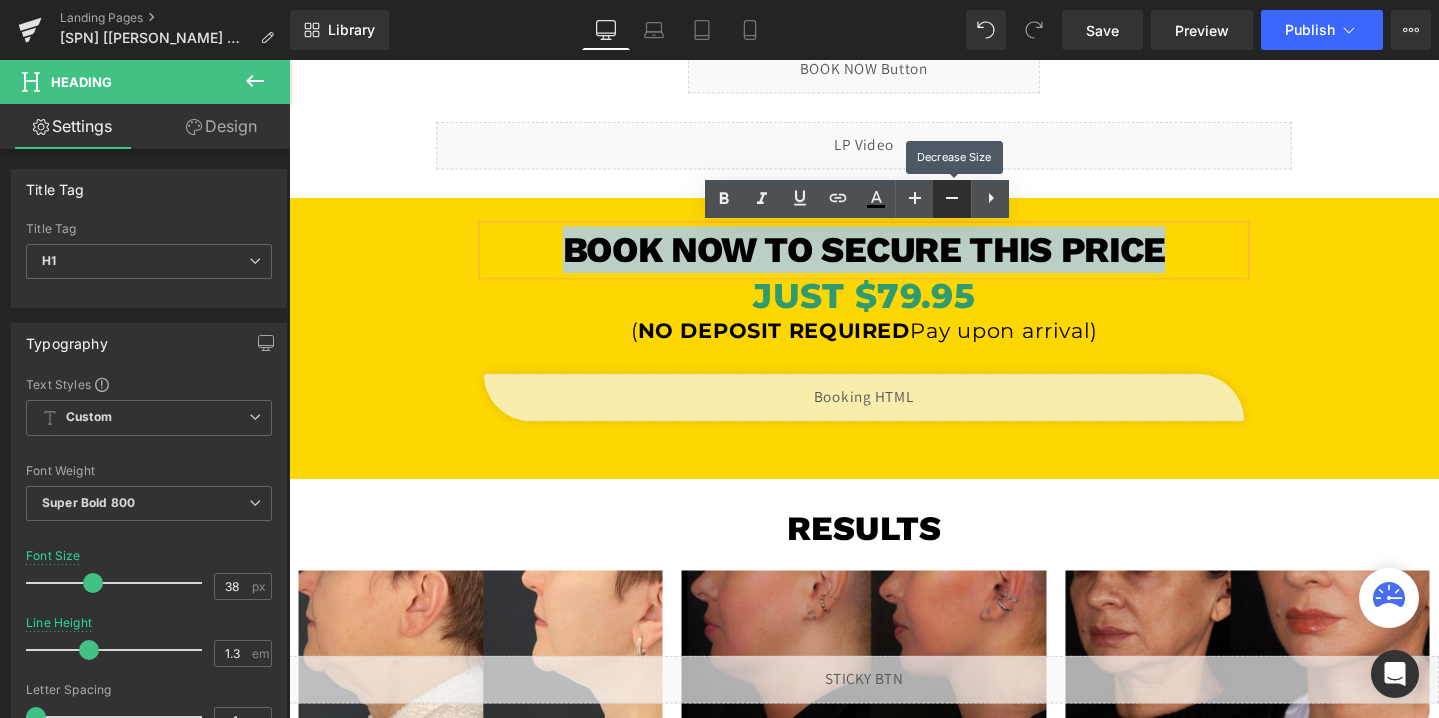 type 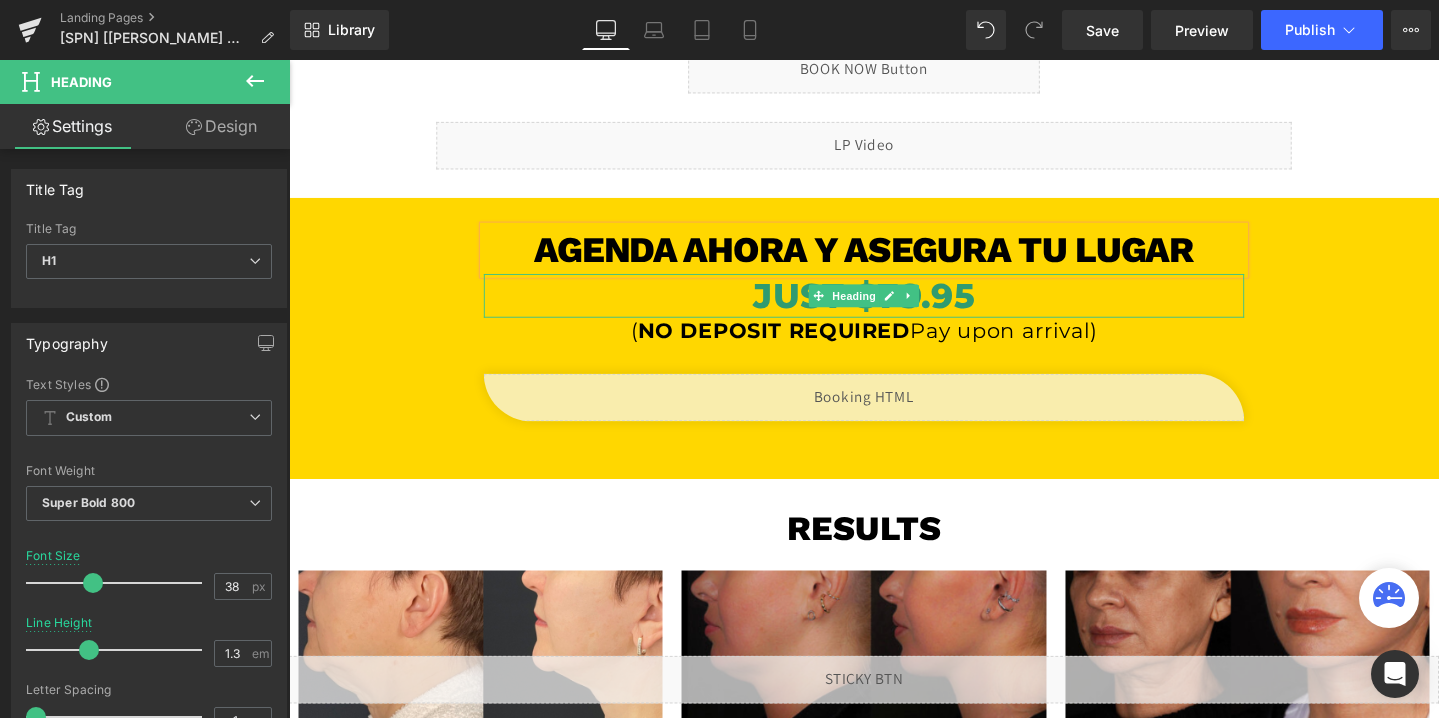 click on "JUST $79.95" at bounding box center (894, 308) 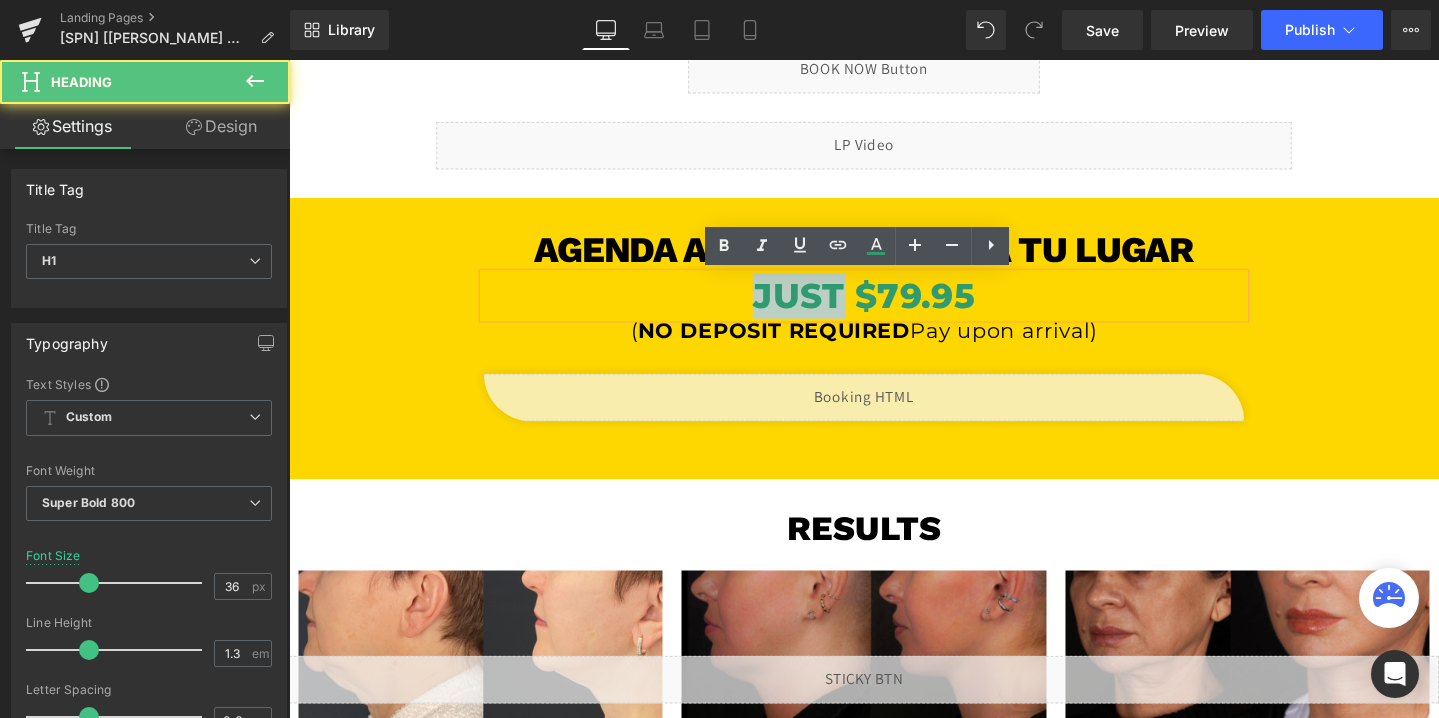 drag, startPoint x: 866, startPoint y: 306, endPoint x: 775, endPoint y: 305, distance: 91.00549 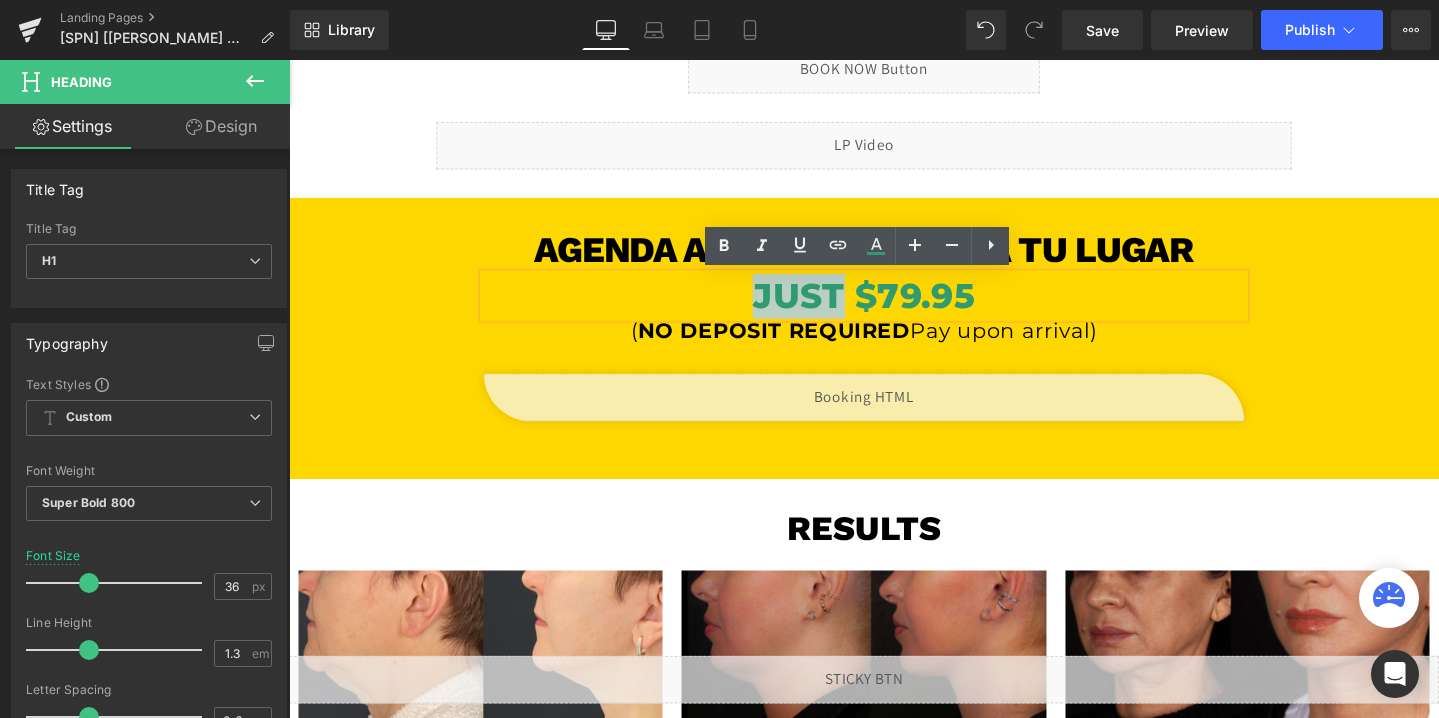 type 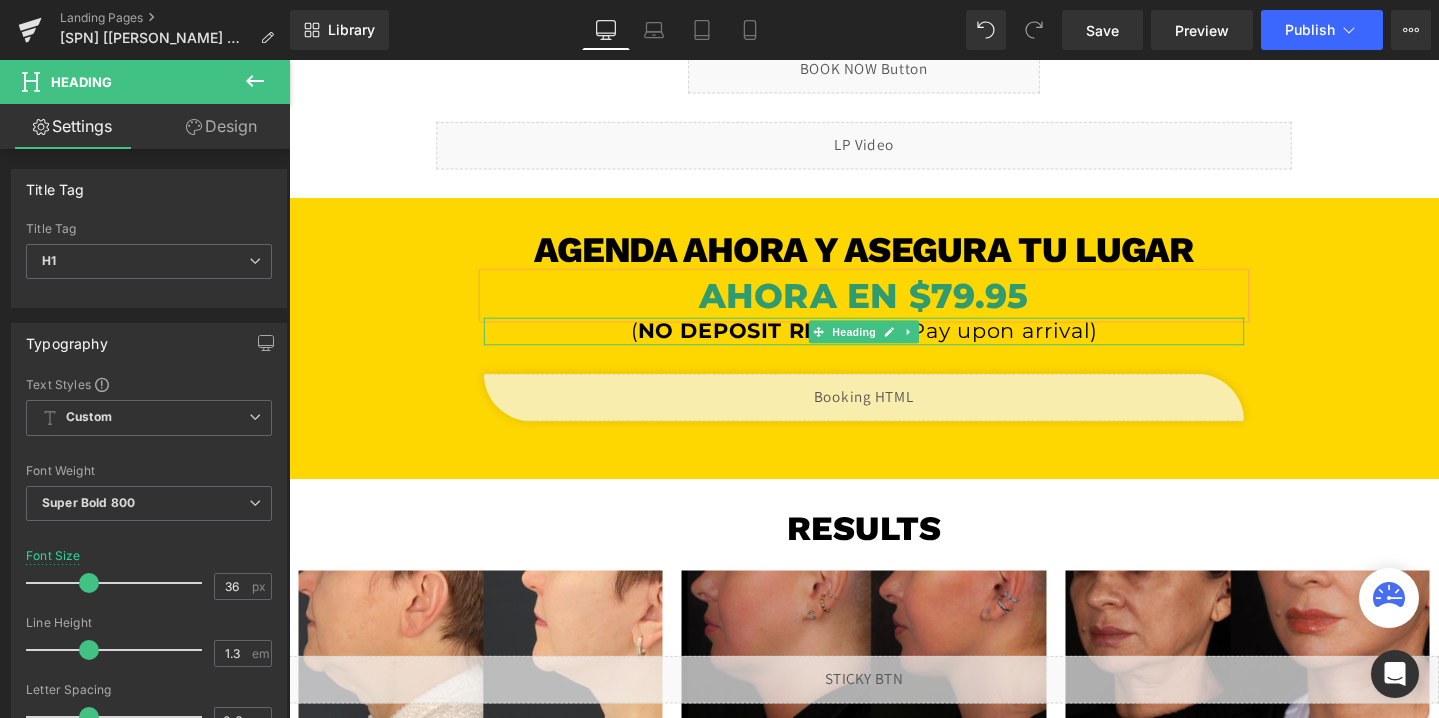 click on "NO DEPOSIT REQUIRED" at bounding box center (799, 344) 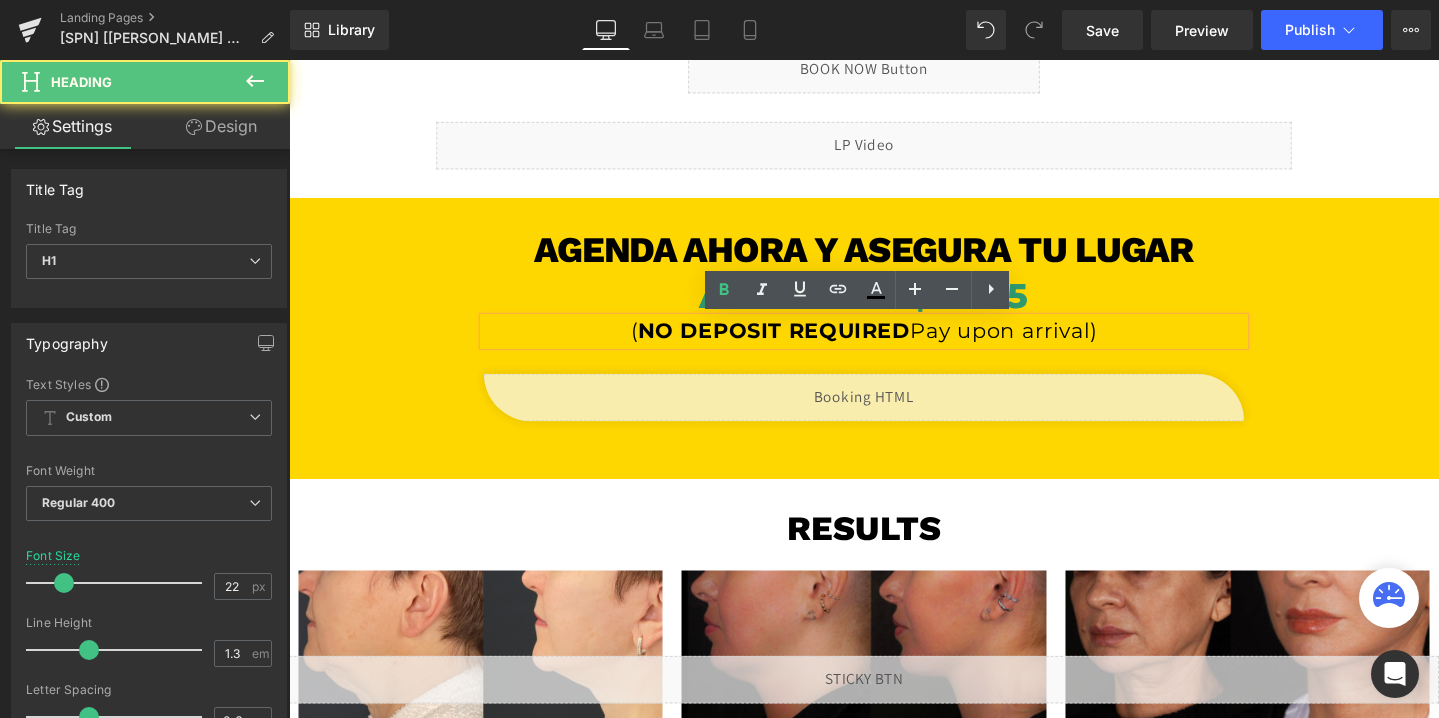 click on "NO DEPOSIT REQUIRED" at bounding box center [799, 344] 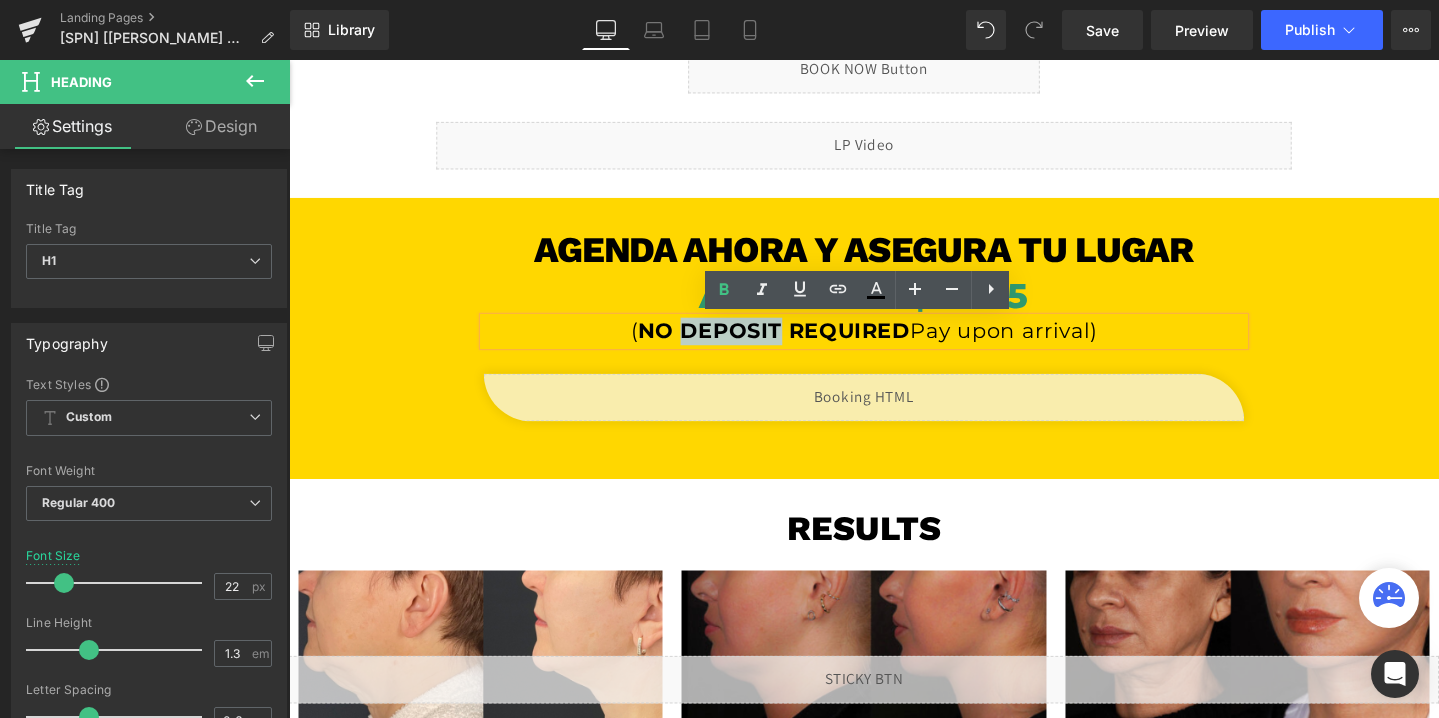 click on "NO DEPOSIT REQUIRED" at bounding box center (799, 344) 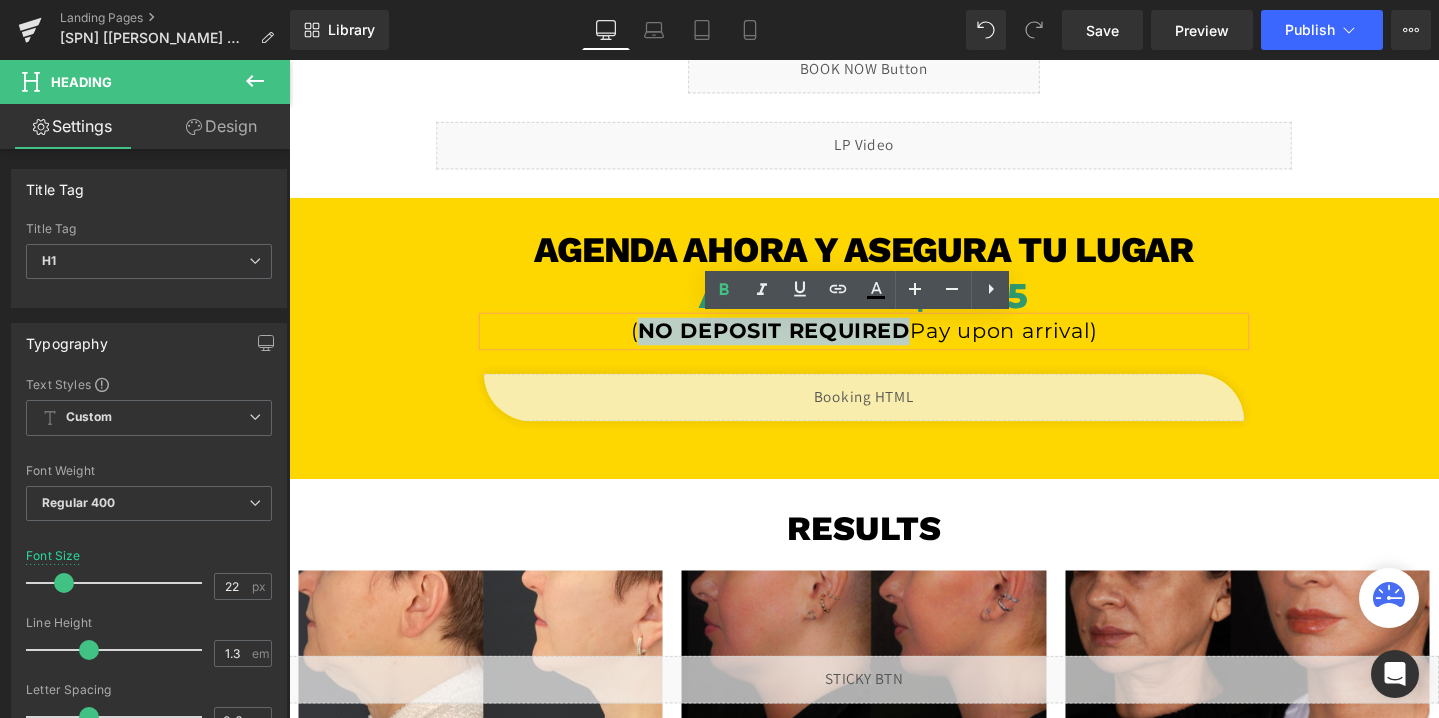 drag, startPoint x: 936, startPoint y: 343, endPoint x: 661, endPoint y: 343, distance: 275 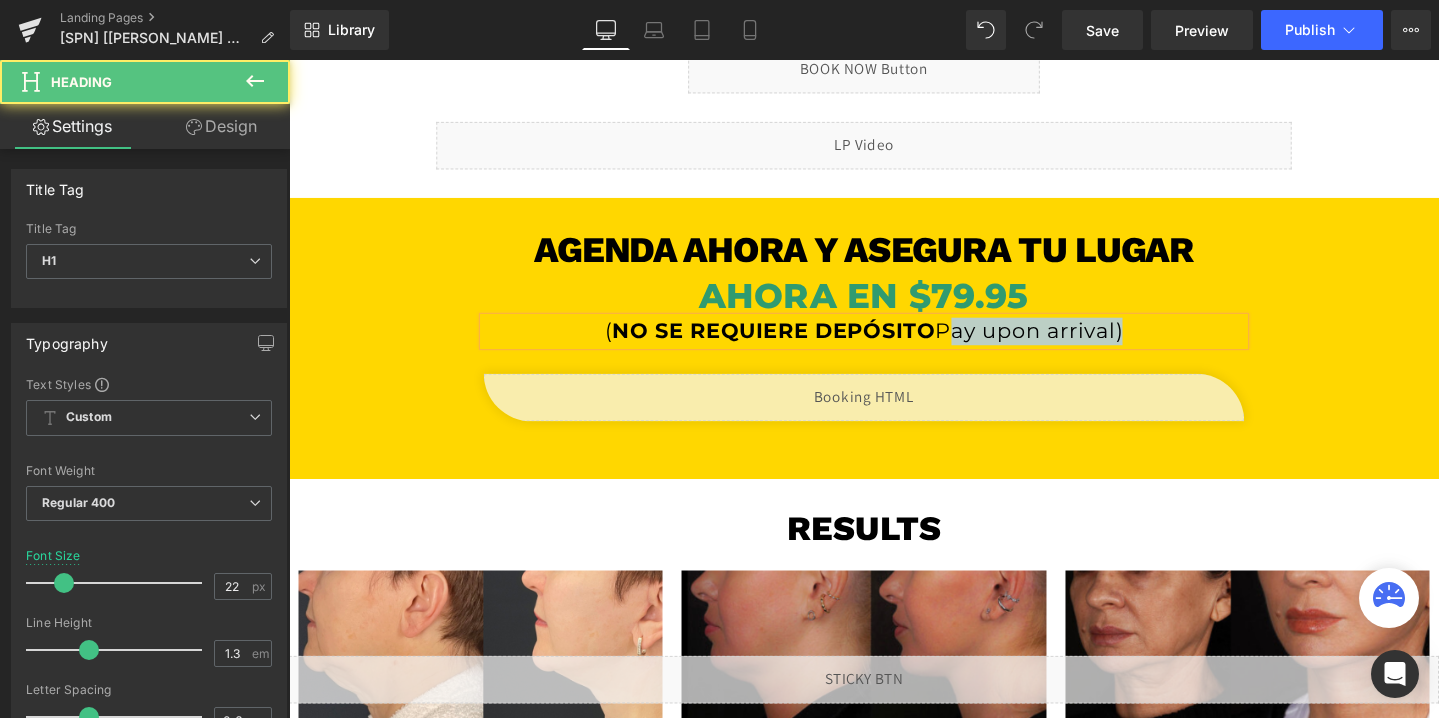 drag, startPoint x: 978, startPoint y: 345, endPoint x: 1162, endPoint y: 343, distance: 184.01086 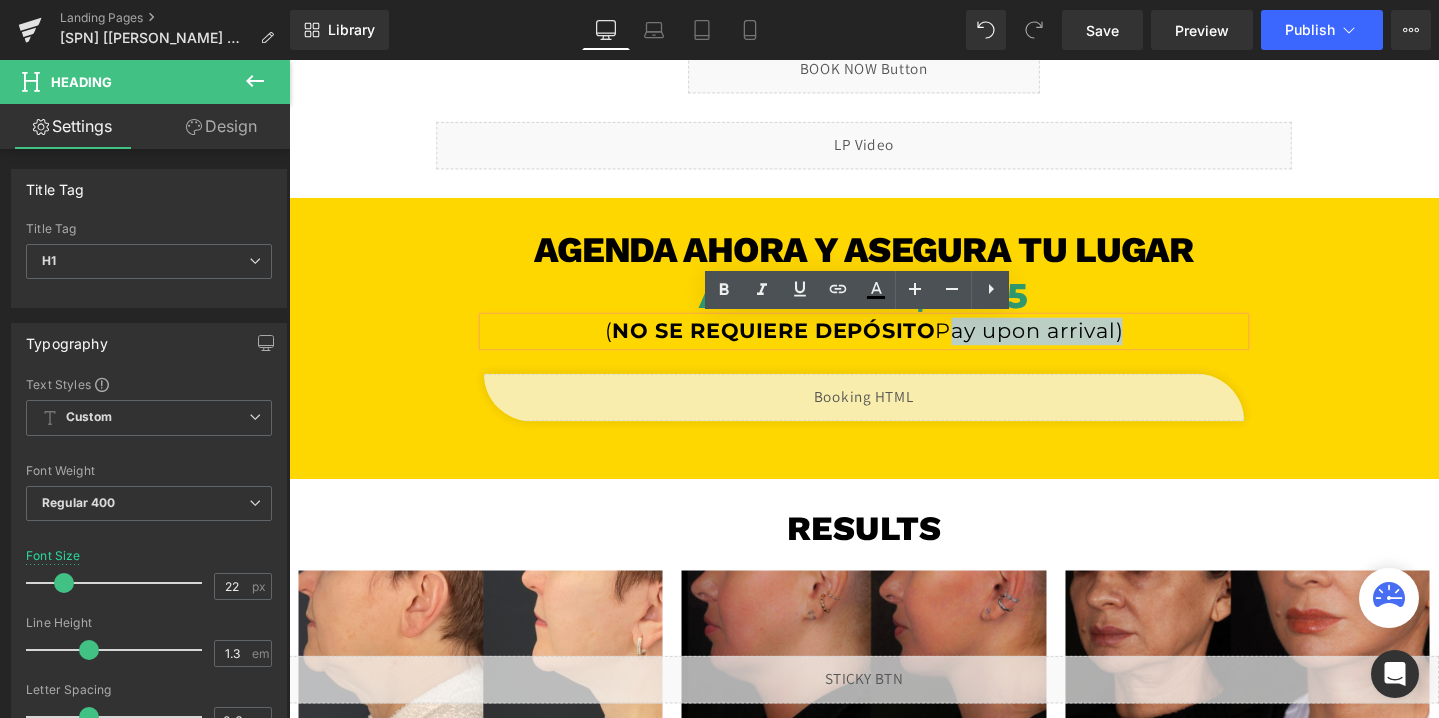 copy on "Pay upon arrival" 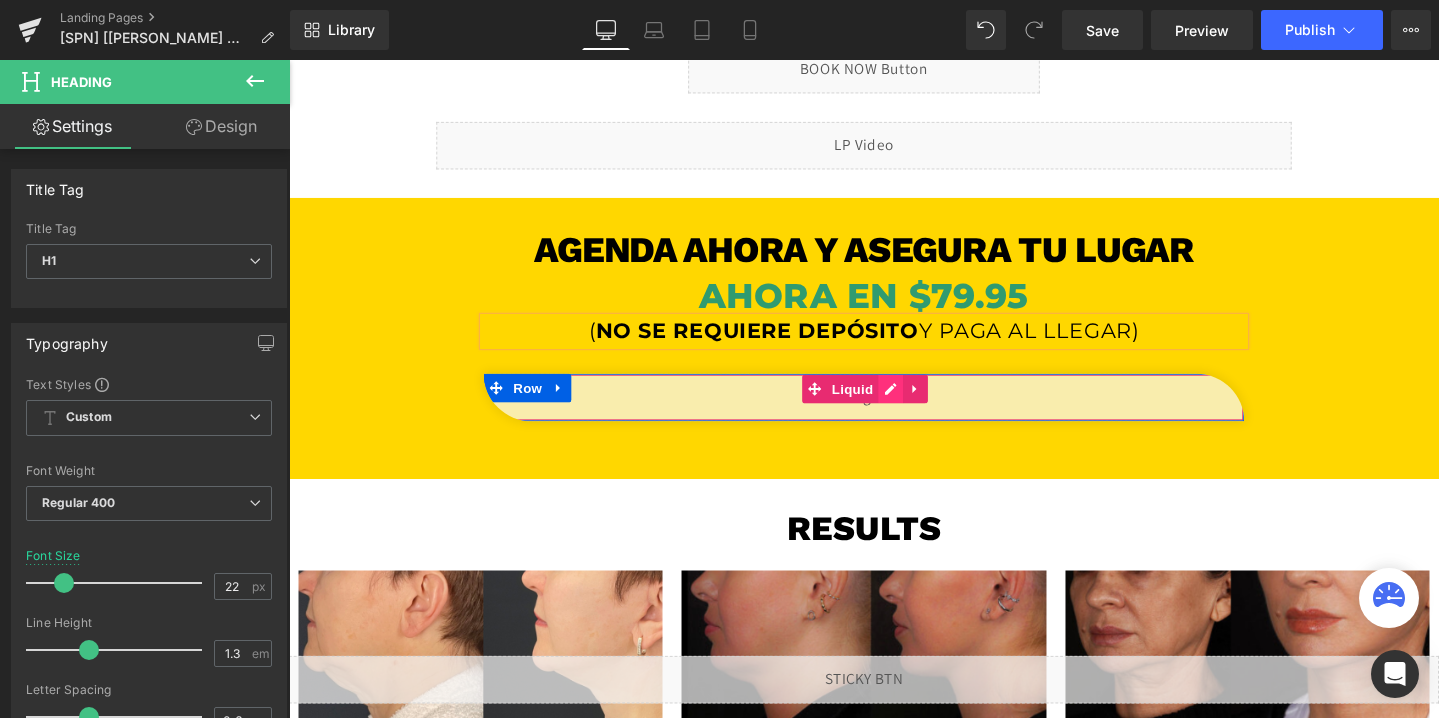 click on "Liquid" at bounding box center (894, 415) 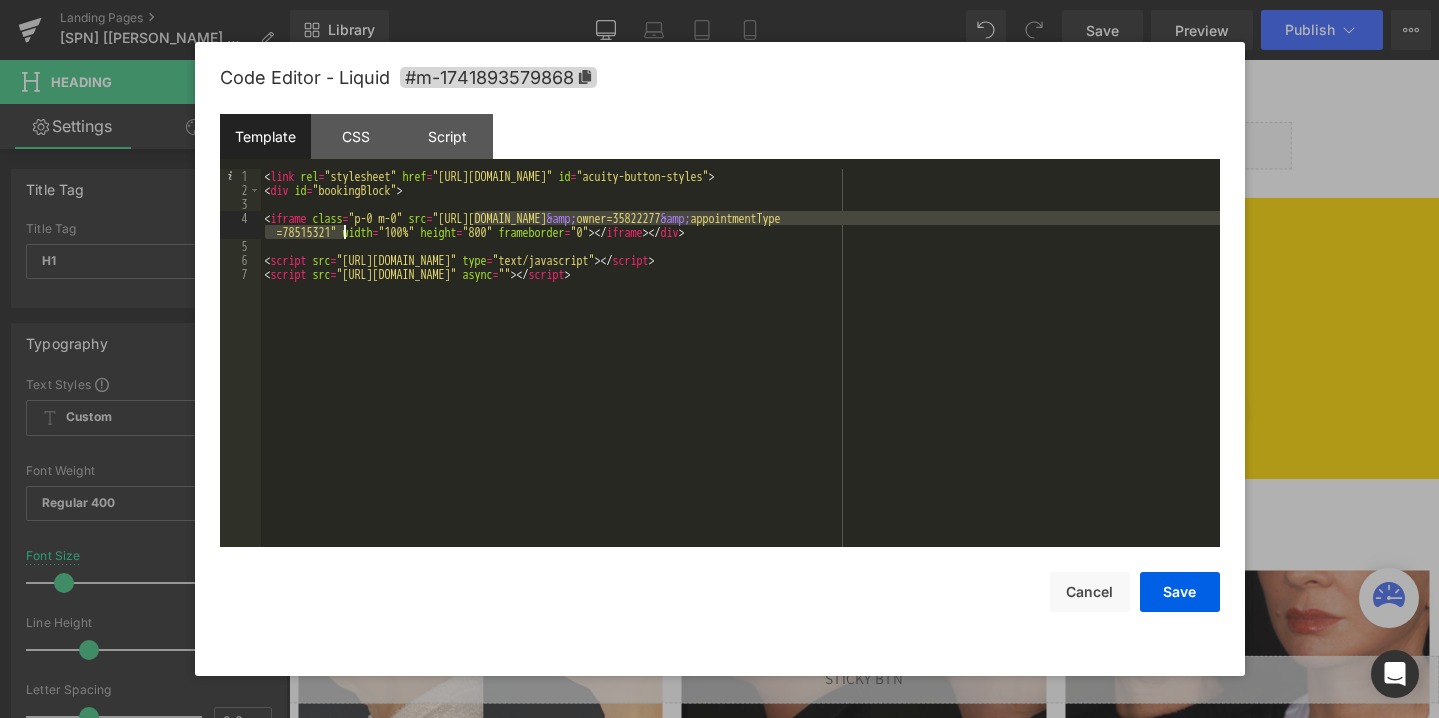 drag, startPoint x: 474, startPoint y: 215, endPoint x: 342, endPoint y: 236, distance: 133.66002 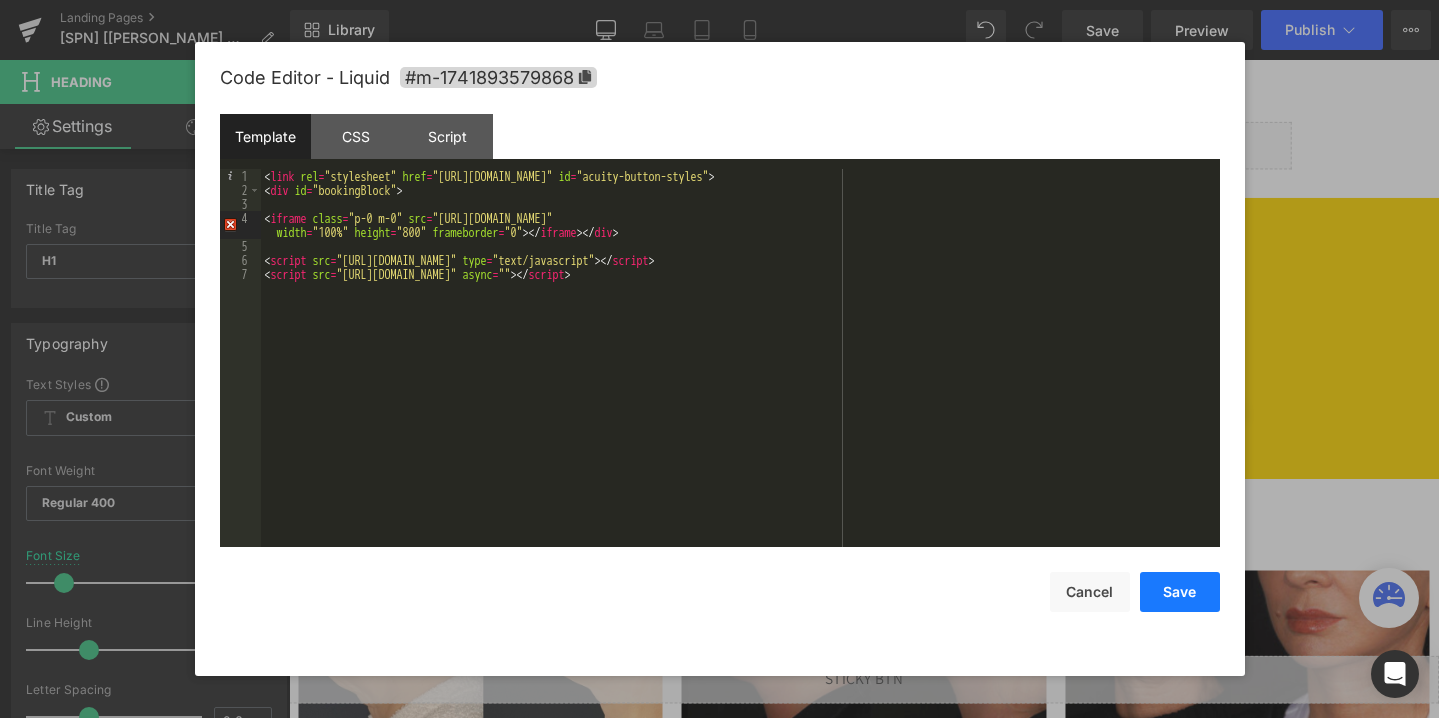 click on "Save" at bounding box center [1180, 592] 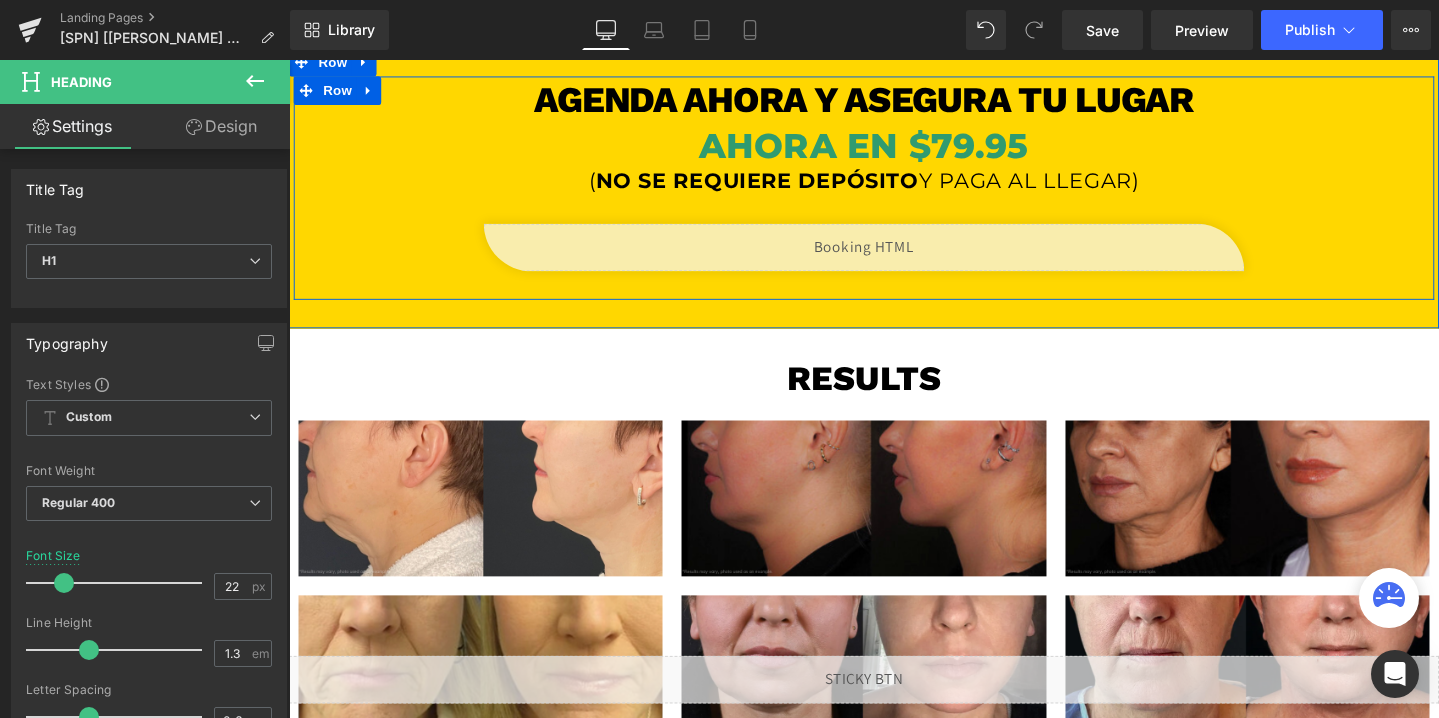 scroll, scrollTop: 480, scrollLeft: 0, axis: vertical 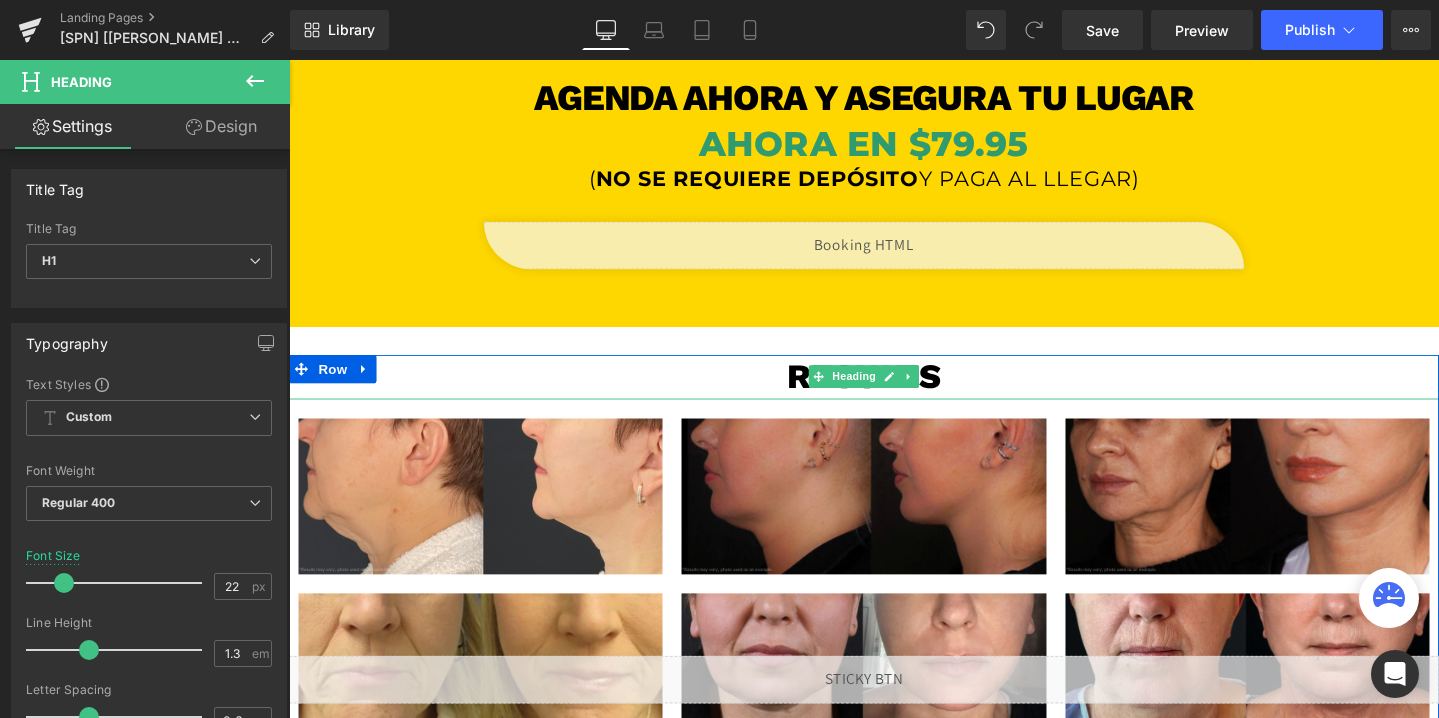 click on "results" at bounding box center [894, 393] 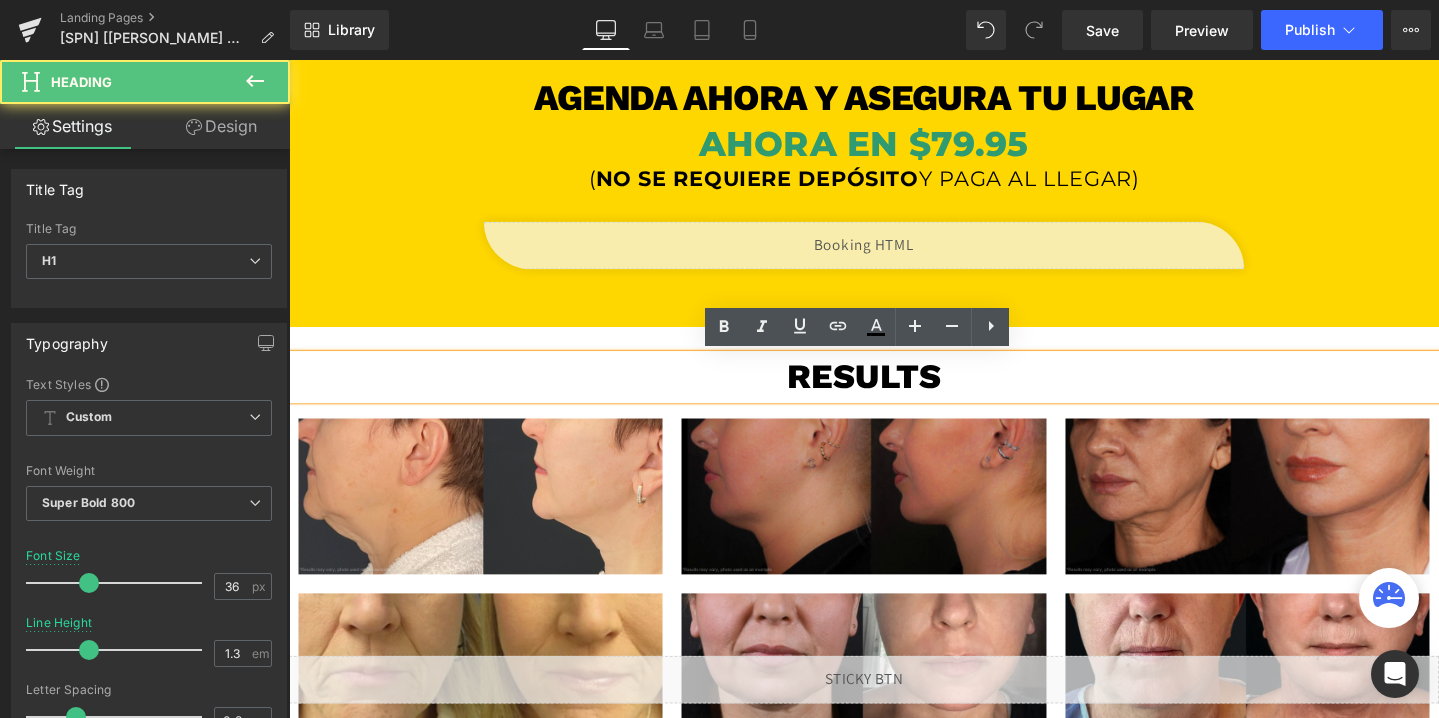 click on "results" at bounding box center (894, 393) 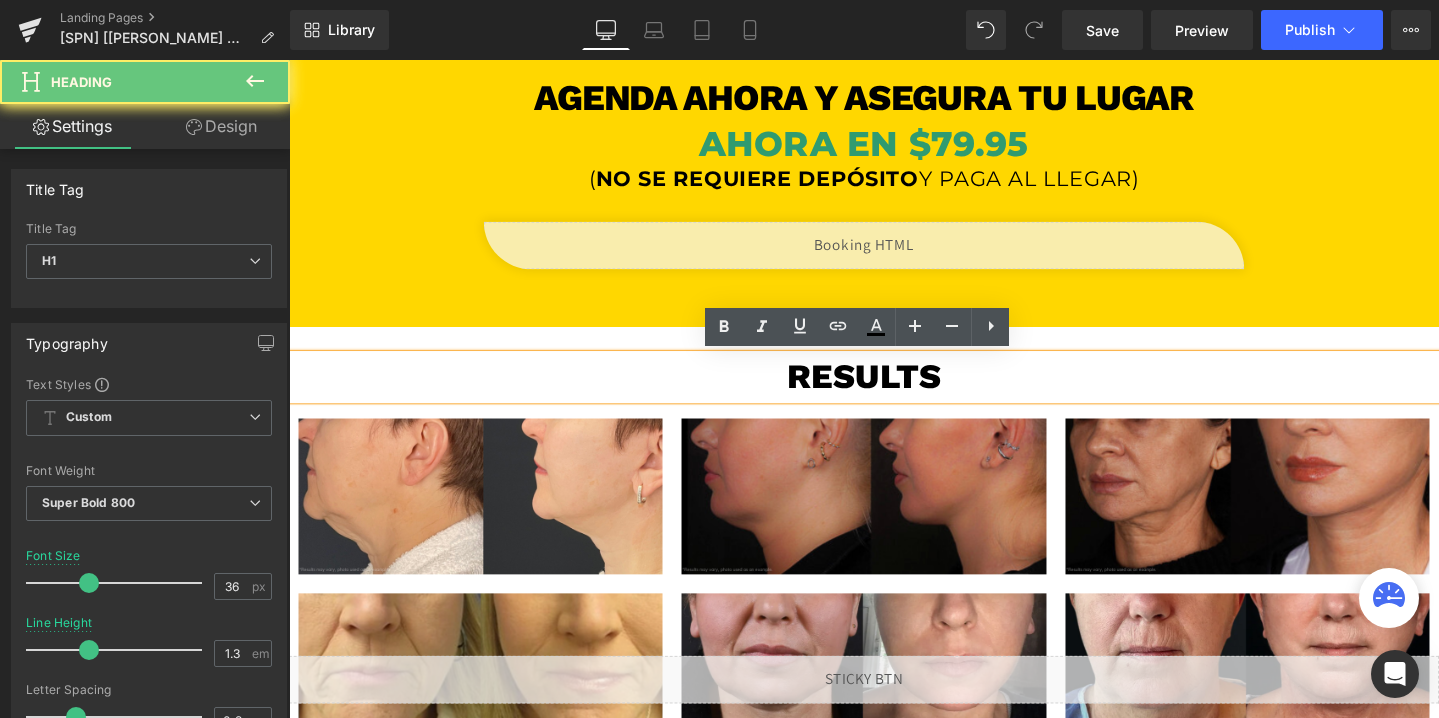 click on "results" at bounding box center (894, 393) 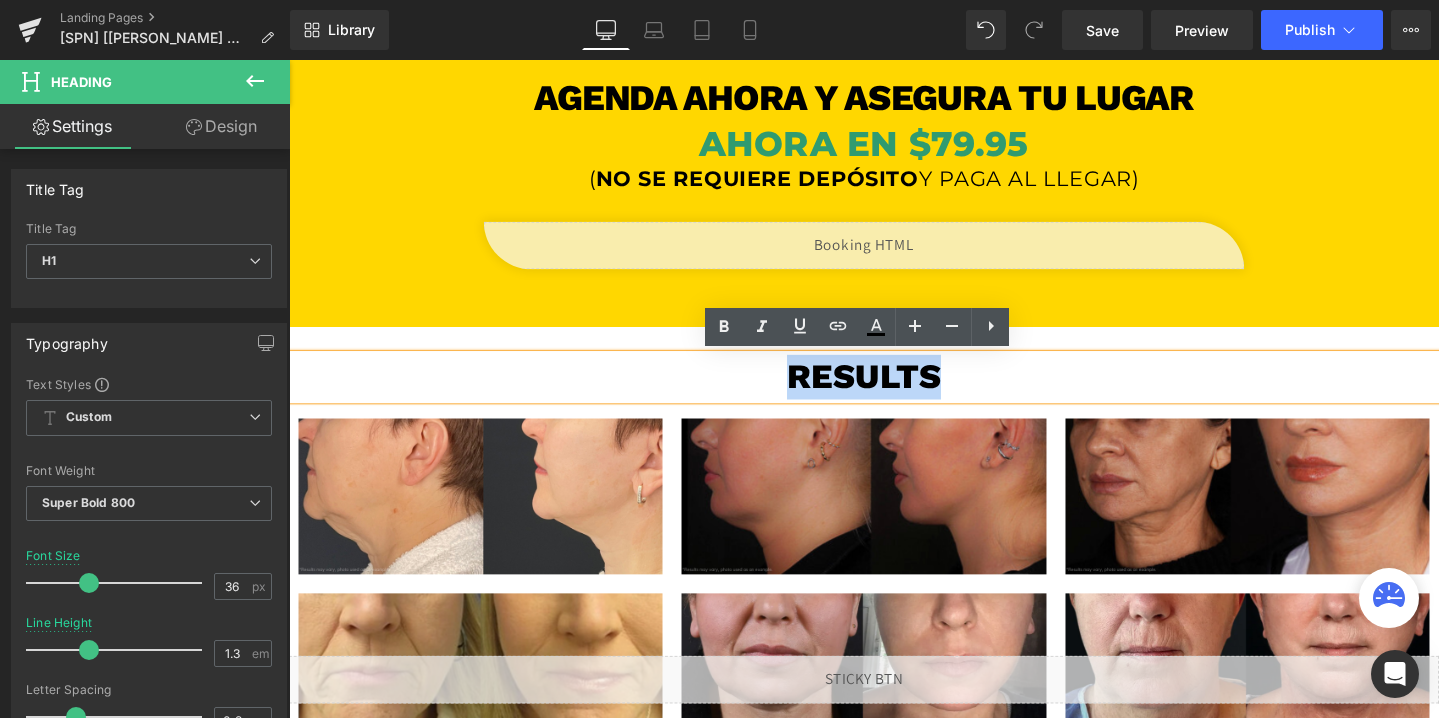 type 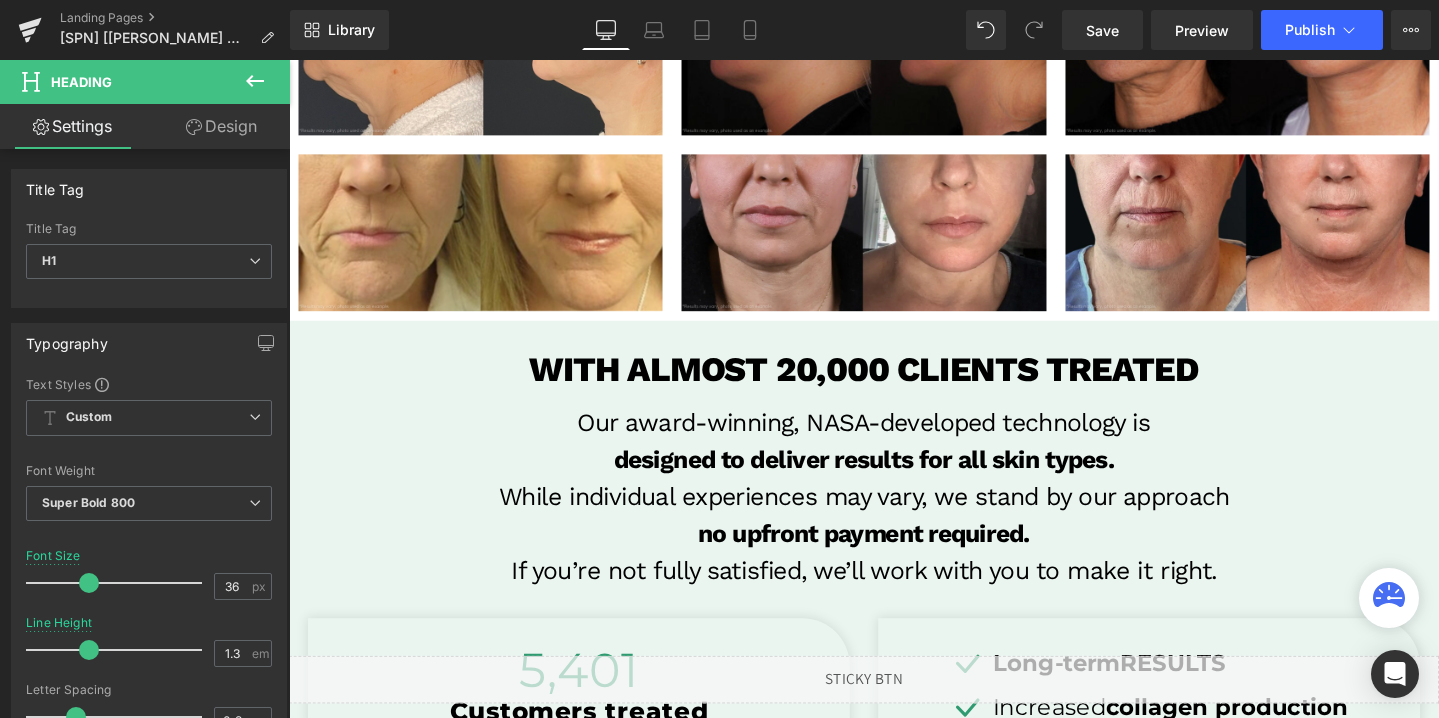 scroll, scrollTop: 954, scrollLeft: 0, axis: vertical 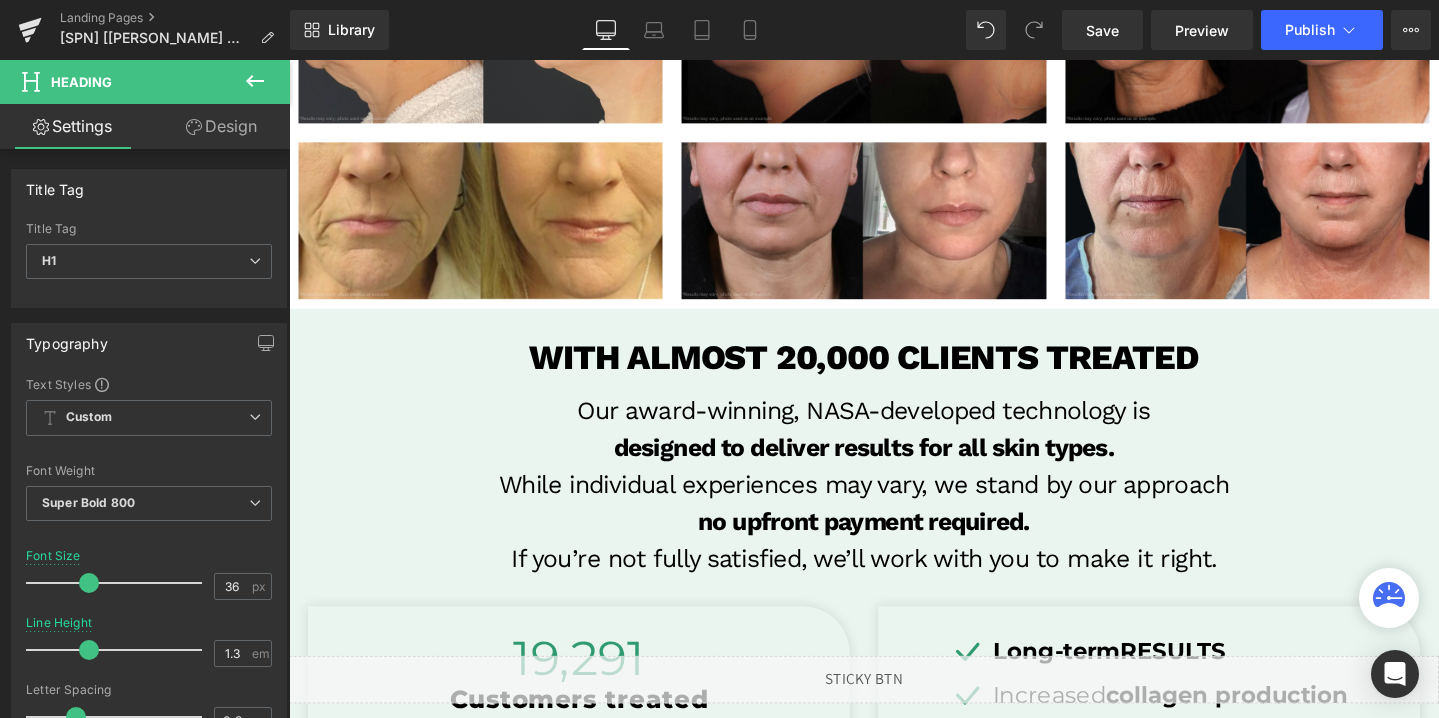 click on "With almost 20,000 clients treated" at bounding box center (894, 373) 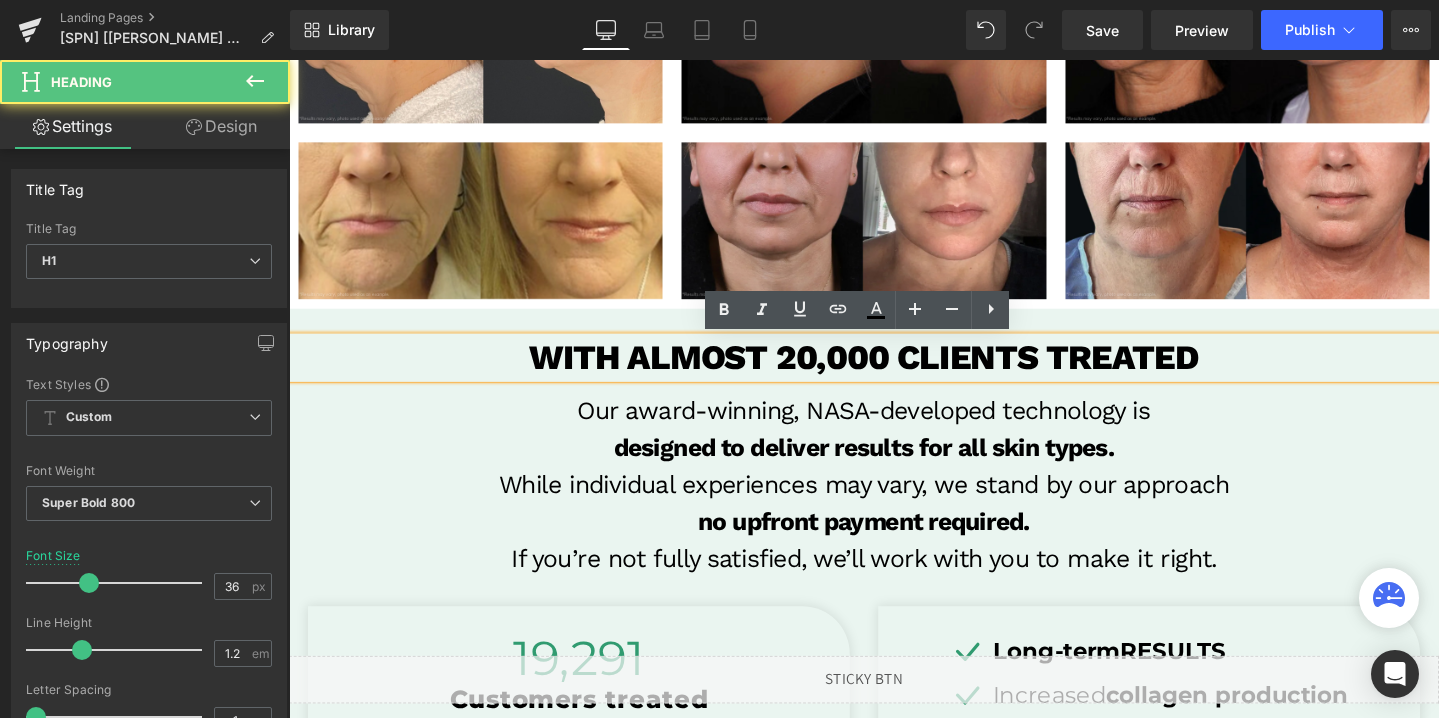 click on "With almost 20,000 clients treated" at bounding box center (894, 373) 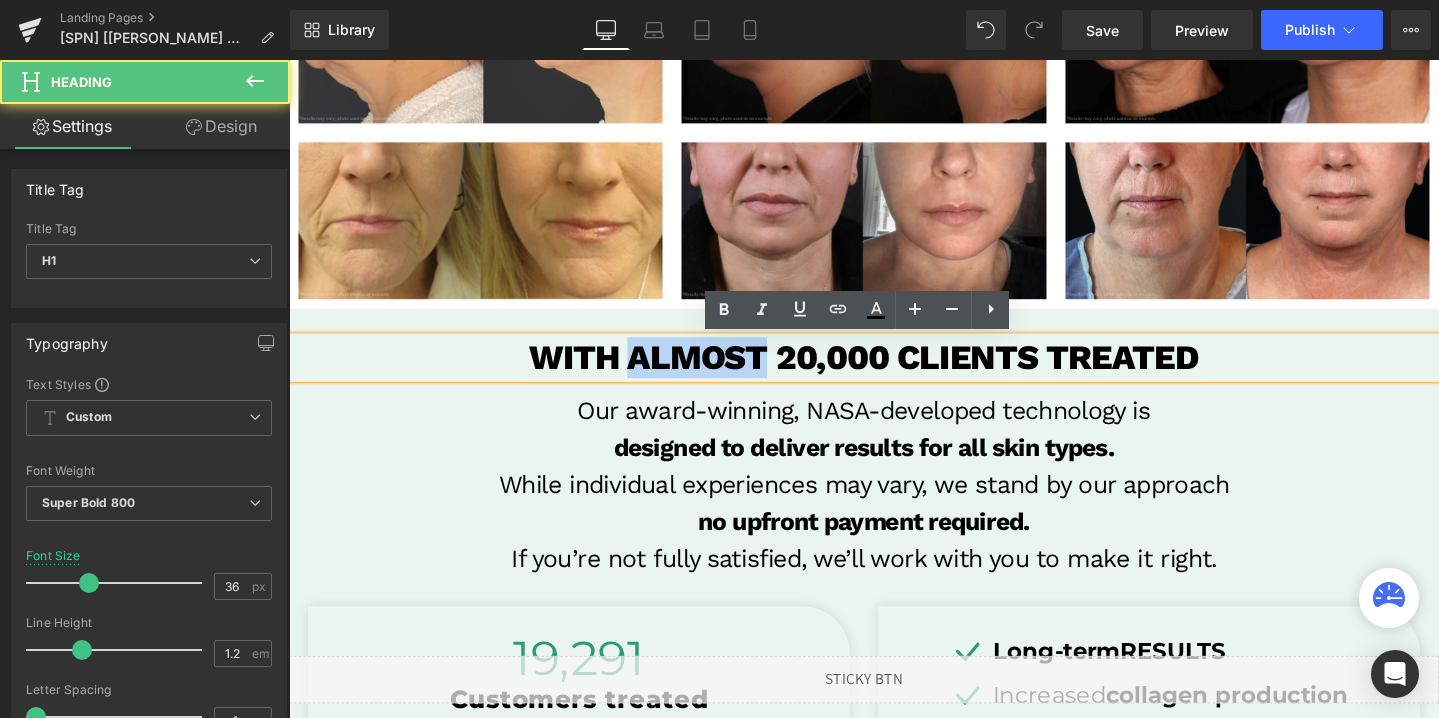 click on "With almost 20,000 clients treated" at bounding box center [894, 373] 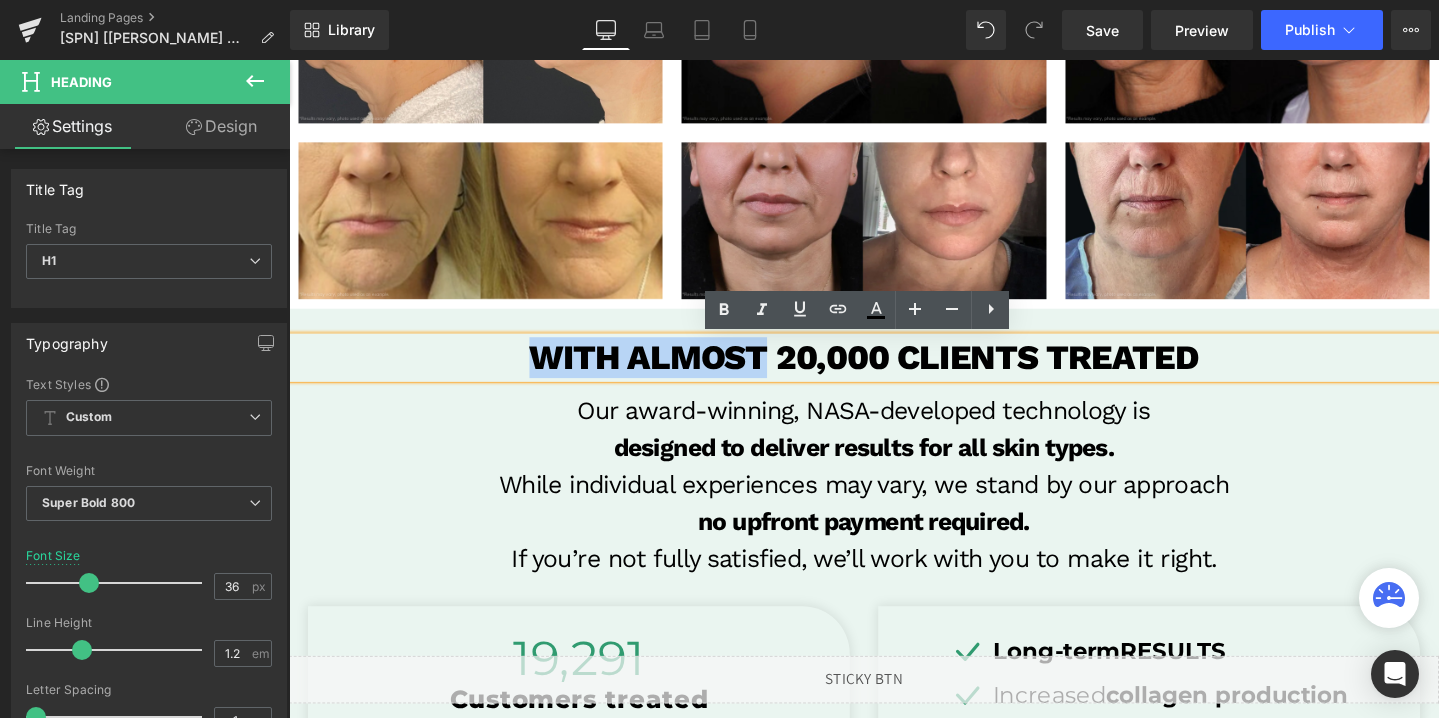 drag, startPoint x: 789, startPoint y: 376, endPoint x: 474, endPoint y: 378, distance: 315.00635 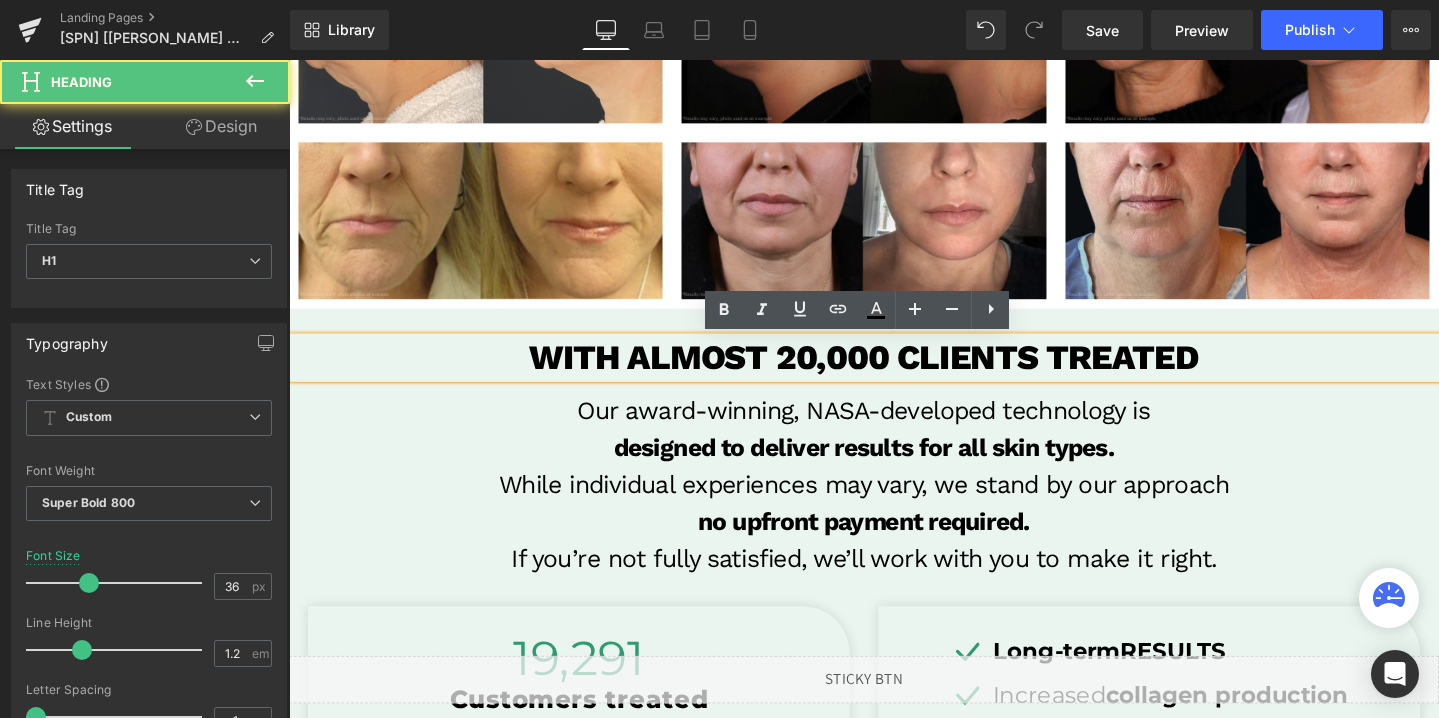 click on "With almost 20,000 clients treated" at bounding box center (894, 373) 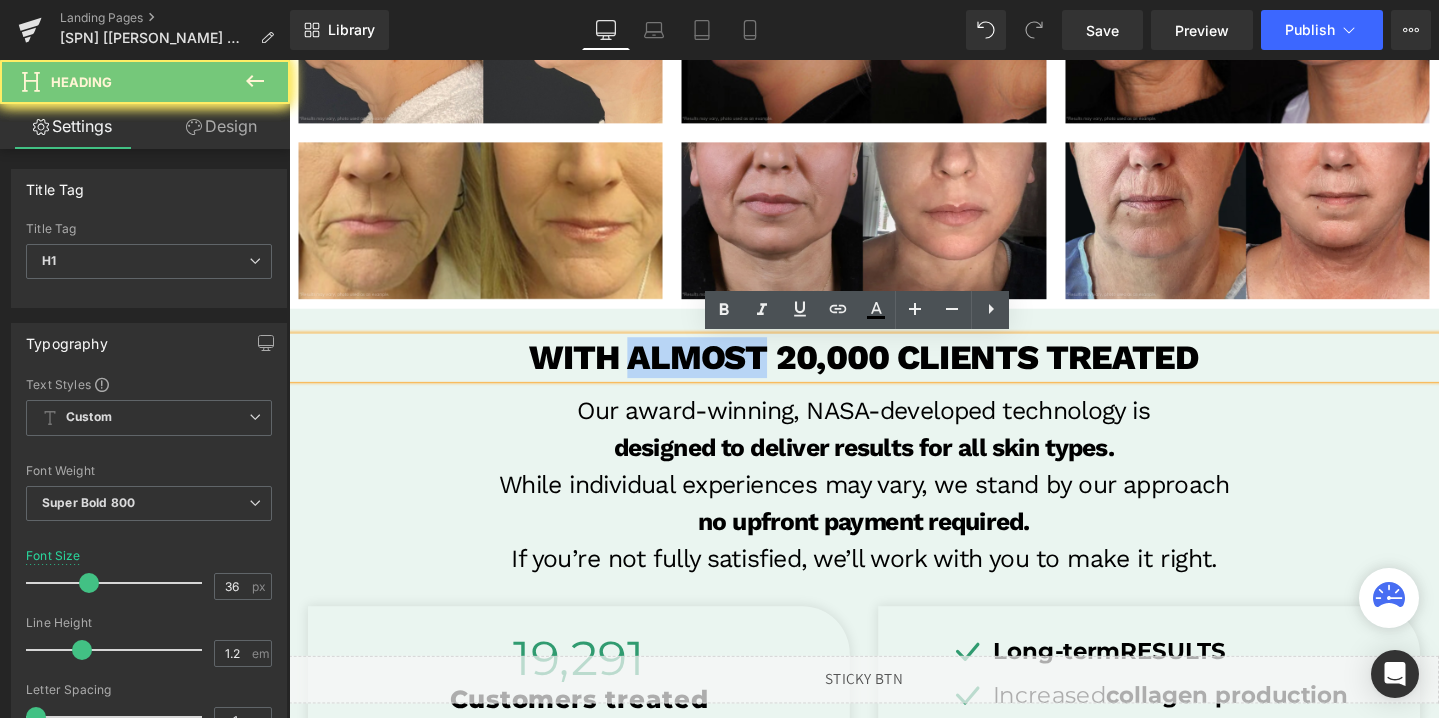 click on "With almost 20,000 clients treated" at bounding box center [894, 373] 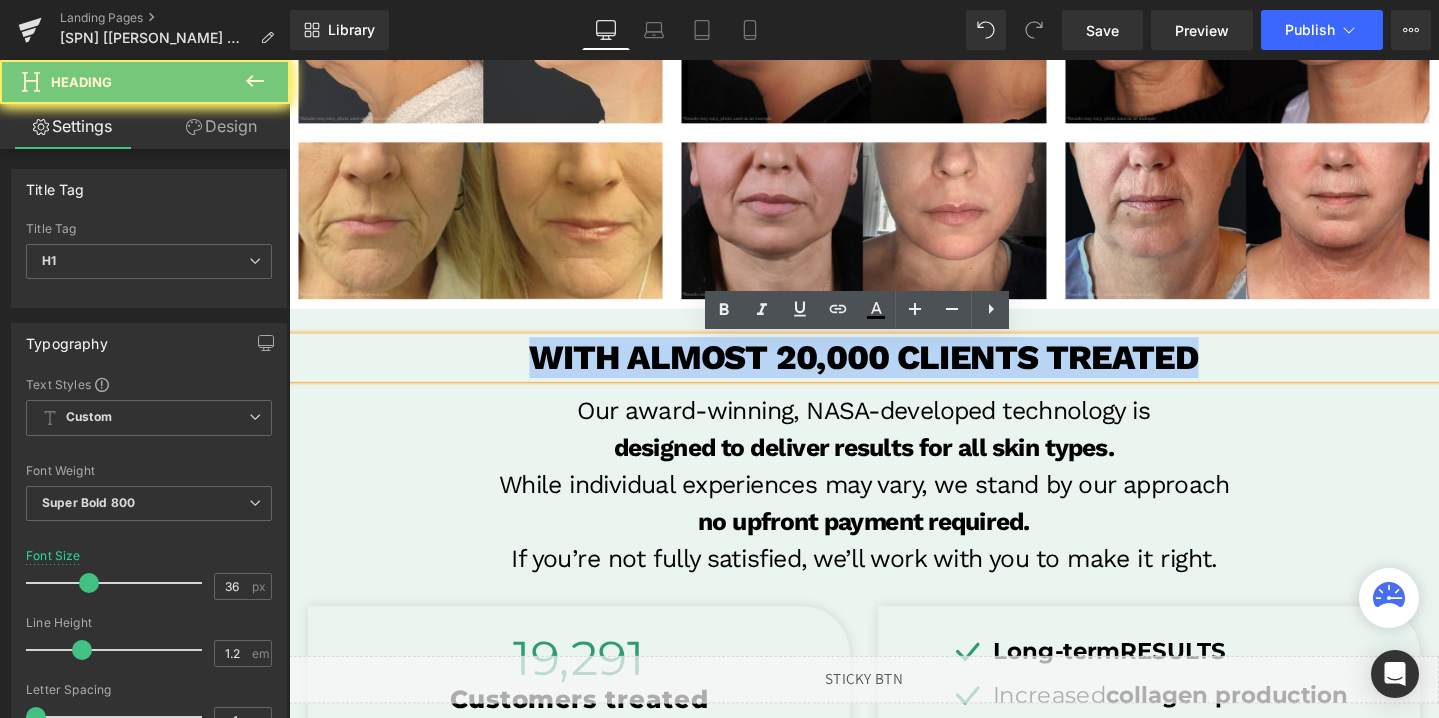 copy on "With almost 20,000 clients treated" 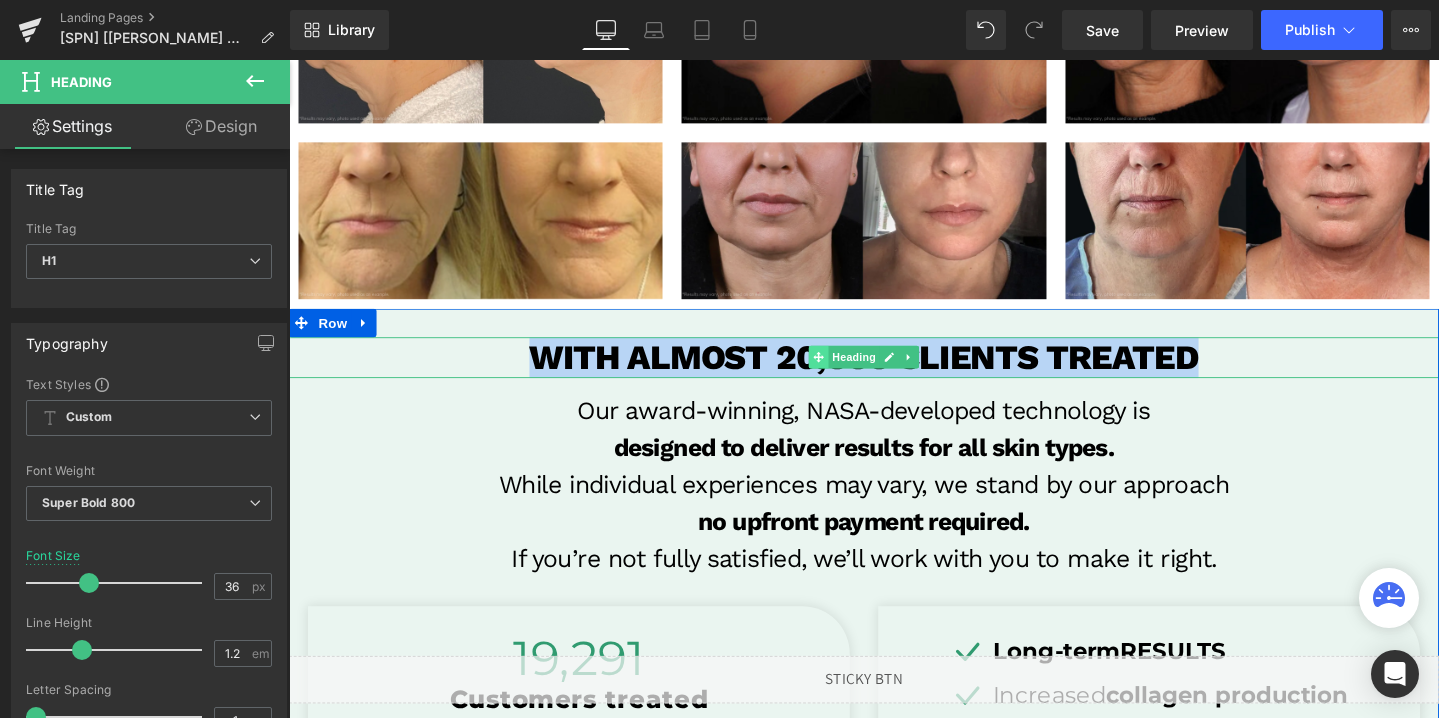 paste 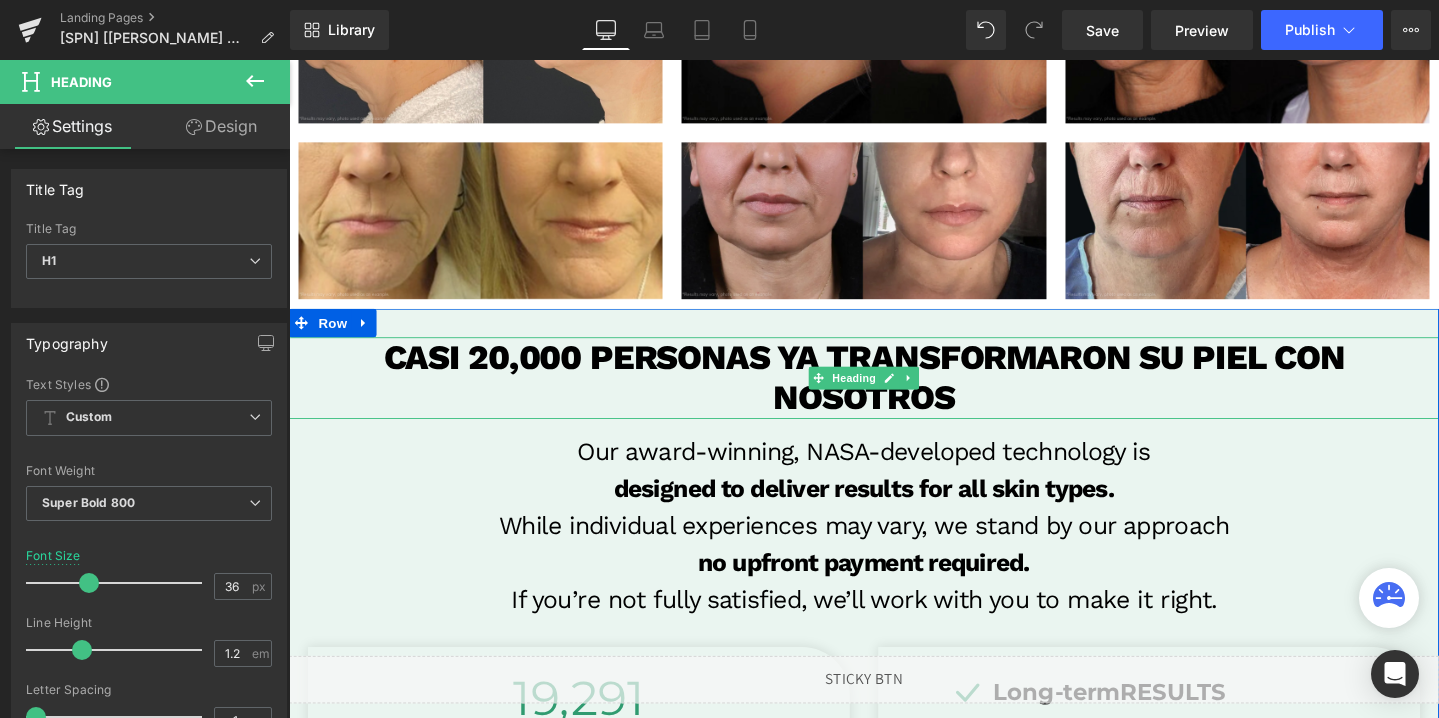 click on "Casi 20,000 personas ya transformaron su piel con nosotros" at bounding box center (894, 395) 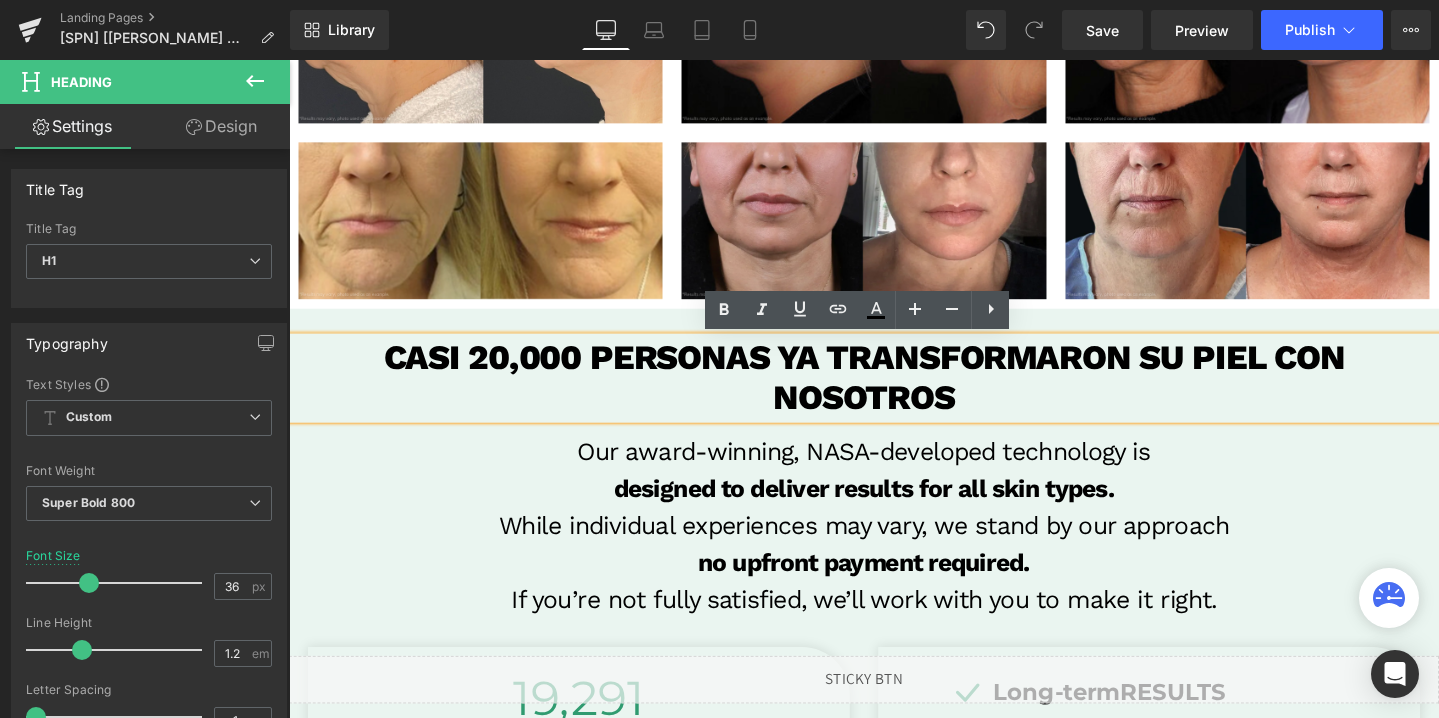 click on "Casi 20,000 personas ya transformaron su piel con nosotros" at bounding box center [894, 395] 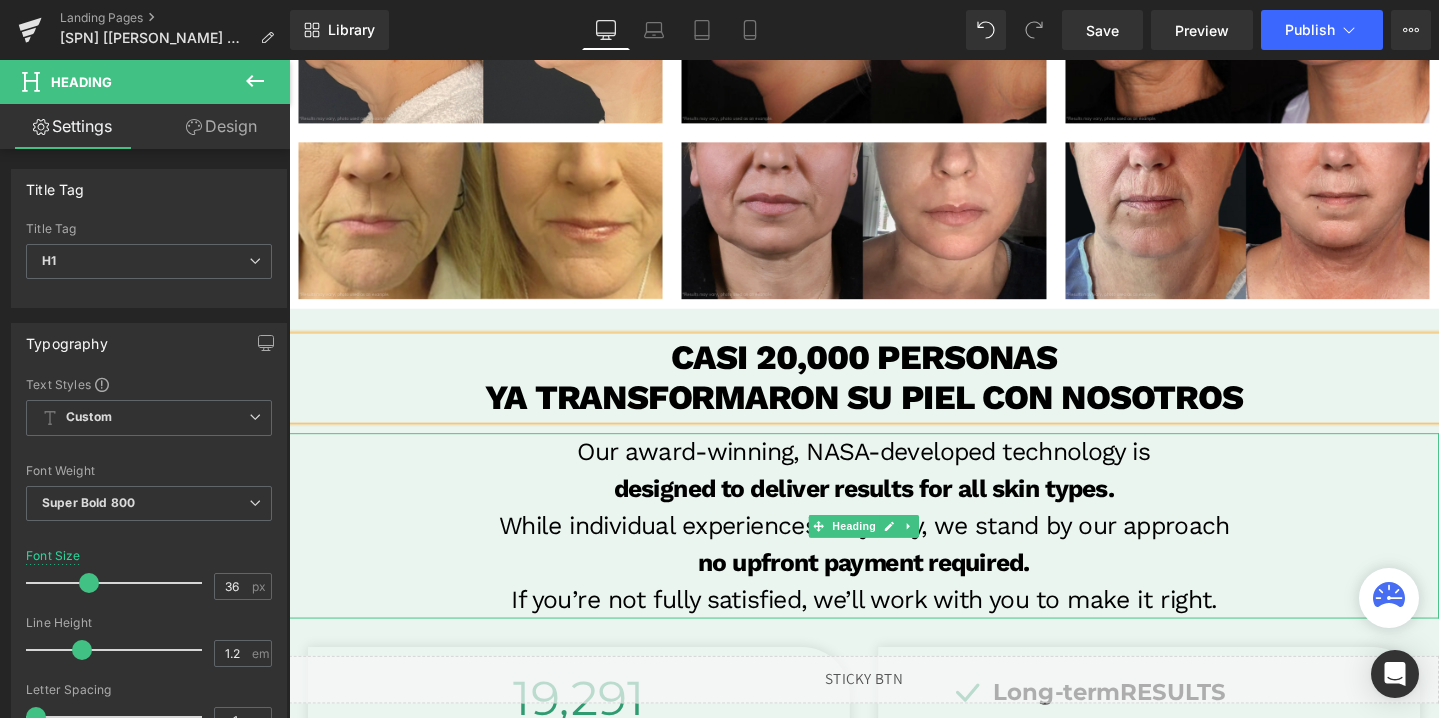click on "Our award-winning, NASA-developed technology is" at bounding box center [894, 472] 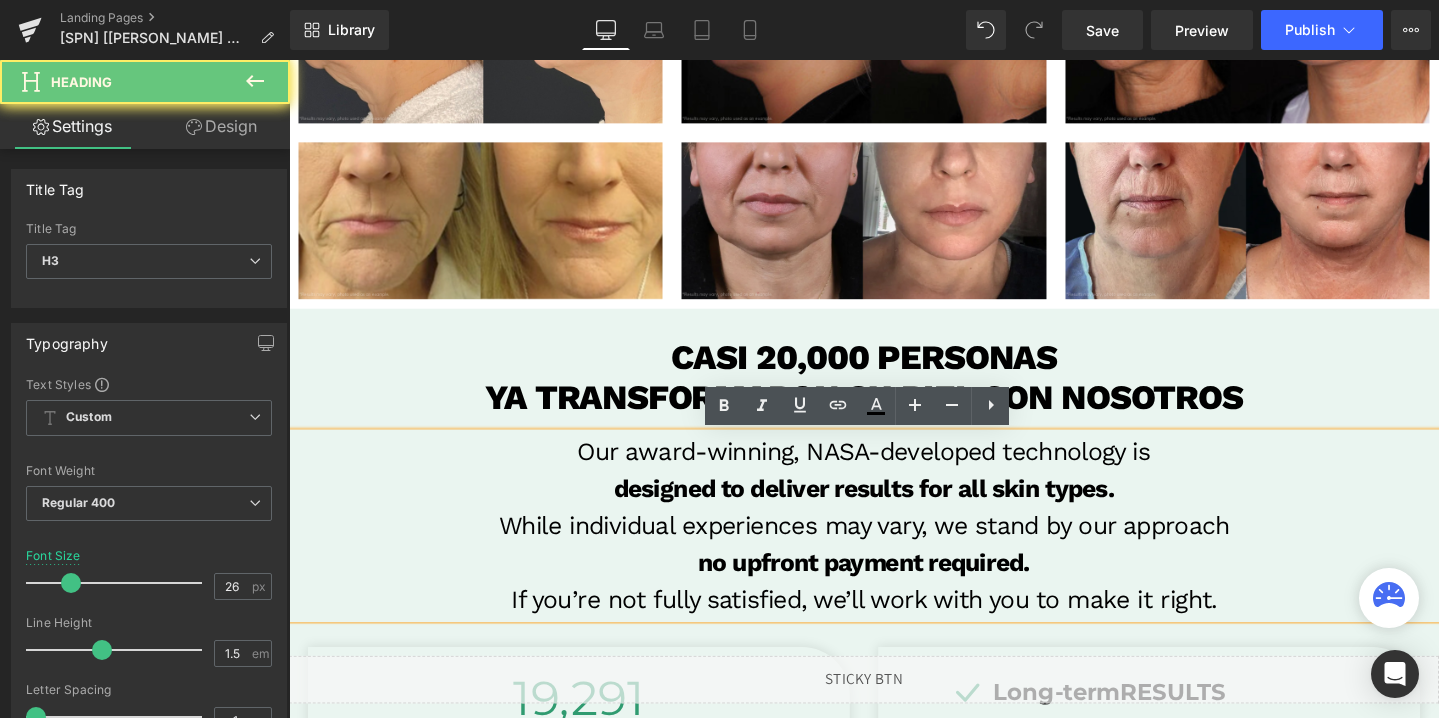 click on "Our award-winning, NASA-developed technology is" at bounding box center (894, 472) 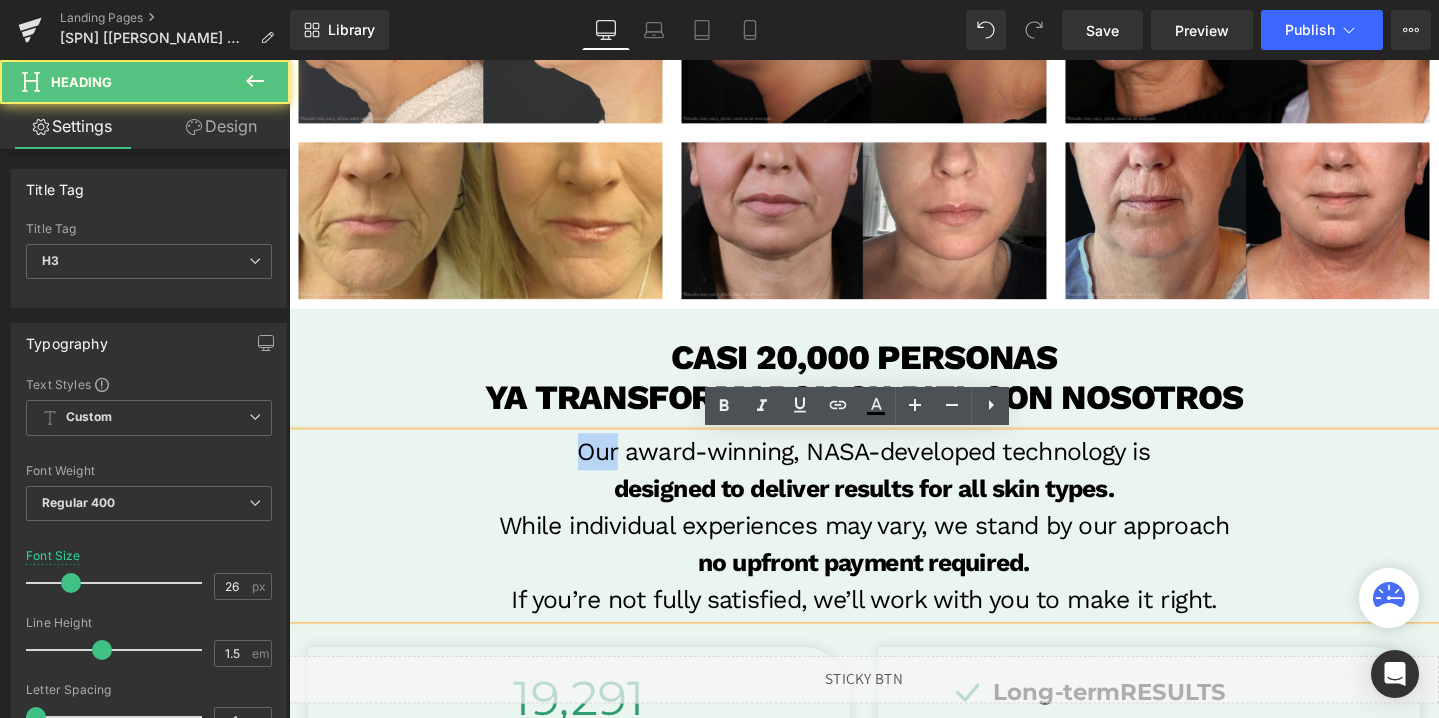 click on "Our award-winning, NASA-developed technology is" at bounding box center (894, 472) 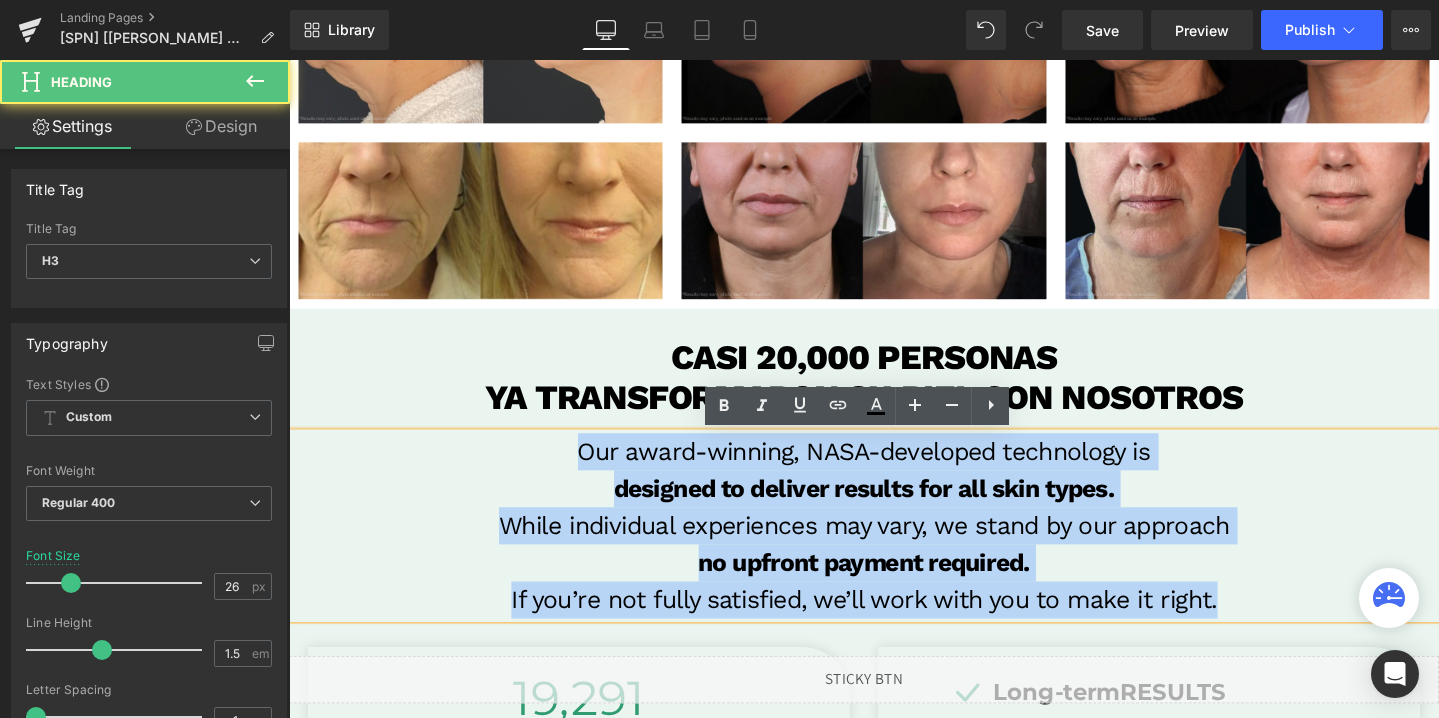 drag, startPoint x: 595, startPoint y: 469, endPoint x: 1316, endPoint y: 629, distance: 738.5398 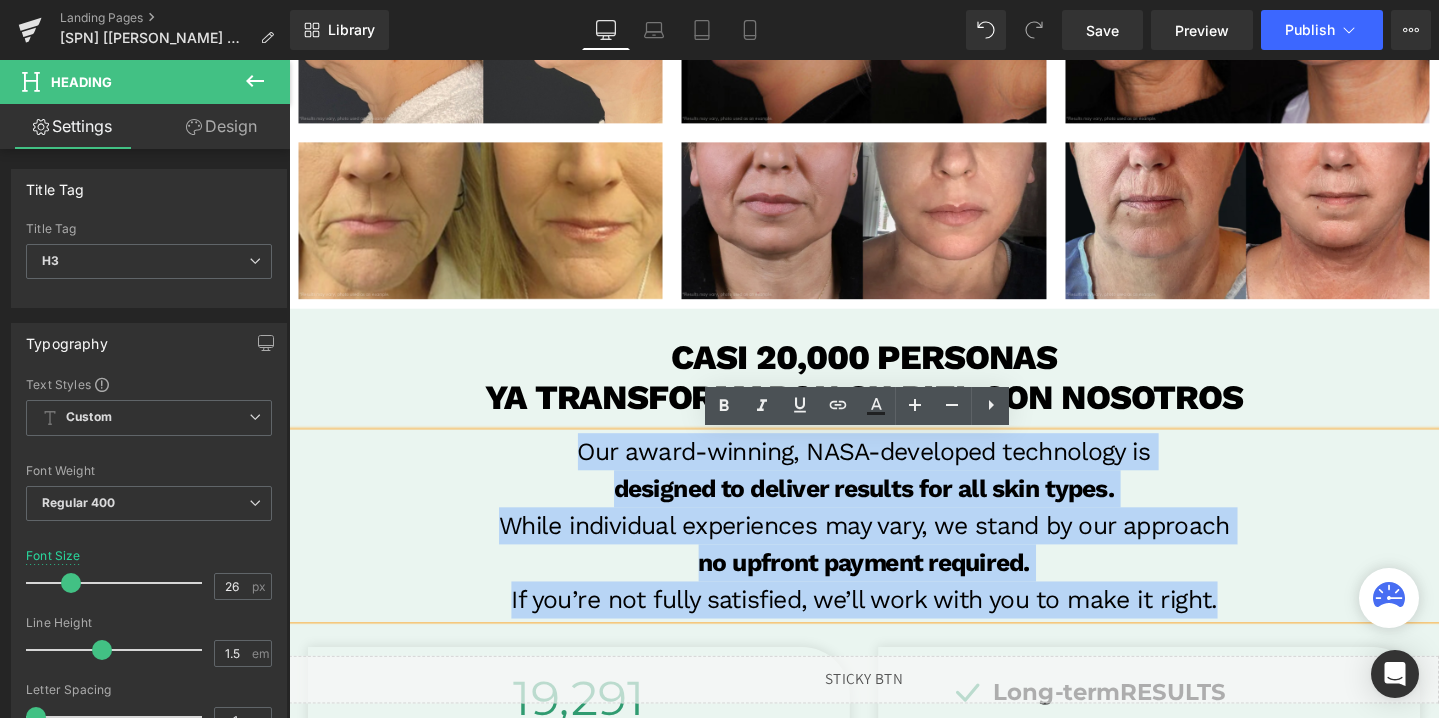 copy on "Our award-winning, NASA-developed technology is  designed to deliver results for all skin types. While individual experiences may vary, we stand by our approach no upfront payment required. If you’re not fully satisfied, we’ll work with you to make it right." 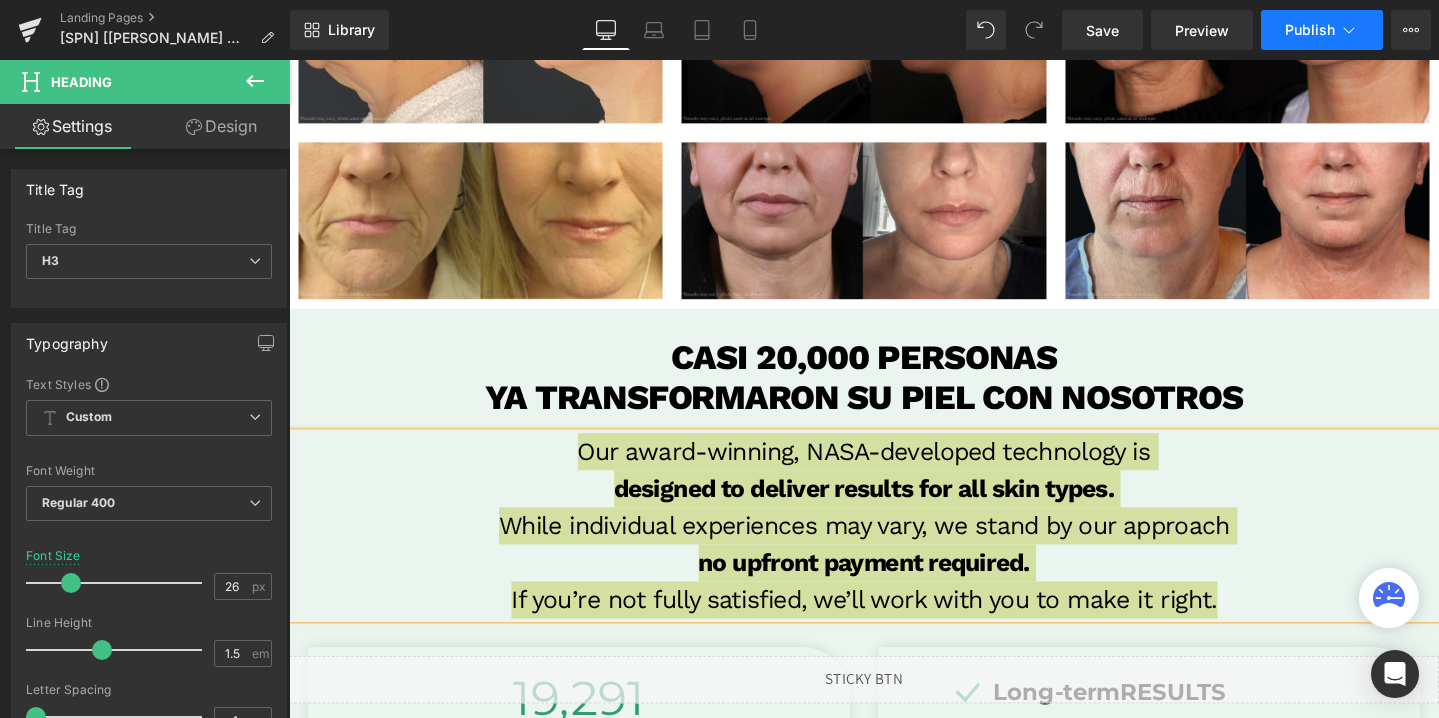 click on "Publish" at bounding box center [1322, 30] 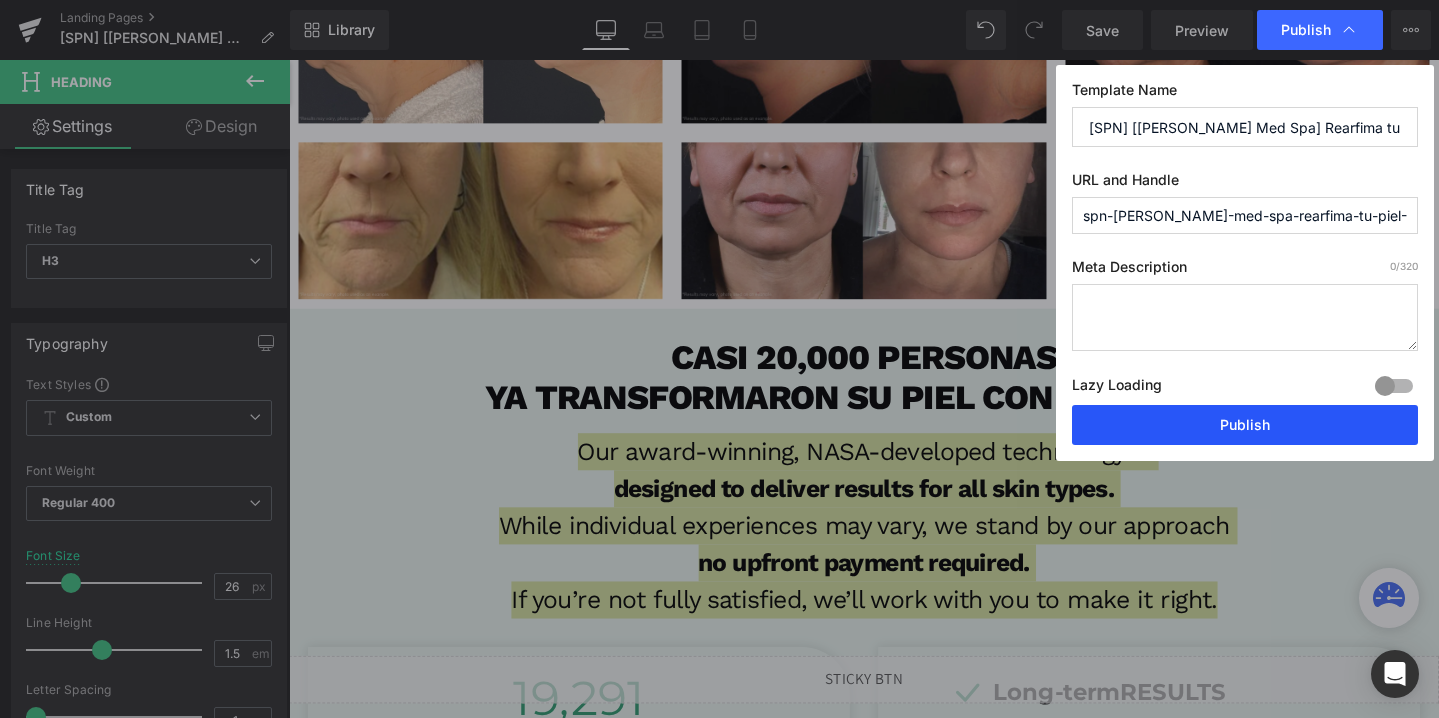 click on "Publish" at bounding box center (1245, 425) 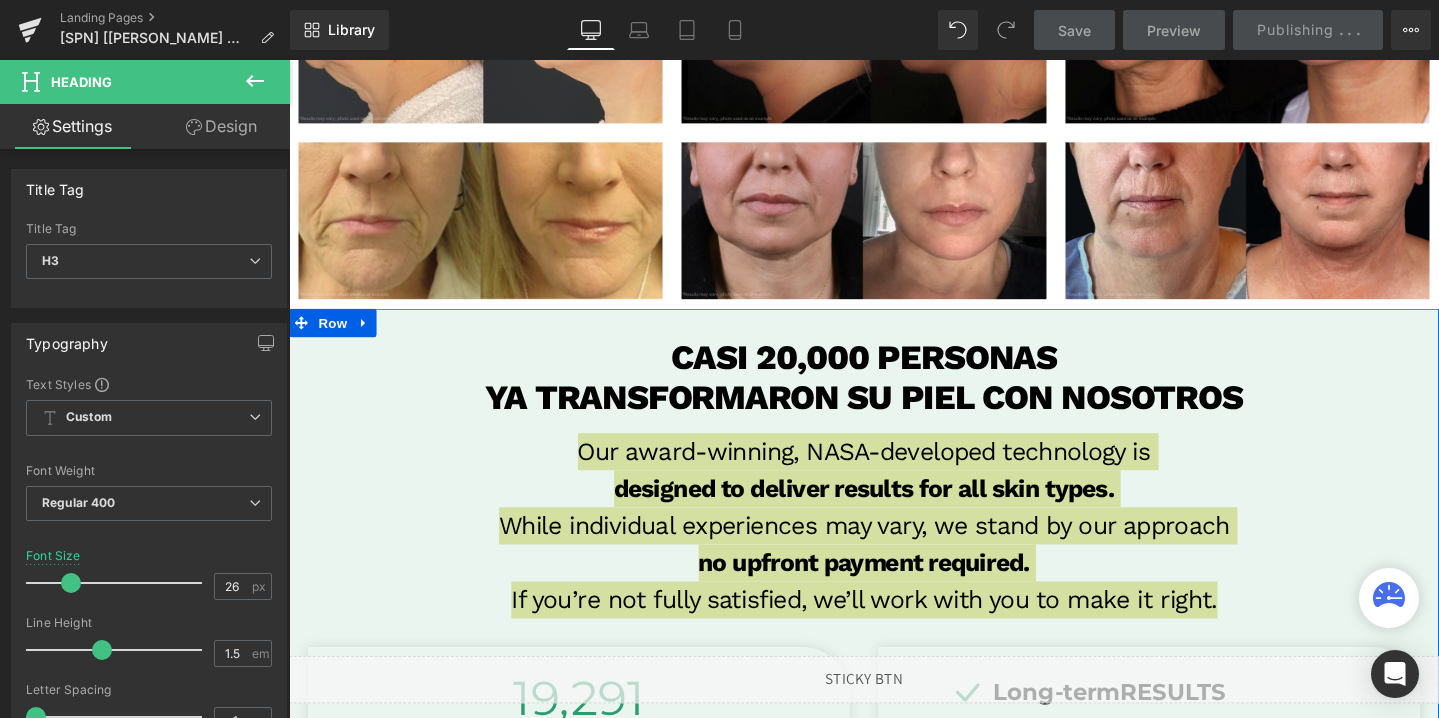 scroll, scrollTop: 1563, scrollLeft: 0, axis: vertical 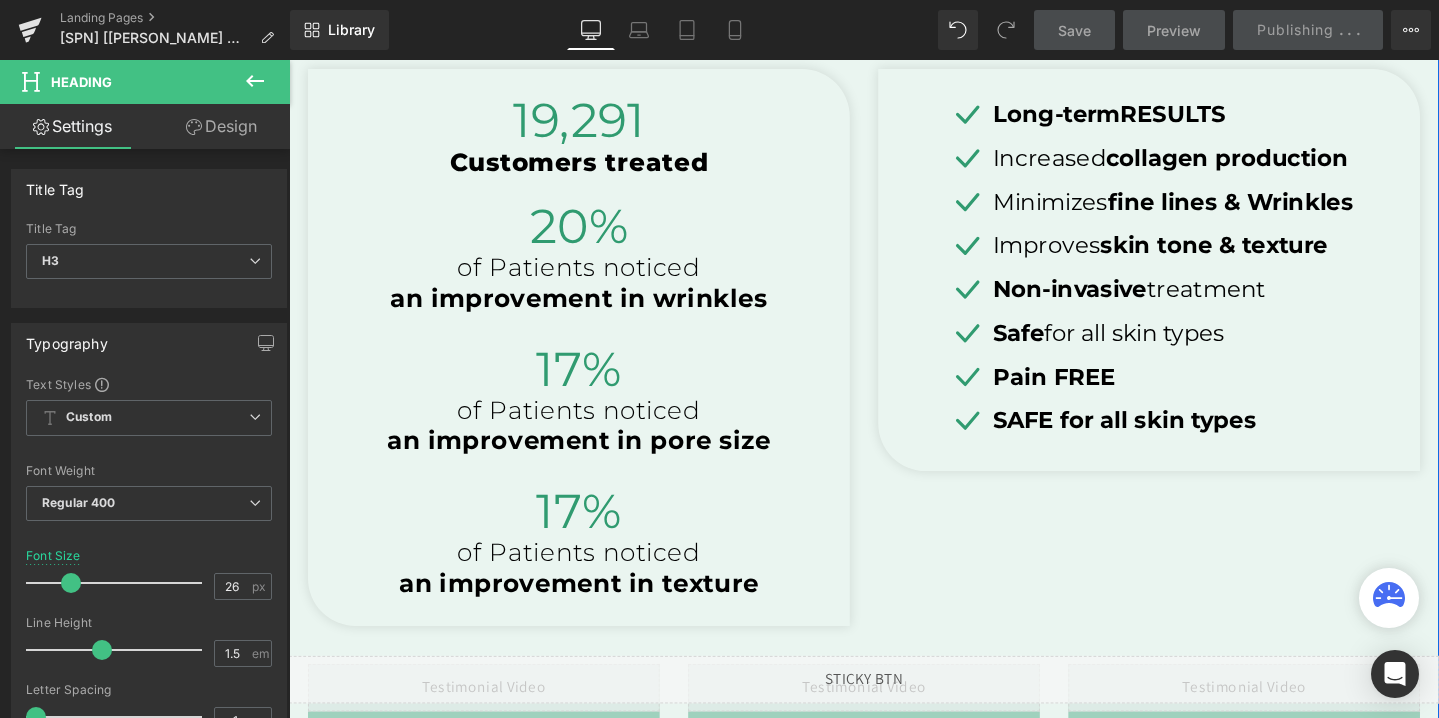 click on "19,291" at bounding box center [594, 123] 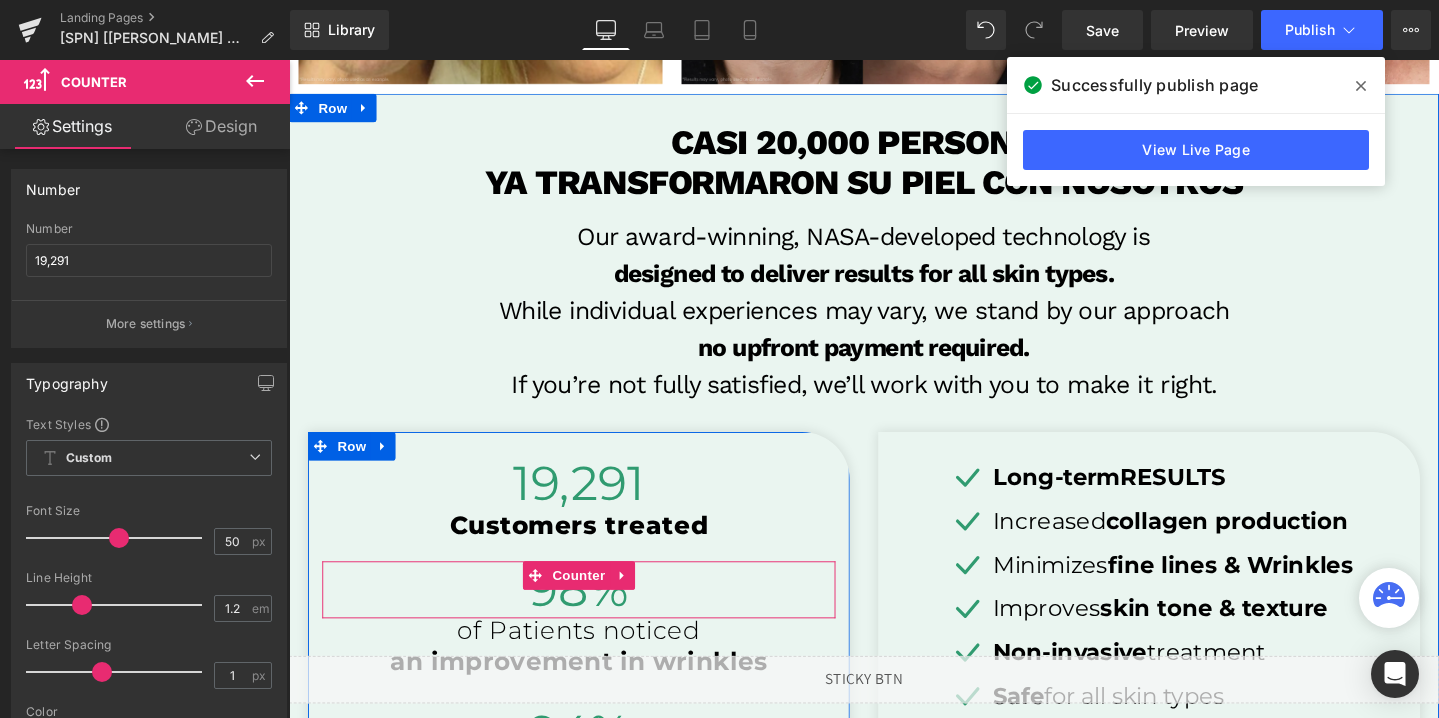 scroll, scrollTop: 1177, scrollLeft: 0, axis: vertical 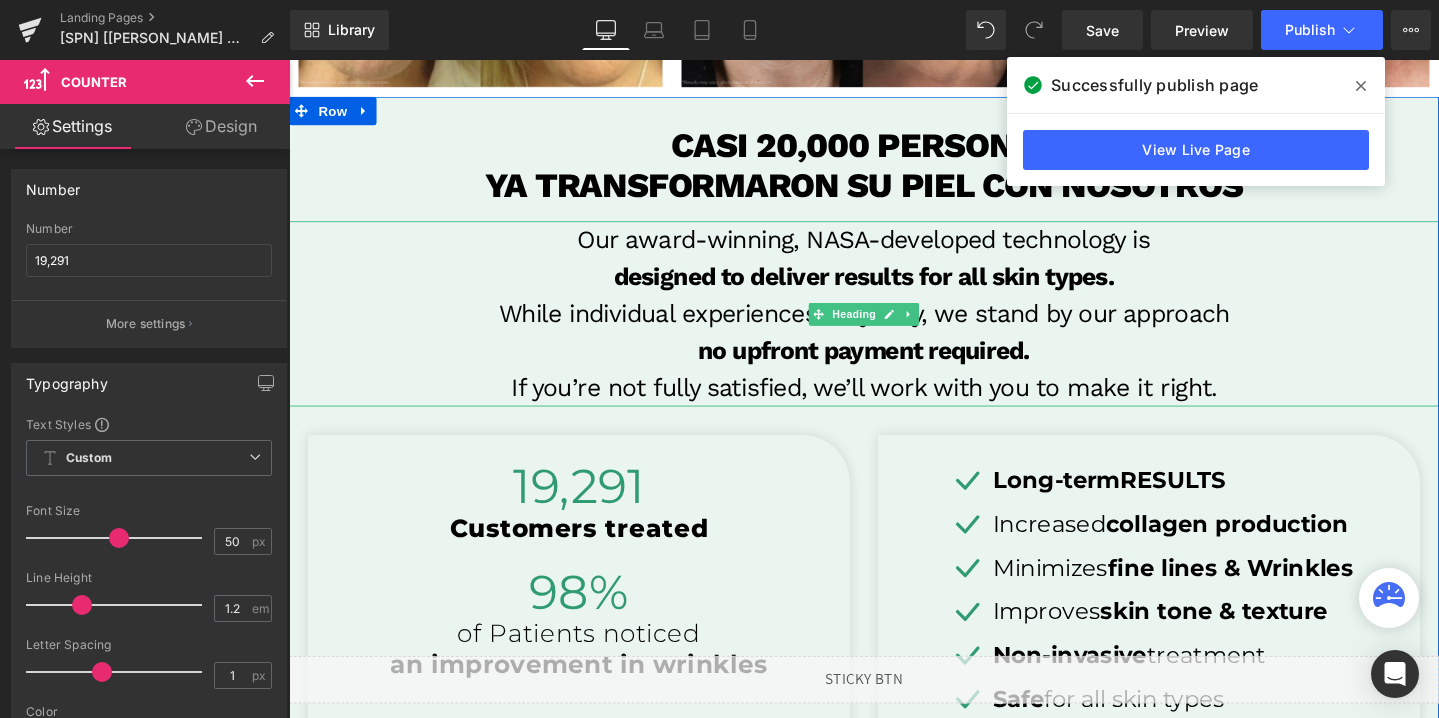 click on "designed to deliver results for all skin types." at bounding box center (894, 288) 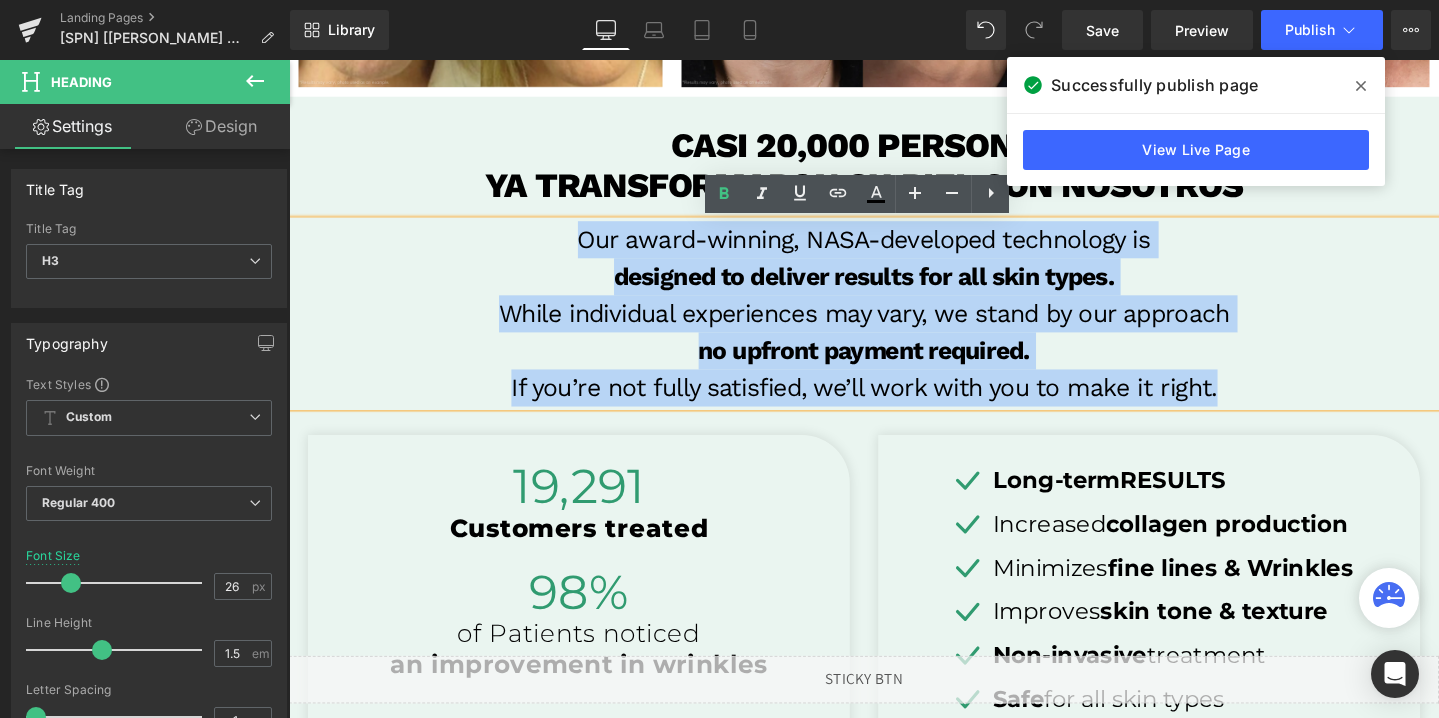 drag, startPoint x: 598, startPoint y: 243, endPoint x: 1277, endPoint y: 391, distance: 694.94244 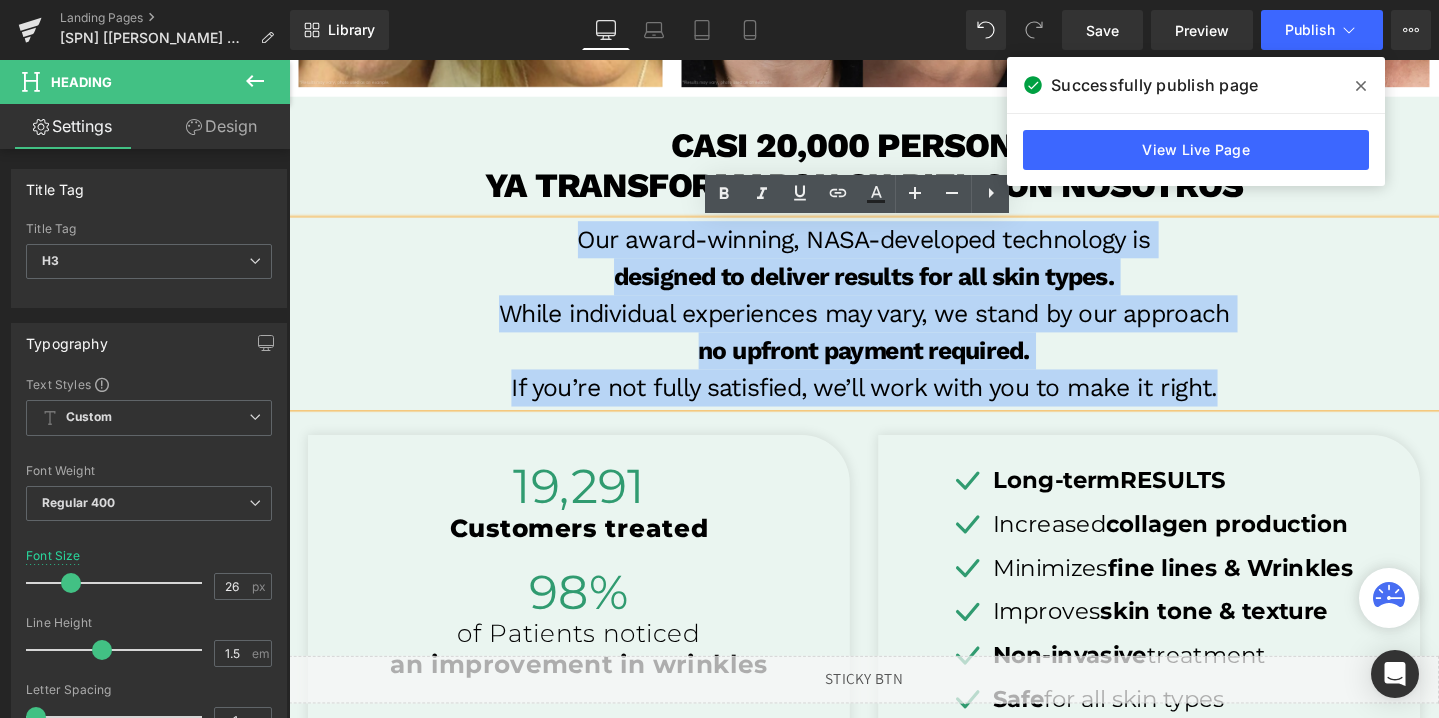 paste 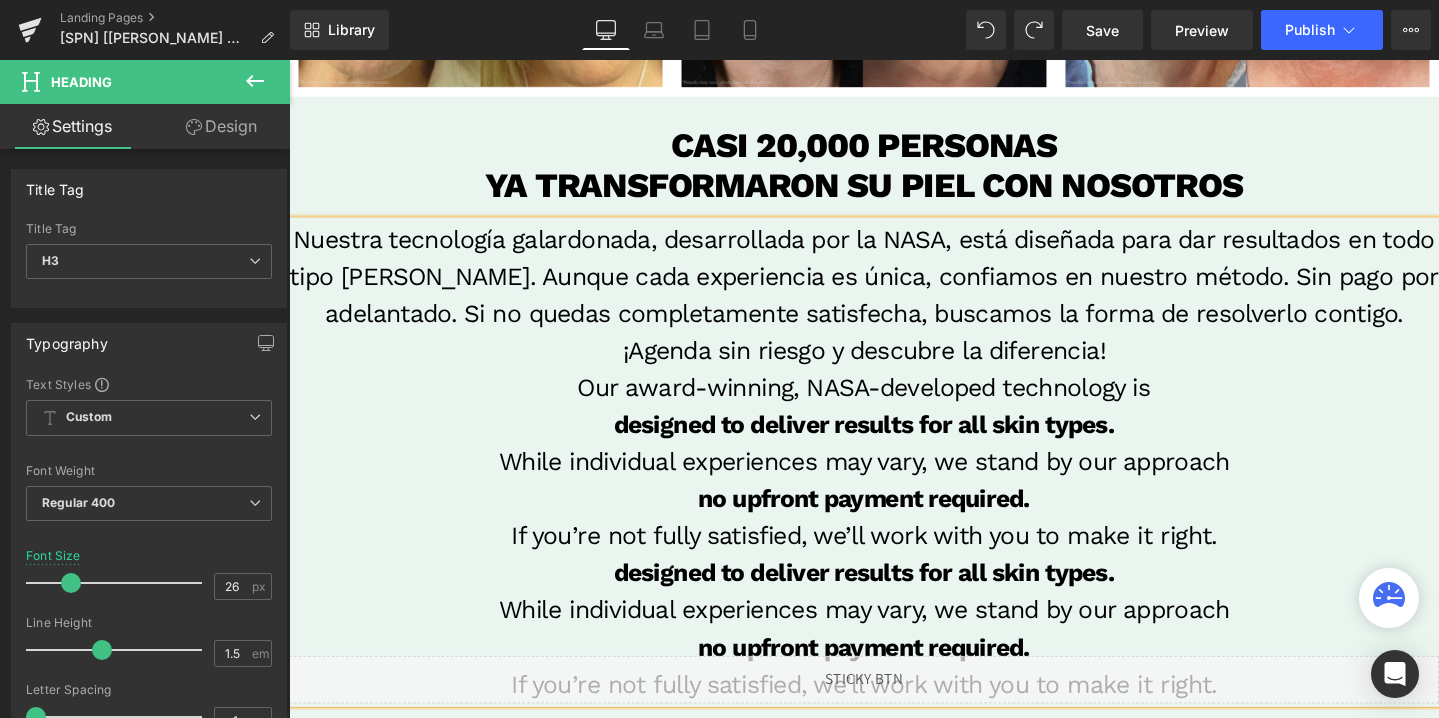 click on "Nuestra tecnología galardonada, desarrollada por la NASA, está diseñada para dar resultados en todo tipo [PERSON_NAME]. Aunque cada experiencia es única, confiamos en nuestro método. Sin pago por adelantado. Si no quedas completamente satisfecha, buscamos la forma de resolverlo contigo. ¡Agenda sin riesgo y descubre la diferencia!" at bounding box center (894, 308) 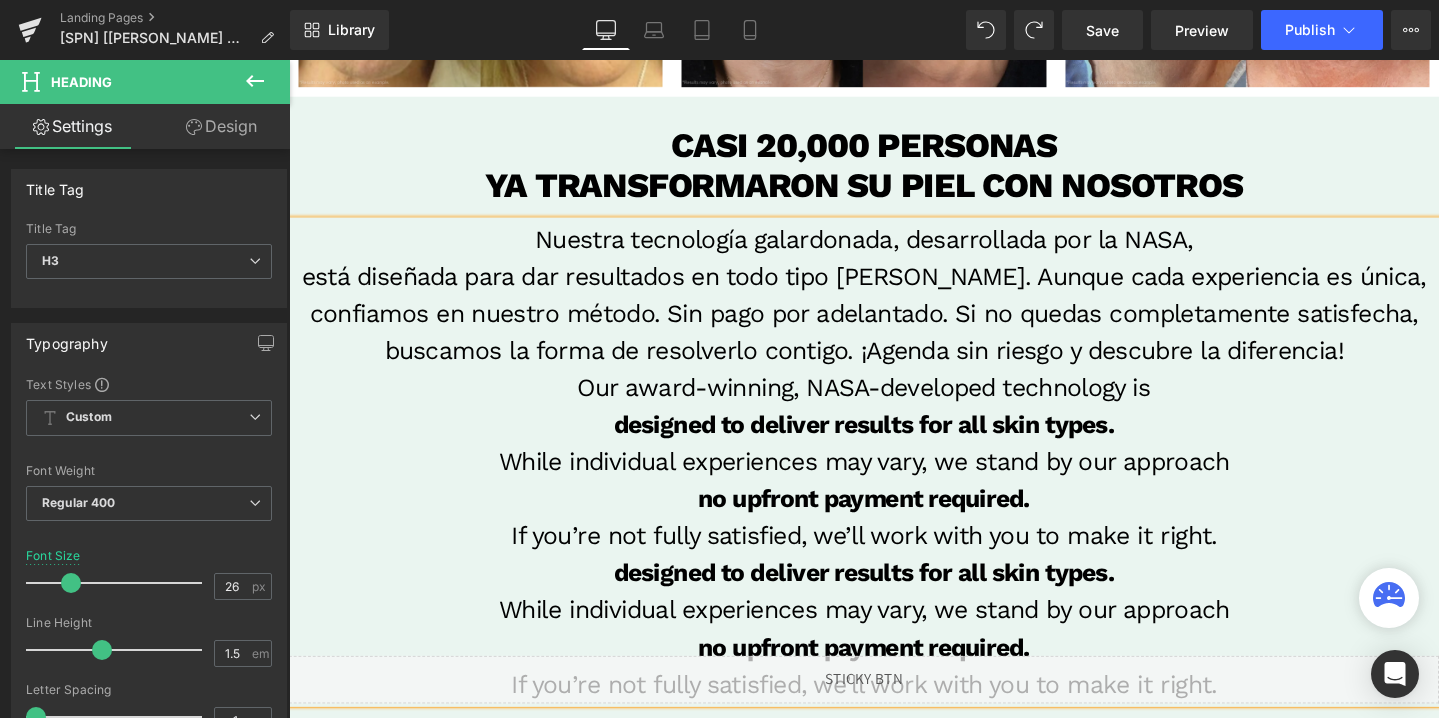 click on "está diseñada para dar resultados en todo tipo [PERSON_NAME]. Aunque cada experiencia es única, confiamos en nuestro método. Sin pago por adelantado. Si no quedas completamente satisfecha, buscamos la forma de resolverlo contigo. ¡Agenda sin riesgo y descubre la diferencia!" at bounding box center (894, 327) 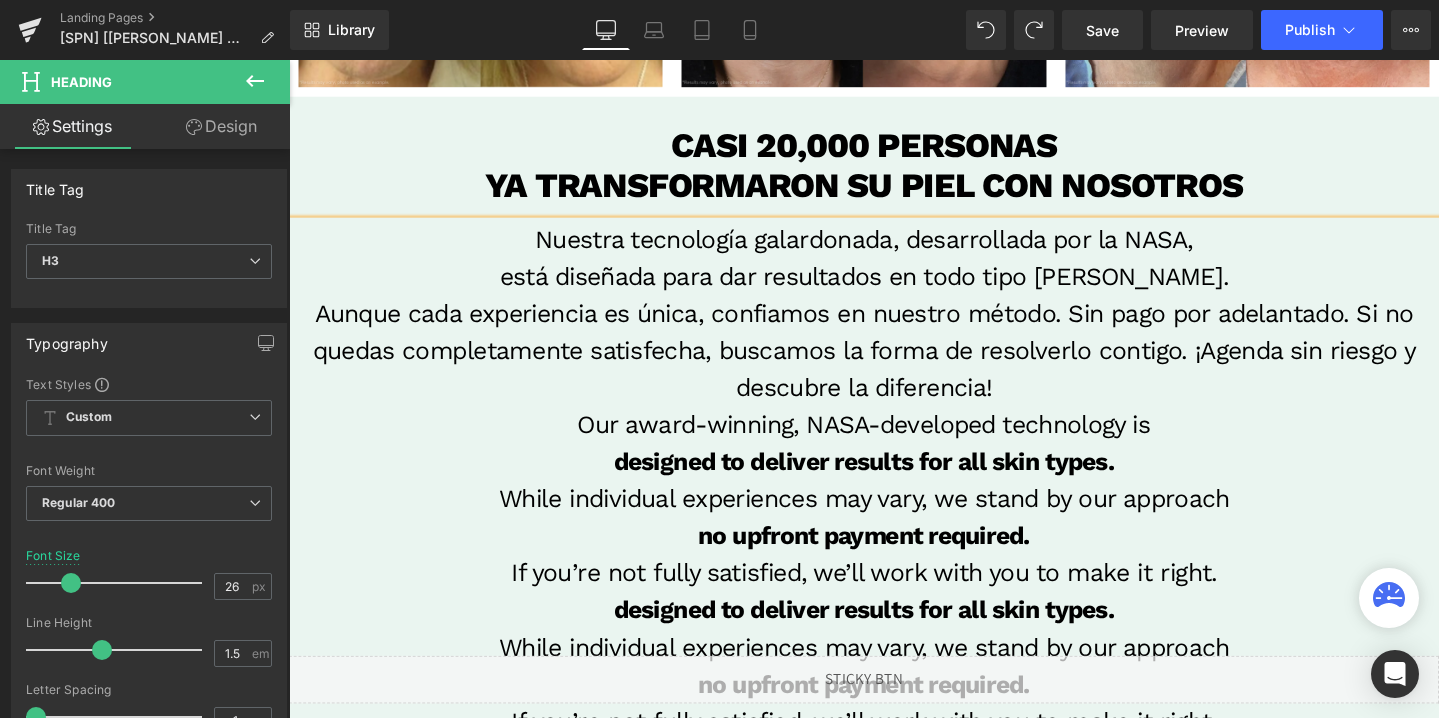 click on "está diseñada para dar resultados en todo tipo [PERSON_NAME]." at bounding box center [894, 288] 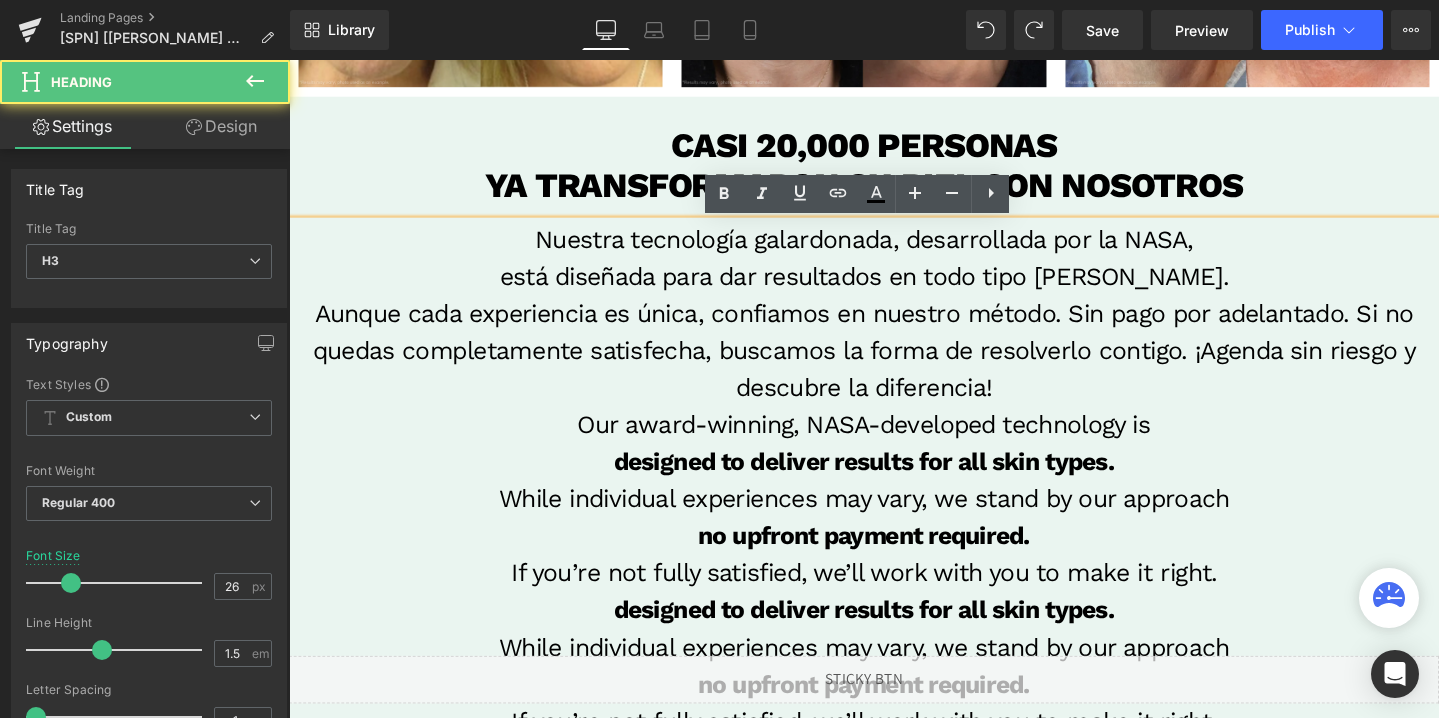 click on "está diseñada para dar resultados en todo tipo [PERSON_NAME]." at bounding box center (894, 288) 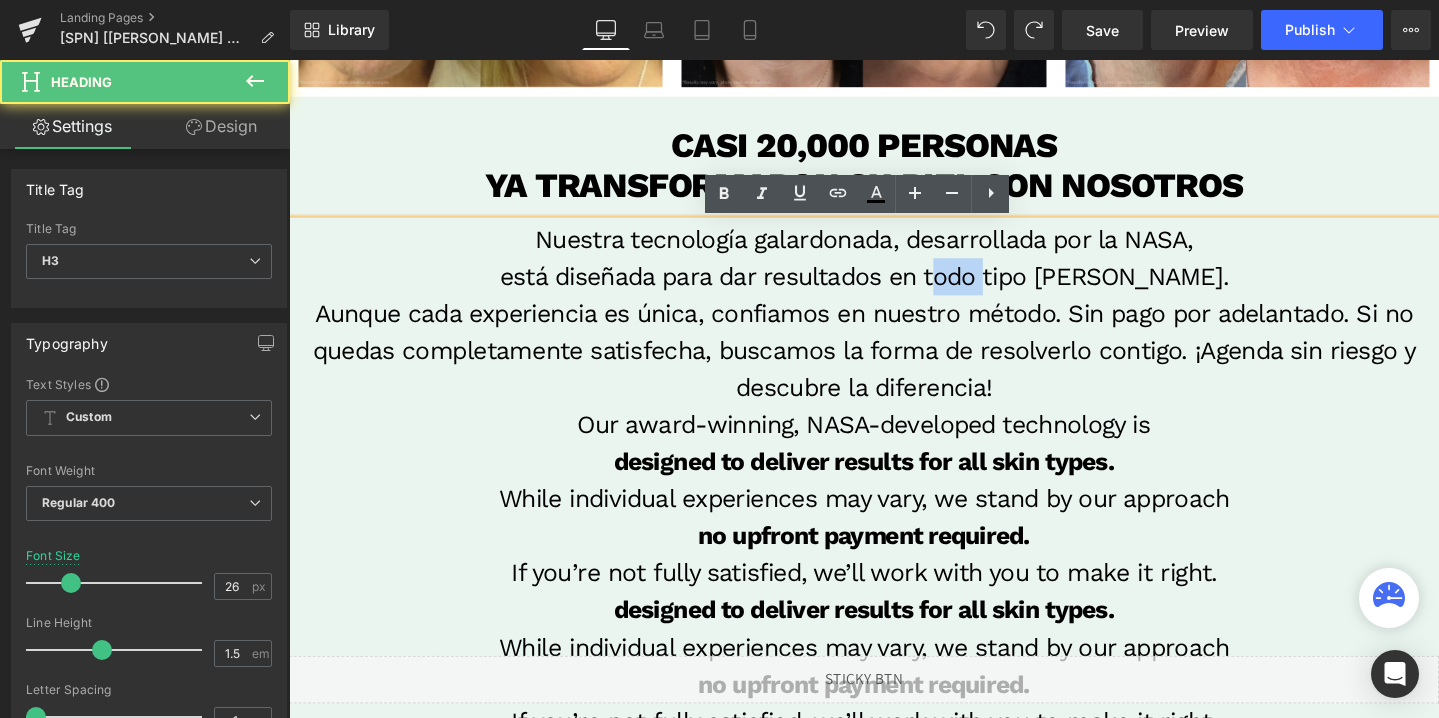 click on "está diseñada para dar resultados en todo tipo [PERSON_NAME]." at bounding box center (894, 288) 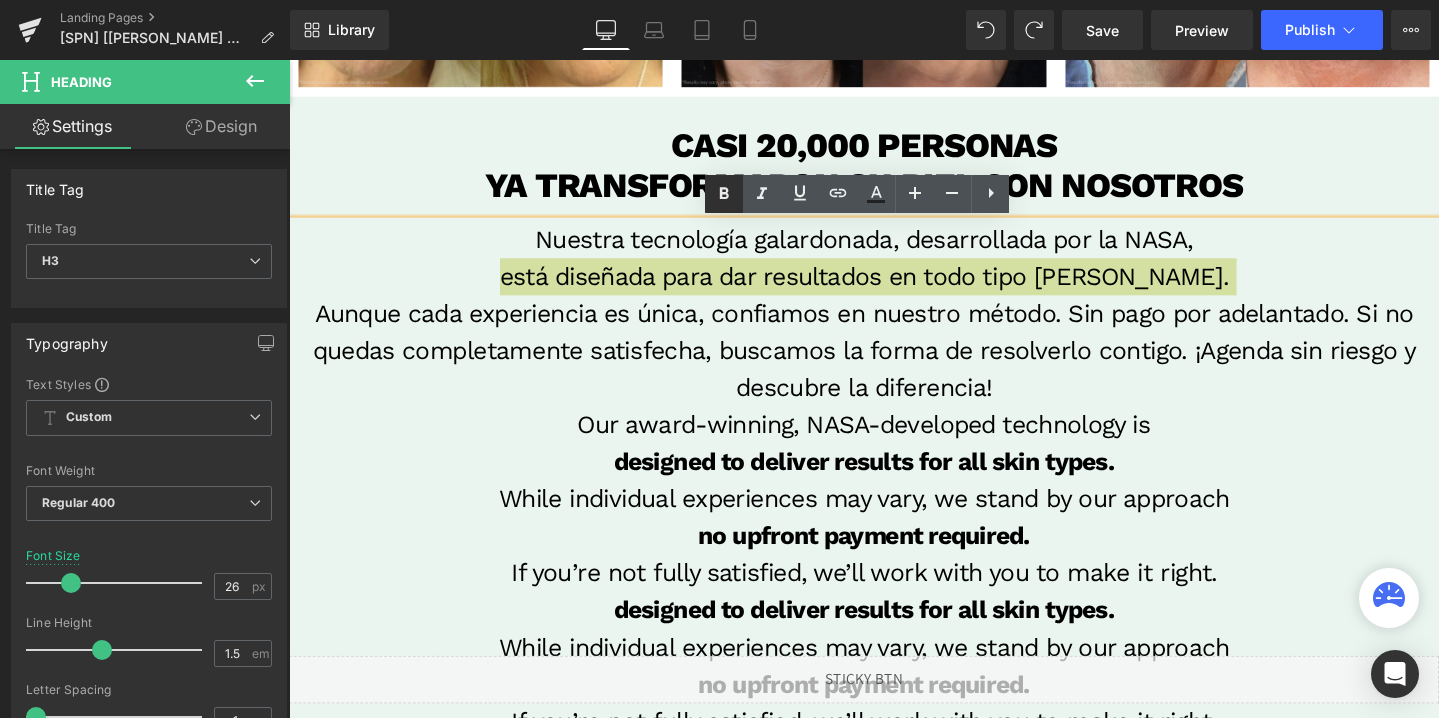 click 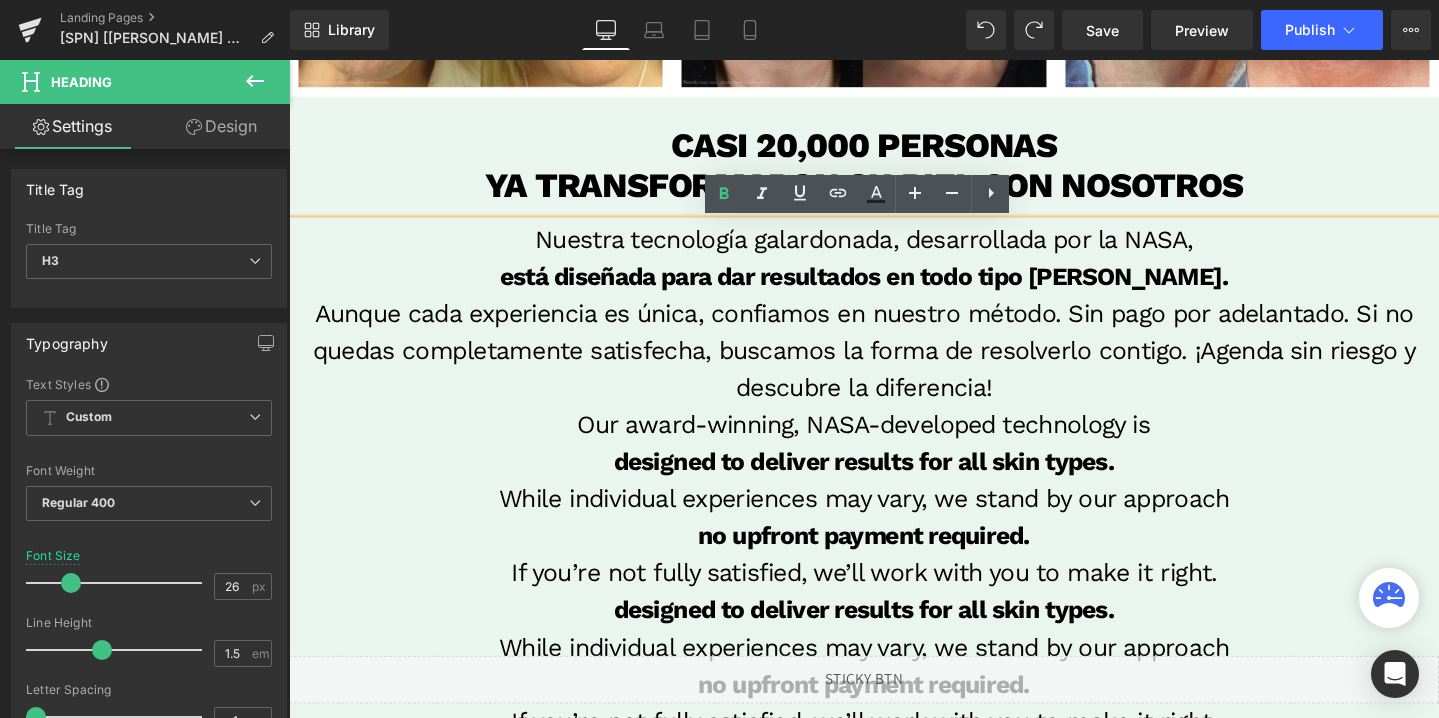 click on "Aunque cada experiencia es única, confiamos en nuestro método. Sin pago por adelantado. Si no quedas completamente satisfecha, buscamos la forma de resolverlo contigo. ¡Agenda sin riesgo y descubre la diferencia!" at bounding box center [894, 366] 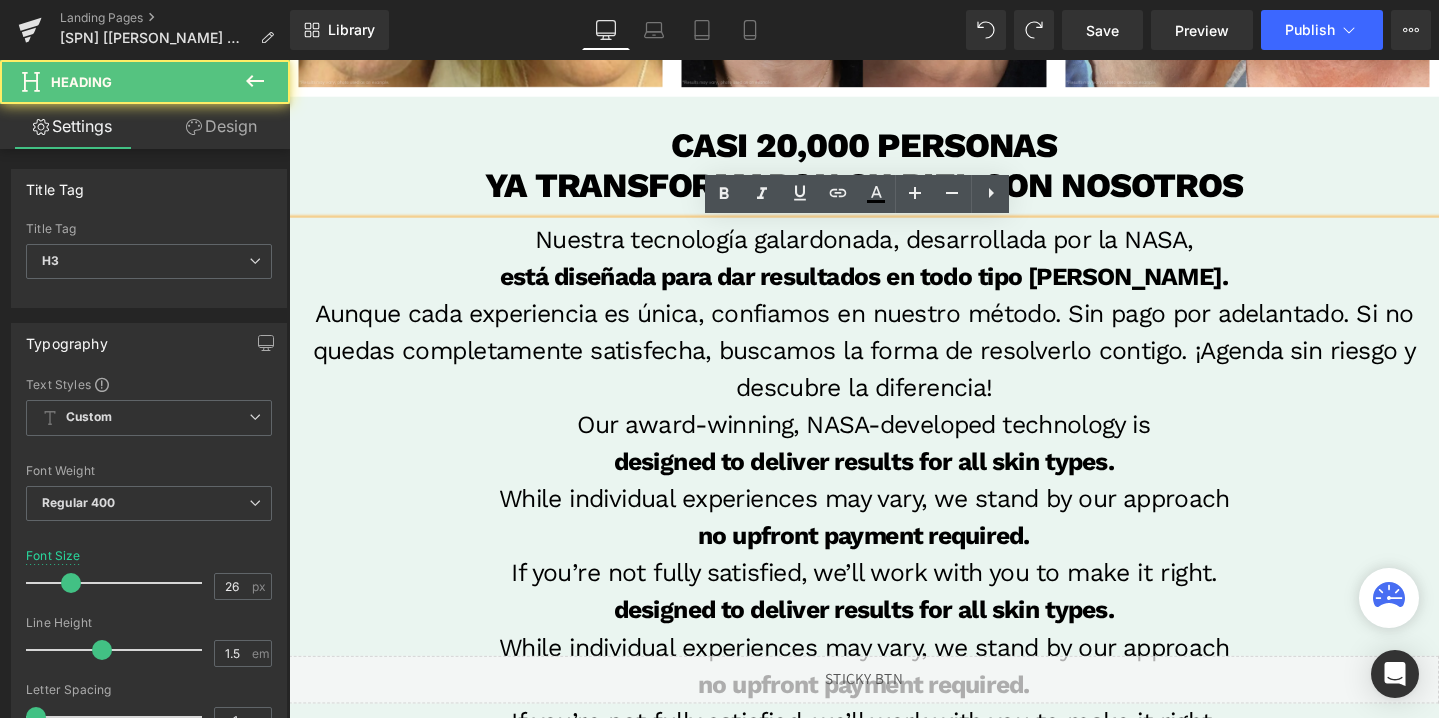 type 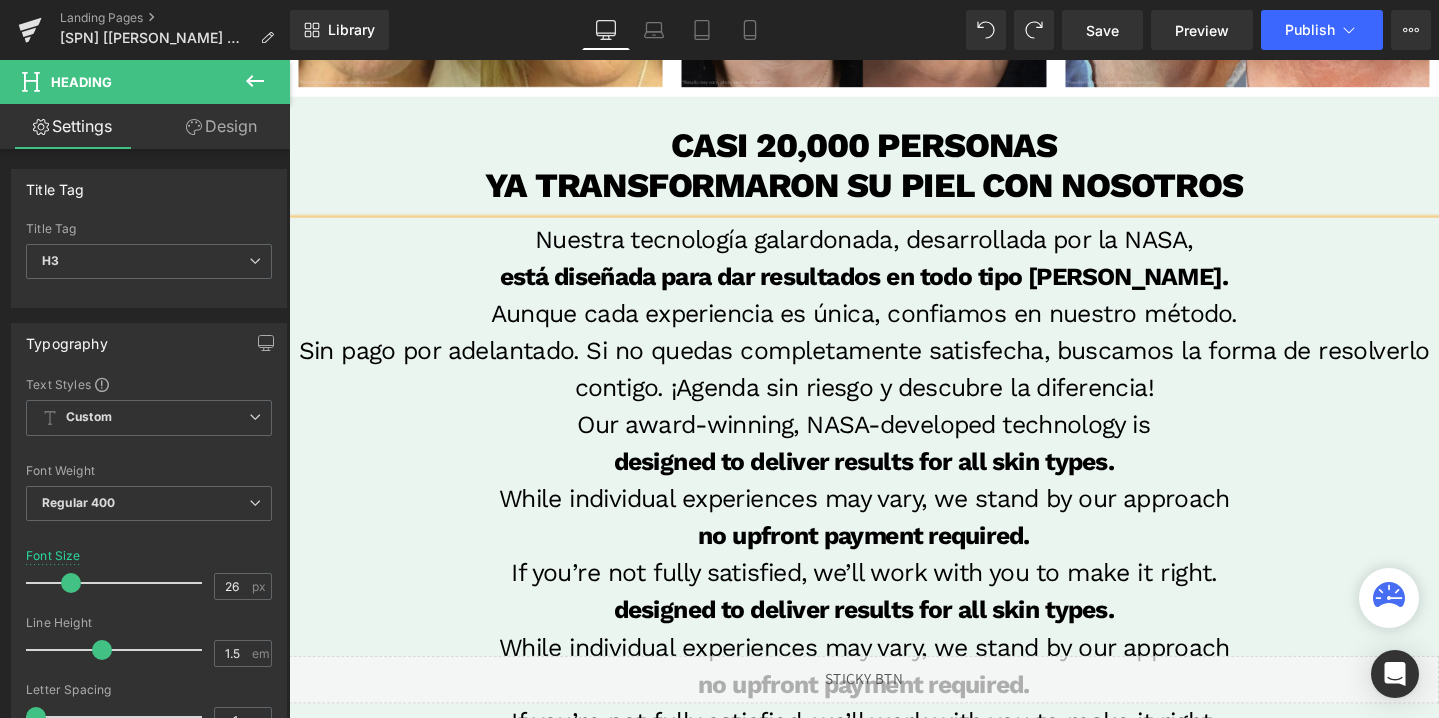 click on "Sin pago por adelantado. Si no quedas completamente satisfecha, buscamos la forma de resolverlo contigo. ¡Agenda sin riesgo y descubre la diferencia!" at bounding box center (894, 386) 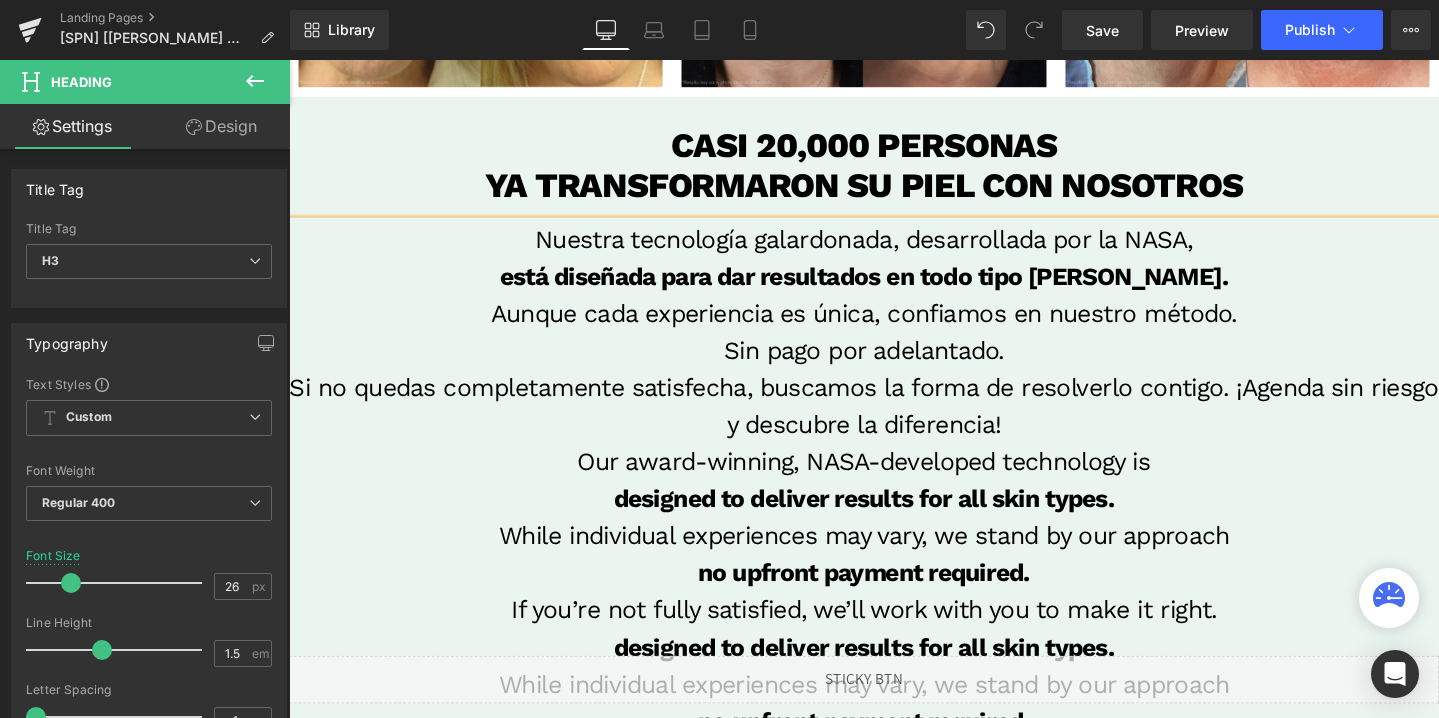 click on "Sin pago por adelantado." at bounding box center (894, 366) 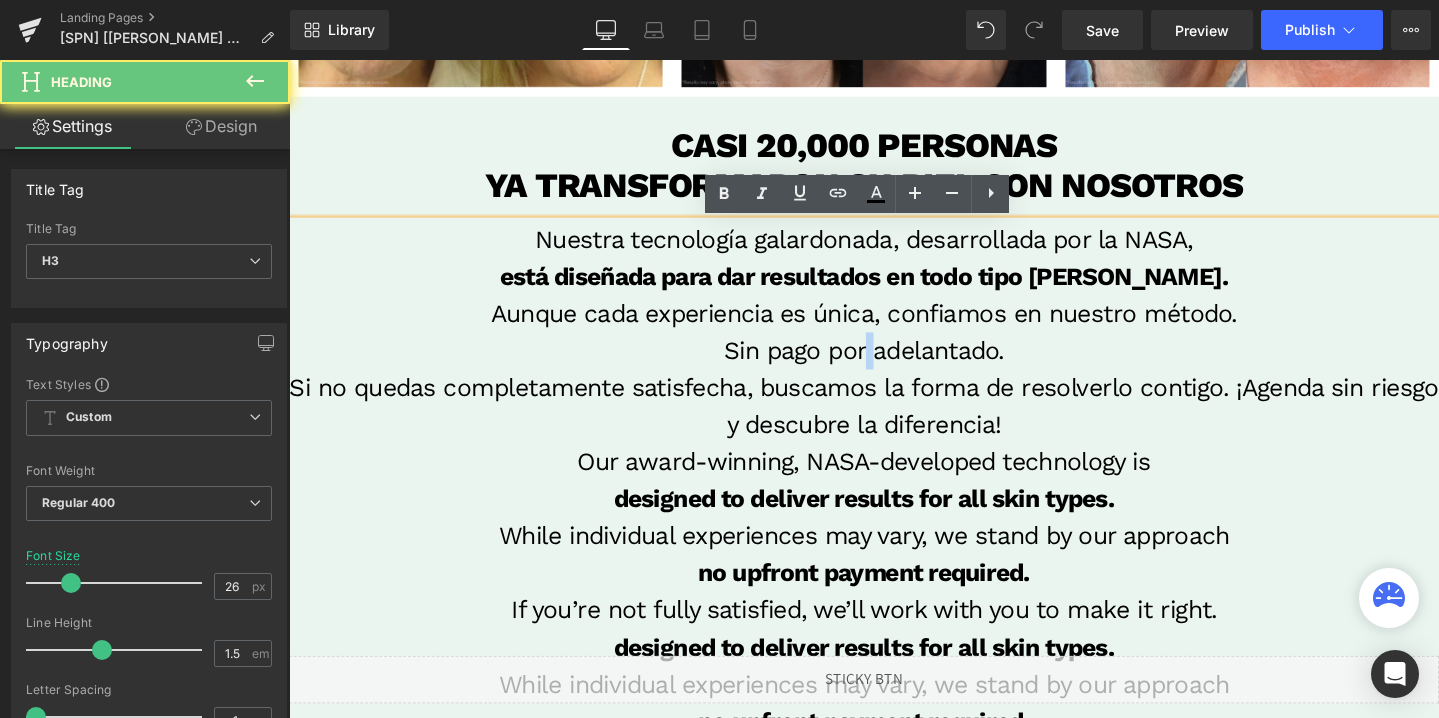 click on "Sin pago por adelantado." at bounding box center [894, 366] 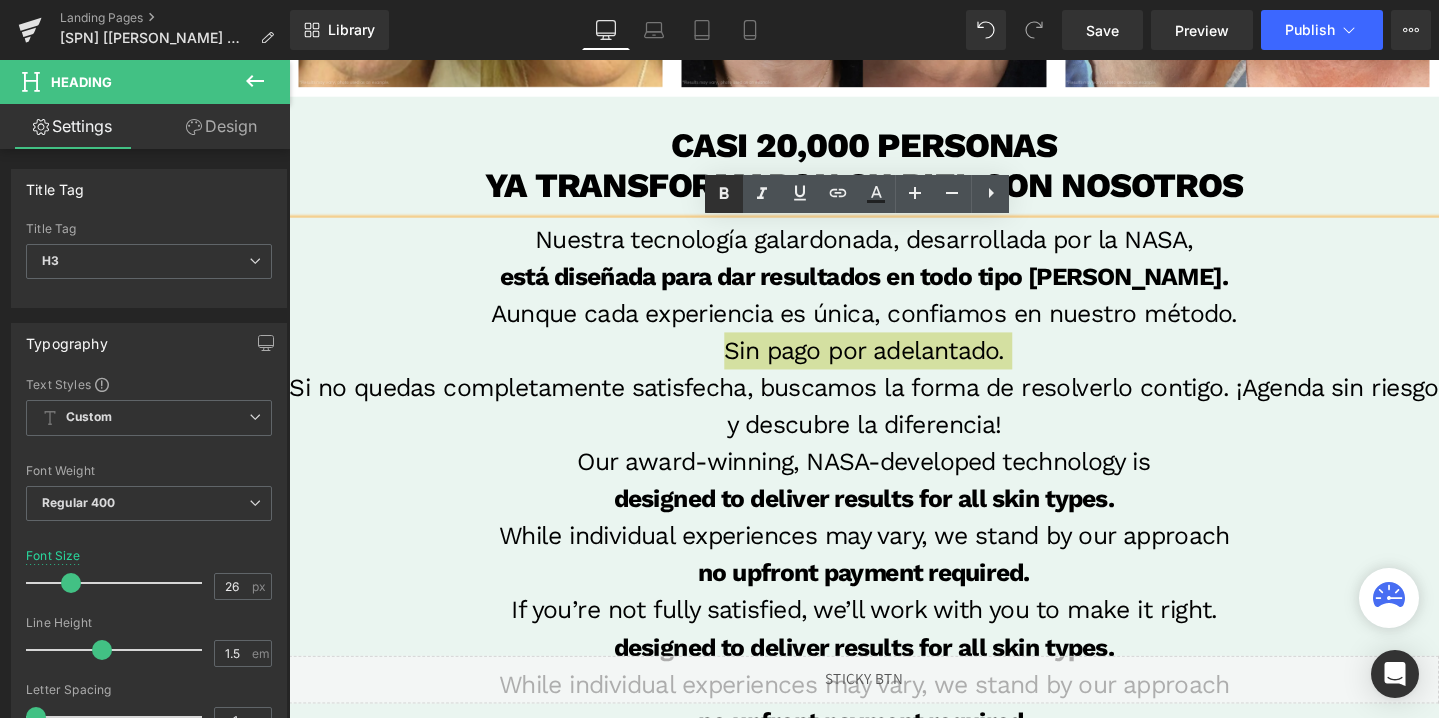 click 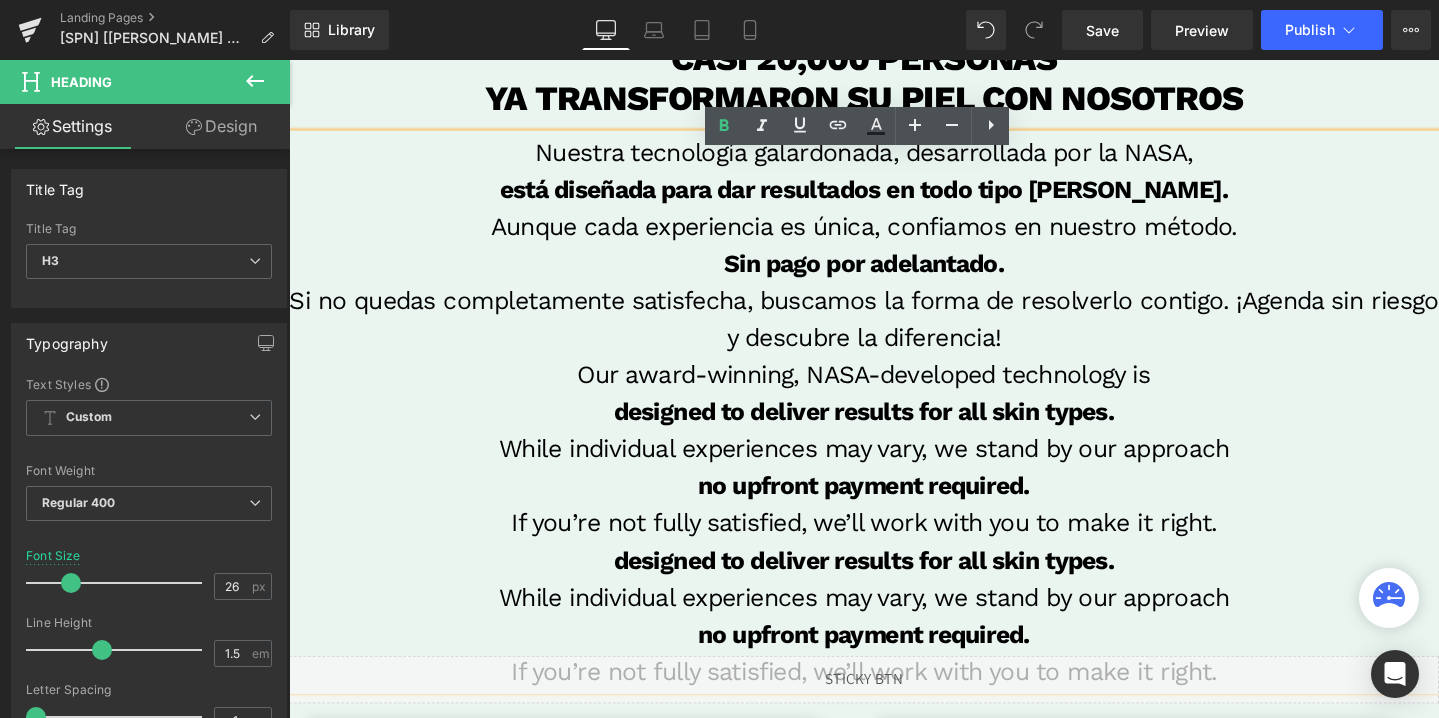 scroll, scrollTop: 1282, scrollLeft: 0, axis: vertical 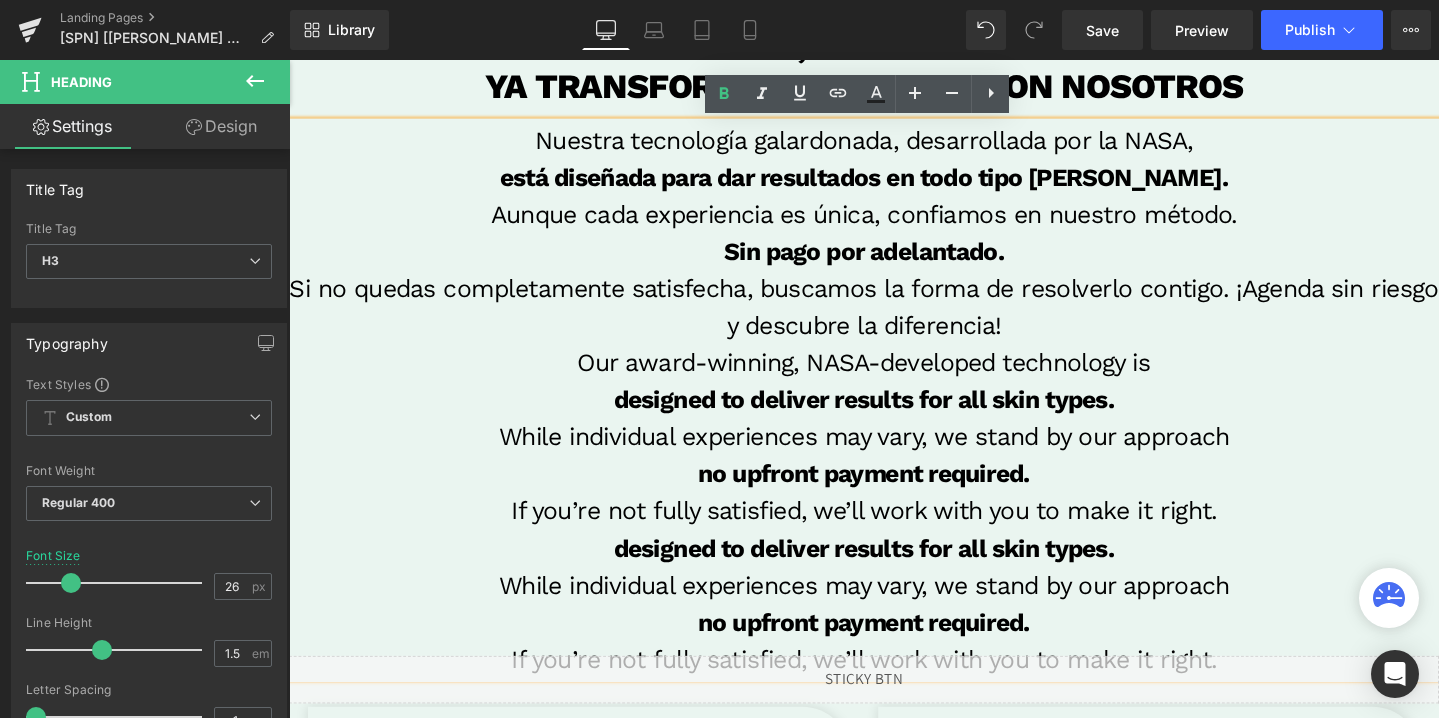 click on "Si no quedas completamente satisfecha, buscamos la forma de resolverlo contigo. ¡Agenda sin riesgo y descubre la diferencia!" at bounding box center (894, 320) 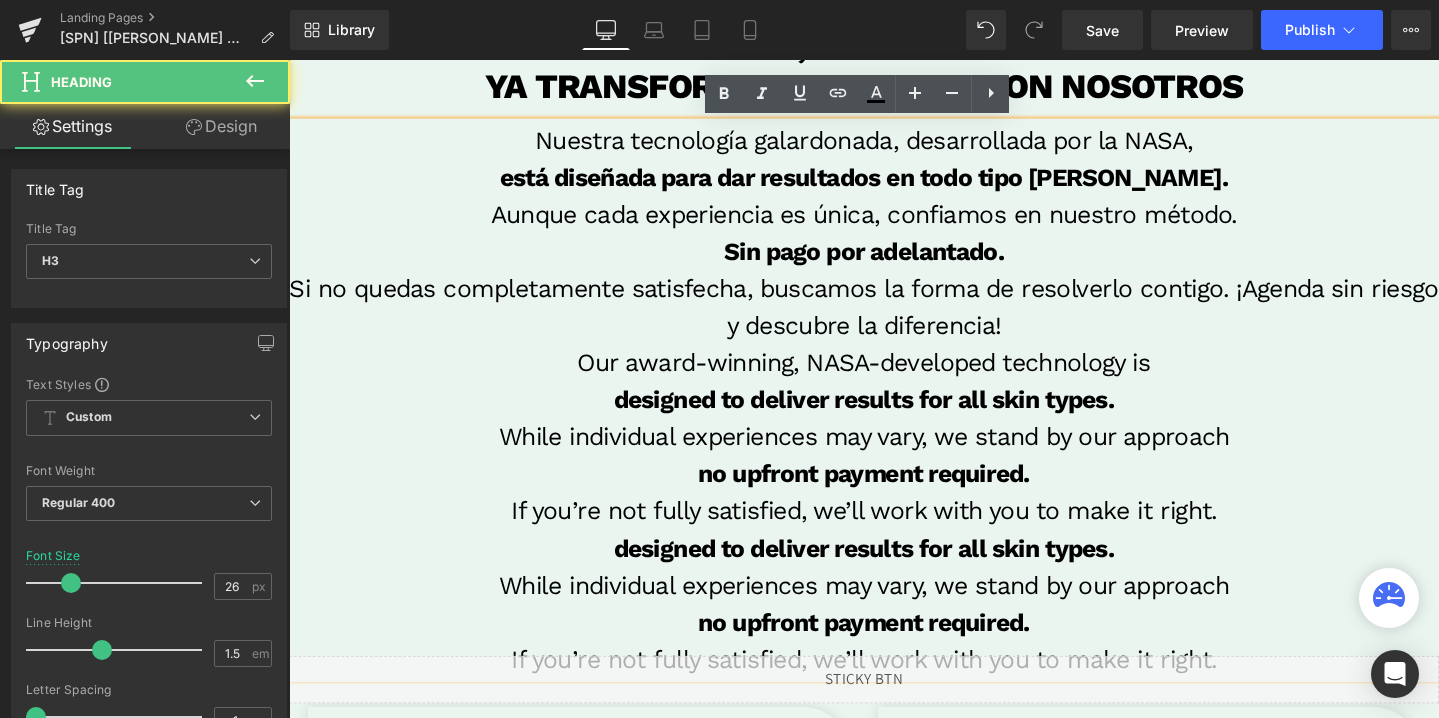 type 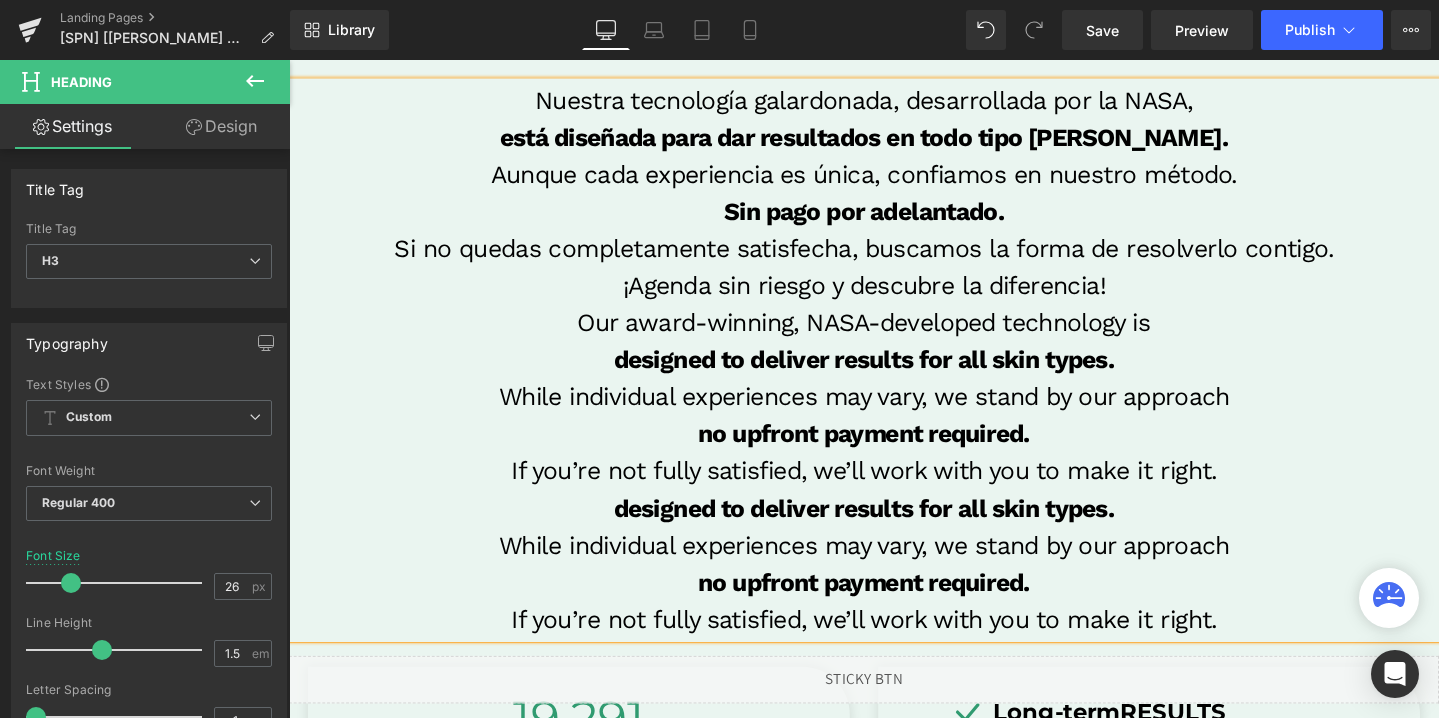 scroll, scrollTop: 1326, scrollLeft: 0, axis: vertical 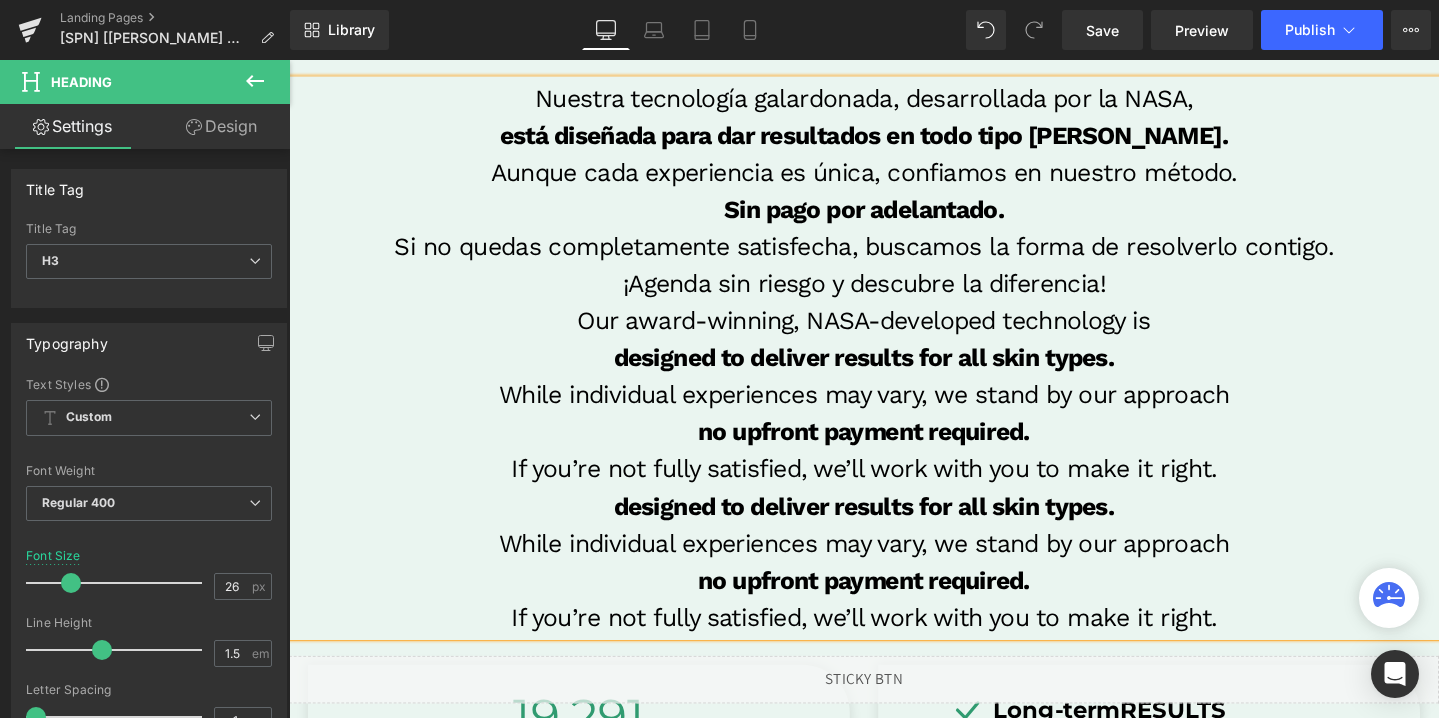 click on "Our award-winning, NASA-developed technology is" at bounding box center [894, 334] 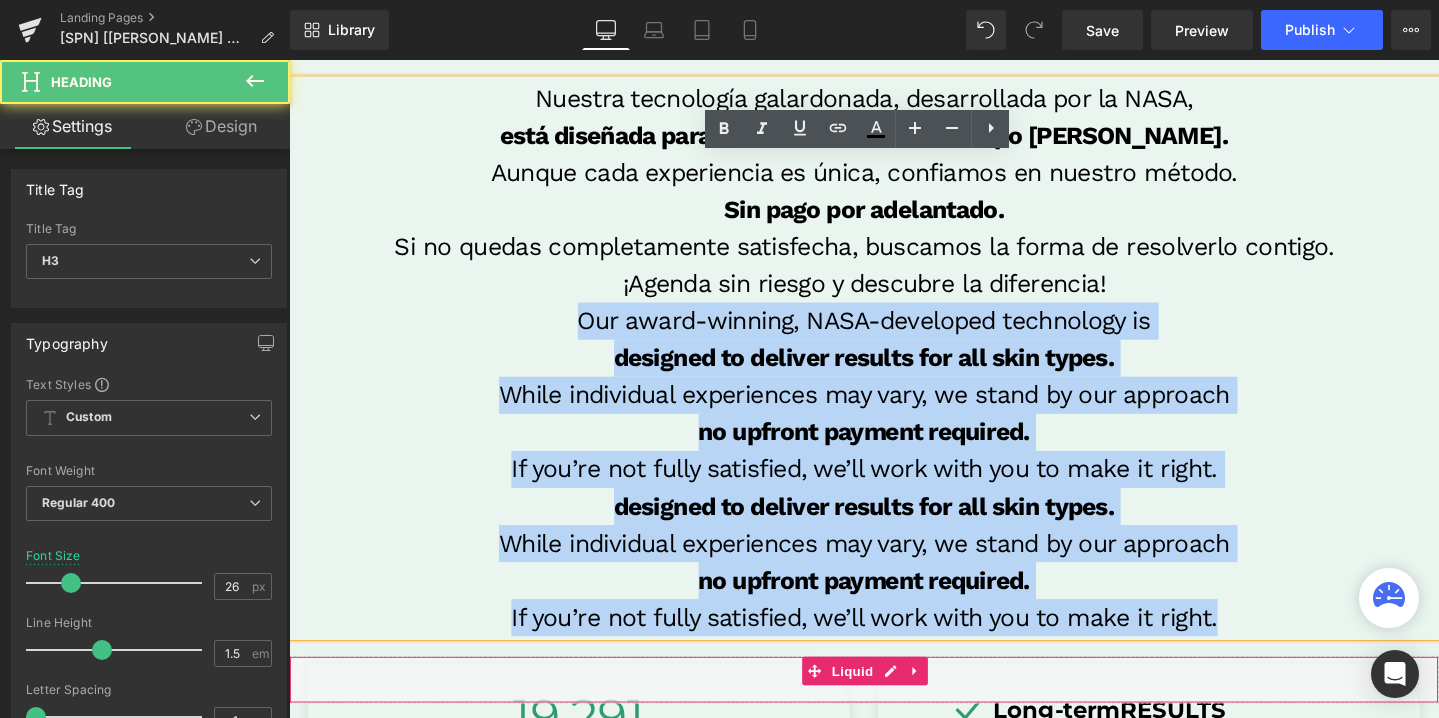 drag, startPoint x: 595, startPoint y: 329, endPoint x: 1368, endPoint y: 713, distance: 863.1251 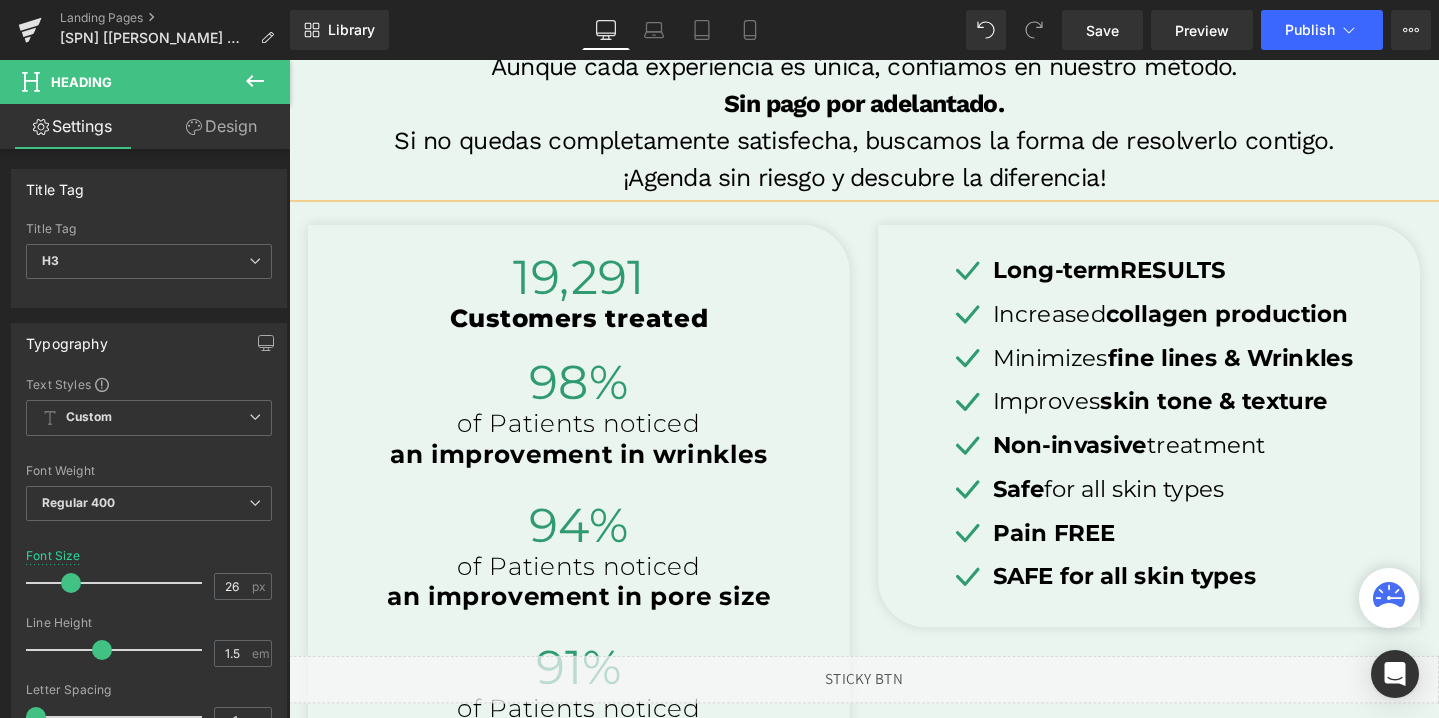 scroll, scrollTop: 1436, scrollLeft: 0, axis: vertical 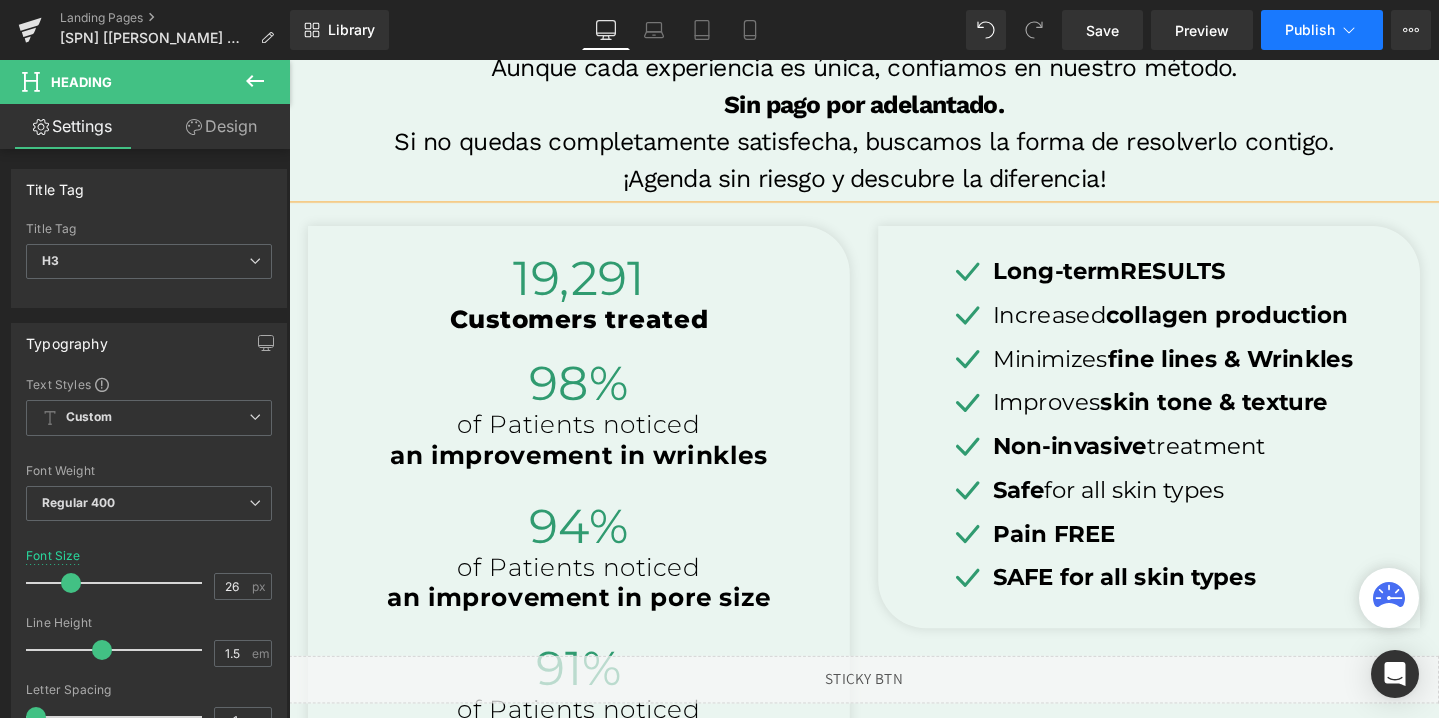 click on "Publish" at bounding box center [1310, 30] 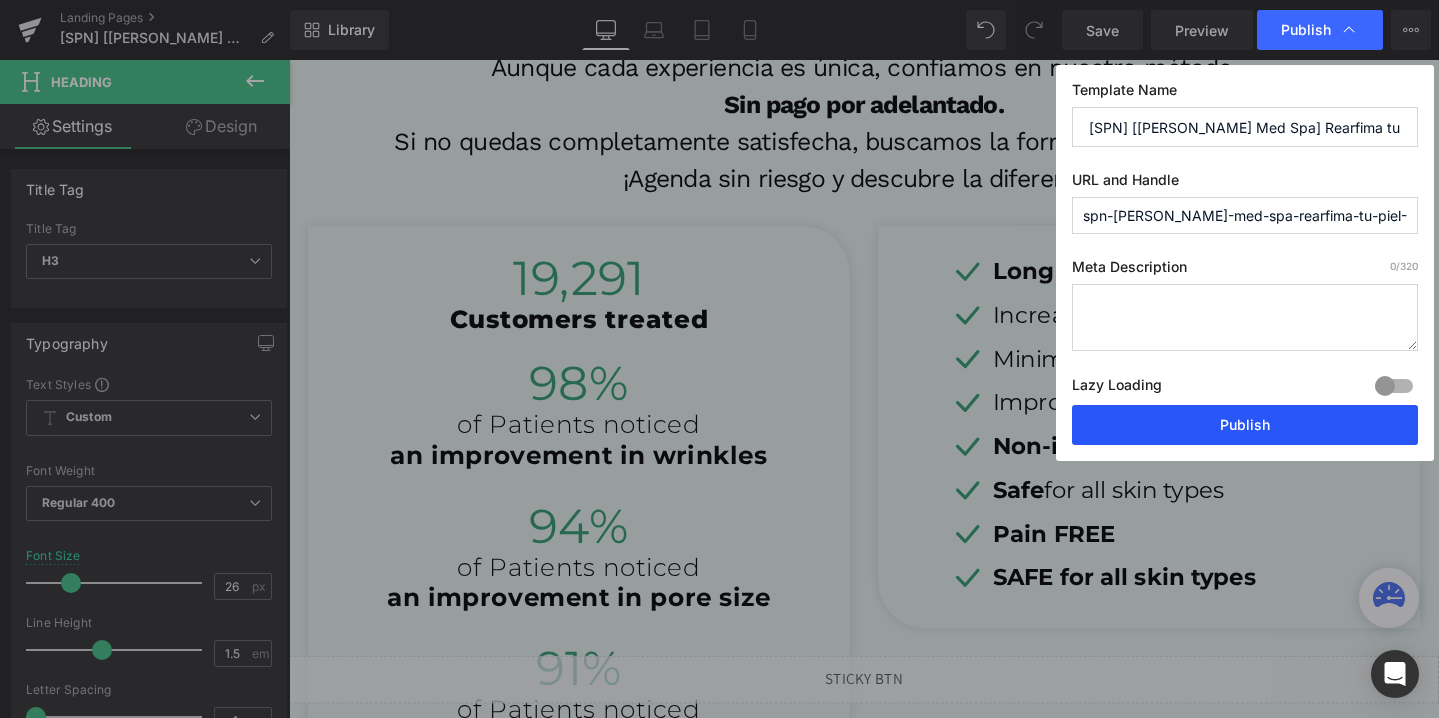 click on "Publish" at bounding box center (1245, 425) 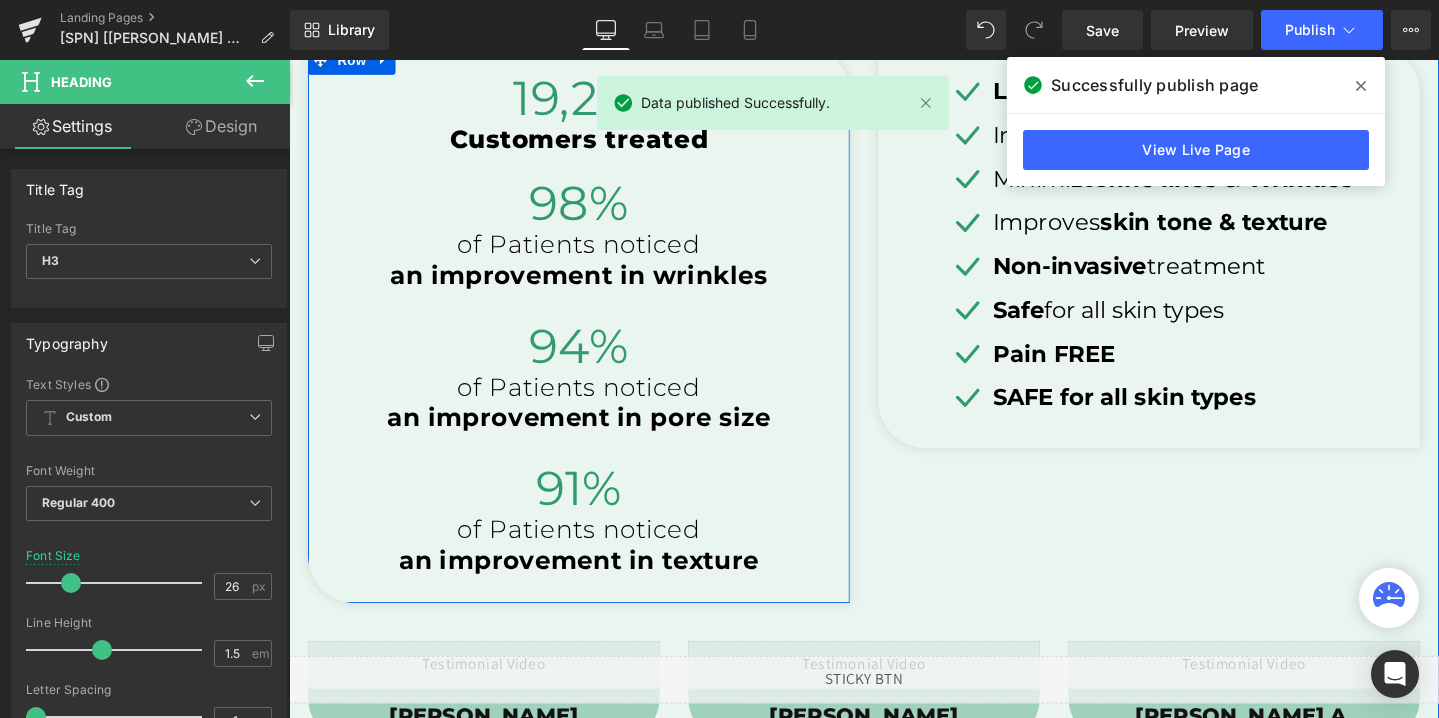 scroll, scrollTop: 1608, scrollLeft: 0, axis: vertical 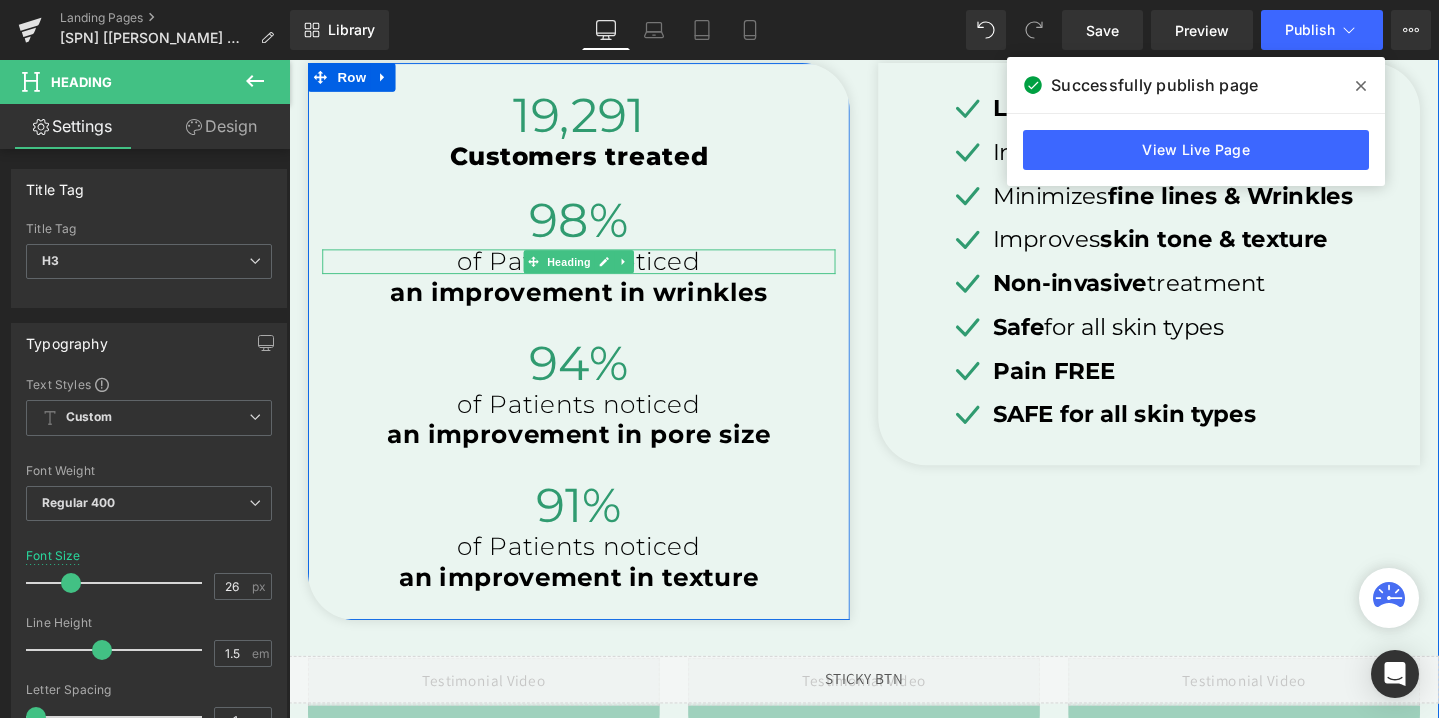click on "of Patients noticed" at bounding box center [594, 272] 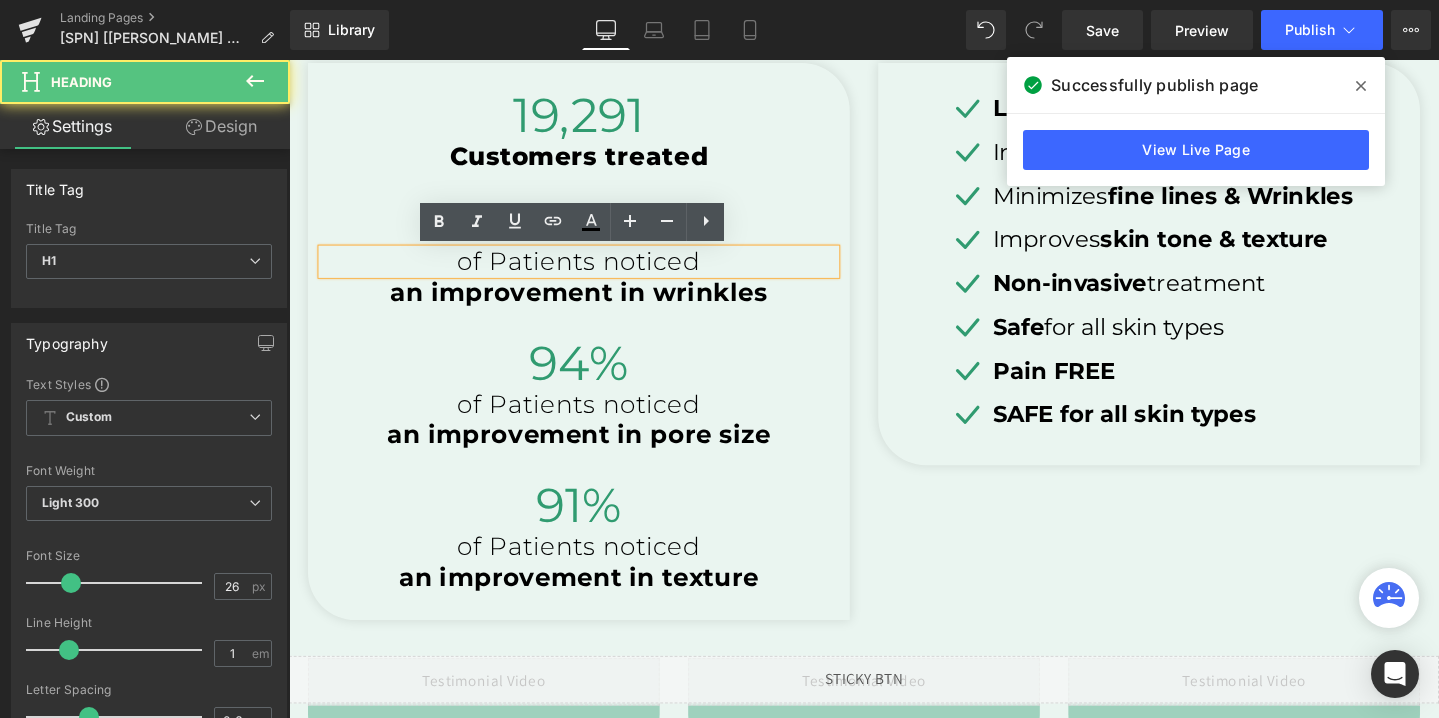 click on "of Patients noticed" at bounding box center [594, 272] 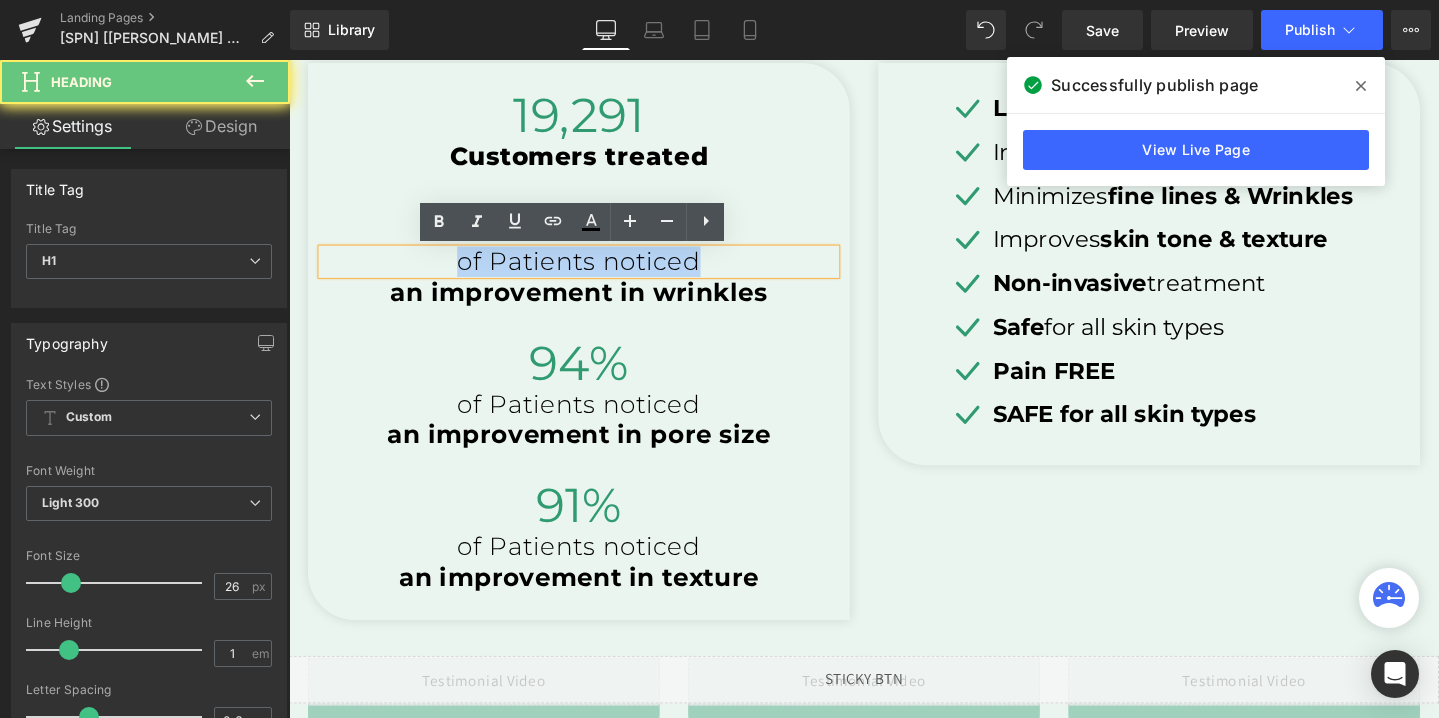 click on "of Patients noticed" at bounding box center (594, 272) 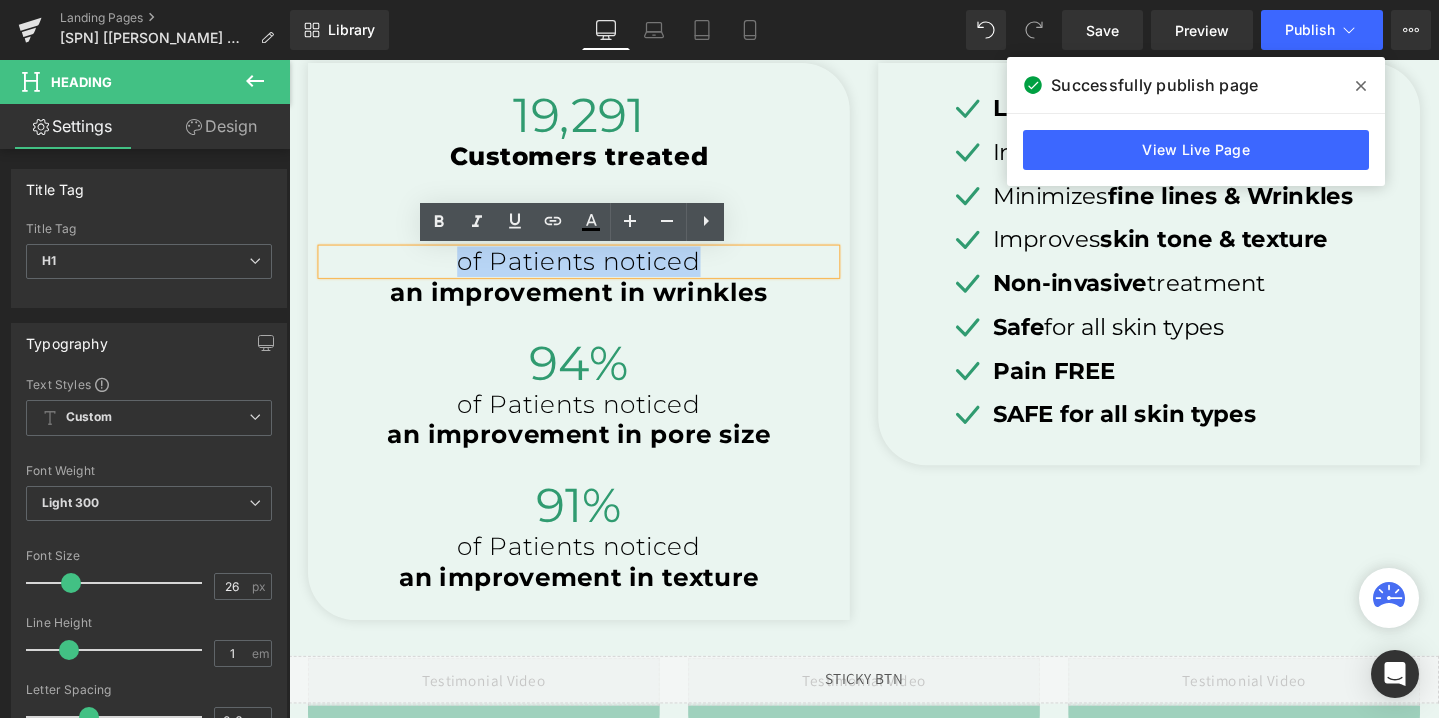 type 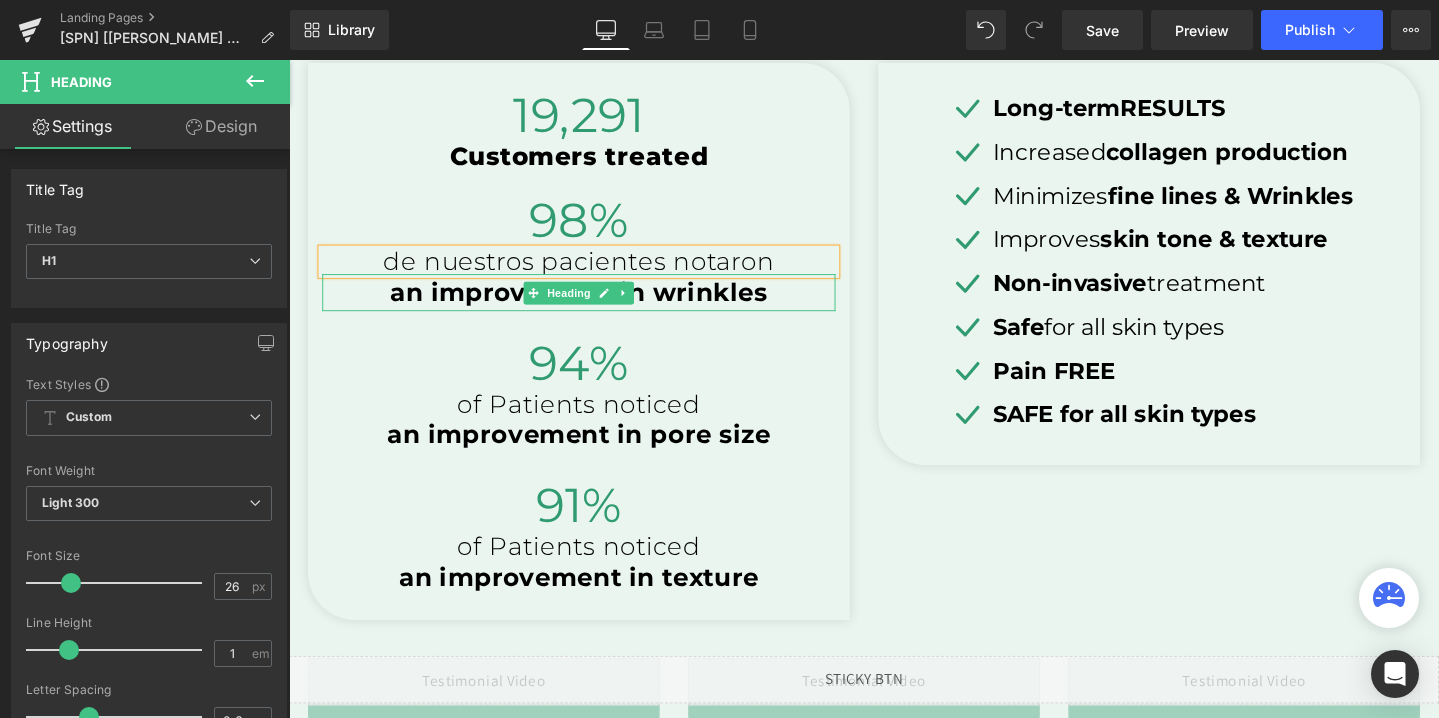 click on "an improvement in wrinkles" at bounding box center [594, 304] 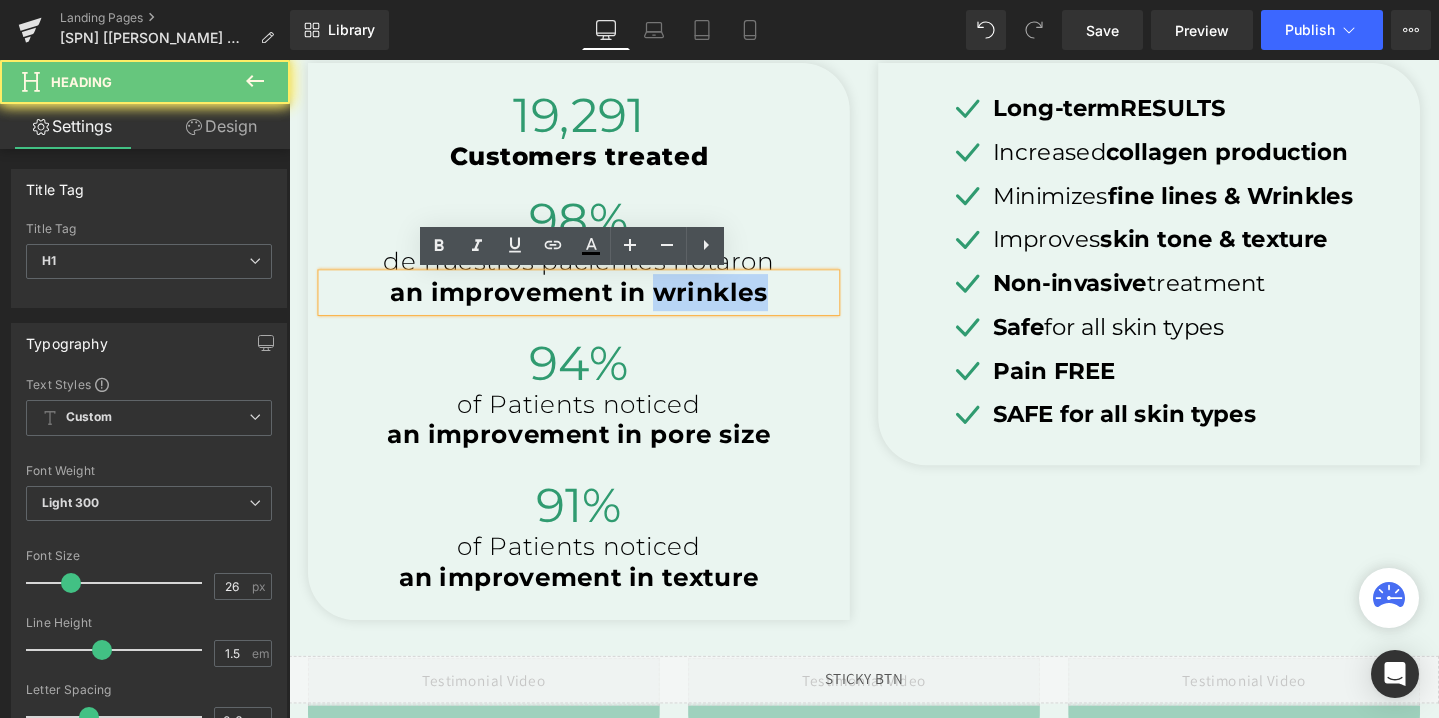 click on "an improvement in wrinkles" at bounding box center [594, 304] 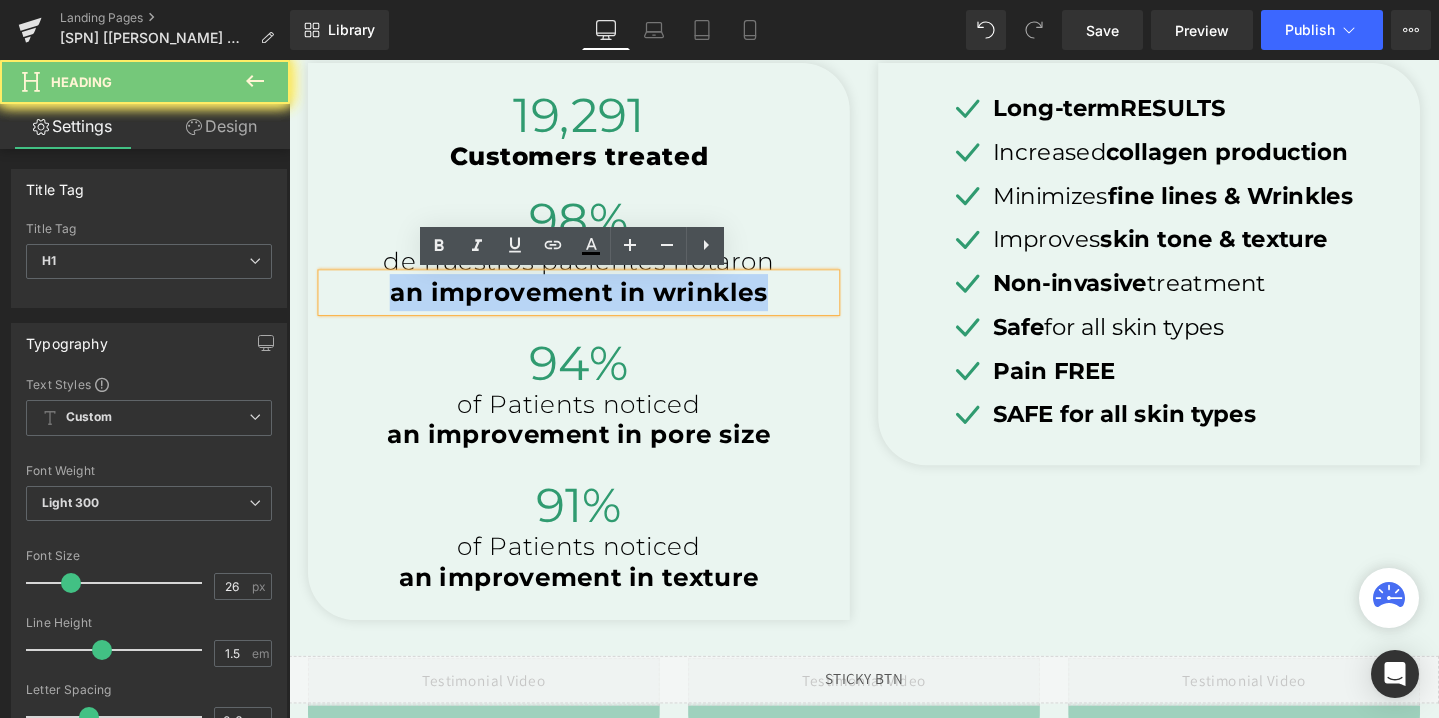 type 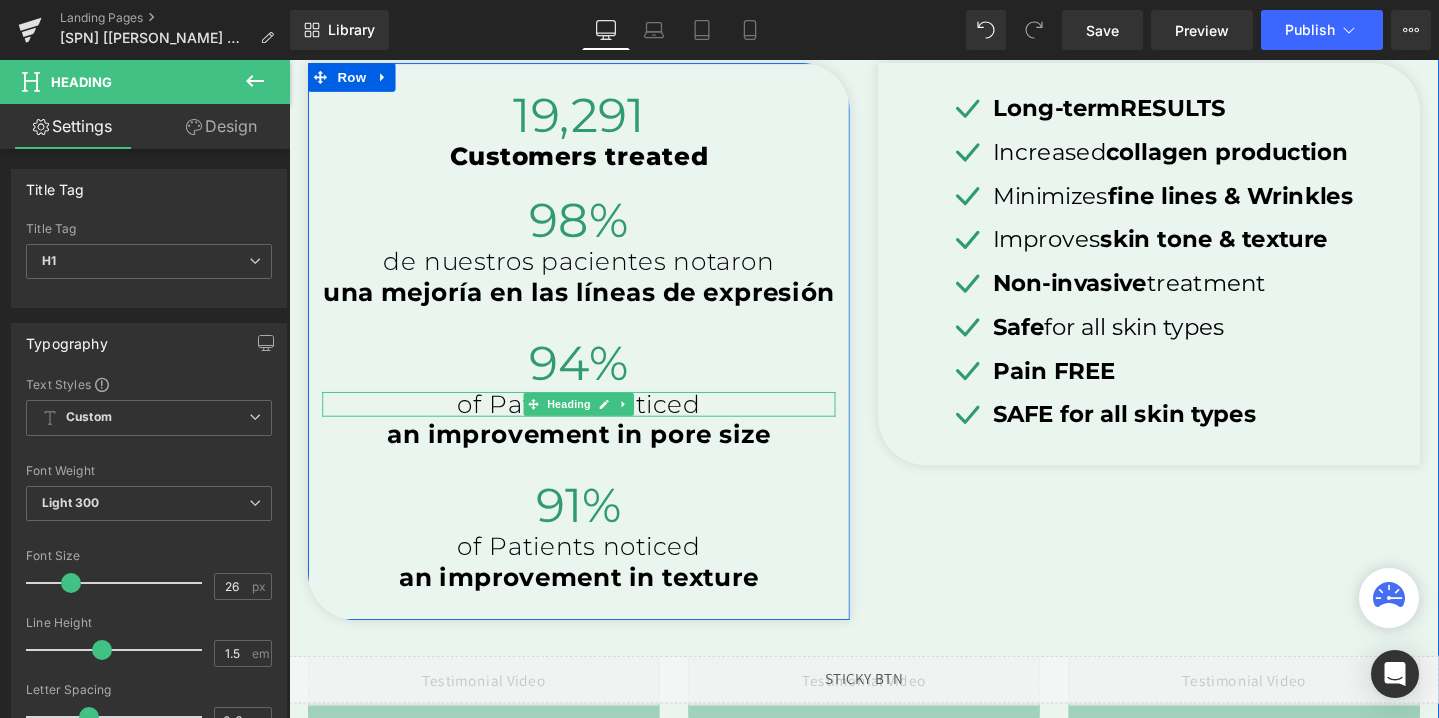 click on "of Patients noticed" at bounding box center (594, 422) 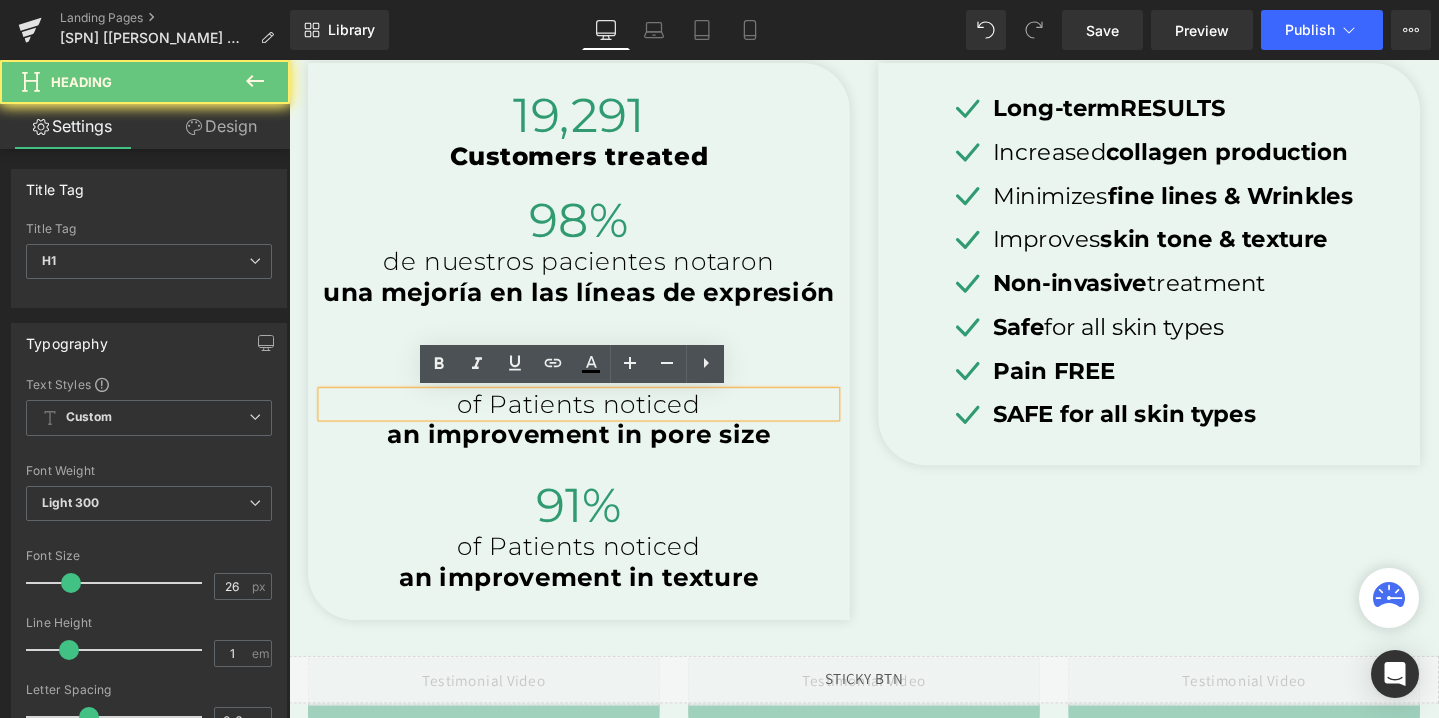 click on "of Patients noticed" at bounding box center (594, 422) 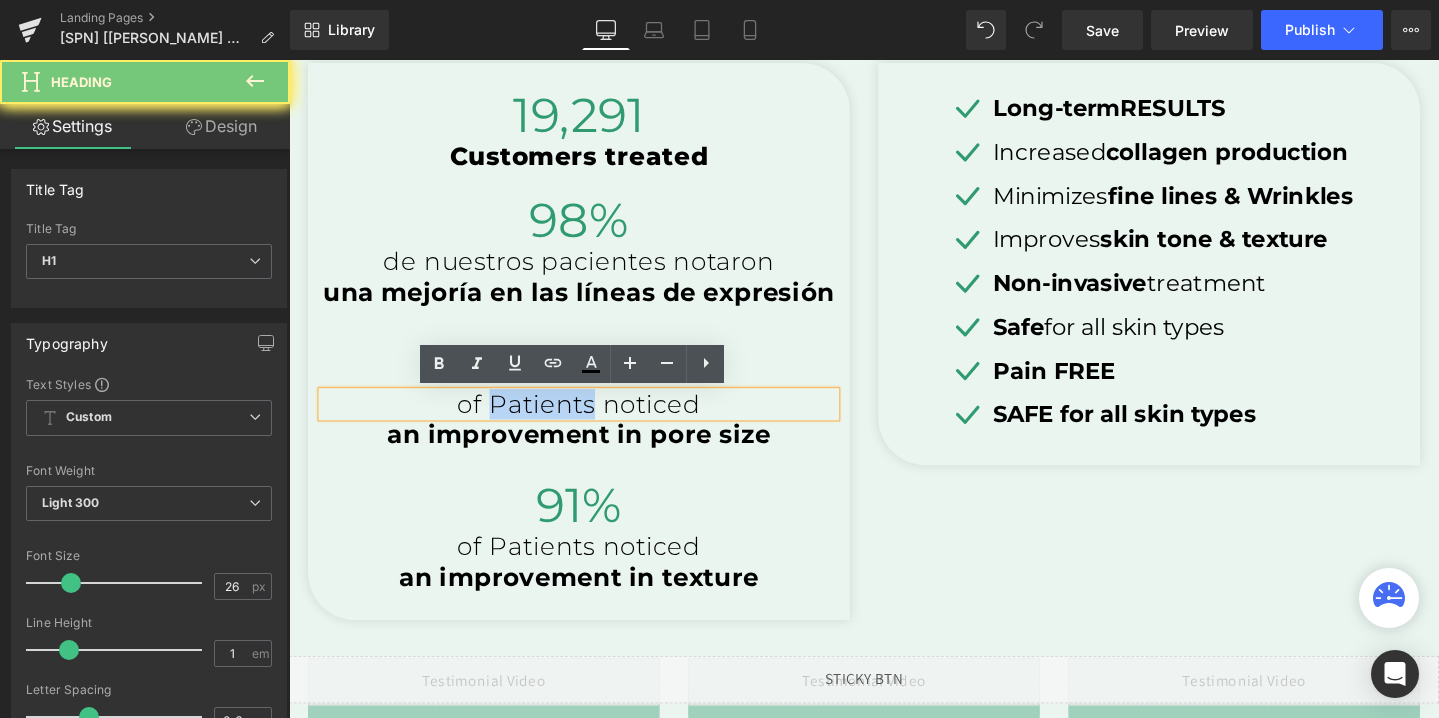 click on "of Patients noticed" at bounding box center (594, 422) 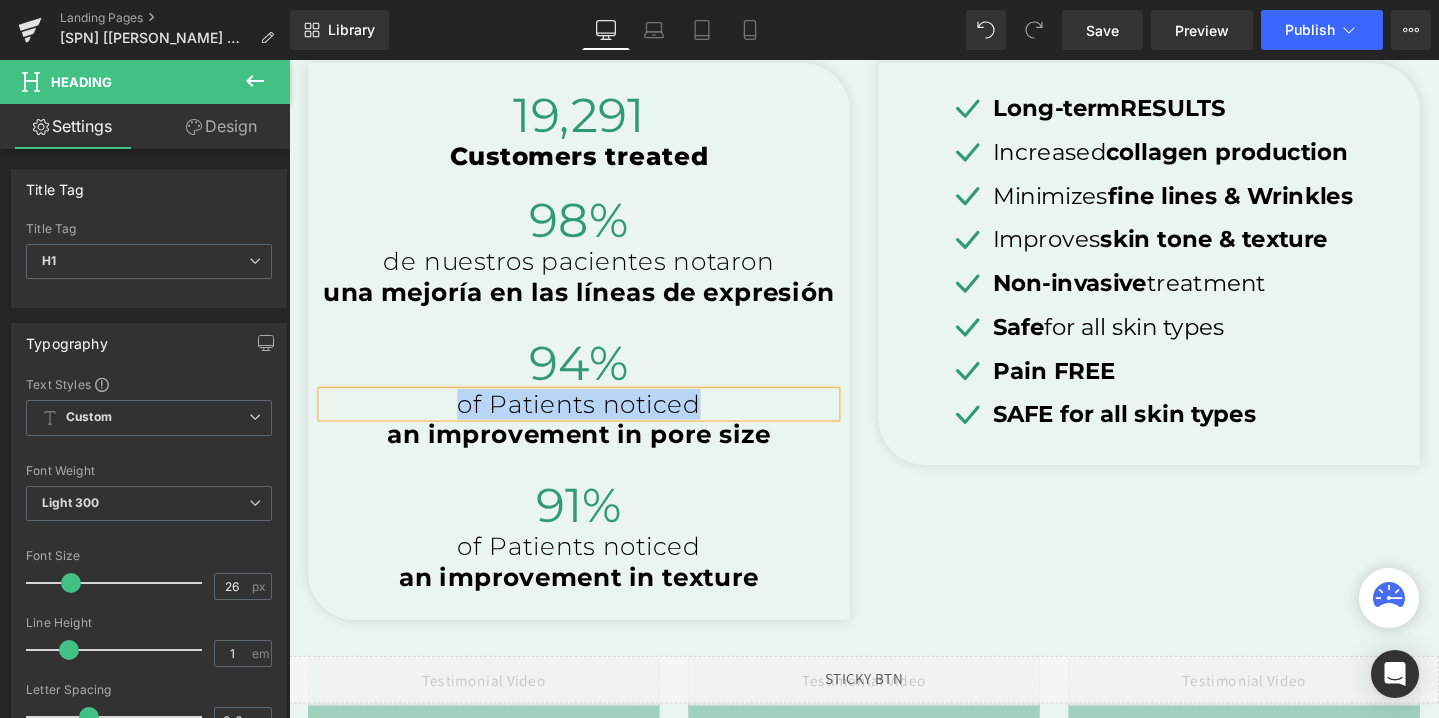 copy on "of Patients noticed" 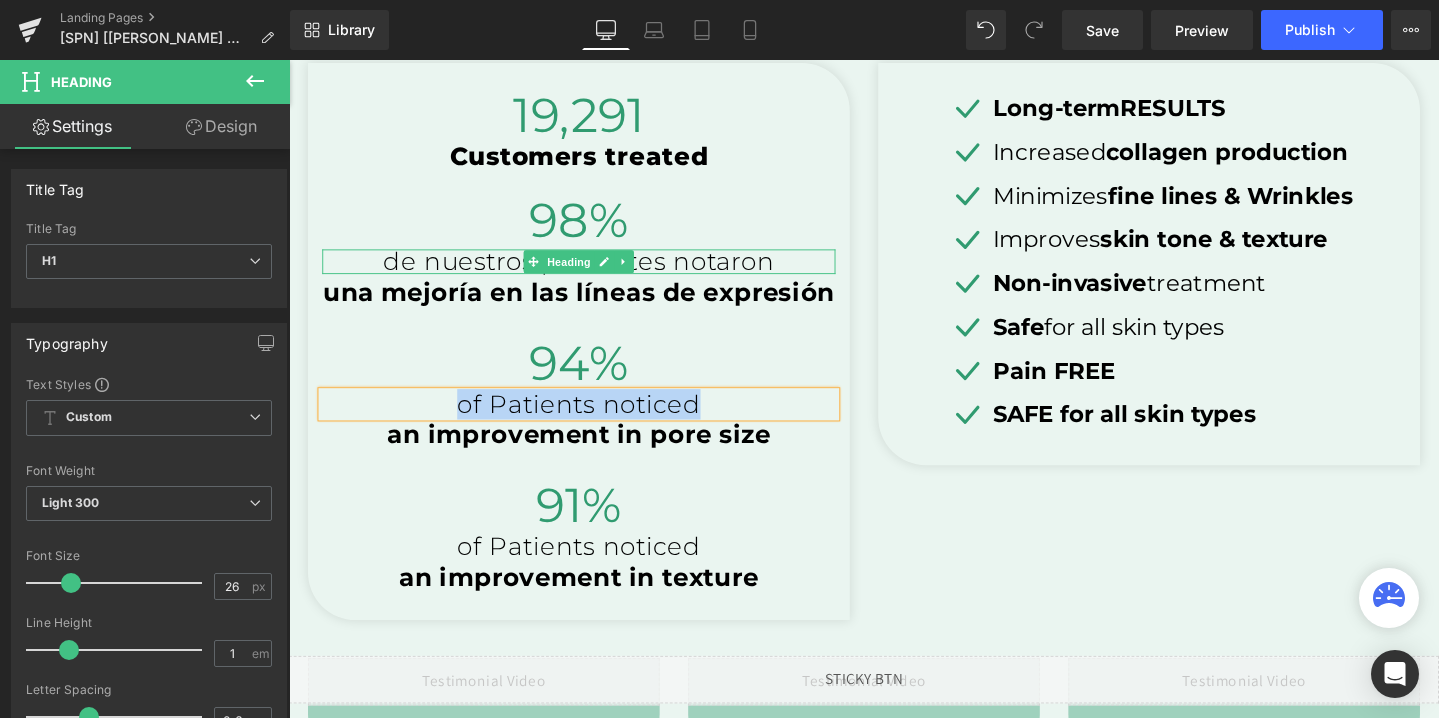 click on "de nuestros pacientes notaron" at bounding box center [594, 272] 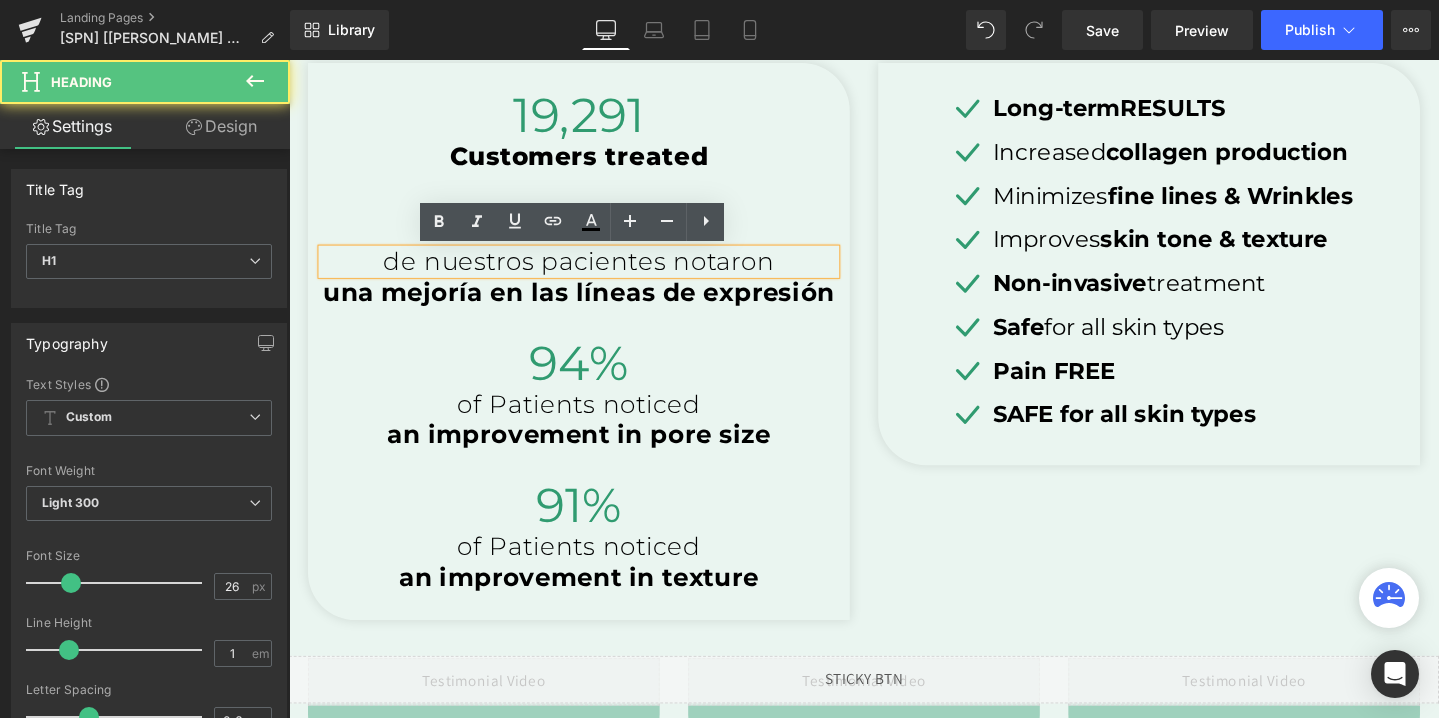 click on "de nuestros pacientes notaron" at bounding box center (594, 272) 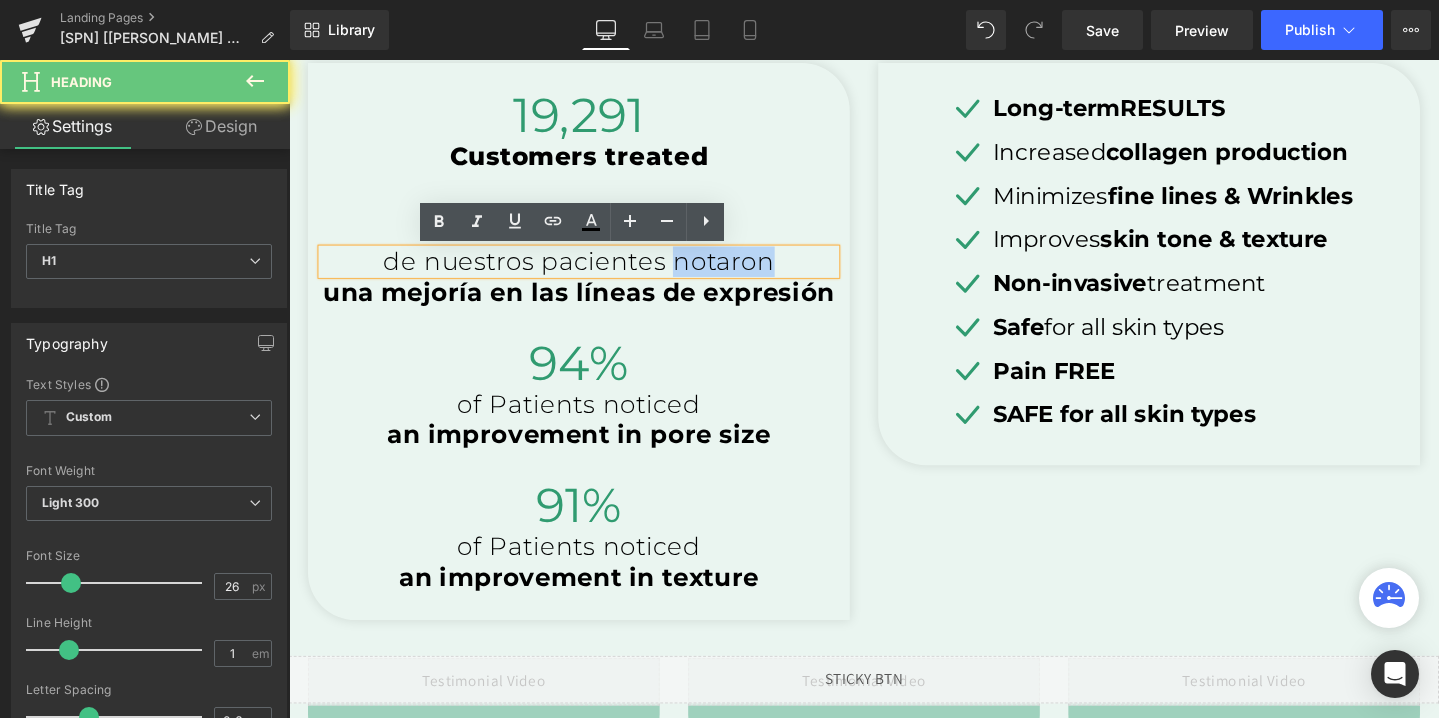 click on "de nuestros pacientes notaron" at bounding box center [594, 272] 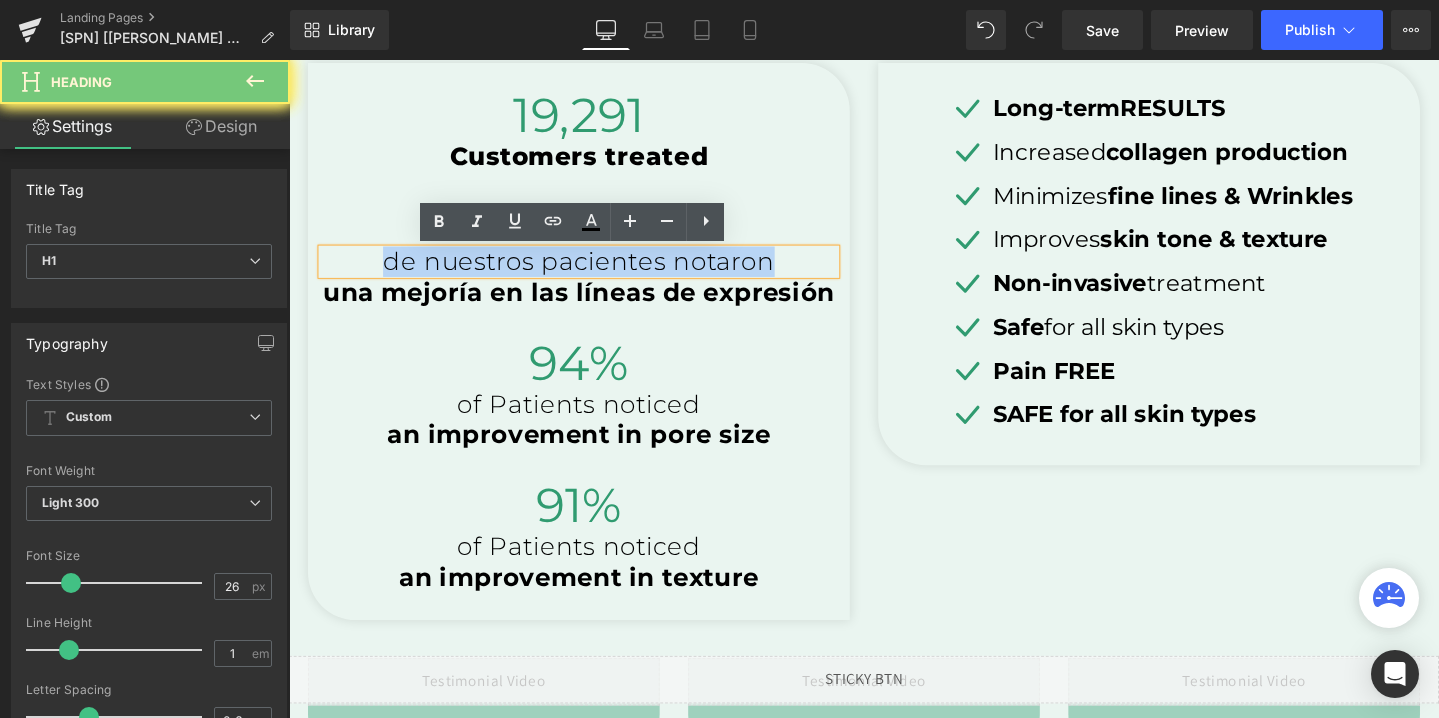 copy on "de nuestros pacientes notaron" 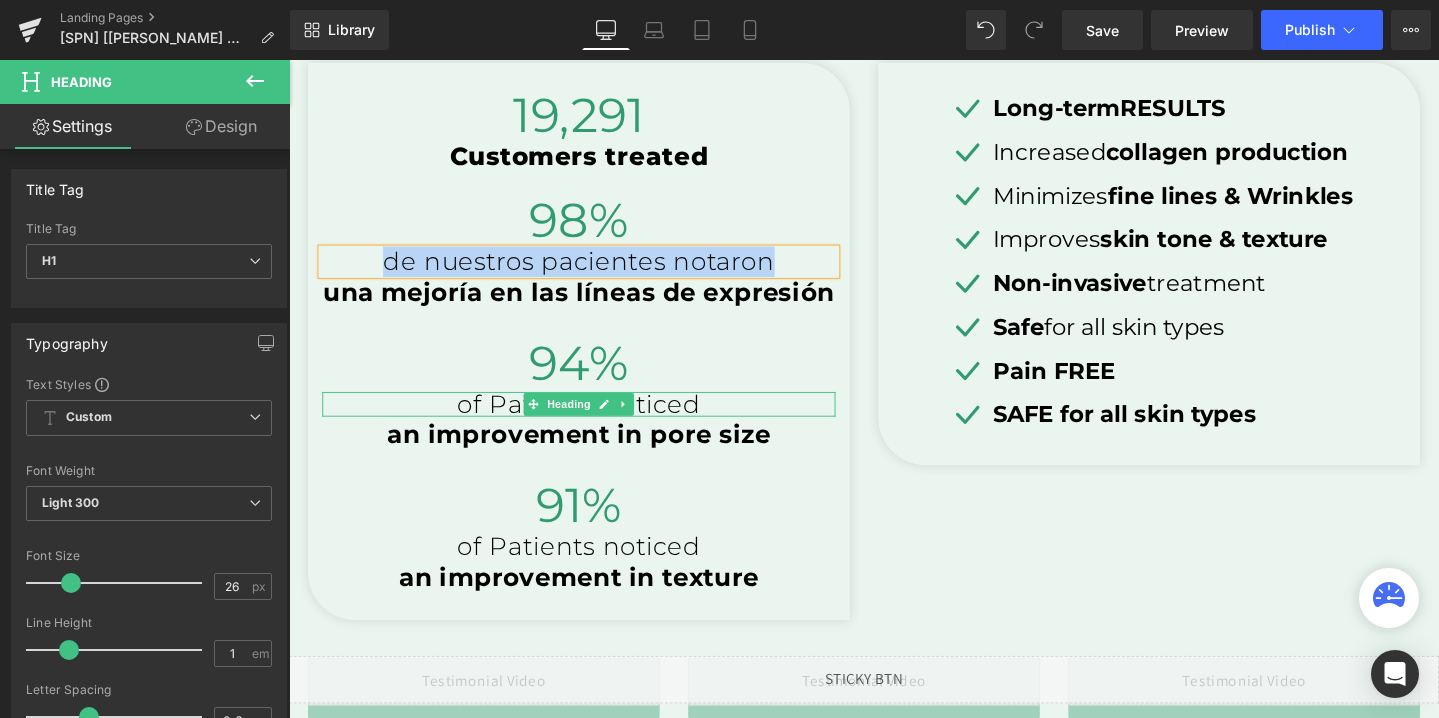 click on "of Patients noticed" at bounding box center (594, 422) 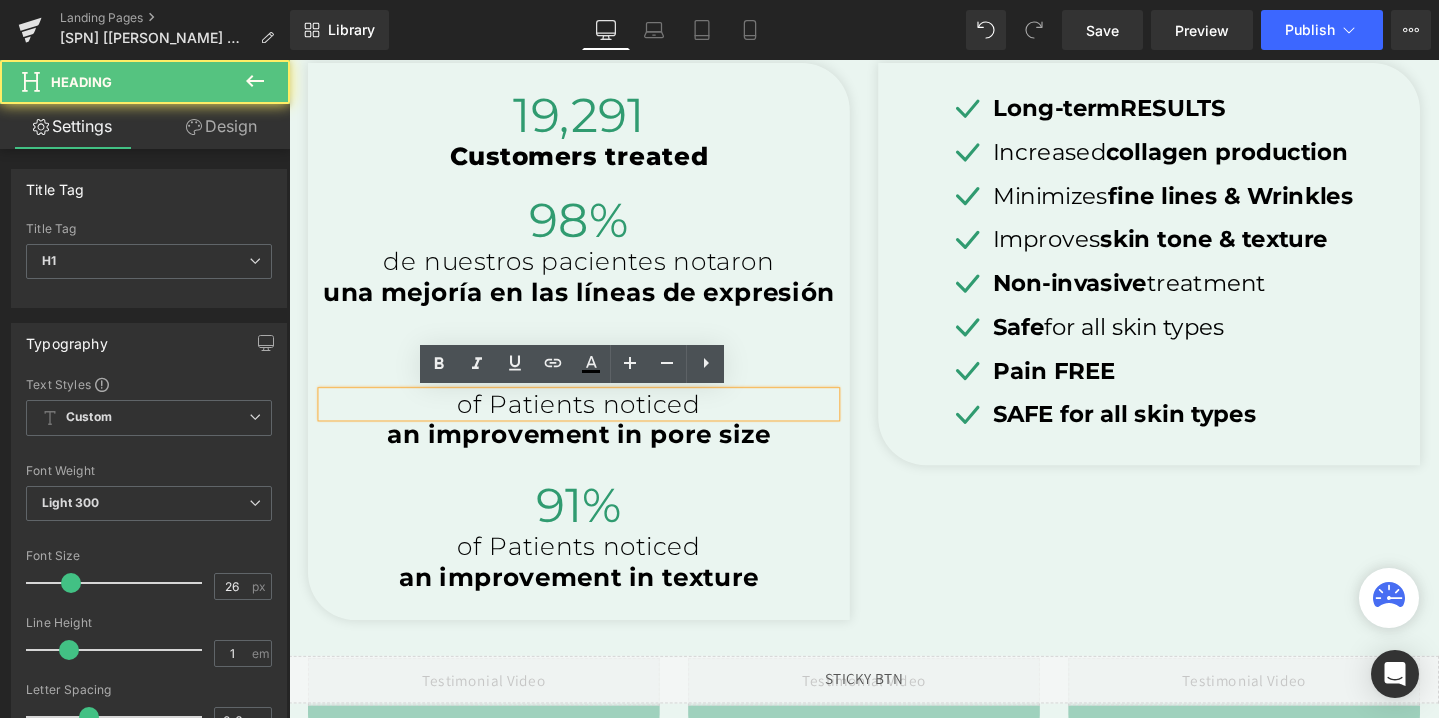 click on "of Patients noticed" at bounding box center [594, 422] 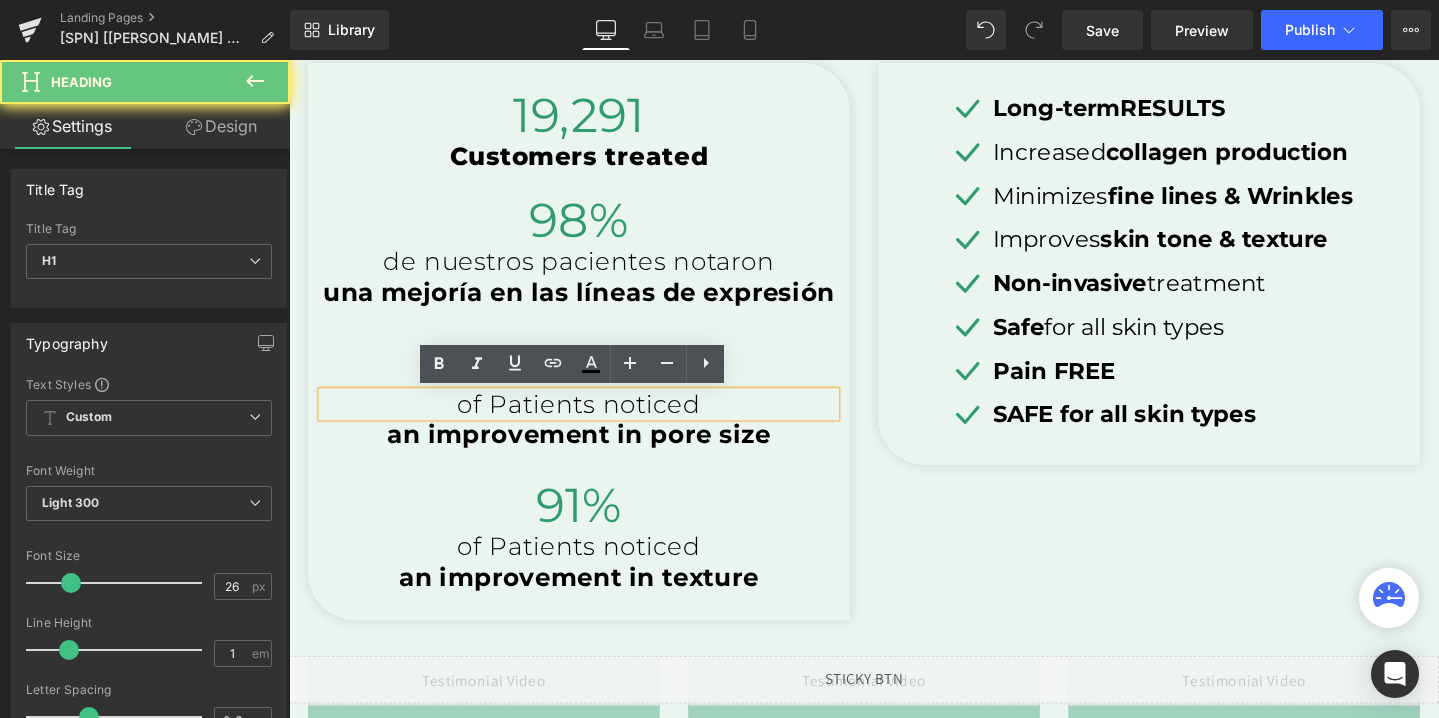 click on "of Patients noticed" at bounding box center [594, 422] 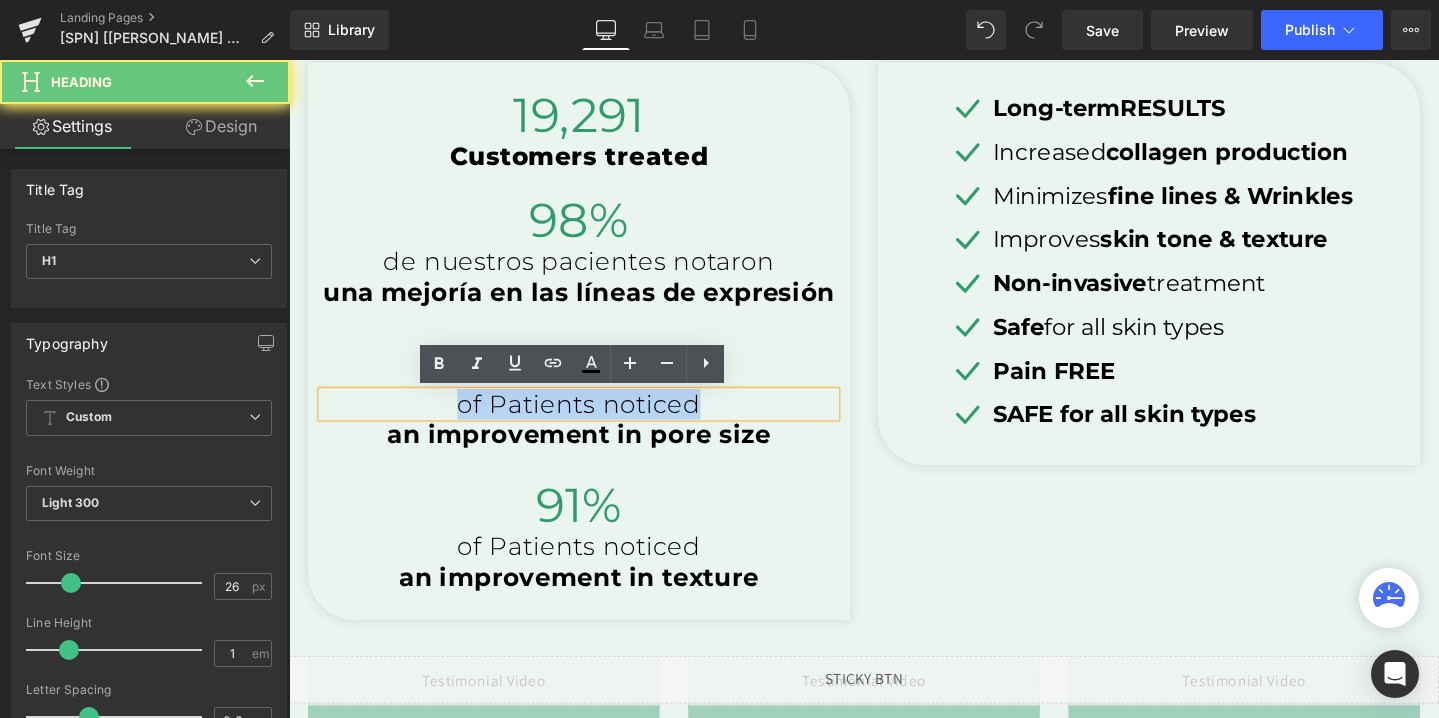 paste 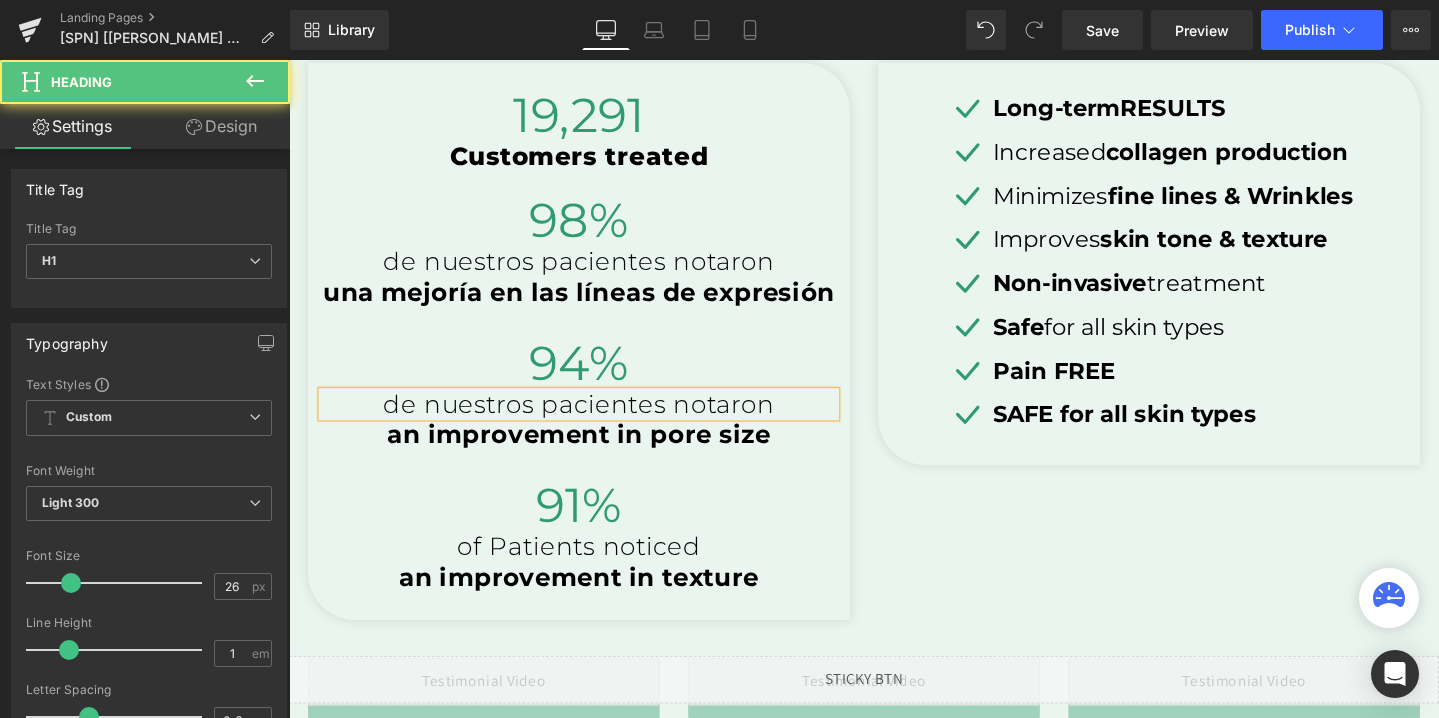 drag, startPoint x: 701, startPoint y: 423, endPoint x: 816, endPoint y: 423, distance: 115 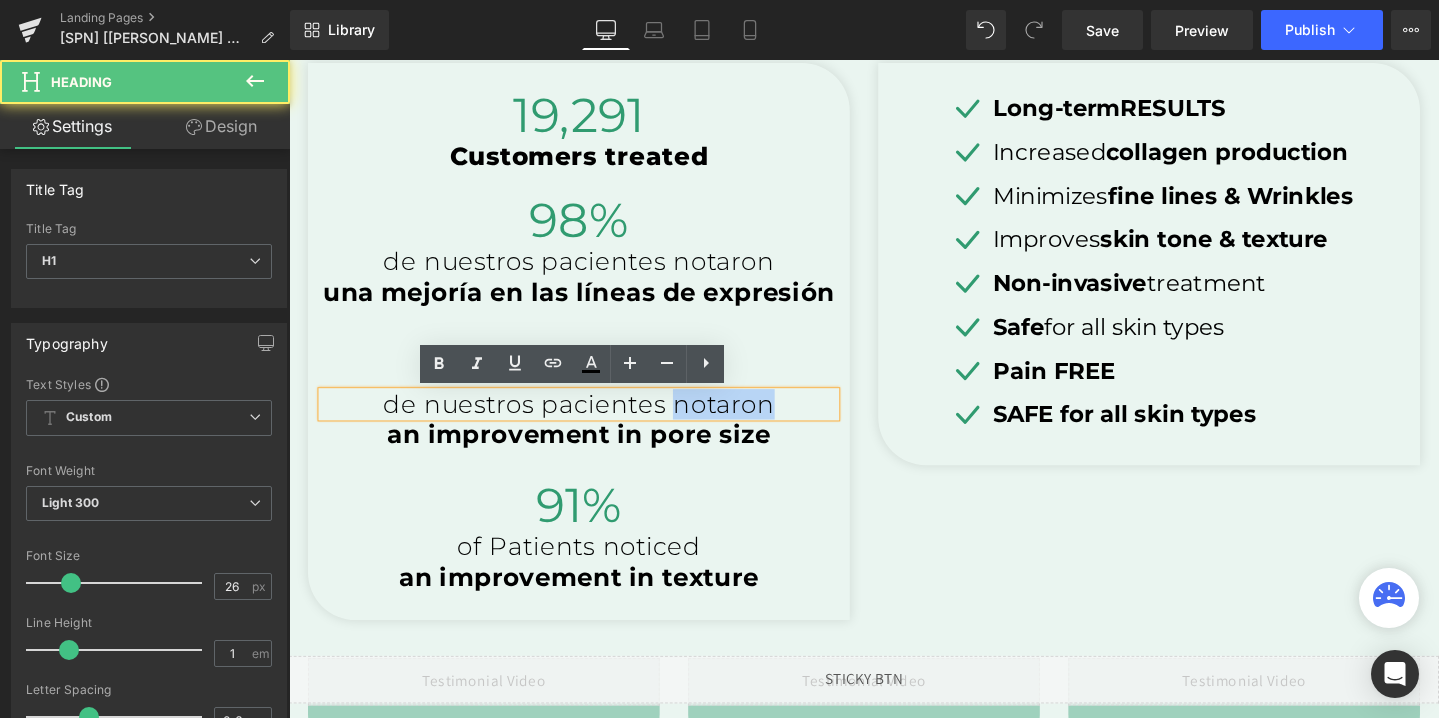 drag, startPoint x: 803, startPoint y: 415, endPoint x: 695, endPoint y: 421, distance: 108.16654 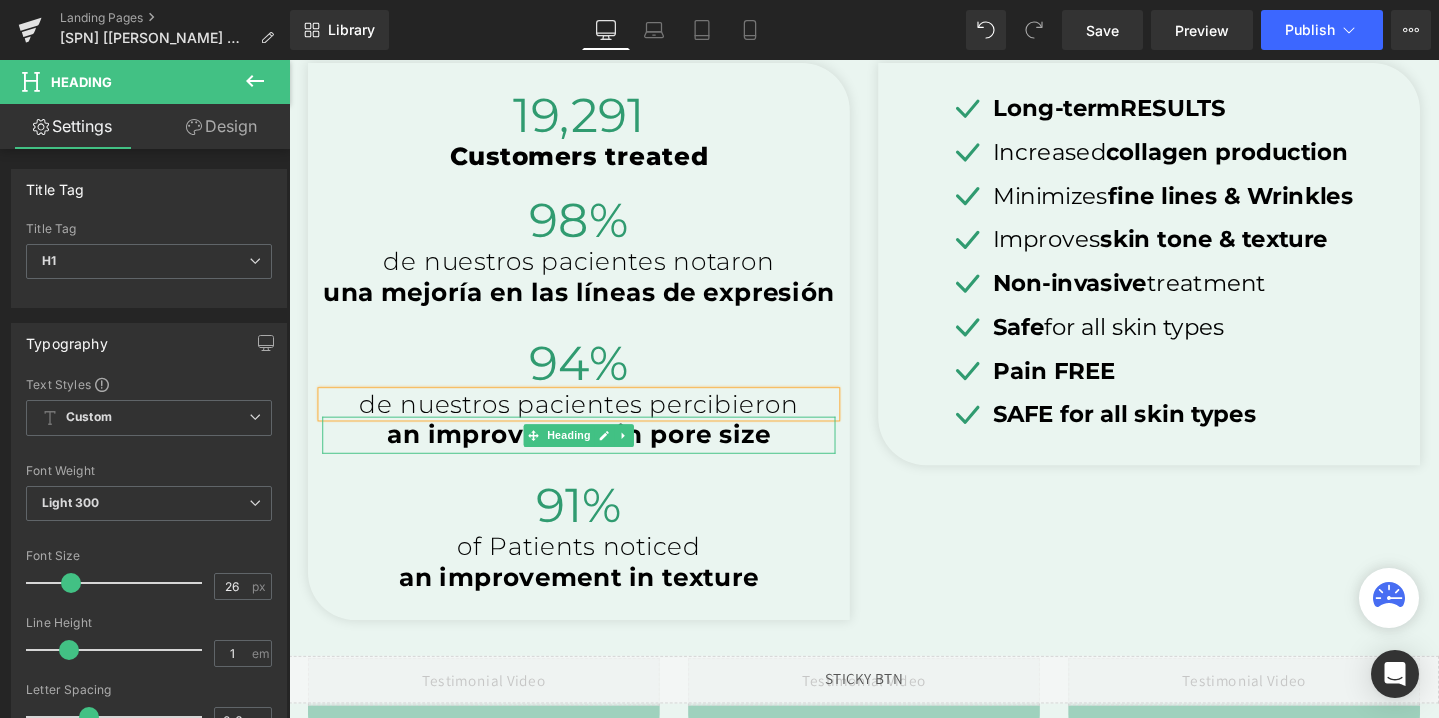 click on "an improvement in pore size" at bounding box center [593, 454] 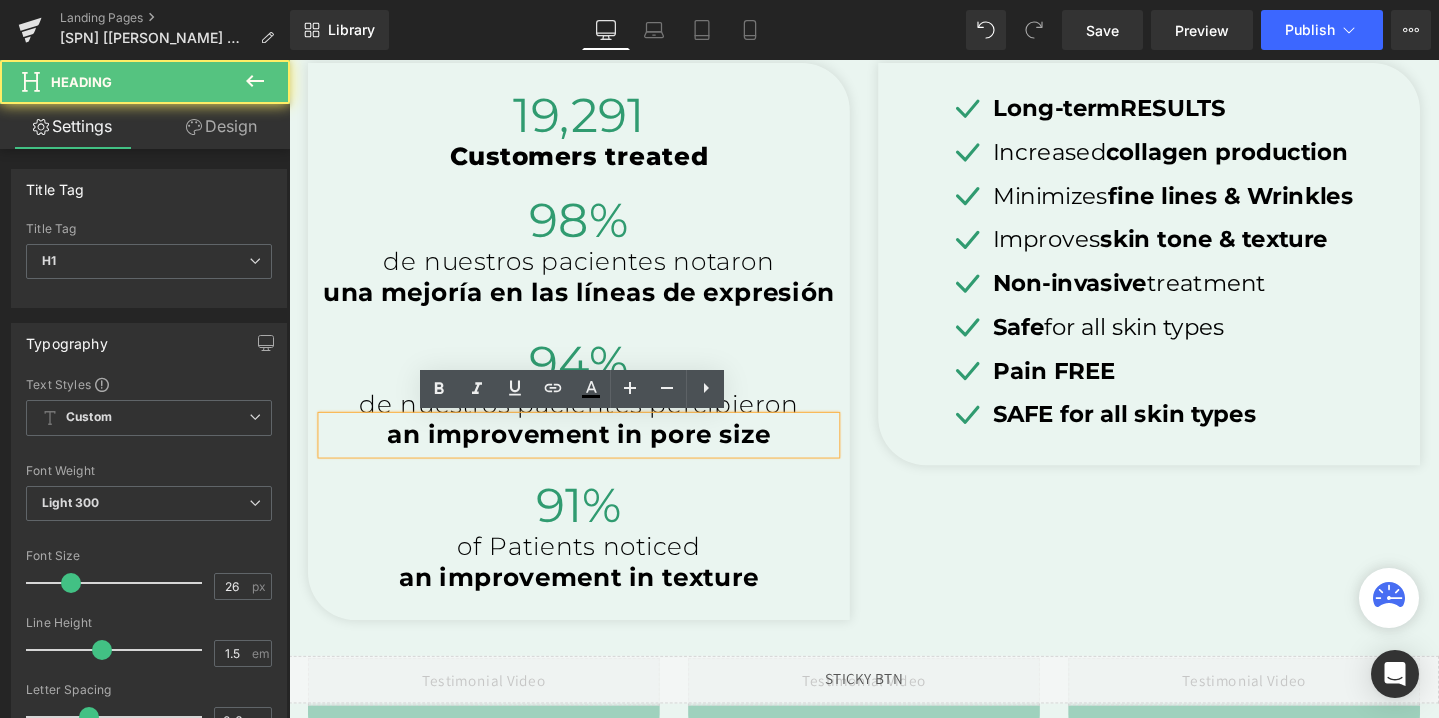 click on "an improvement in pore size" at bounding box center (593, 454) 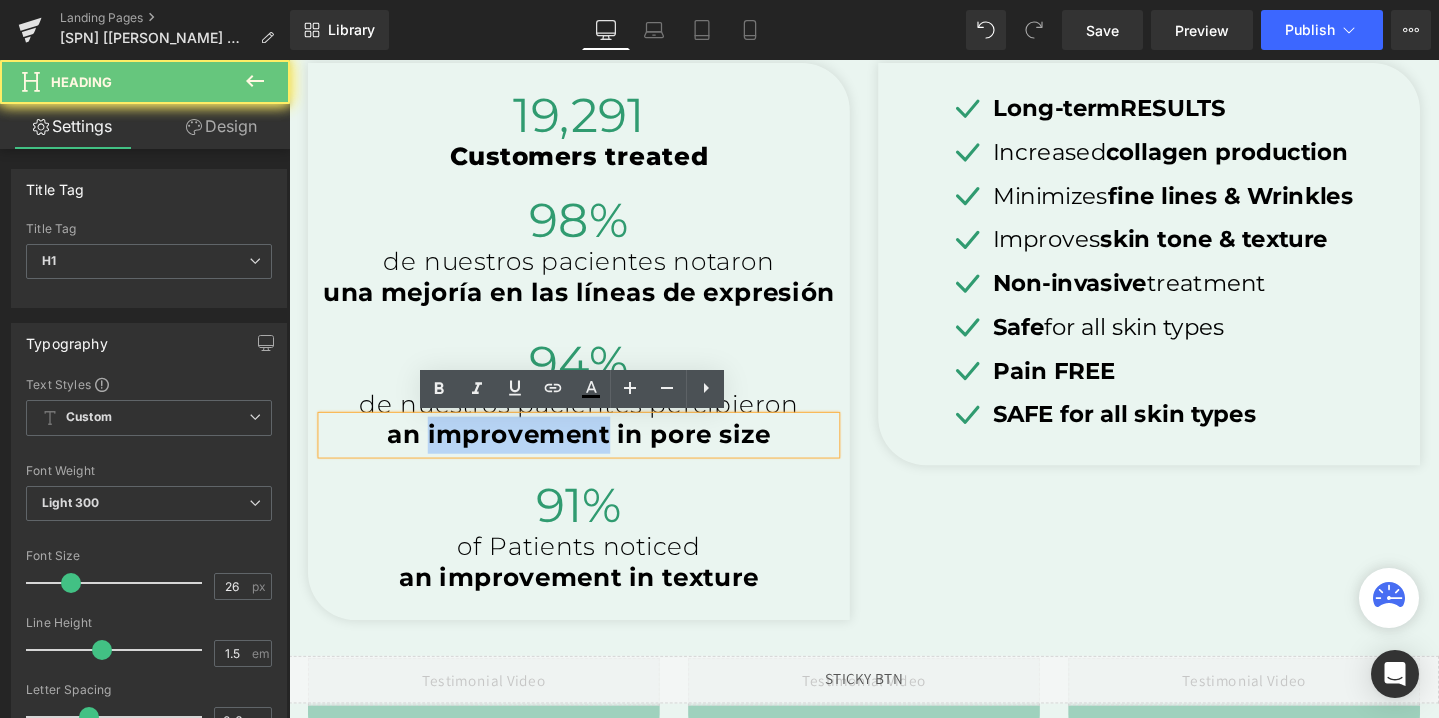 click on "an improvement in pore size" at bounding box center [593, 454] 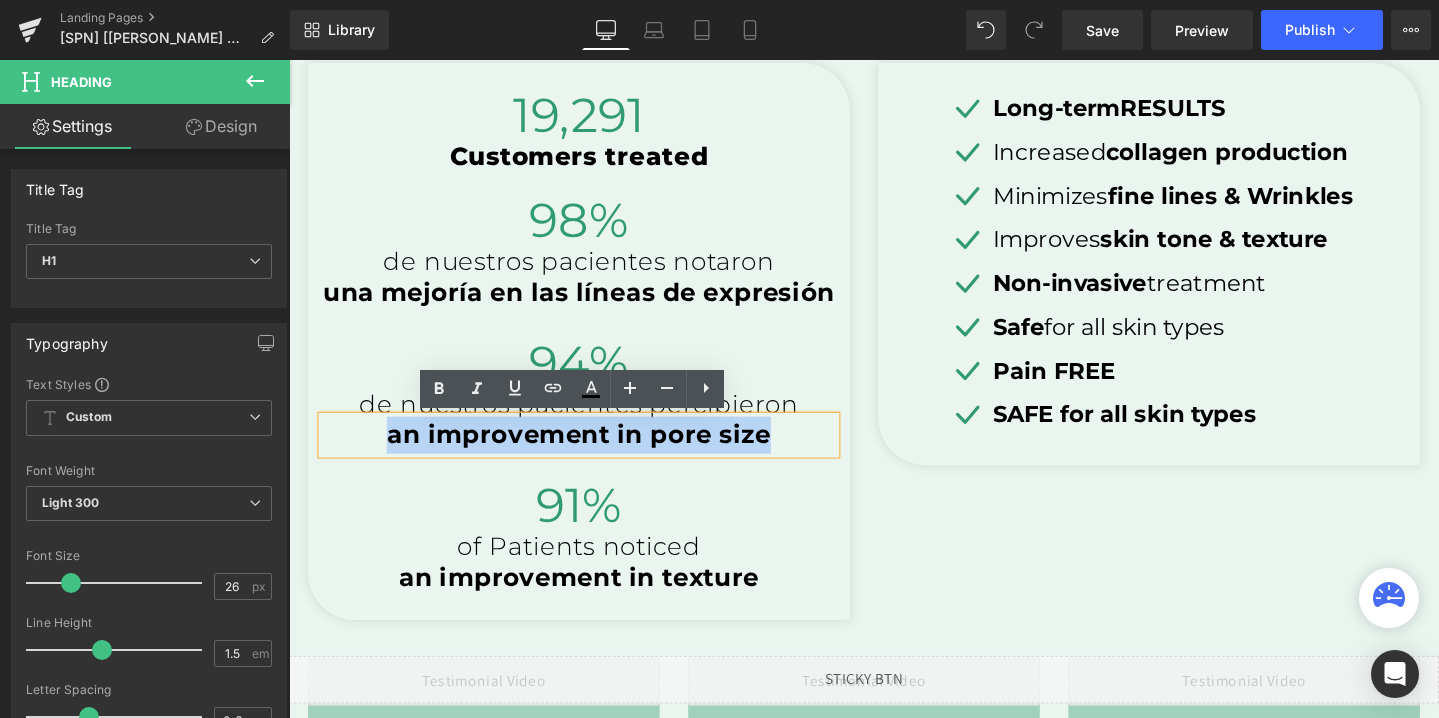 type 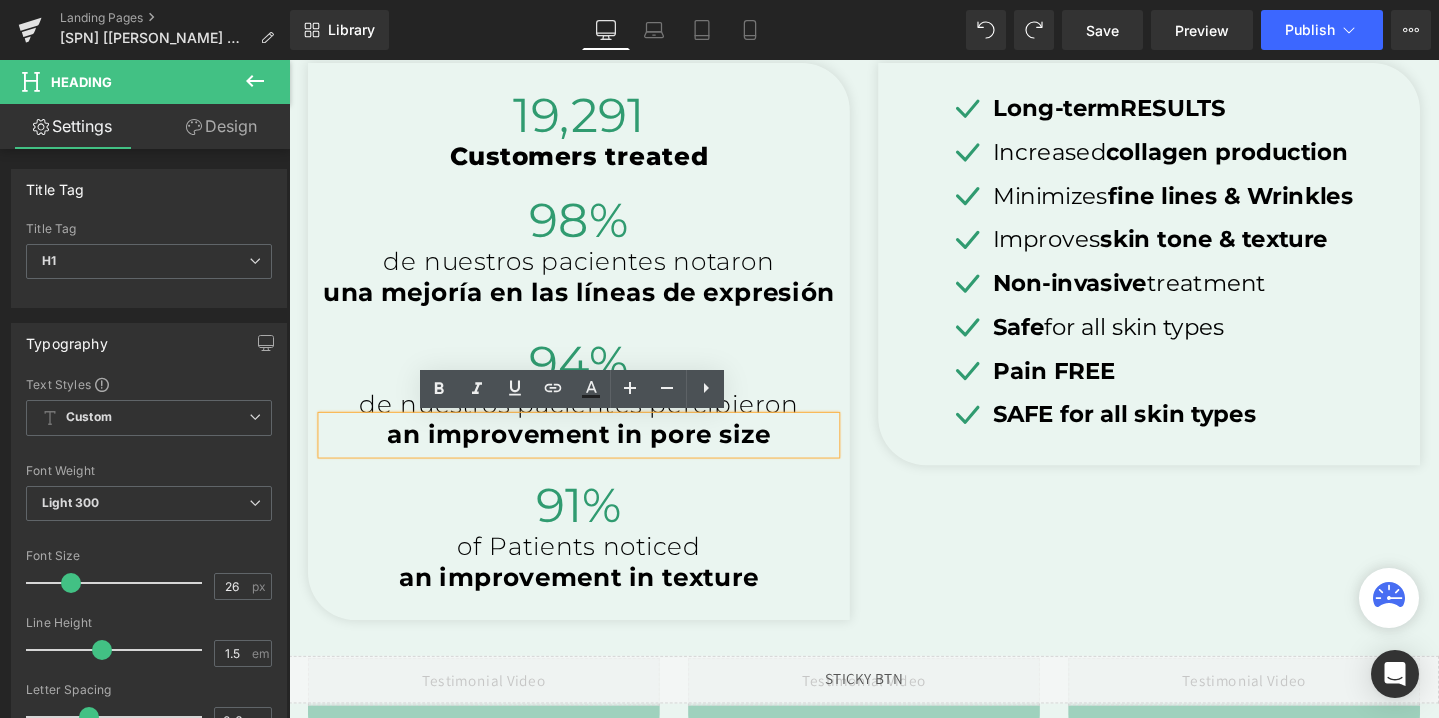 click on "an improvement in pore size" at bounding box center (593, 454) 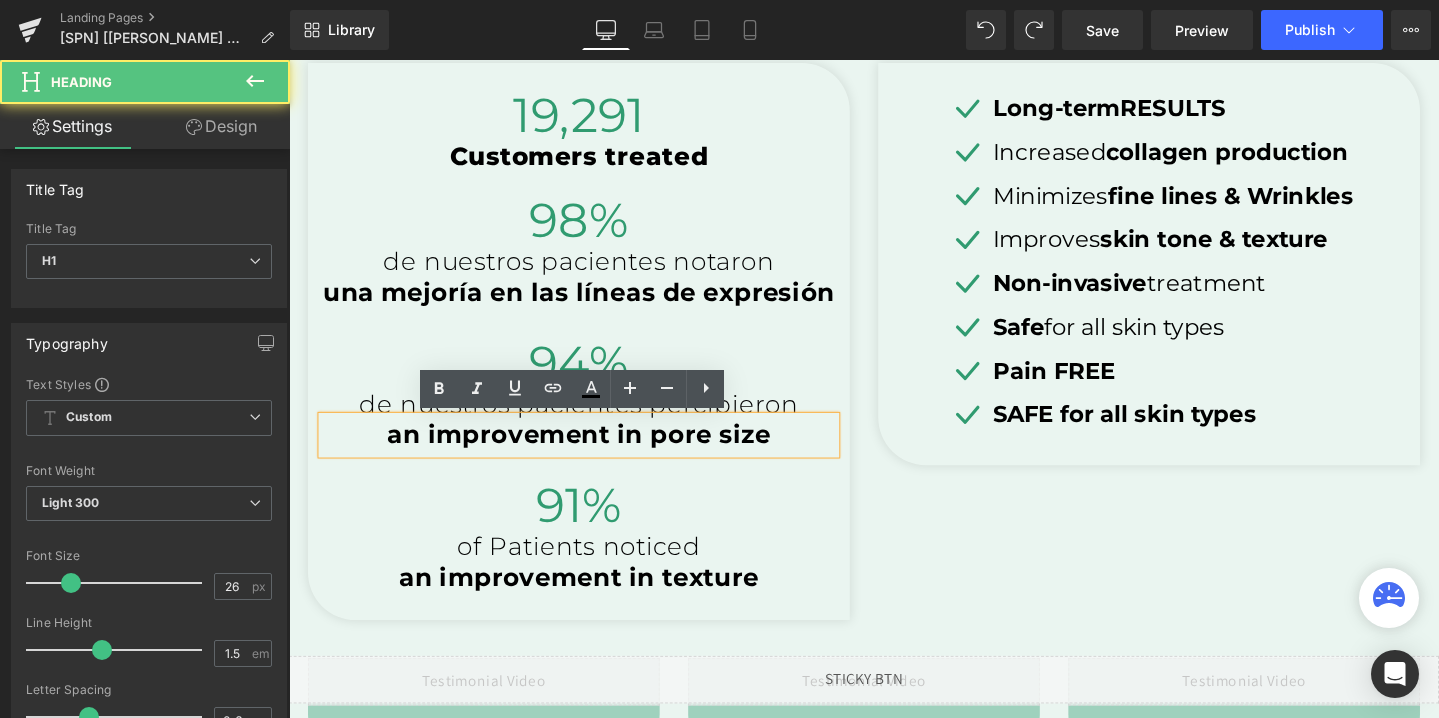 click on "an improvement in pore size" at bounding box center (593, 454) 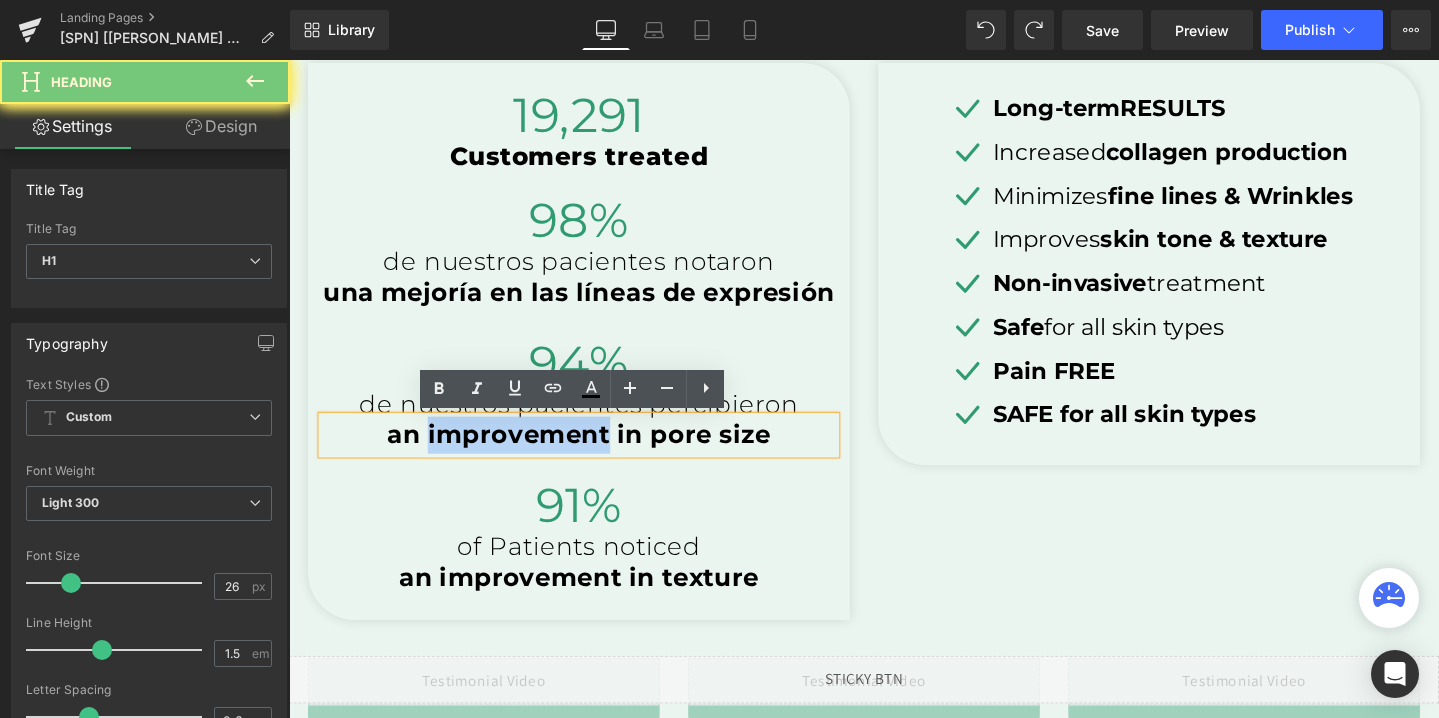 click on "an improvement in pore size" at bounding box center (593, 454) 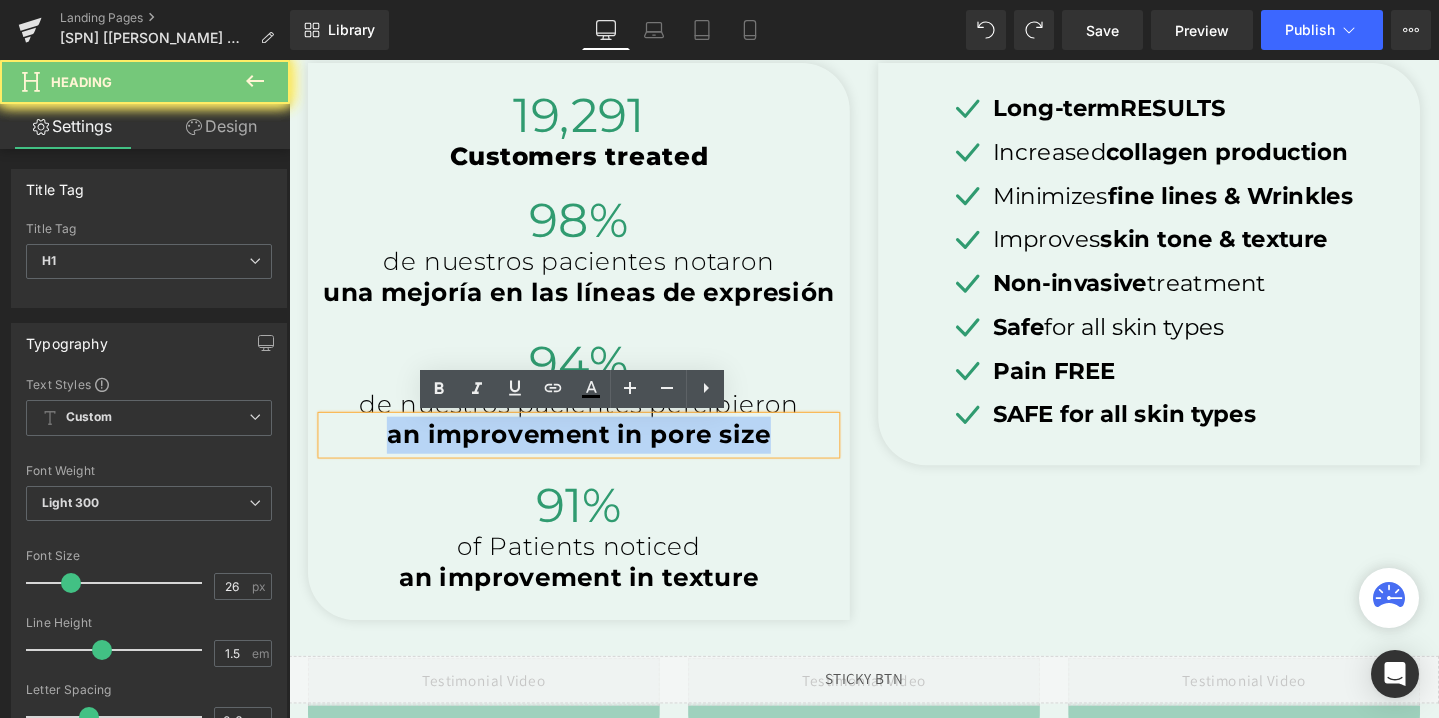 copy on "an improvement in pore size" 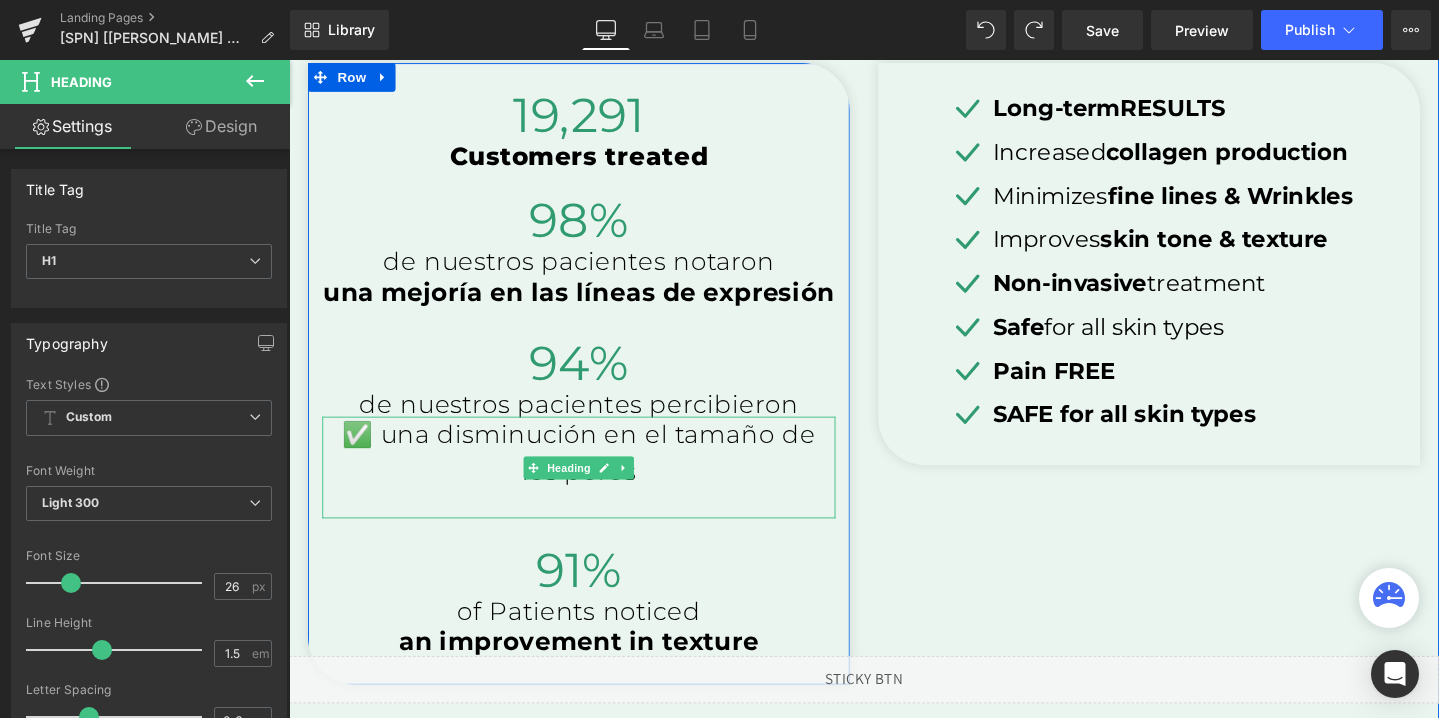 click on "✅ una disminución en el tamaño de los poros" at bounding box center (594, 474) 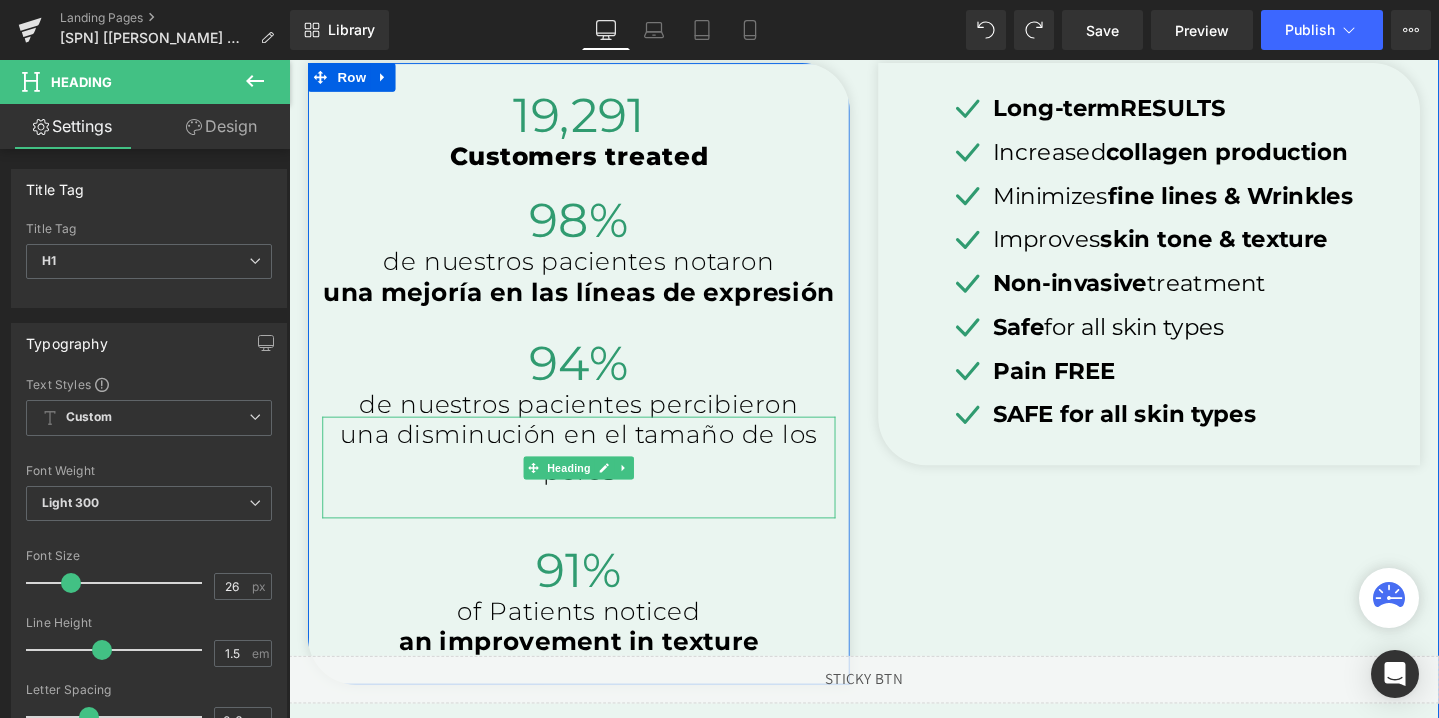 click on "una disminución en el tamaño de los poros" at bounding box center (594, 474) 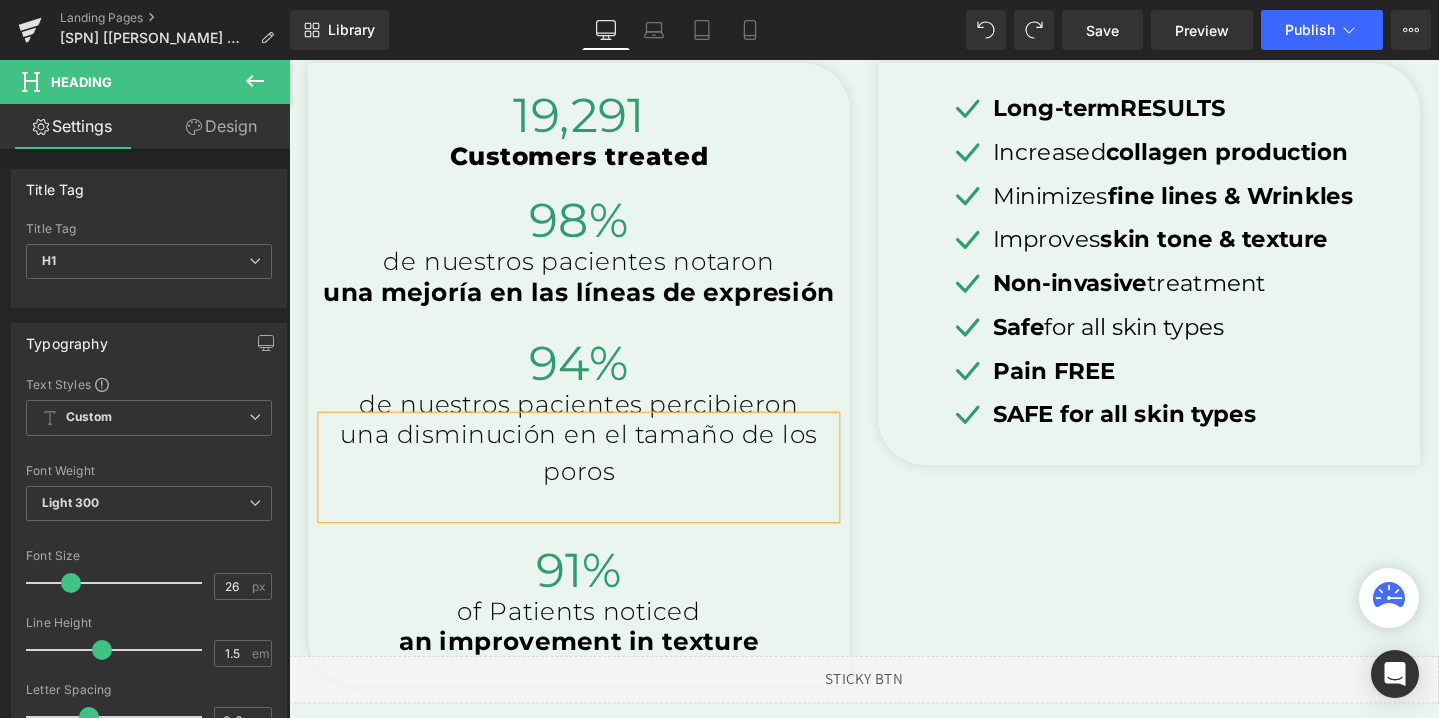 click on "una disminución en el tamaño de los poros" at bounding box center [594, 474] 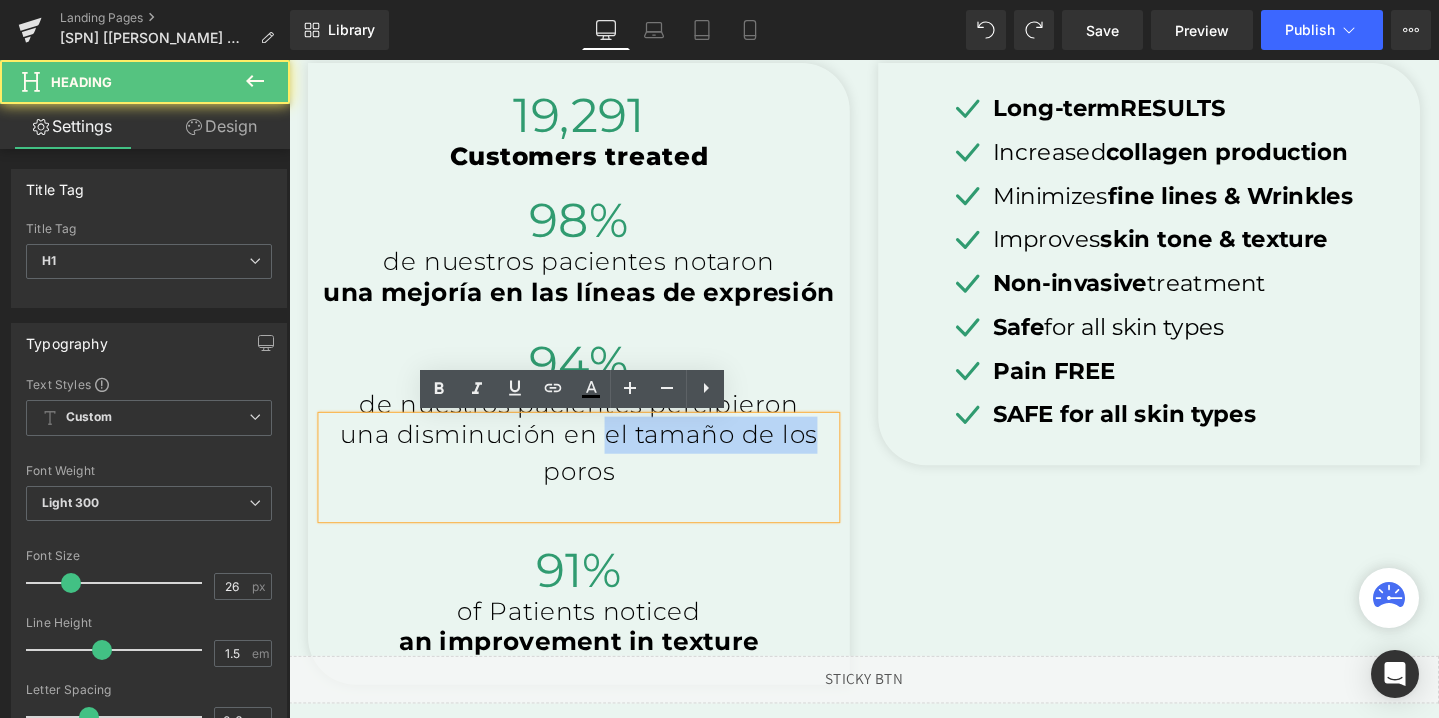 drag, startPoint x: 620, startPoint y: 454, endPoint x: 843, endPoint y: 459, distance: 223.05605 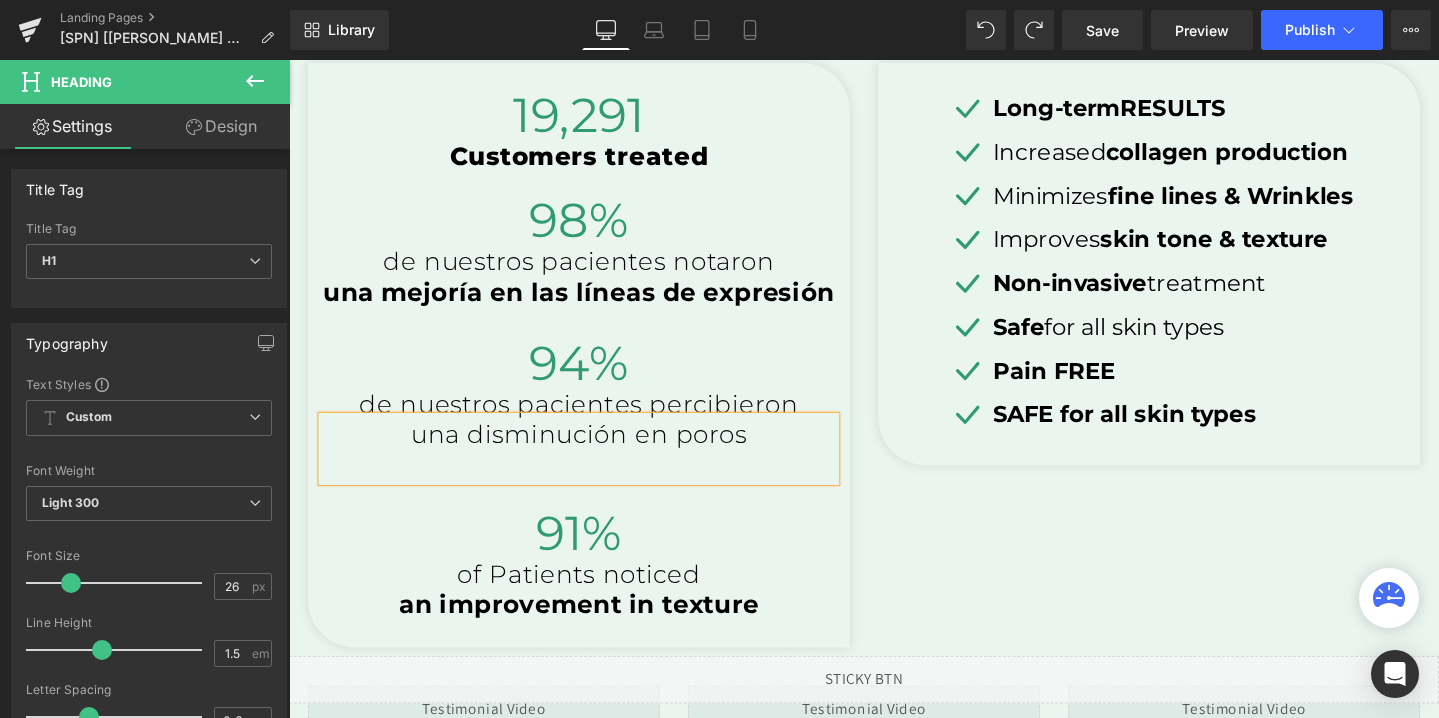 click on "una disminución en poros" at bounding box center (594, 454) 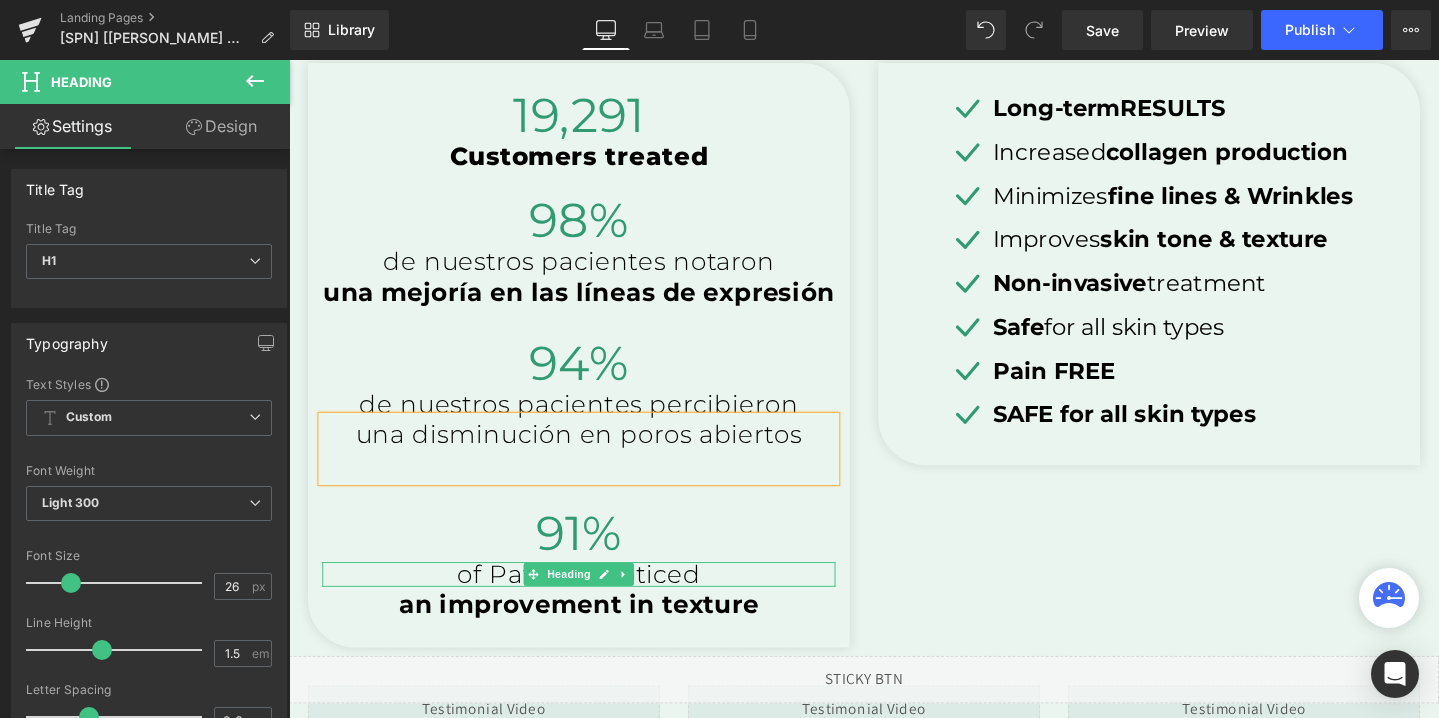 click on "of Patients noticed" at bounding box center (594, 601) 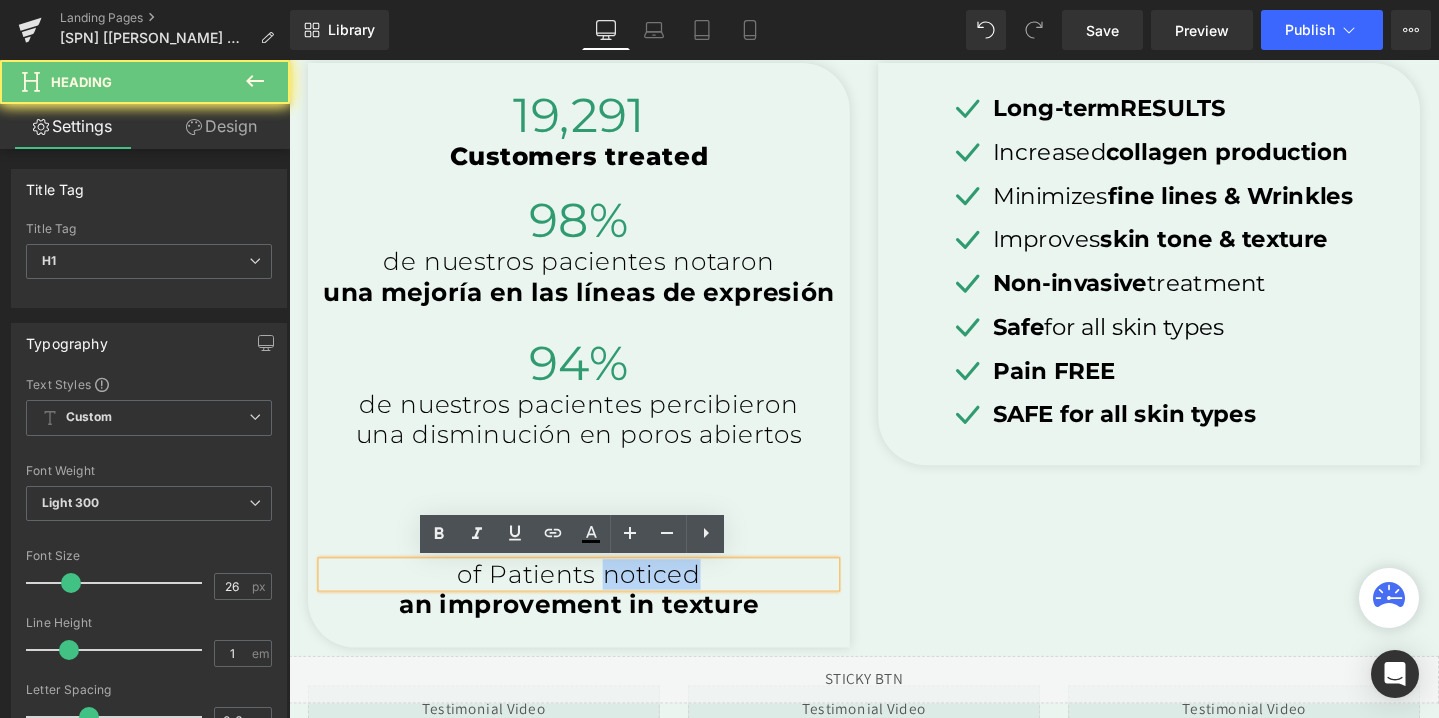 click on "of Patients noticed" at bounding box center [594, 601] 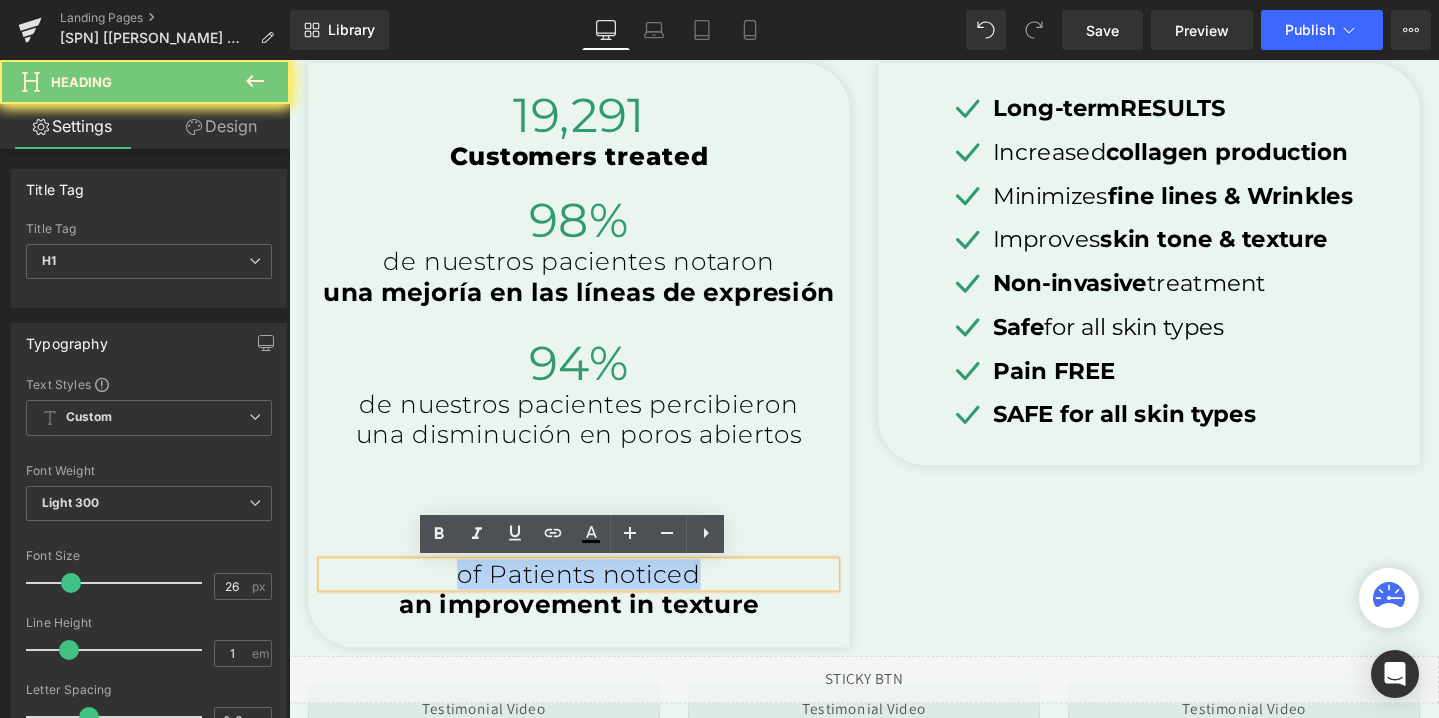 paste 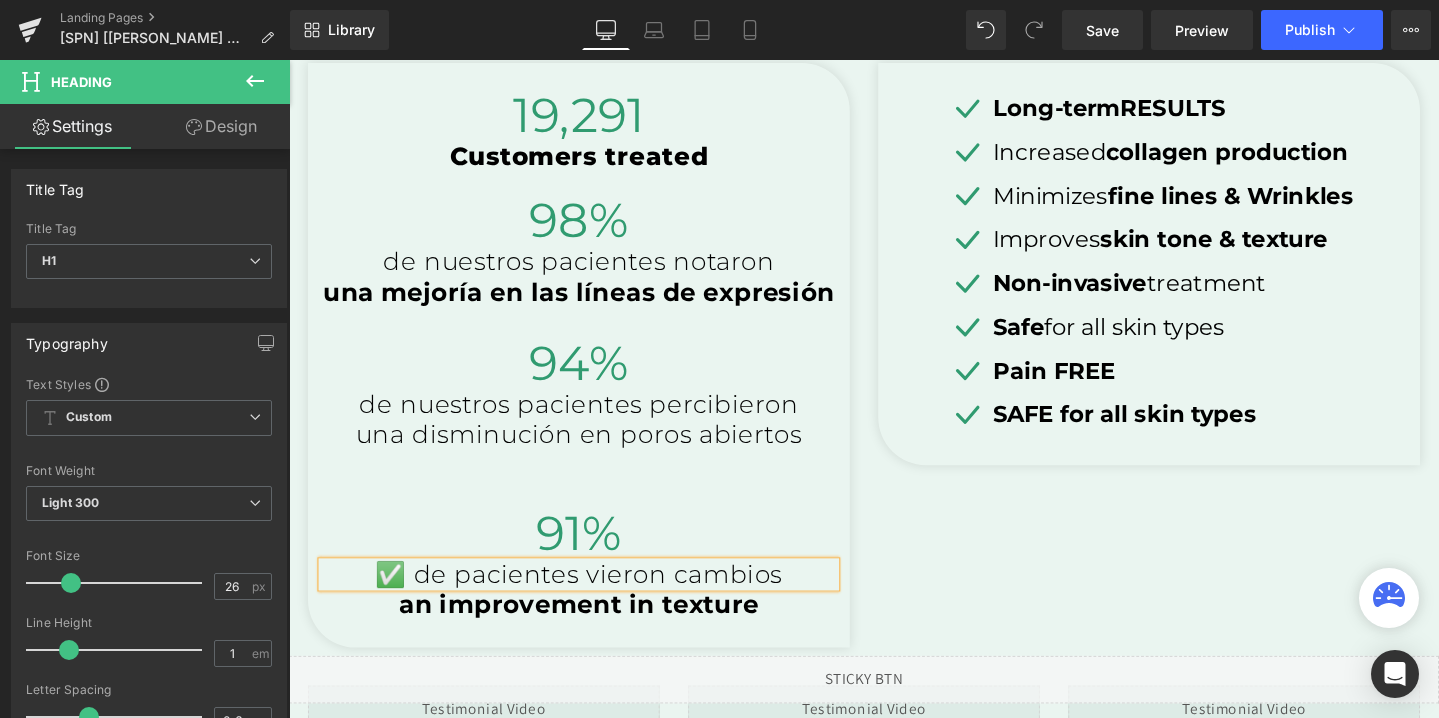 click on "✅ de pacientes vieron cambios" at bounding box center (594, 601) 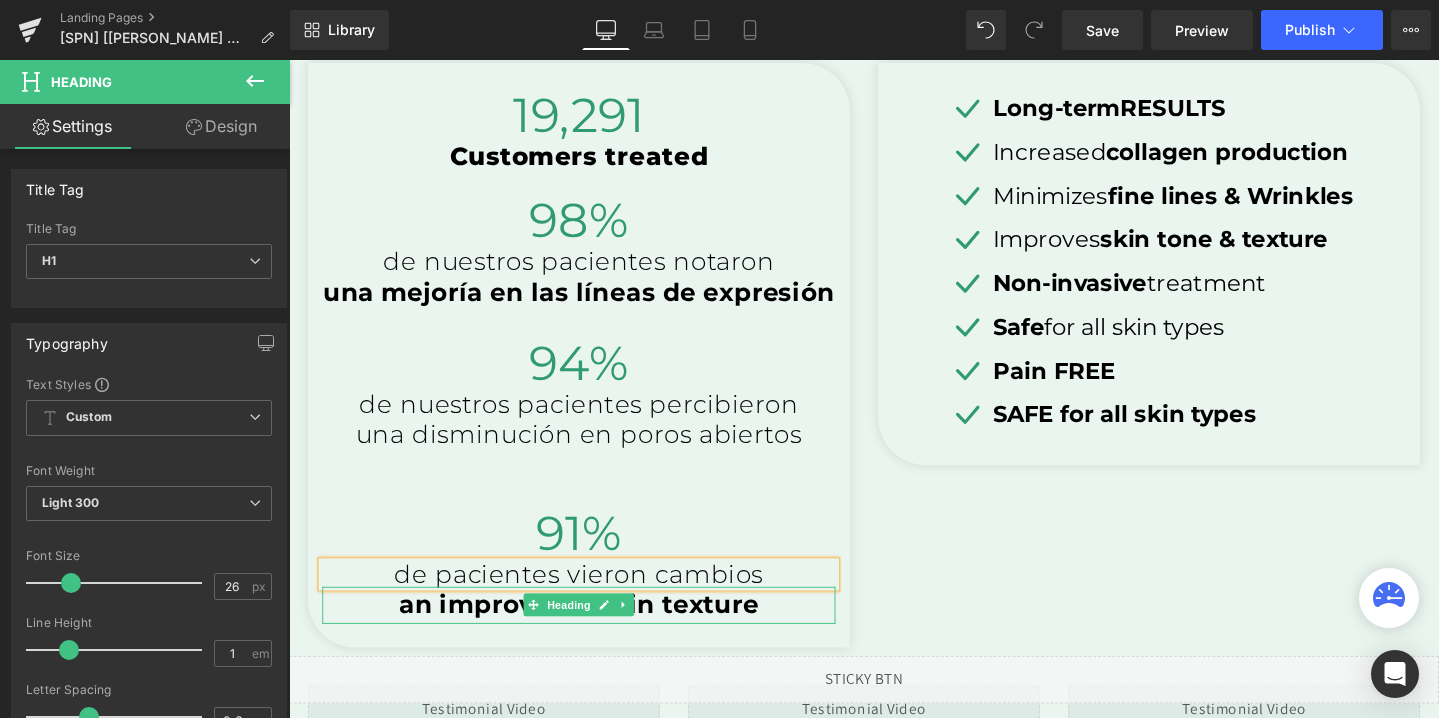 click on "an improvement in texture" at bounding box center [594, 633] 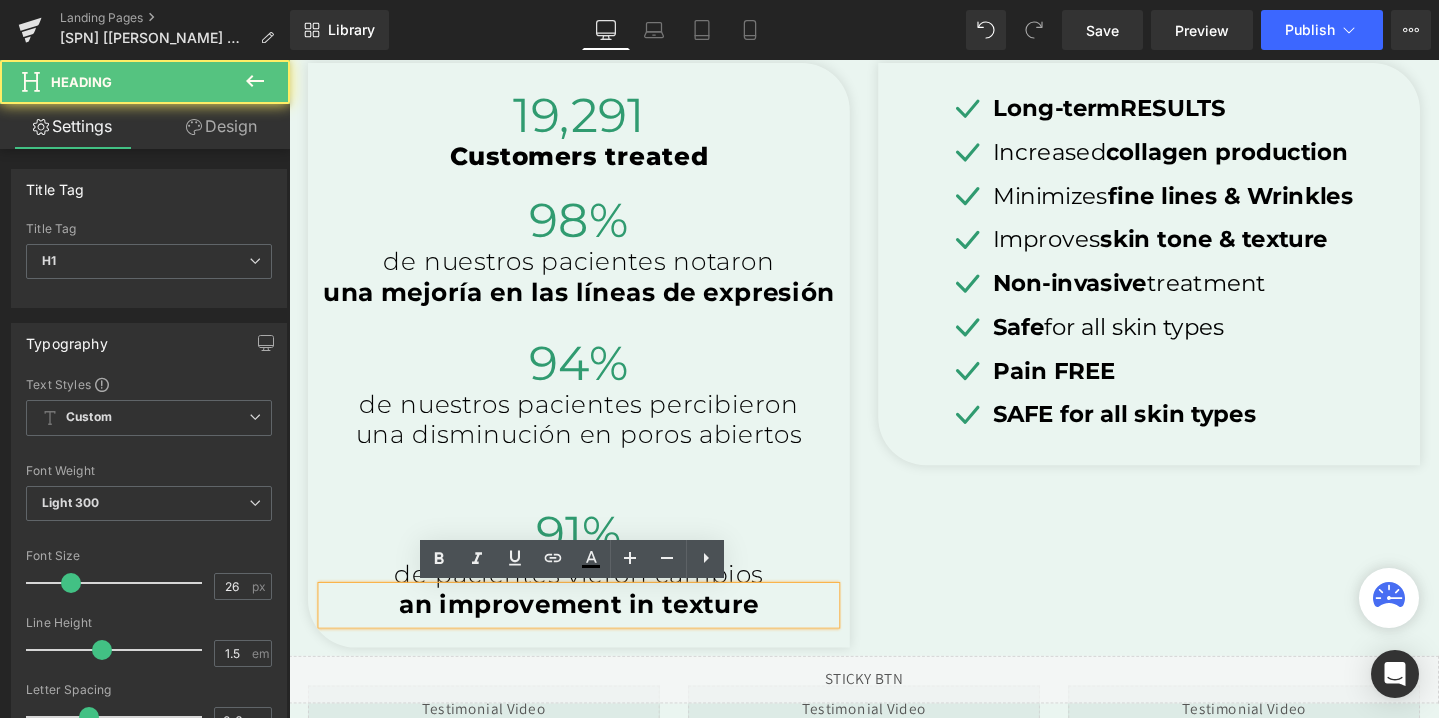 click on "an improvement in texture" at bounding box center [594, 633] 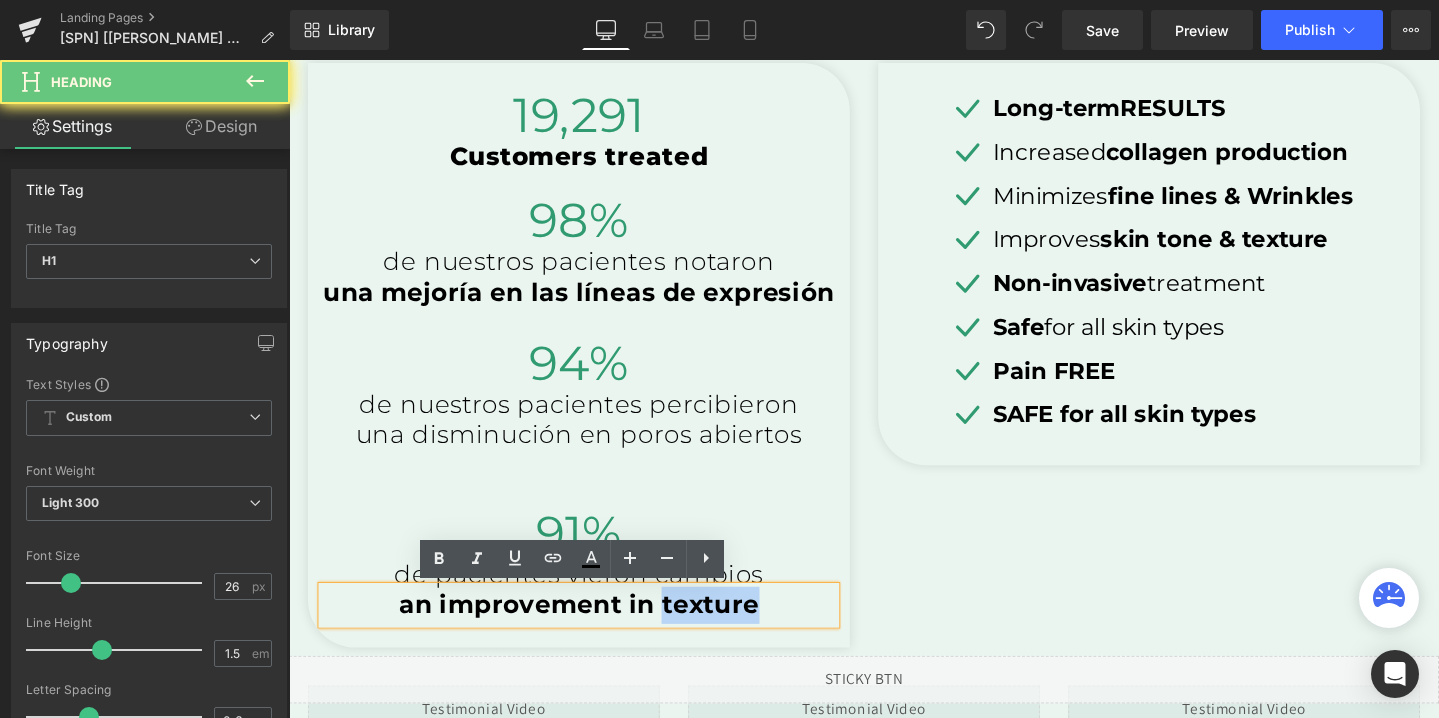 click on "an improvement in texture" at bounding box center [594, 633] 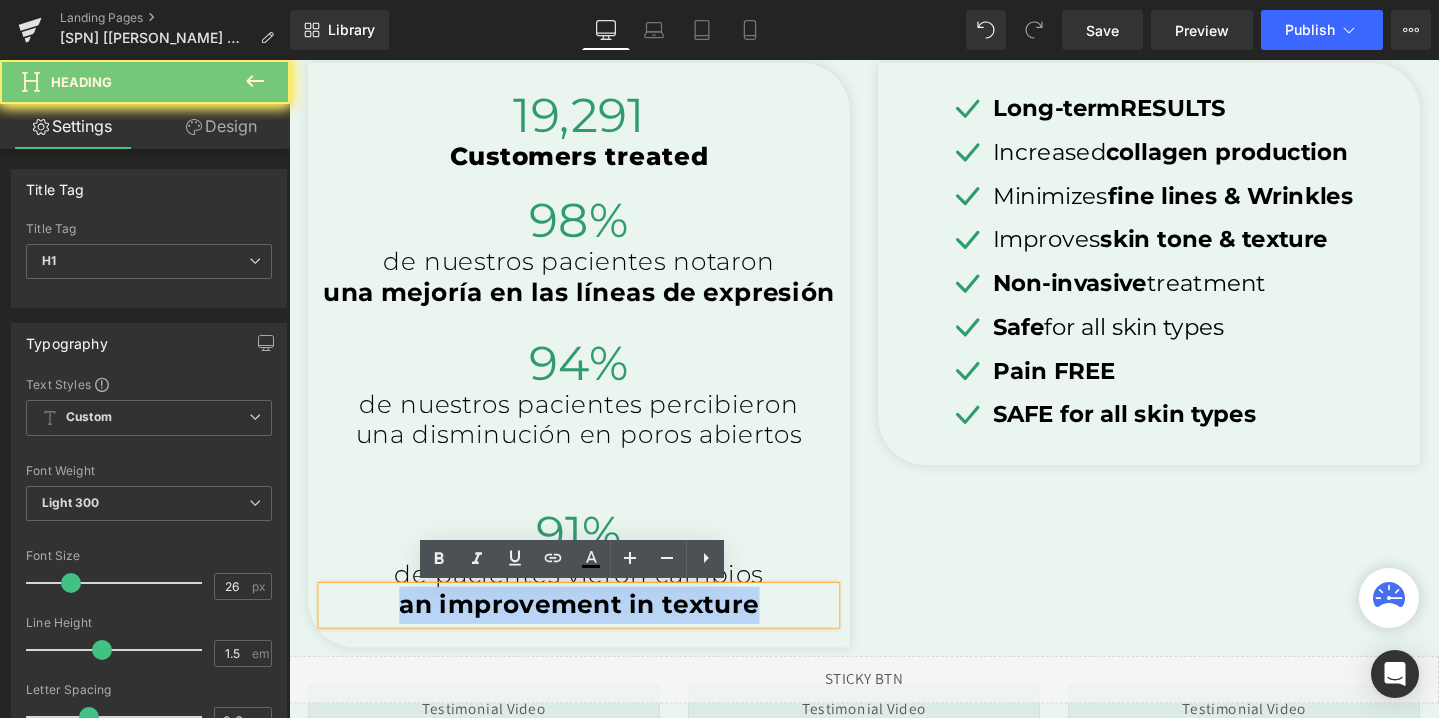 click on "an improvement in texture" at bounding box center (594, 633) 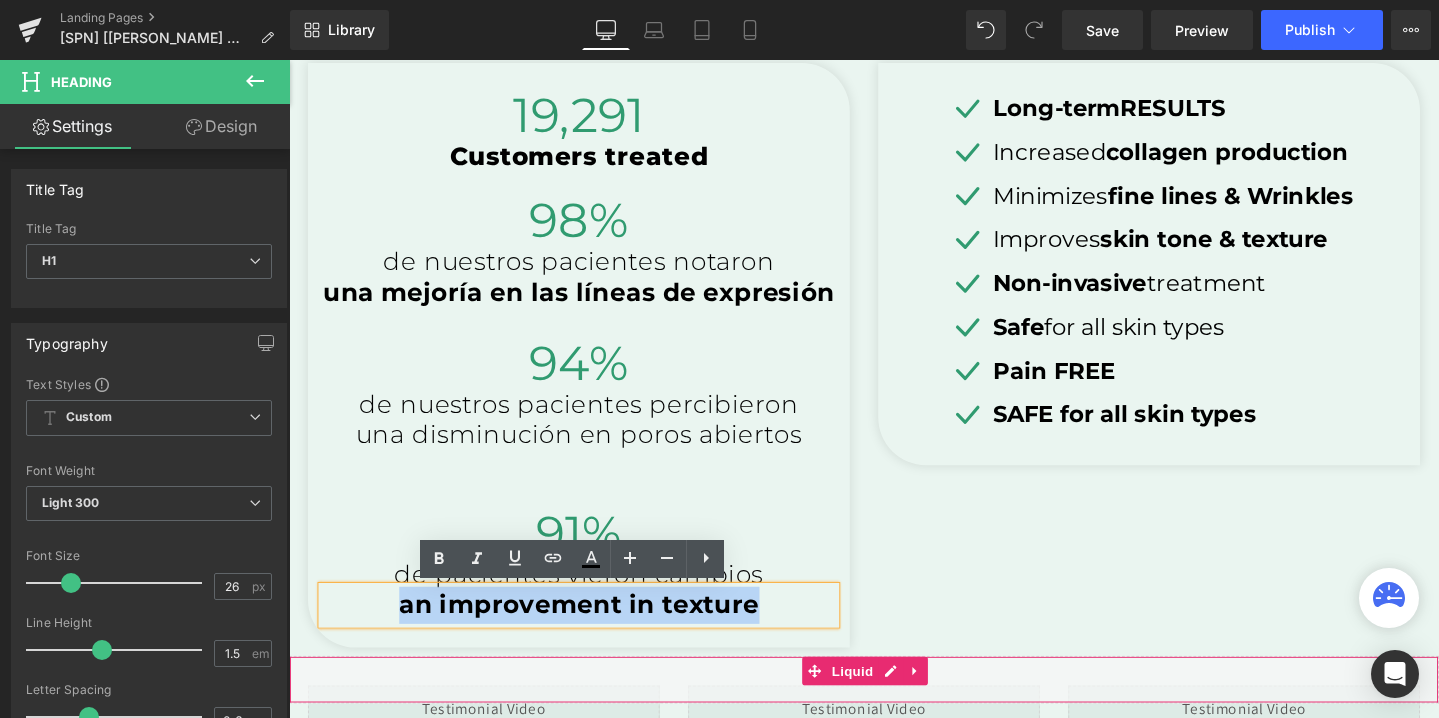 copy on "an improvement in texture" 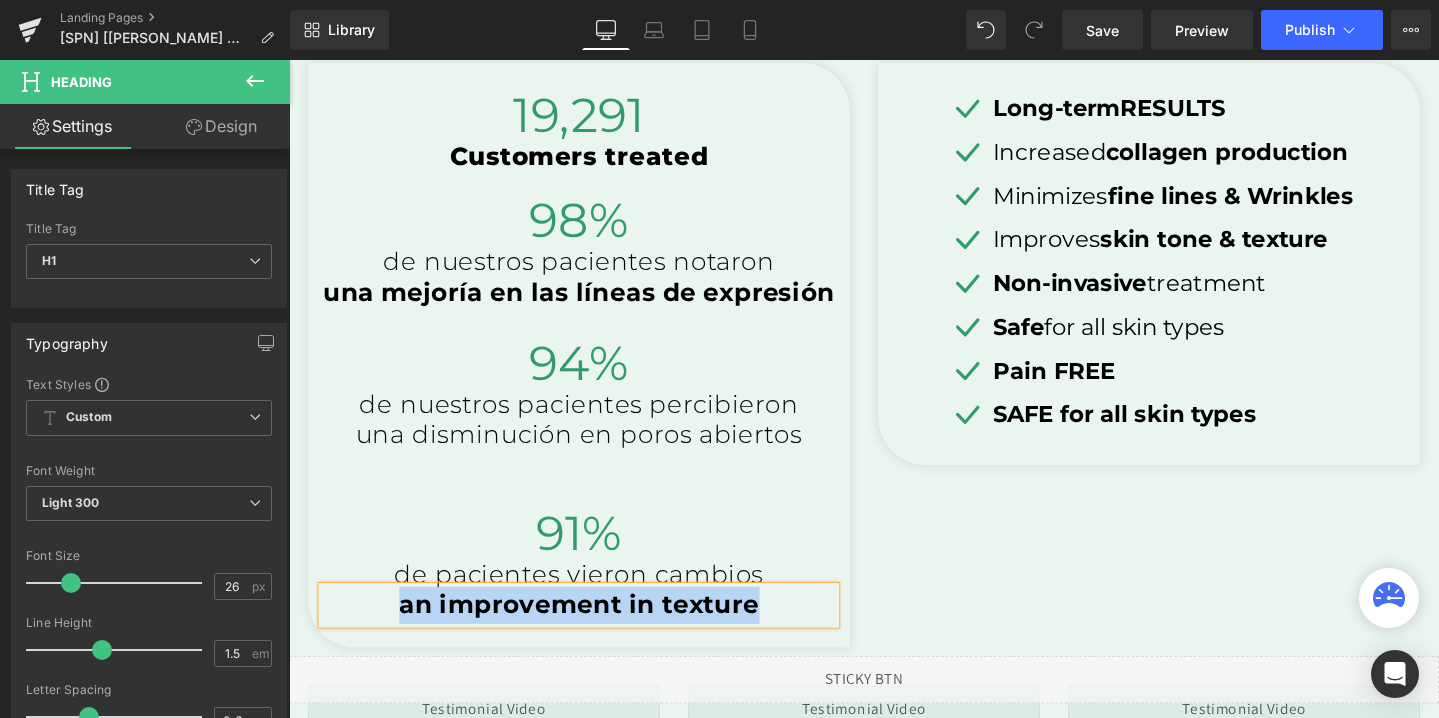 paste 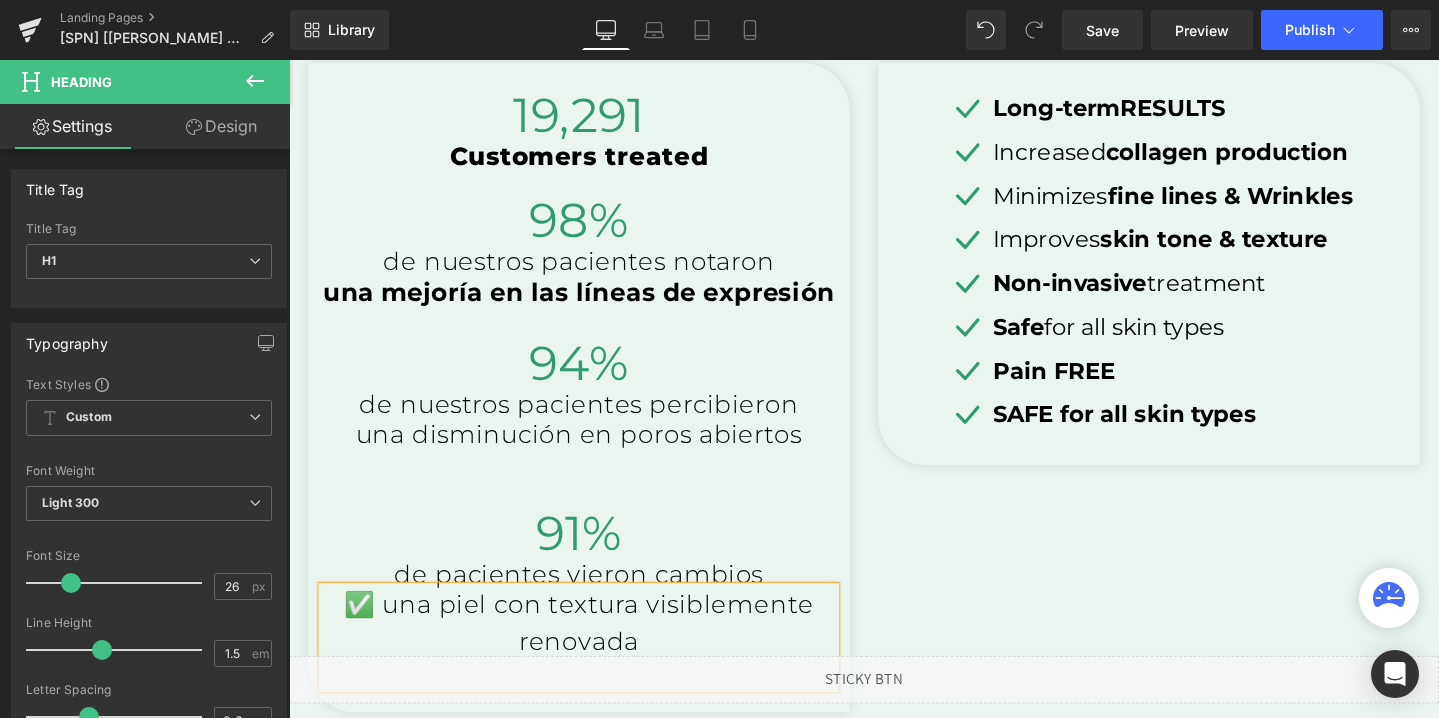 click on "✅ una piel con textura visiblemente renovada" at bounding box center (594, 653) 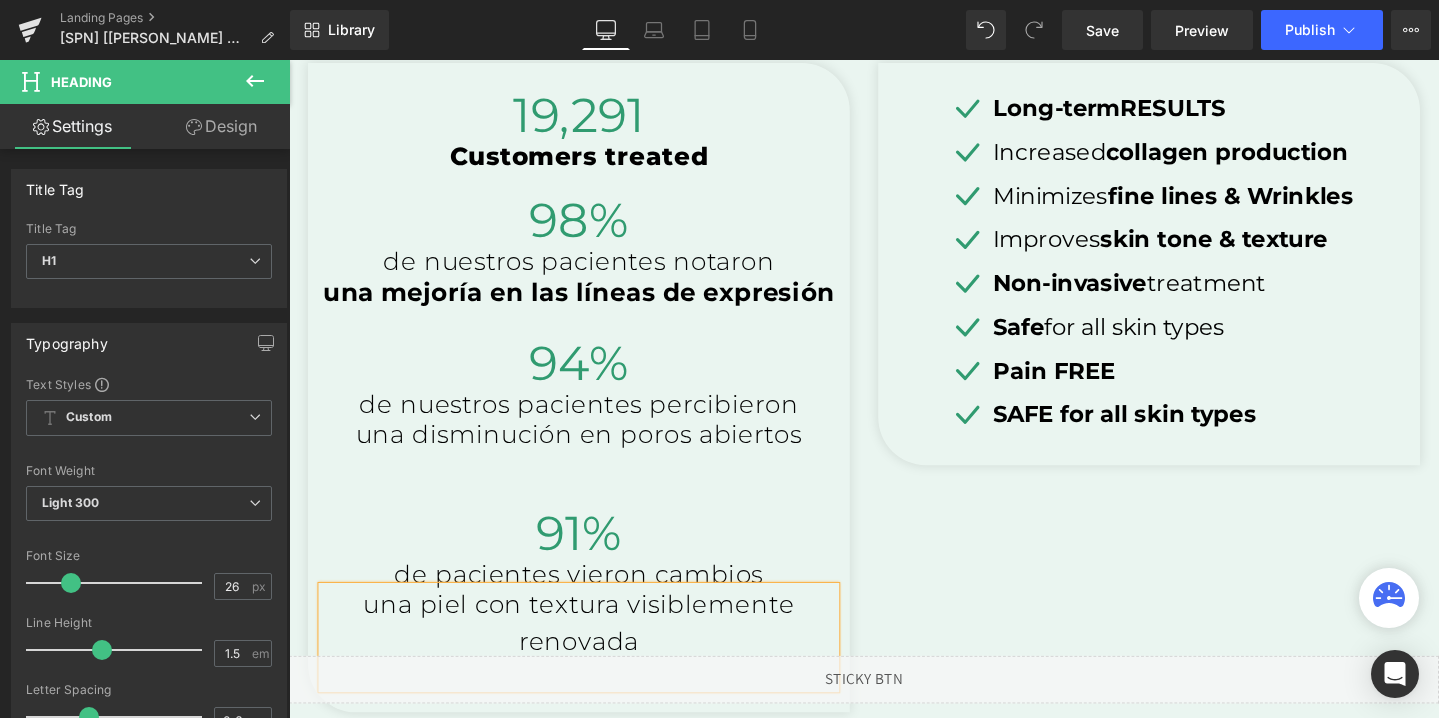 click on "una piel con textura visiblemente renovada" at bounding box center (594, 653) 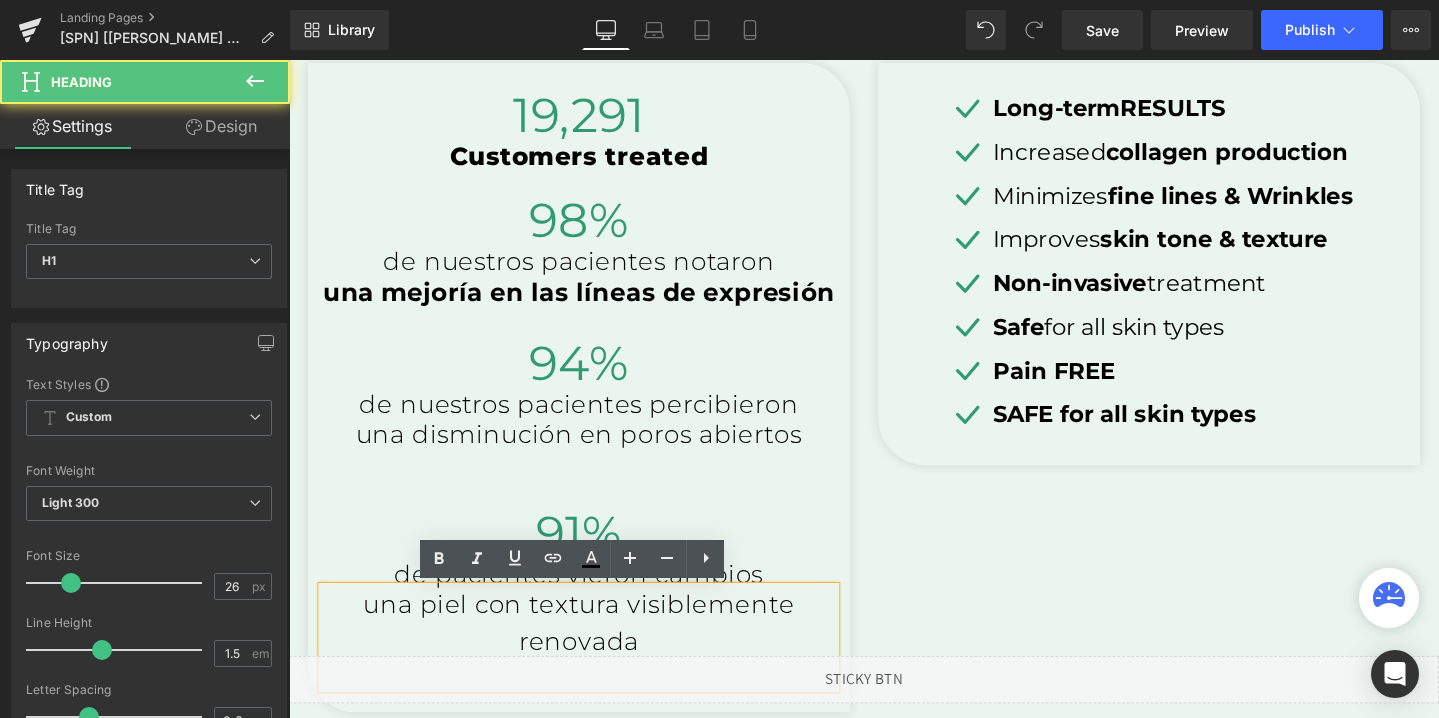 click on "una piel con textura visiblemente renovada" at bounding box center [594, 653] 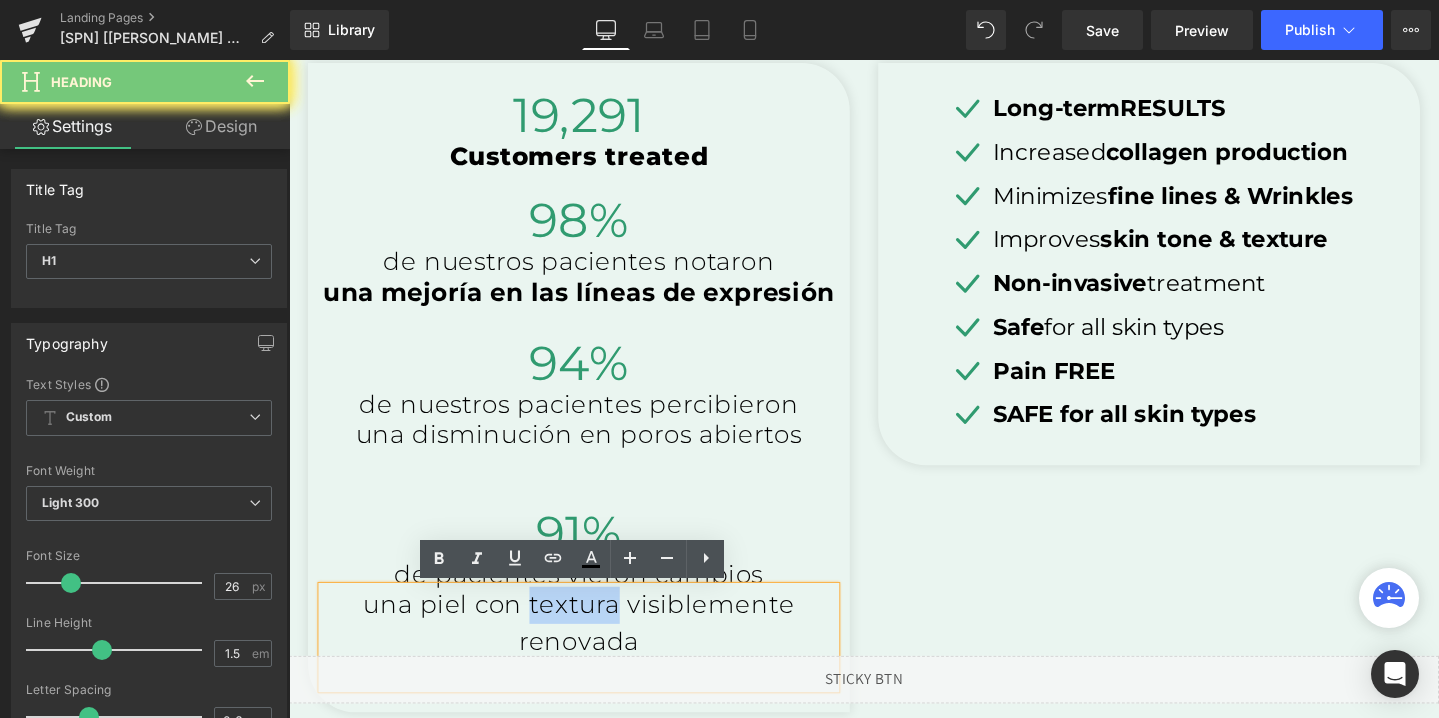 click on "una piel con textura visiblemente renovada" at bounding box center (594, 653) 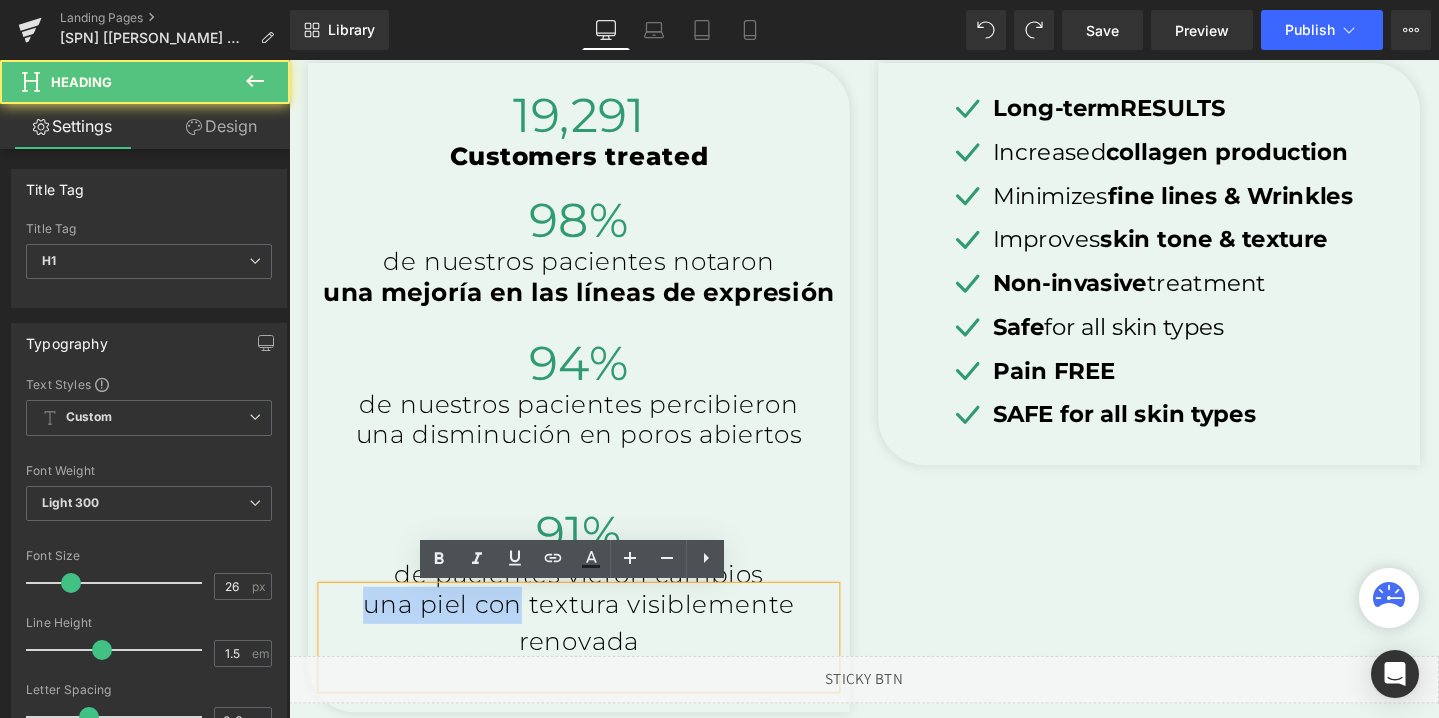 drag, startPoint x: 534, startPoint y: 632, endPoint x: 348, endPoint y: 623, distance: 186.21762 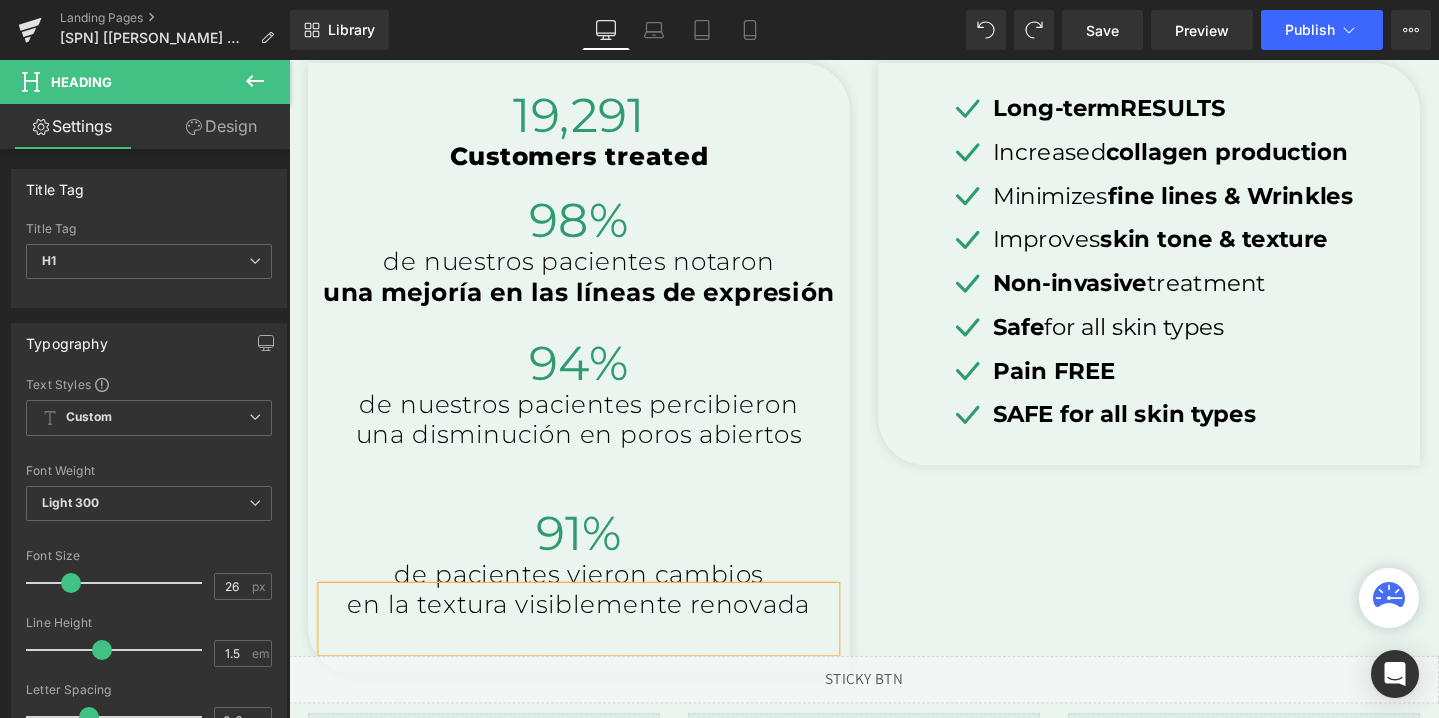 click on "en la textura visiblemente renovada" at bounding box center [594, 633] 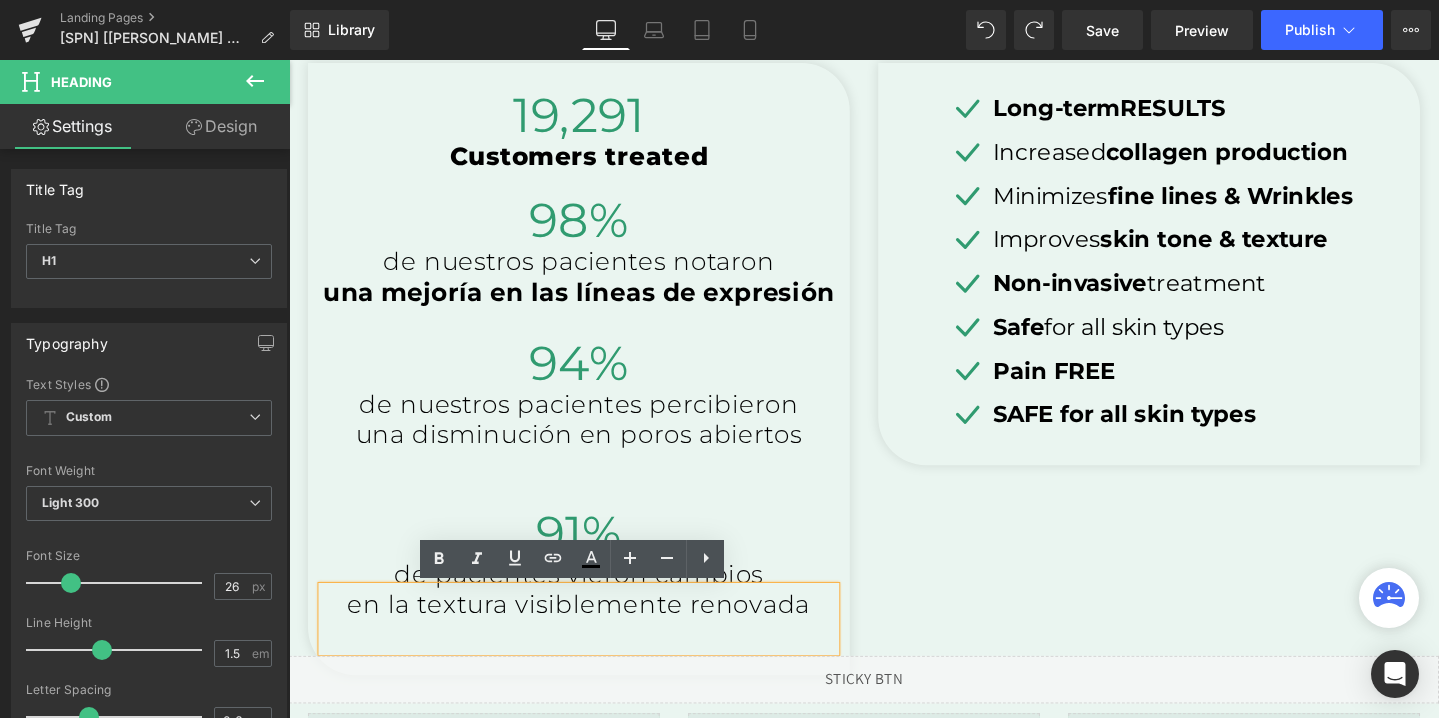 click on "en la textura visiblemente renovada" at bounding box center (594, 633) 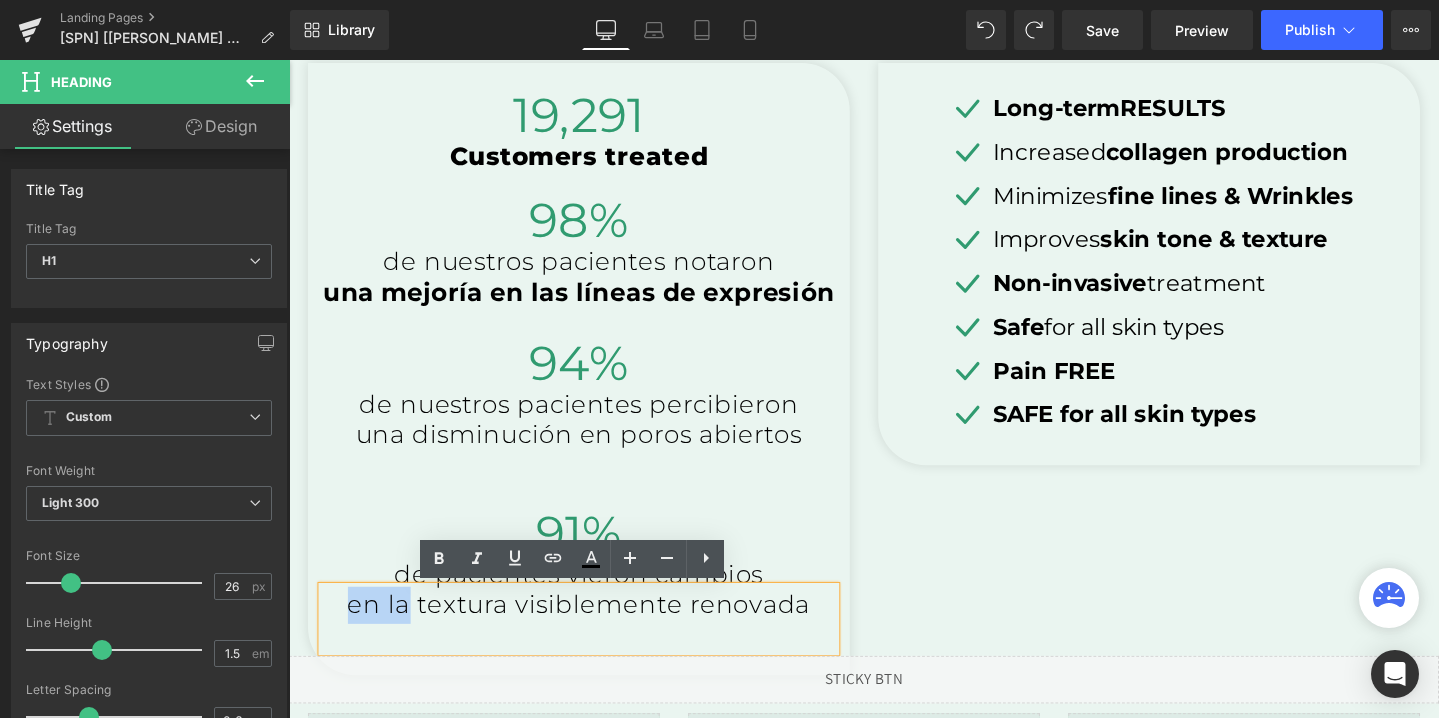 drag, startPoint x: 421, startPoint y: 635, endPoint x: 303, endPoint y: 650, distance: 118.94957 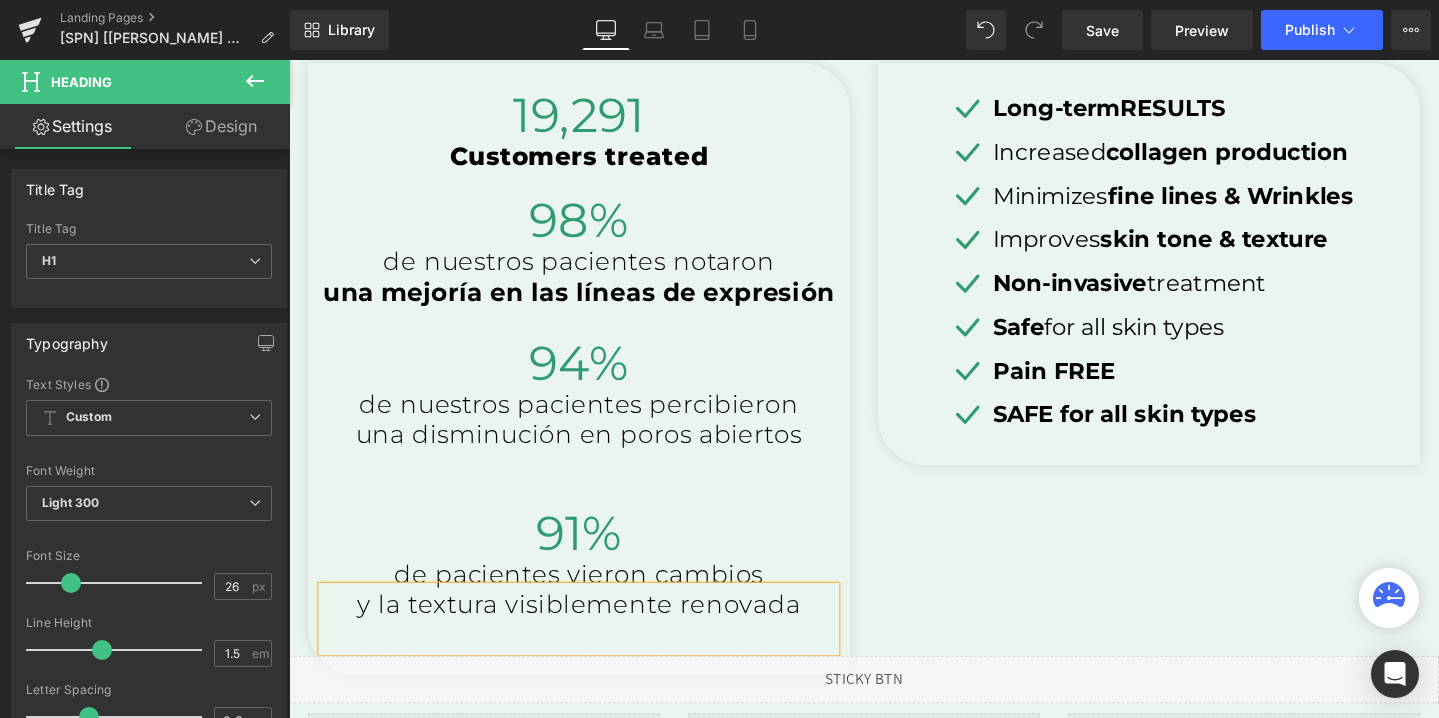 click on "y la textura visiblemente renovada" at bounding box center [594, 633] 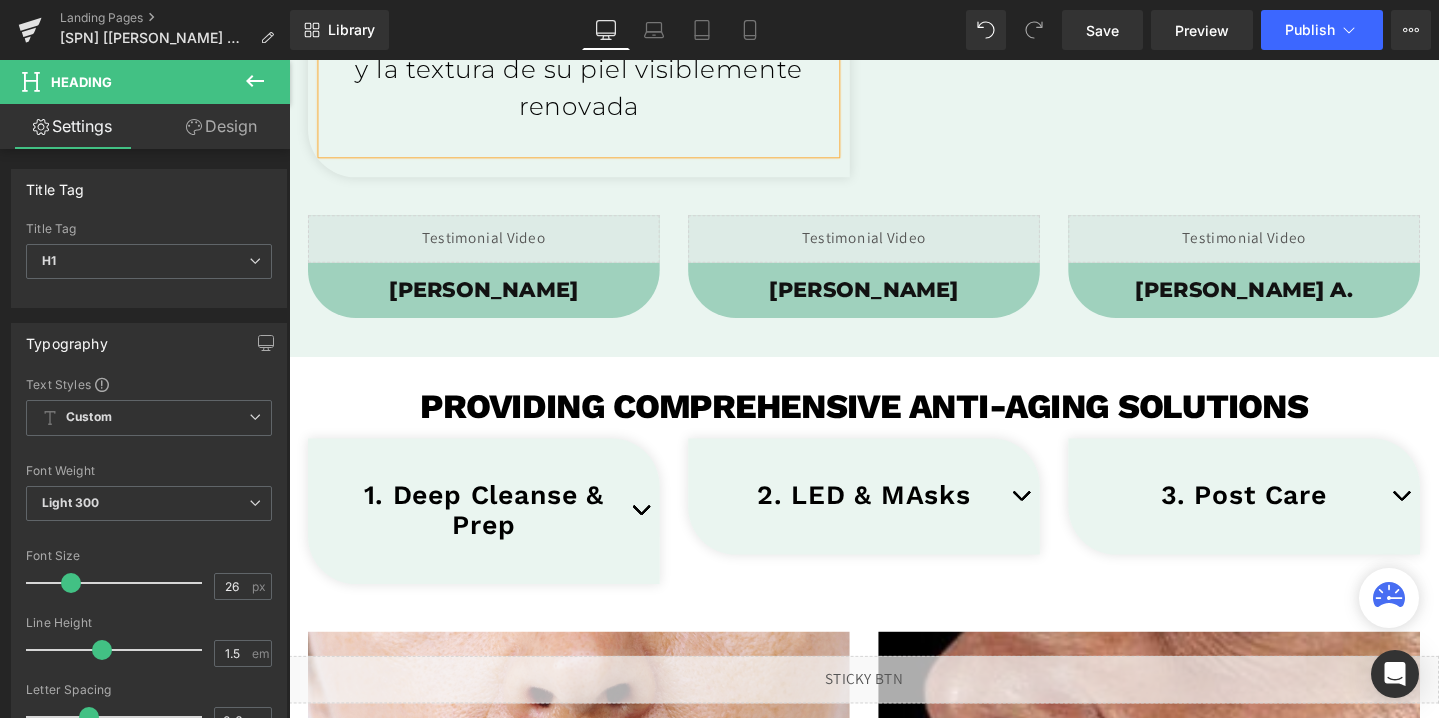 scroll, scrollTop: 2183, scrollLeft: 0, axis: vertical 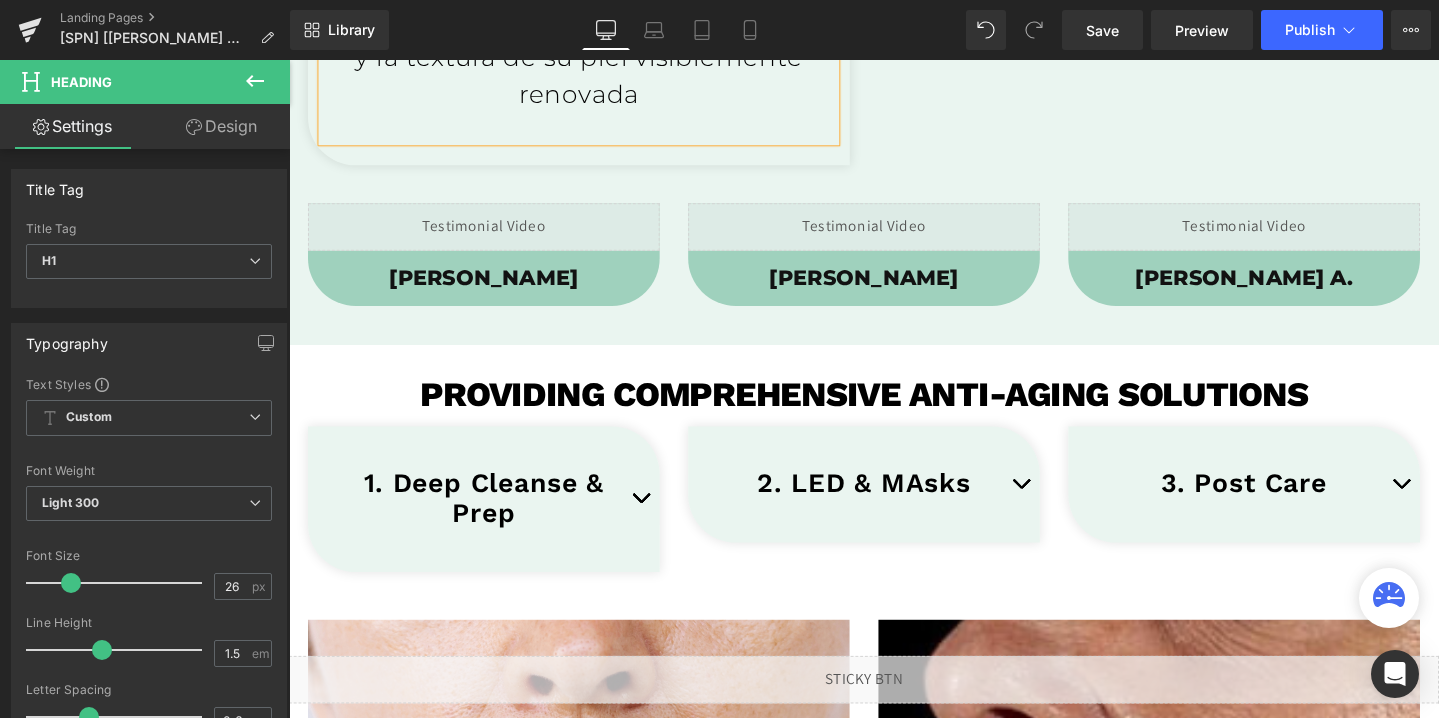 click on "Providing comprehensive anti-aging solutions" at bounding box center [894, 412] 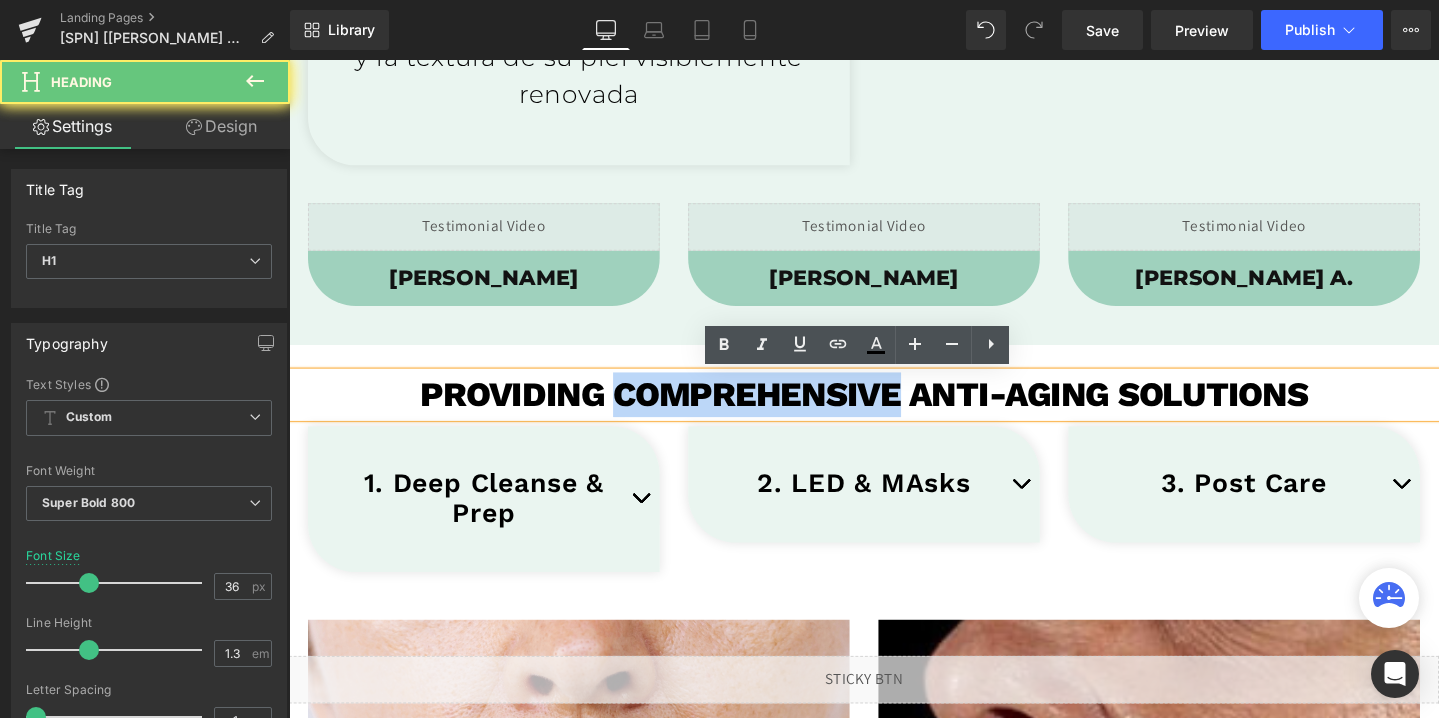 click on "Providing comprehensive anti-aging solutions" at bounding box center (894, 412) 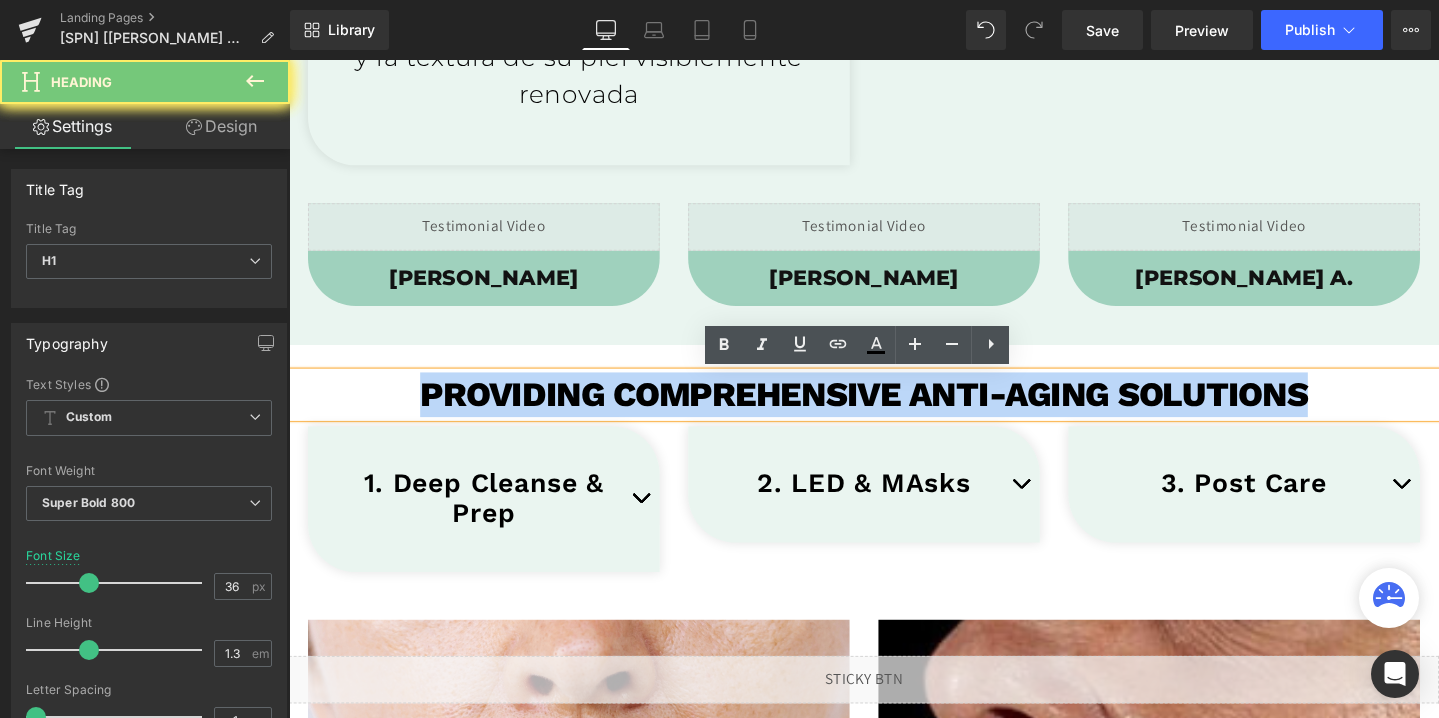 copy on "Providing comprehensive anti-aging solutions" 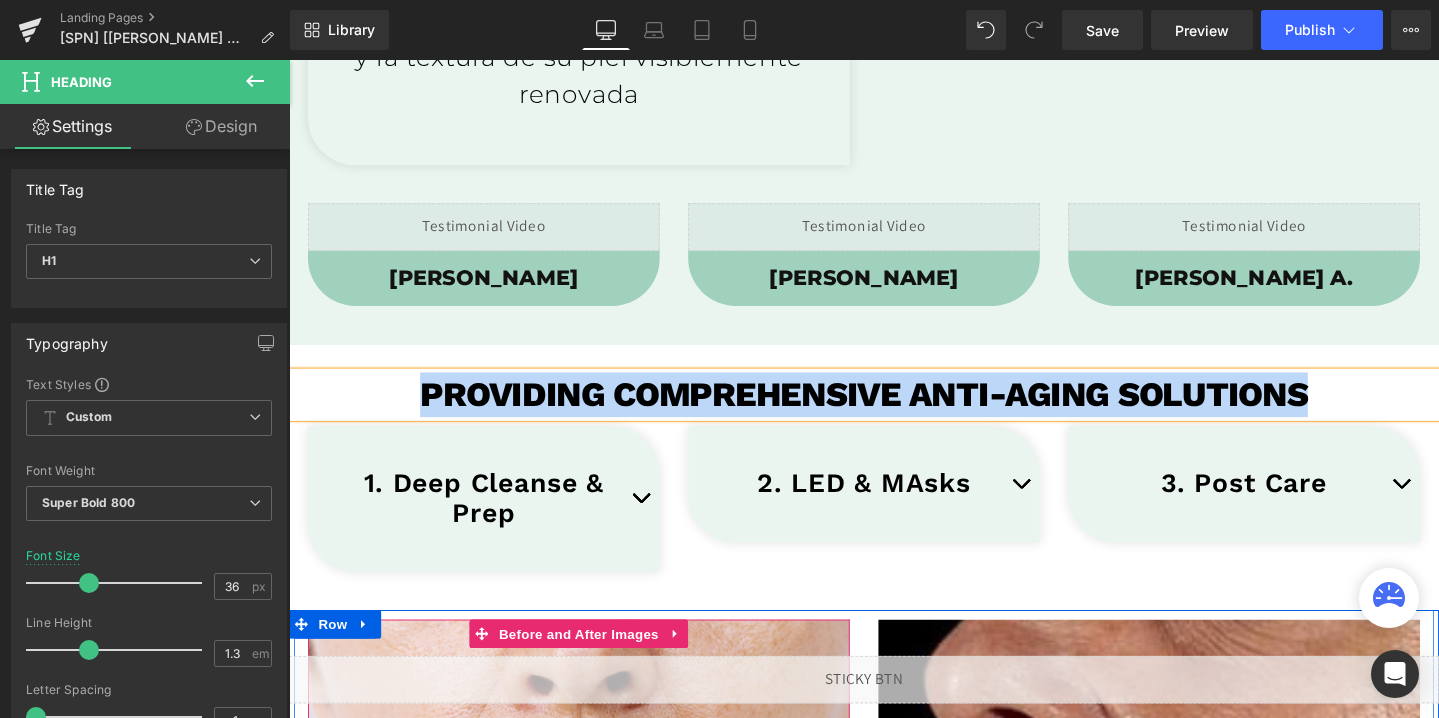 paste 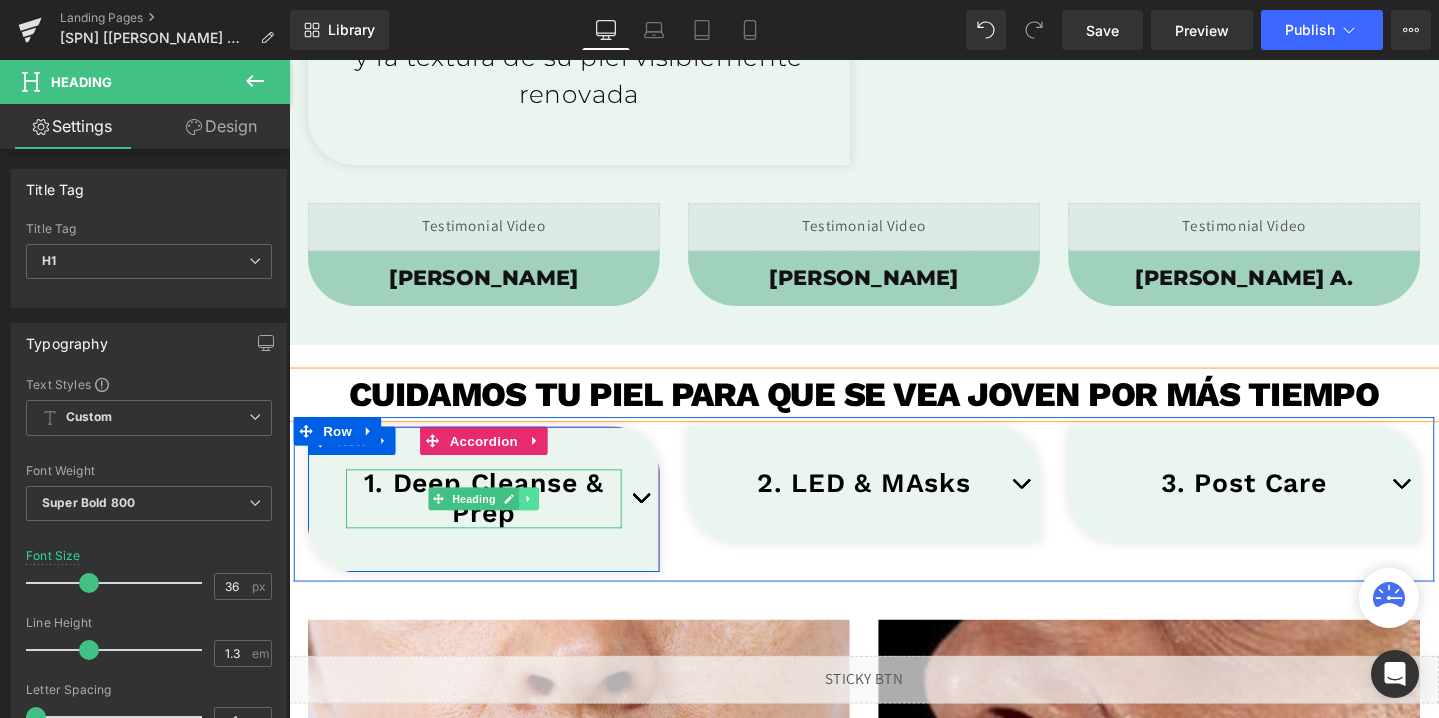 click at bounding box center (541, 522) 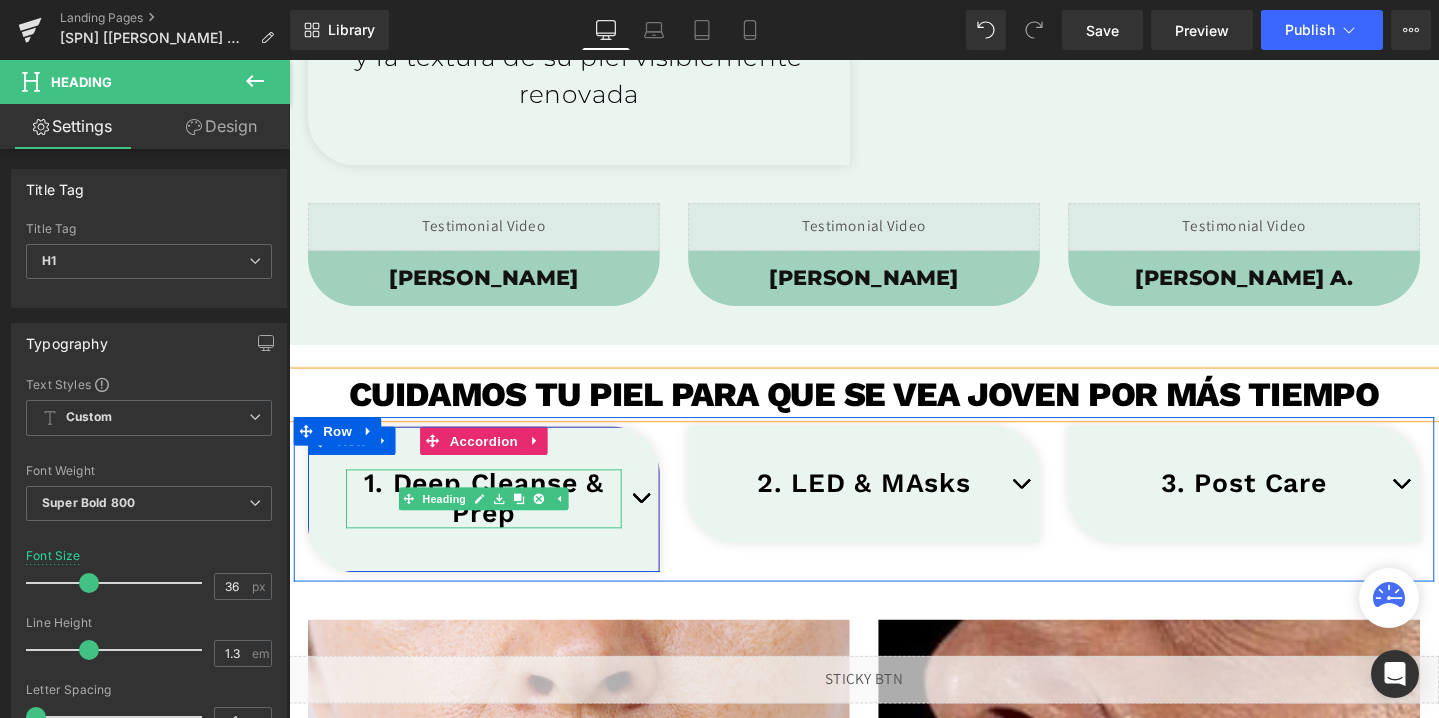 click on "1. Deep Cleanse & Prep" at bounding box center (494, 522) 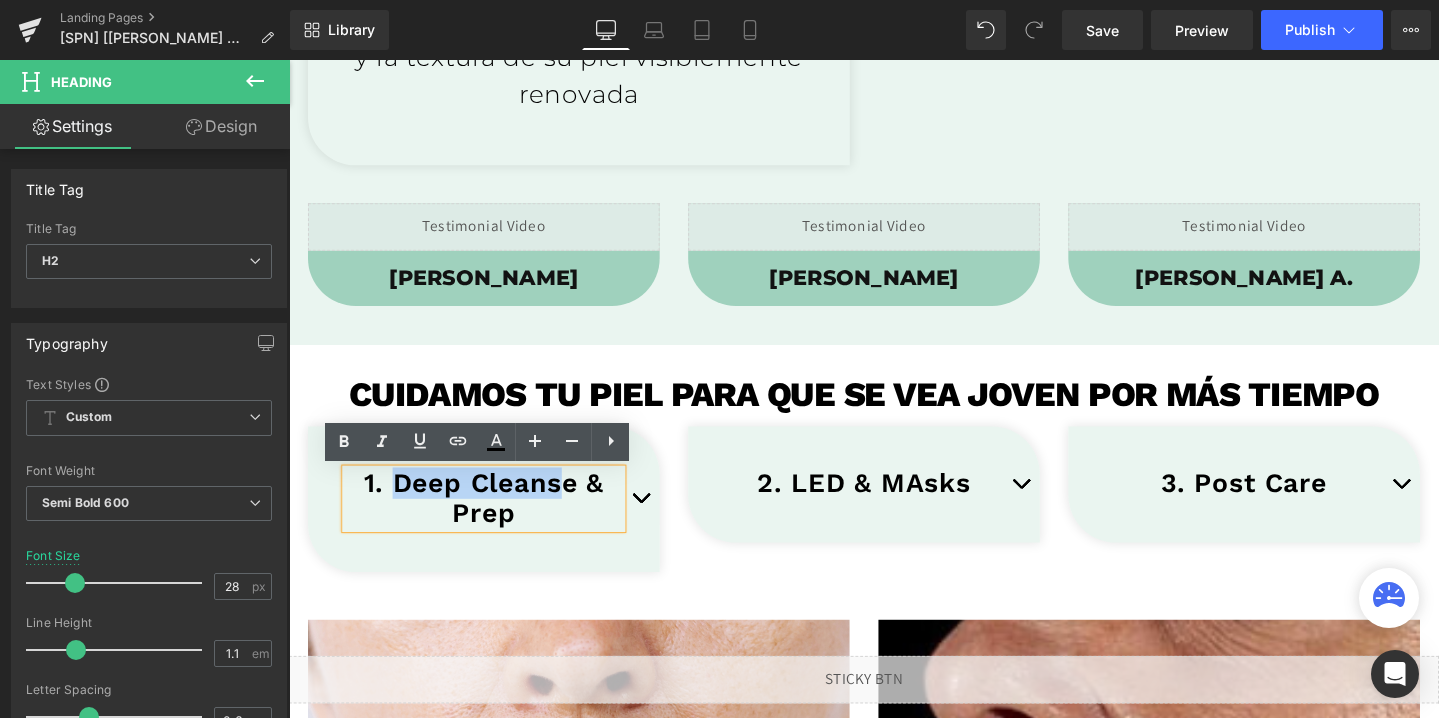 drag, startPoint x: 583, startPoint y: 504, endPoint x: 403, endPoint y: 512, distance: 180.17769 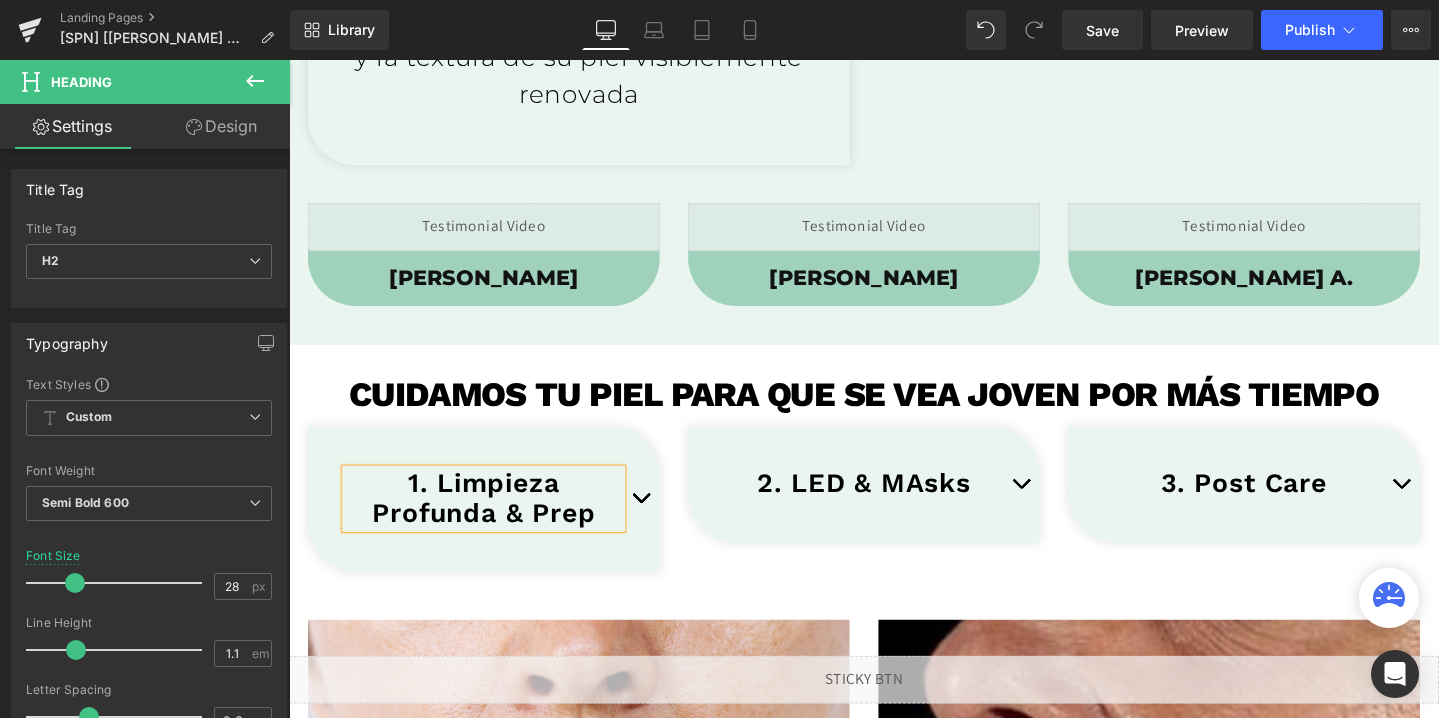 click on "1. Limpieza Profunda & Prep" at bounding box center (494, 522) 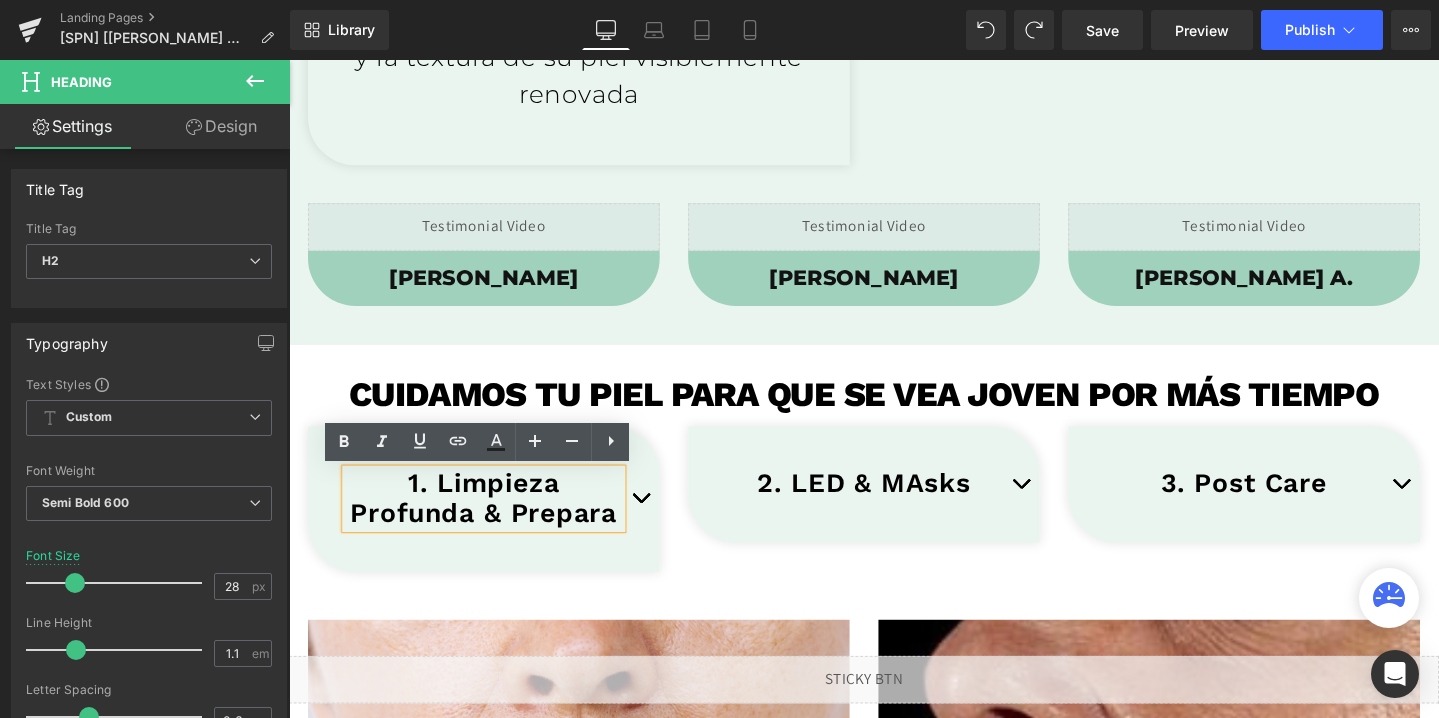 click on "1. Limpieza Profunda & Prepara" at bounding box center [494, 522] 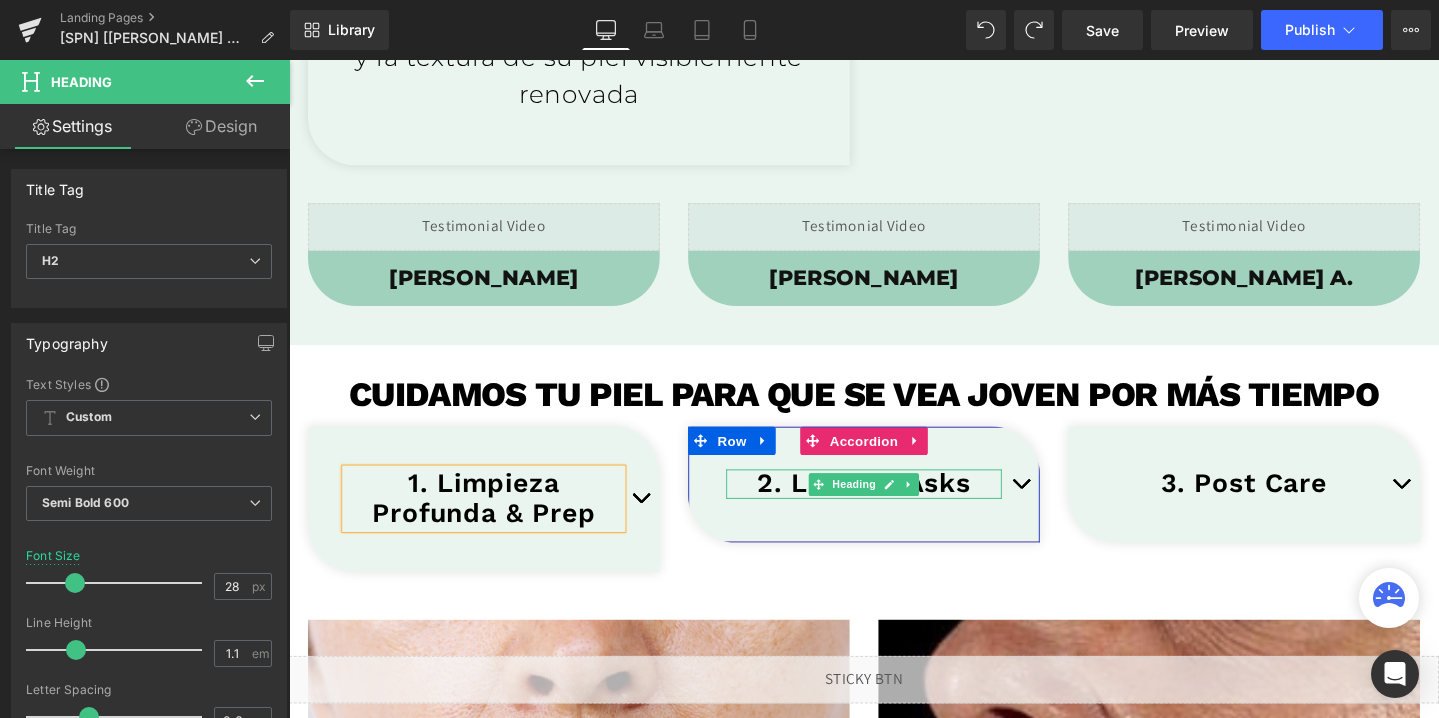 click on "2. LED & MAsks" at bounding box center [894, 506] 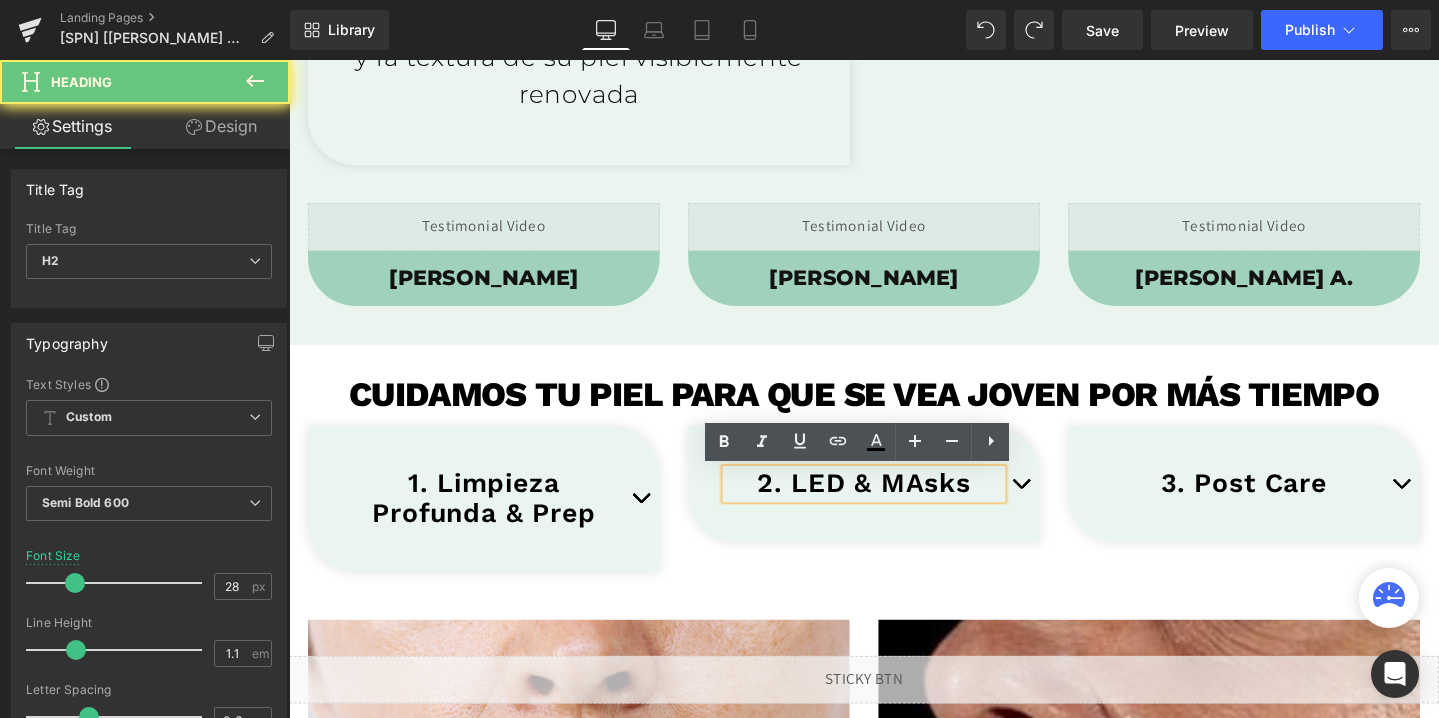 click on "2. LED & MAsks" at bounding box center (894, 506) 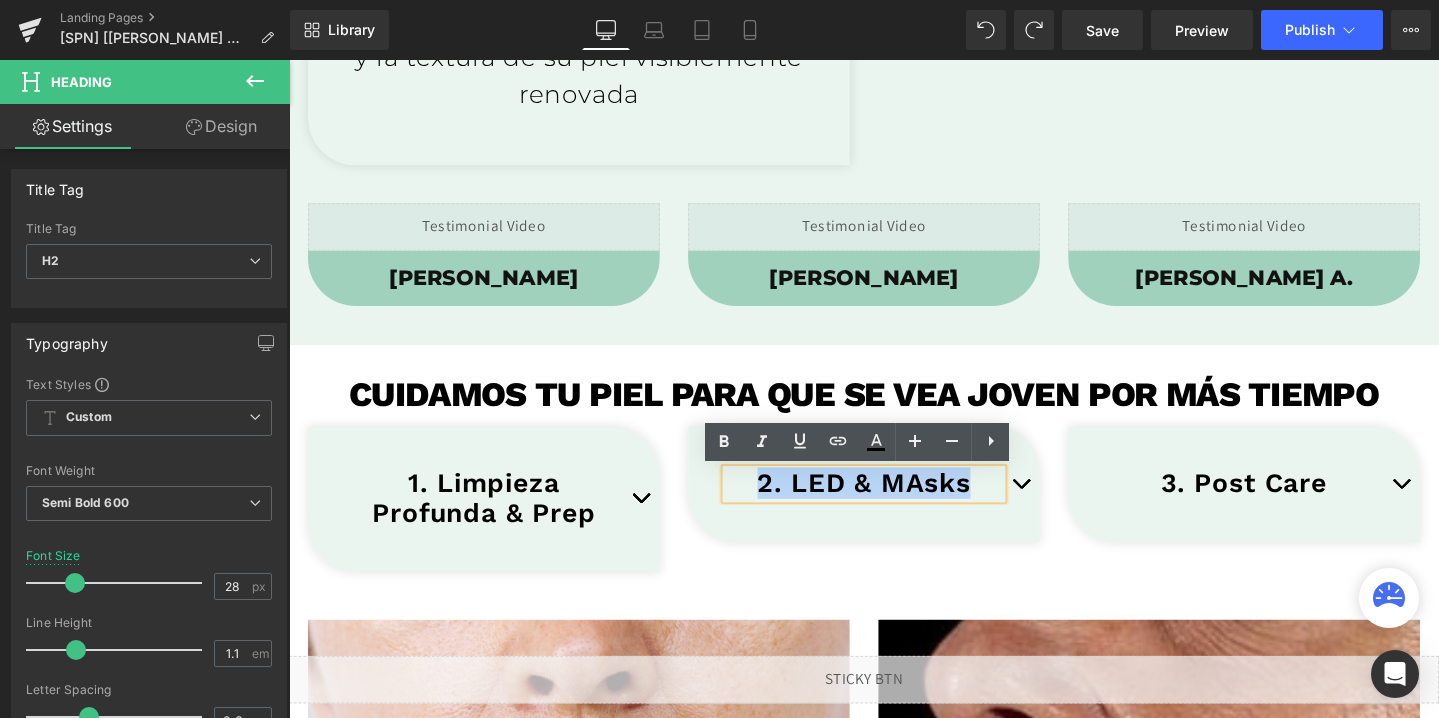 type 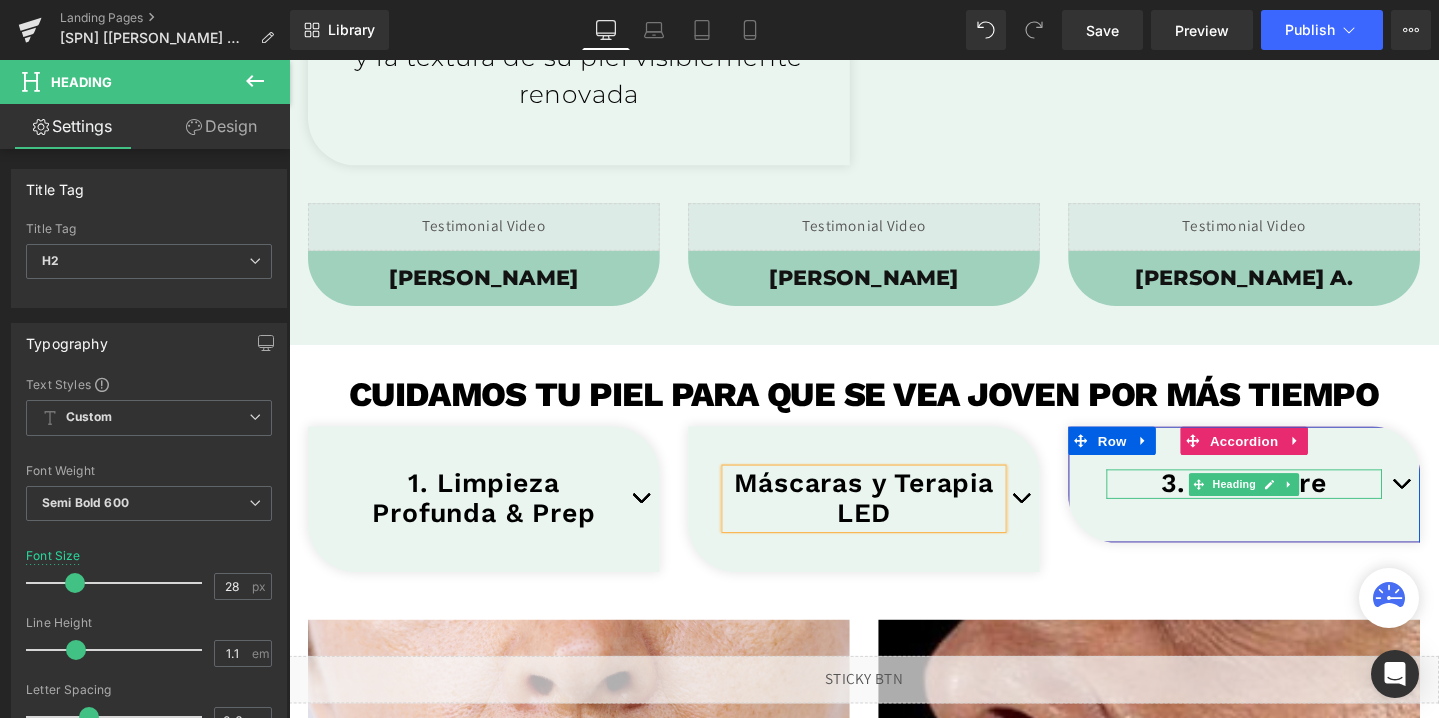 click on "3. Post Care" at bounding box center [1294, 506] 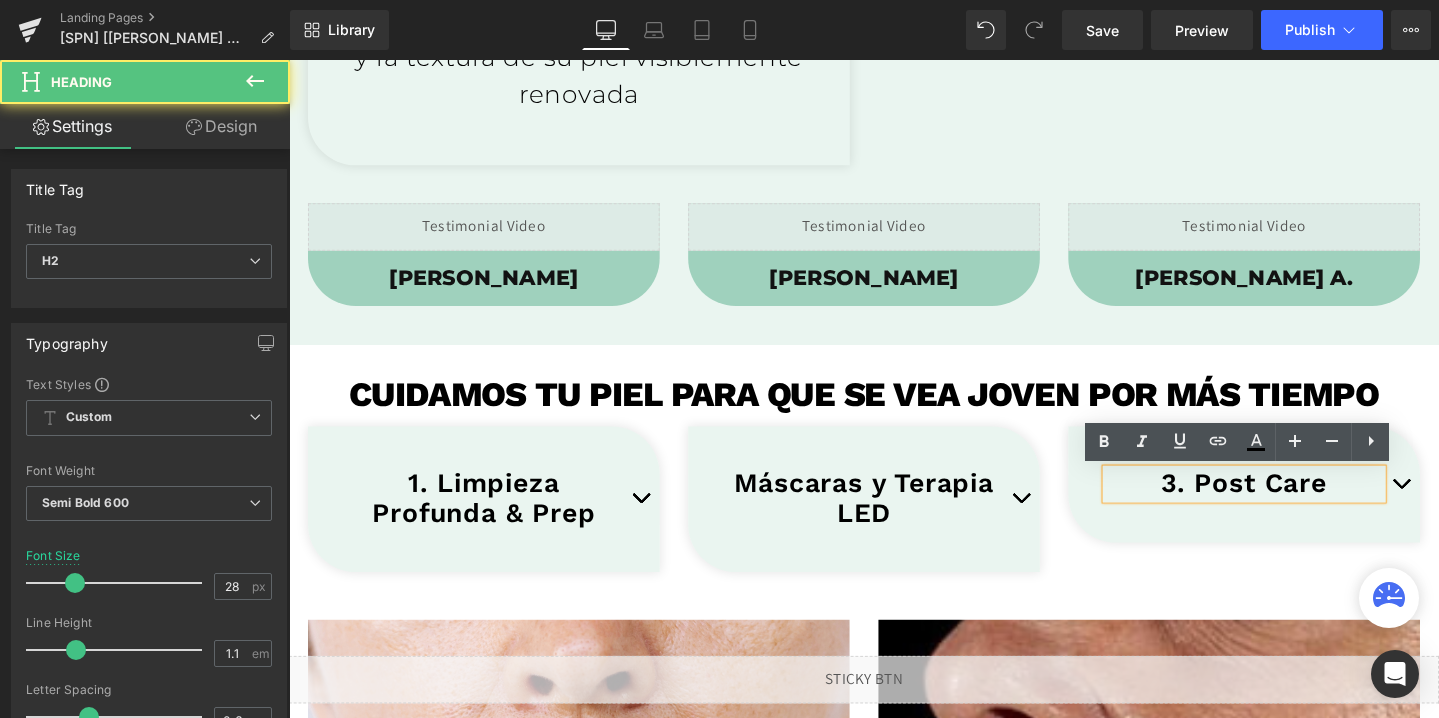 click on "3. Post Care" at bounding box center (1294, 506) 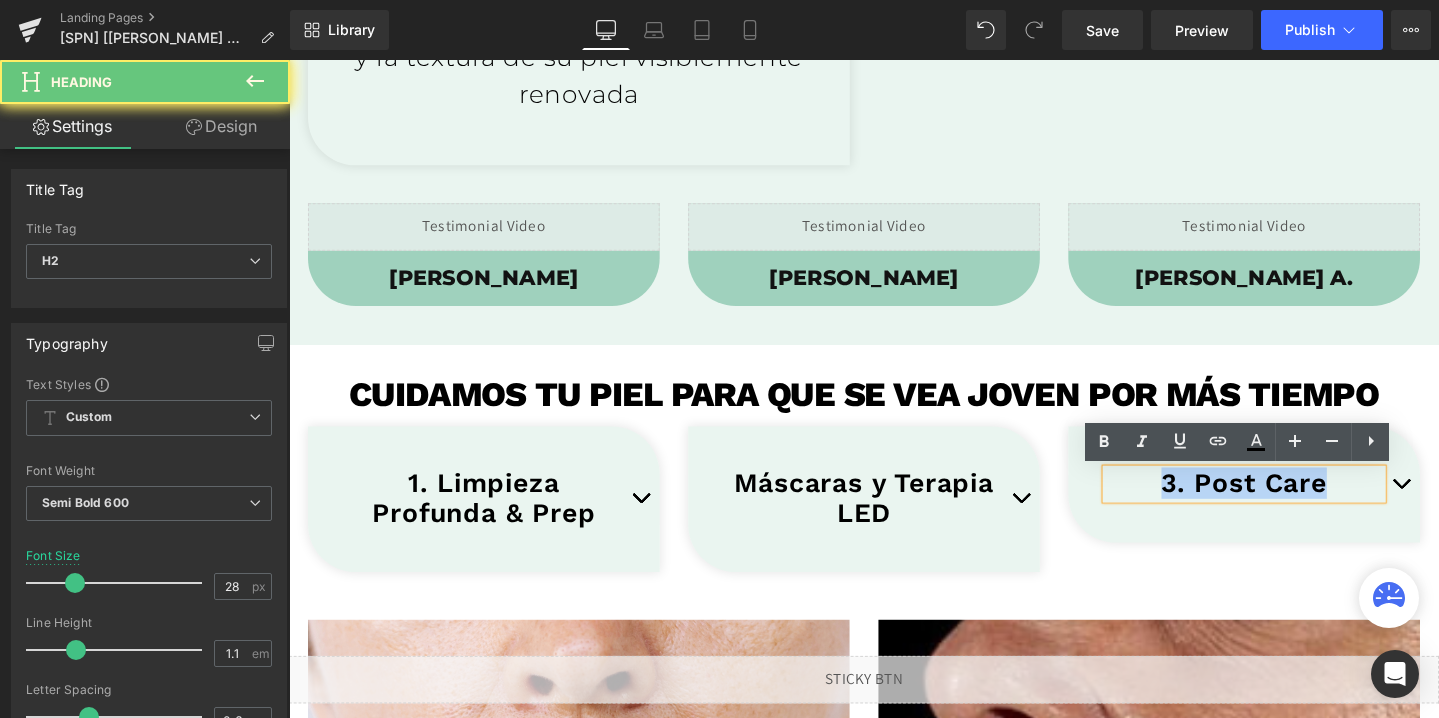click on "3. Post Care" at bounding box center (1294, 506) 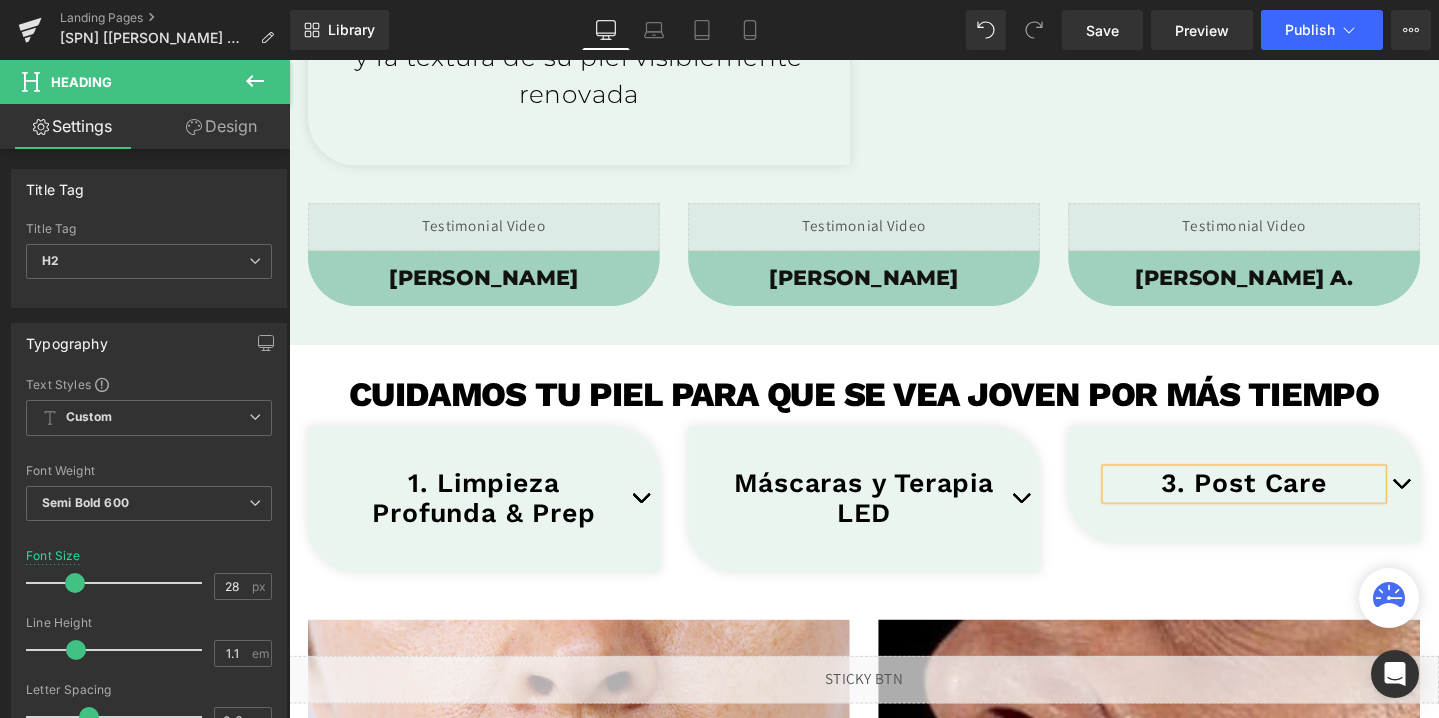 type 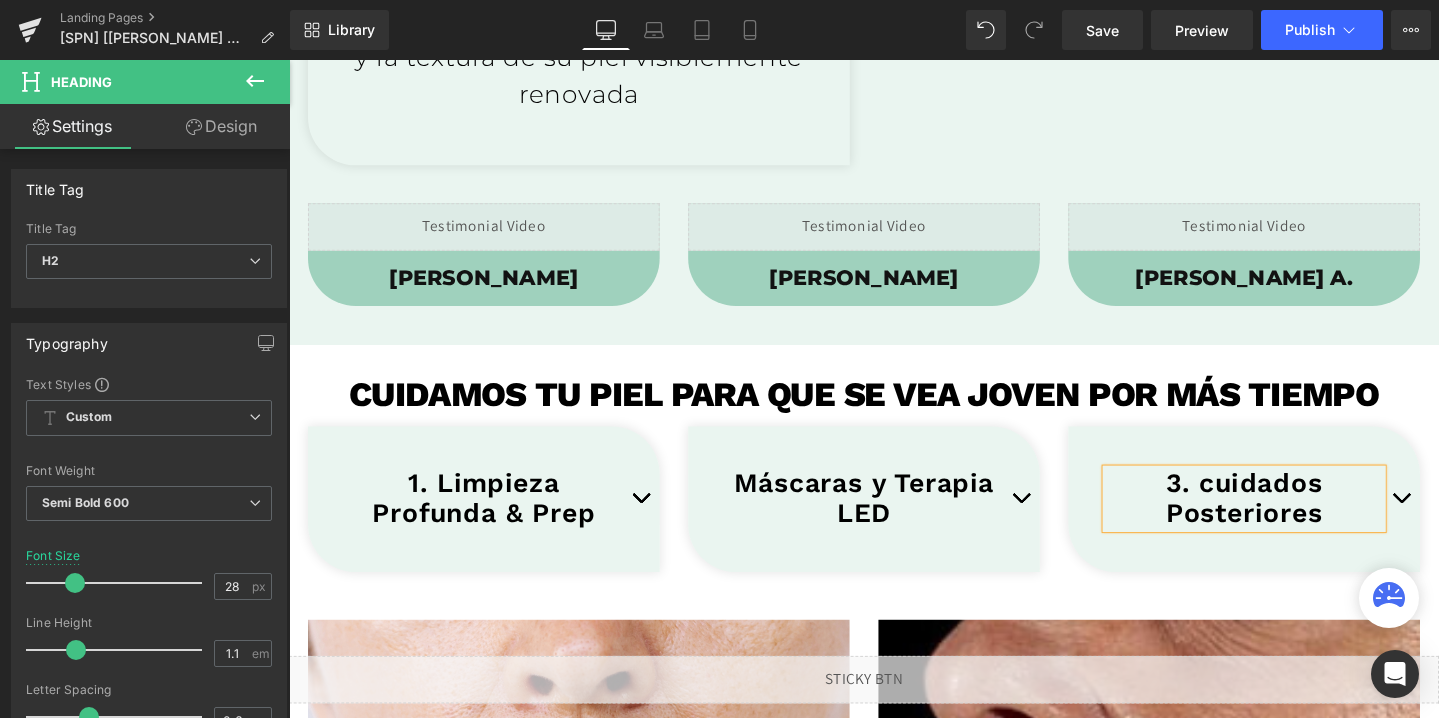 click on "3. cuidados Posteriores" at bounding box center (1294, 522) 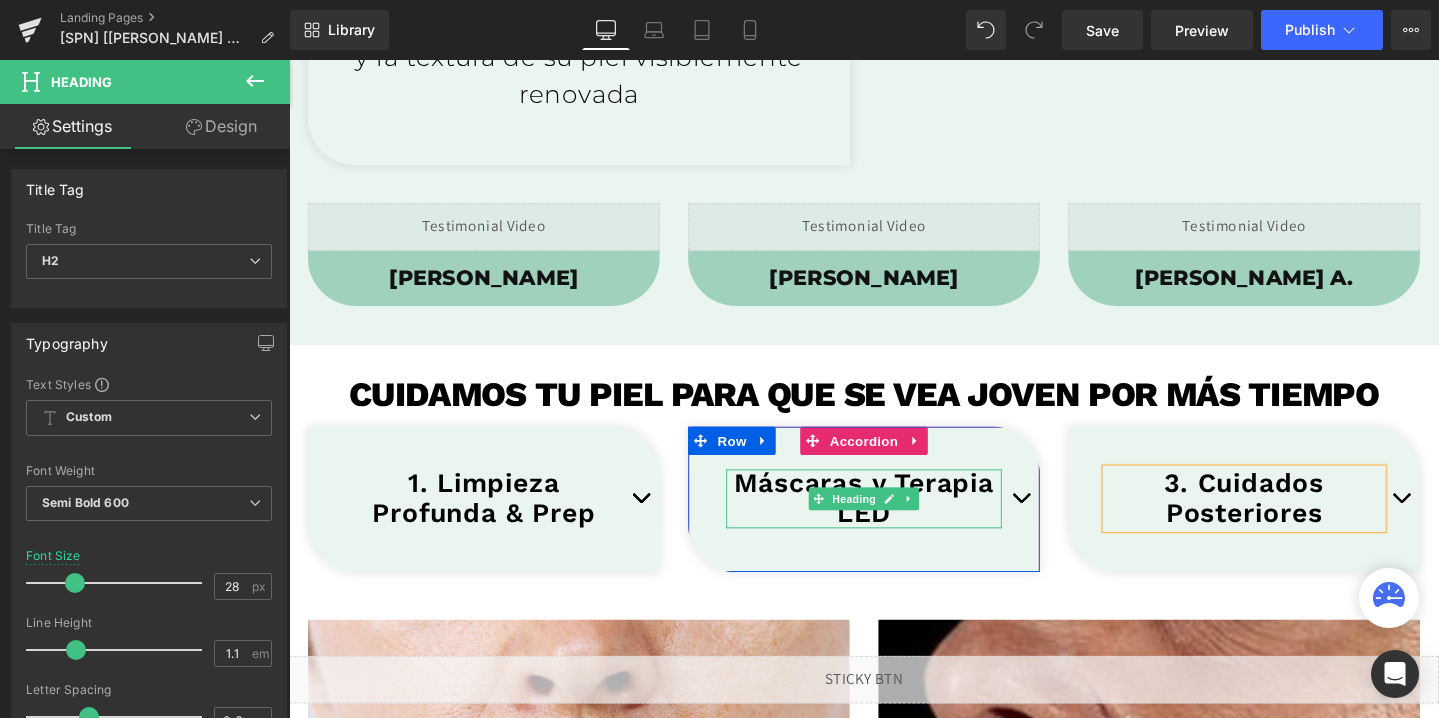 click on "Máscaras y Terapia LED" at bounding box center (894, 522) 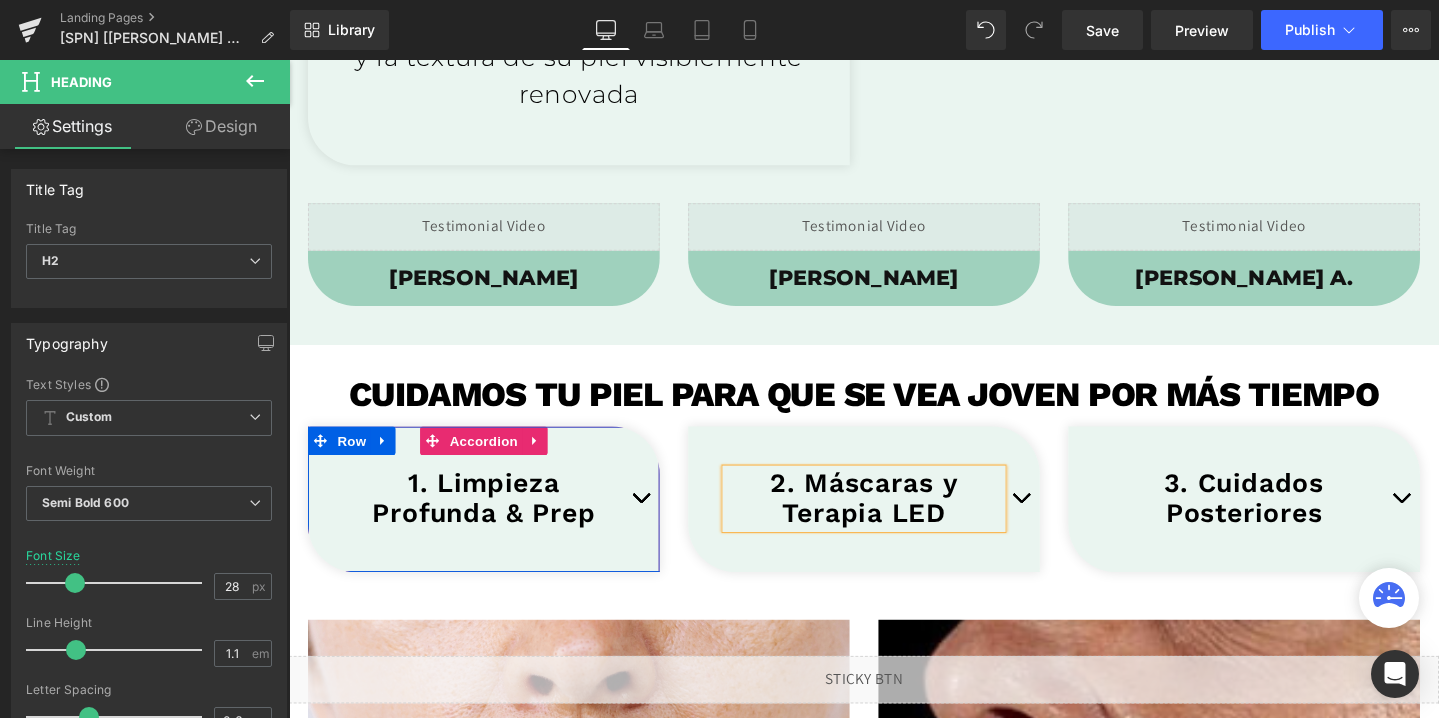 click at bounding box center (659, 522) 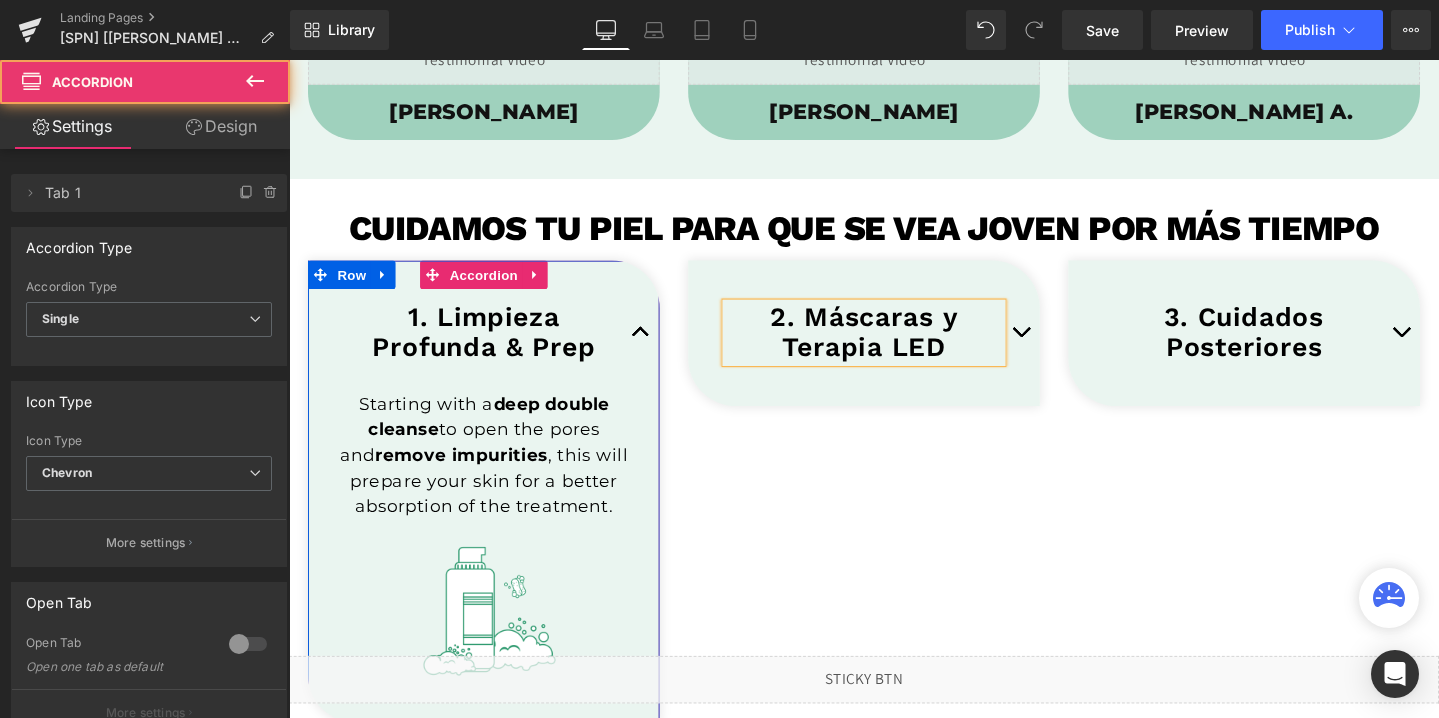scroll, scrollTop: 2370, scrollLeft: 0, axis: vertical 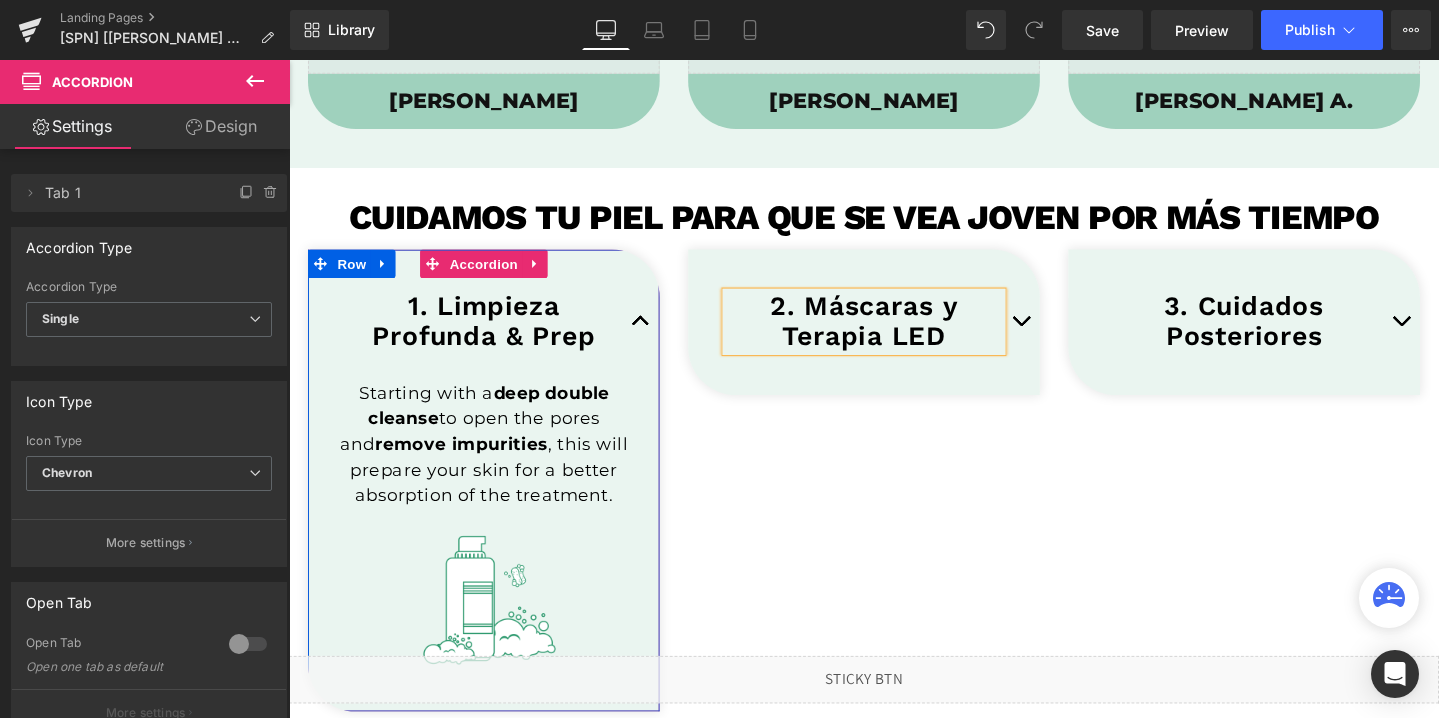 click on "Starting with a  deep double cleanse  to open the pores and  remove impurities , this will prepare your skin for a better absorption of the treatment." at bounding box center (494, 464) 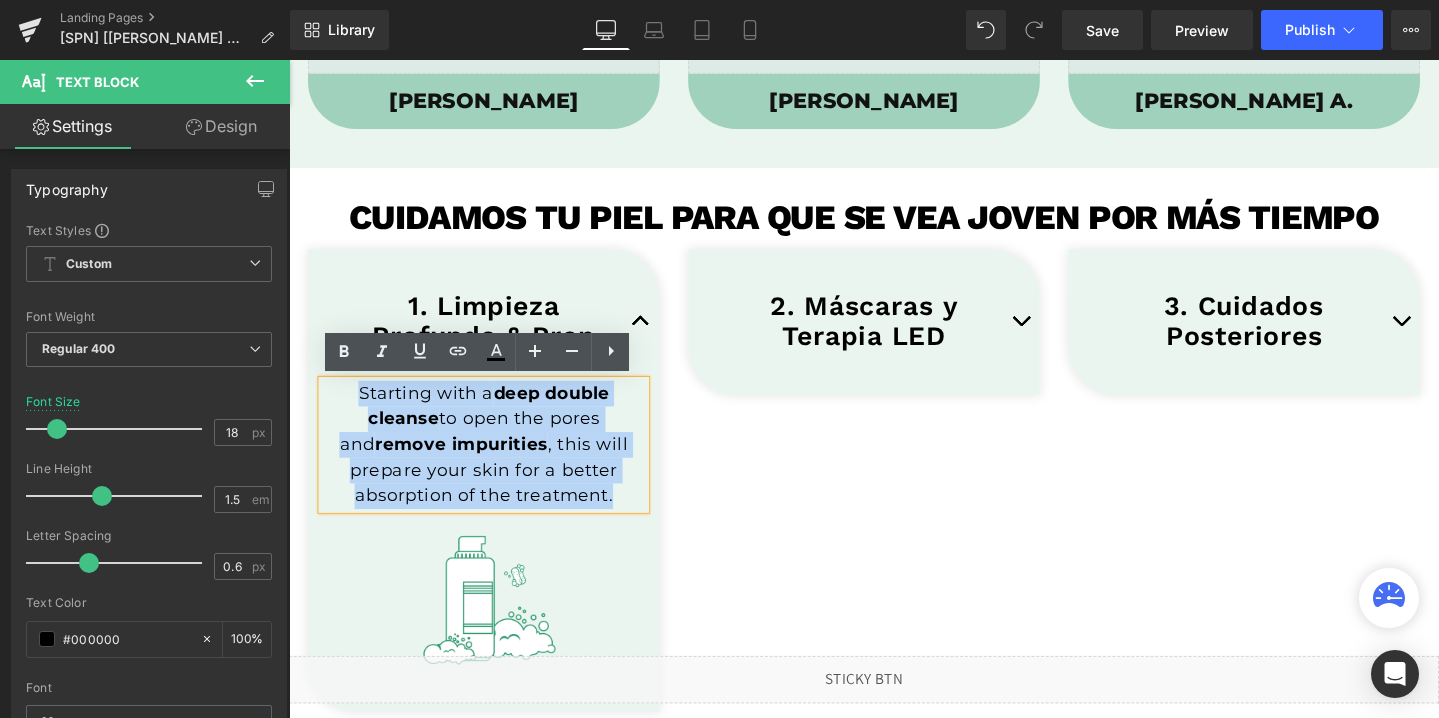 drag, startPoint x: 638, startPoint y: 516, endPoint x: 359, endPoint y: 408, distance: 299.17386 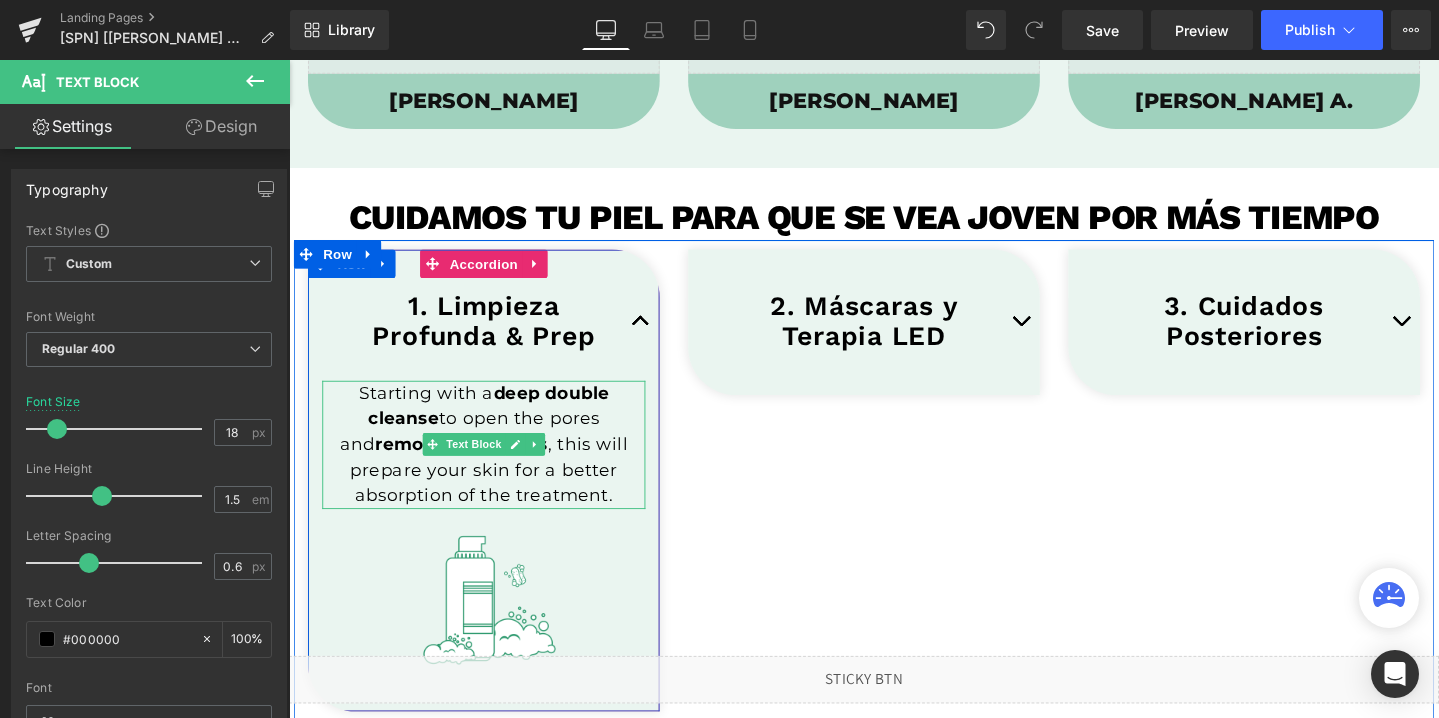 click on "Starting with a  deep double cleanse  to open the pores and  remove impurities , this will prepare your skin for a better absorption of the treatment." at bounding box center (494, 464) 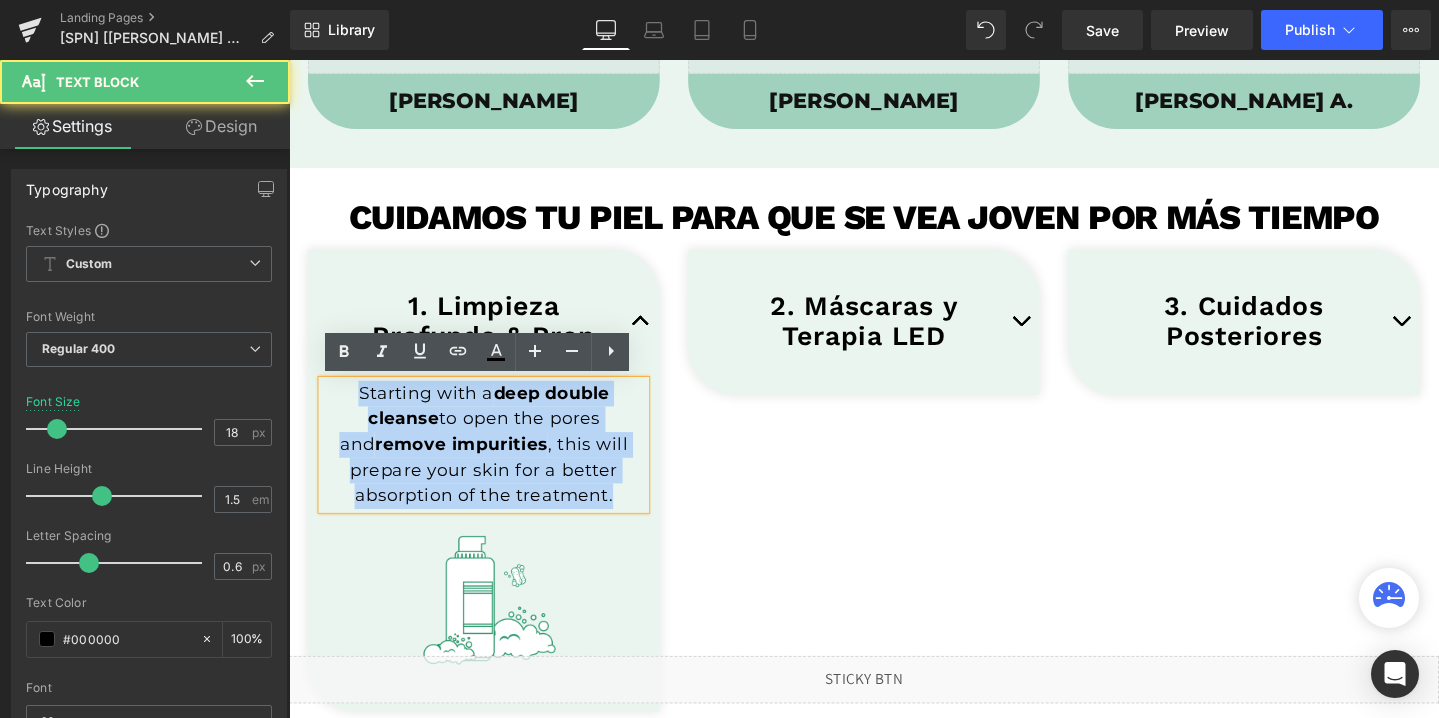 drag, startPoint x: 360, startPoint y: 406, endPoint x: 654, endPoint y: 526, distance: 317.54684 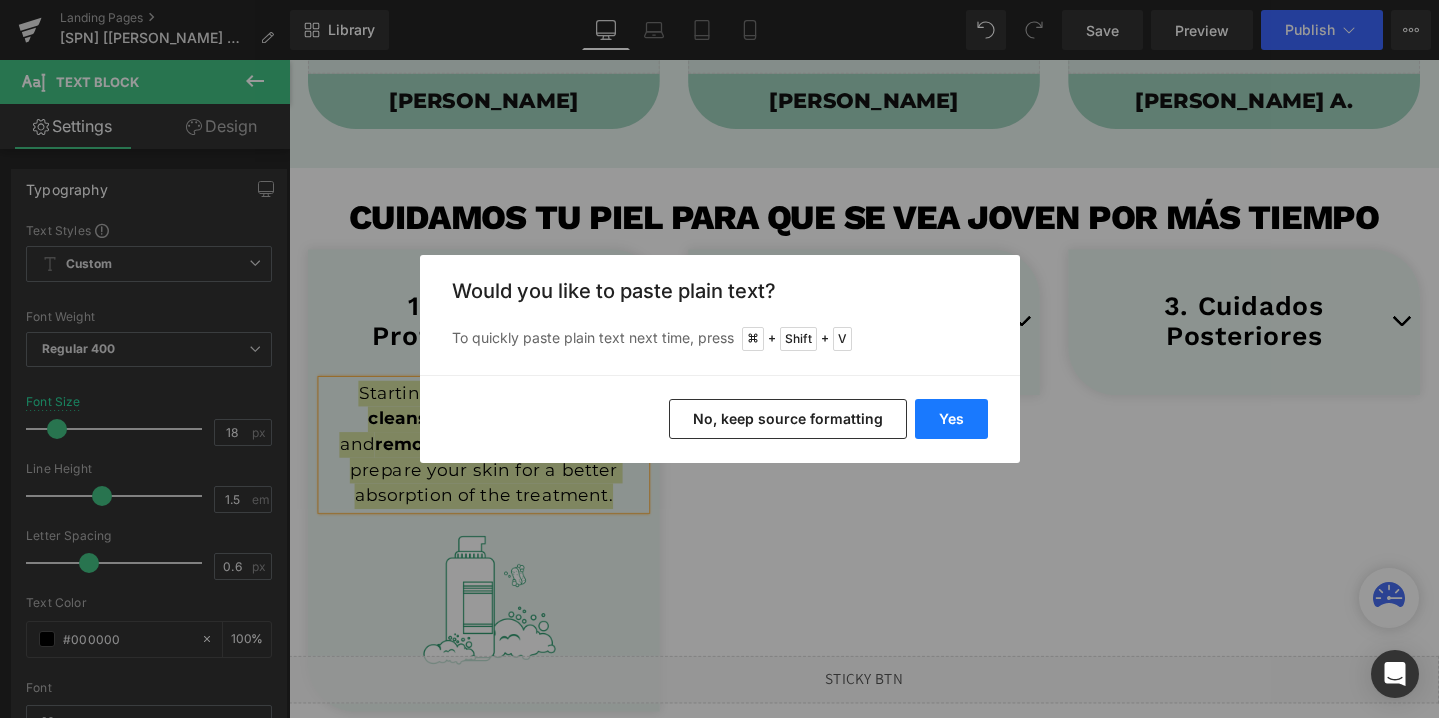 click on "Yes" at bounding box center (951, 419) 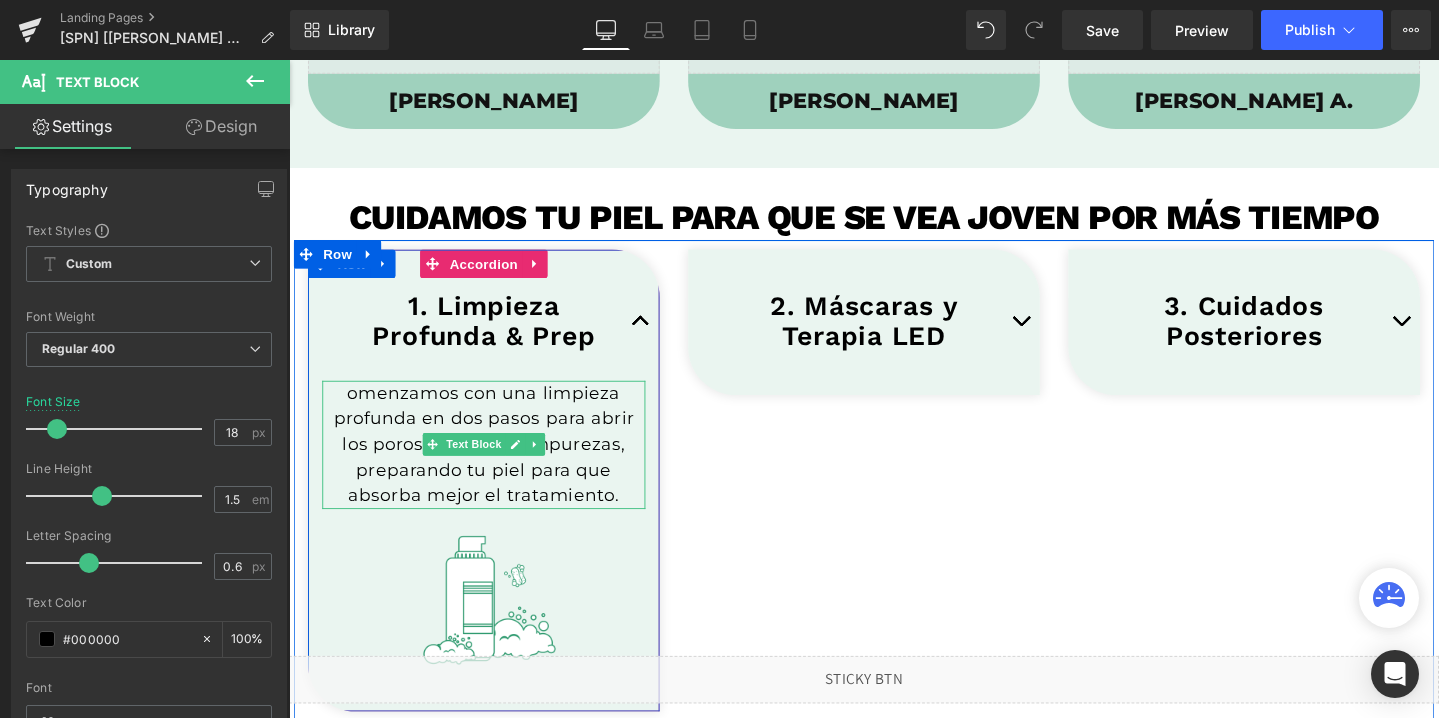 click on "omenzamos con una limpieza profunda en dos pasos para abrir los poros y eliminar impurezas, preparando tu piel para que absorba mejor el tratamiento." at bounding box center [494, 464] 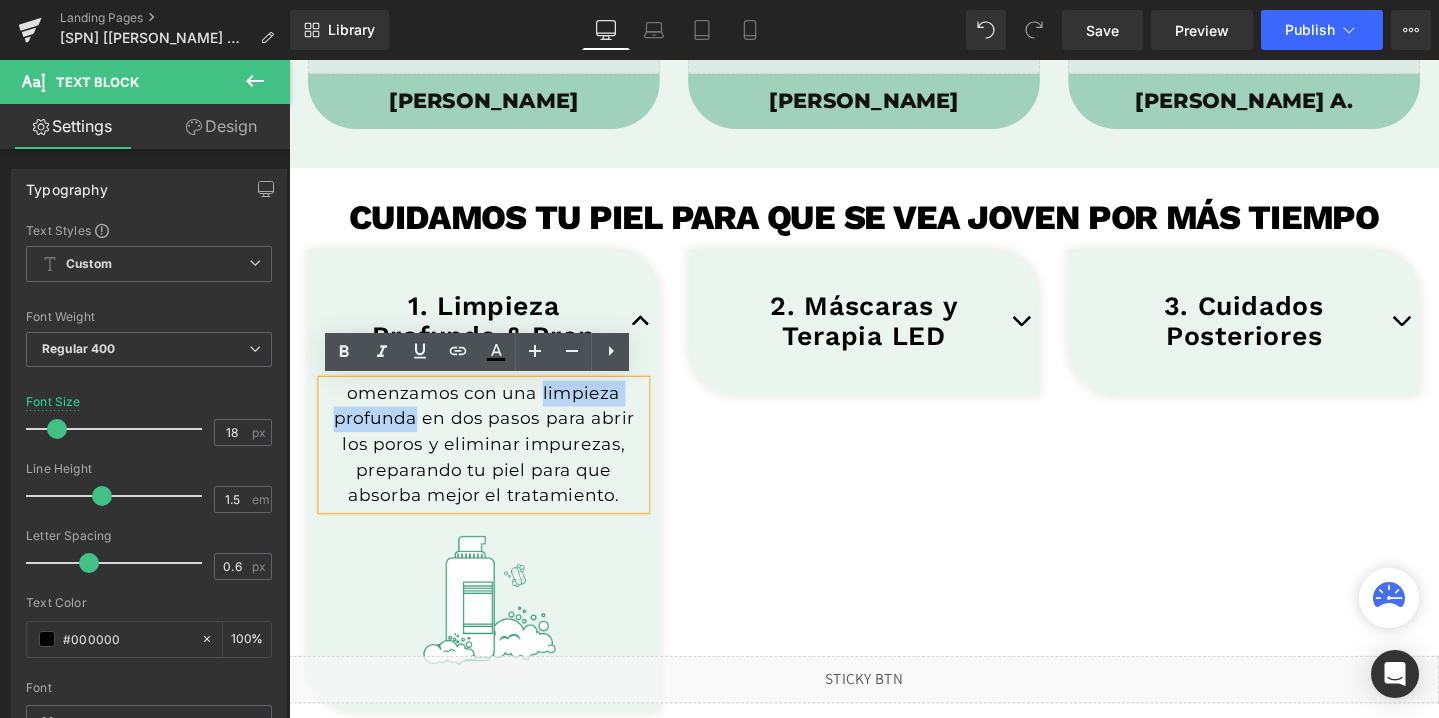 drag, startPoint x: 557, startPoint y: 407, endPoint x: 427, endPoint y: 434, distance: 132.77425 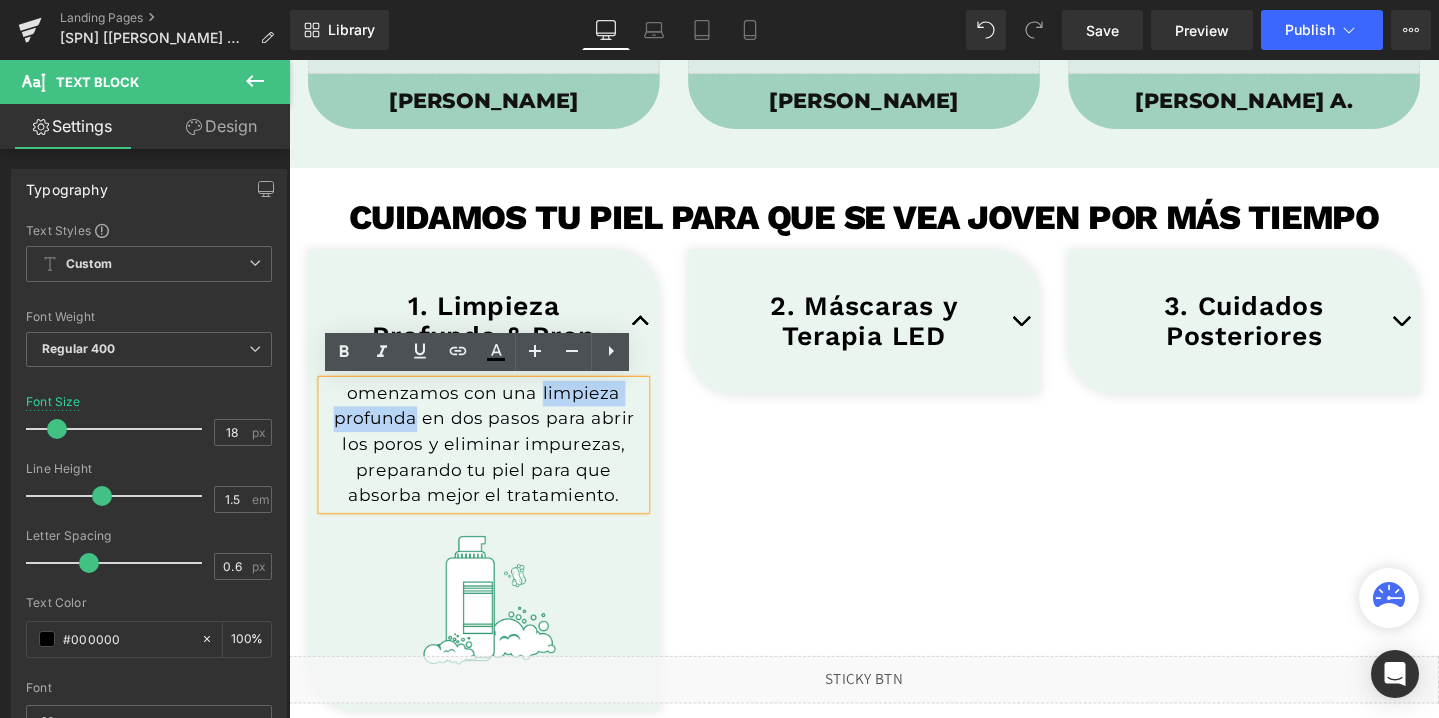 click on "omenzamos con una limpieza profunda en dos pasos para abrir los poros y eliminar impurezas, preparando tu piel para que absorba mejor el tratamiento." at bounding box center (494, 464) 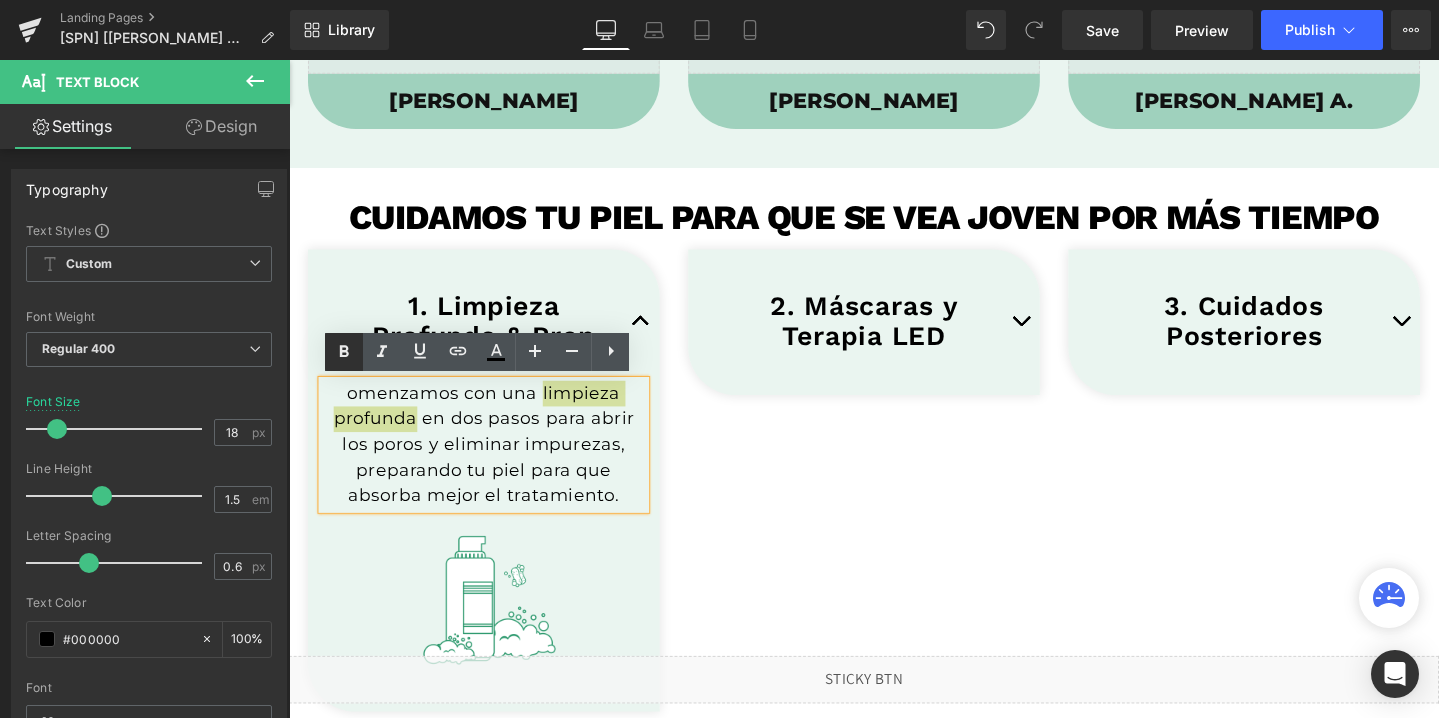 click 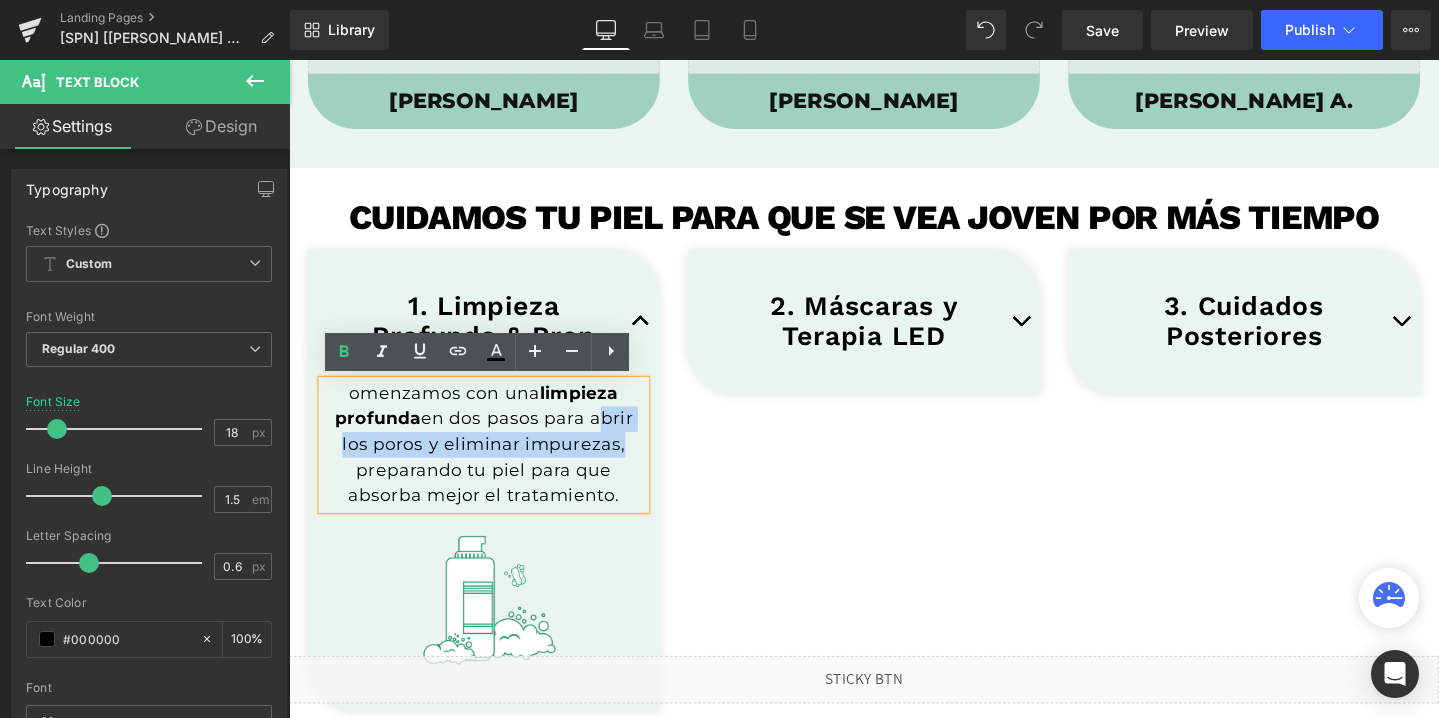 drag, startPoint x: 608, startPoint y: 440, endPoint x: 635, endPoint y: 468, distance: 38.8973 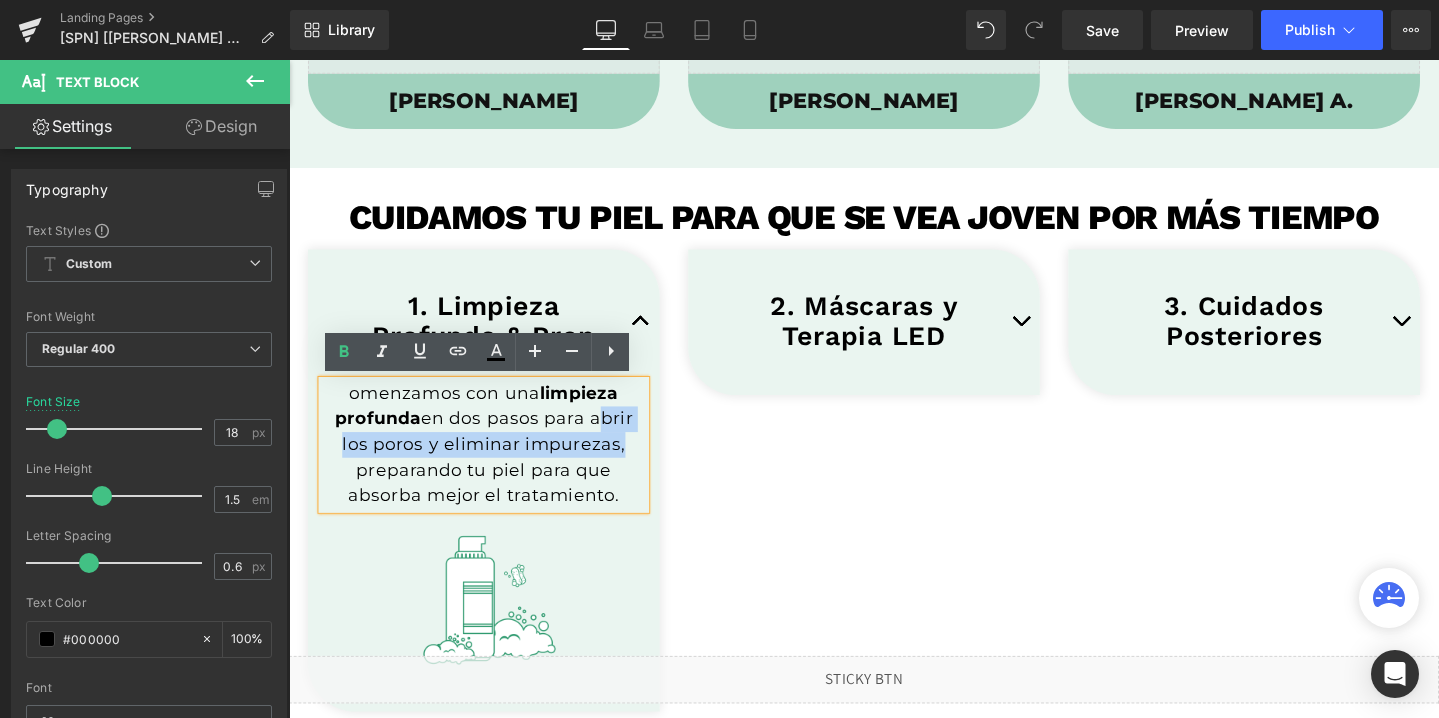 click on "omenzamos con una  limpieza profunda  en dos pasos para abrir los poros y eliminar impurezas, preparando tu piel para que absorba mejor el tratamiento." at bounding box center (494, 464) 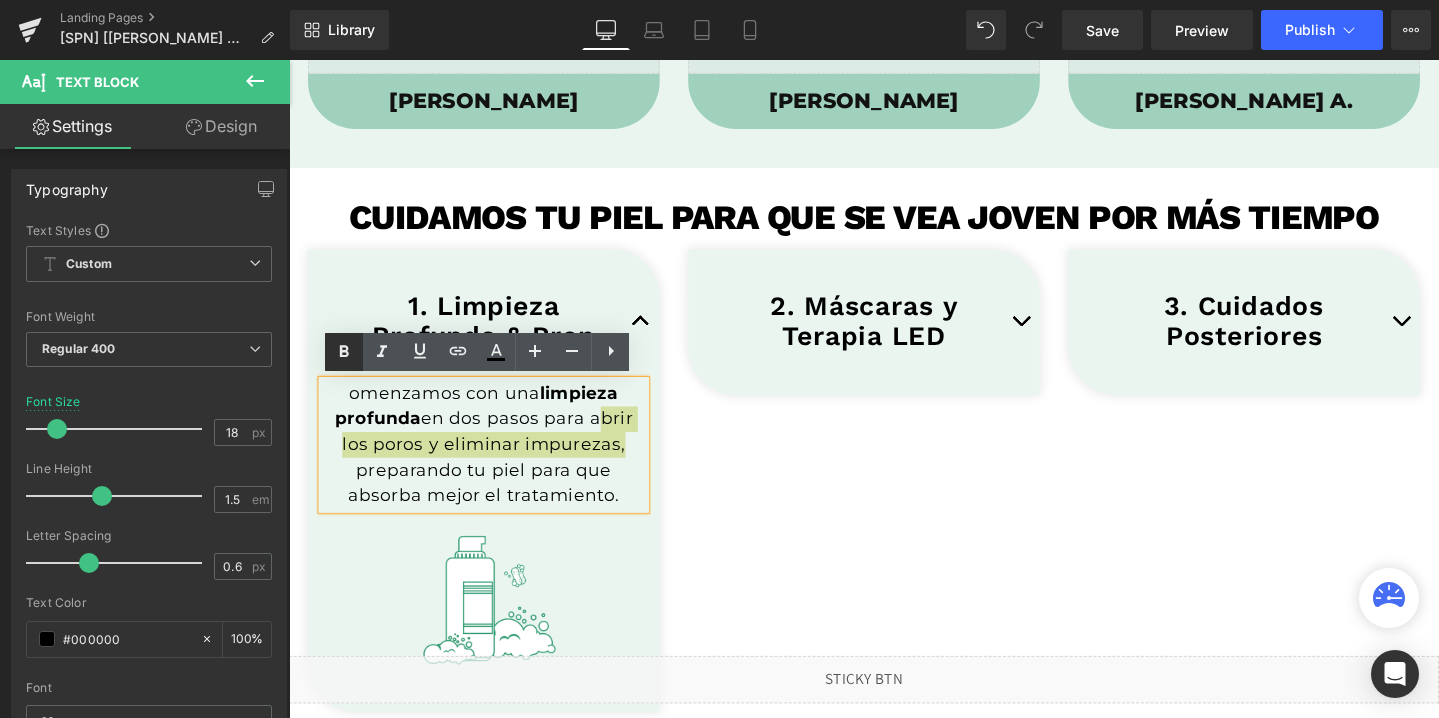 click 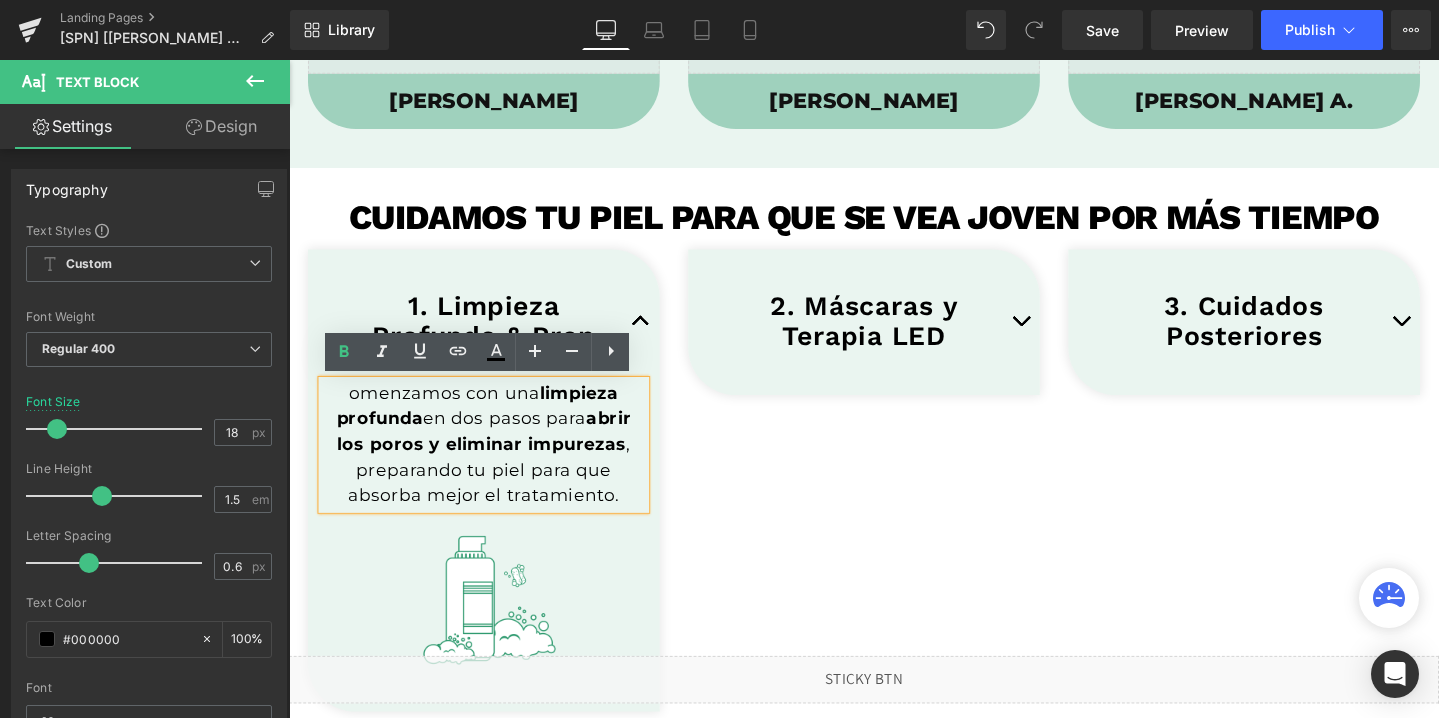 click on "1. Limpieza Profunda & Prep
Heading
omenzamos con una  limpieza profunda  en dos pasos para  abrir los poros y eliminar impurezas , preparando tu piel para que absorba mejor el tratamiento.
Text Block         Image         Row
Accordion         Row
2. Máscaras y Terapia LED
Heading" at bounding box center (894, 502) 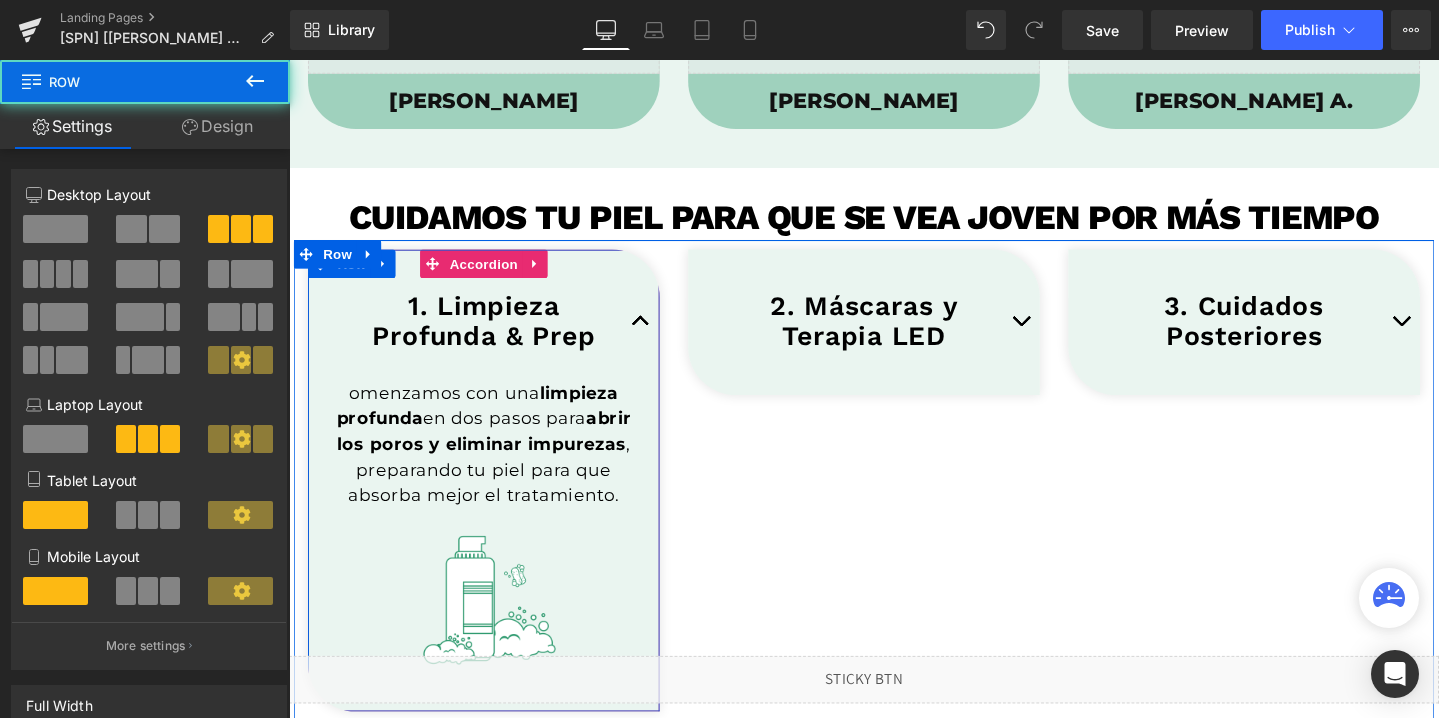 click at bounding box center [659, 335] 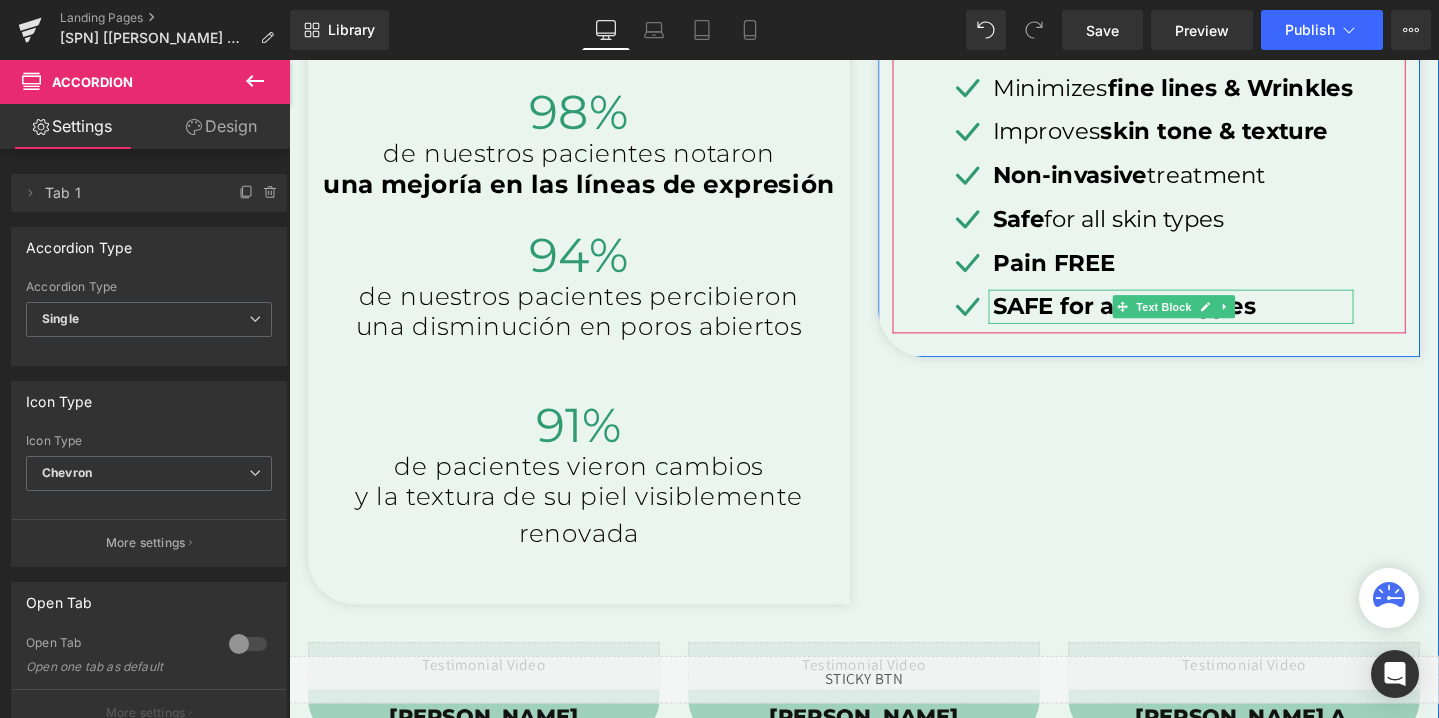 scroll, scrollTop: 1727, scrollLeft: 0, axis: vertical 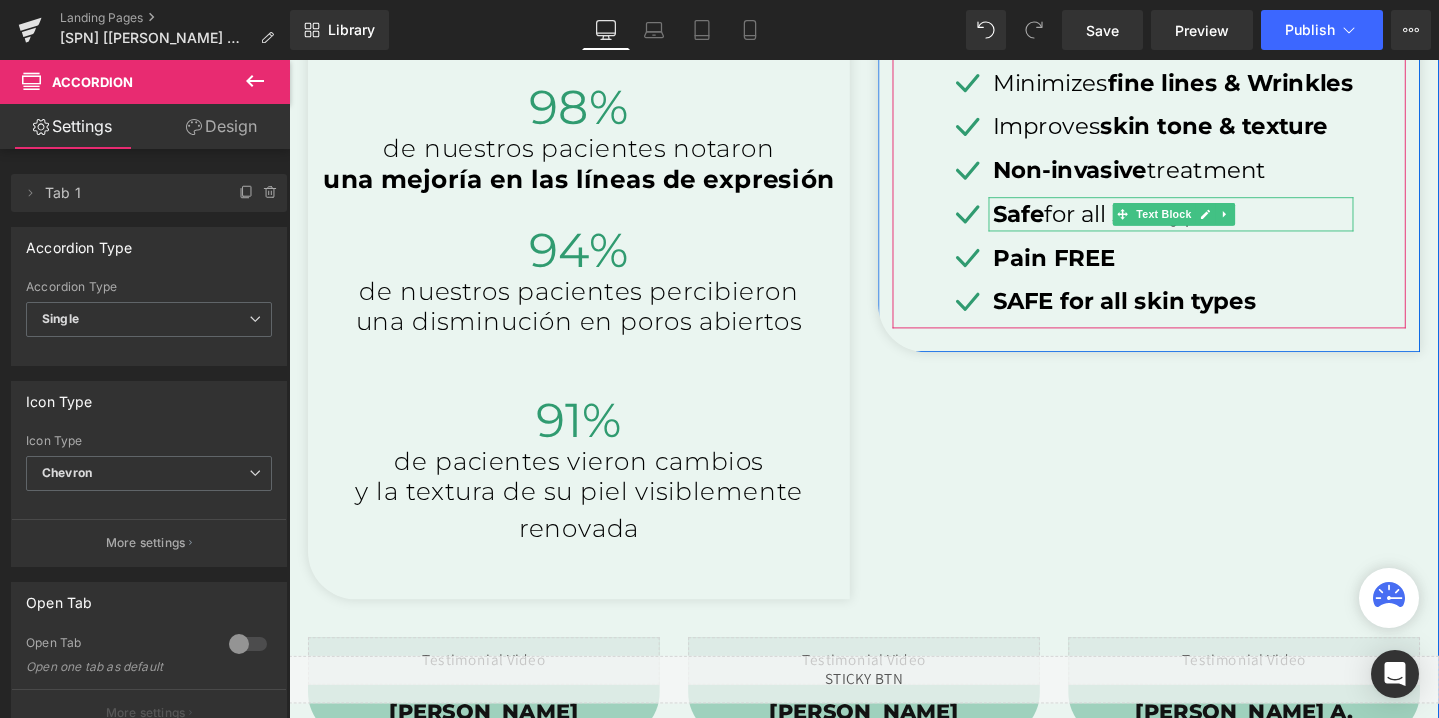 click on "Safe  for all skin types" at bounding box center [1219, 222] 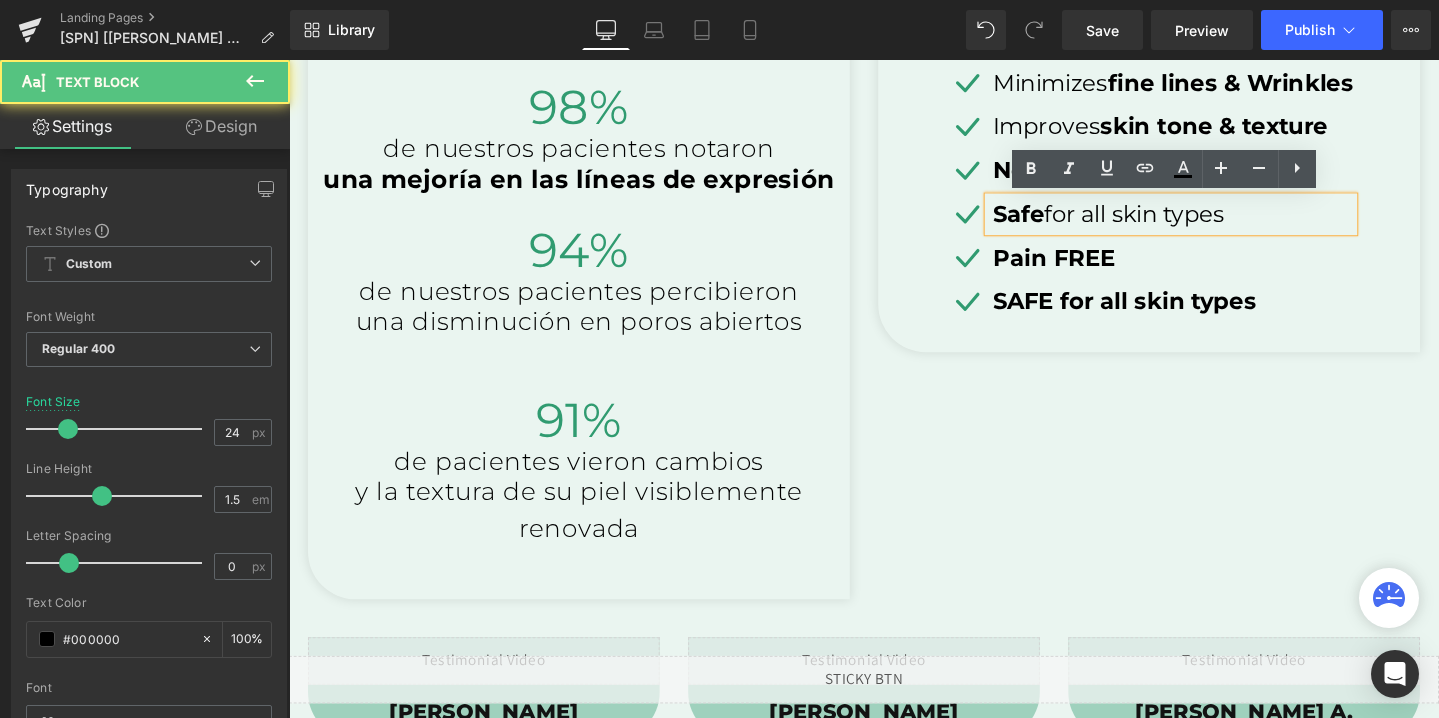 click on "Safe  for all skin types" at bounding box center (1219, 222) 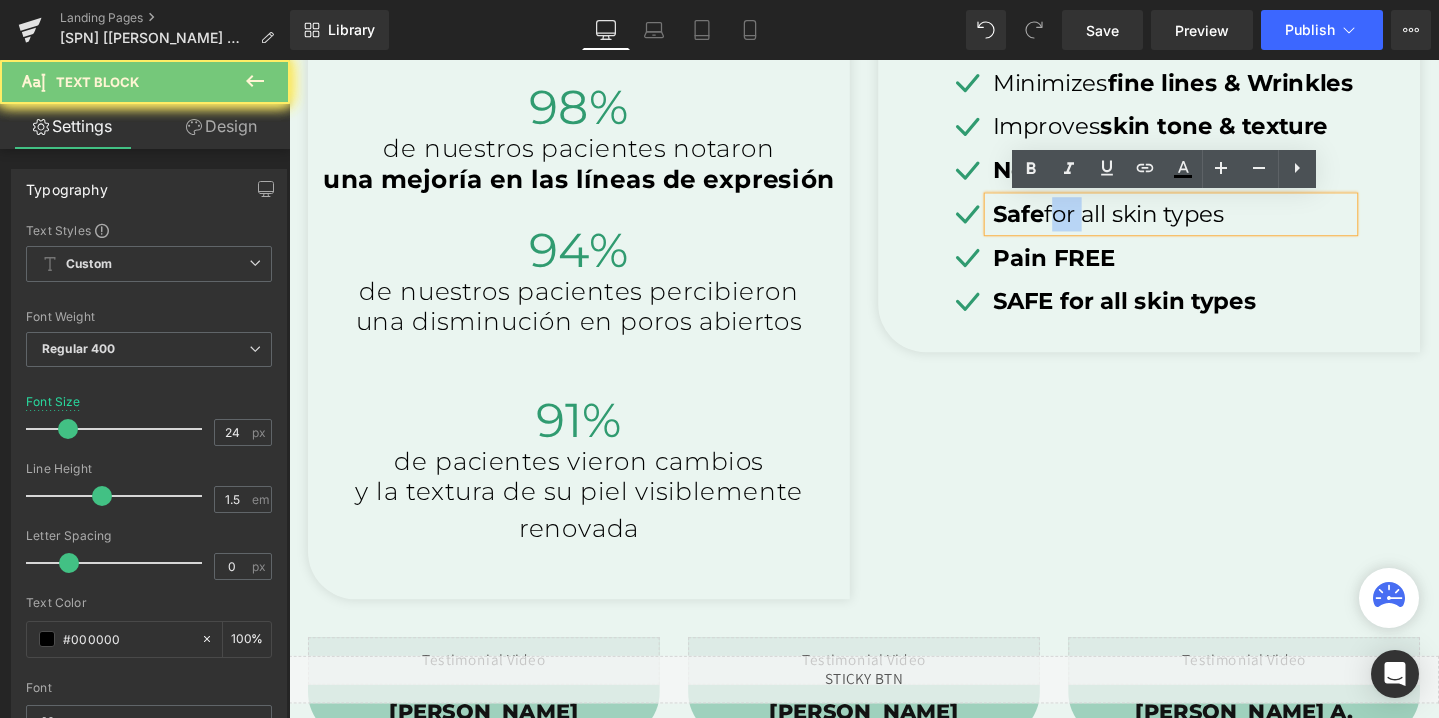 click on "Safe  for all skin types" at bounding box center [1219, 222] 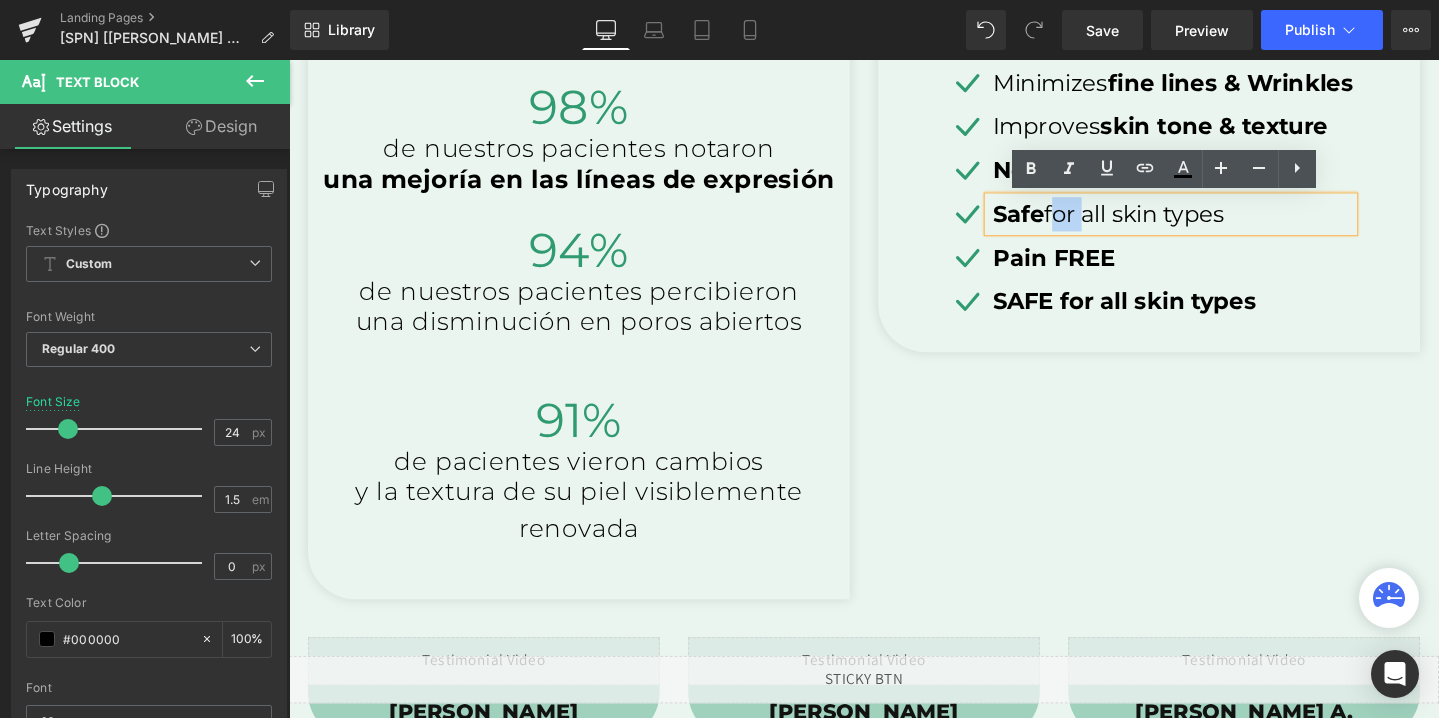 type 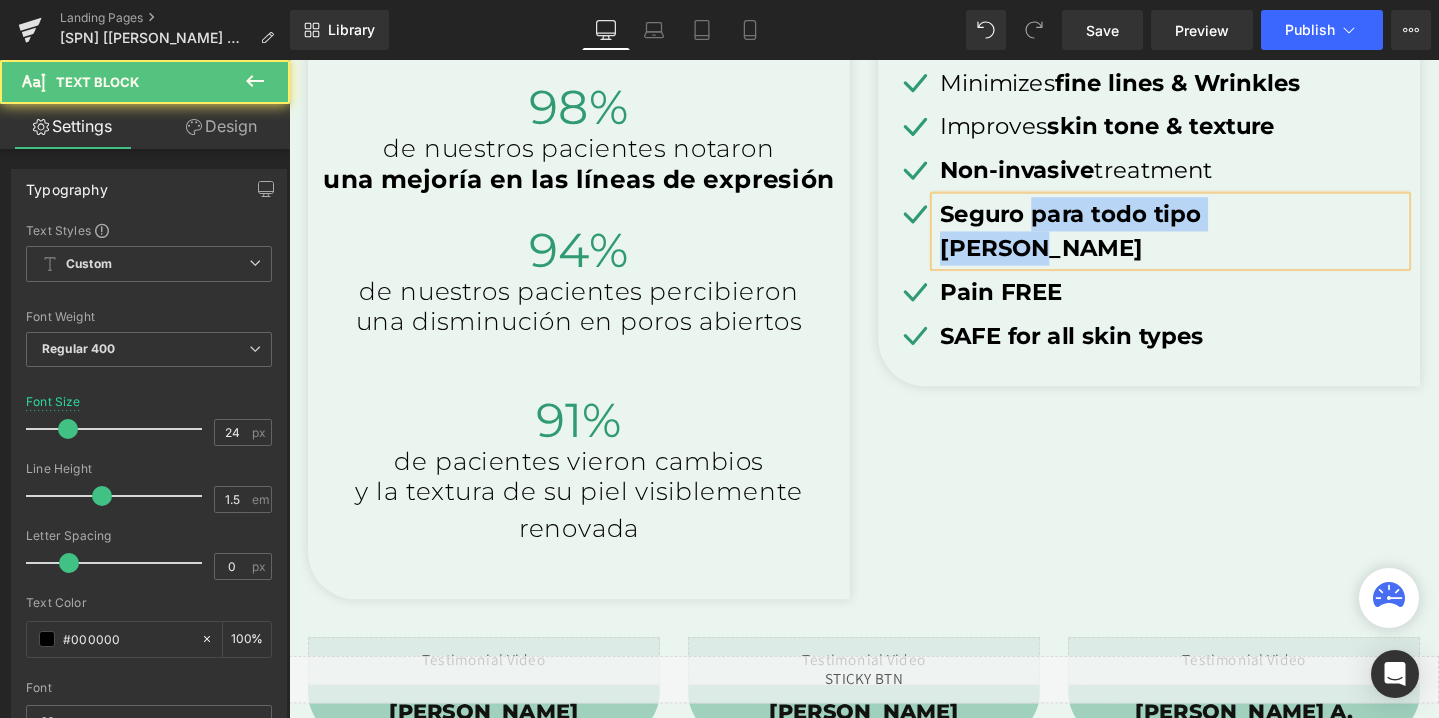 drag, startPoint x: 1123, startPoint y: 223, endPoint x: 1399, endPoint y: 217, distance: 276.06522 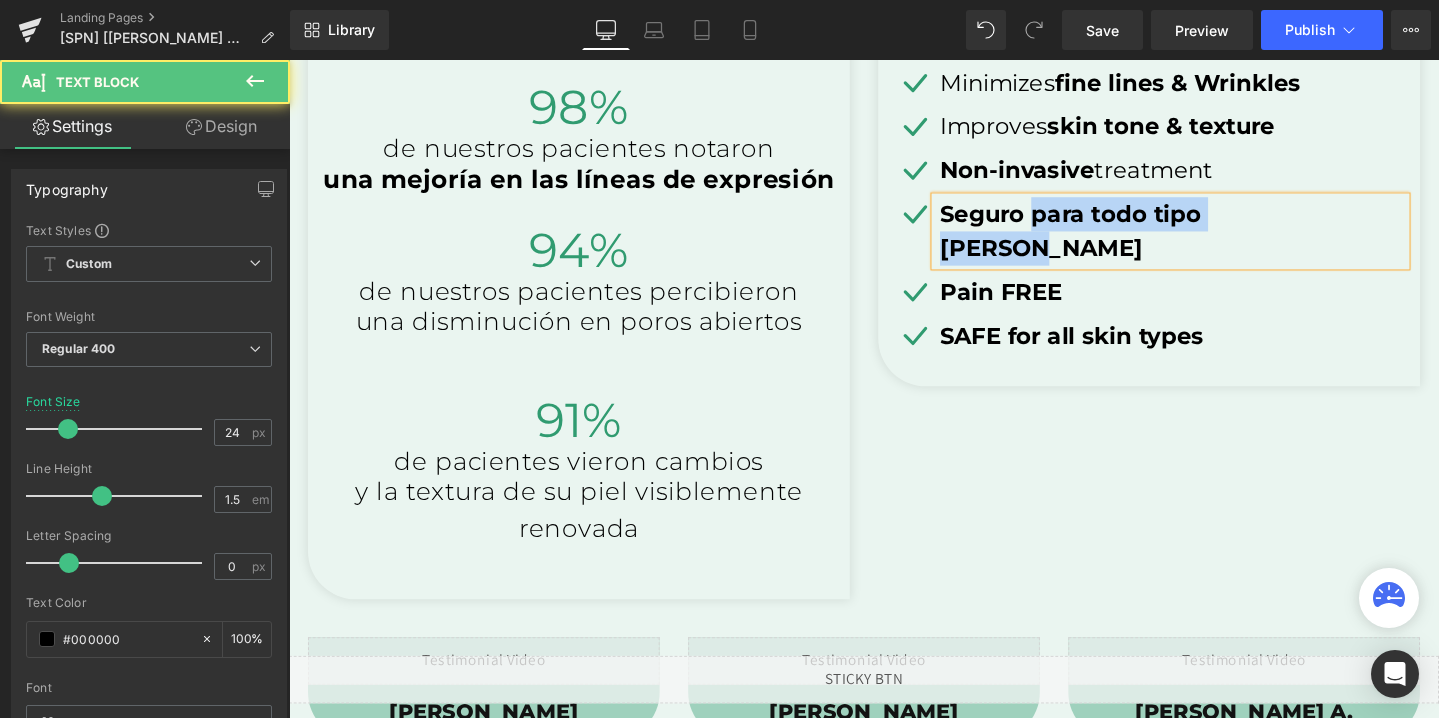 click on "Seguro para todo tipo [PERSON_NAME]" at bounding box center (1219, 240) 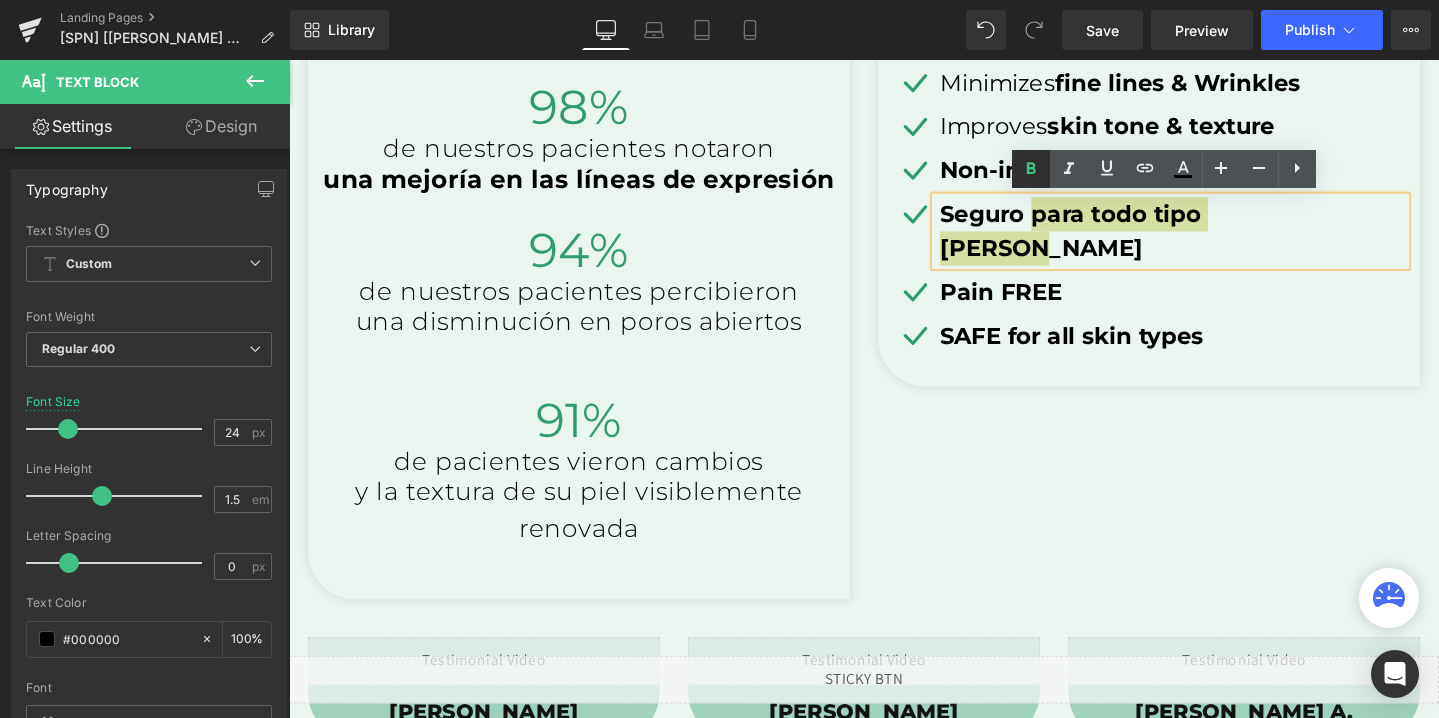 click at bounding box center (1031, 169) 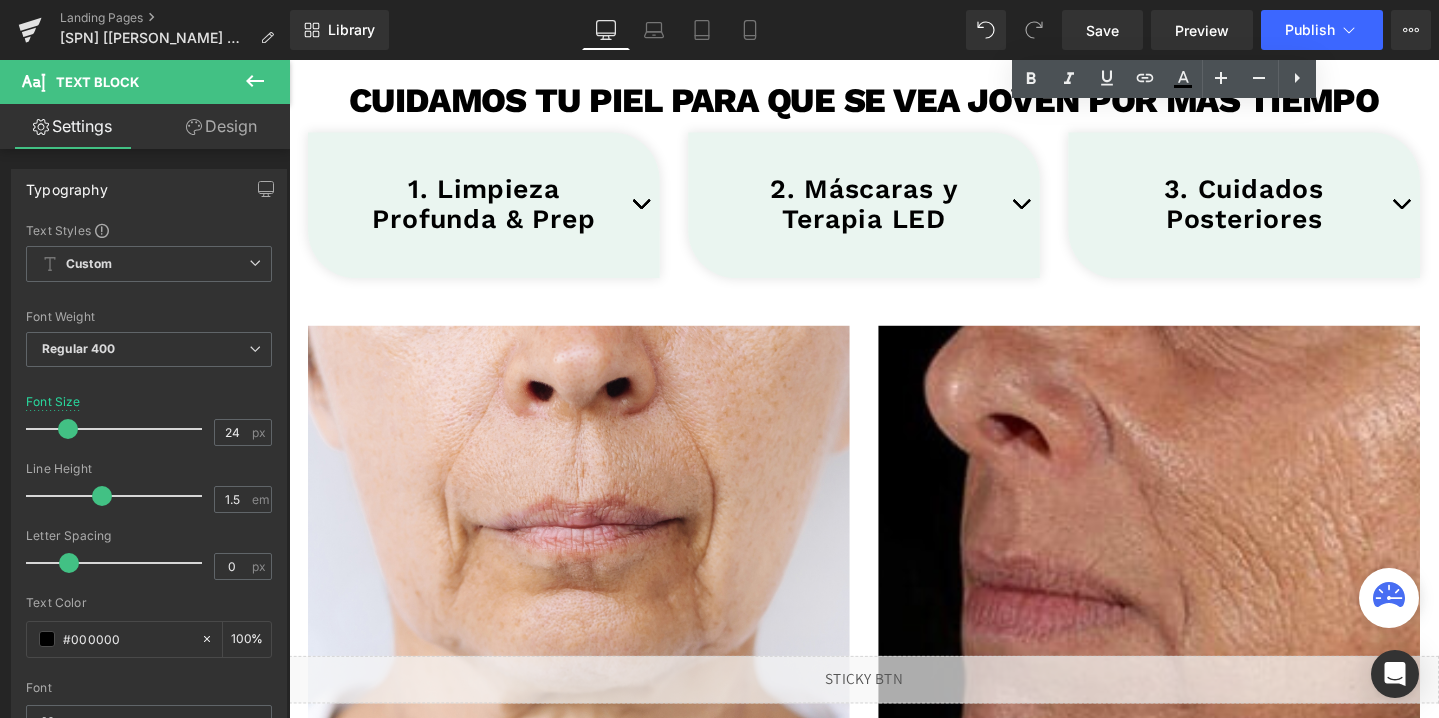 scroll, scrollTop: 2489, scrollLeft: 0, axis: vertical 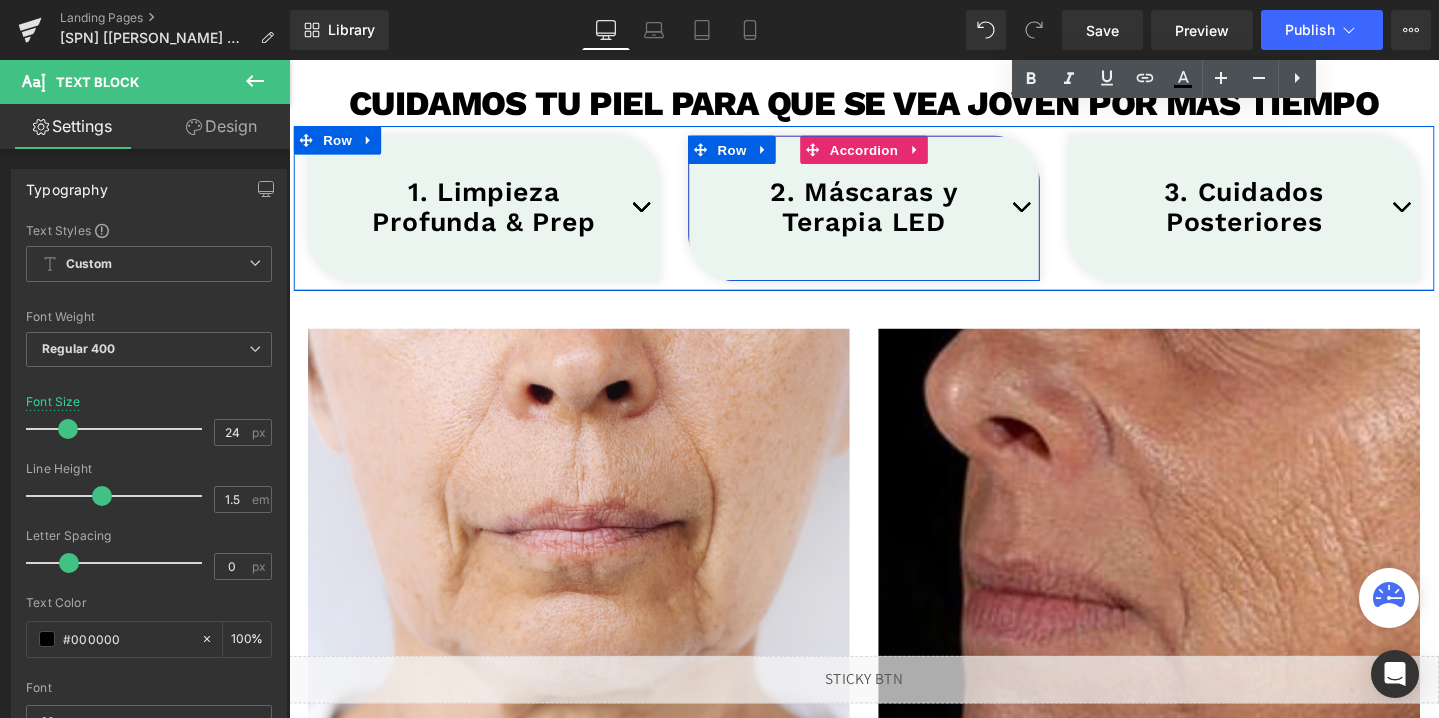 click at bounding box center [1059, 216] 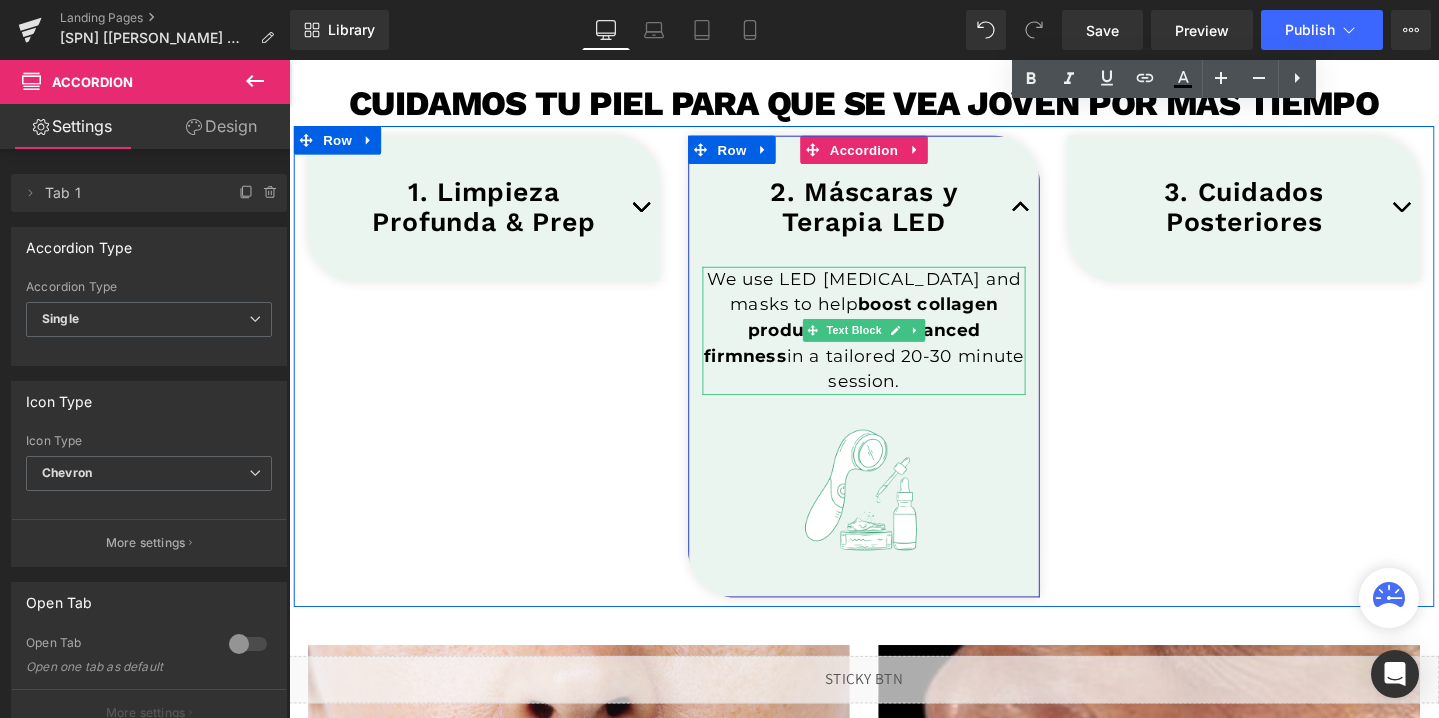 click on "We use LED [MEDICAL_DATA] and masks to help  boost collagen production  and  enhanced firmness  in a tailored 20-30 minute session." at bounding box center (894, 345) 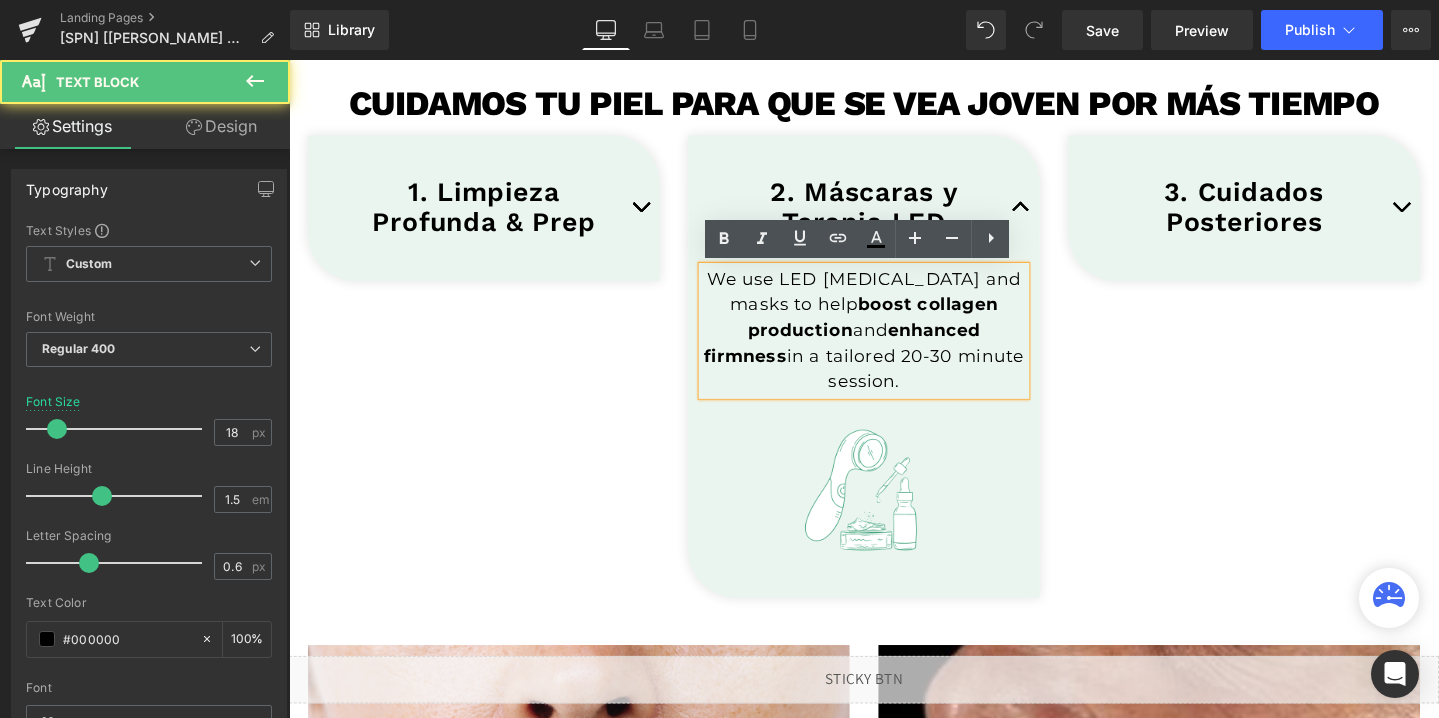 drag, startPoint x: 753, startPoint y: 287, endPoint x: 1013, endPoint y: 410, distance: 287.6265 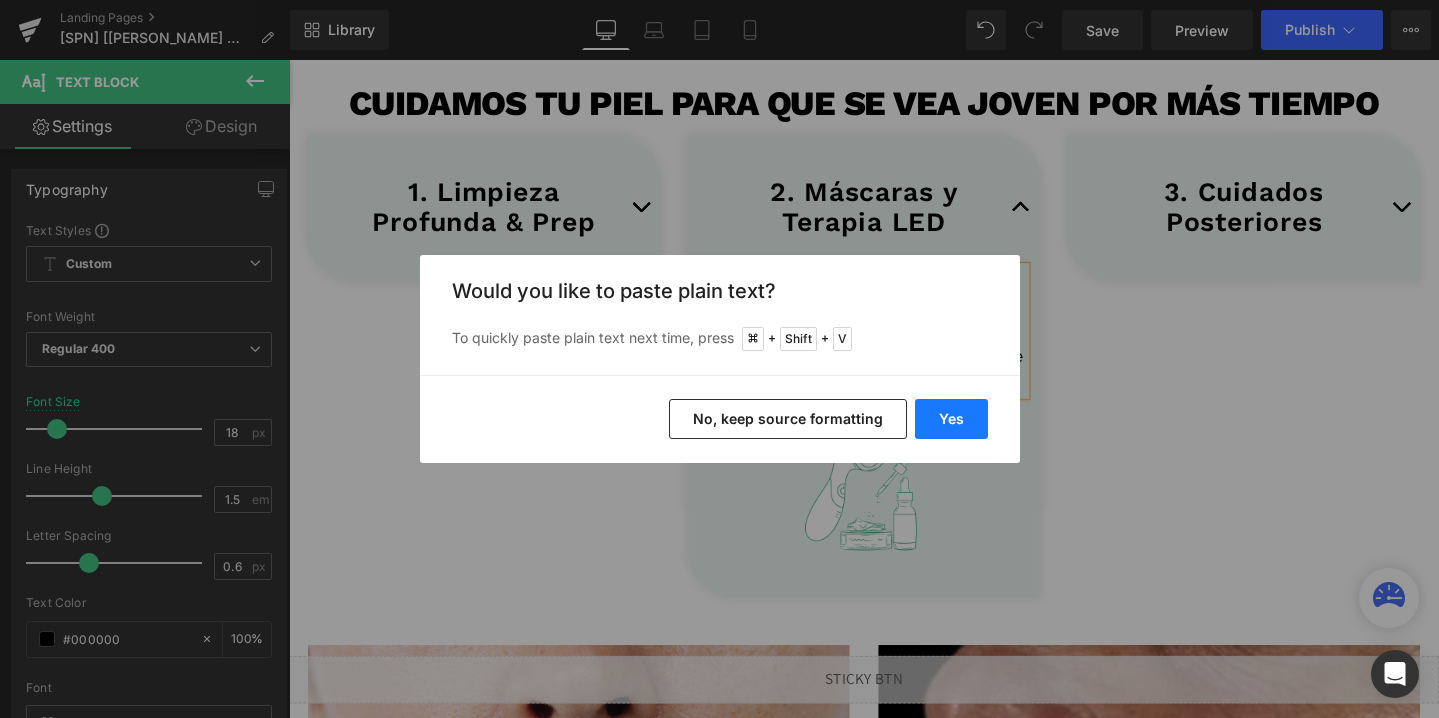 click on "Yes" at bounding box center [951, 419] 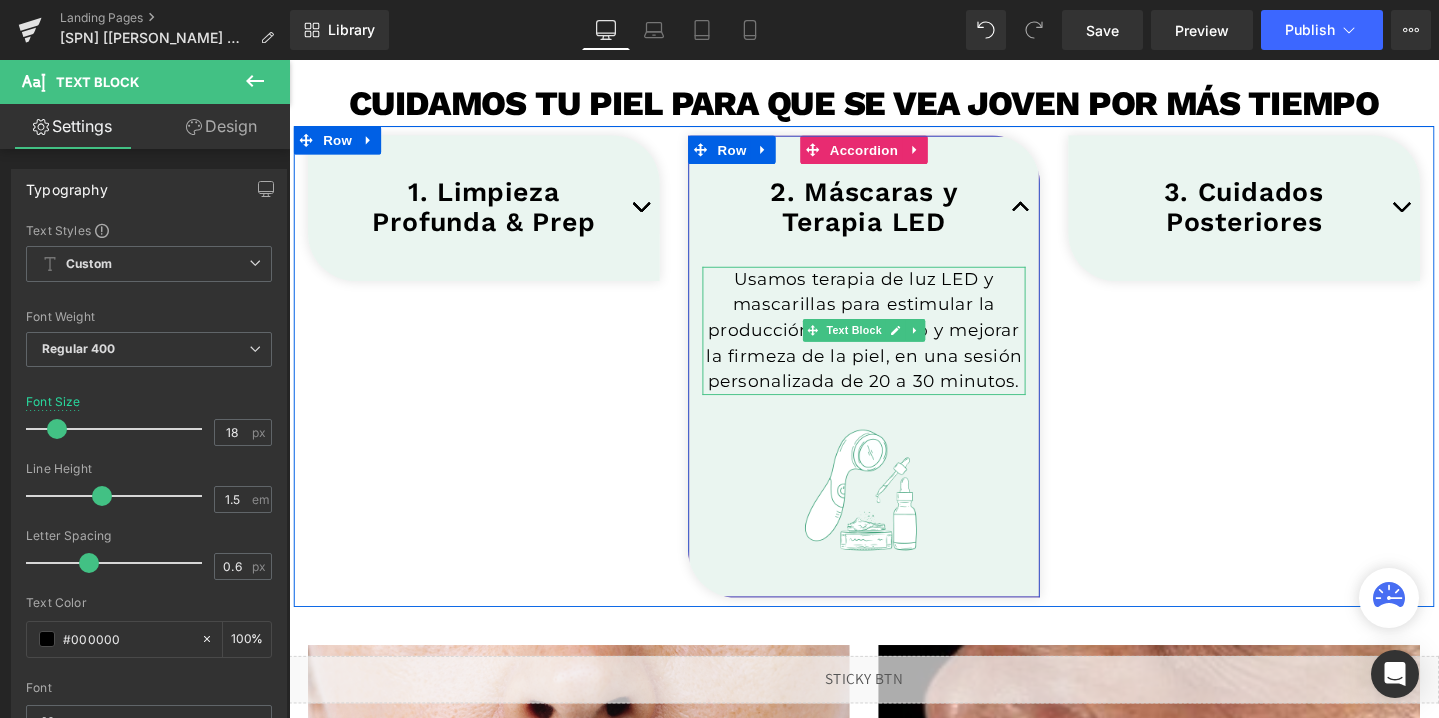 click on "Usamos terapia de luz LED y mascarillas para estimular la producción de colágeno y mejorar la firmeza de la piel, en una sesión personalizada de 20 a 30 minutos." at bounding box center [894, 345] 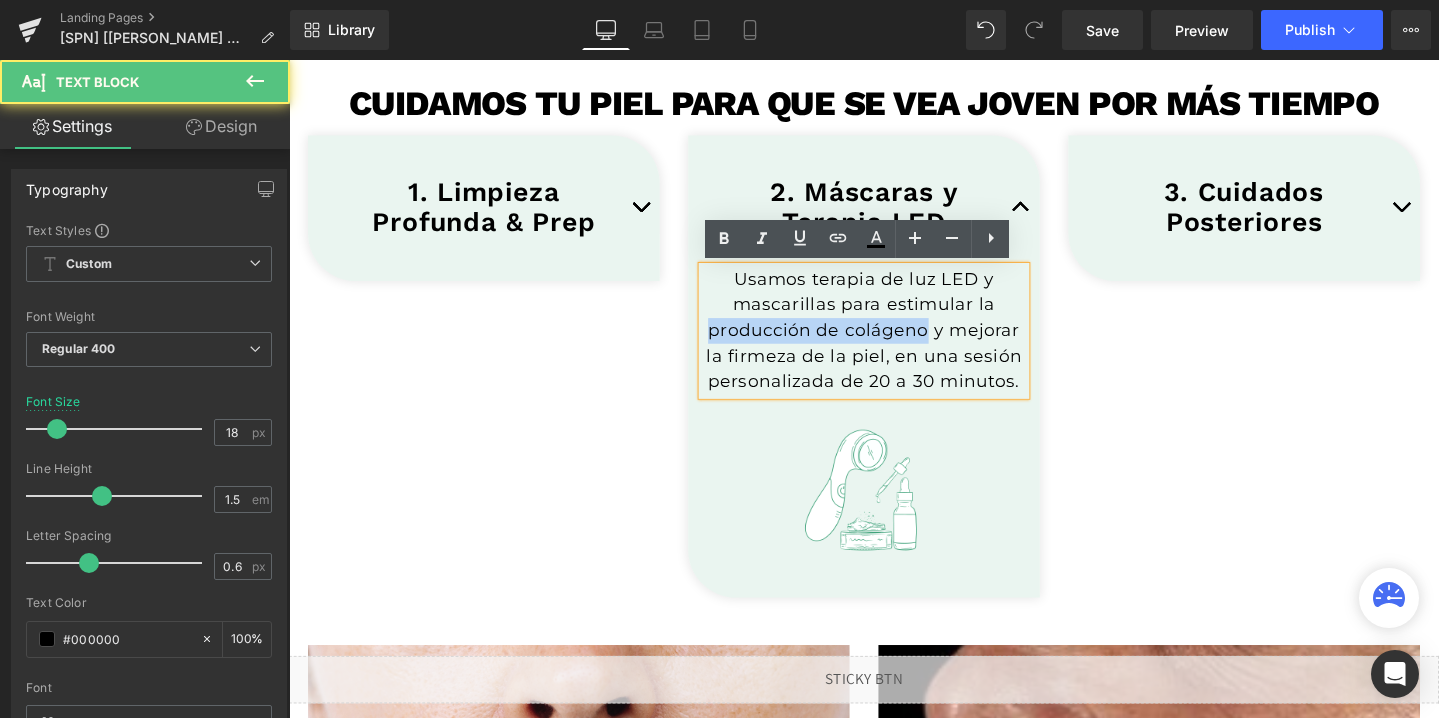 drag, startPoint x: 959, startPoint y: 344, endPoint x: 725, endPoint y: 347, distance: 234.01923 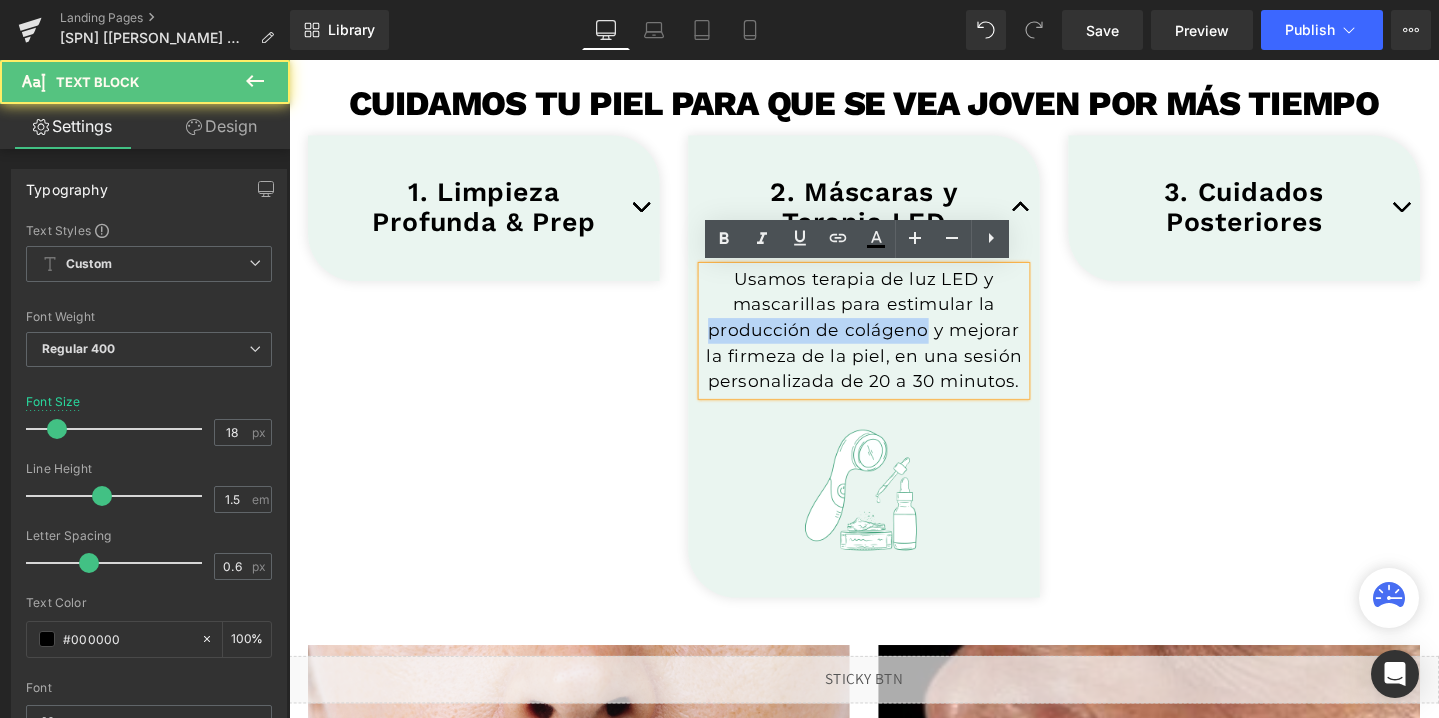 click on "Usamos terapia de luz LED y mascarillas para estimular la producción de colágeno y mejorar la firmeza de la piel, en una sesión personalizada de 20 a 30 minutos." at bounding box center (894, 345) 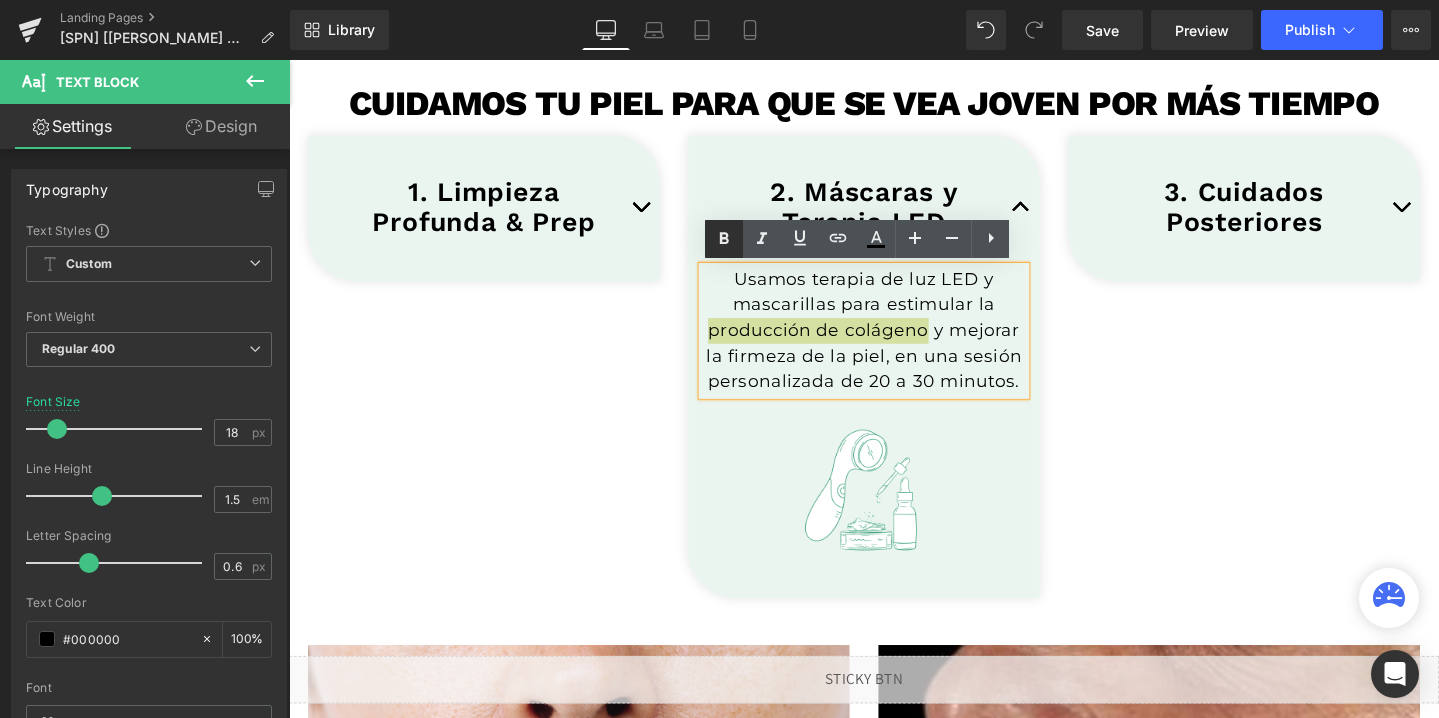 click 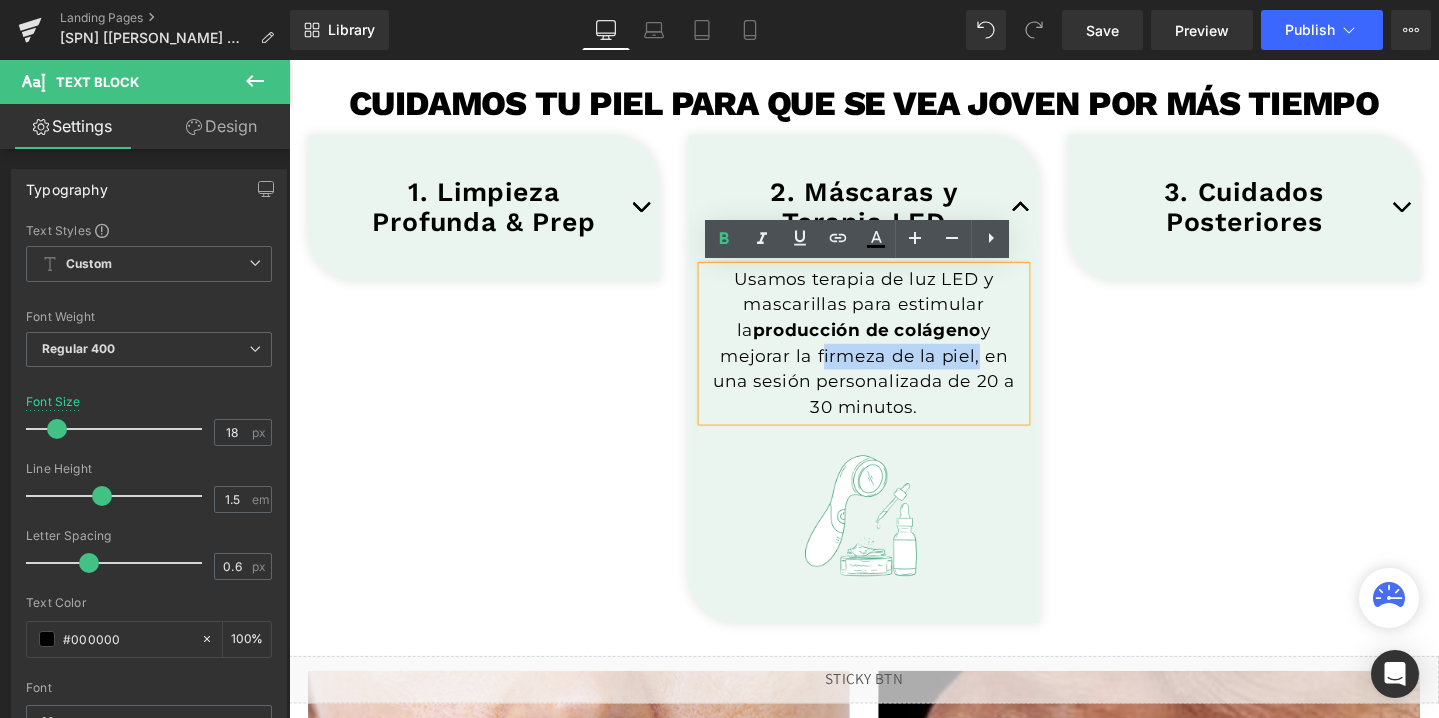 drag, startPoint x: 913, startPoint y: 374, endPoint x: 751, endPoint y: 378, distance: 162.04938 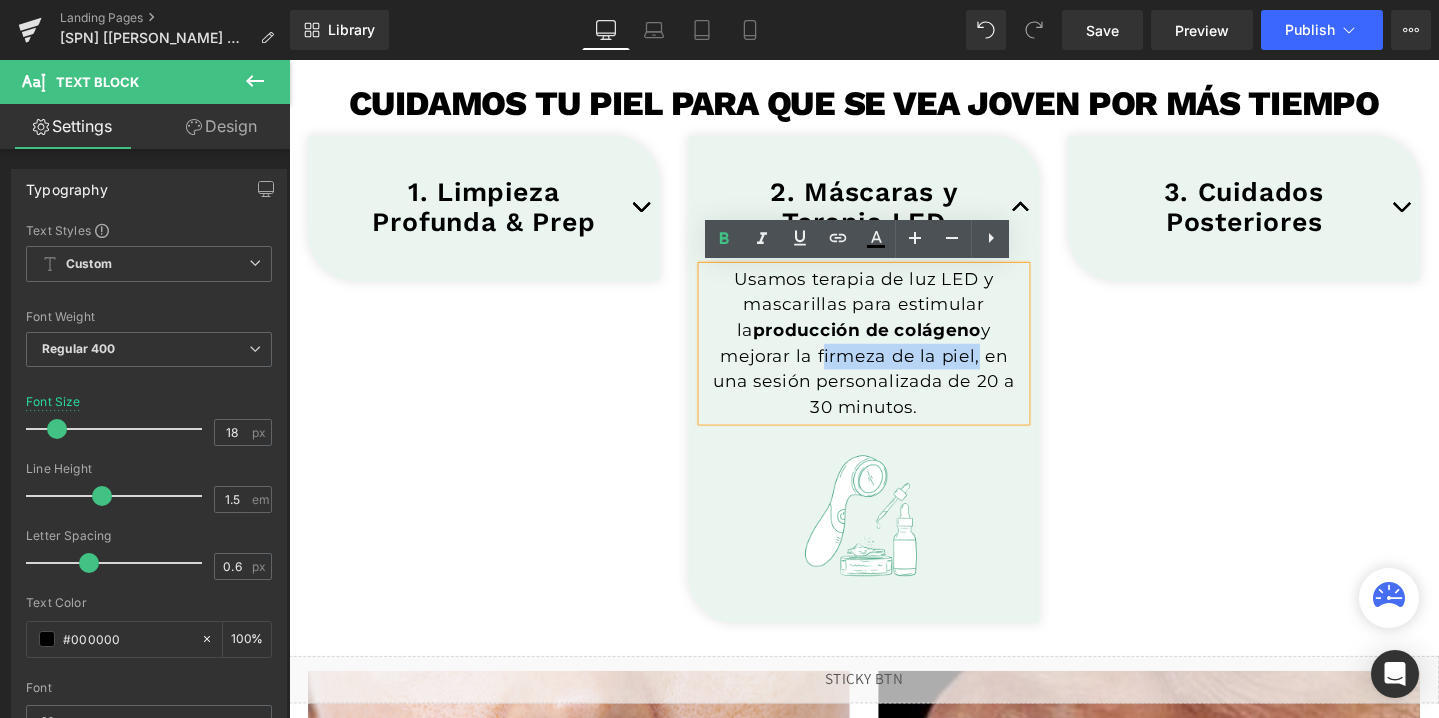click on "Usamos terapia de luz LED y mascarillas para estimular la  producción de colágeno  y mejorar la firmeza de la piel, en una sesión personalizada de 20 a 30 minutos." at bounding box center [894, 359] 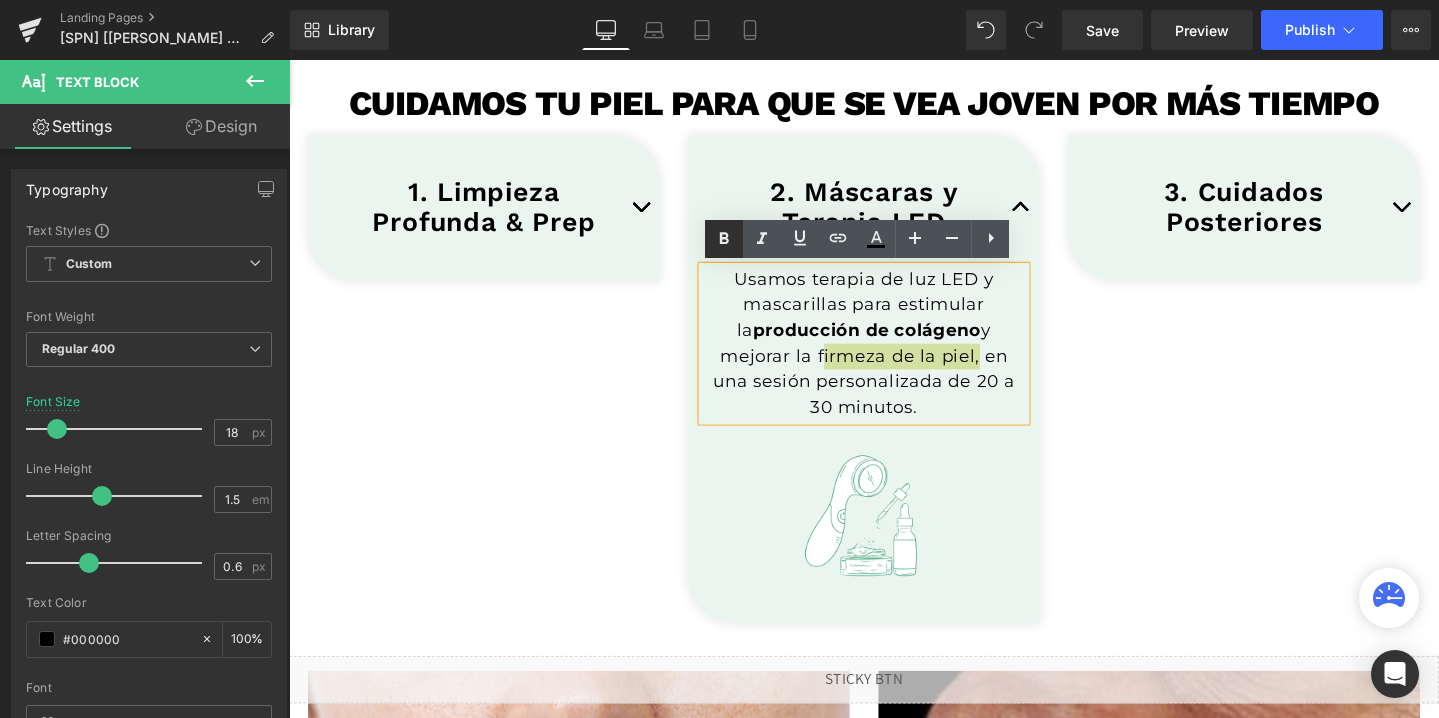click 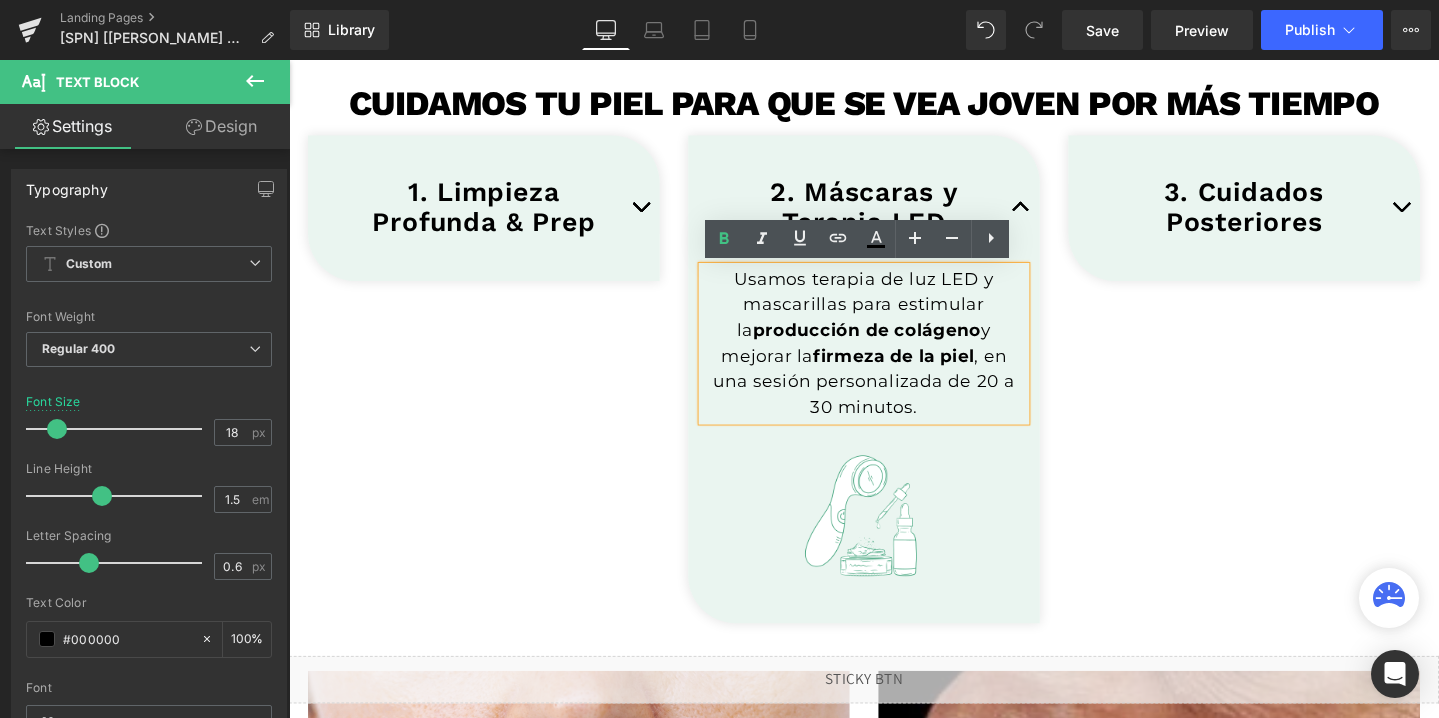 click on "1. Limpieza Profunda & Prep
Heading
omenzamos con una  limpieza profunda  en dos pasos para  abrir los poros y eliminar impurezas , preparando tu piel para que absorba mejor el tratamiento.
Text Block         Image         Row
Accordion         Row
2. Máscaras y Terapia LED
Heading" at bounding box center (894, 396) 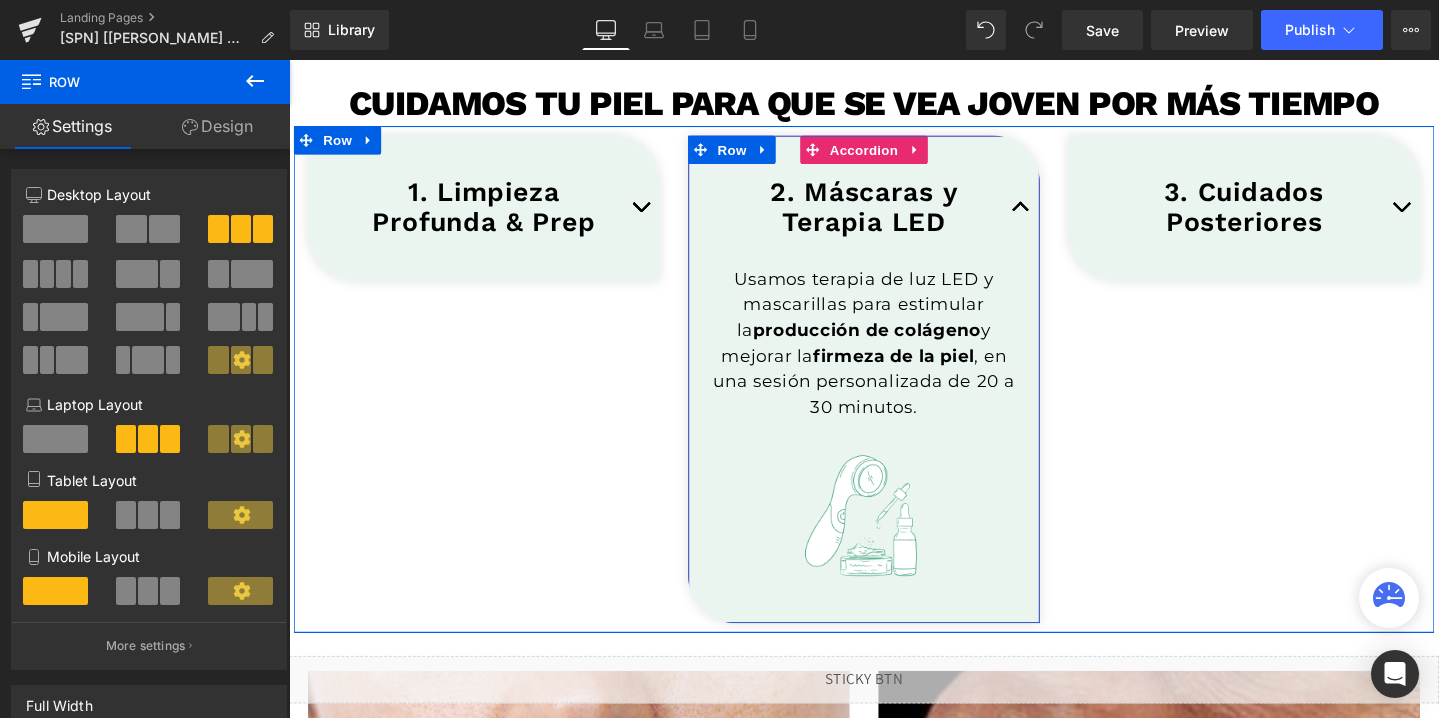 click at bounding box center (1059, 216) 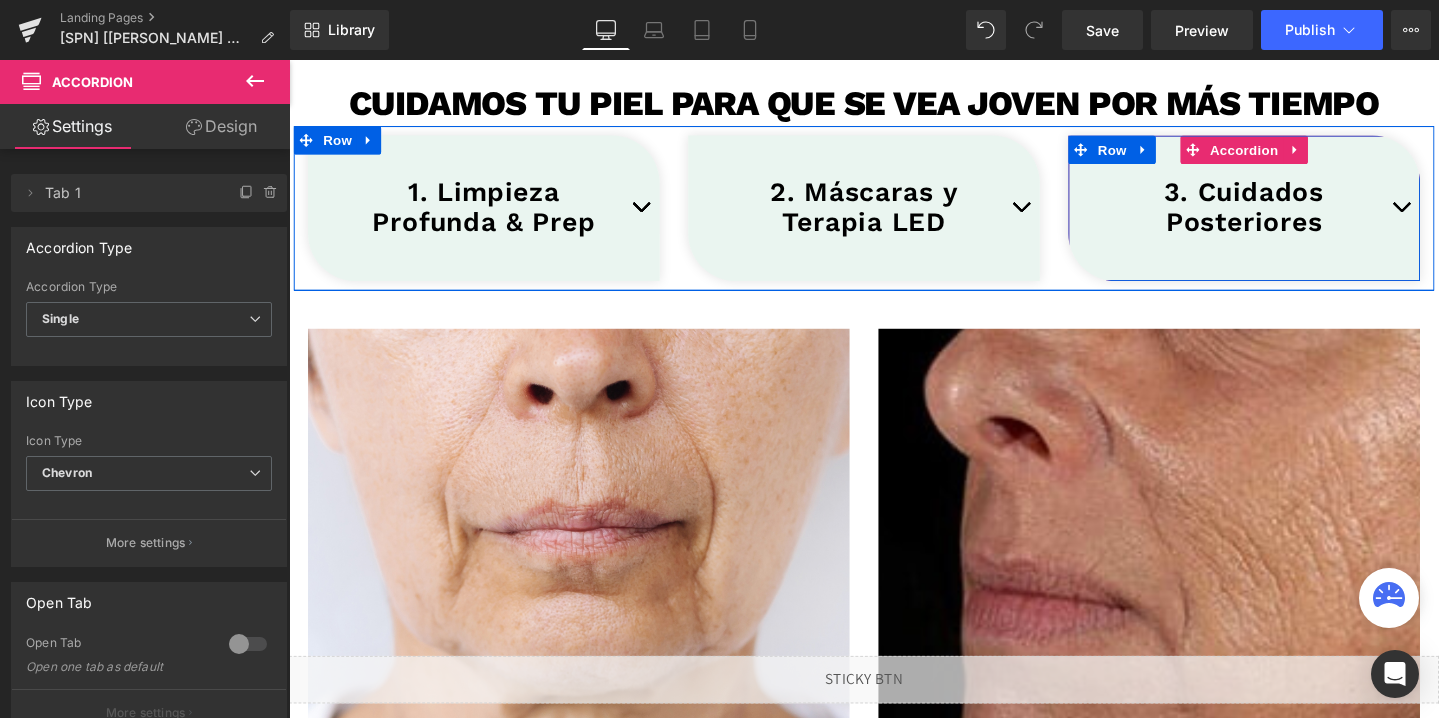 click at bounding box center [1459, 216] 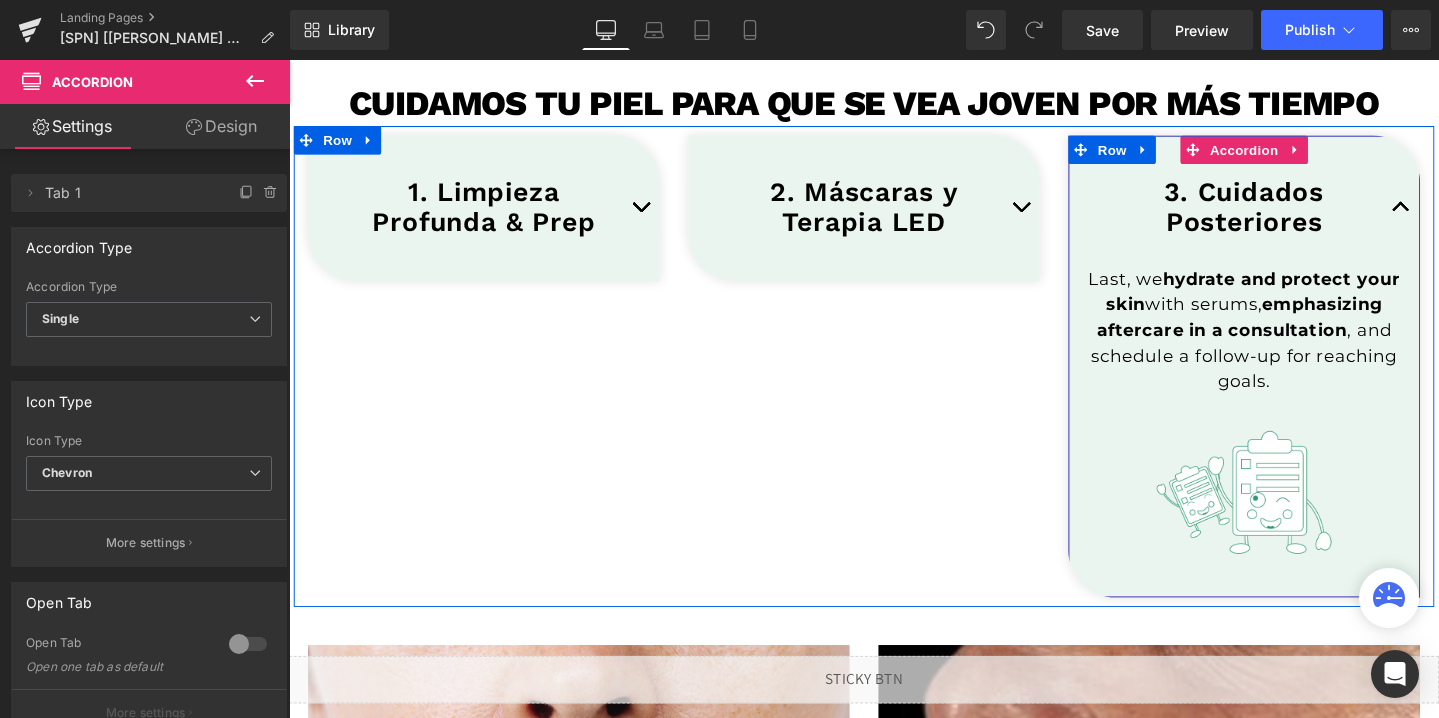 click on "Last, we  hydrate and protect your skin  with serums,  emphasizing aftercare in a consultation , and schedule a follow-up for reaching goals." at bounding box center [1294, 345] 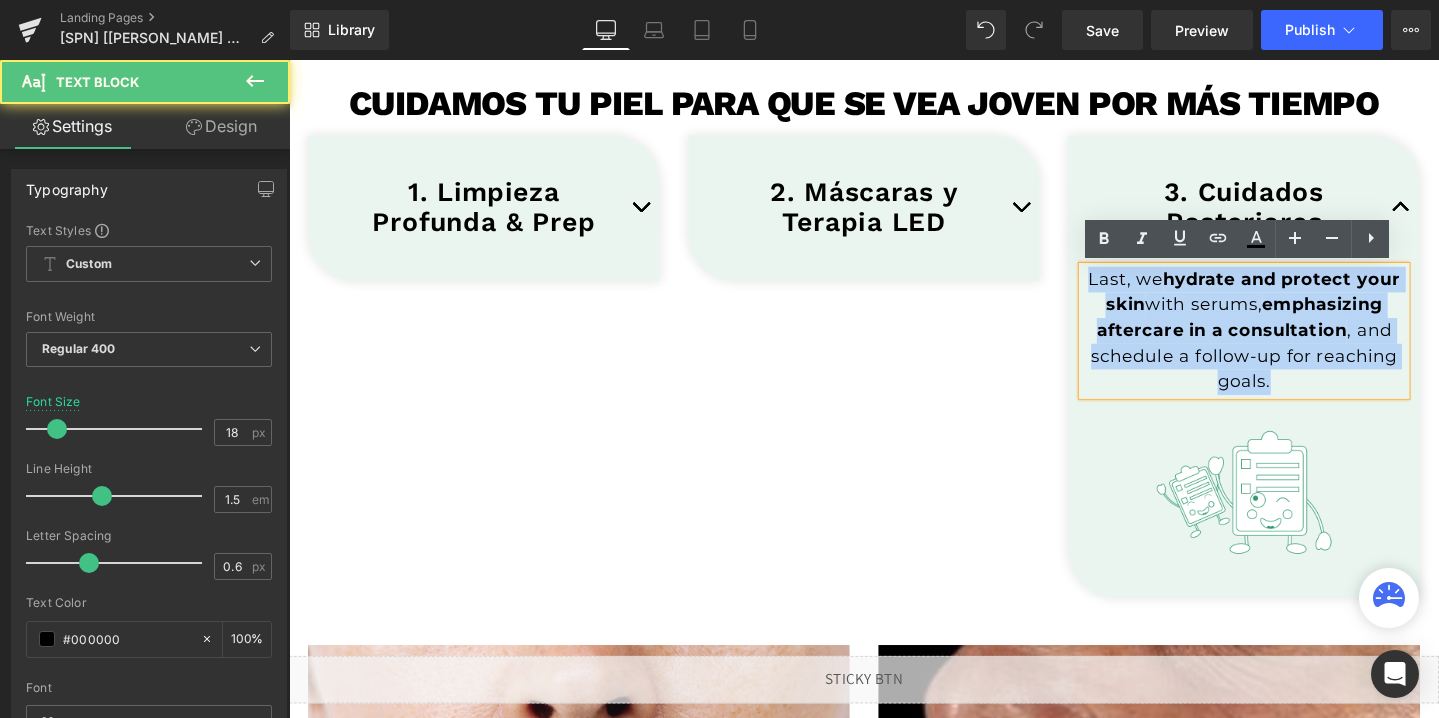 drag, startPoint x: 1128, startPoint y: 290, endPoint x: 1376, endPoint y: 423, distance: 281.4125 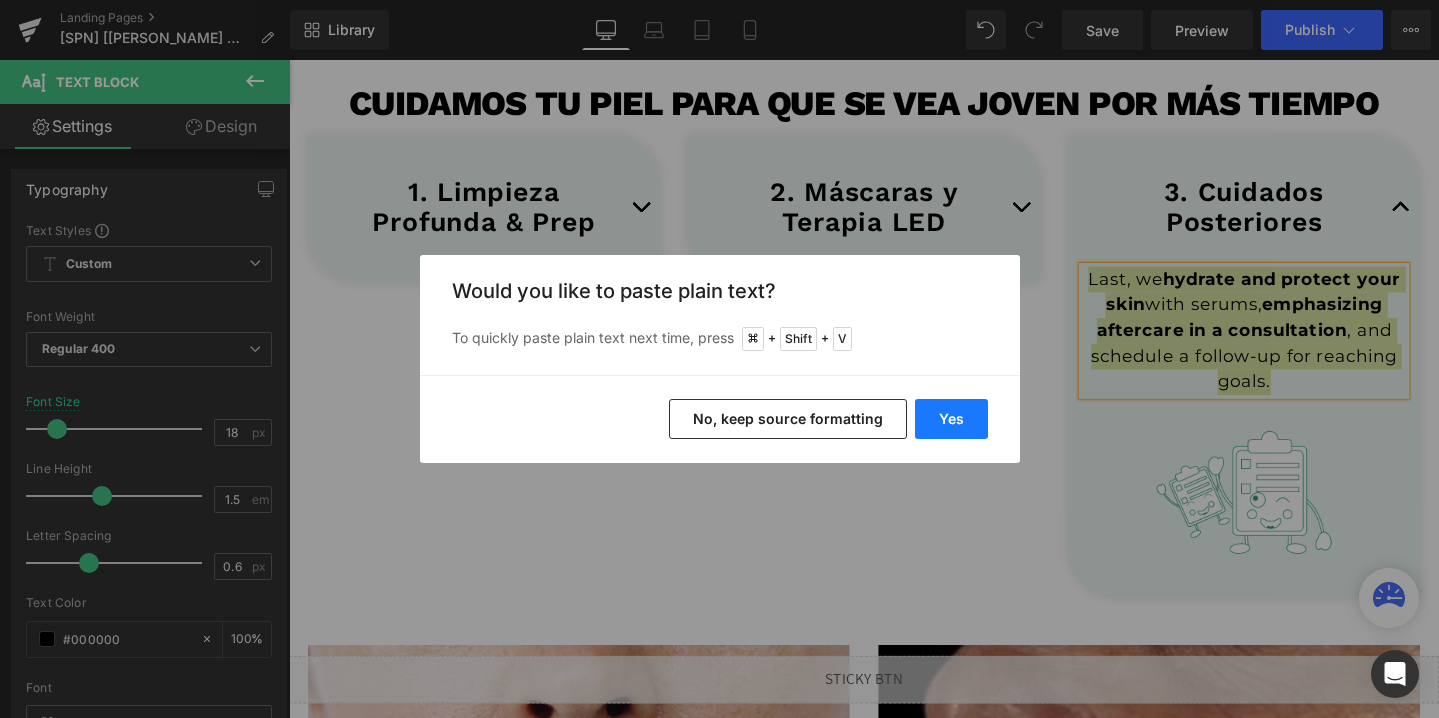 click on "Yes" at bounding box center (951, 419) 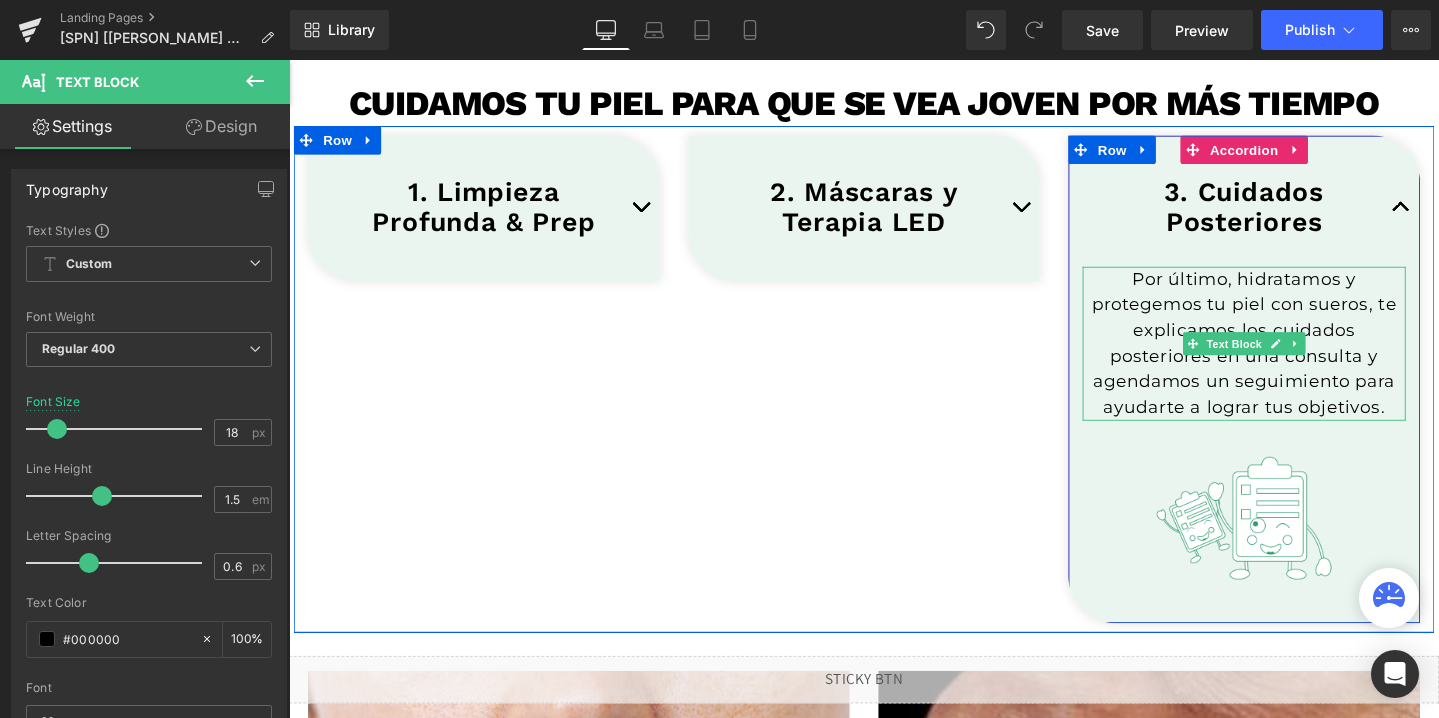 click on "Por último, hidratamos y protegemos tu piel con sueros, te explicamos los cuidados posteriores en una consulta y agendamos un seguimiento para ayudarte a lograr tus objetivos." at bounding box center [1294, 359] 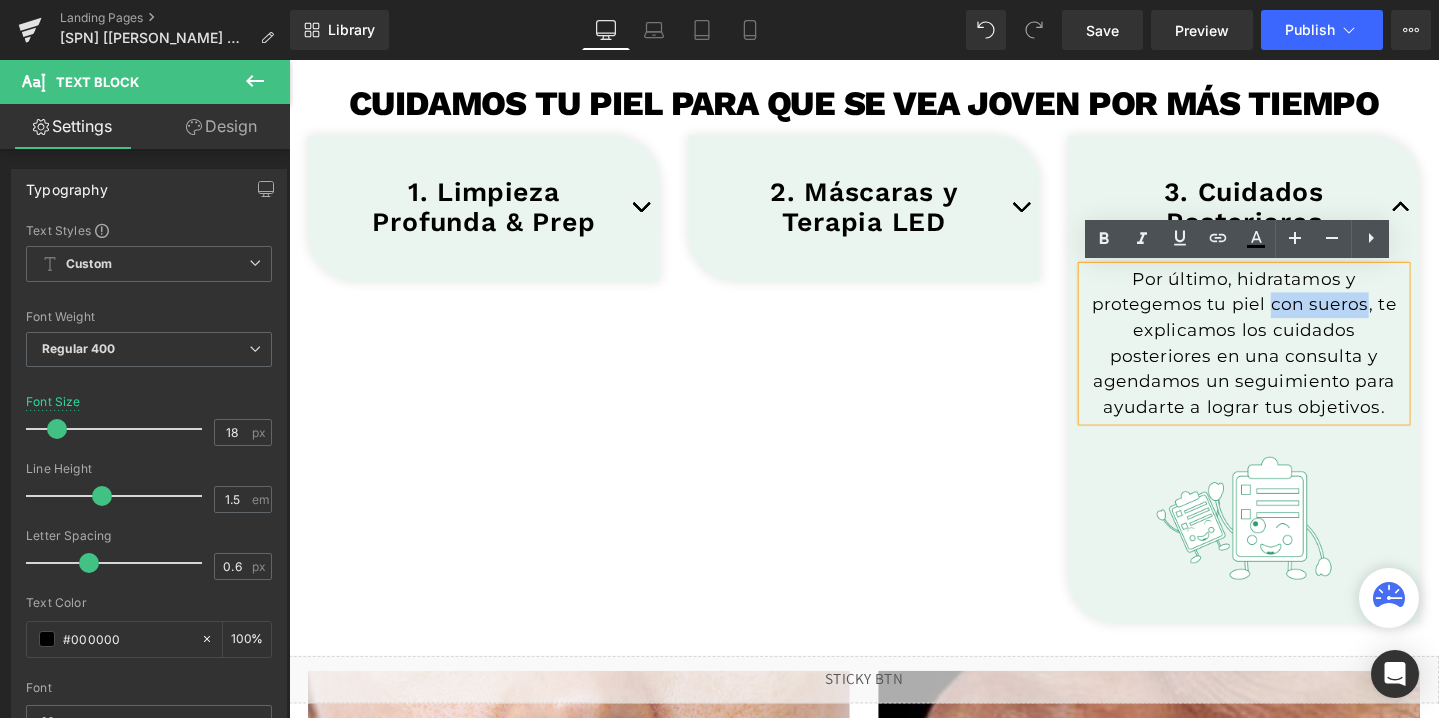 drag, startPoint x: 1324, startPoint y: 316, endPoint x: 1425, endPoint y: 315, distance: 101.00495 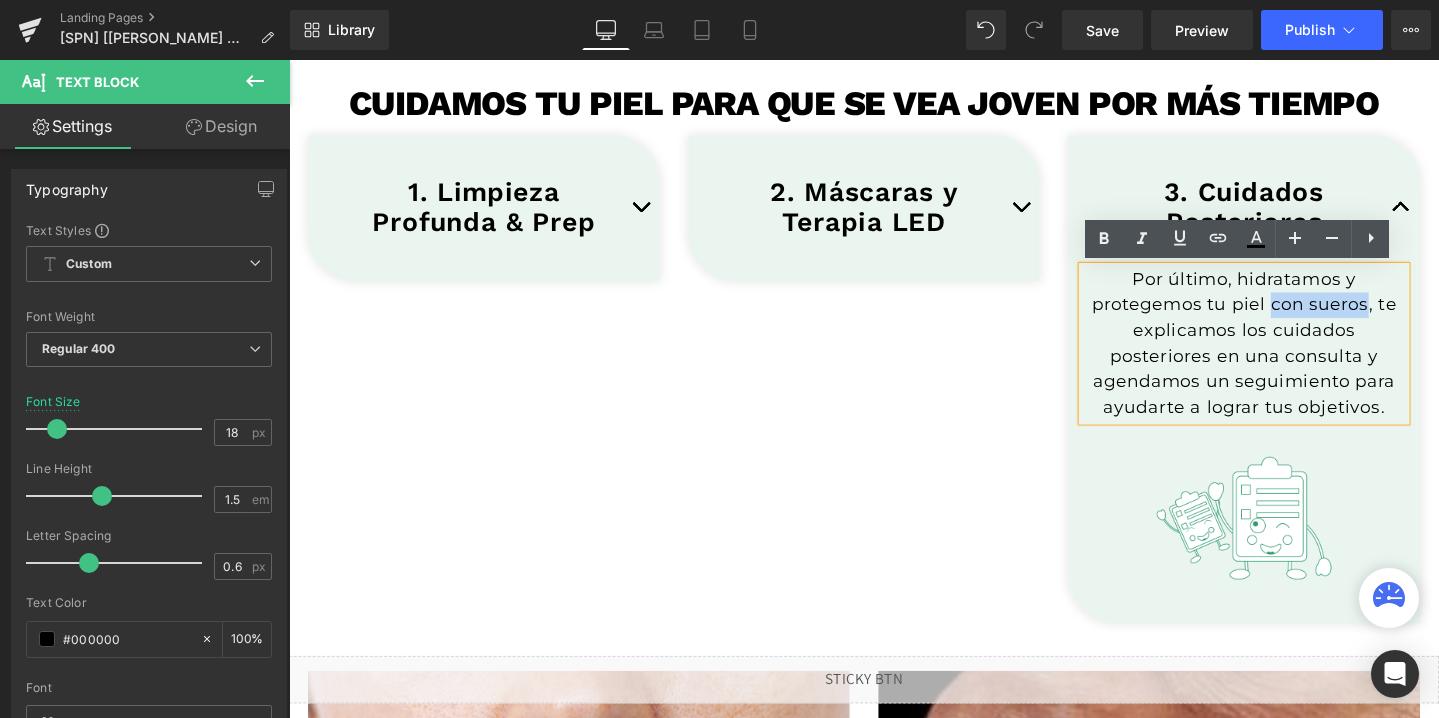 click on "Por último, hidratamos y protegemos tu piel con sueros, te explicamos los cuidados posteriores en una consulta y agendamos un seguimiento para ayudarte a lograr tus objetivos." at bounding box center (1294, 359) 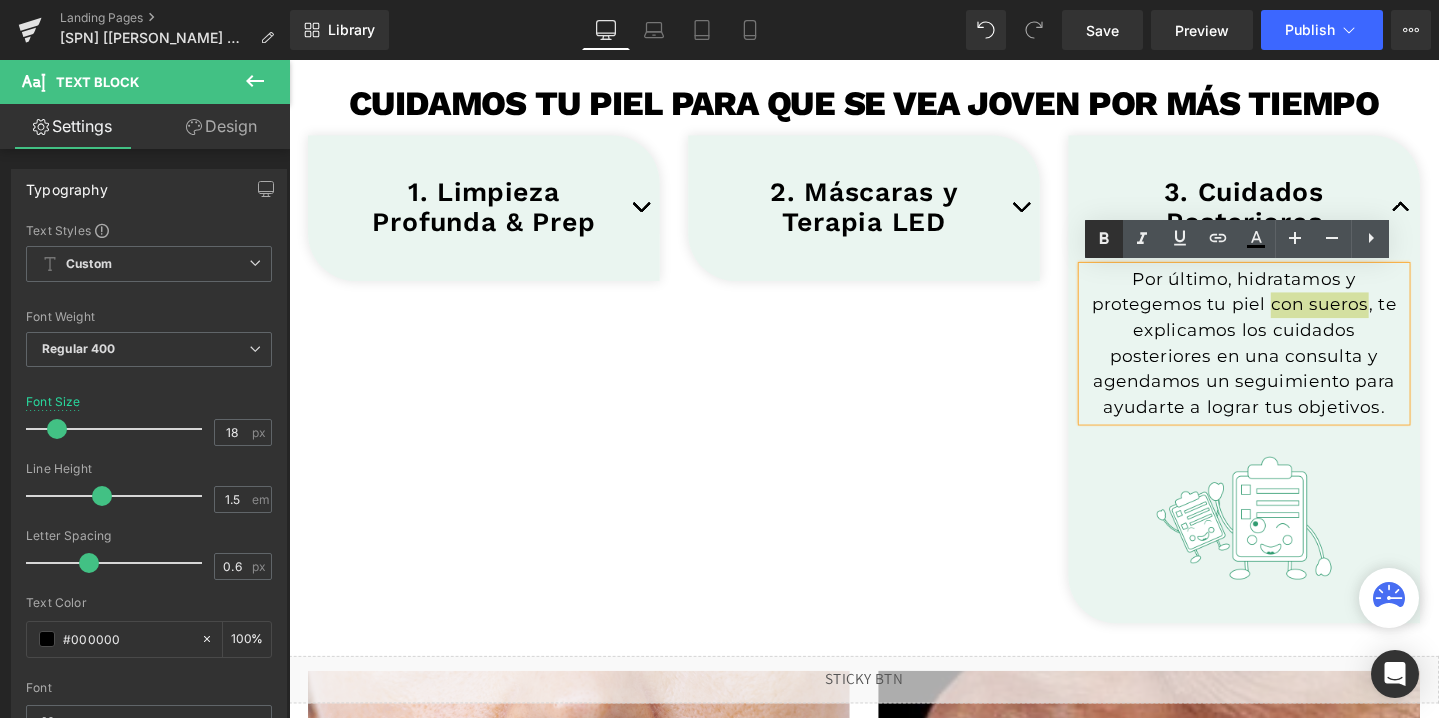click 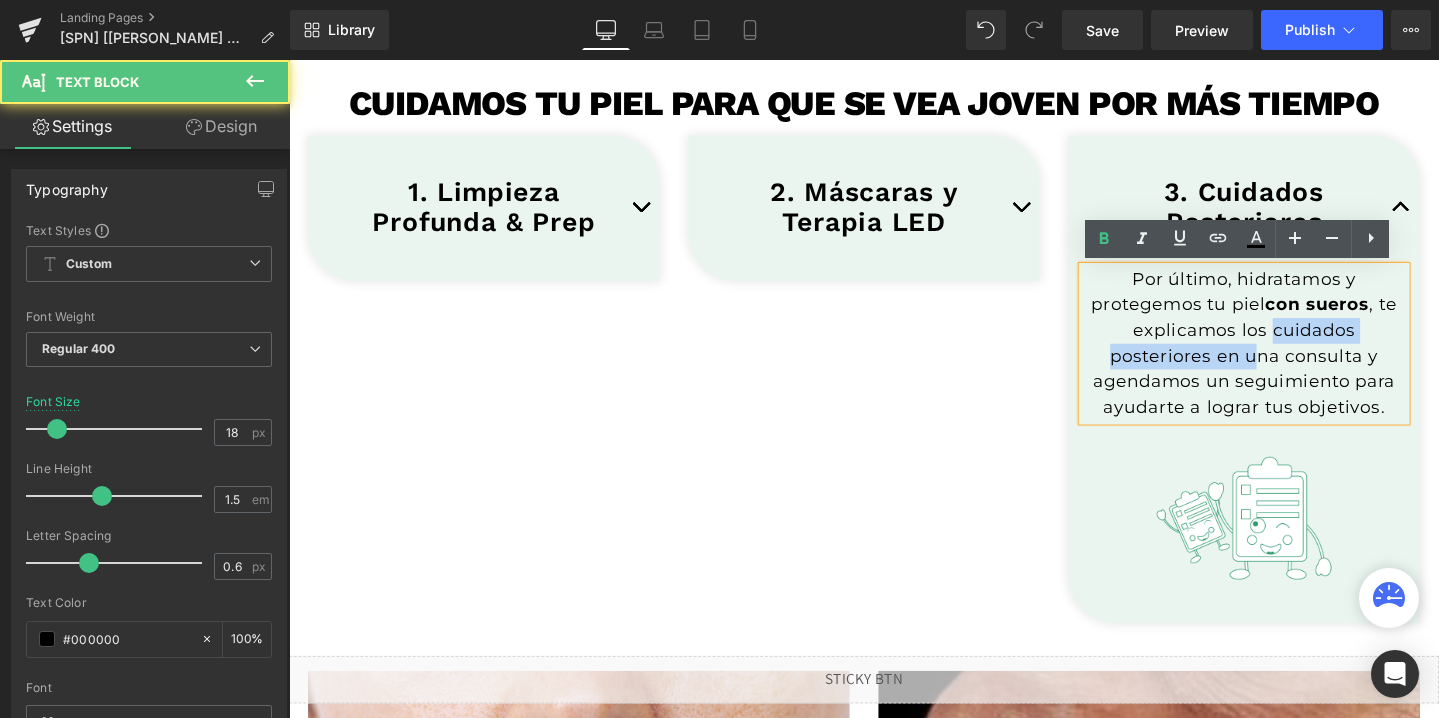 drag, startPoint x: 1321, startPoint y: 347, endPoint x: 1303, endPoint y: 377, distance: 34.98571 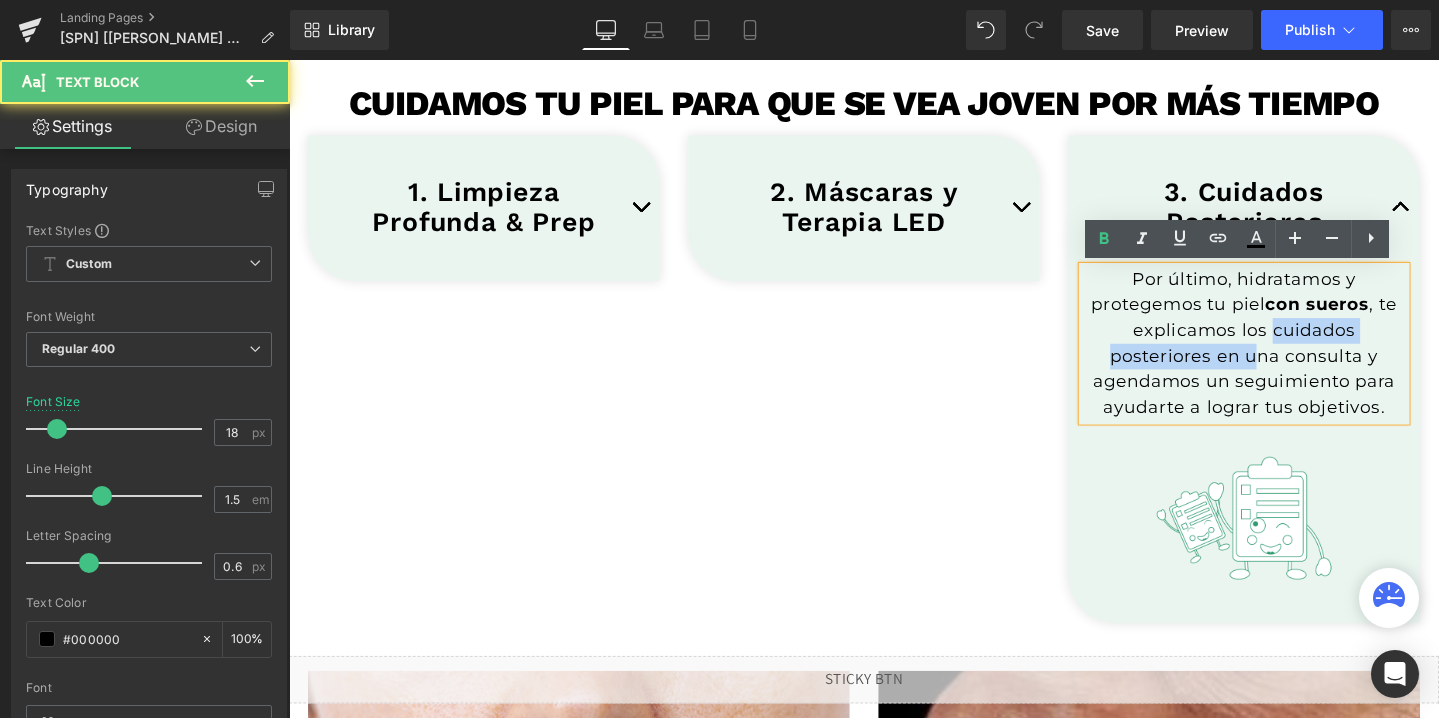 click on "Por último, hidratamos y protegemos tu piel  con sueros , te explicamos los cuidados posteriores en una consulta y agendamos un seguimiento para ayudarte a lograr tus objetivos." at bounding box center [1294, 359] 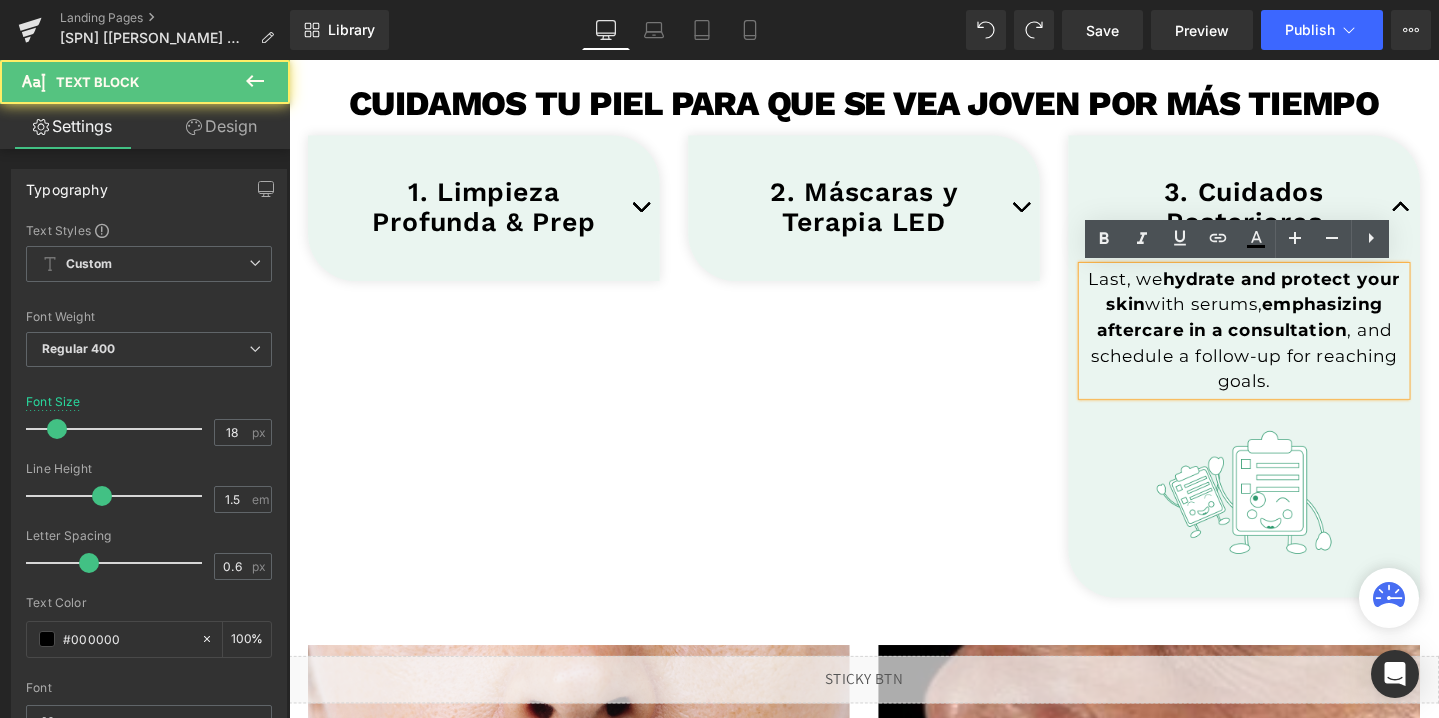 click on "Last, we  hydrate and protect your skin  with serums,  emphasizing aftercare in a consultation , and schedule a follow-up for reaching goals." at bounding box center [1294, 345] 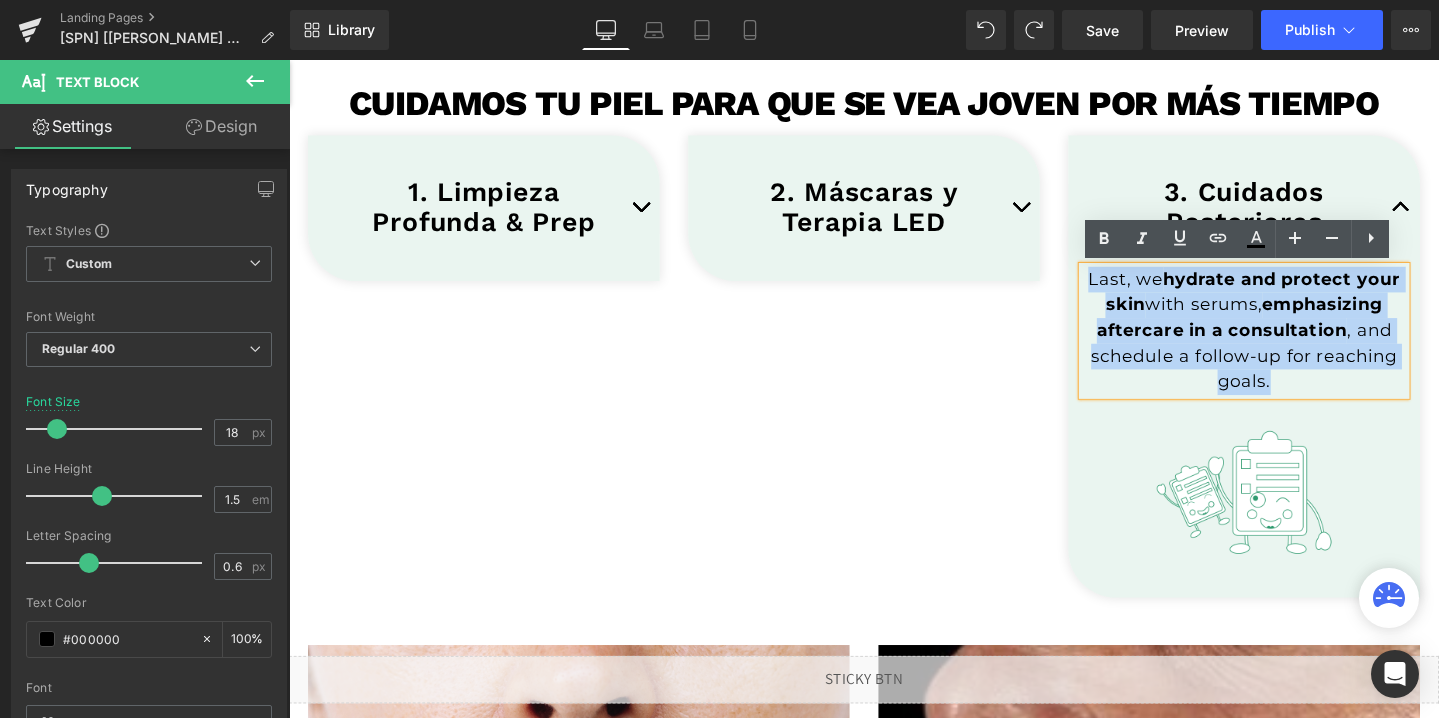 drag, startPoint x: 1338, startPoint y: 401, endPoint x: 1114, endPoint y: 287, distance: 251.34041 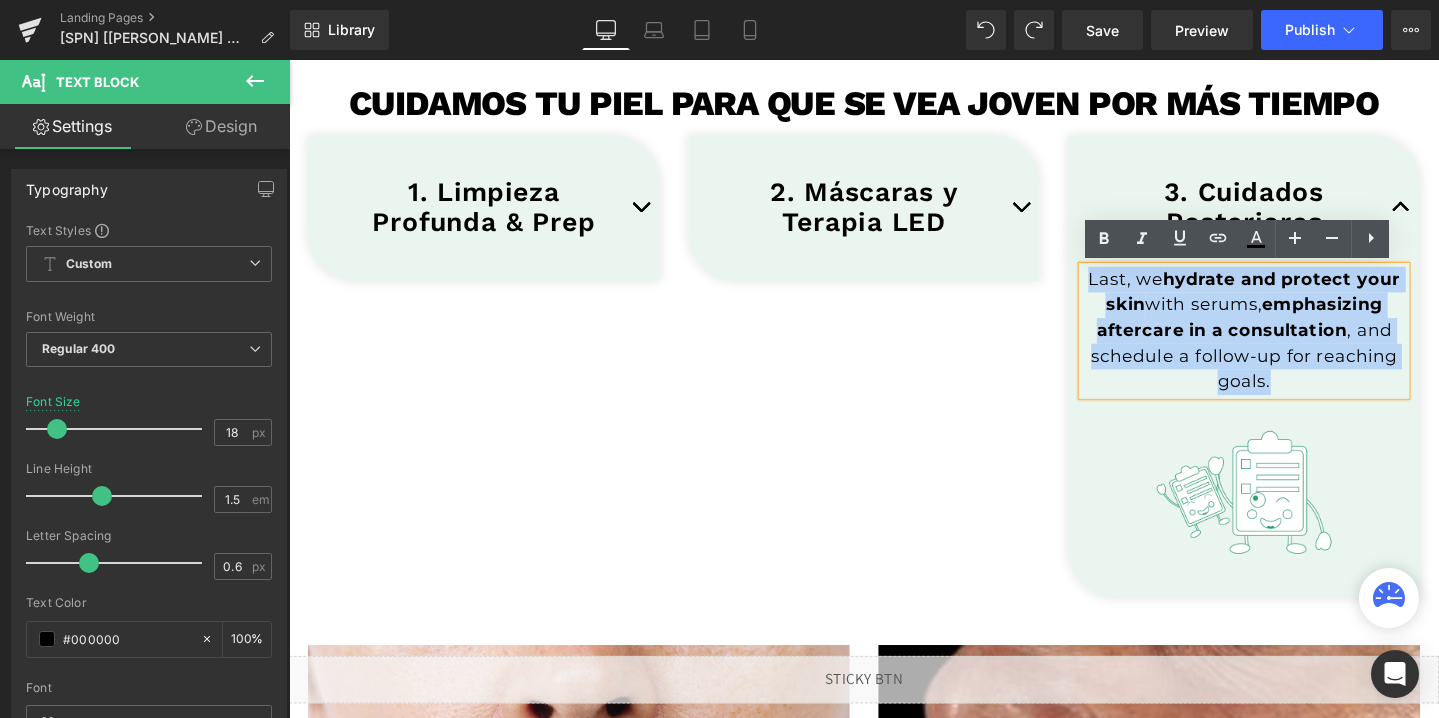 click on "Last, we  hydrate and protect your skin  with serums,  emphasizing aftercare in a consultation , and schedule a follow-up for reaching goals.
Text Block         Image         Row" at bounding box center [1294, 430] 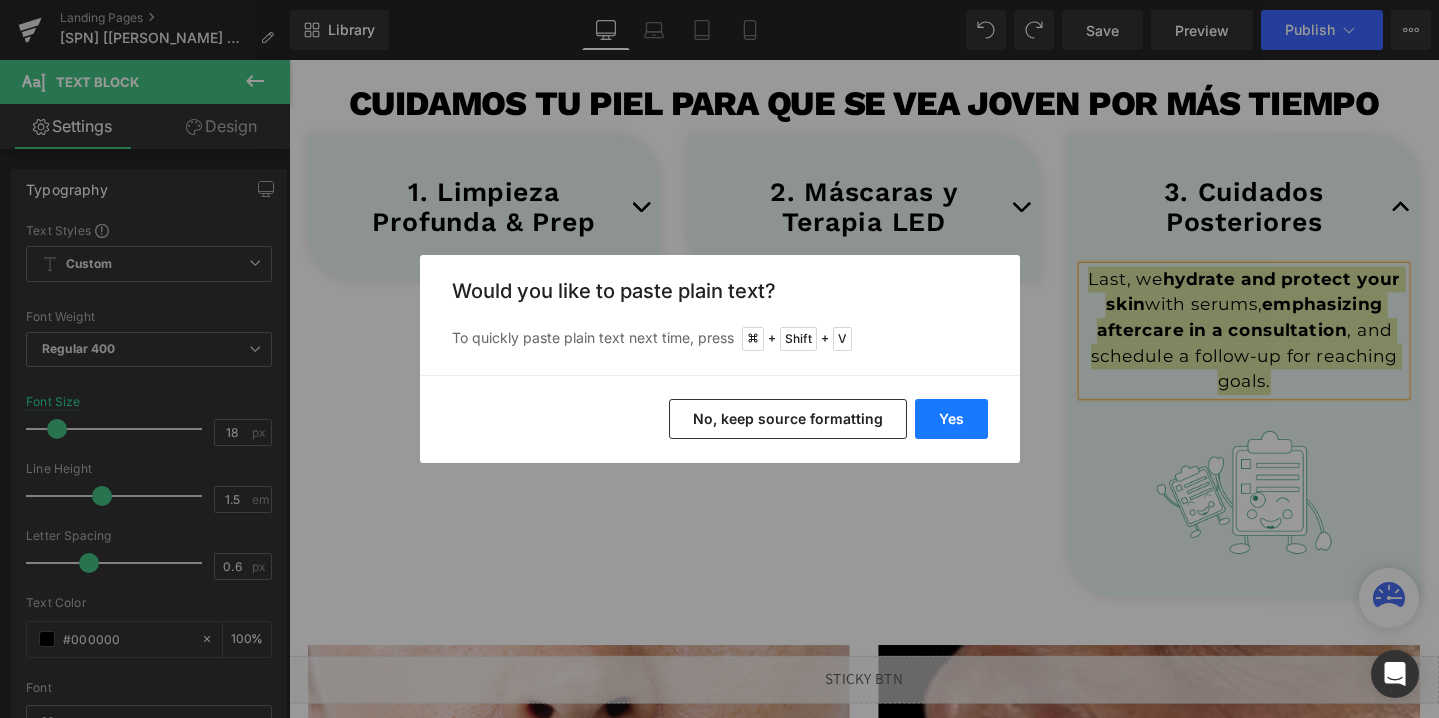 click on "Yes" at bounding box center [951, 419] 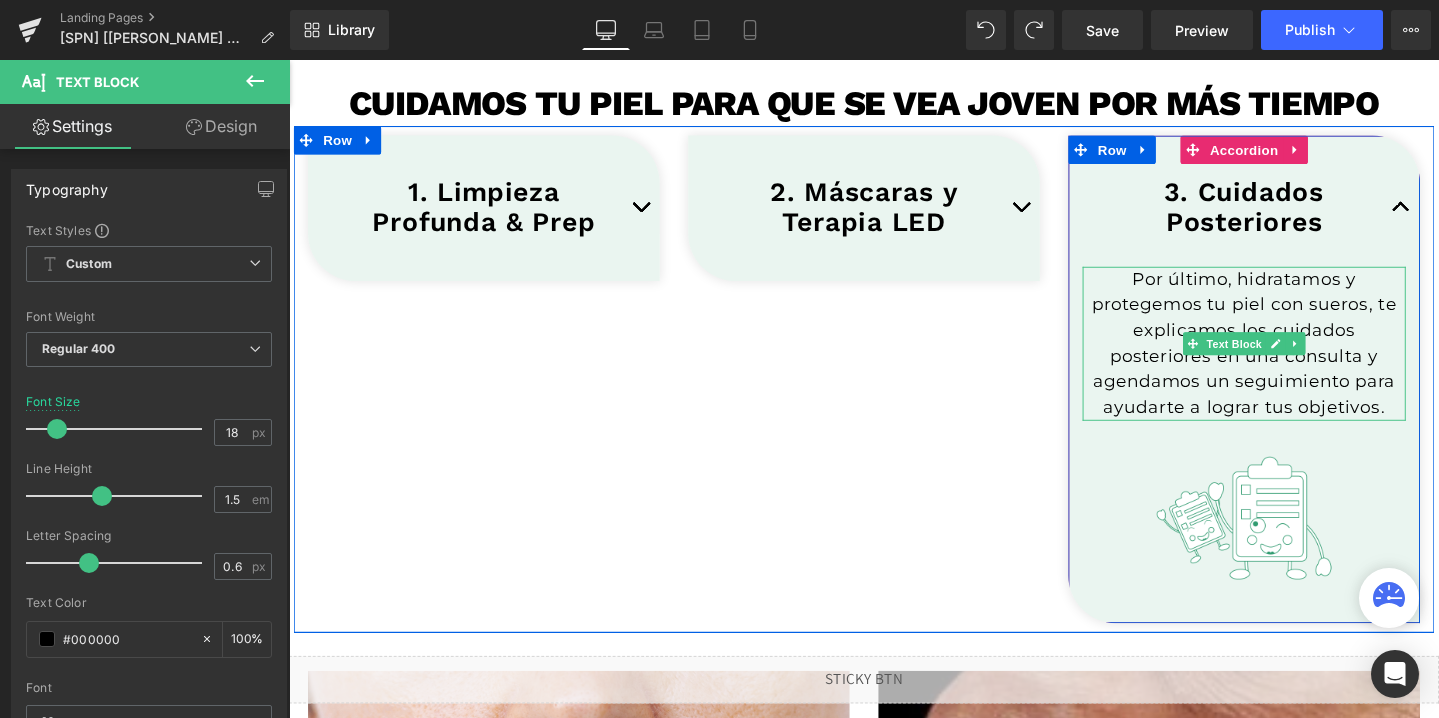 click on "Por último, hidratamos y protegemos tu piel con sueros, te explicamos los cuidados posteriores en una consulta y agendamos un seguimiento para ayudarte a lograr tus objetivos." at bounding box center [1294, 359] 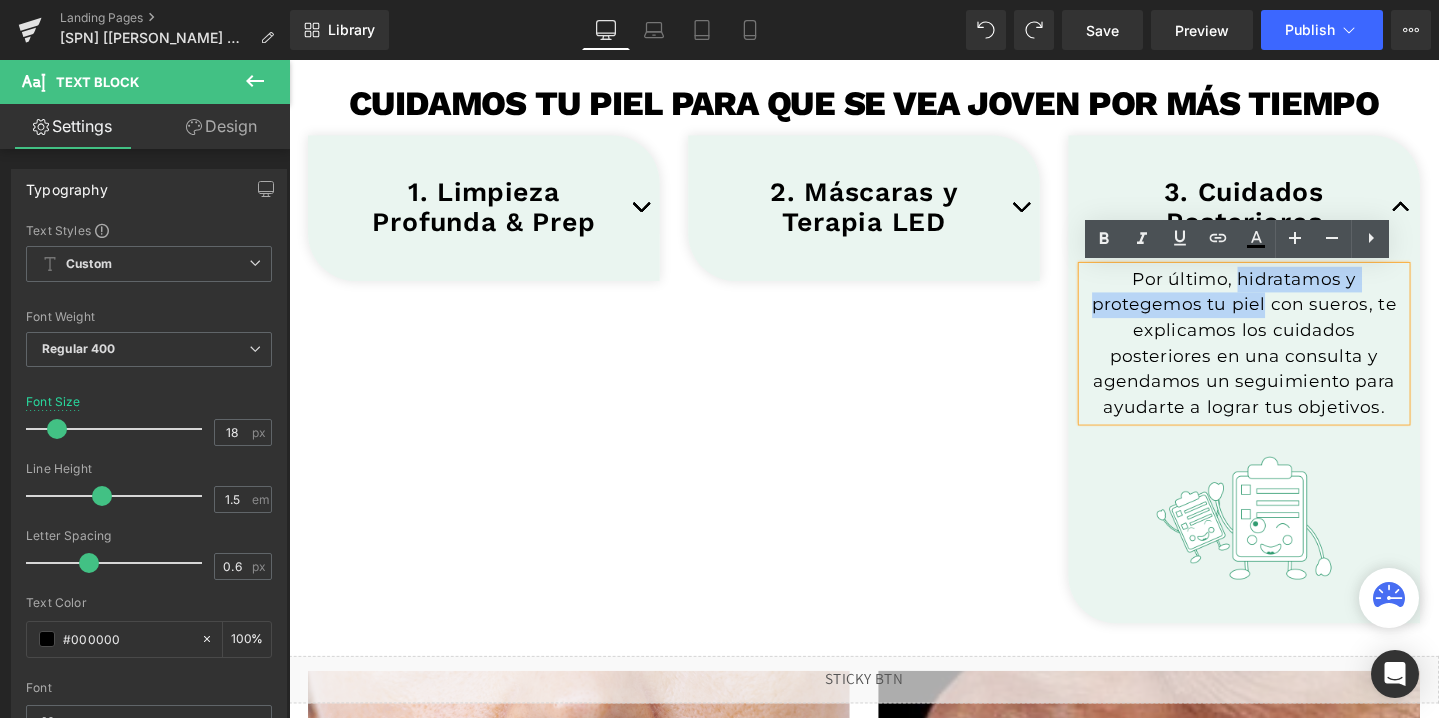 drag, startPoint x: 1286, startPoint y: 291, endPoint x: 1318, endPoint y: 319, distance: 42.520584 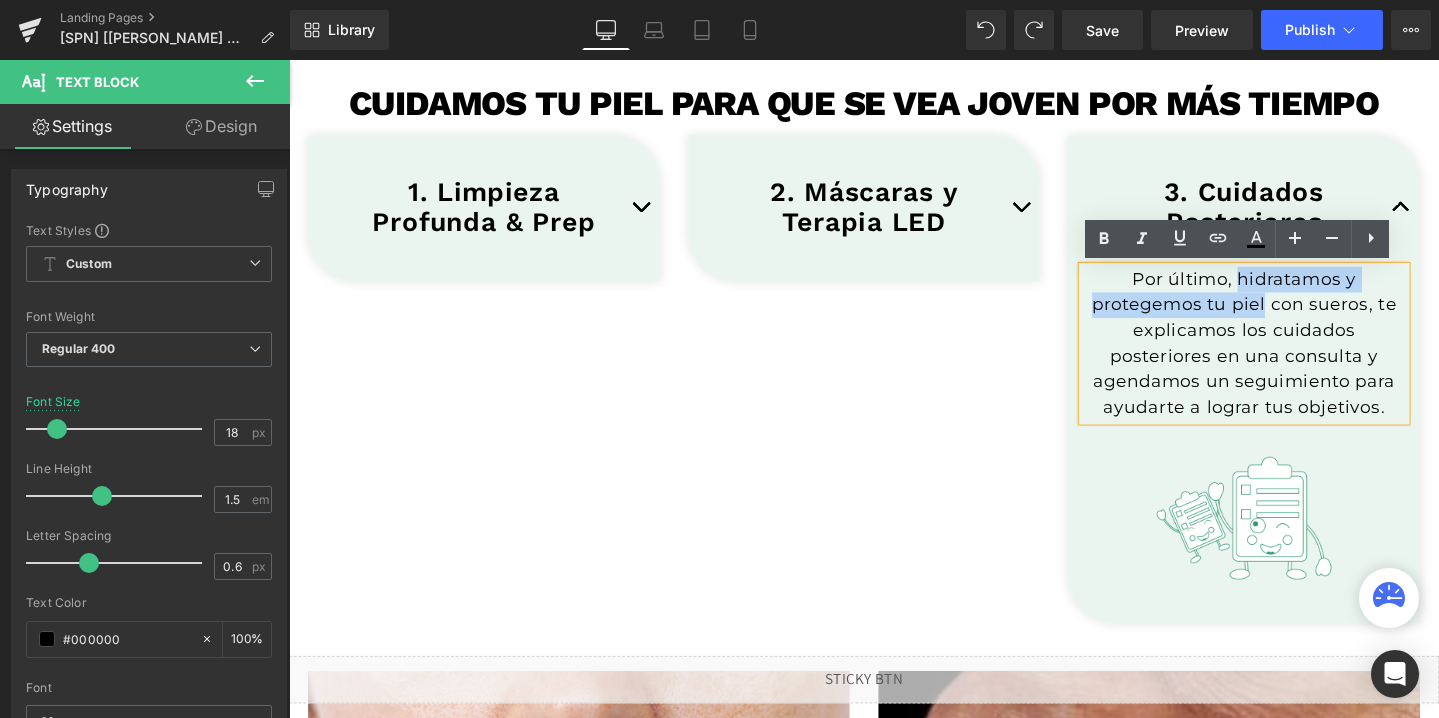 click on "Por último, hidratamos y protegemos tu piel con sueros, te explicamos los cuidados posteriores en una consulta y agendamos un seguimiento para ayudarte a lograr tus objetivos." at bounding box center (1294, 359) 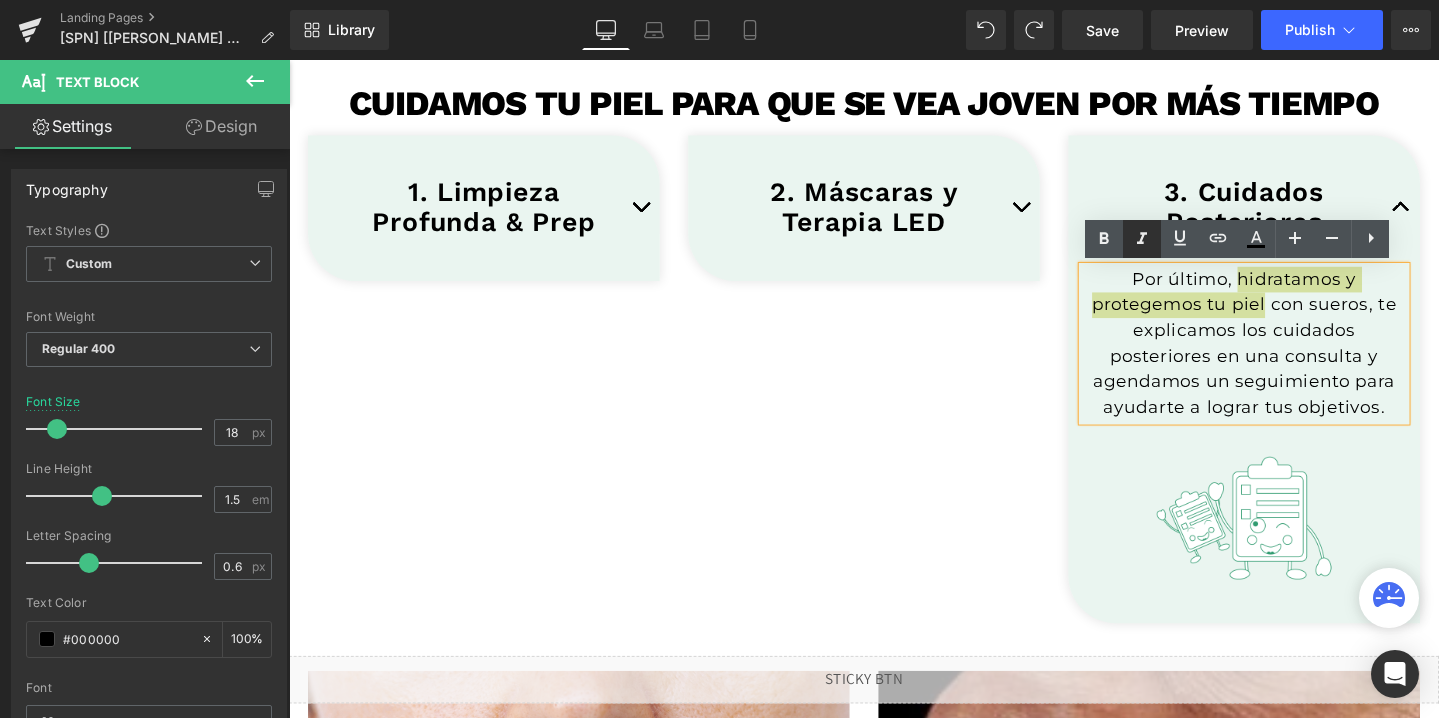 click at bounding box center (1142, 239) 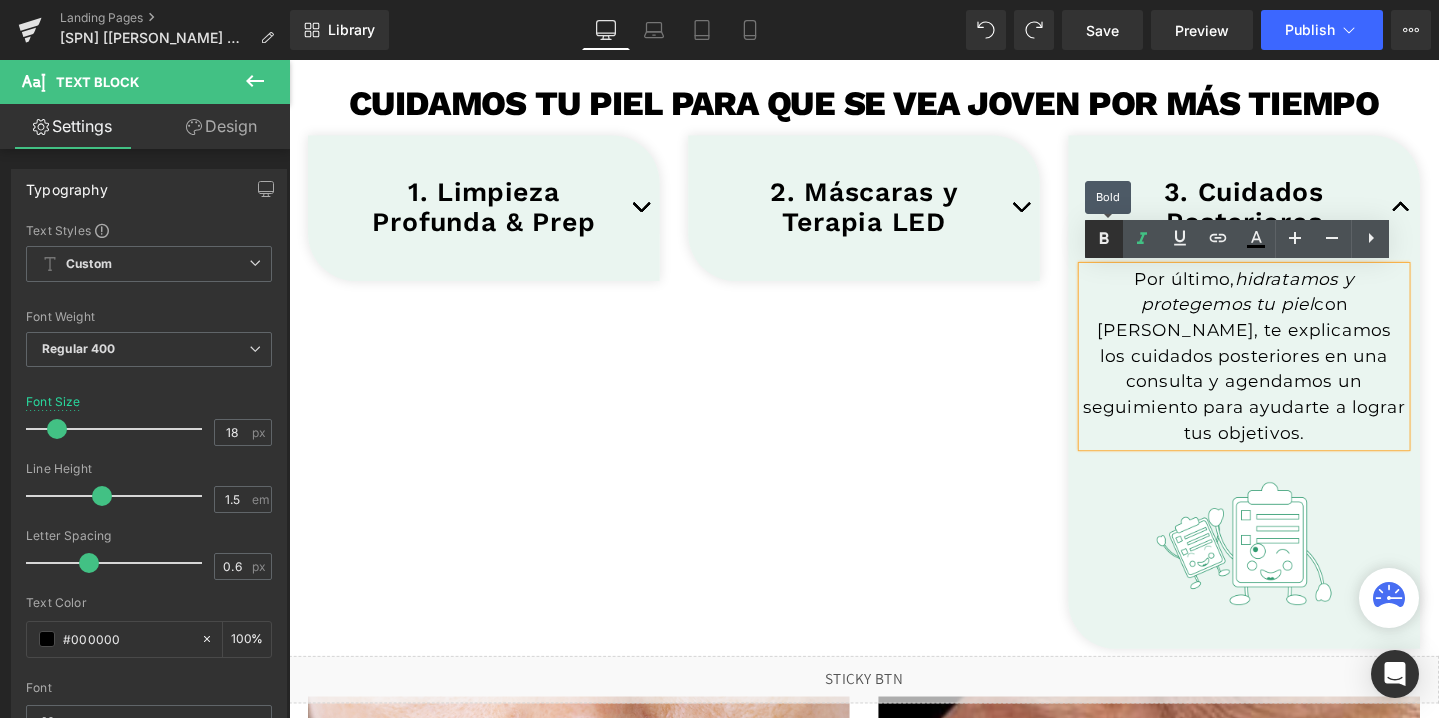 click 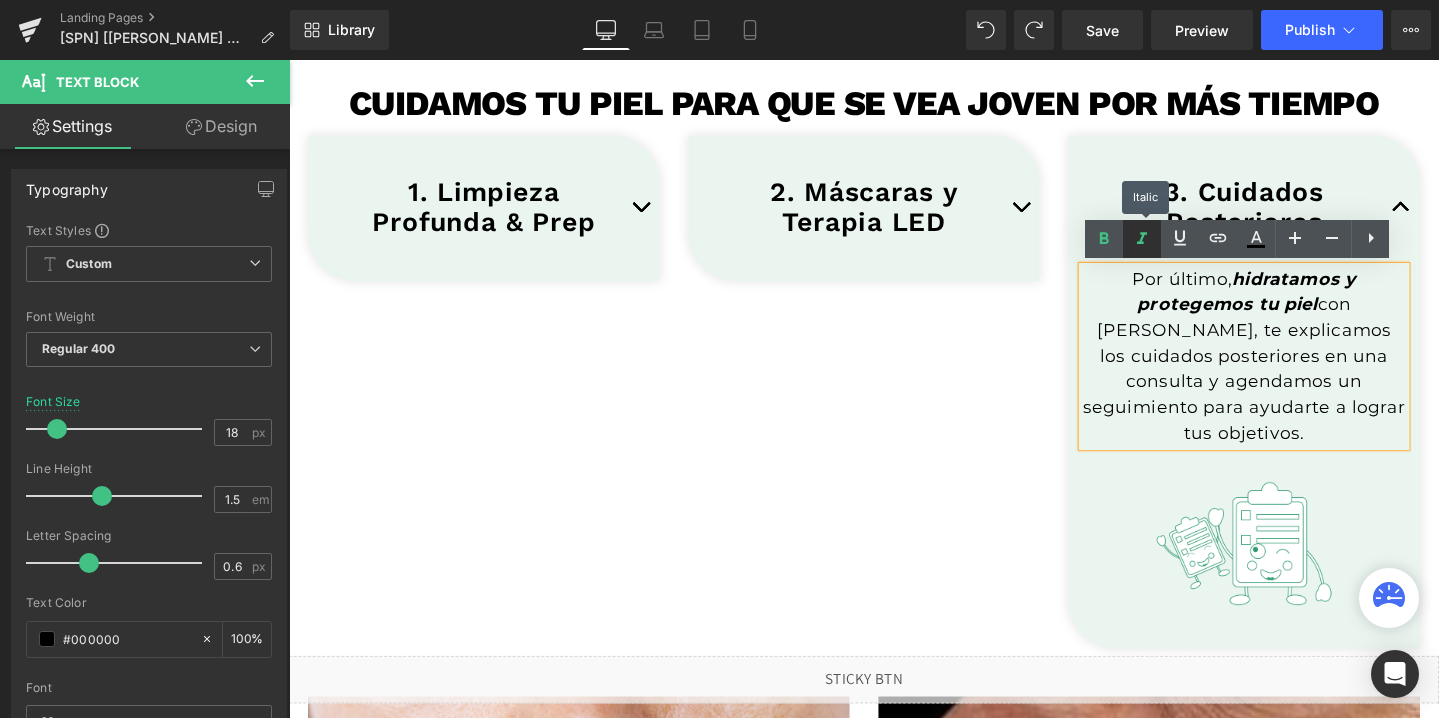 click 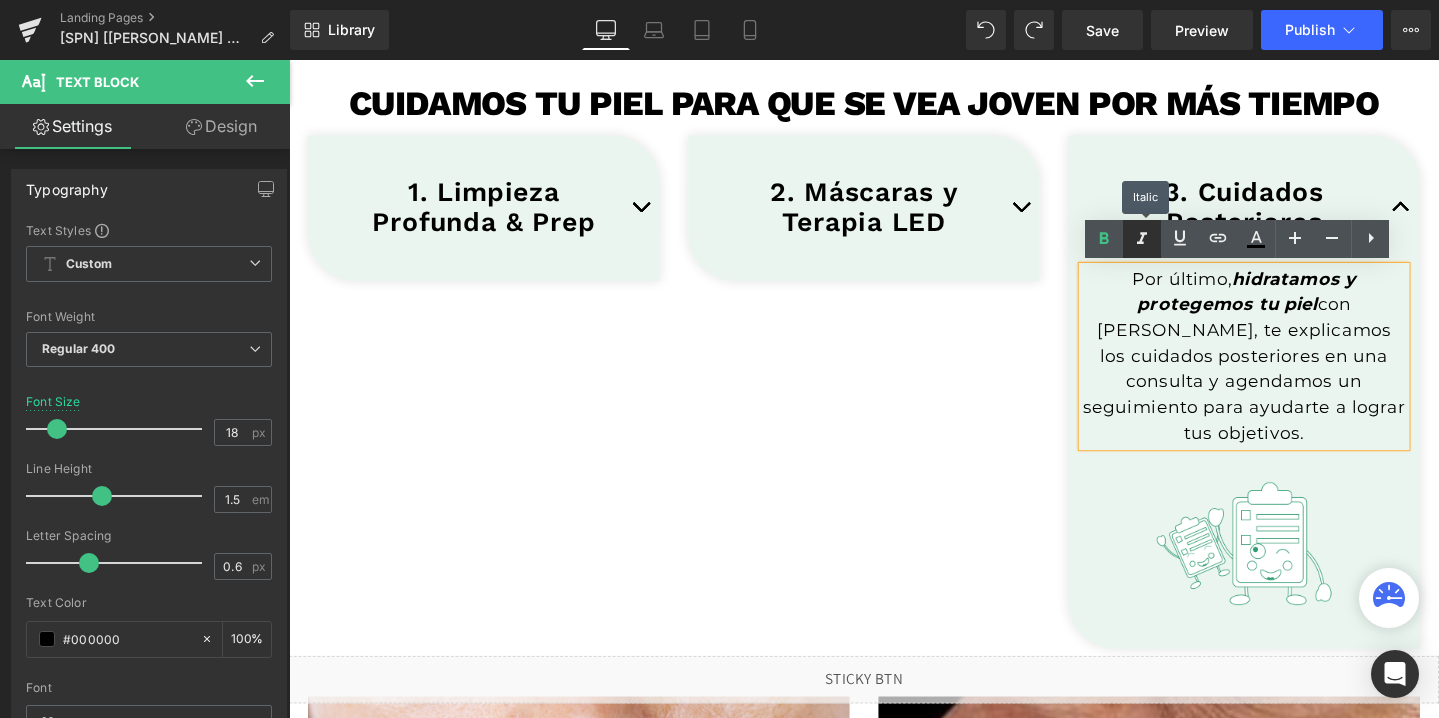 click 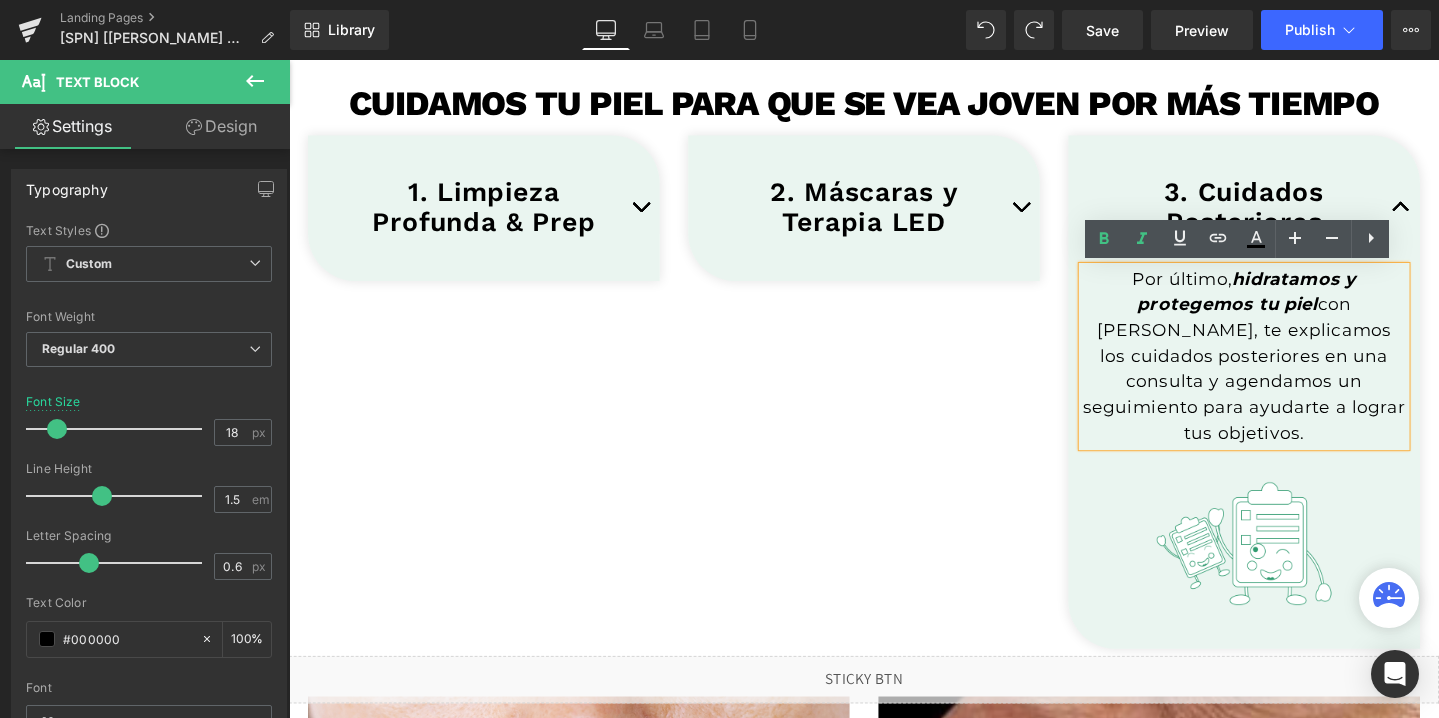 click on "hidratamos y protegemos tu piel" at bounding box center (1297, 304) 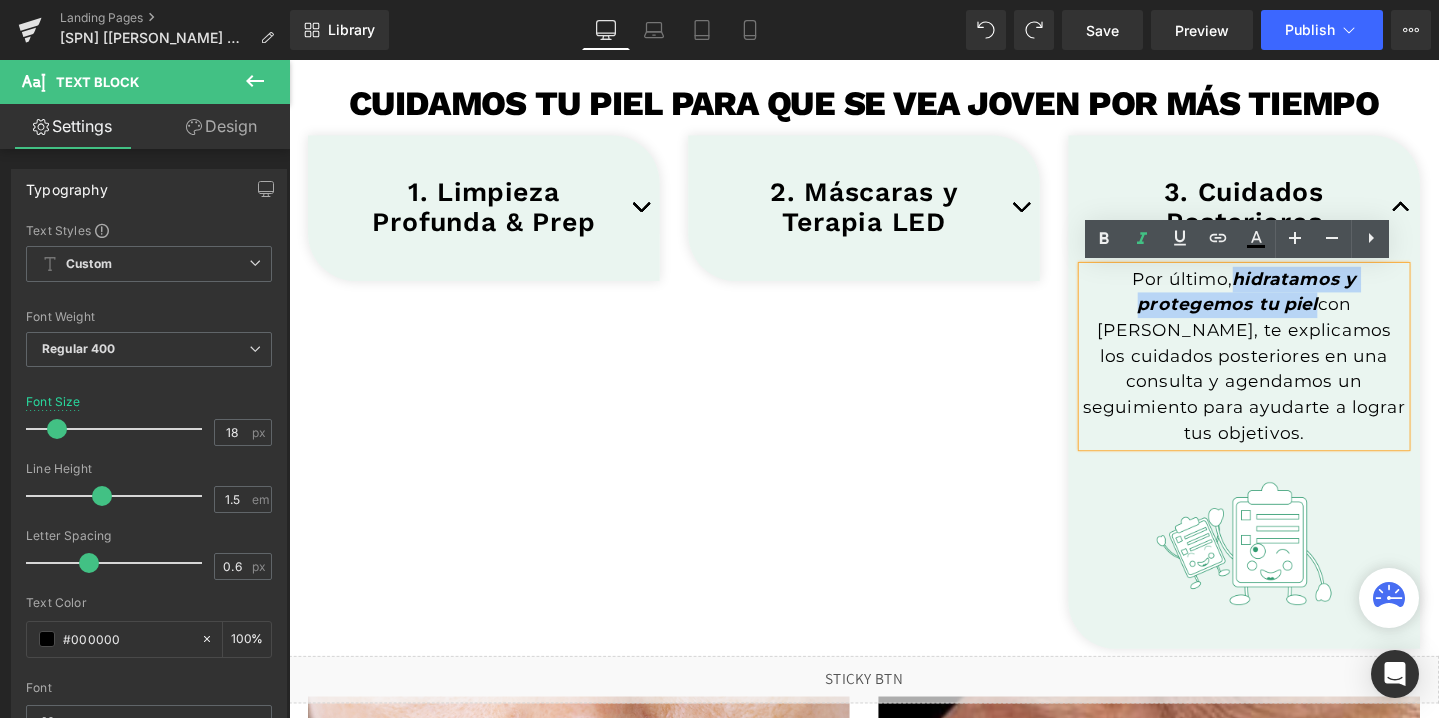 drag, startPoint x: 1286, startPoint y: 287, endPoint x: 1323, endPoint y: 315, distance: 46.400433 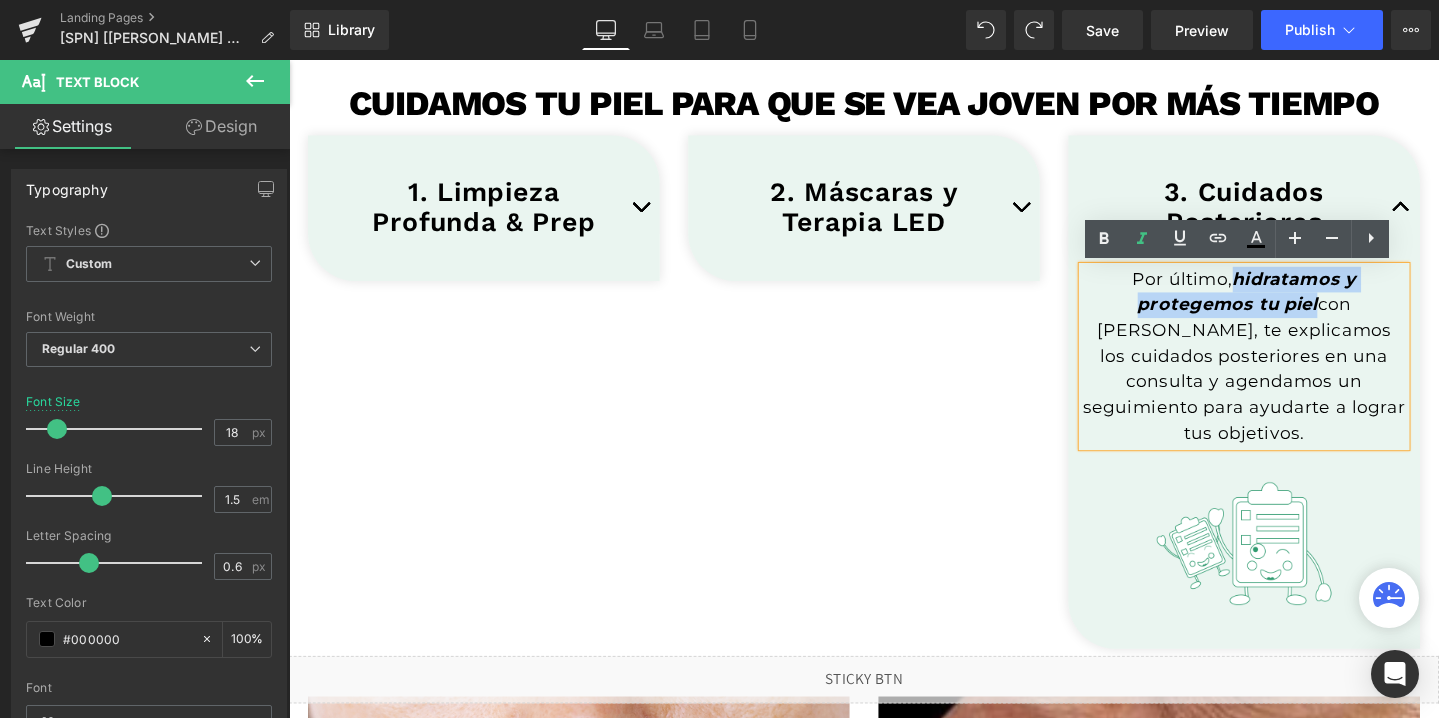 click on "Por último,  hidratamos y protegemos tu piel  con sueros, te explicamos los cuidados posteriores en una consulta y agendamos un seguimiento para ayudarte a lograr tus objetivos." at bounding box center [1294, 372] 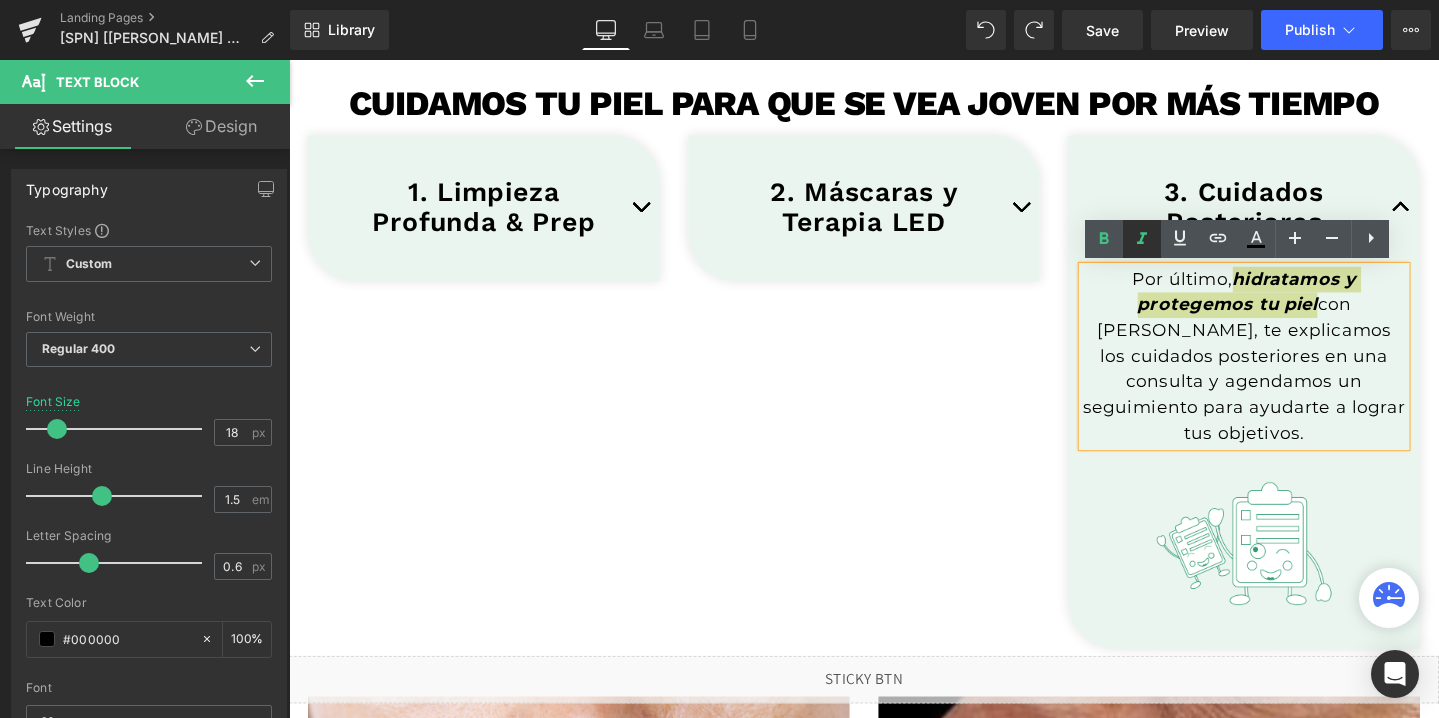 click 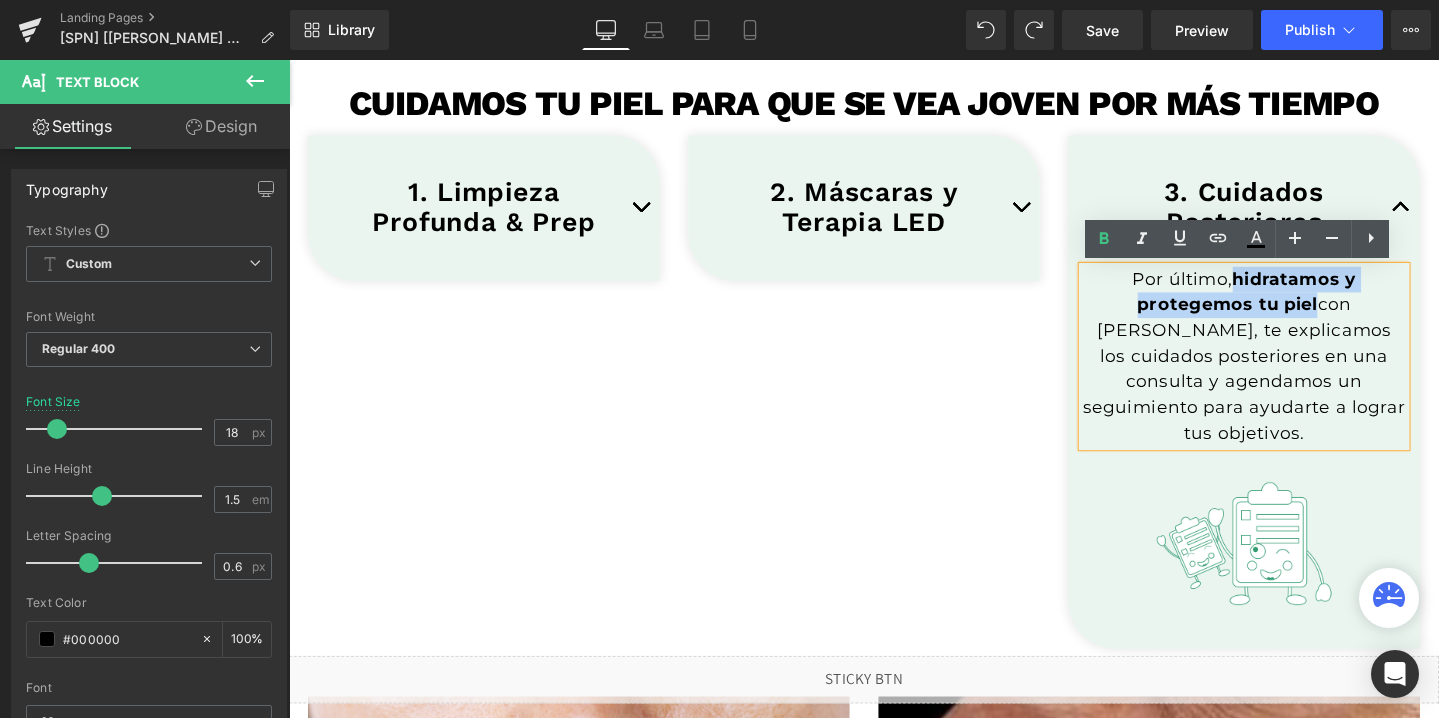 click on "Por último,  hidratamos y protegemos tu piel  con sueros, te explicamos los cuidados posteriores en una consulta y agendamos un seguimiento para ayudarte a lograr tus objetivos." at bounding box center (1294, 372) 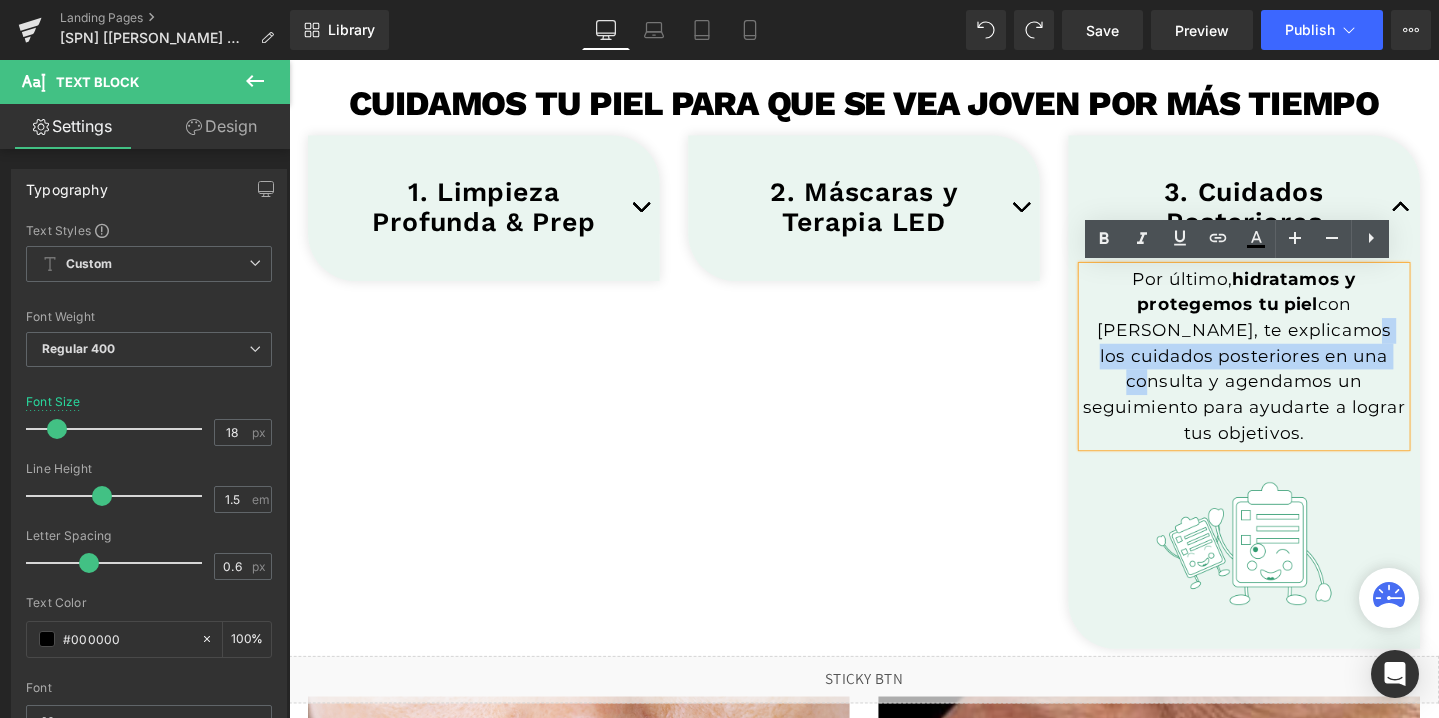 drag, startPoint x: 1326, startPoint y: 342, endPoint x: 1418, endPoint y: 372, distance: 96.76776 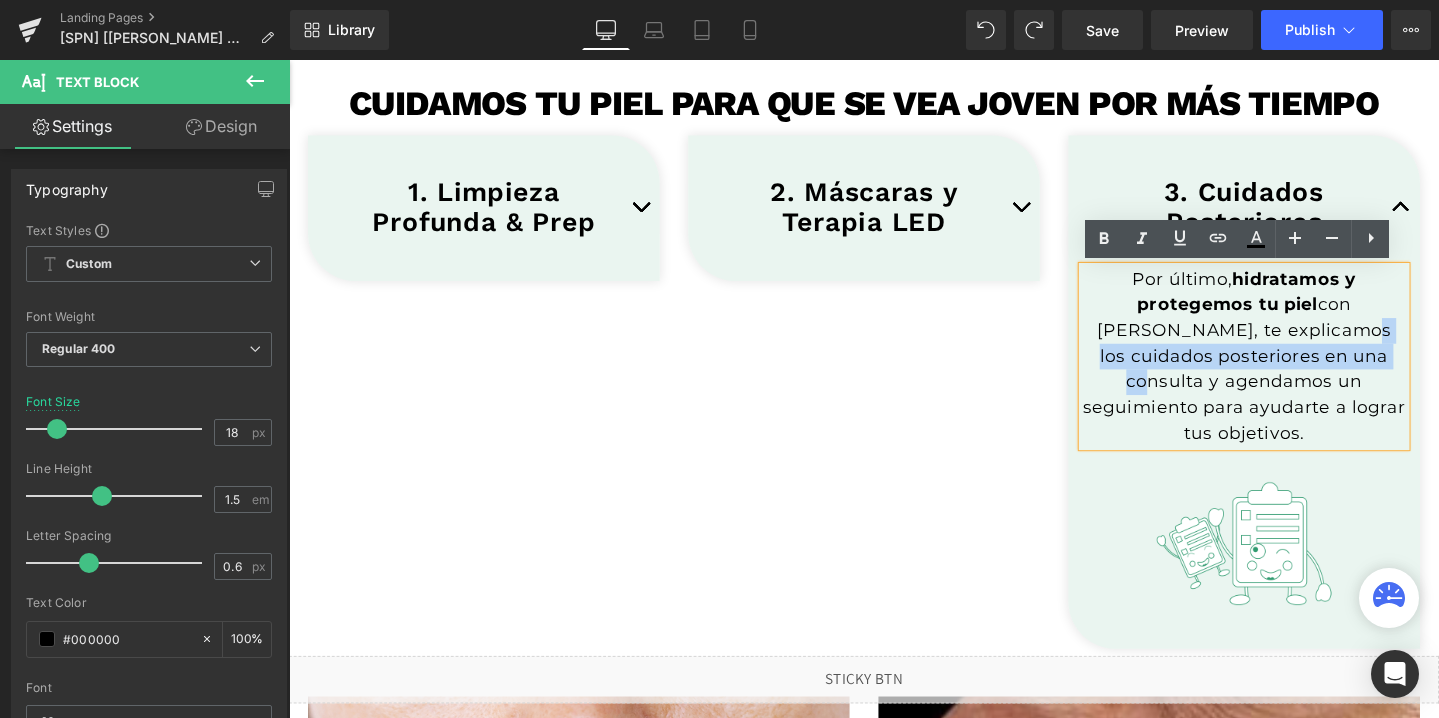 click on "Por último,  hidratamos y protegemos tu piel  con sueros, te explicamos los cuidados posteriores en una consulta y agendamos un seguimiento para ayudarte a lograr tus objetivos." at bounding box center [1294, 372] 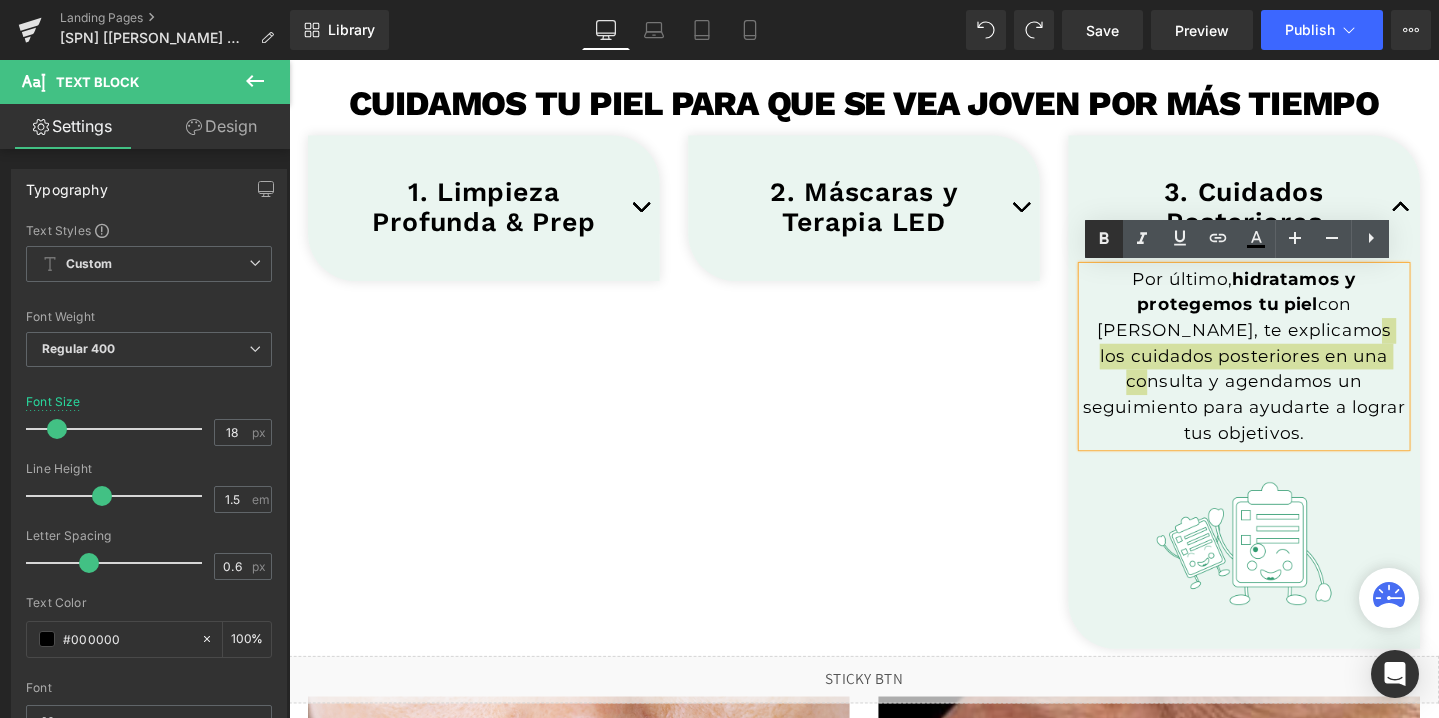 click 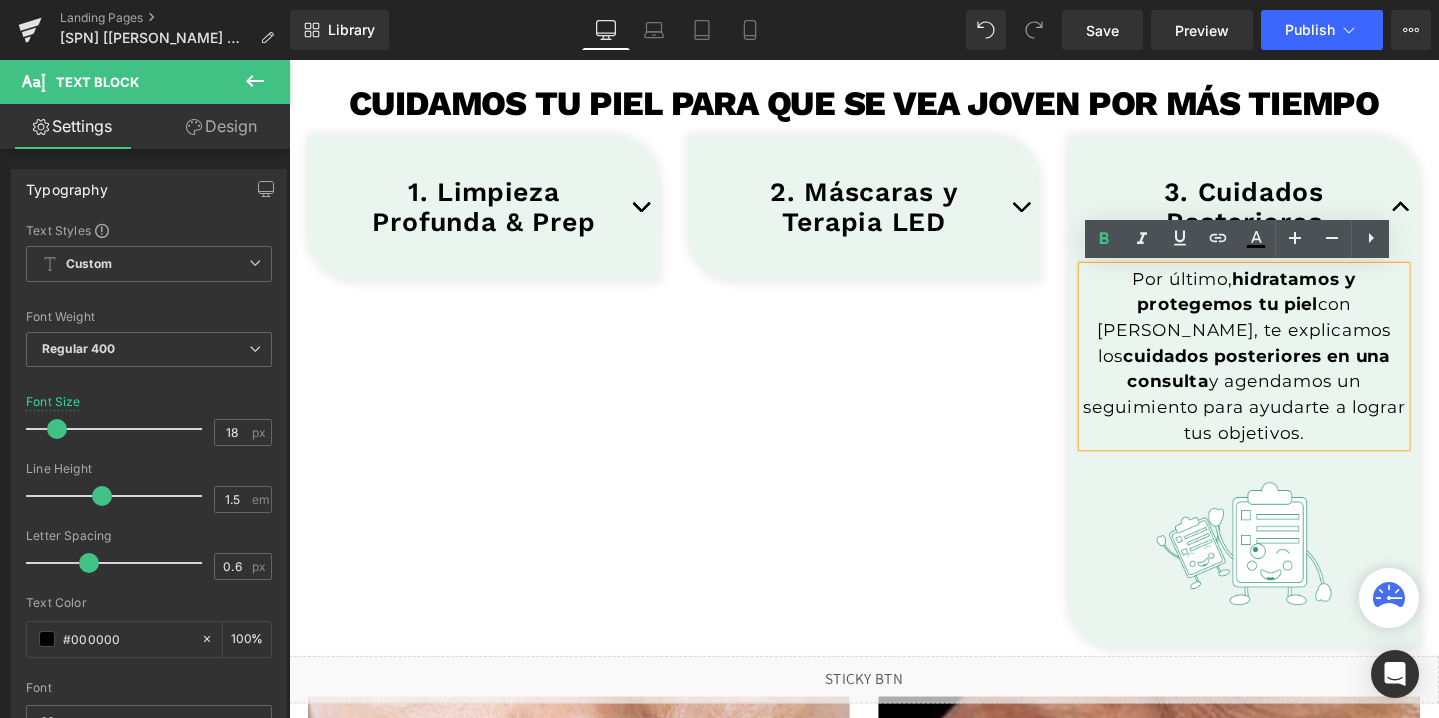 click on "1. Limpieza Profunda & Prep
Heading
omenzamos con una  limpieza profunda  en dos pasos para  abrir los poros y eliminar impurezas , preparando tu piel para que absorba mejor el tratamiento.
Text Block         Image         Row
Accordion         Row
2. Máscaras y Terapia LED
Heading" at bounding box center [894, 410] 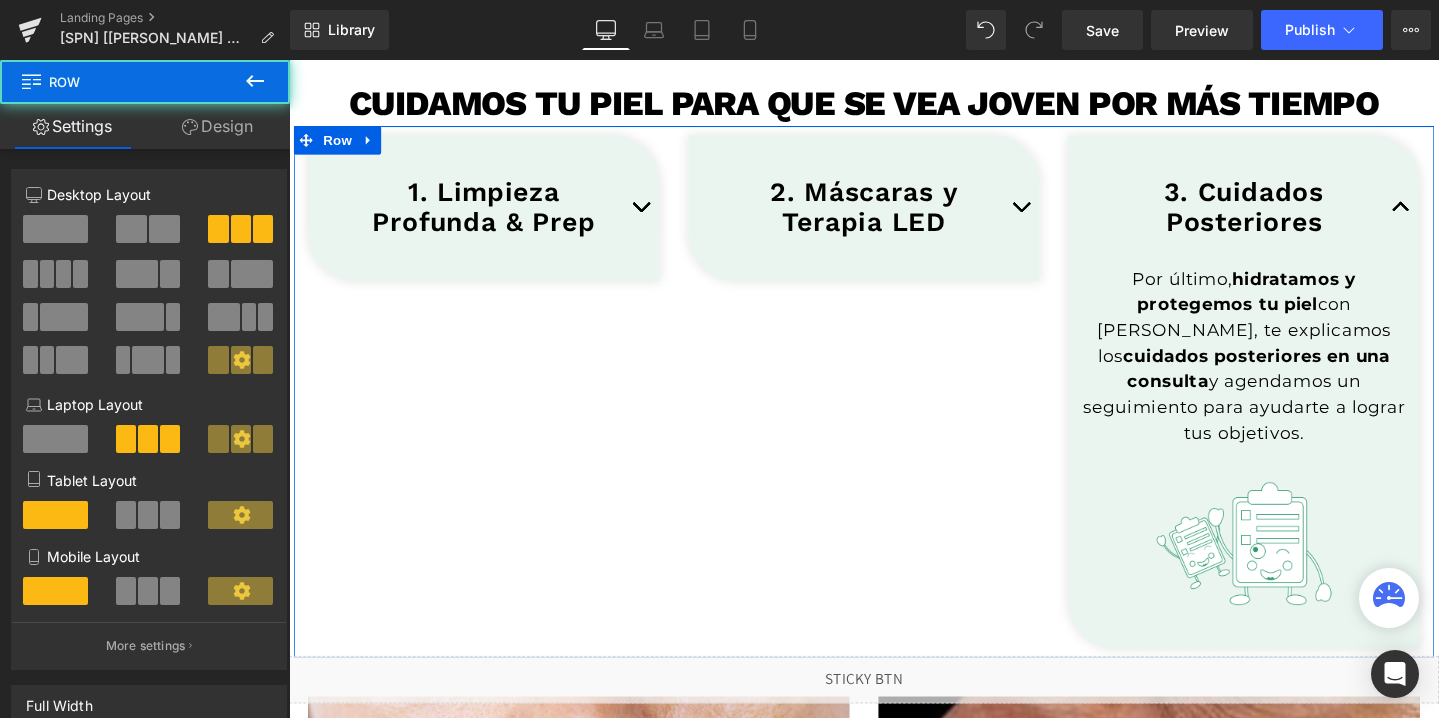 click at bounding box center [1459, 220] 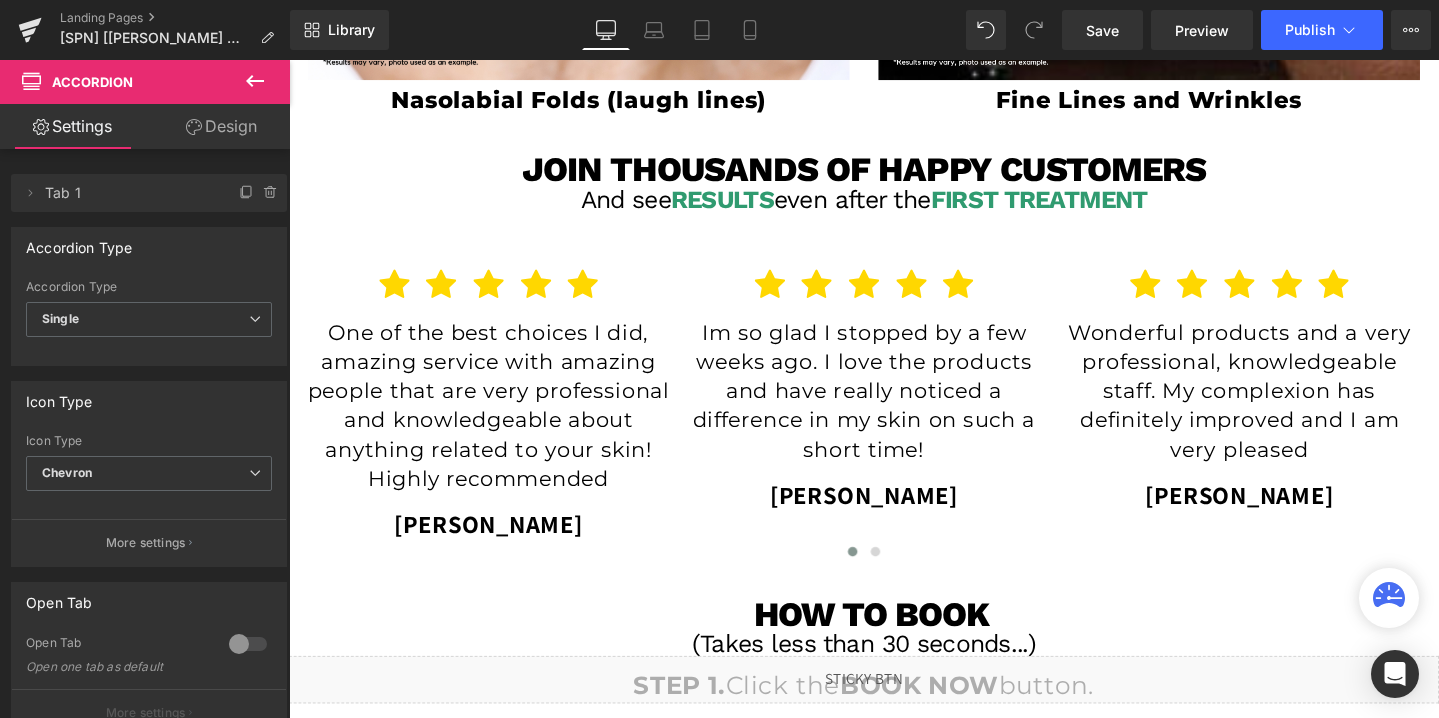 scroll, scrollTop: 3372, scrollLeft: 0, axis: vertical 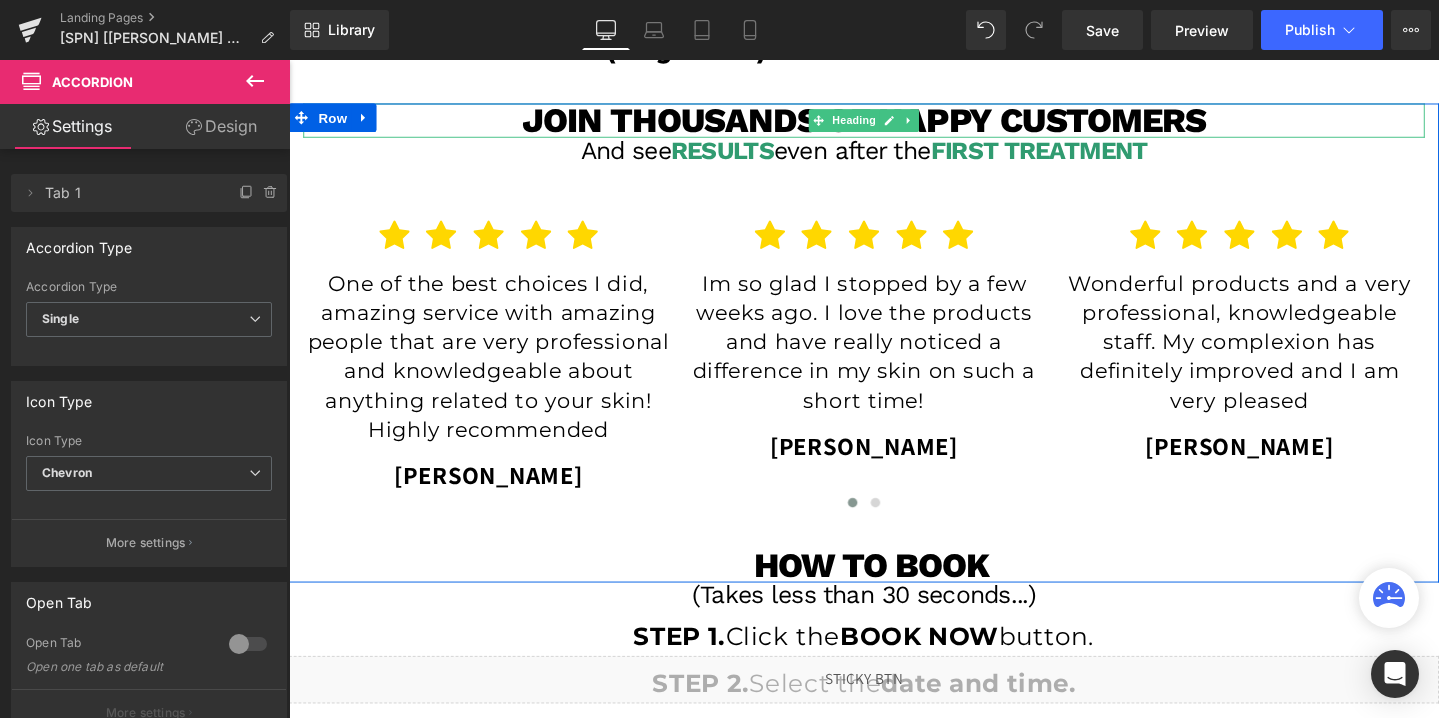 click on "join thousands of happy customers" at bounding box center [894, 124] 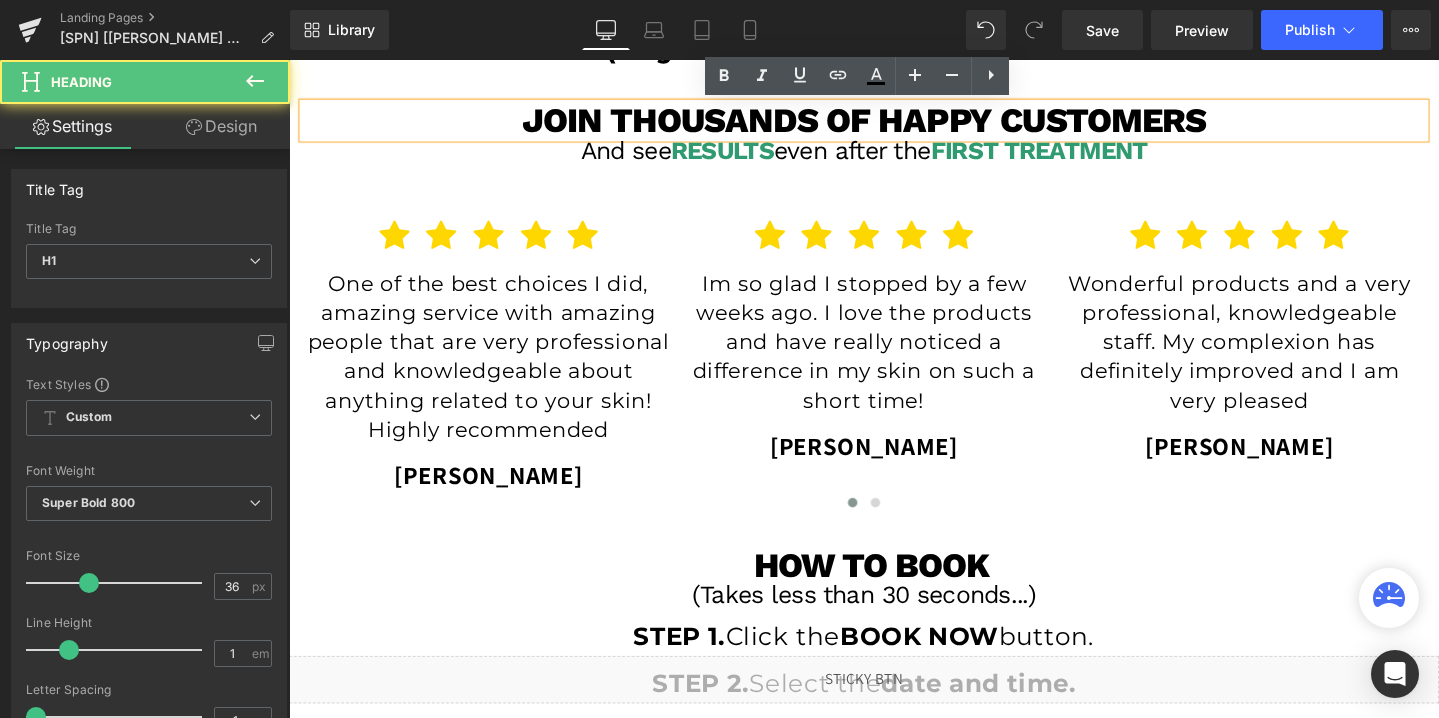 click on "join thousands of happy customers" at bounding box center [894, 124] 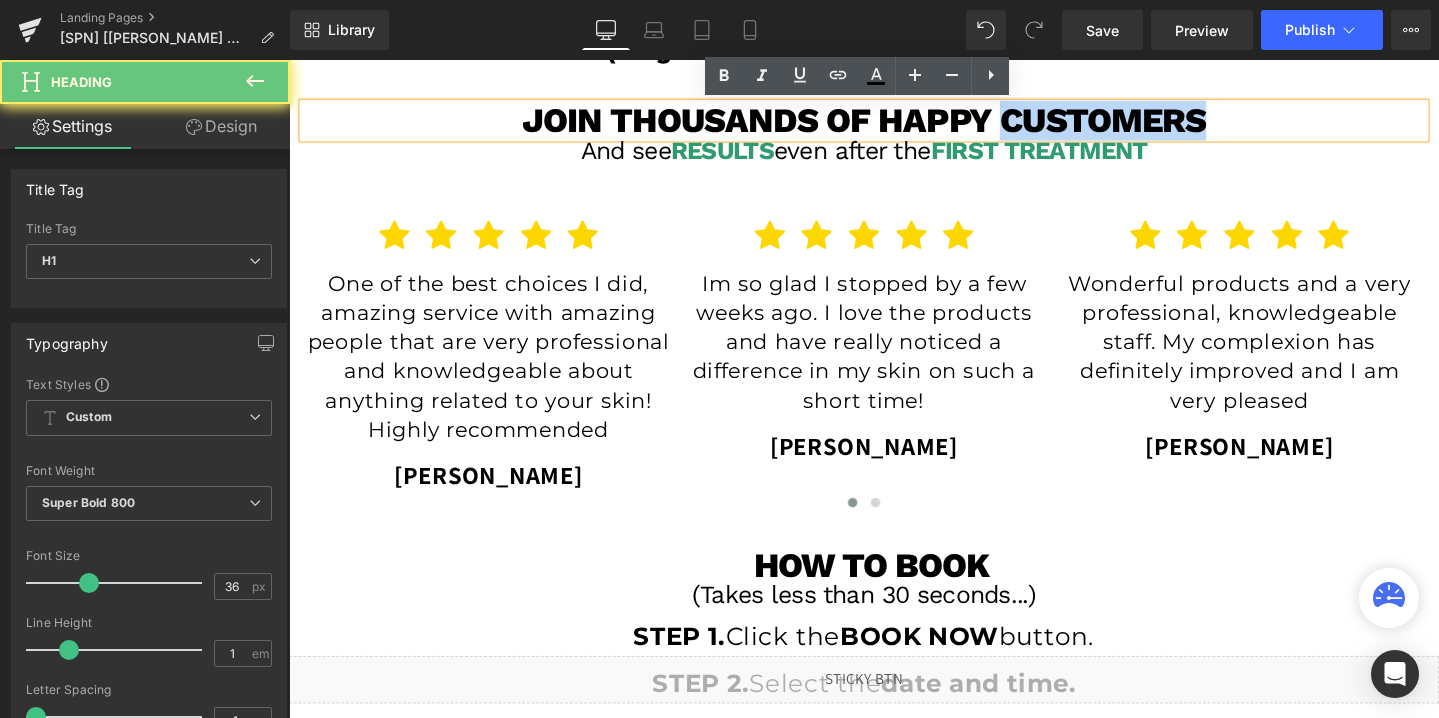 click on "join thousands of happy customers" at bounding box center [894, 124] 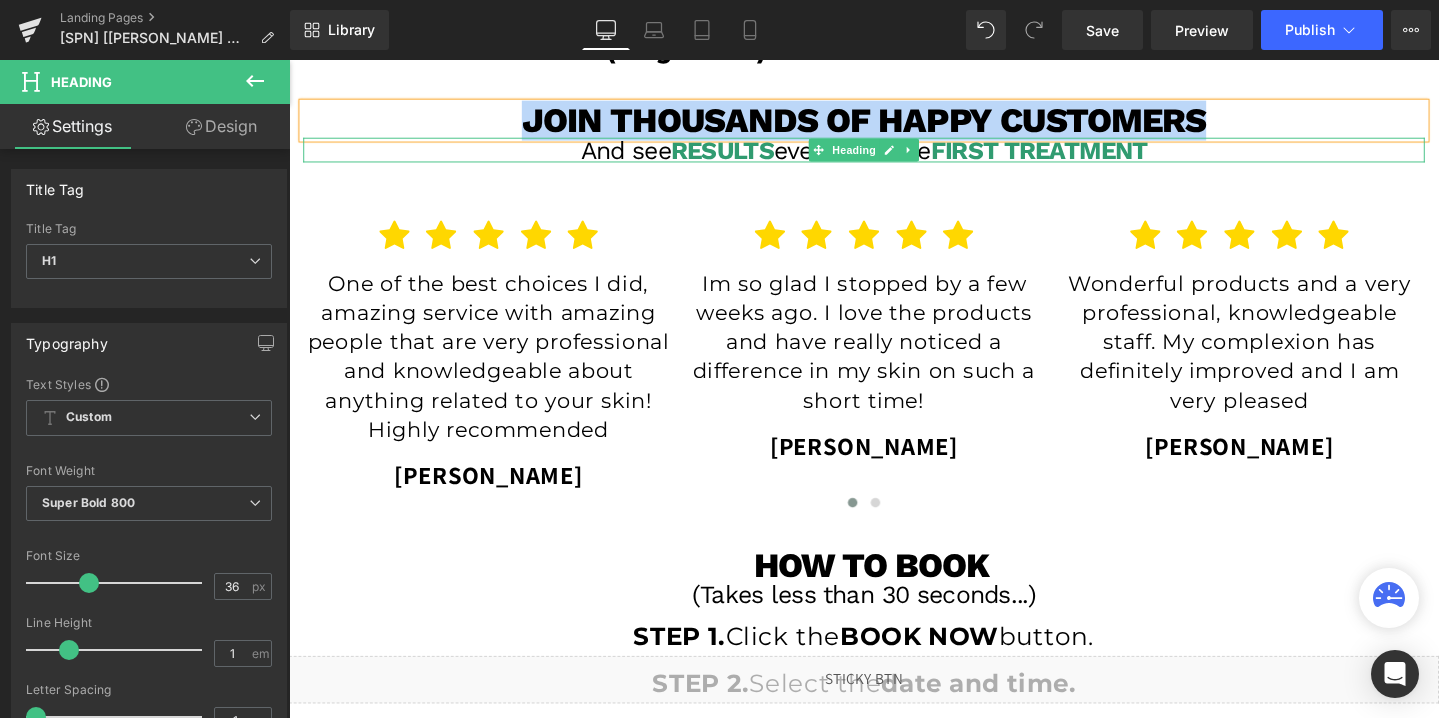 paste 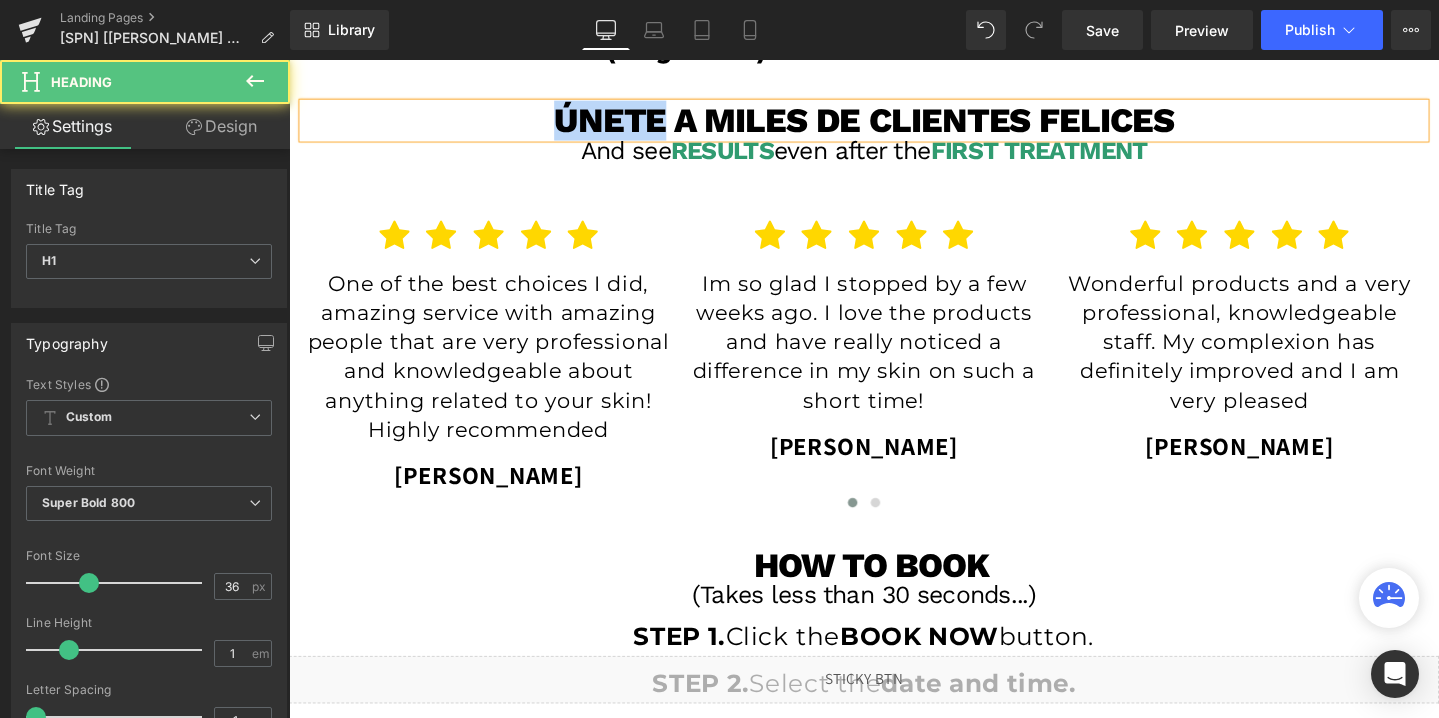 drag, startPoint x: 689, startPoint y: 113, endPoint x: 564, endPoint y: 115, distance: 125.016 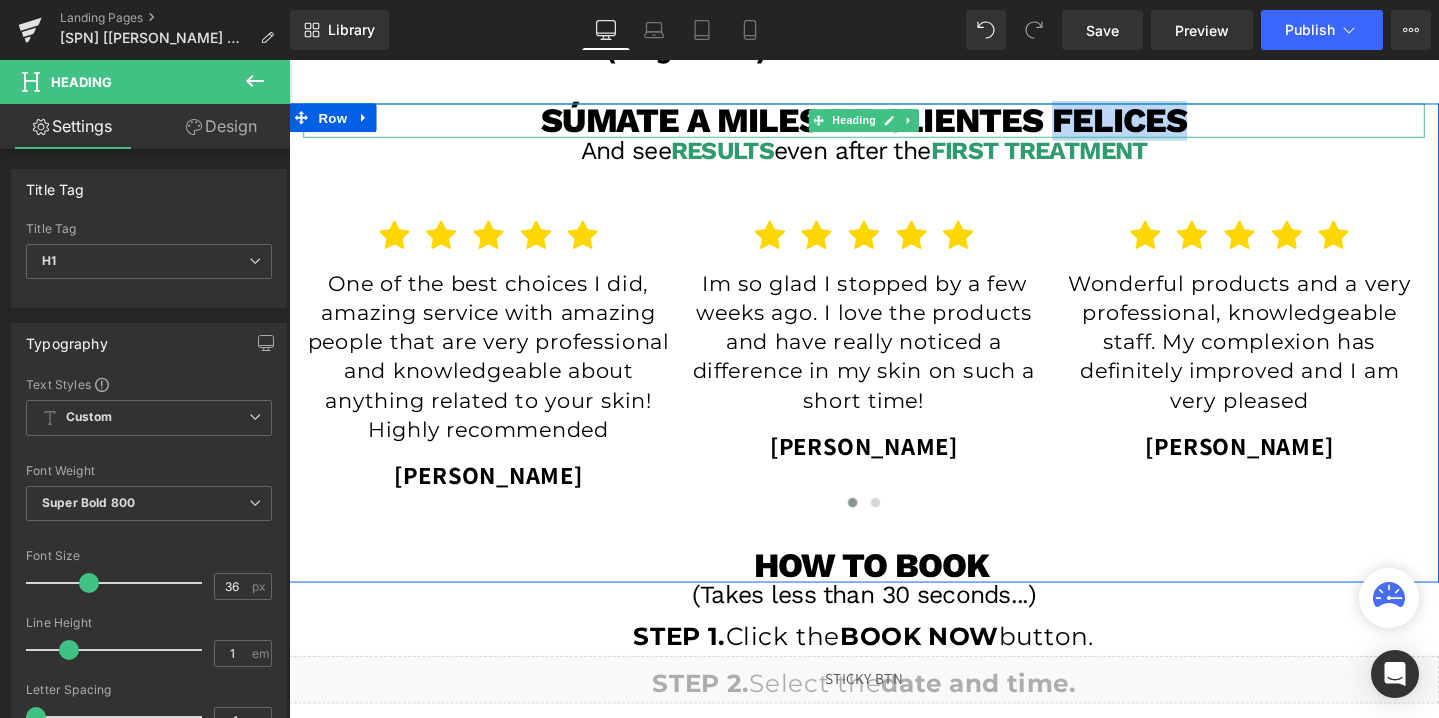 drag, startPoint x: 1235, startPoint y: 124, endPoint x: 1093, endPoint y: 122, distance: 142.01408 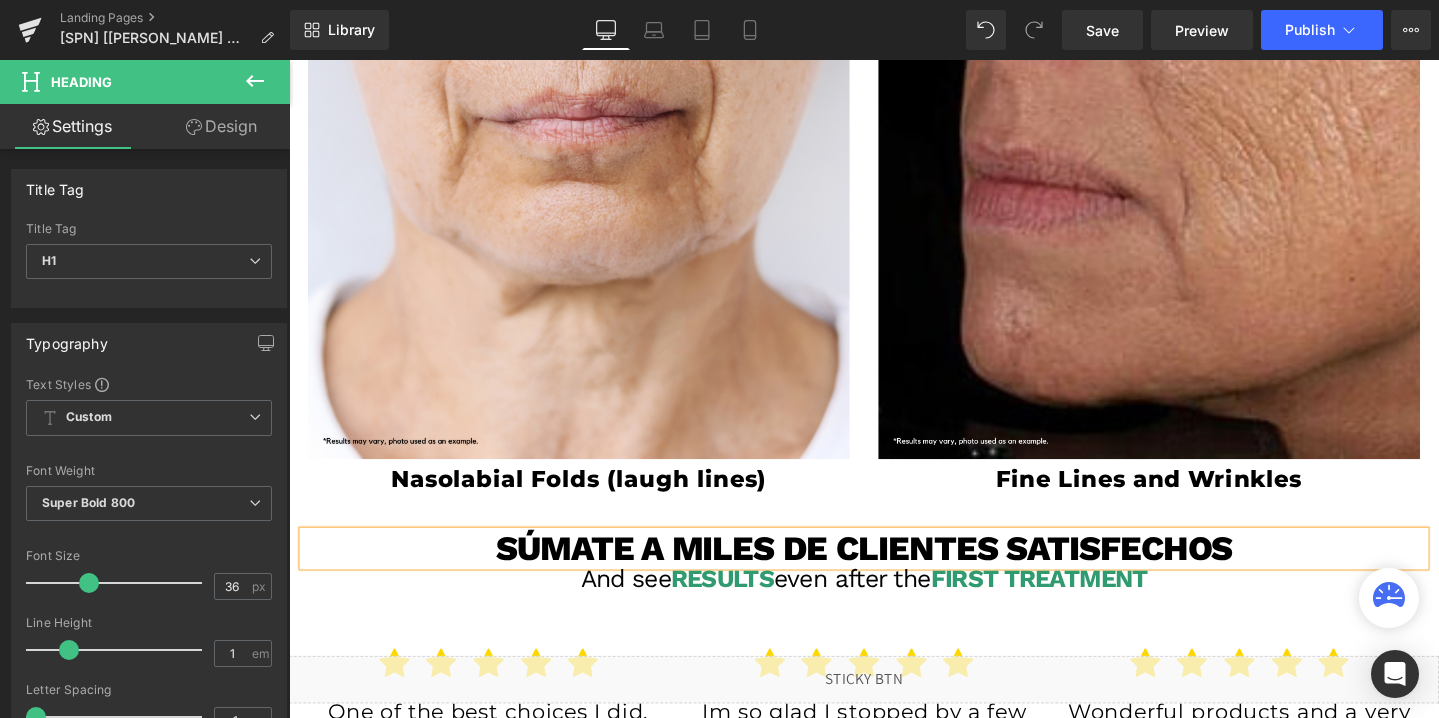 scroll, scrollTop: 3052, scrollLeft: 0, axis: vertical 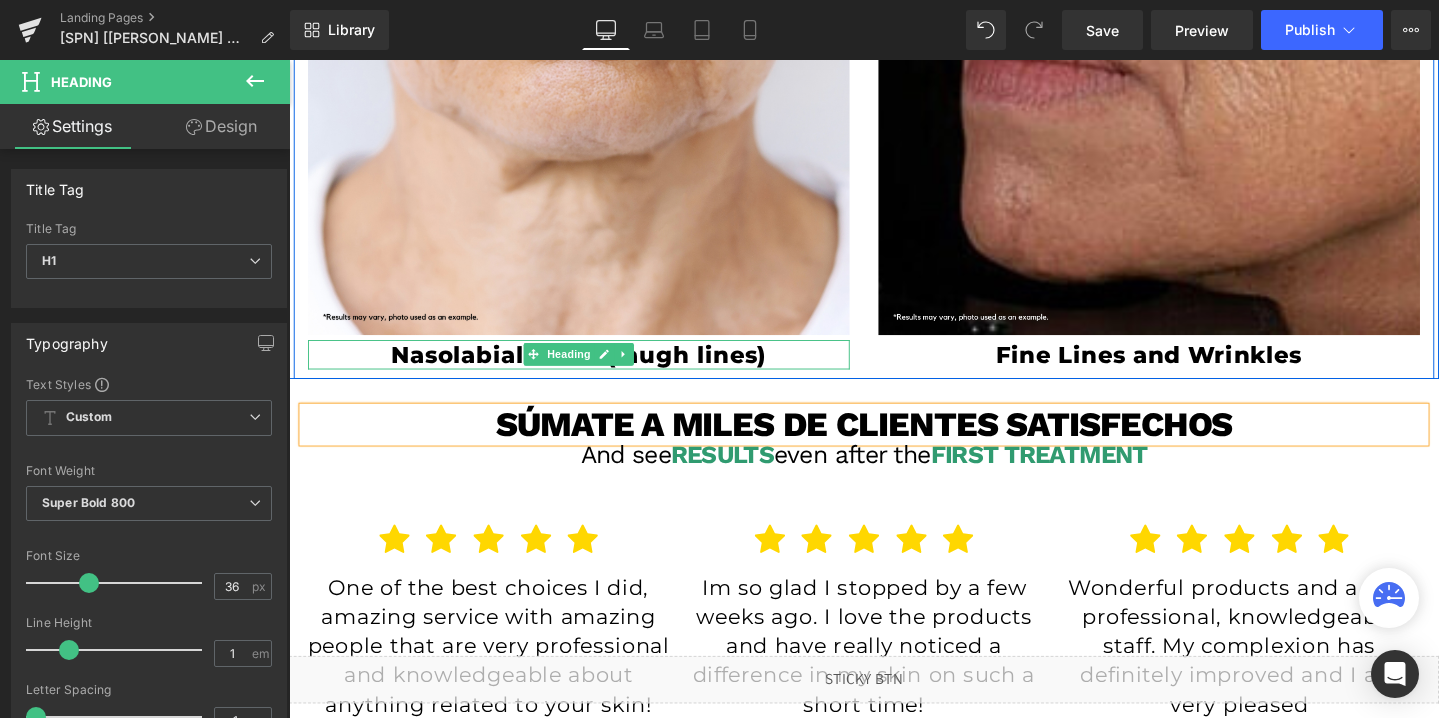 click on "Nasolabial Folds (laugh lines)" at bounding box center (594, 370) 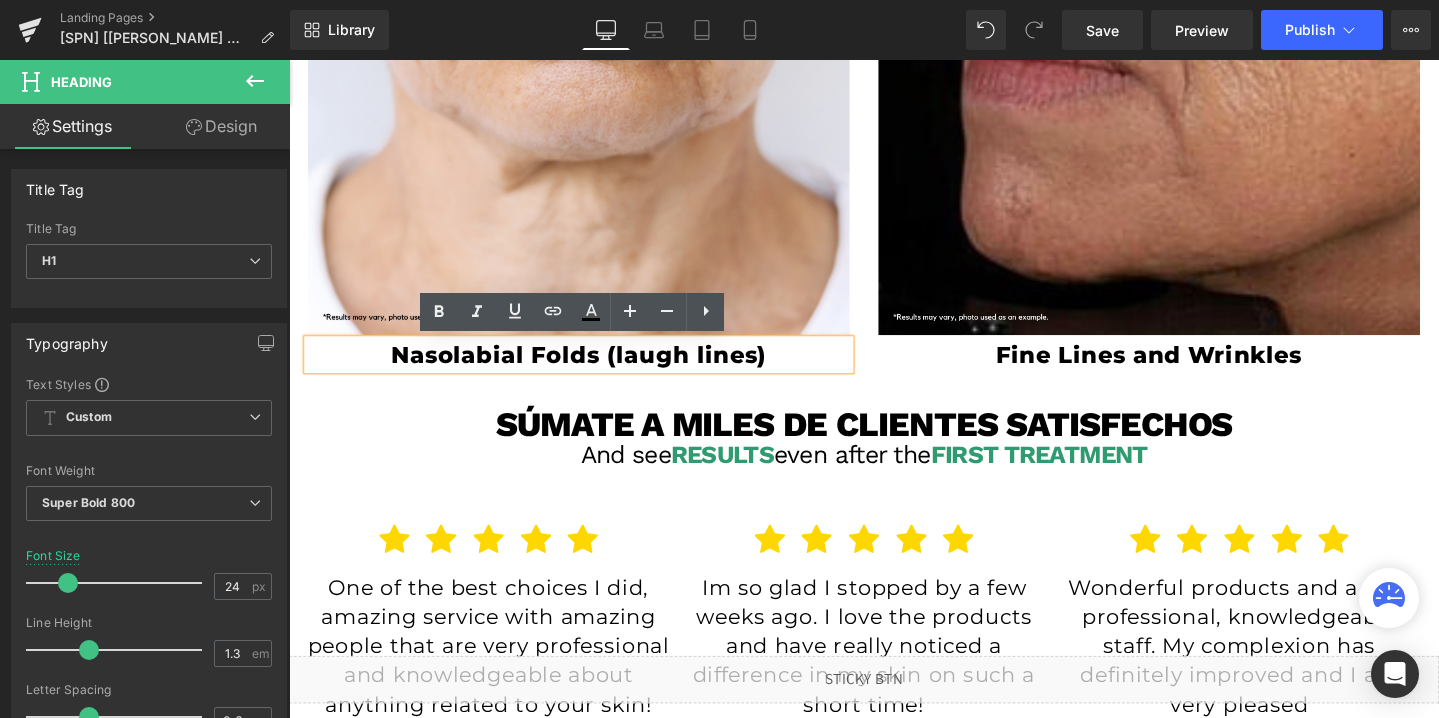 click on "Nasolabial Folds (laugh lines)" at bounding box center [594, 370] 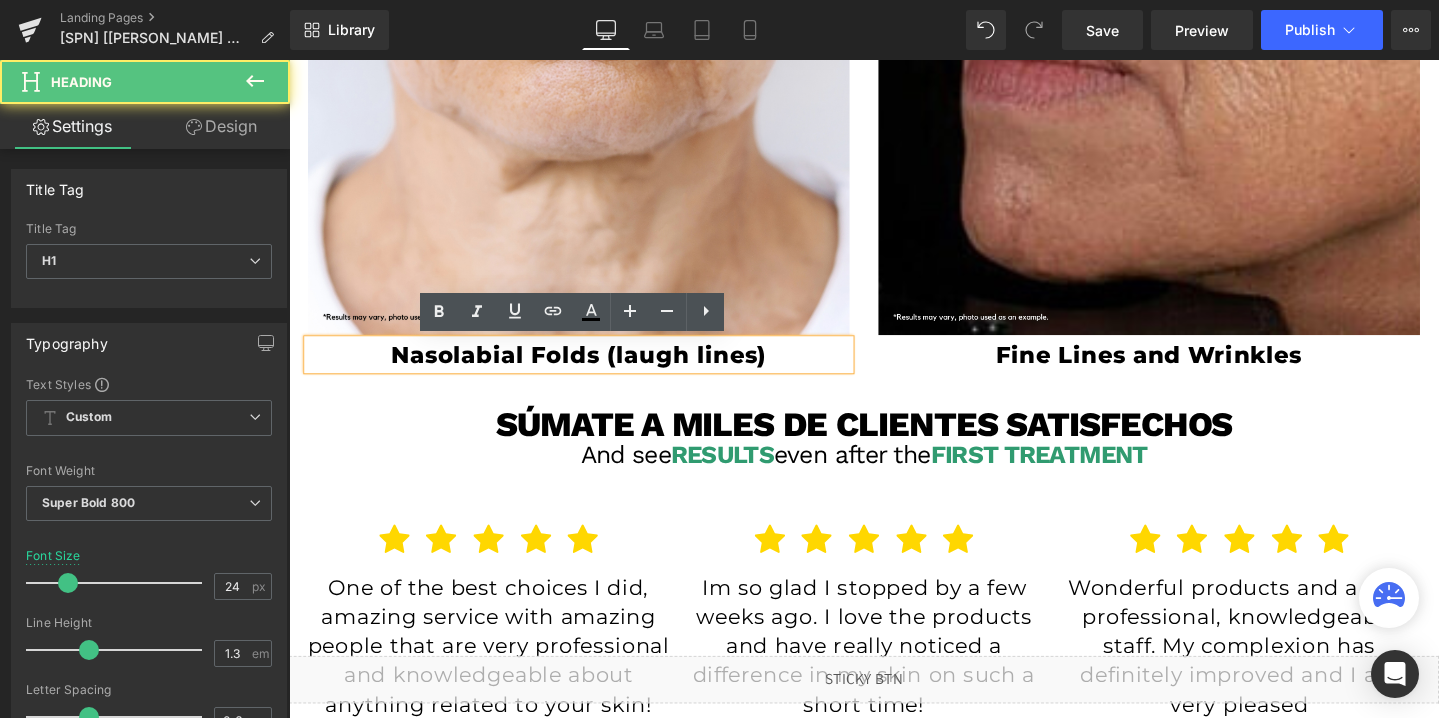 click on "Nasolabial Folds (laugh lines)" at bounding box center (594, 370) 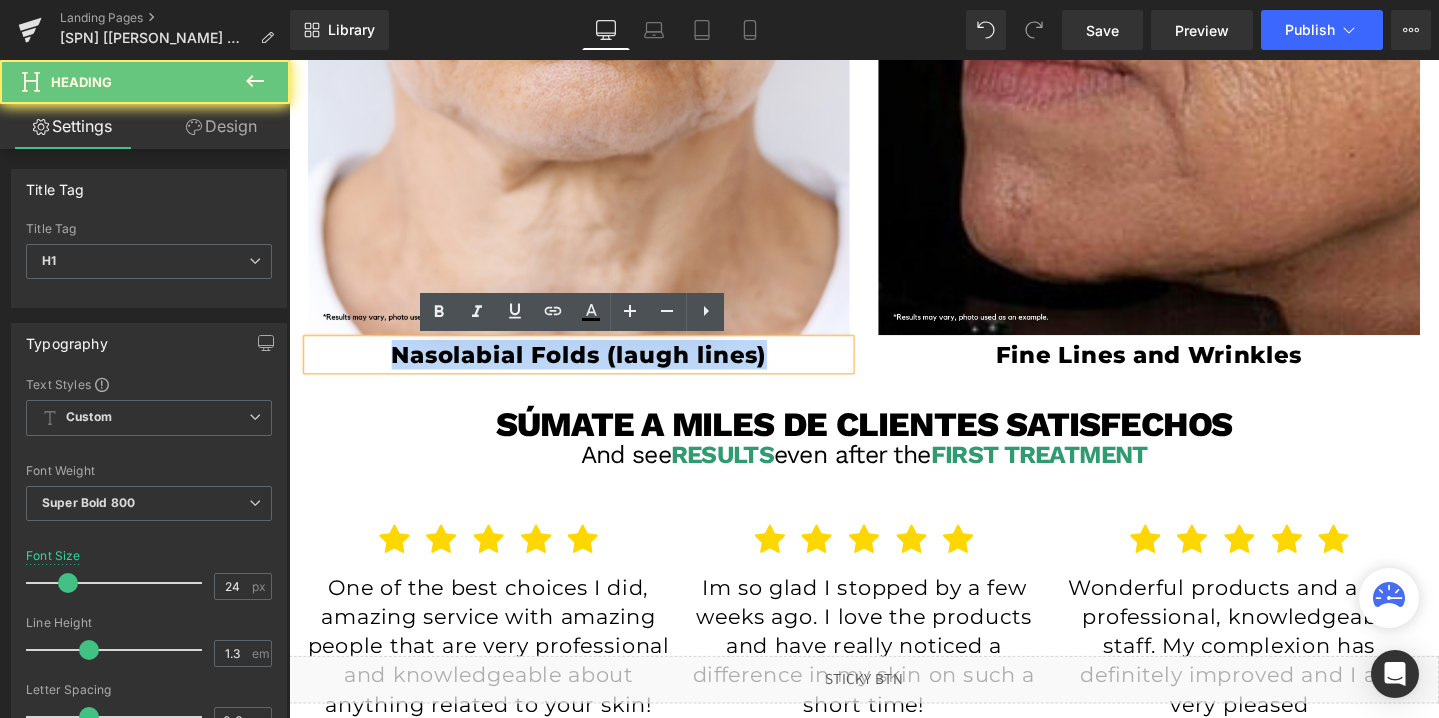 click on "Nasolabial Folds (laugh lines)" at bounding box center [594, 370] 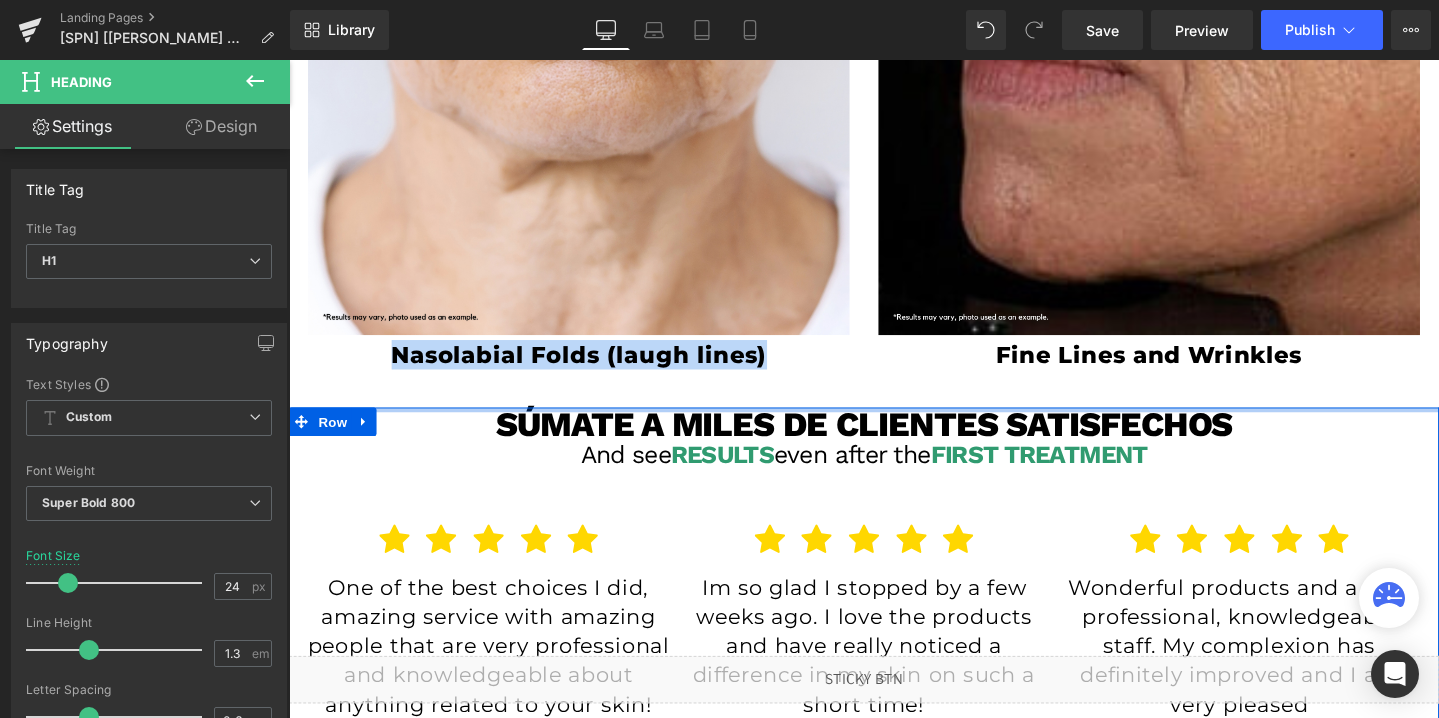 paste 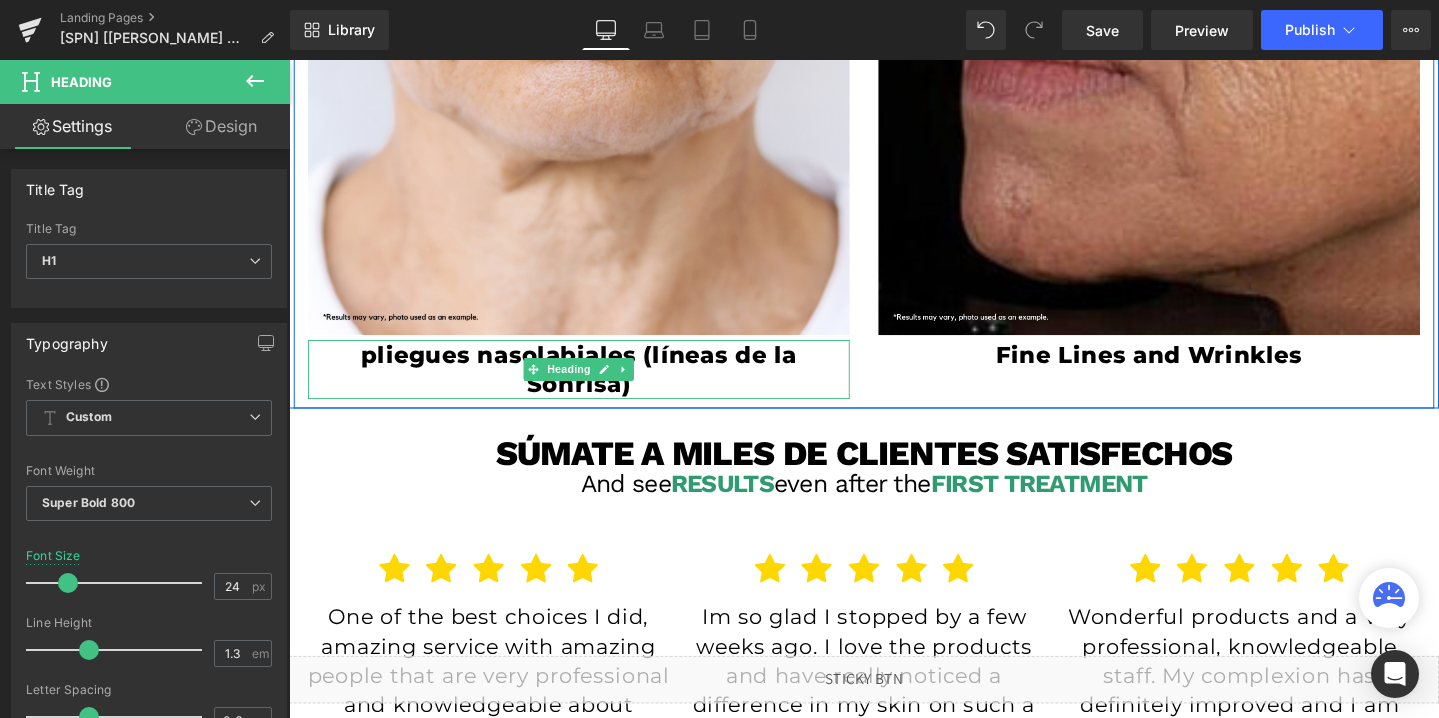 click on "pliegues nasolabiales (líneas de la Sonrisa)" at bounding box center [594, 386] 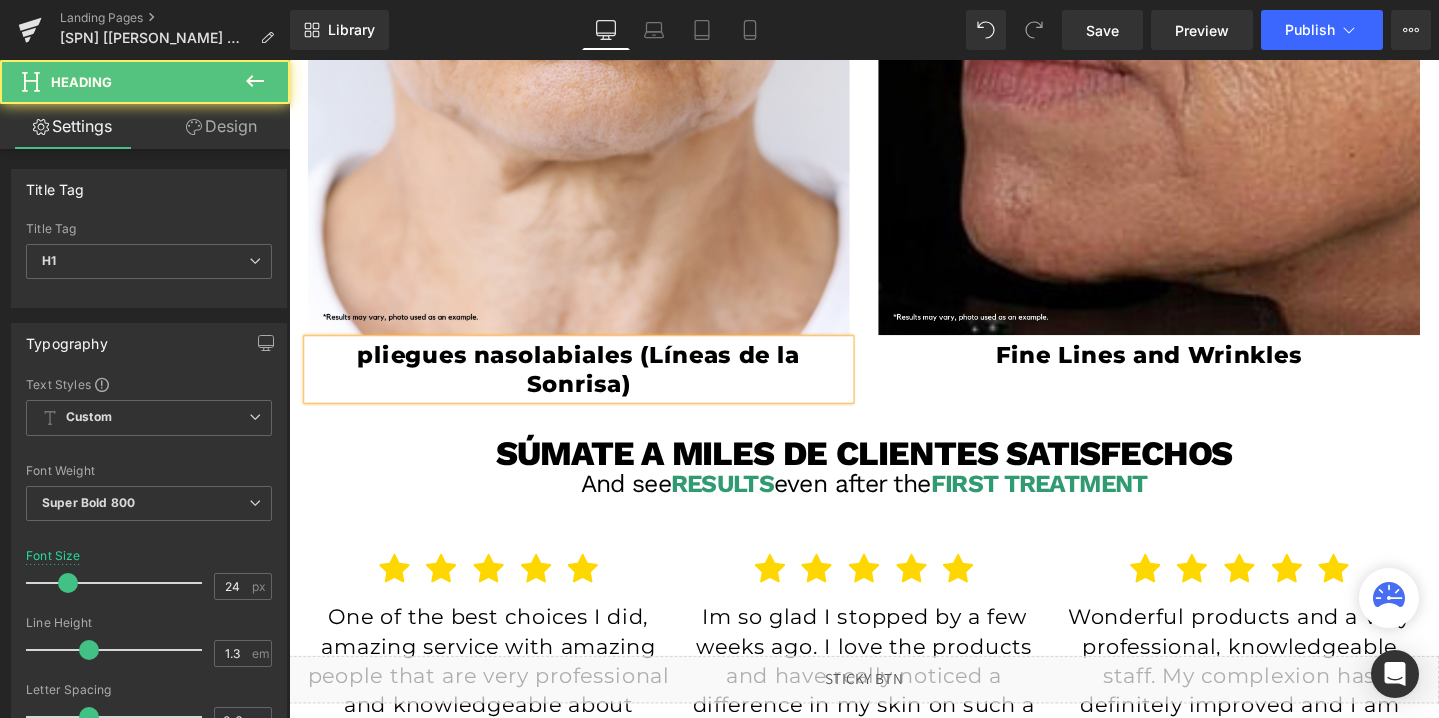 click on "pliegues nasolabiales (Líneas de la Sonrisa)" at bounding box center [594, 386] 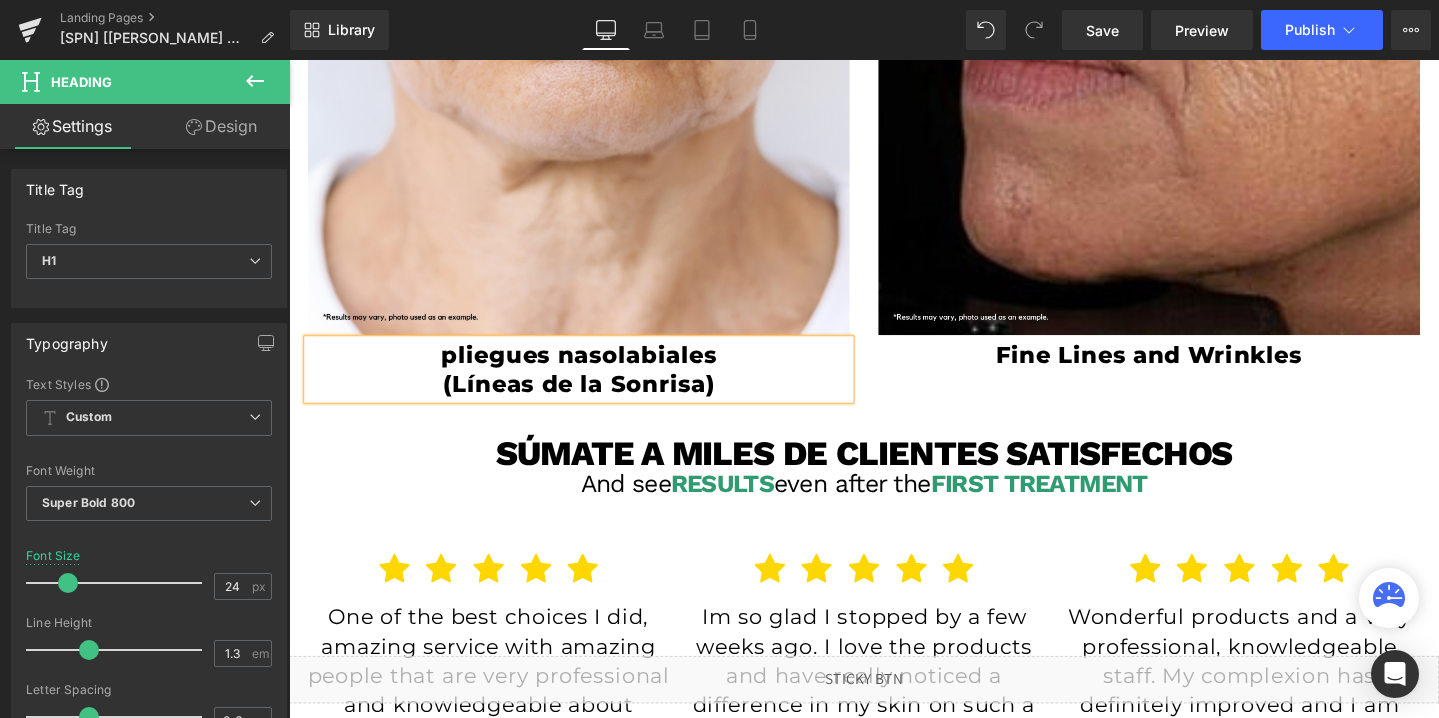 click on "pliegues nasolabiales" at bounding box center [594, 370] 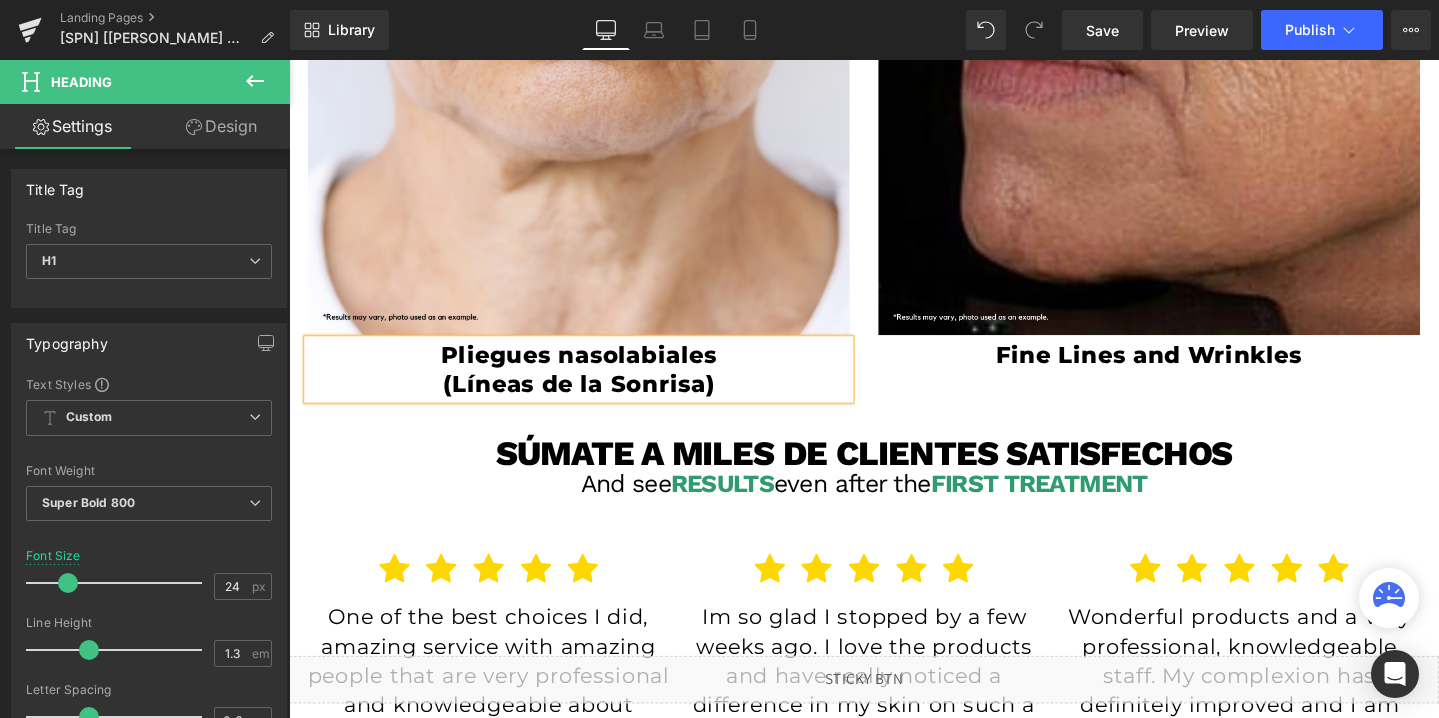 click on "Pliegues nasolabiales" at bounding box center (594, 370) 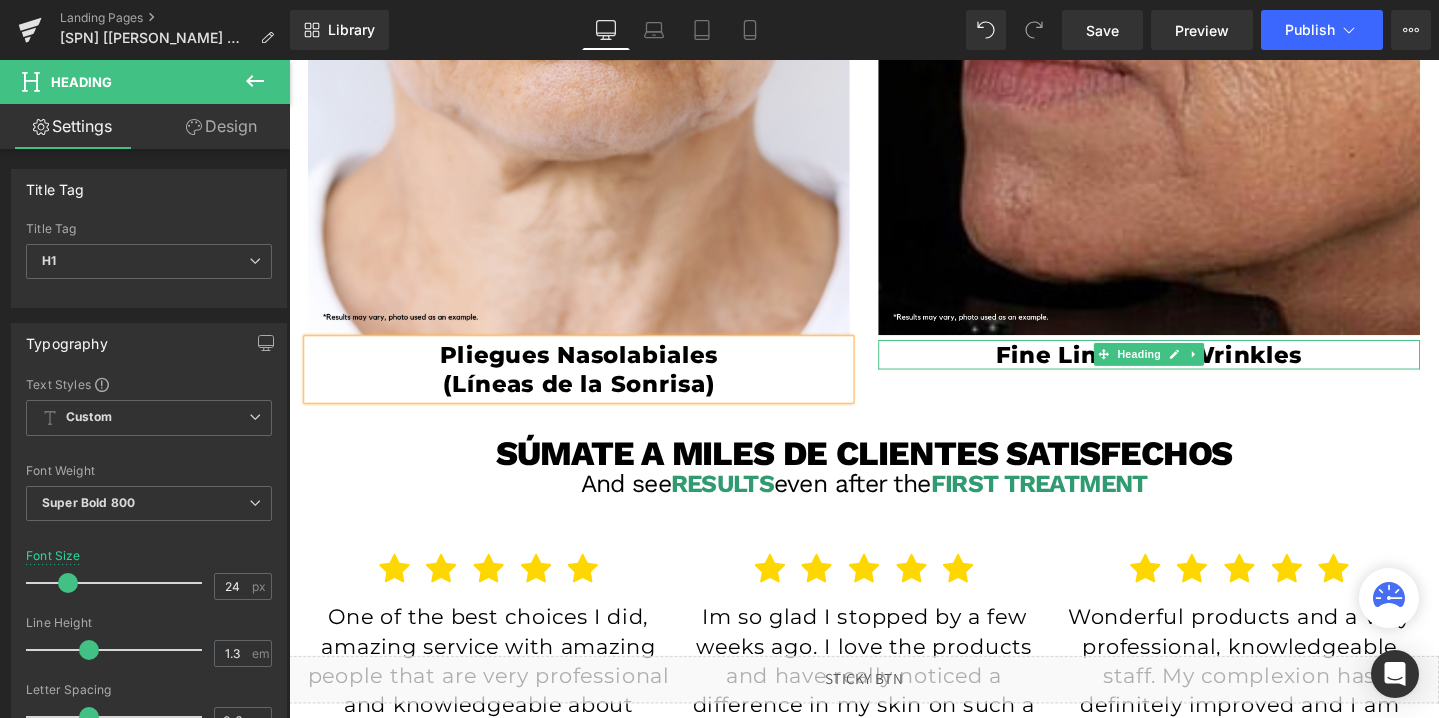 click on "Fine Lines and Wrinkles" at bounding box center (1194, 370) 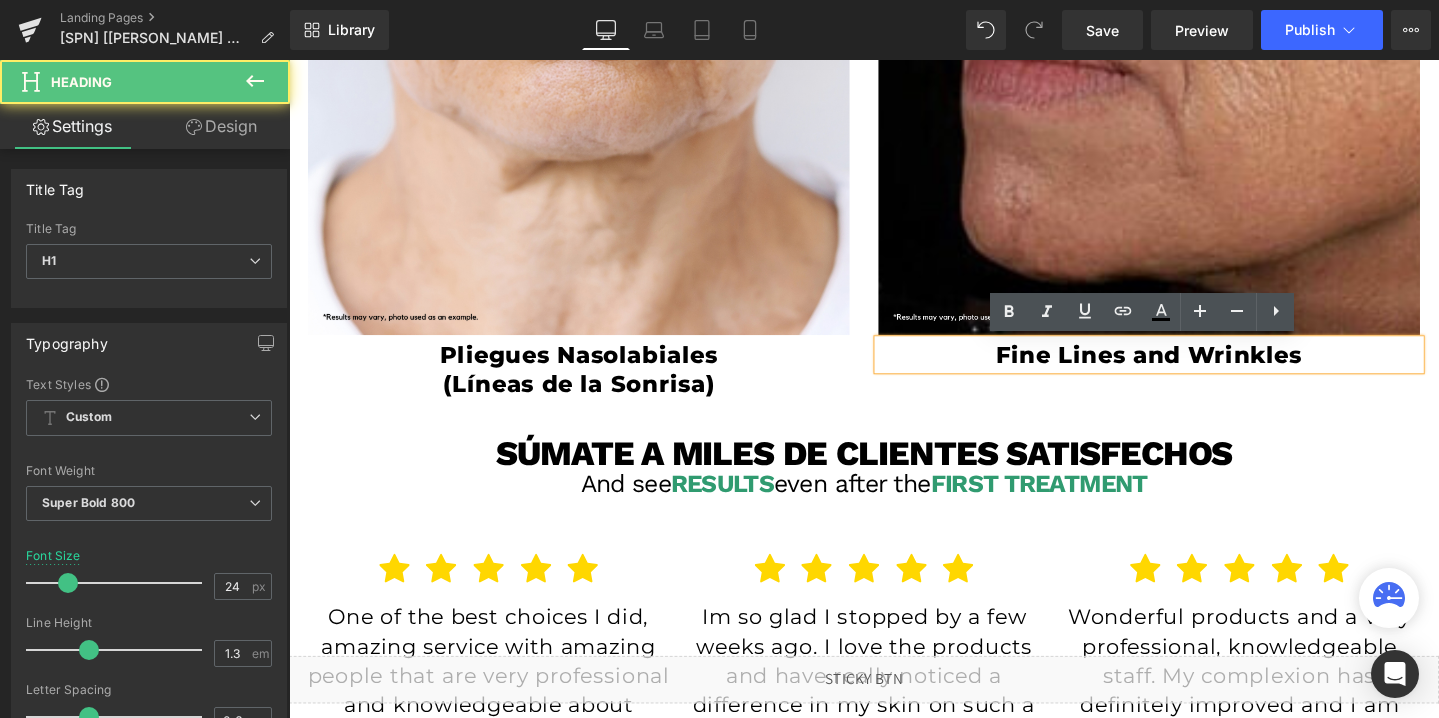 click on "Fine Lines and Wrinkles" at bounding box center (1194, 370) 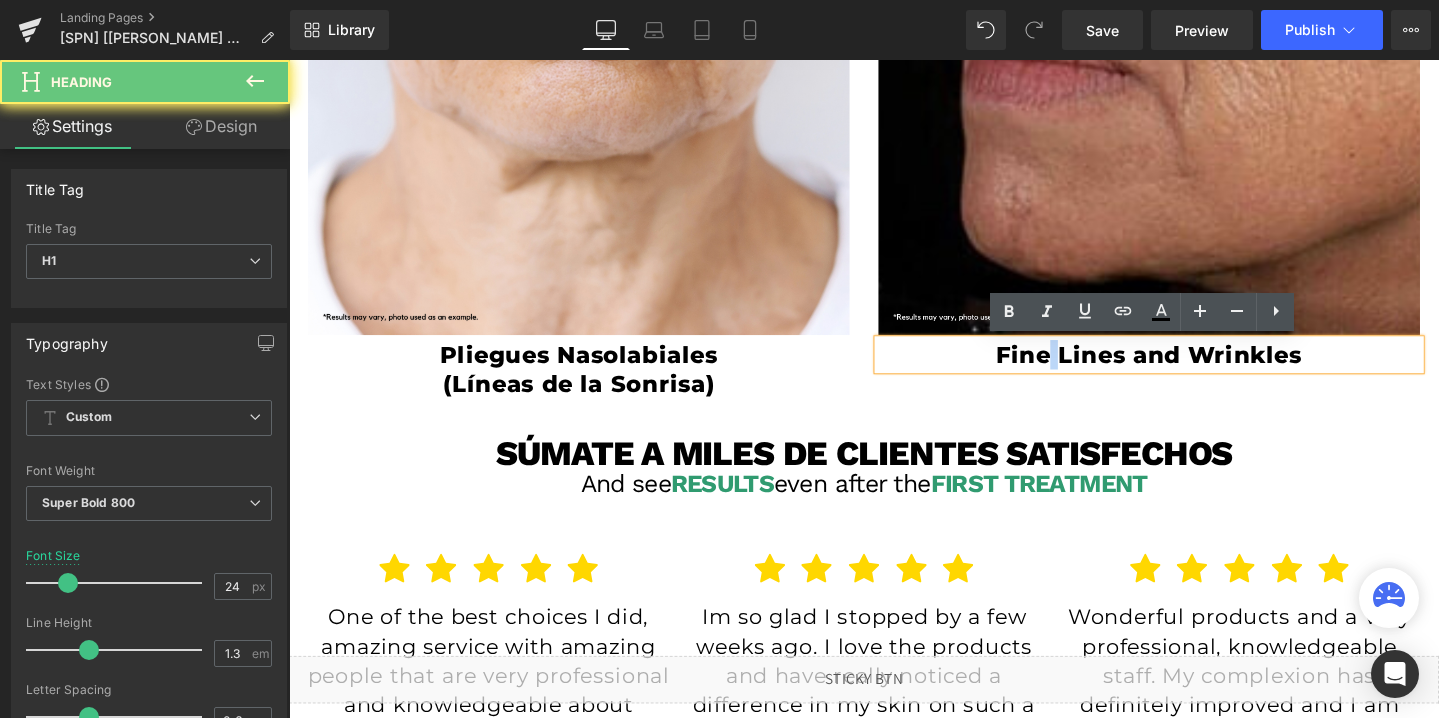 click on "Fine Lines and Wrinkles" at bounding box center [1194, 370] 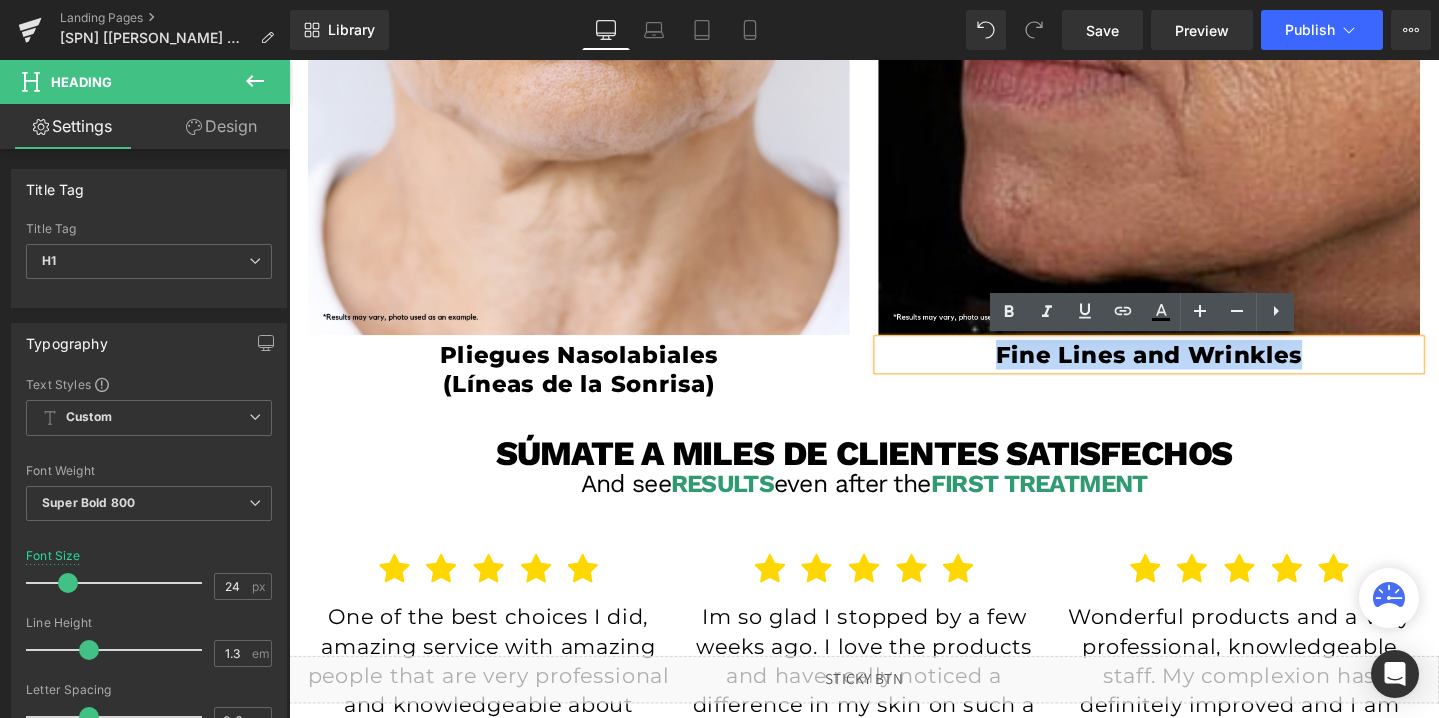 type 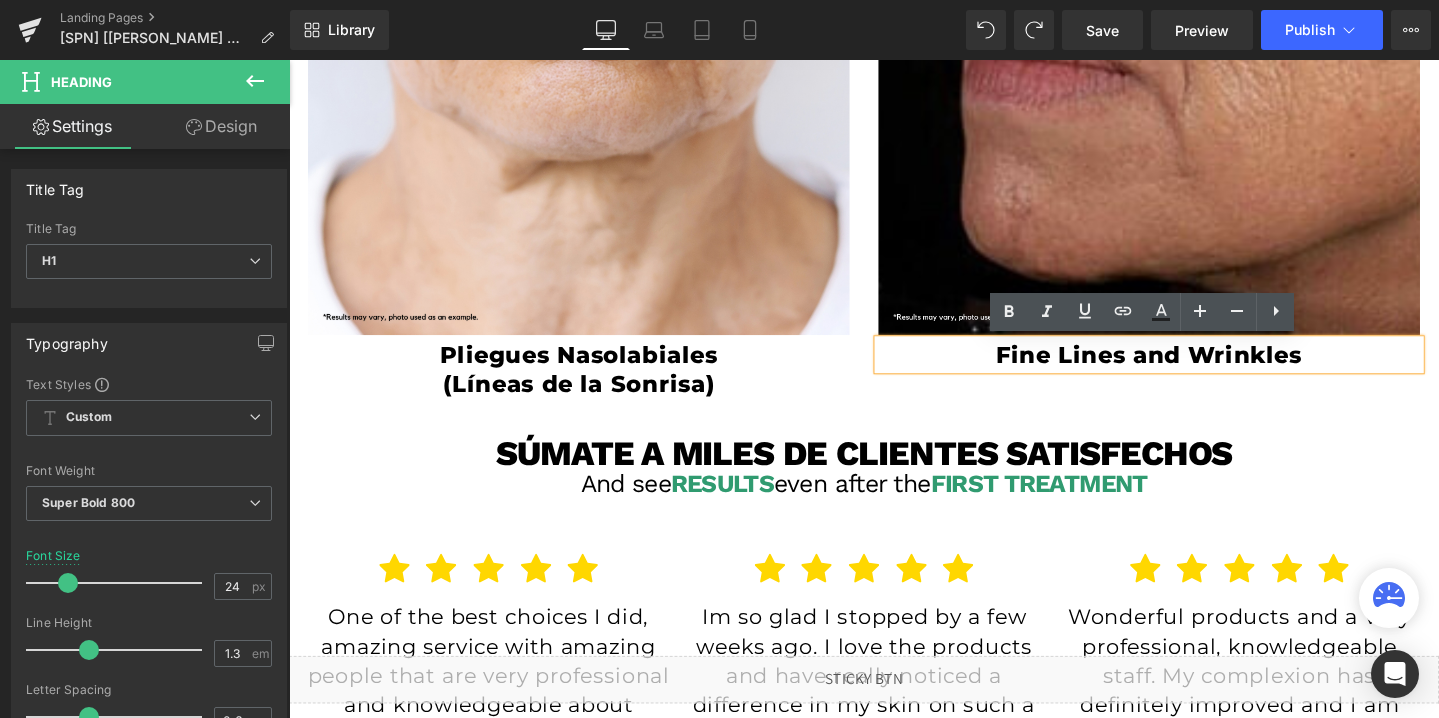 click on "Fine Lines and Wrinkles" at bounding box center (1194, 370) 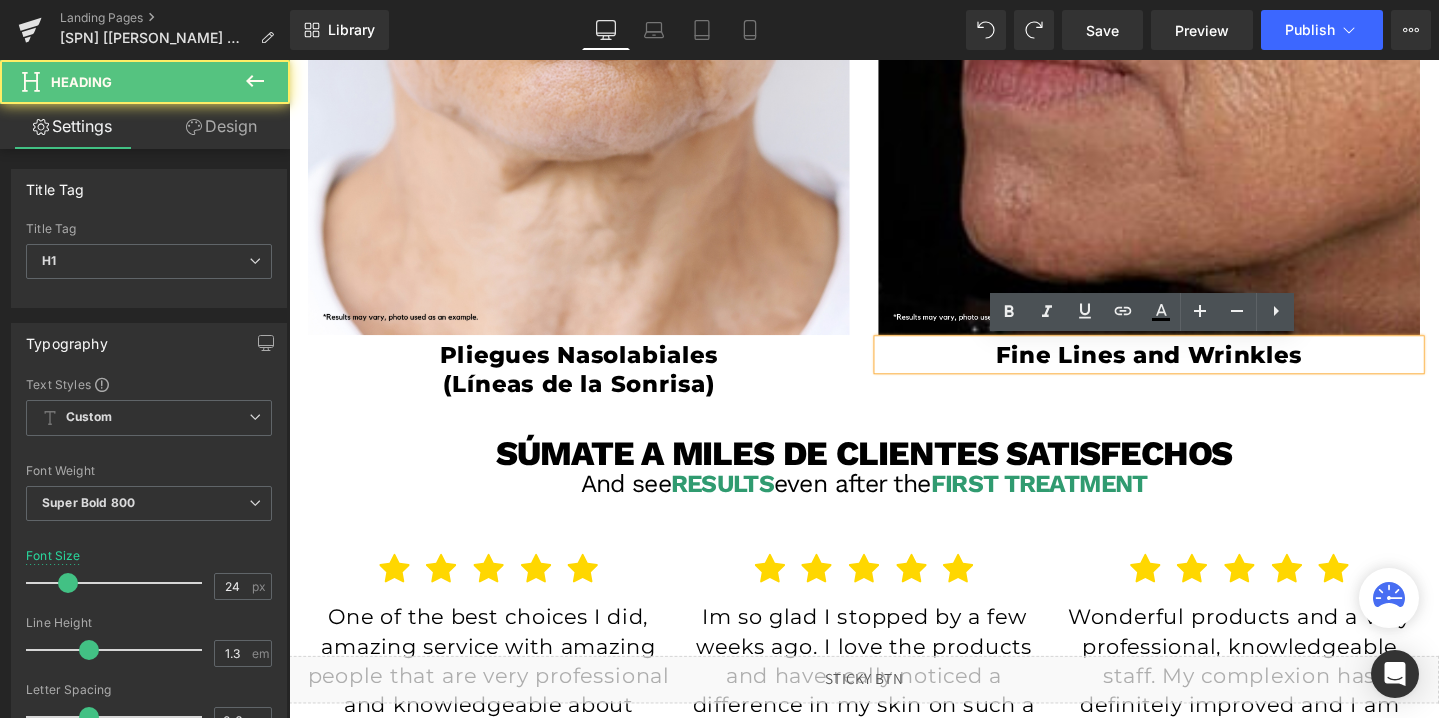 click on "Fine Lines and Wrinkles" at bounding box center (1194, 370) 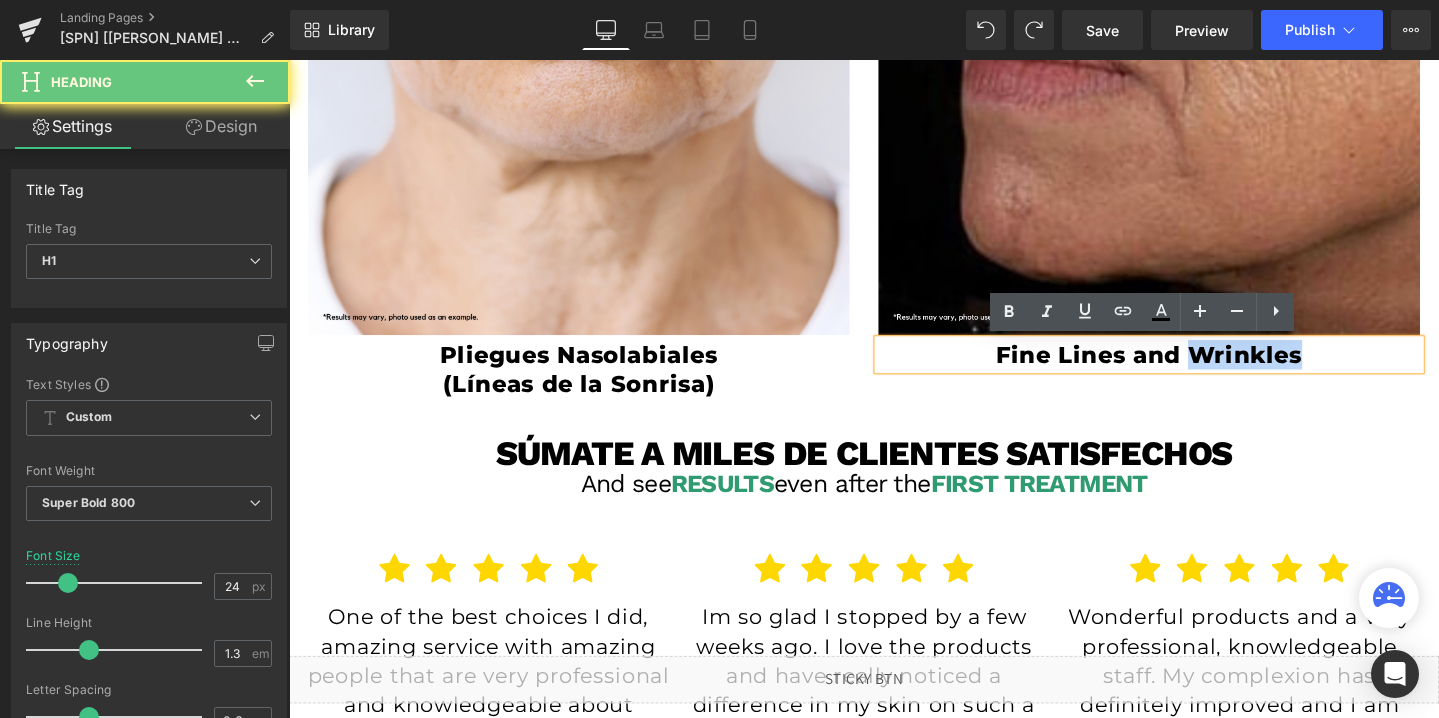 click on "Fine Lines and Wrinkles" at bounding box center [1194, 370] 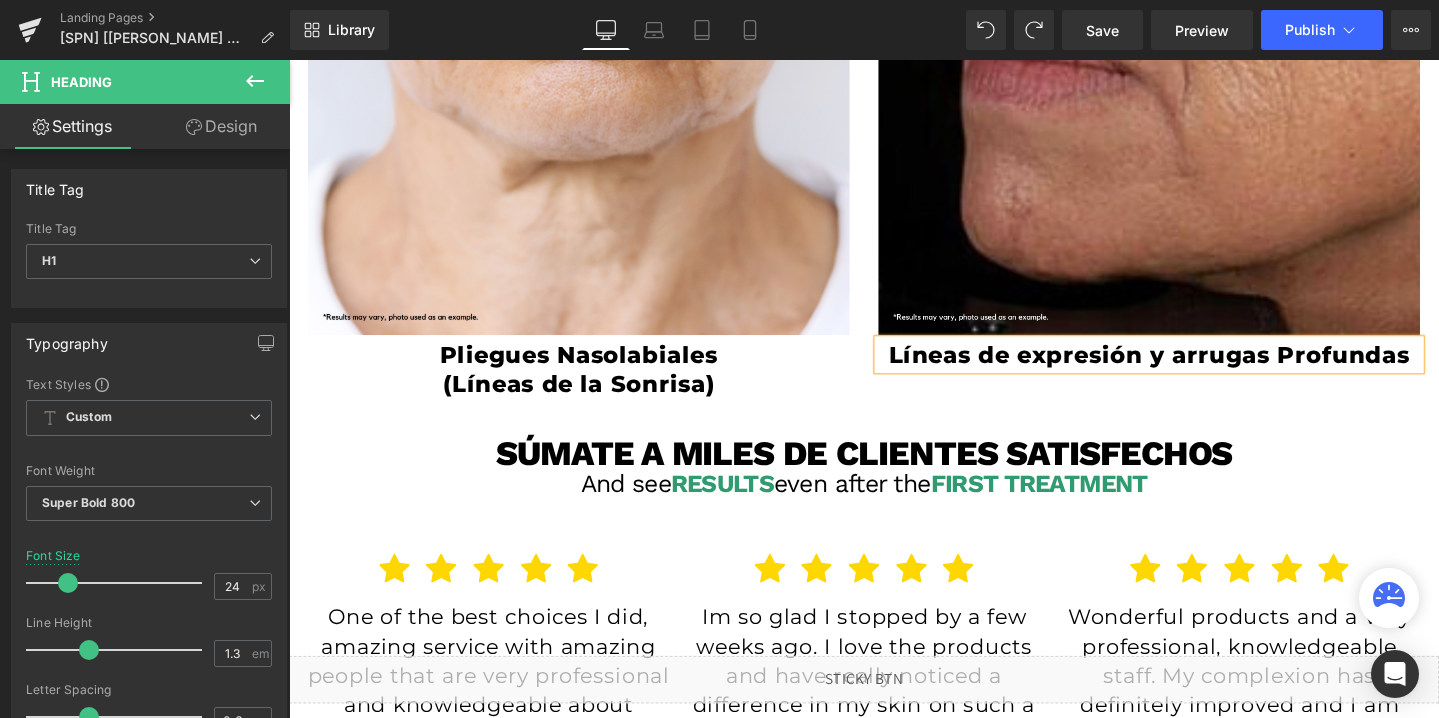click on "Líneas de expresión y arrugas Profundas" at bounding box center [1194, 370] 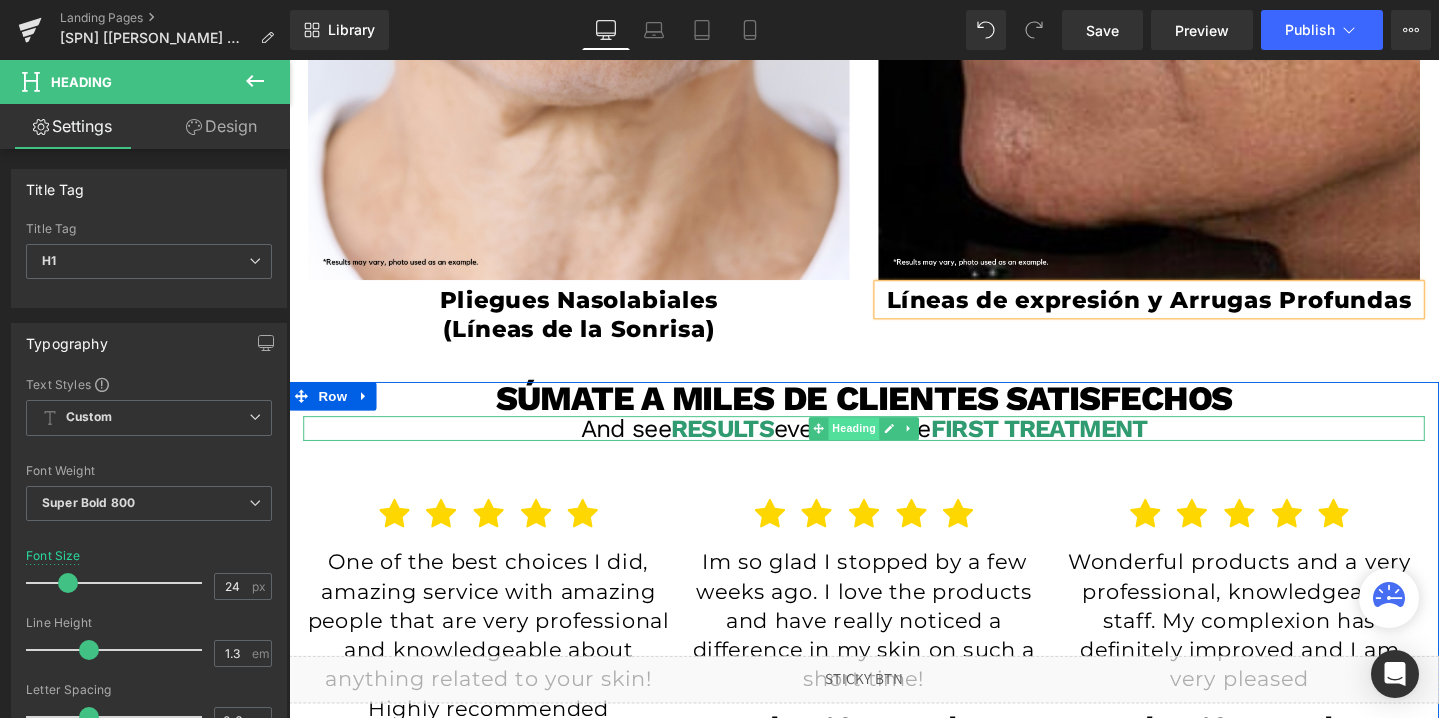 scroll, scrollTop: 3111, scrollLeft: 0, axis: vertical 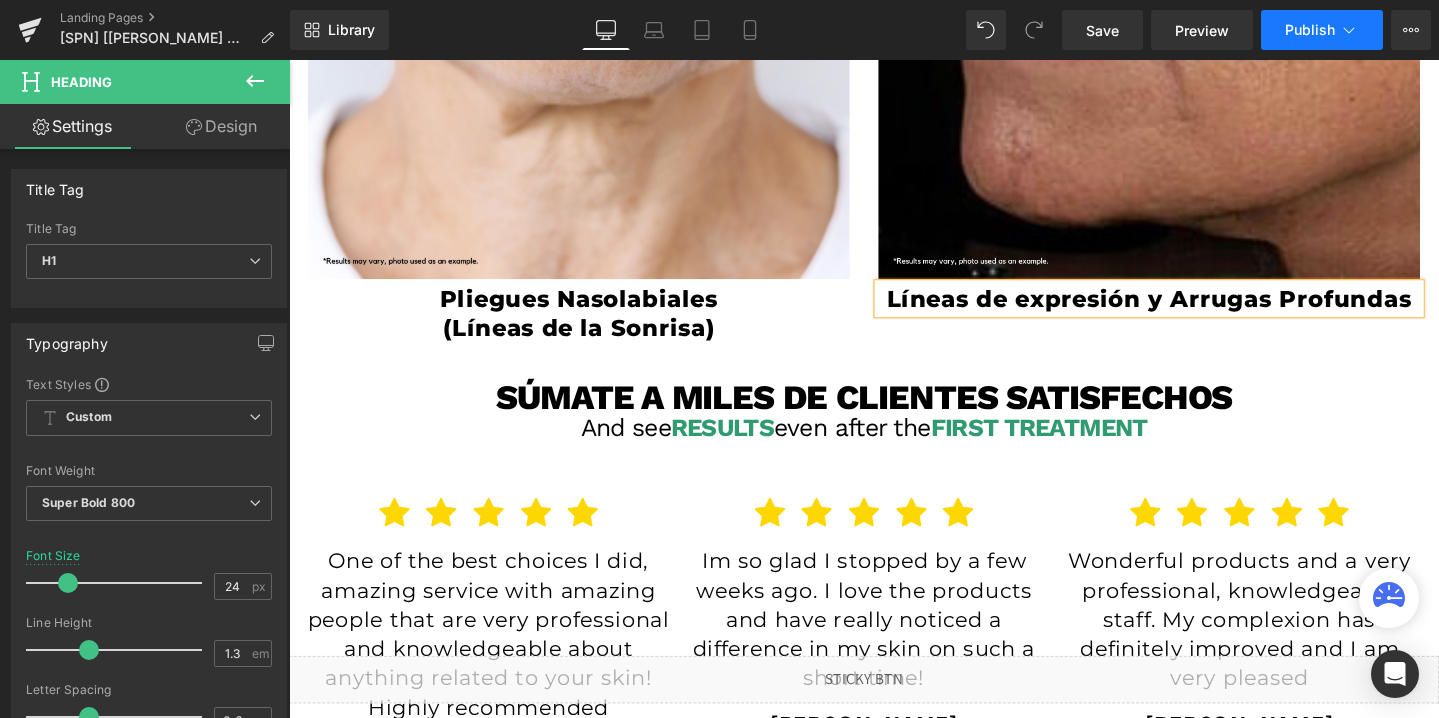 click on "Publish" at bounding box center (1322, 30) 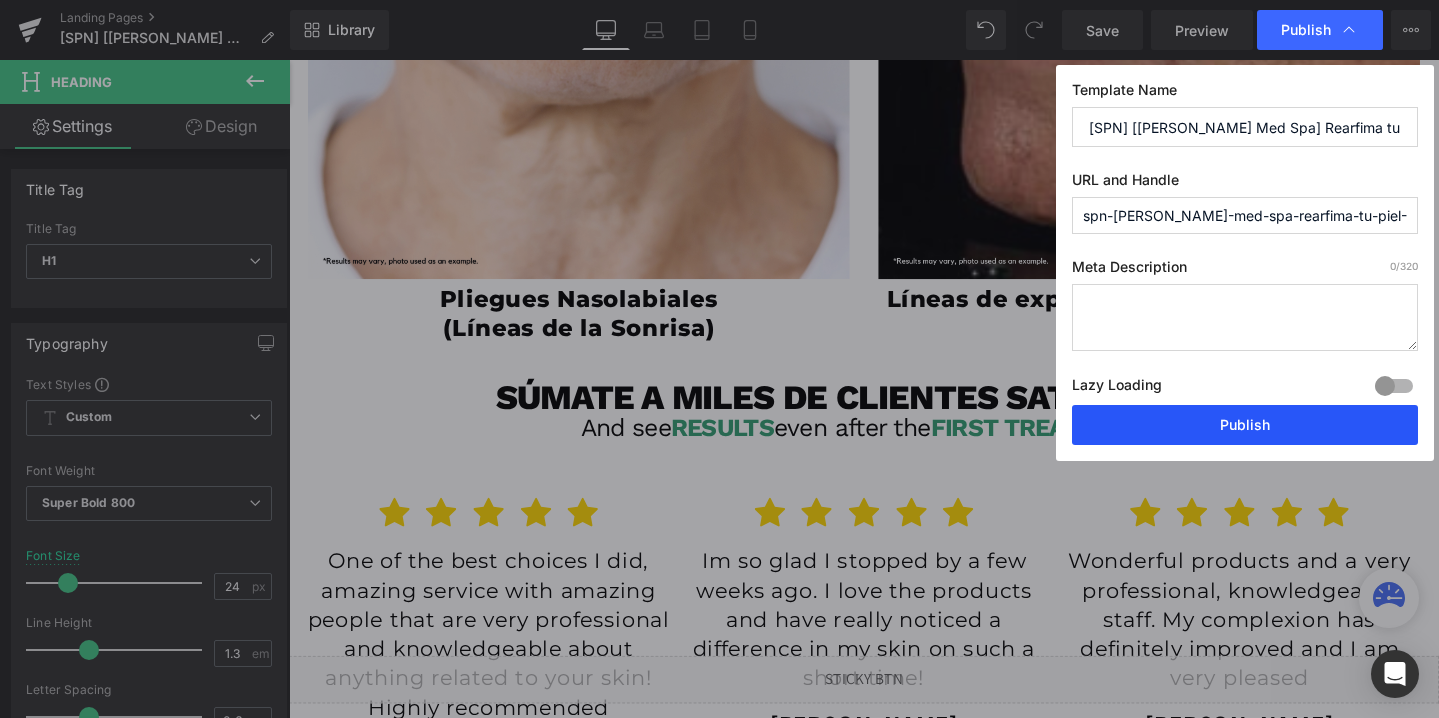 click on "Publish" at bounding box center [1245, 425] 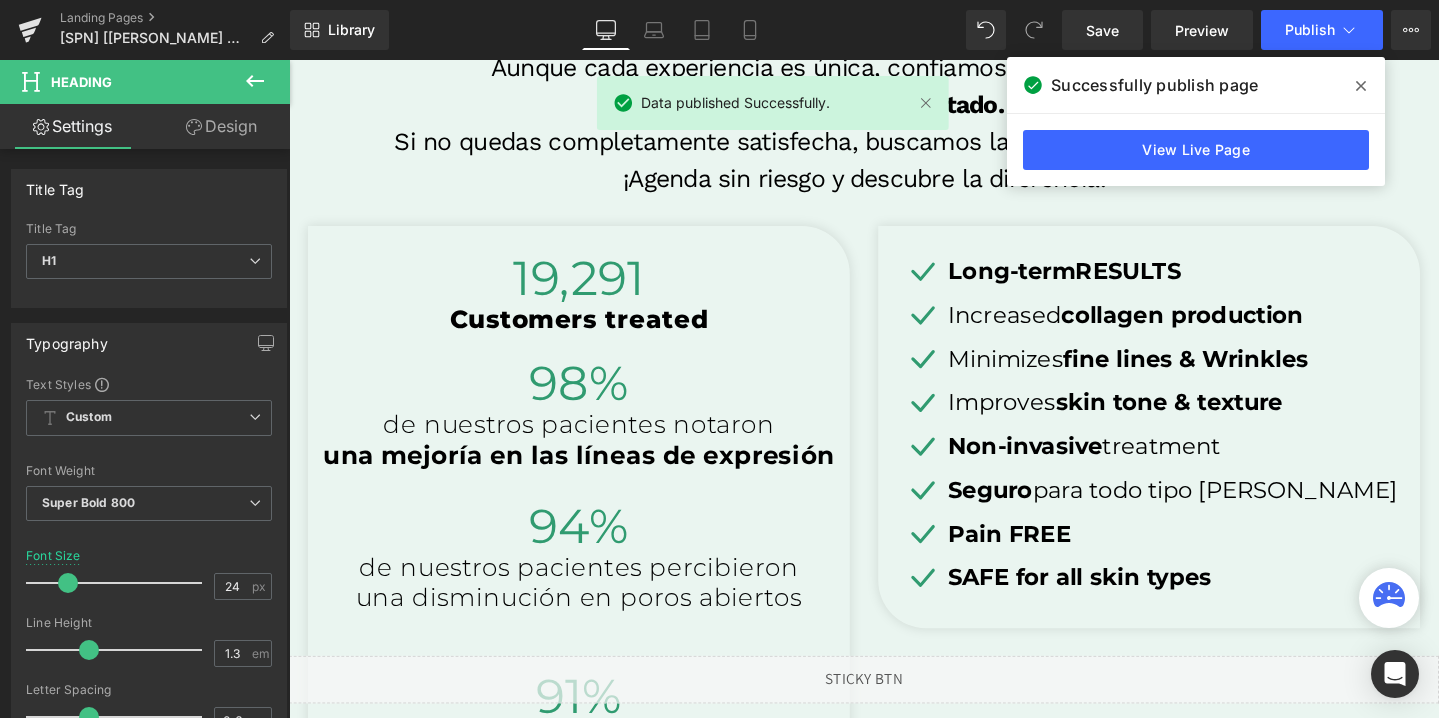 scroll, scrollTop: 1438, scrollLeft: 0, axis: vertical 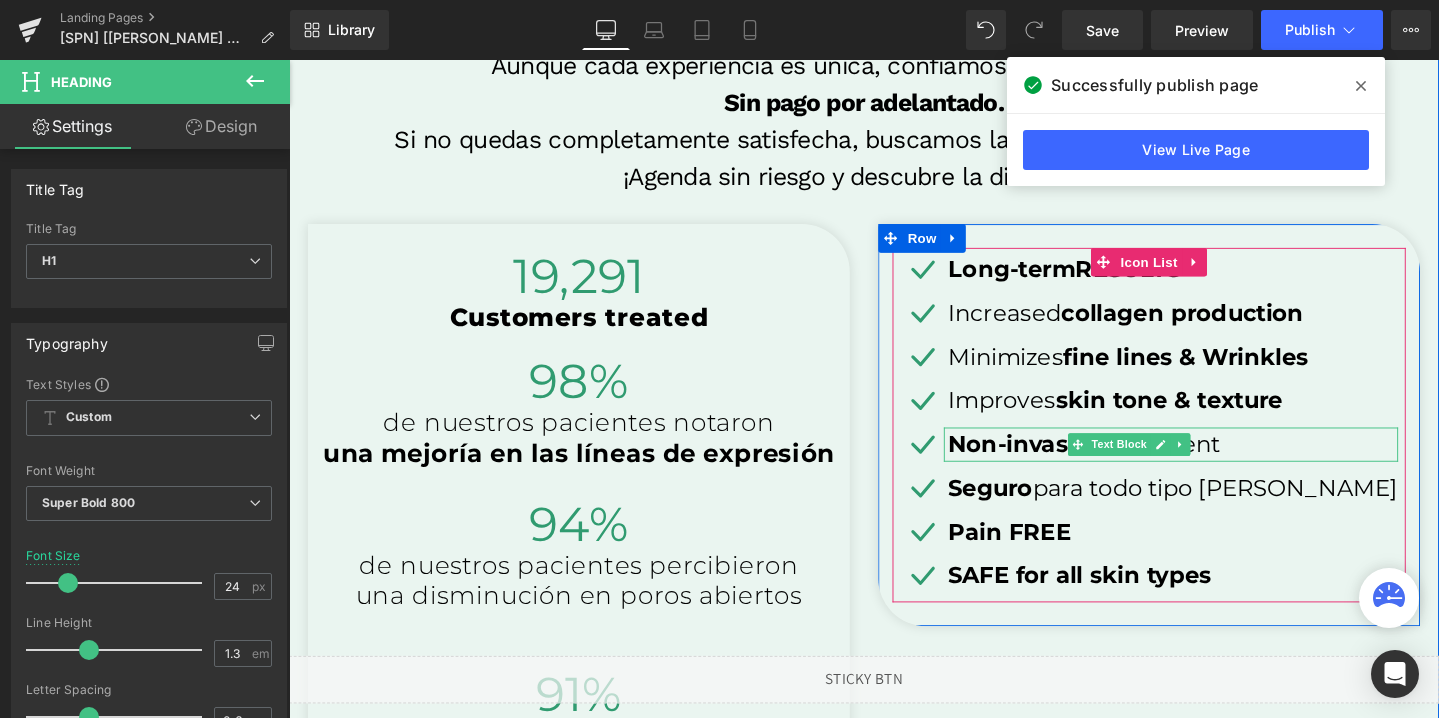 click on "Non-invasive  treatment" at bounding box center [1219, 465] 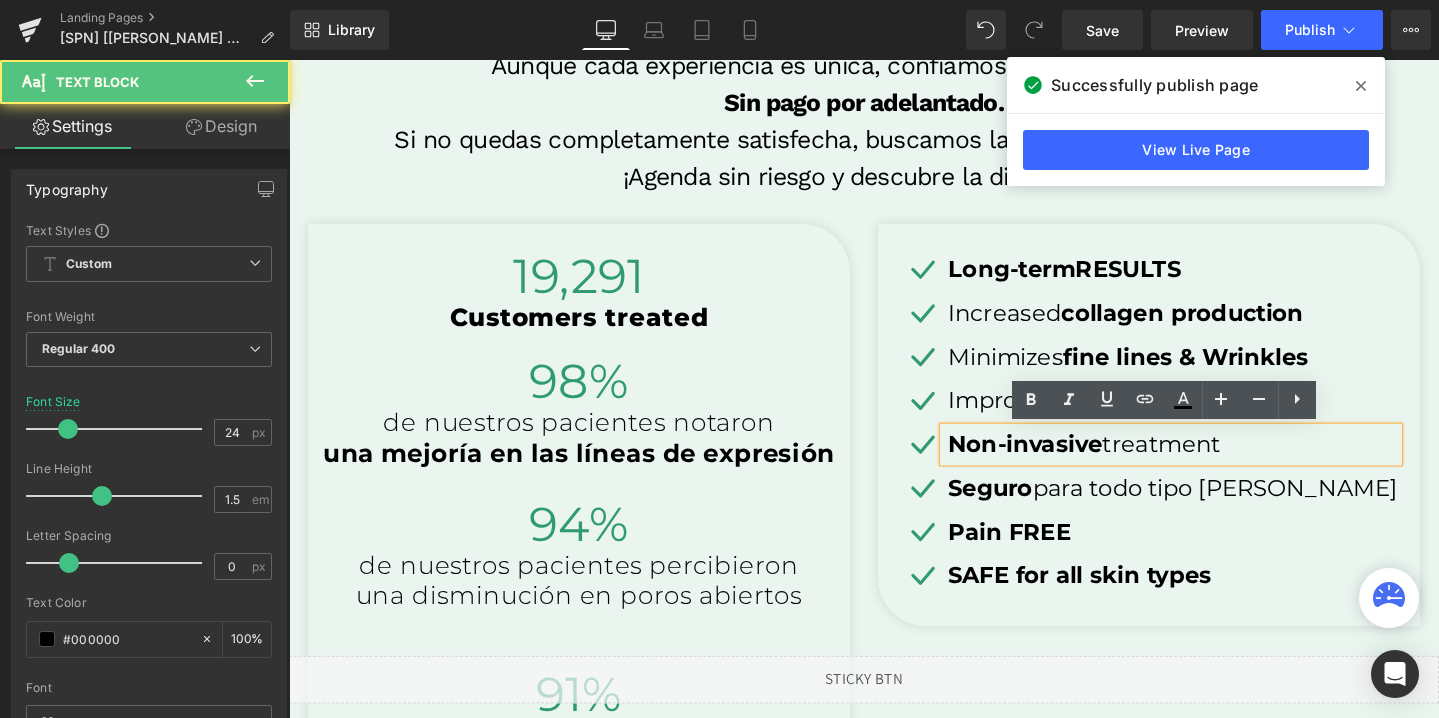 click on "Non-invasive  treatment" at bounding box center [1219, 465] 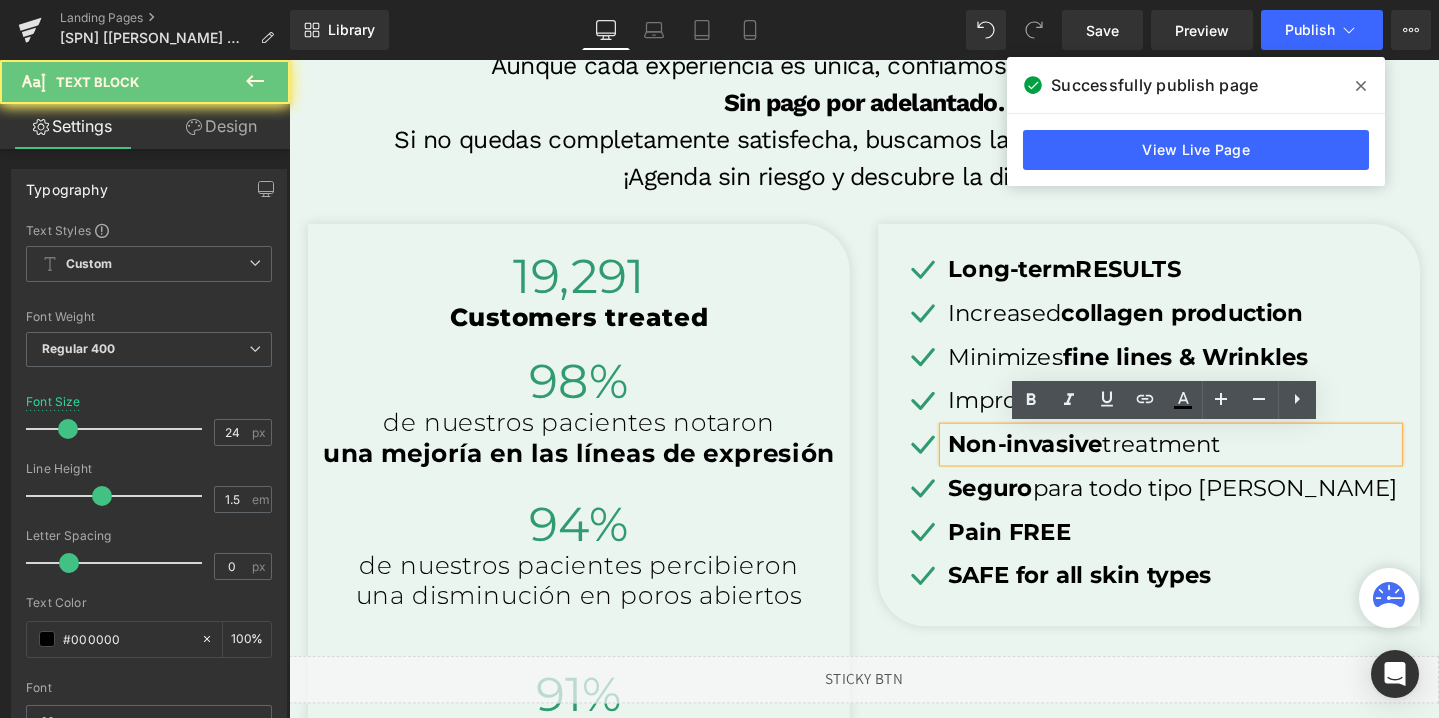 click on "Non-invasive  treatment" at bounding box center [1219, 465] 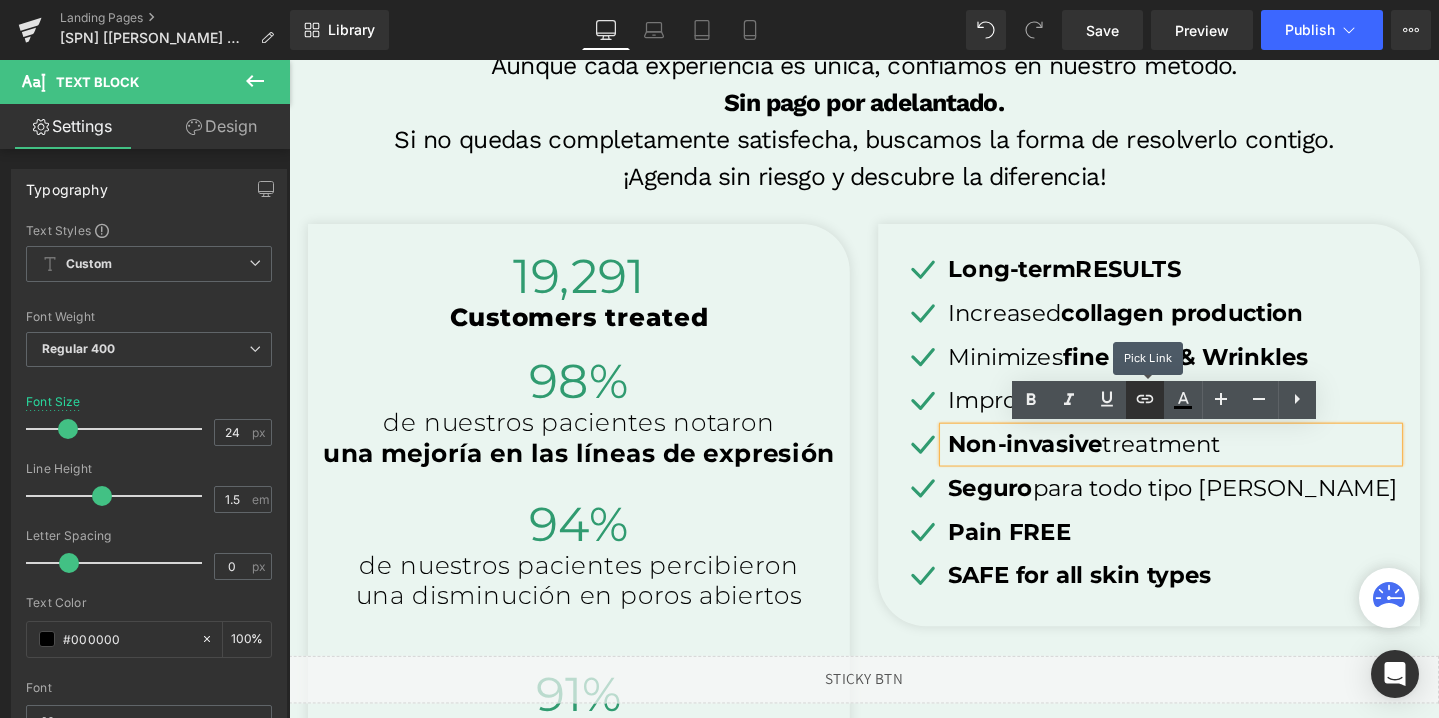 type 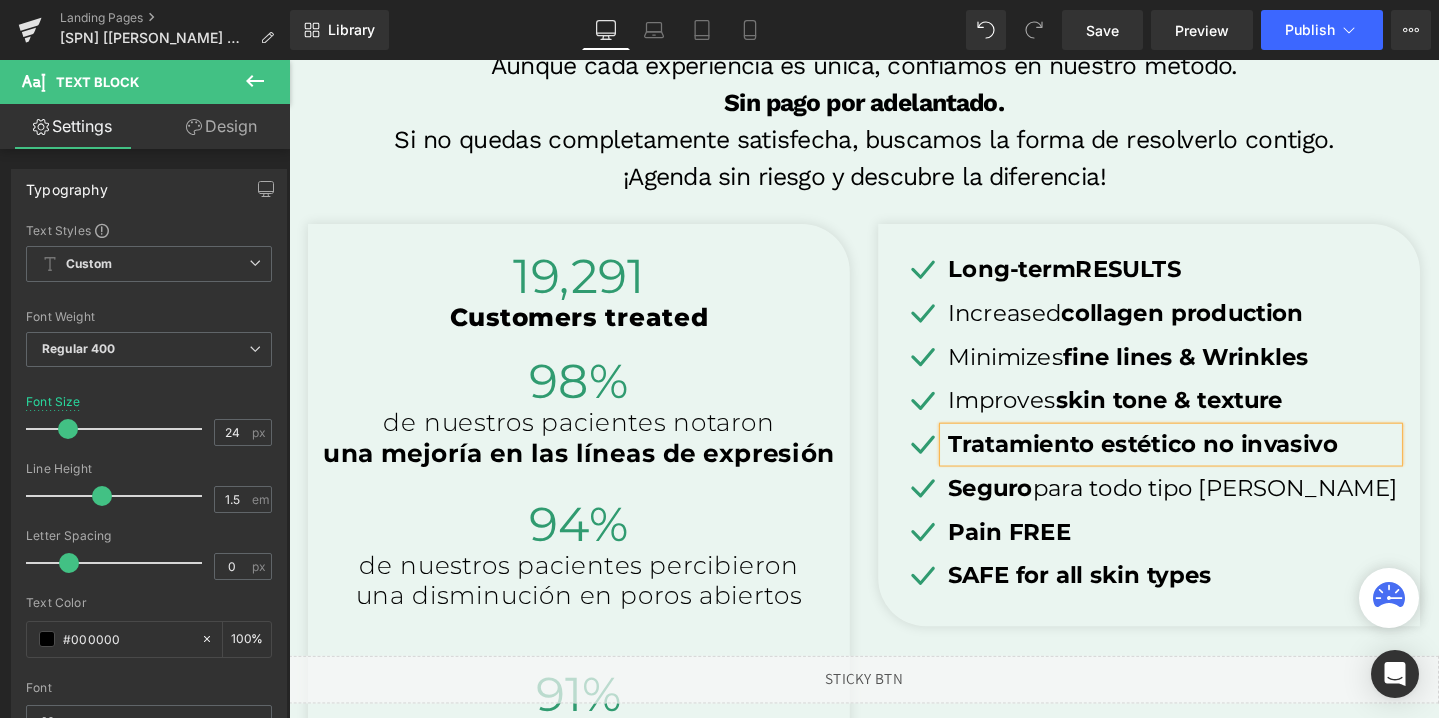 click on "Tratamiento estético no invasivo" at bounding box center [1188, 464] 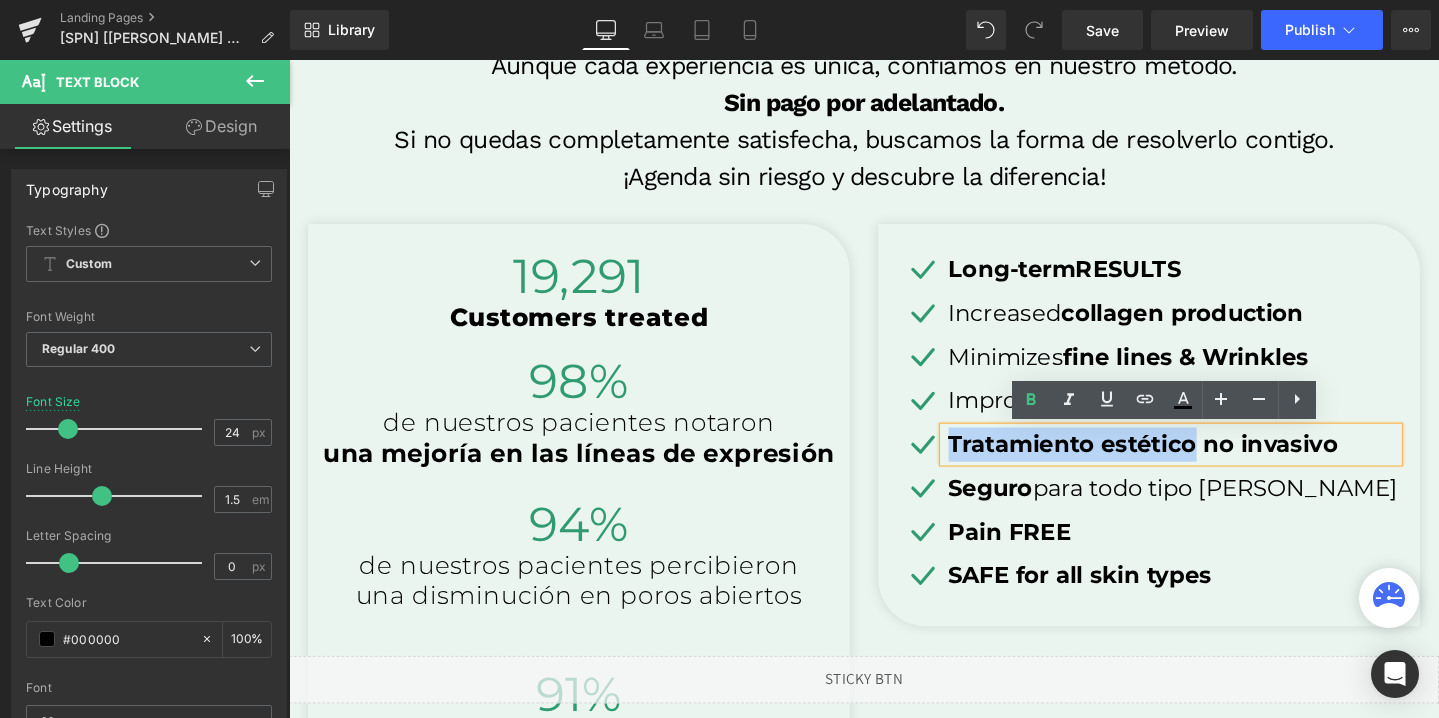 drag, startPoint x: 1271, startPoint y: 462, endPoint x: 1010, endPoint y: 473, distance: 261.2317 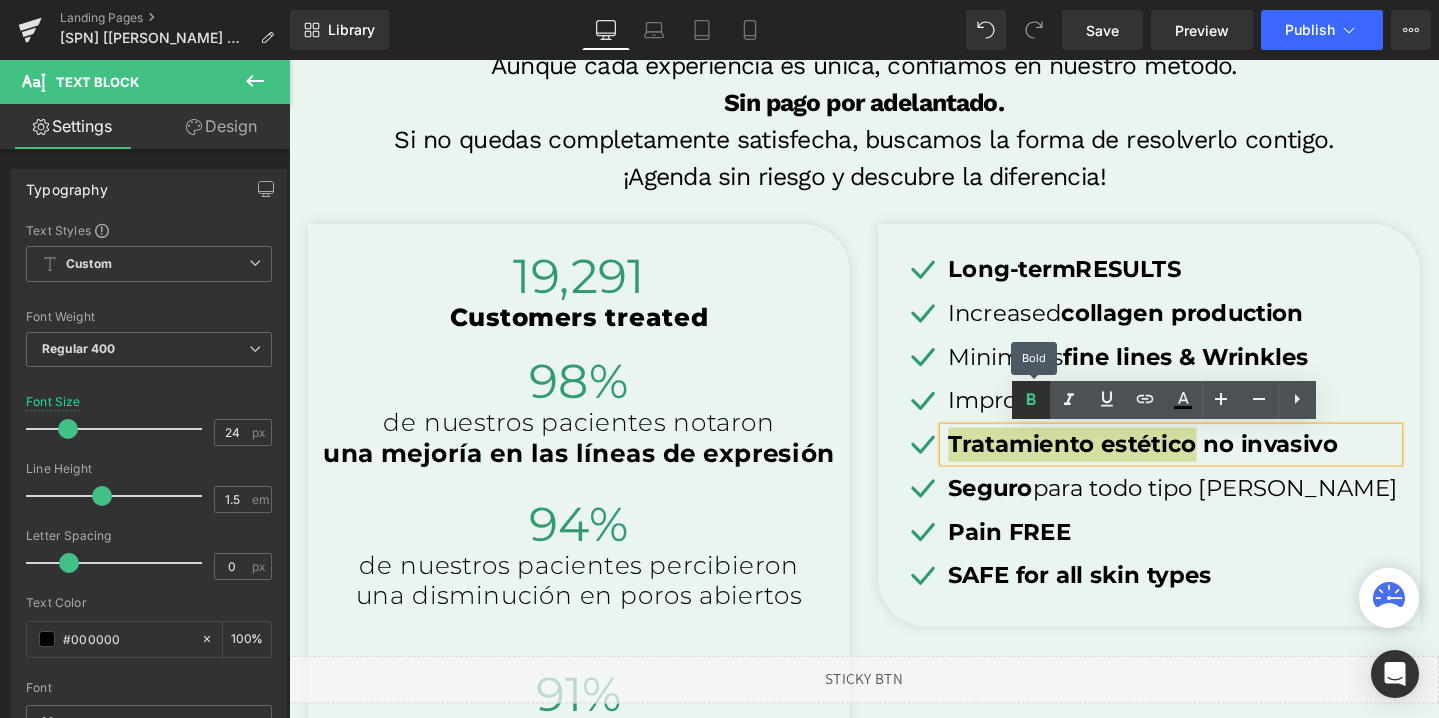 click 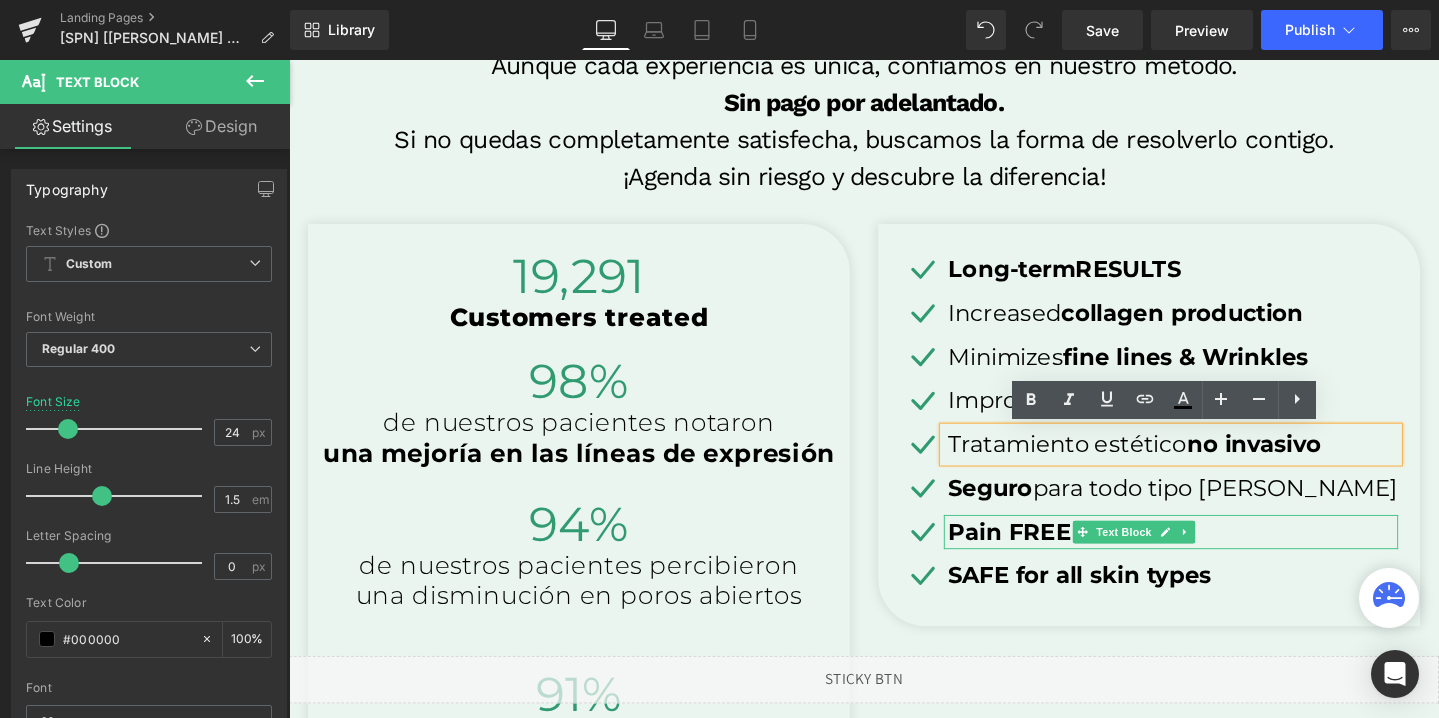 click on "Pain FREE" at bounding box center (1047, 556) 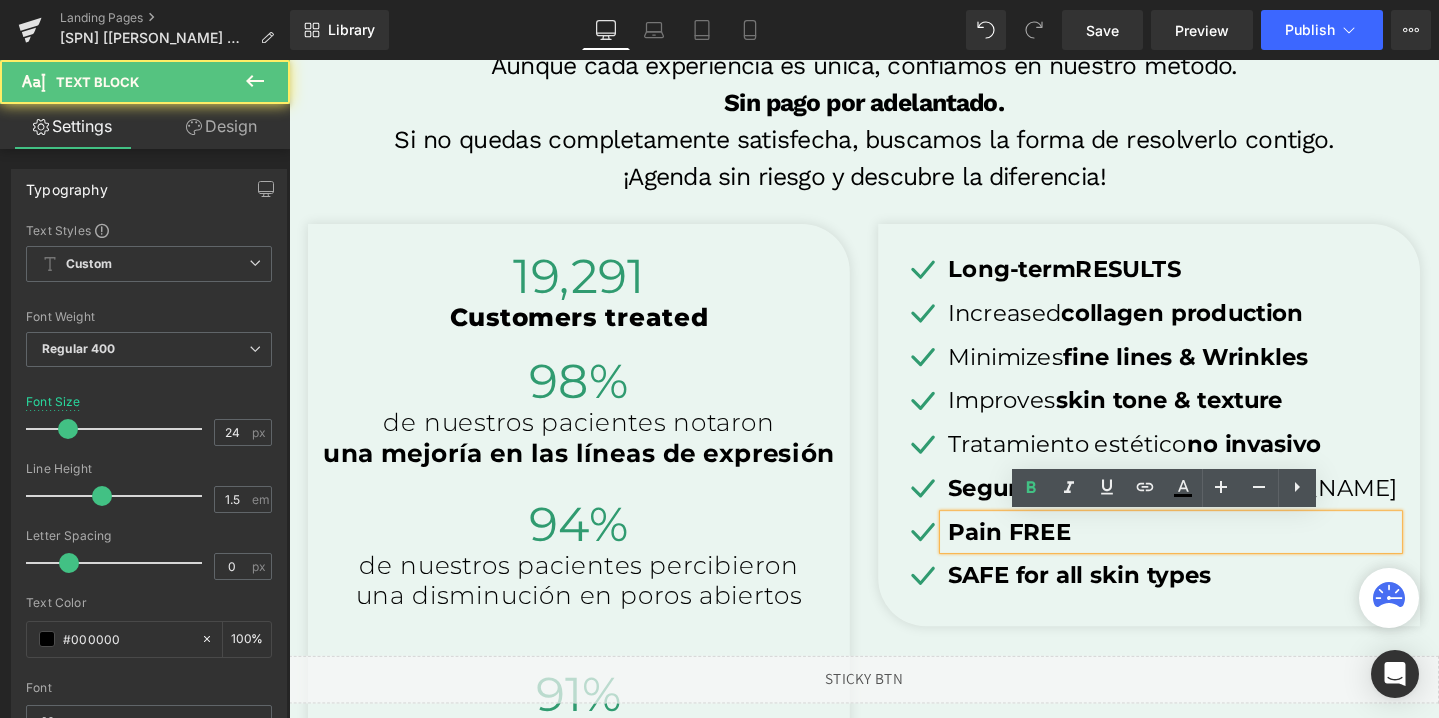 click on "Pain FREE" at bounding box center (1047, 556) 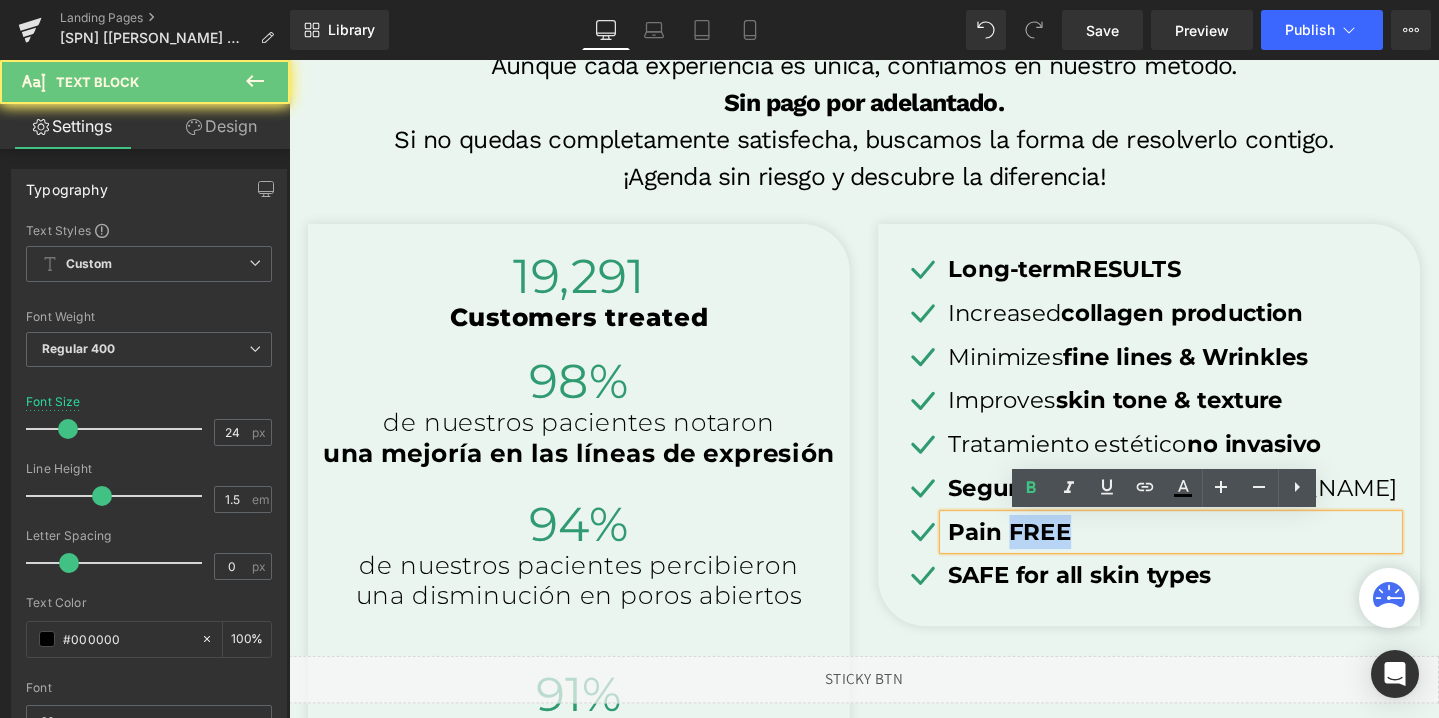 click on "Pain FREE" at bounding box center [1047, 556] 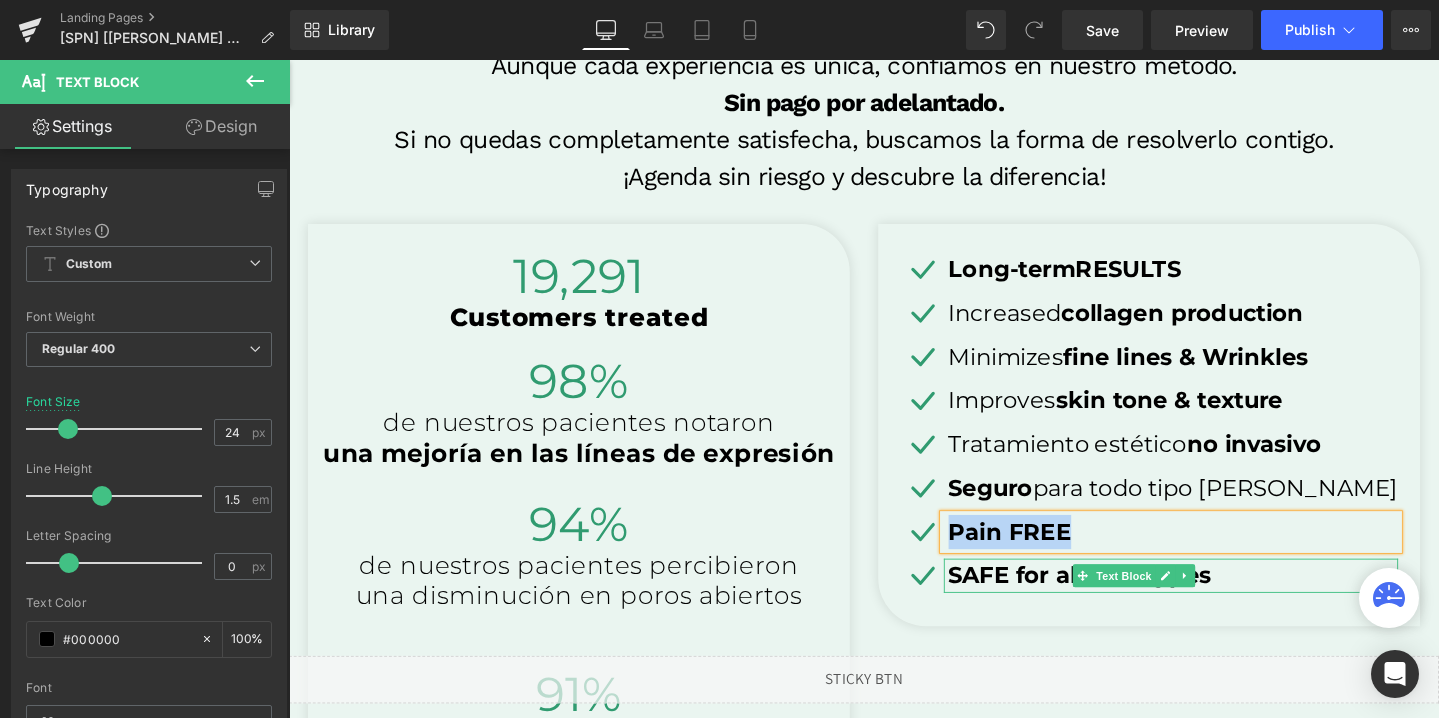 click on "SAFE for all skin types" at bounding box center [1121, 602] 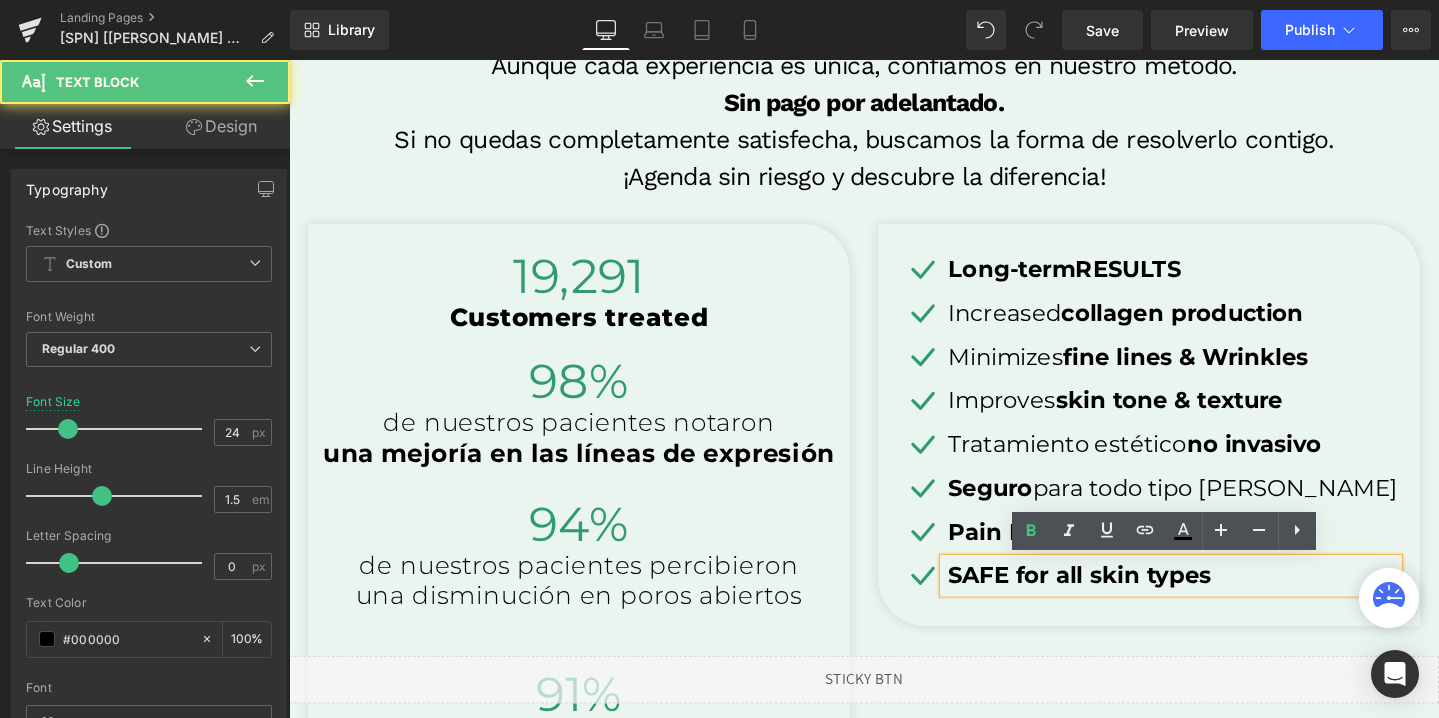 click on "SAFE for all skin types" at bounding box center [1121, 602] 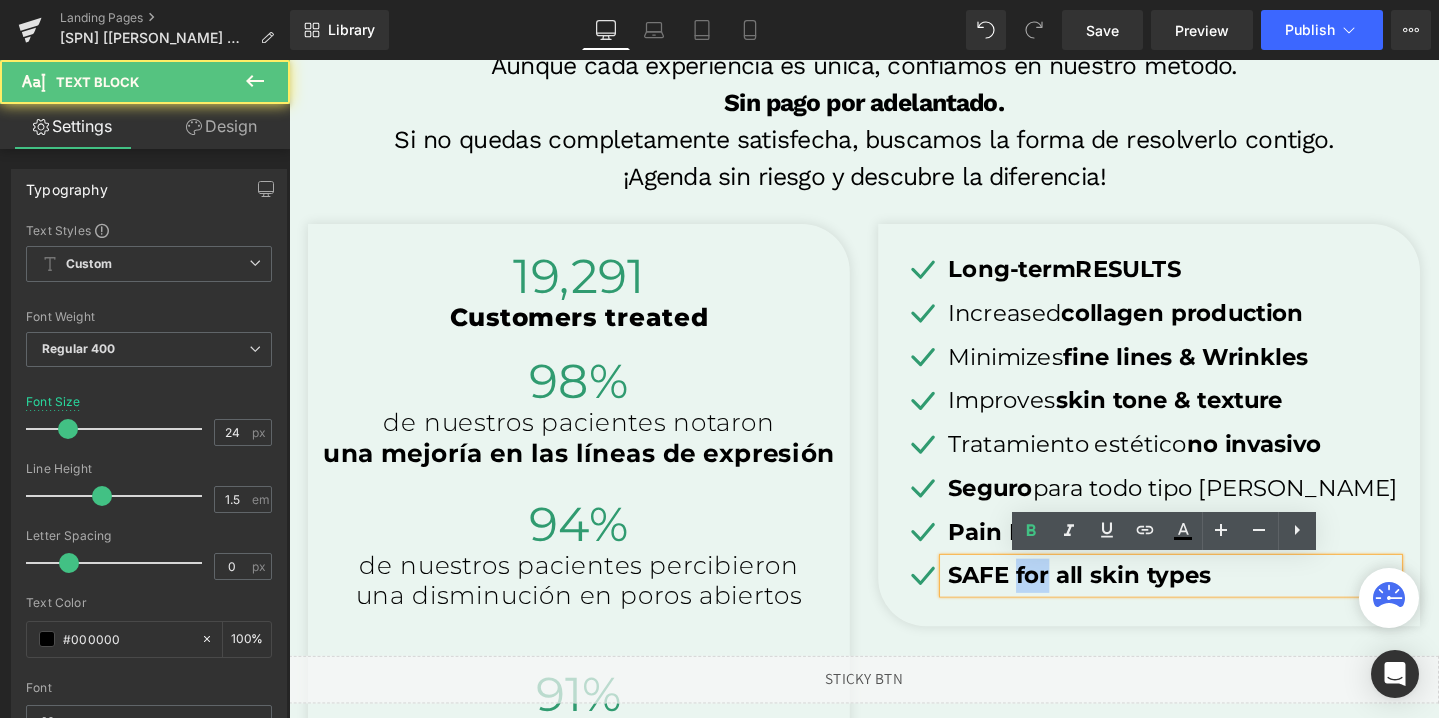 click on "SAFE for all skin types" at bounding box center [1121, 602] 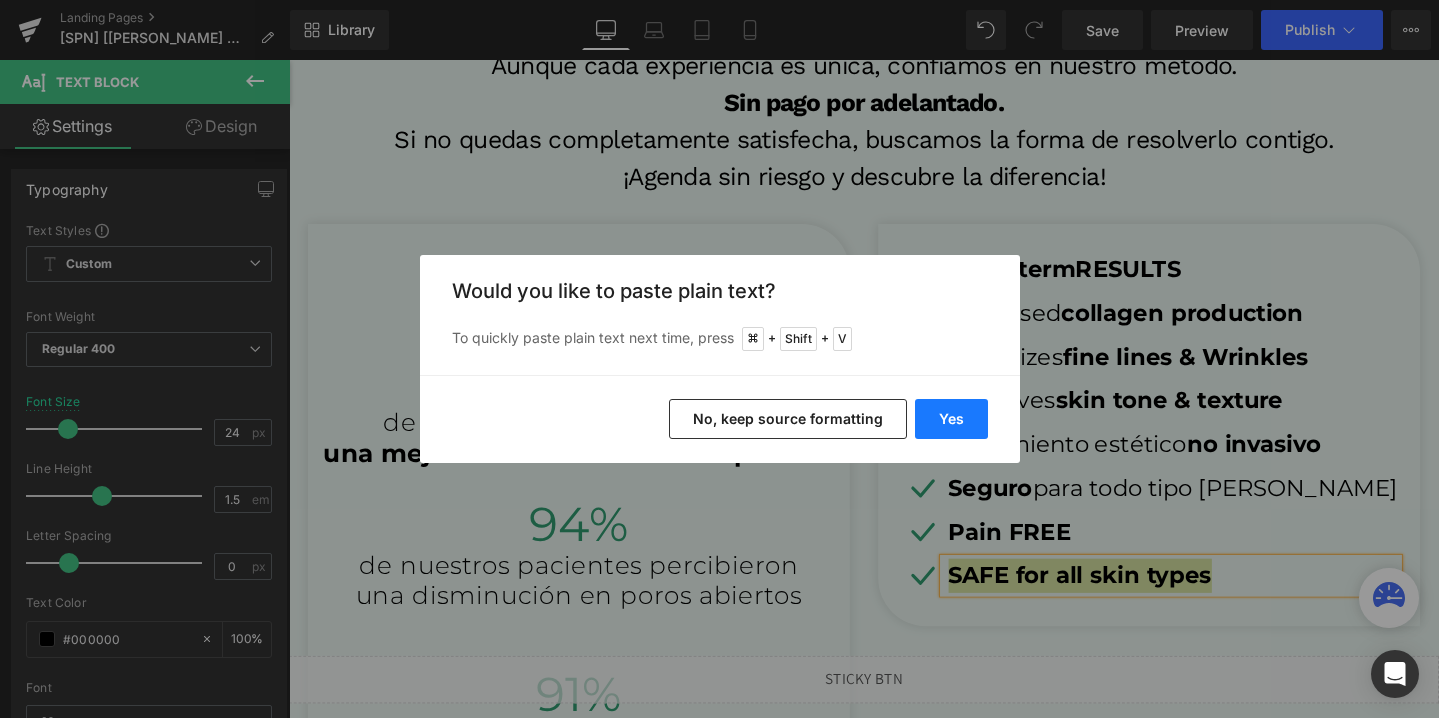 click on "Yes" at bounding box center (951, 419) 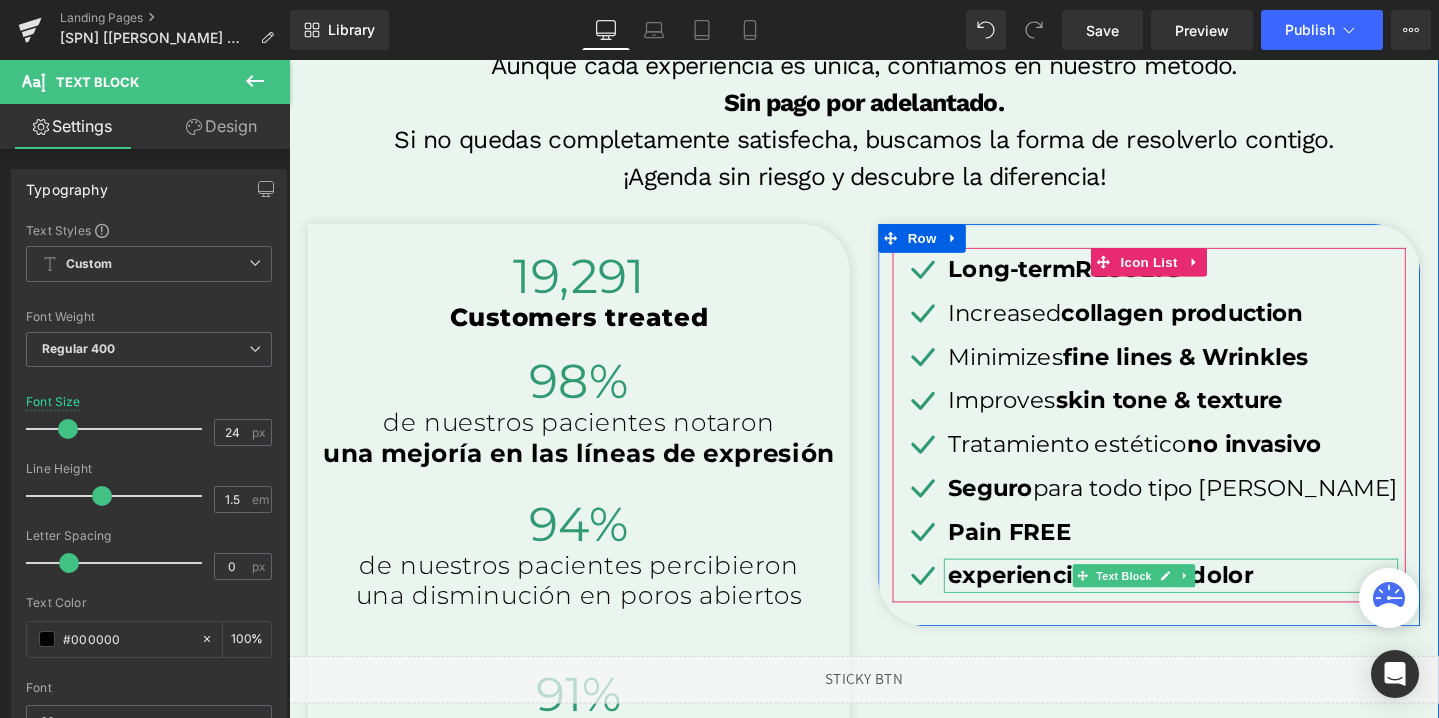 click on "experiencia libre de dolor" at bounding box center [1143, 602] 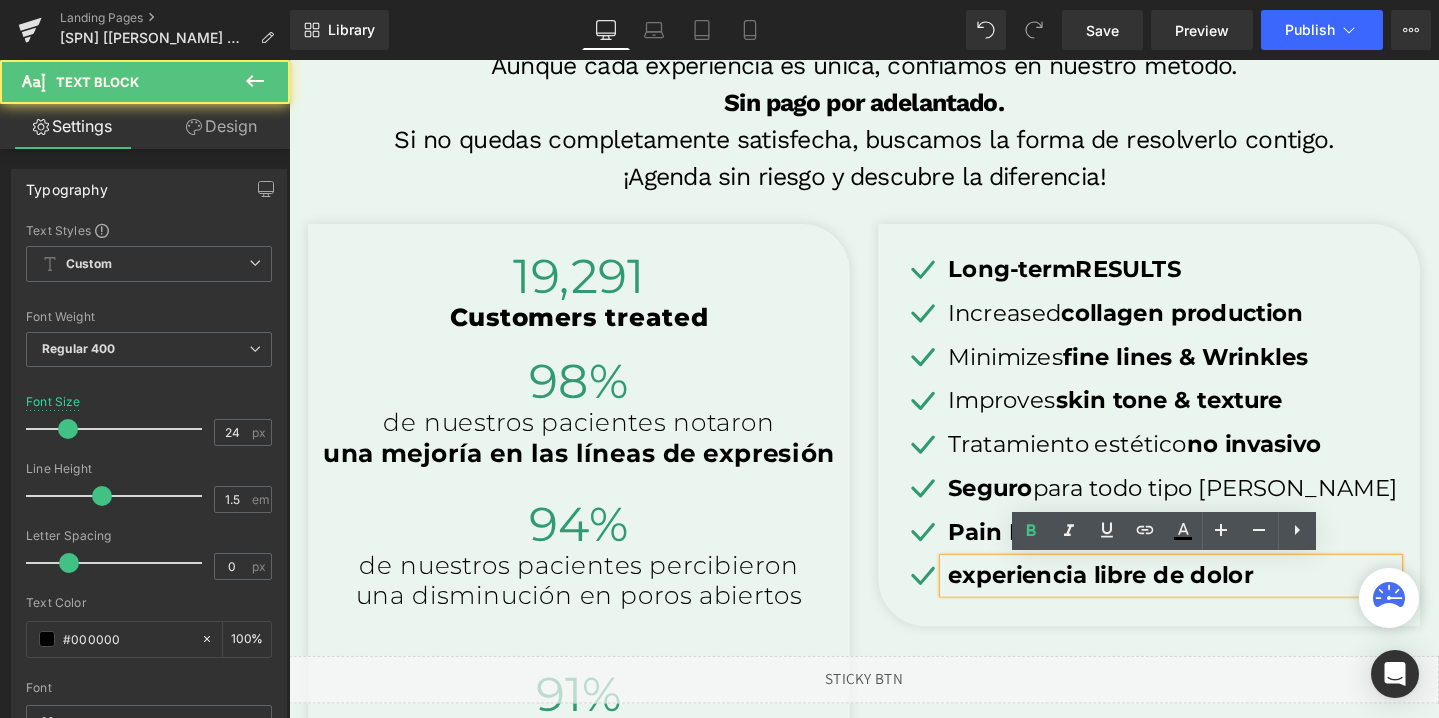 click on "experiencia libre de dolor" at bounding box center (1143, 602) 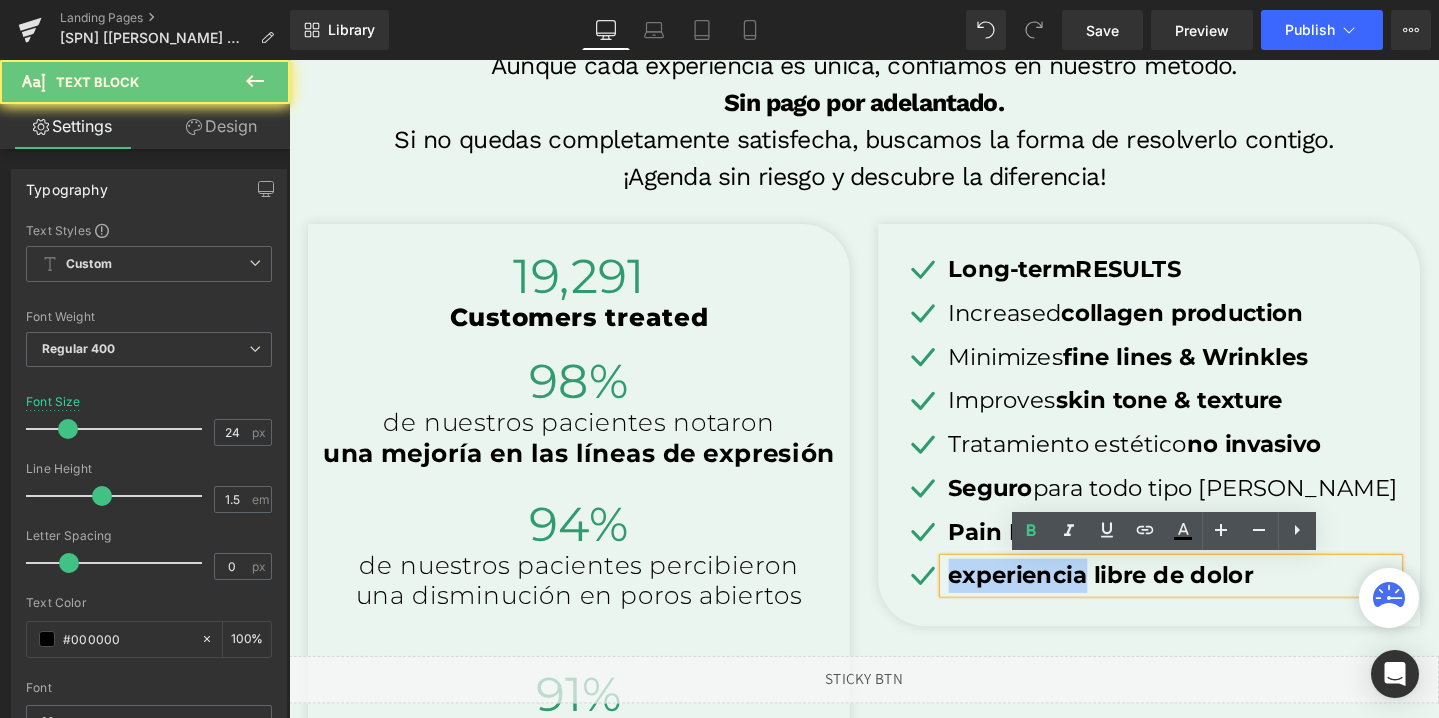 click on "experiencia libre de dolor" at bounding box center [1143, 602] 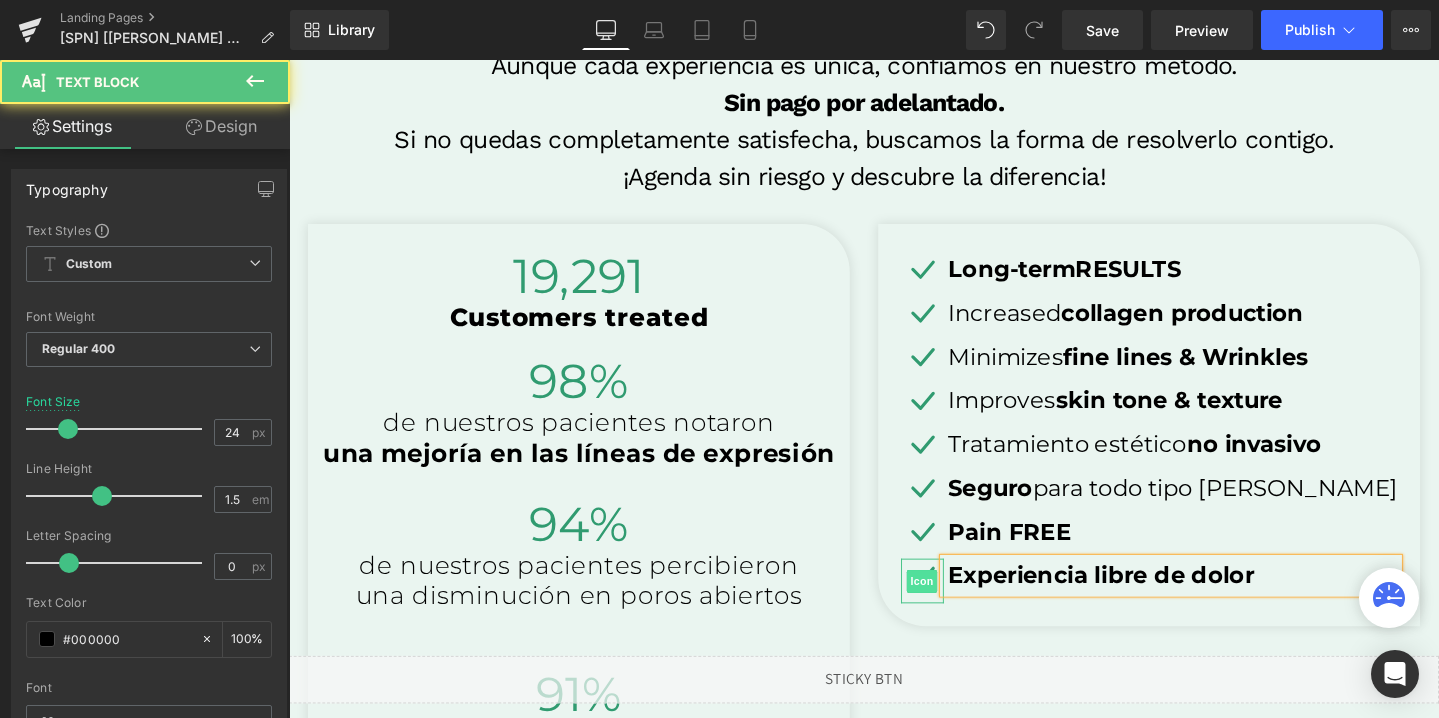 drag, startPoint x: 1173, startPoint y: 603, endPoint x: 997, endPoint y: 609, distance: 176.10225 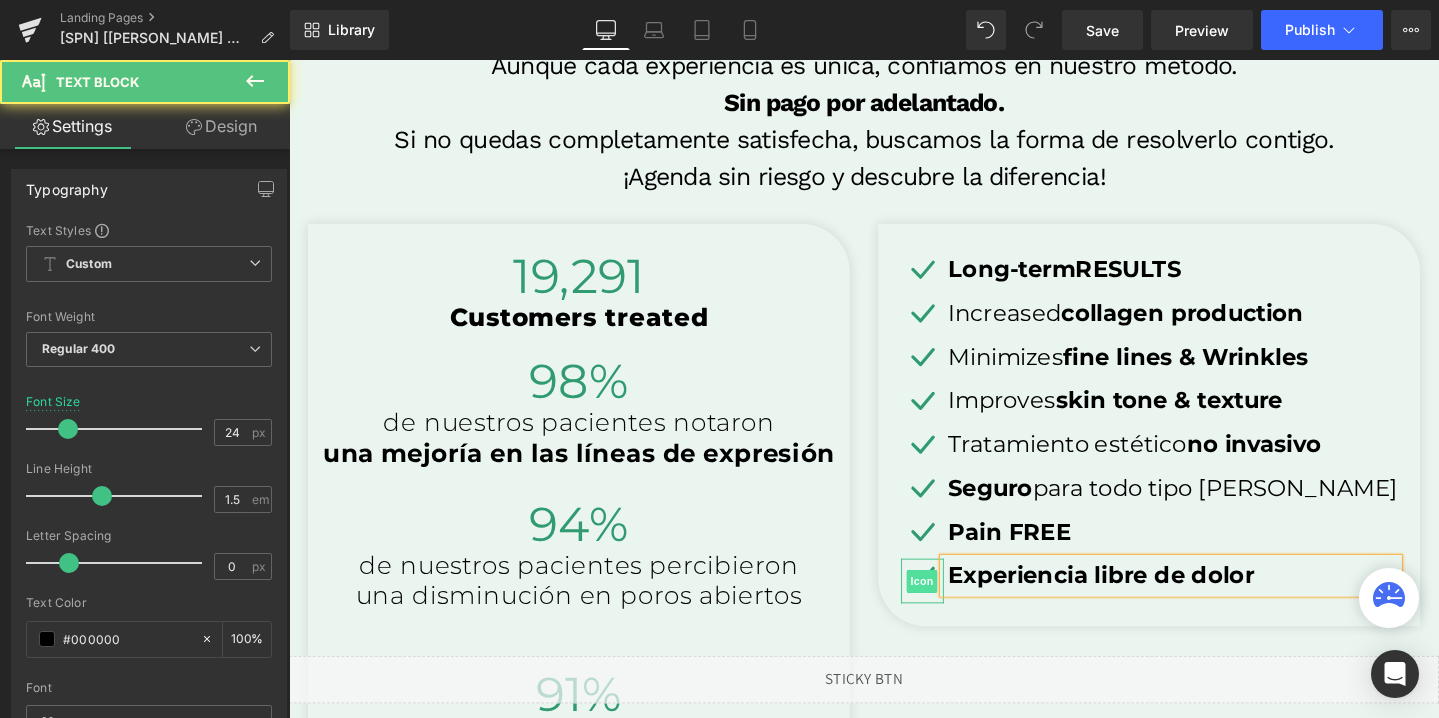 click on "Icon
Experiencia libre de dolor  Text Block" at bounding box center (1194, 603) 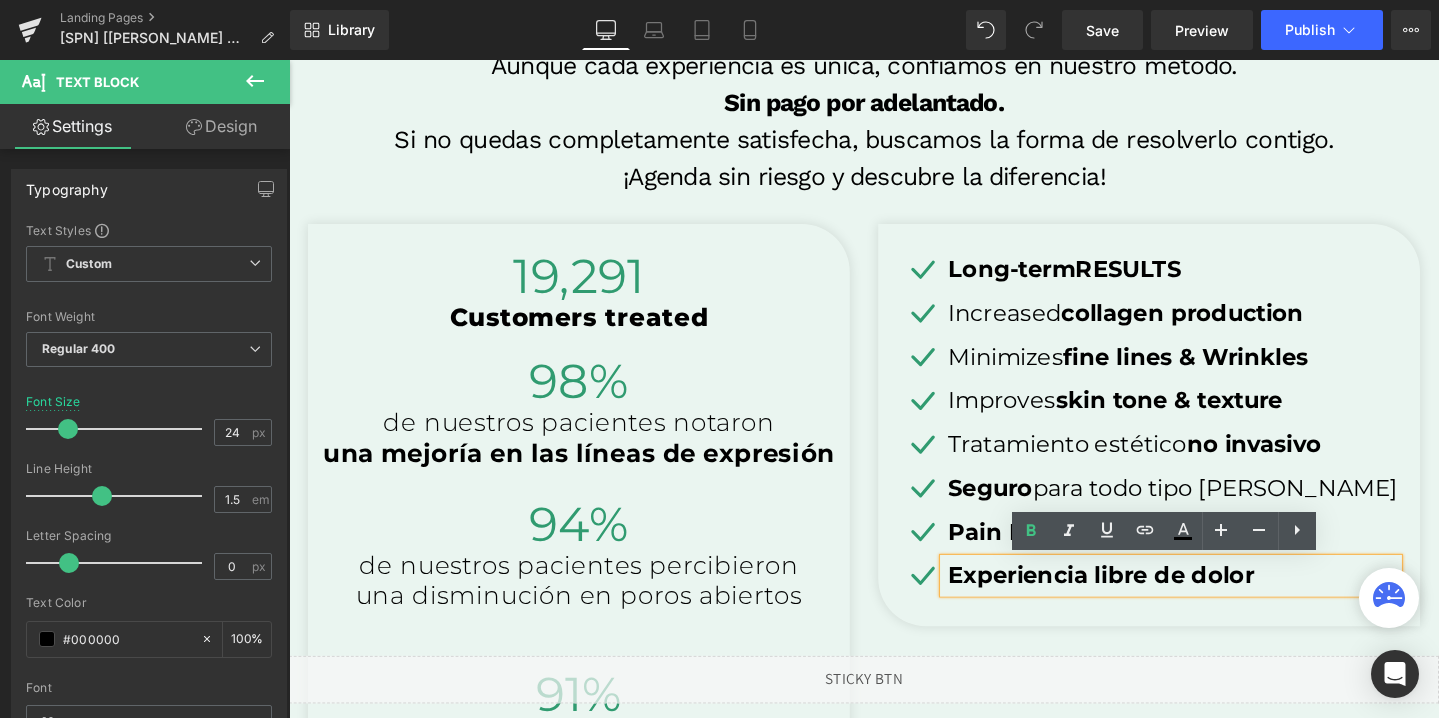 click on "Experiencia libre de dolor" at bounding box center (1144, 602) 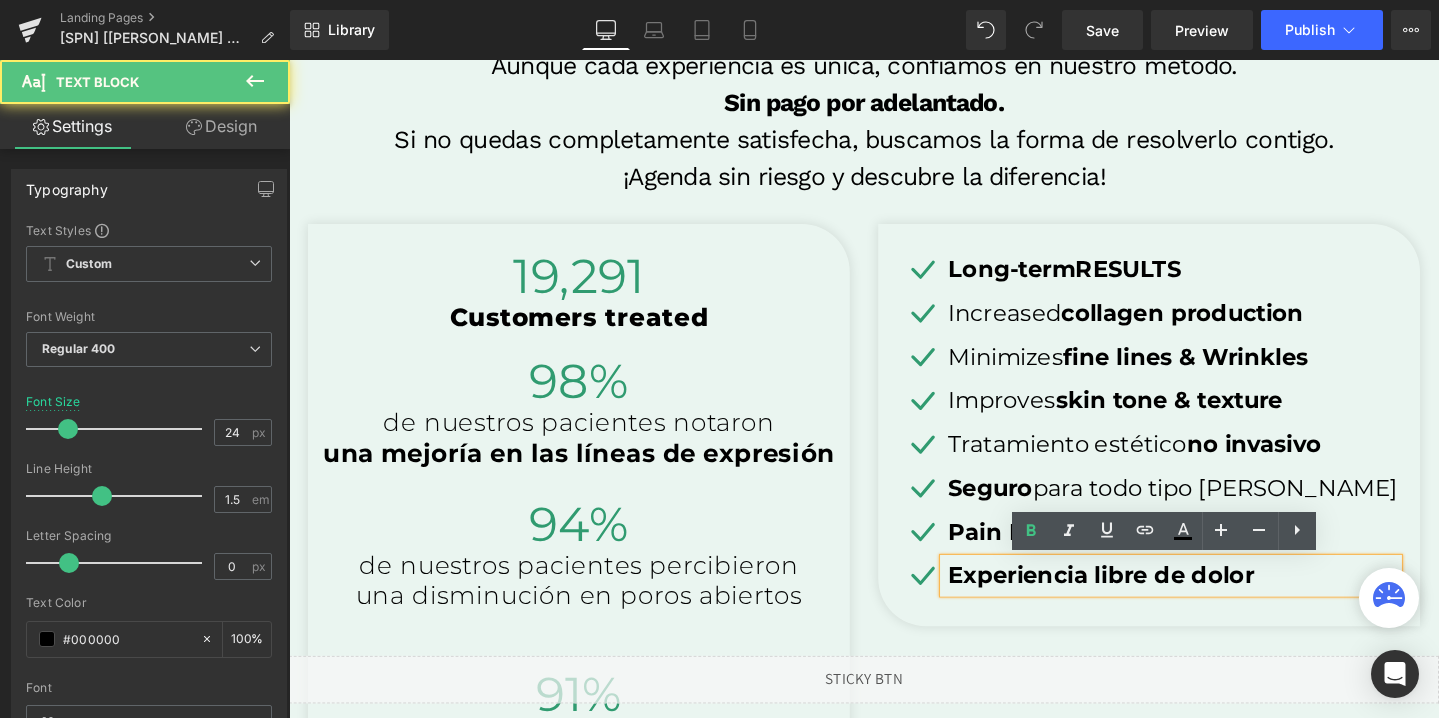 drag, startPoint x: 1161, startPoint y: 604, endPoint x: 1014, endPoint y: 604, distance: 147 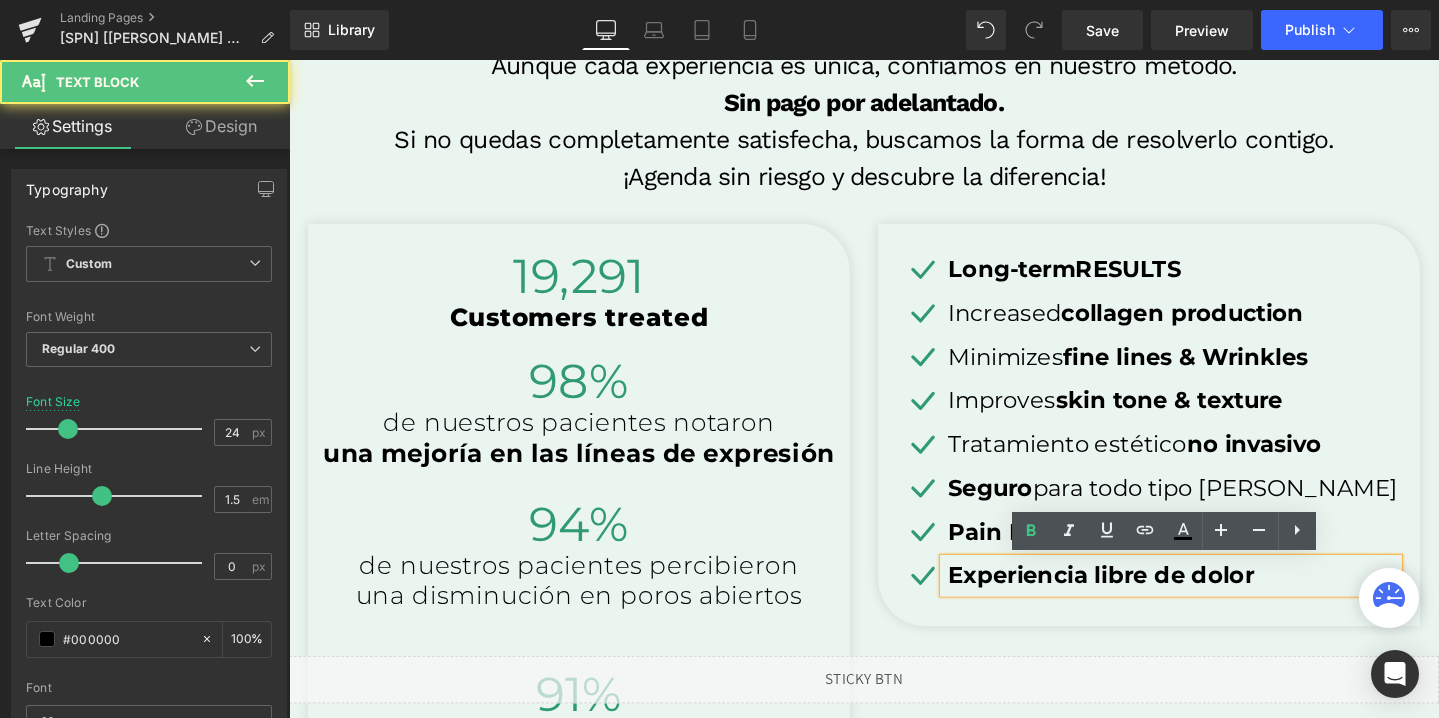 click on "Experiencia libre de dolor" at bounding box center [1217, 603] 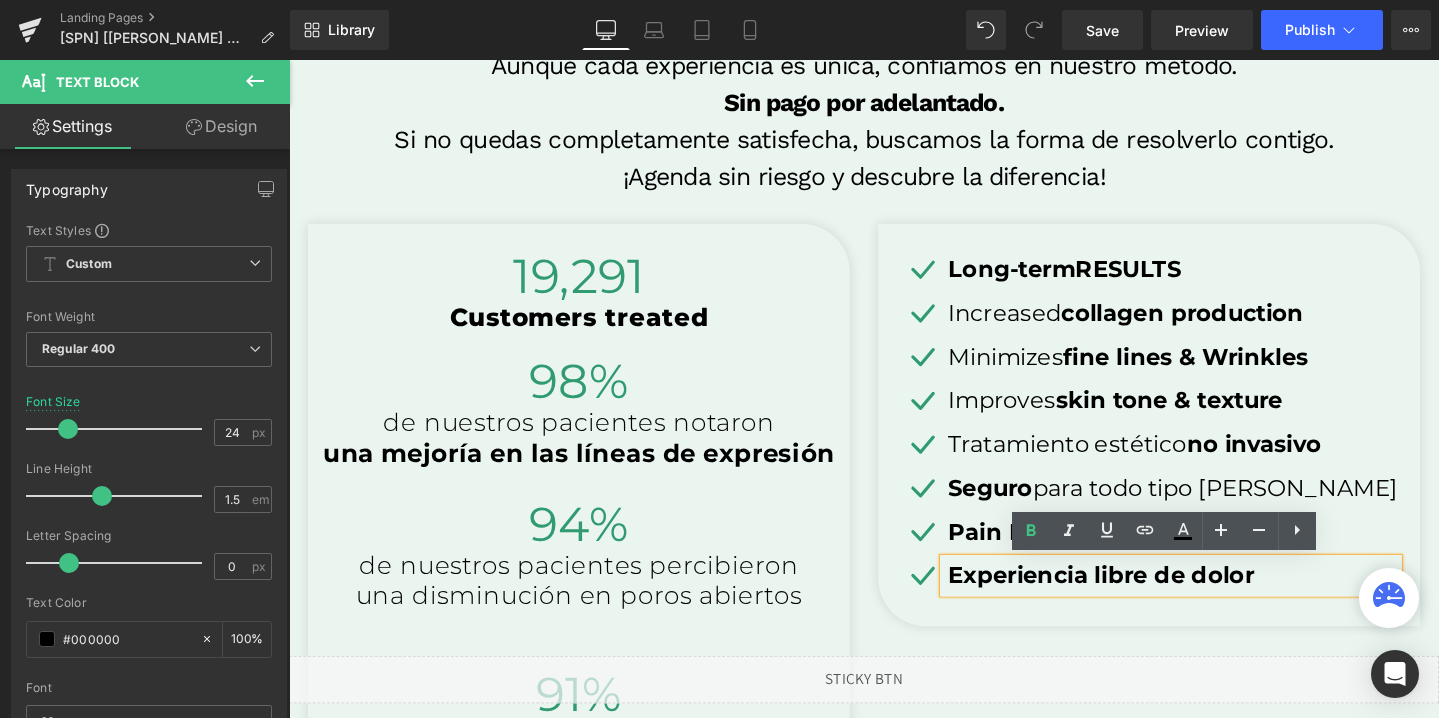 click on "Experiencia libre de dolor" at bounding box center [1144, 602] 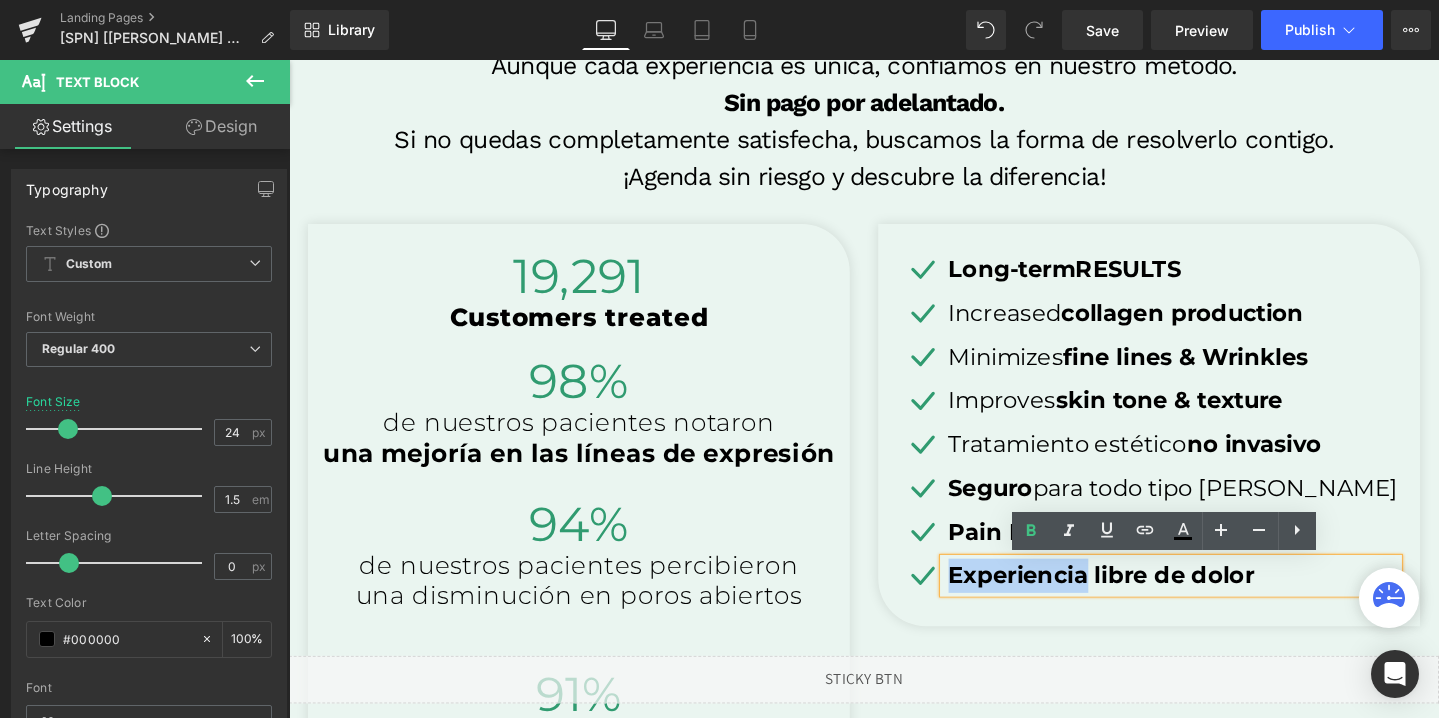 drag, startPoint x: 1027, startPoint y: 599, endPoint x: 1161, endPoint y: 595, distance: 134.0597 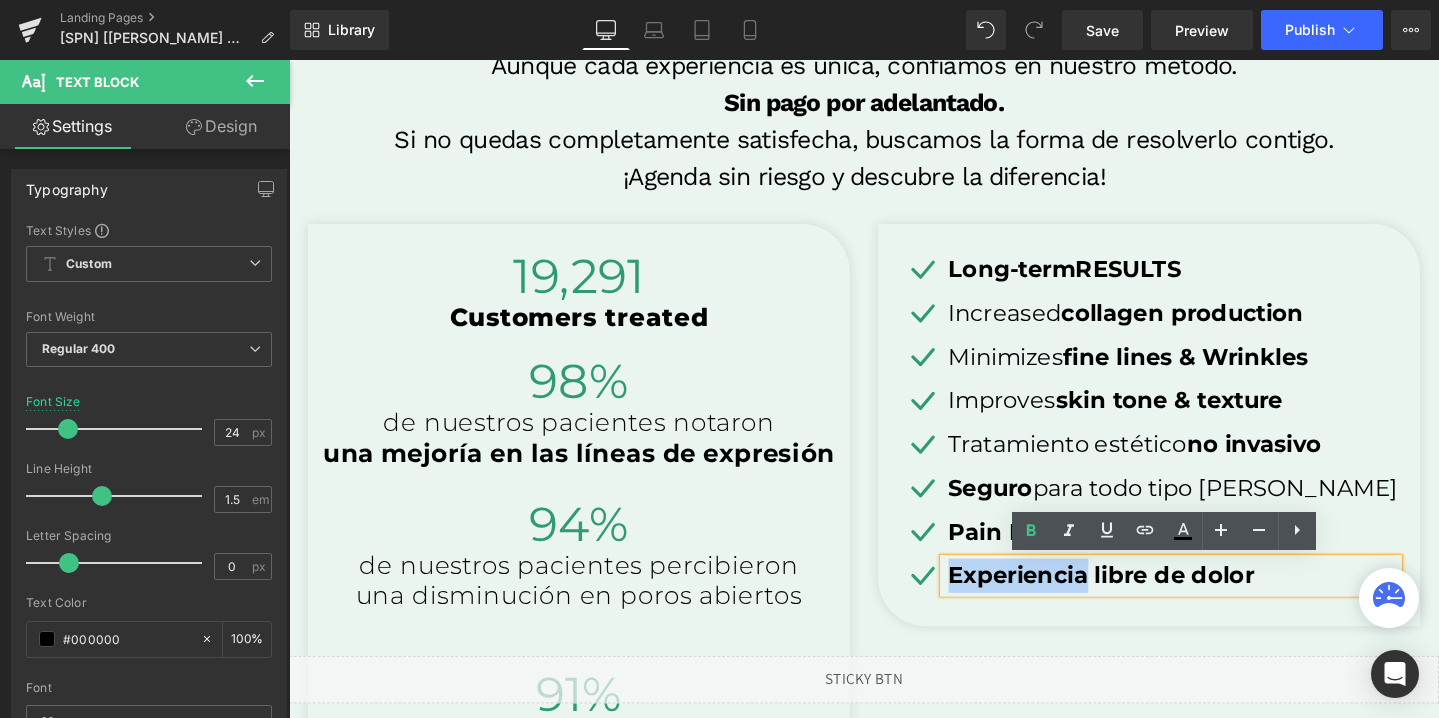 click on "Experiencia libre de dolor" at bounding box center [1144, 602] 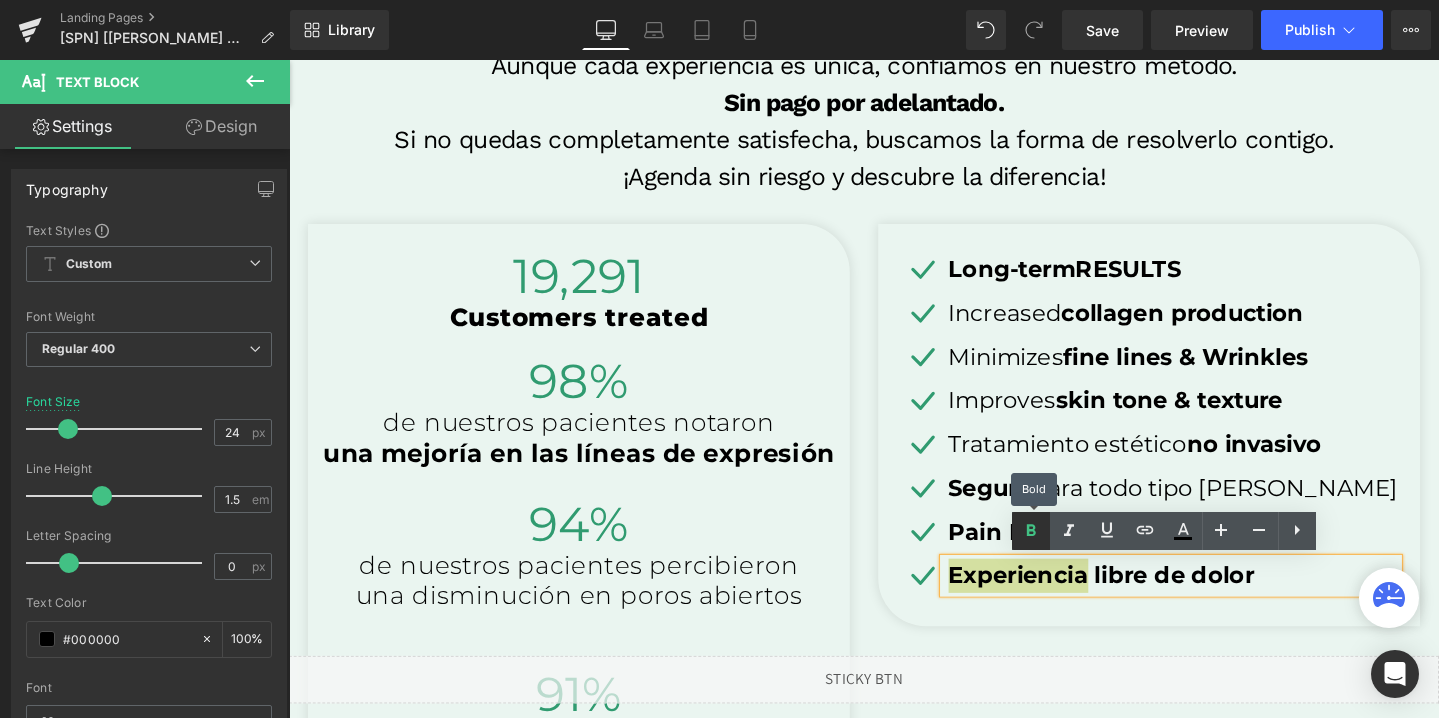 click 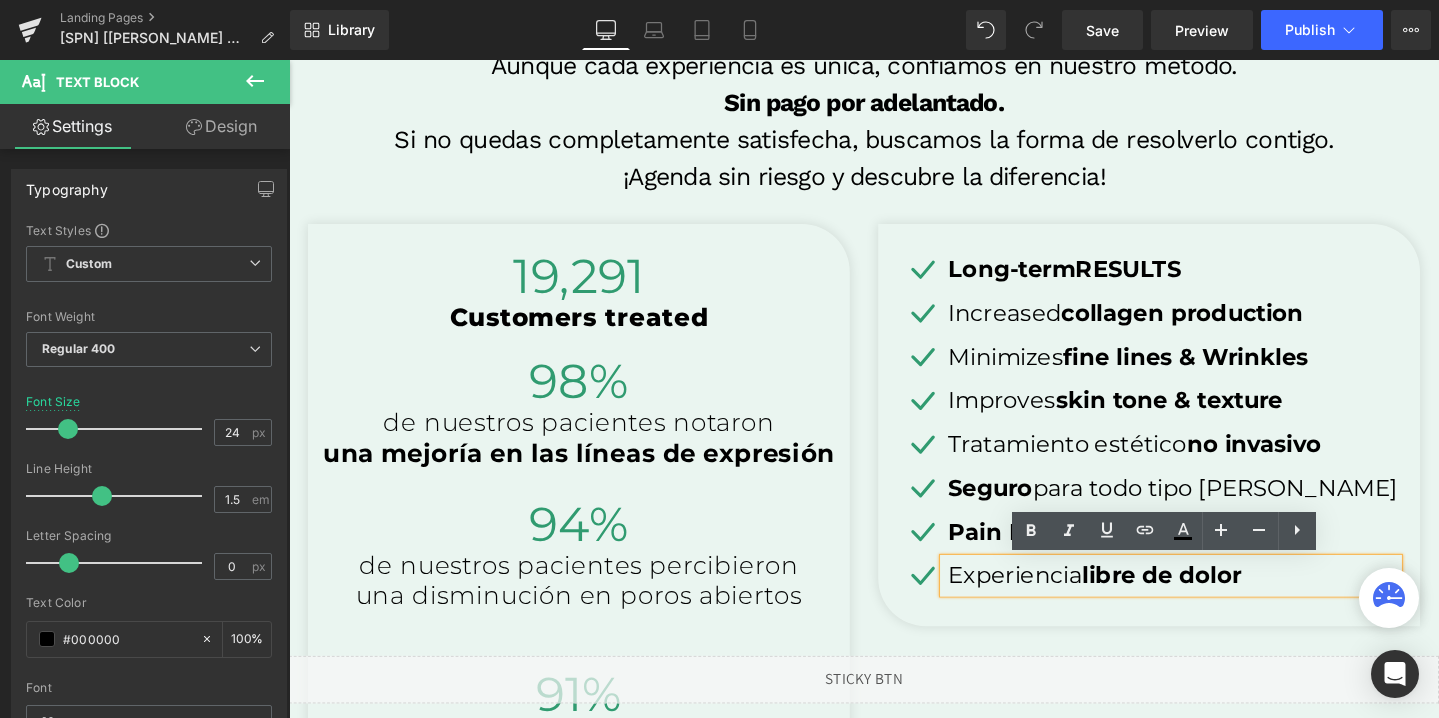 click on "Icon
Long-term  RESULTS Text Block
Icon
Increased  collagen production
Text Block
Icon
Minimizes  fine lines & Wrinkles Text Block
Icon
Improves  skin tone & texture Text Block" at bounding box center [1194, 447] 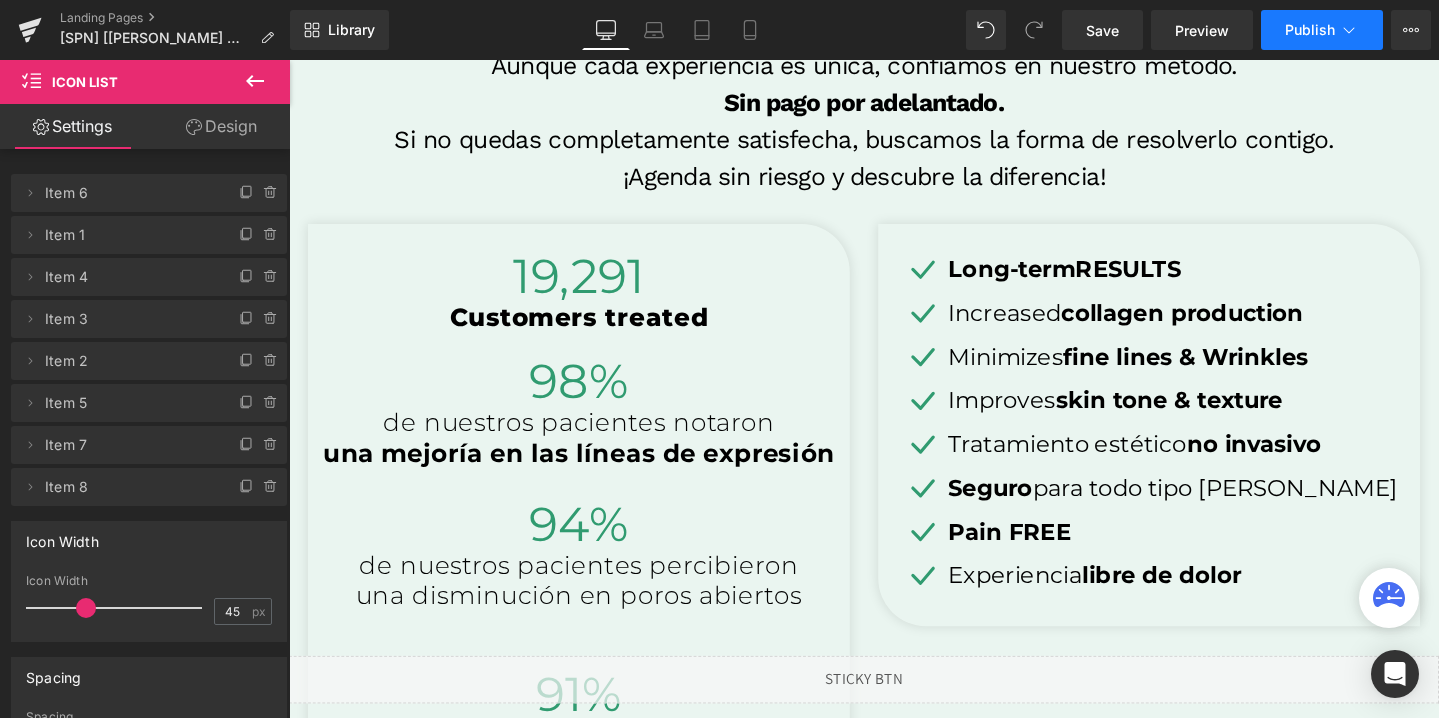click on "Publish" at bounding box center [1310, 30] 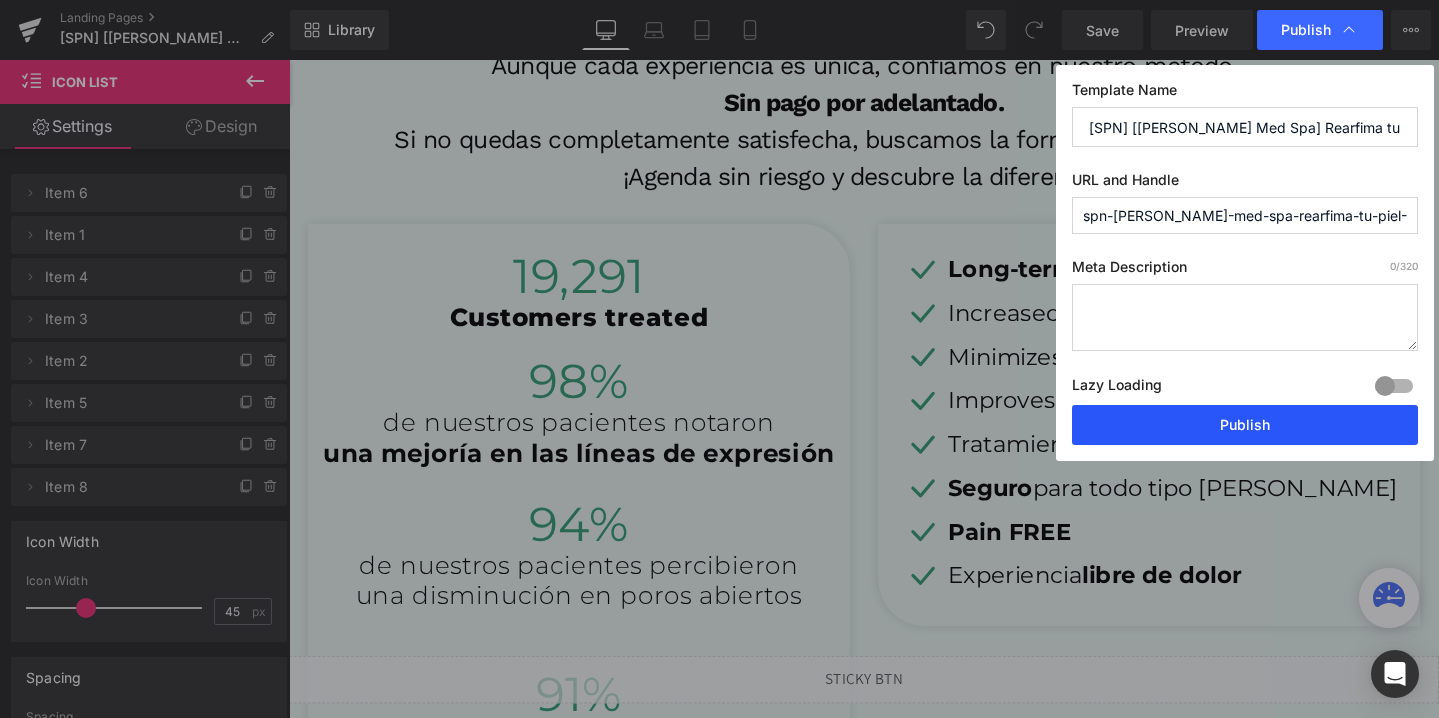 click on "Publish" at bounding box center (1245, 425) 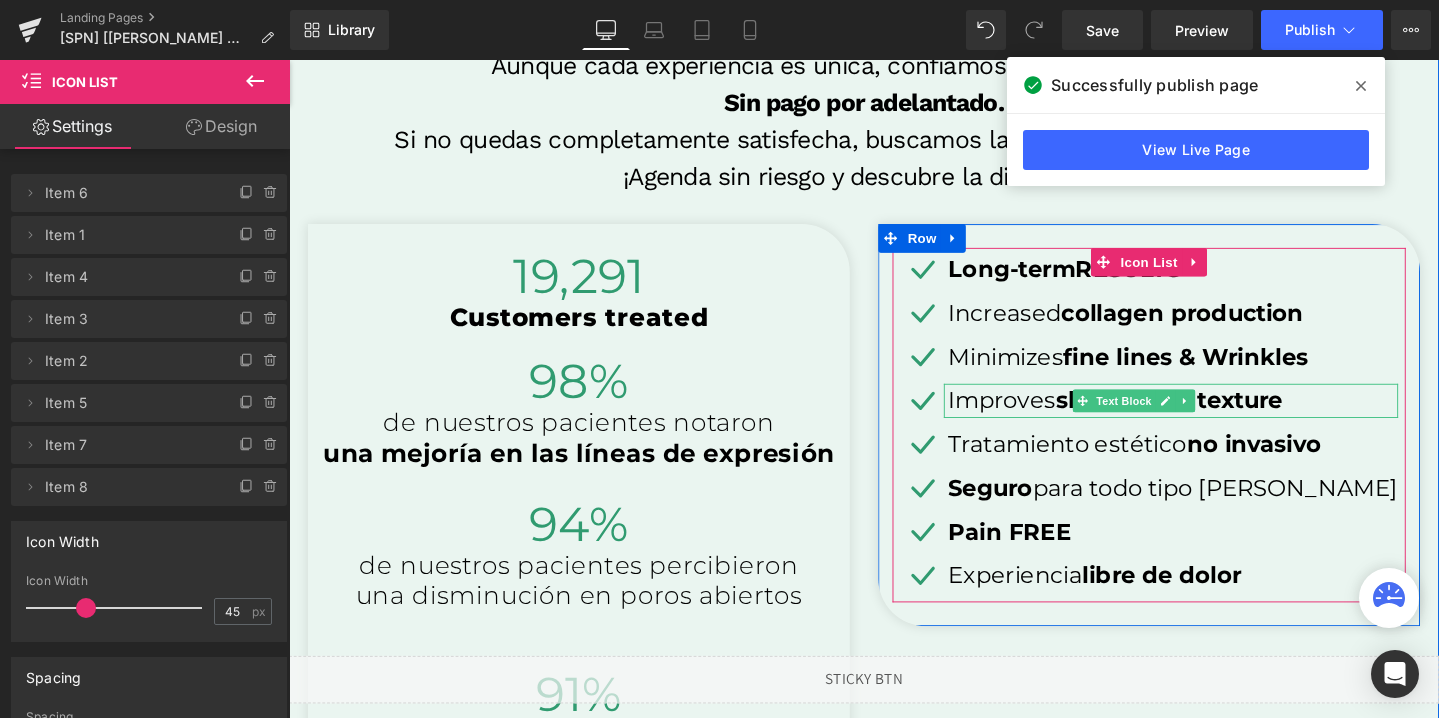 click on "Improves  skin tone & texture" at bounding box center (1219, 419) 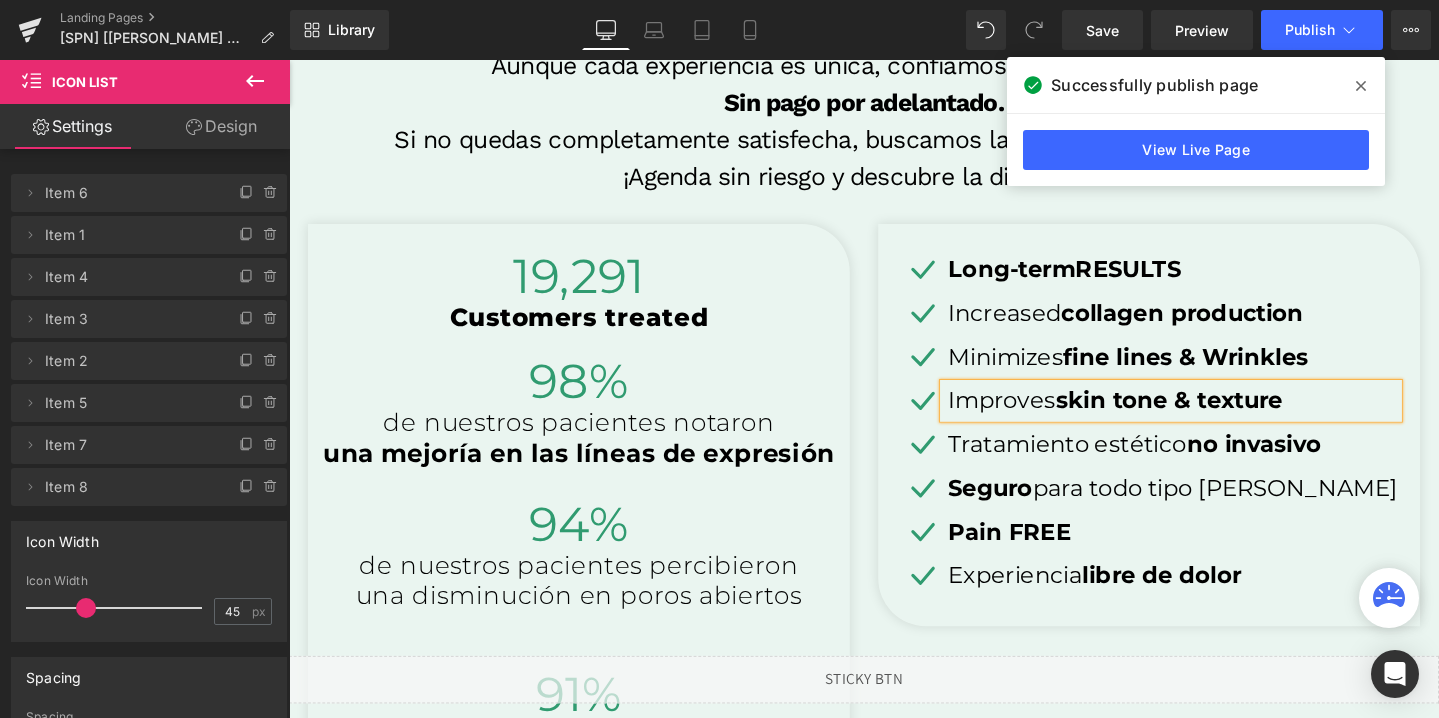 click on "Improves  skin tone & texture" at bounding box center (1219, 419) 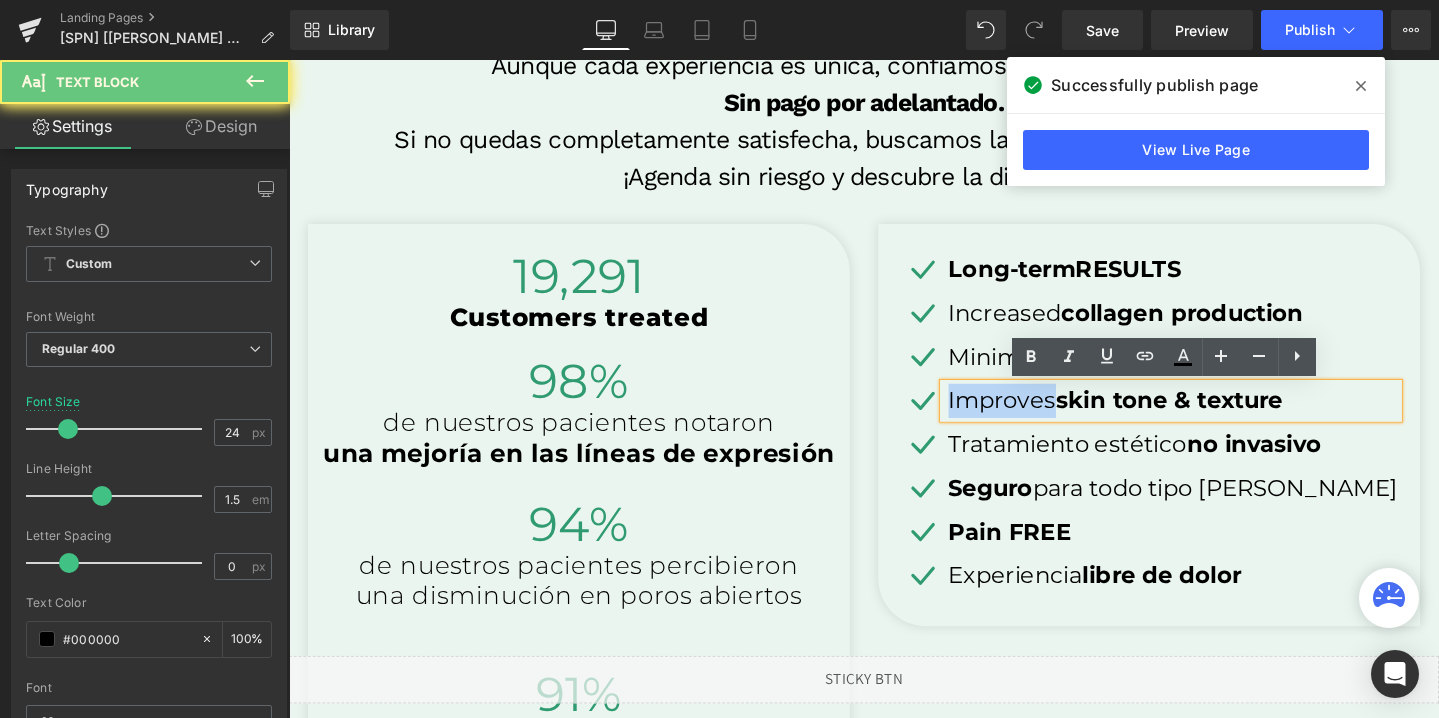 click on "Improves  skin tone & texture" at bounding box center [1219, 419] 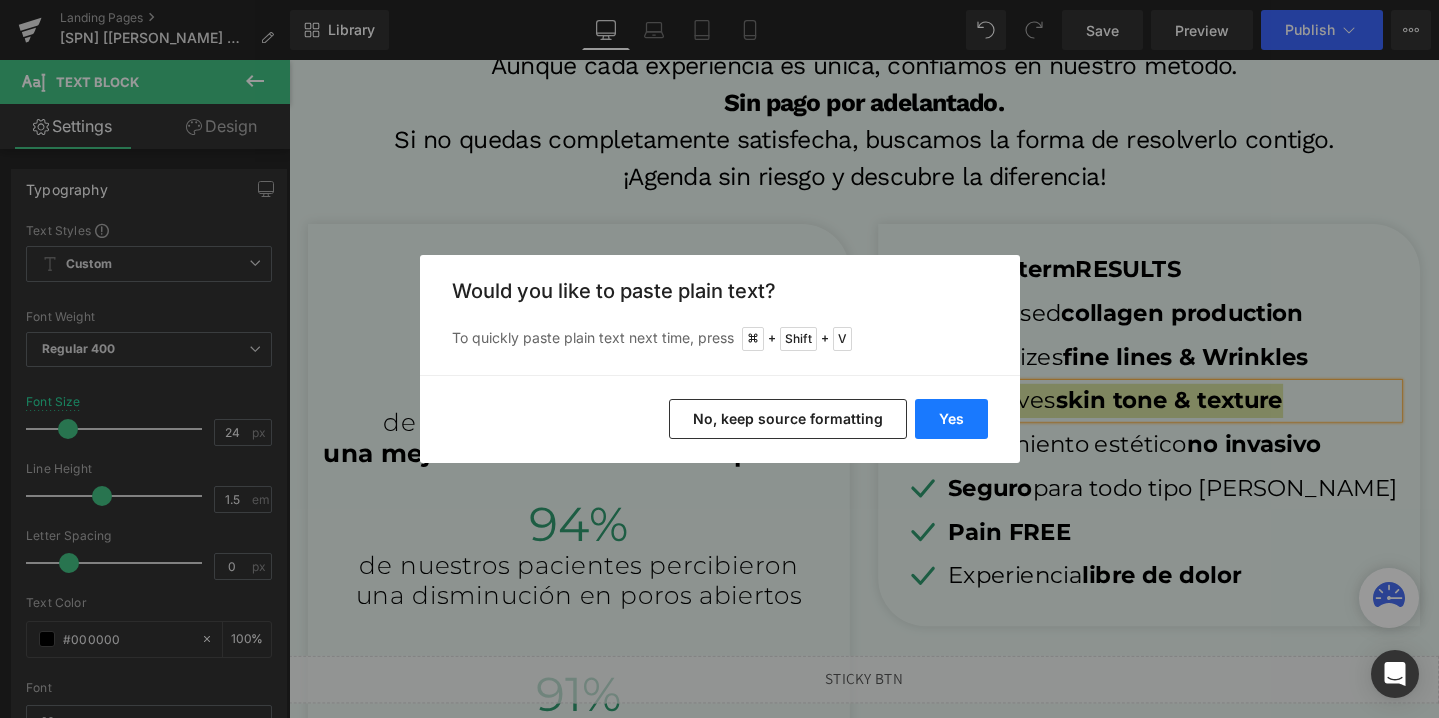 click on "Yes" at bounding box center [951, 419] 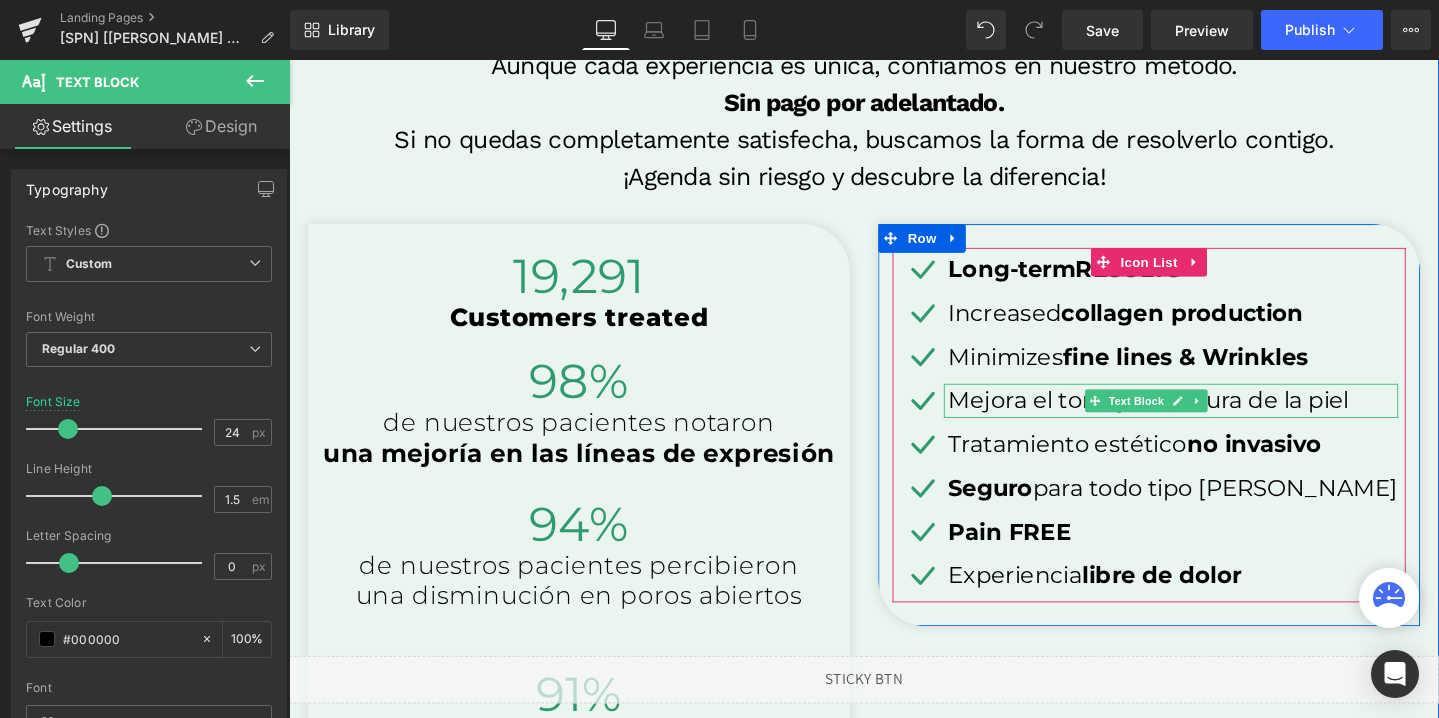 click on "Mejora el tono y la textura de la piel" at bounding box center (1219, 419) 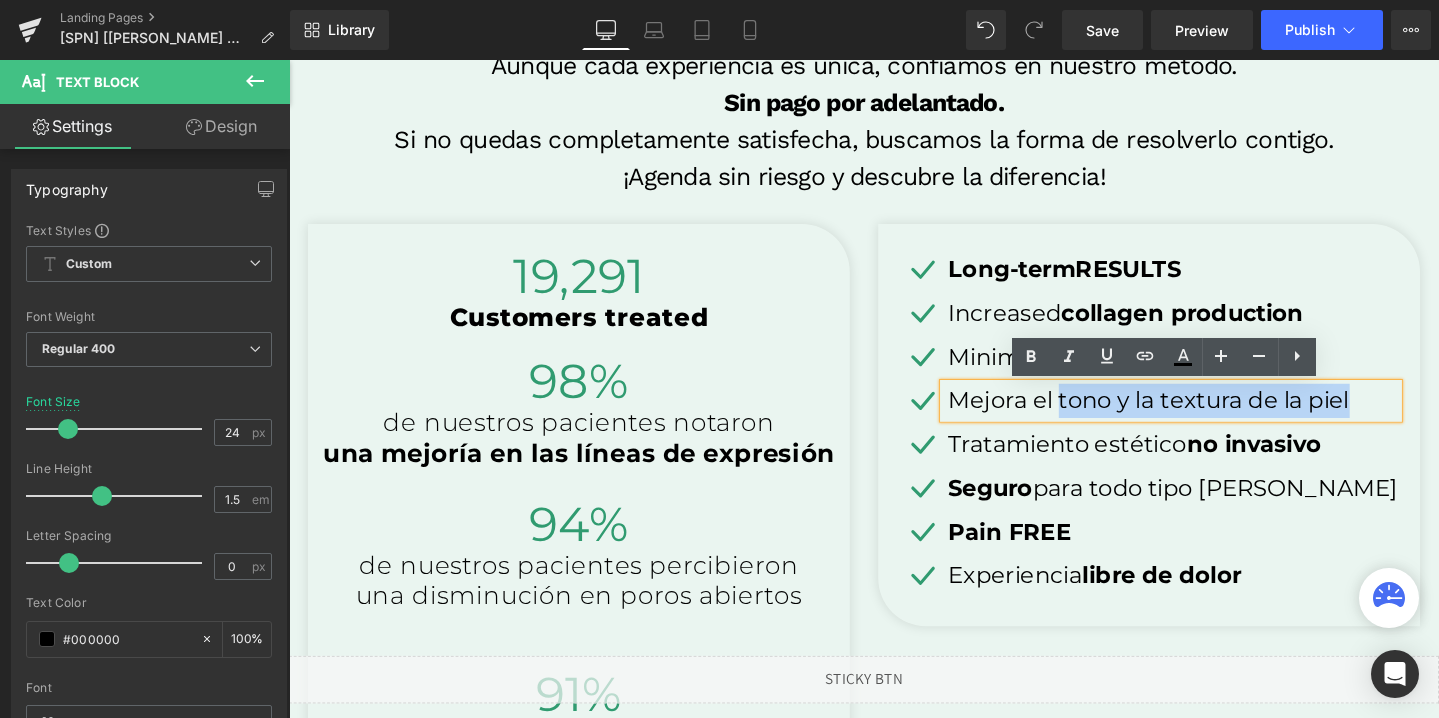 drag, startPoint x: 1123, startPoint y: 421, endPoint x: 1423, endPoint y: 423, distance: 300.00665 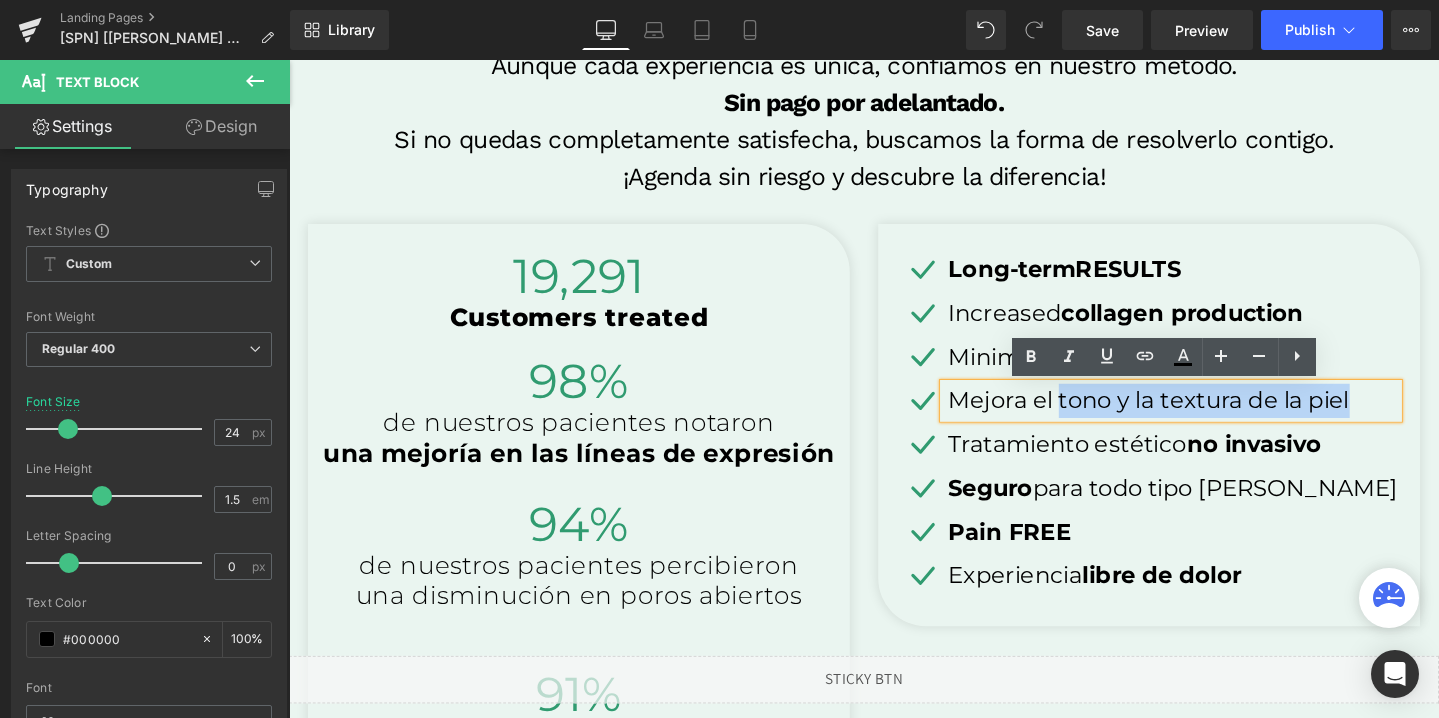click on "Mejora el tono y la textura de la piel" at bounding box center (1219, 419) 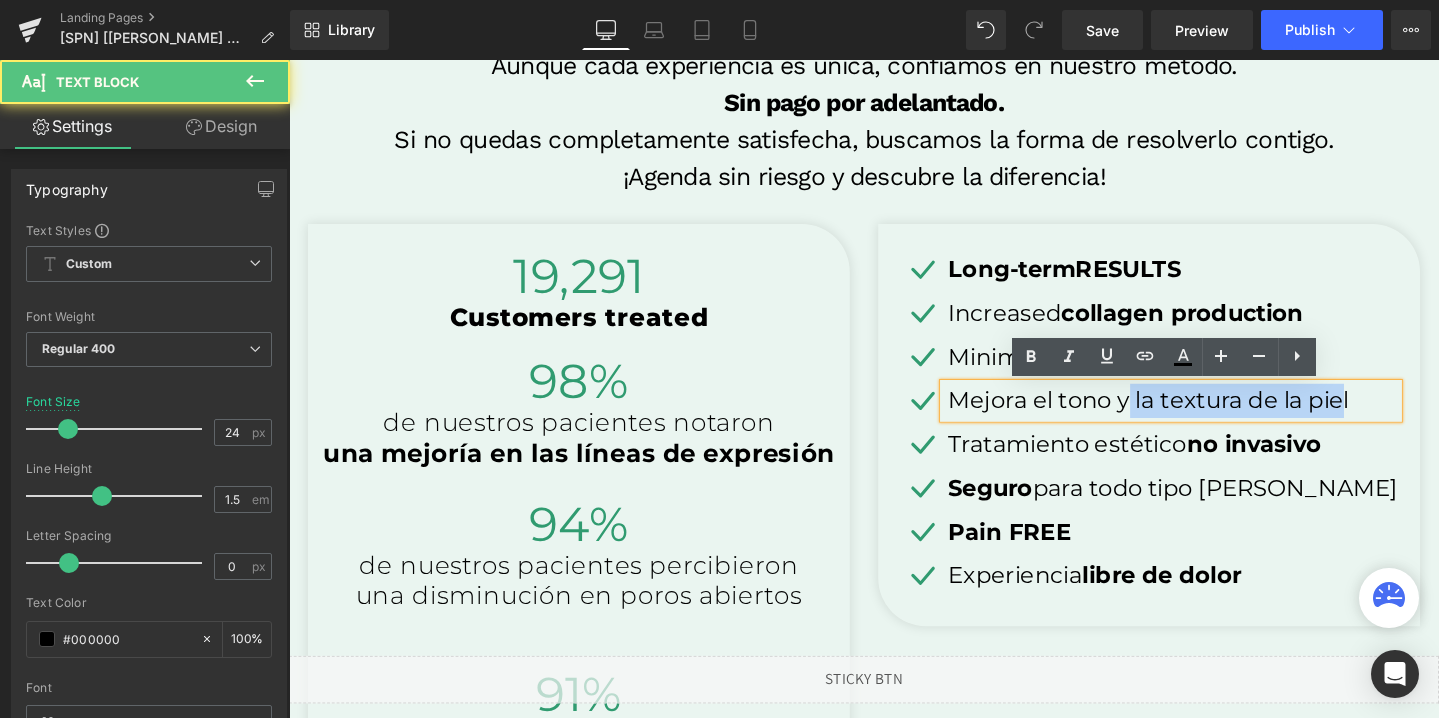drag, startPoint x: 1426, startPoint y: 419, endPoint x: 1192, endPoint y: 427, distance: 234.13672 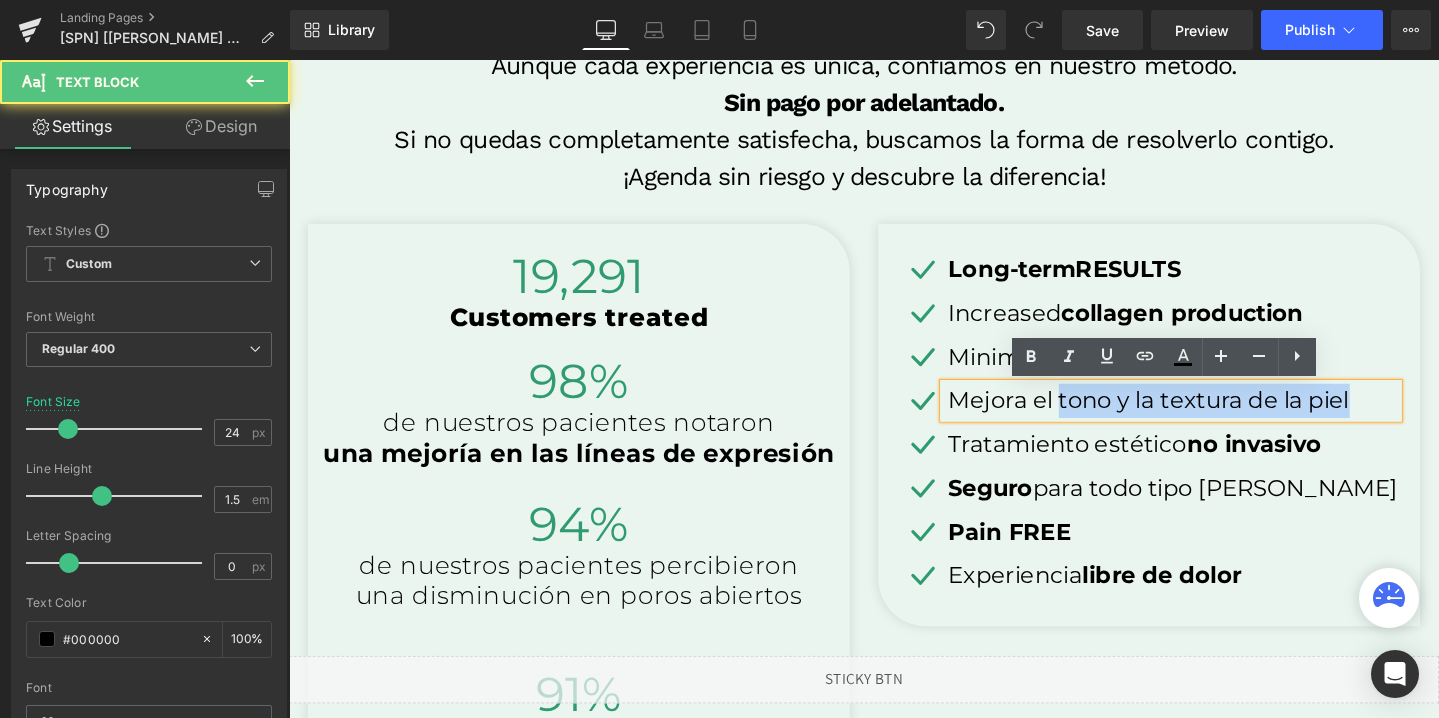 drag, startPoint x: 1124, startPoint y: 420, endPoint x: 1439, endPoint y: 415, distance: 315.03967 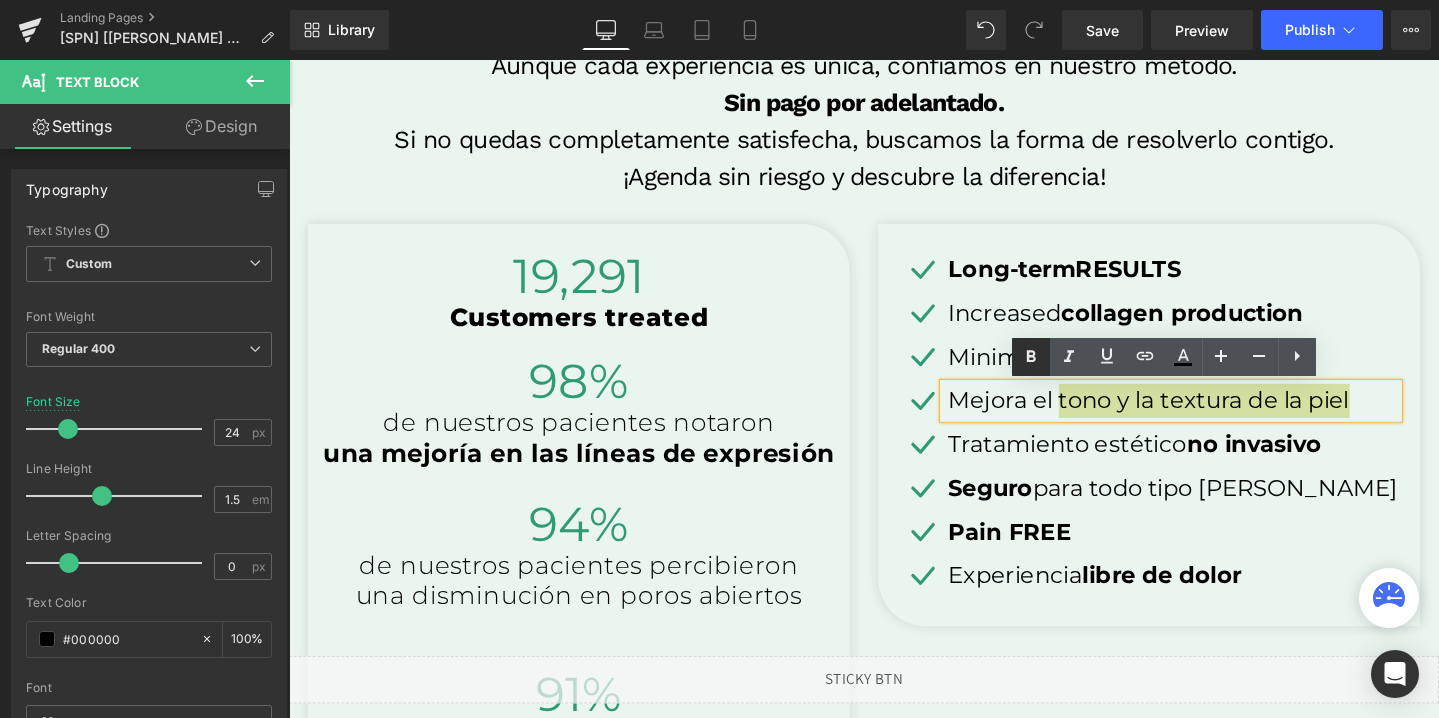 click at bounding box center [1031, 357] 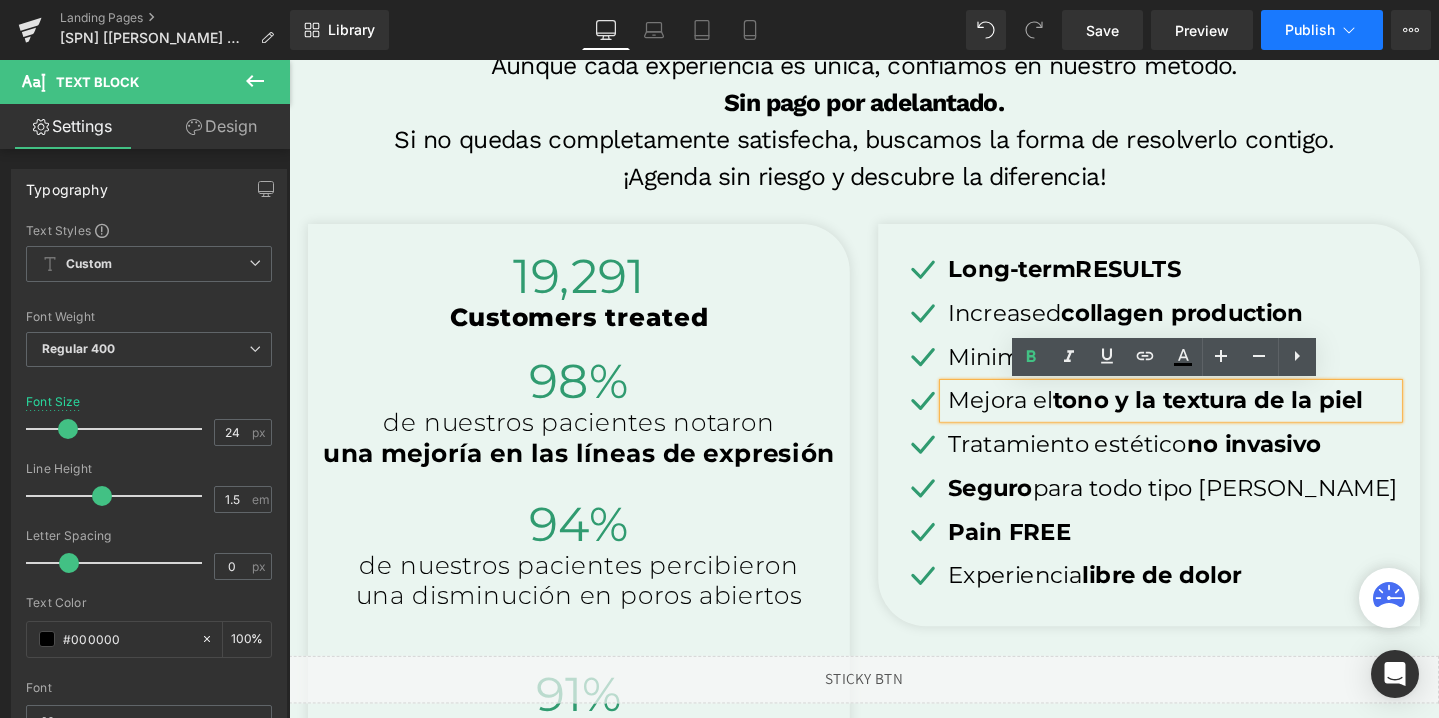 click on "Publish" at bounding box center (1310, 30) 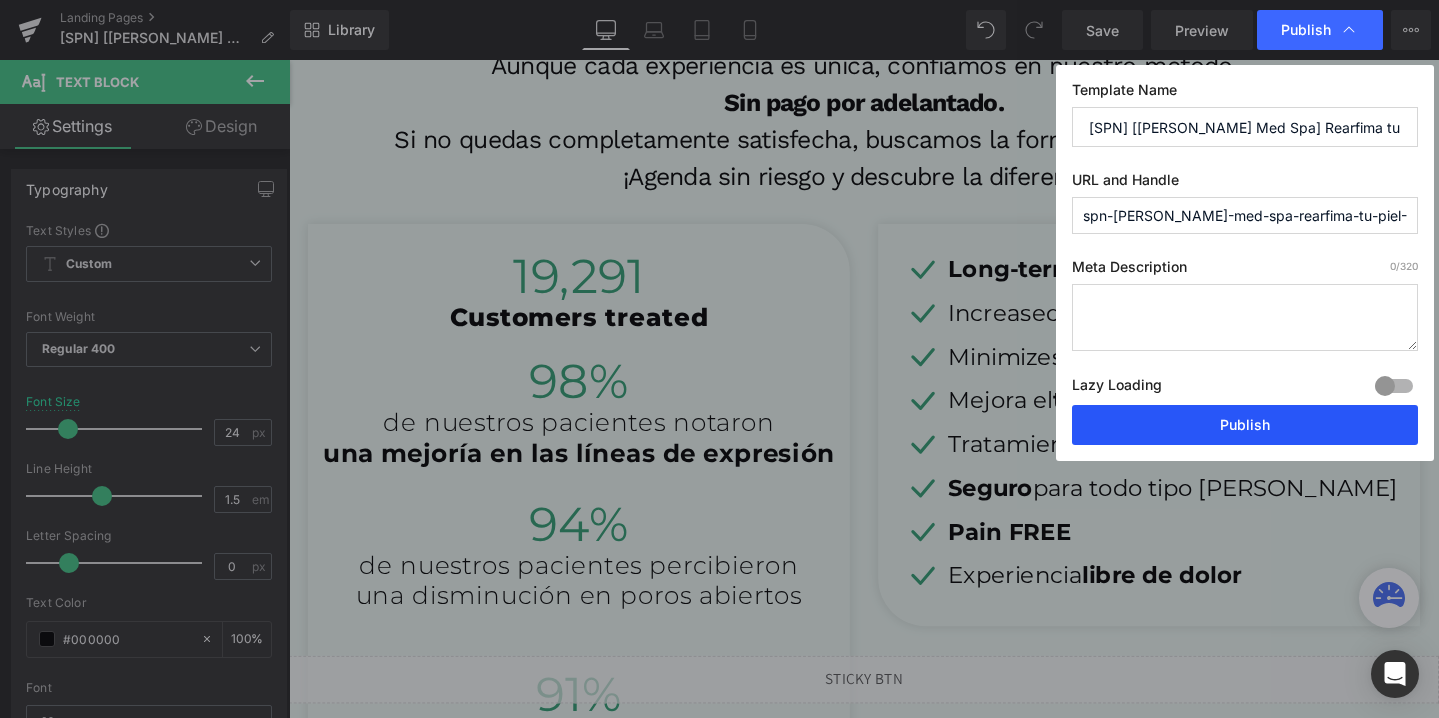 click on "Publish" at bounding box center [1245, 425] 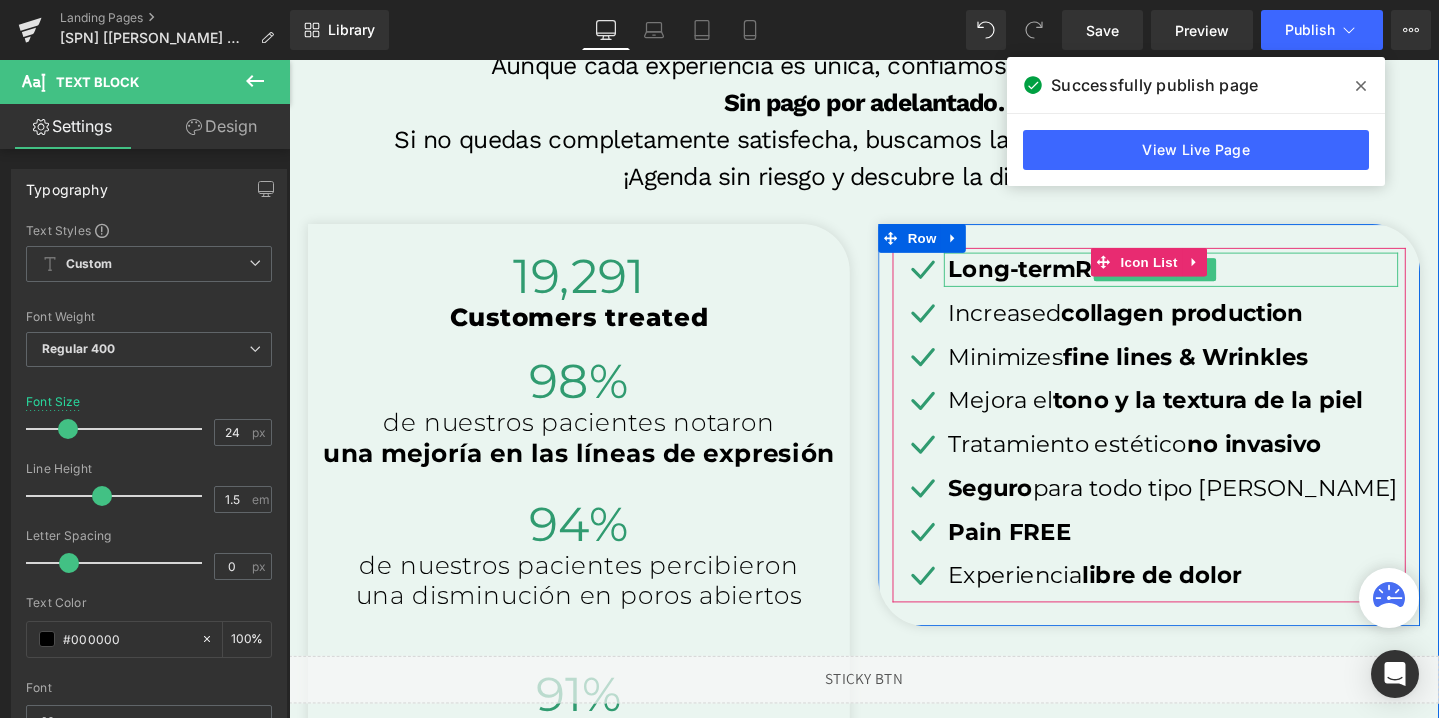 click on "Long-term" at bounding box center (1050, 280) 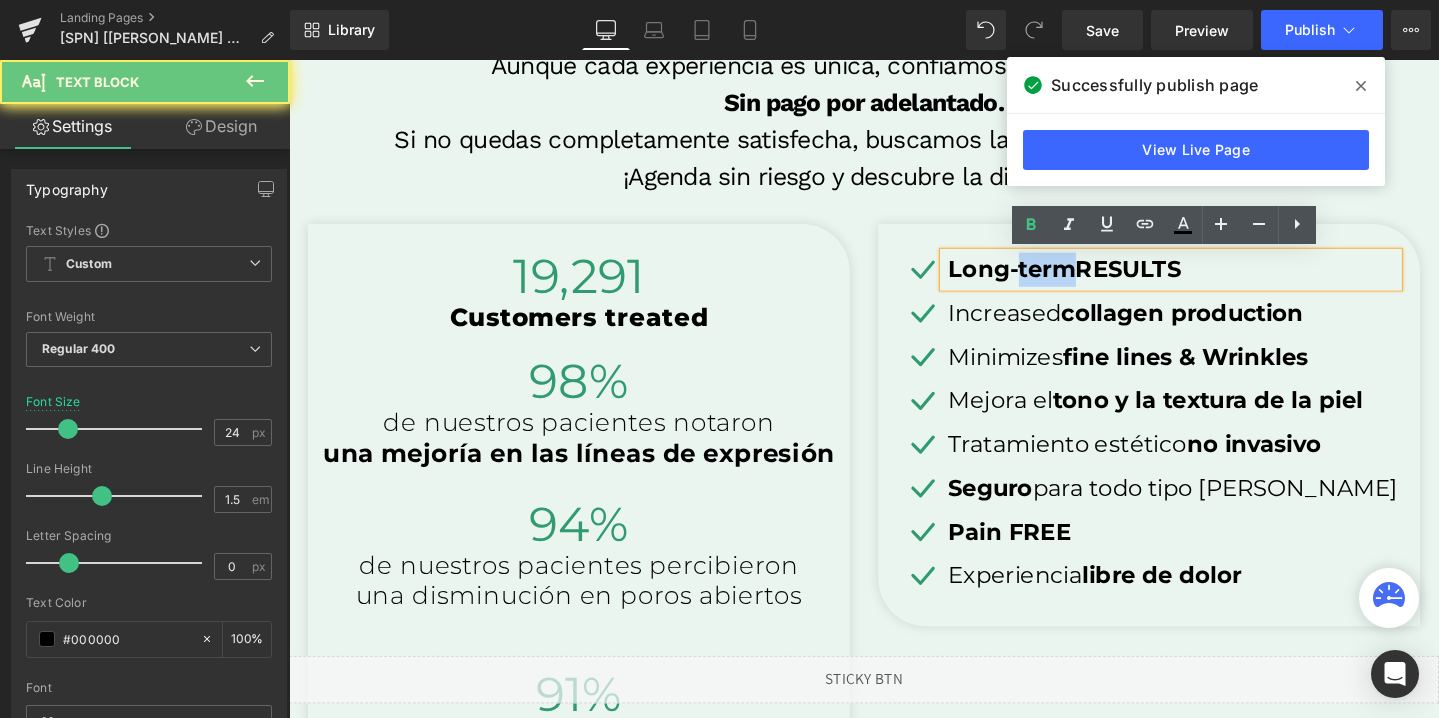 click on "Long-term" at bounding box center [1050, 280] 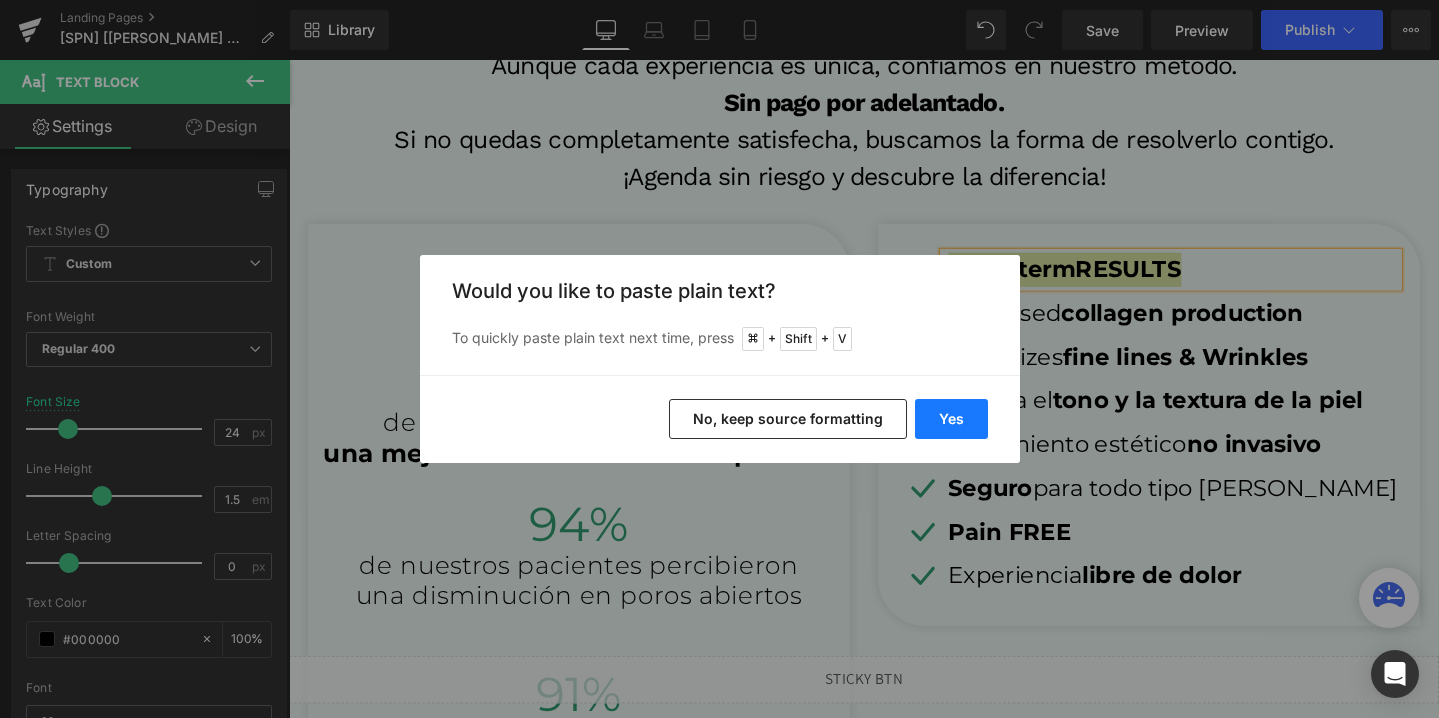 click on "Yes" at bounding box center [951, 419] 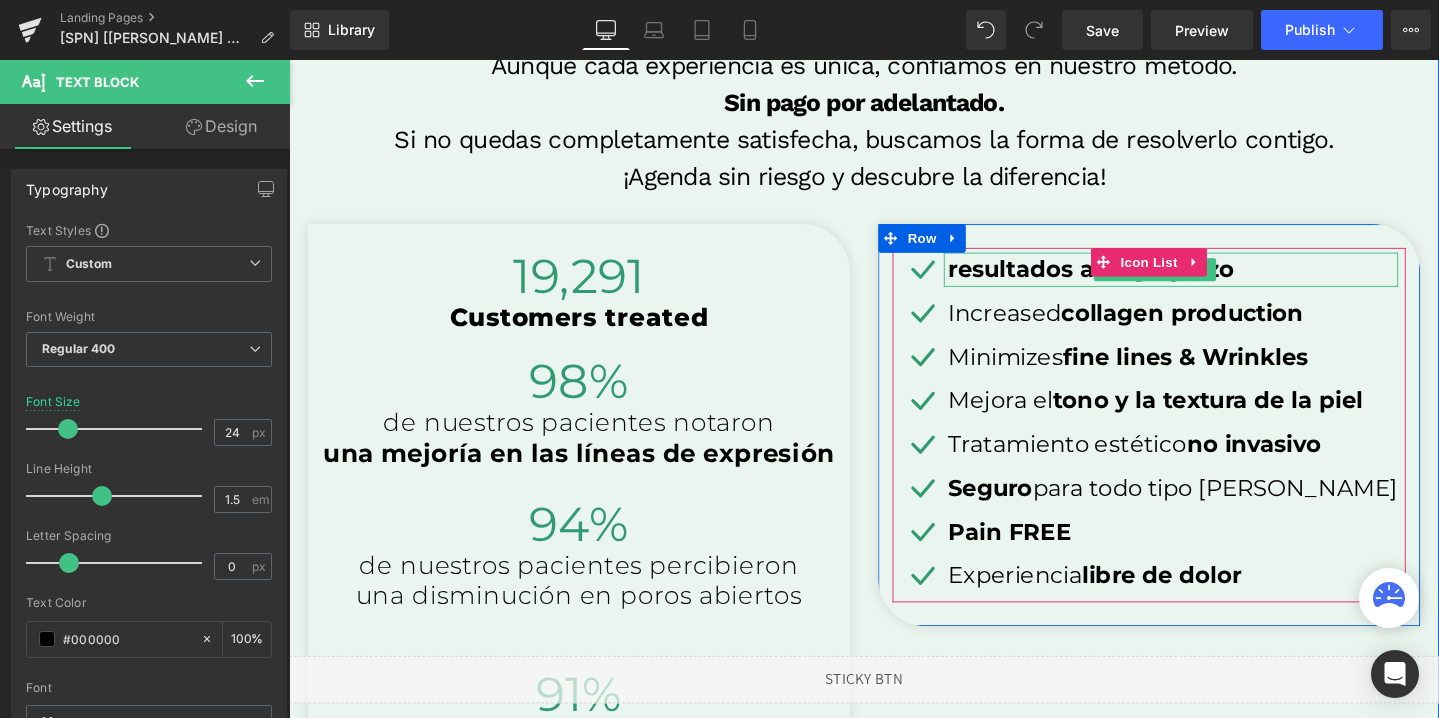 click on "resultados a largo plazo" at bounding box center [1133, 280] 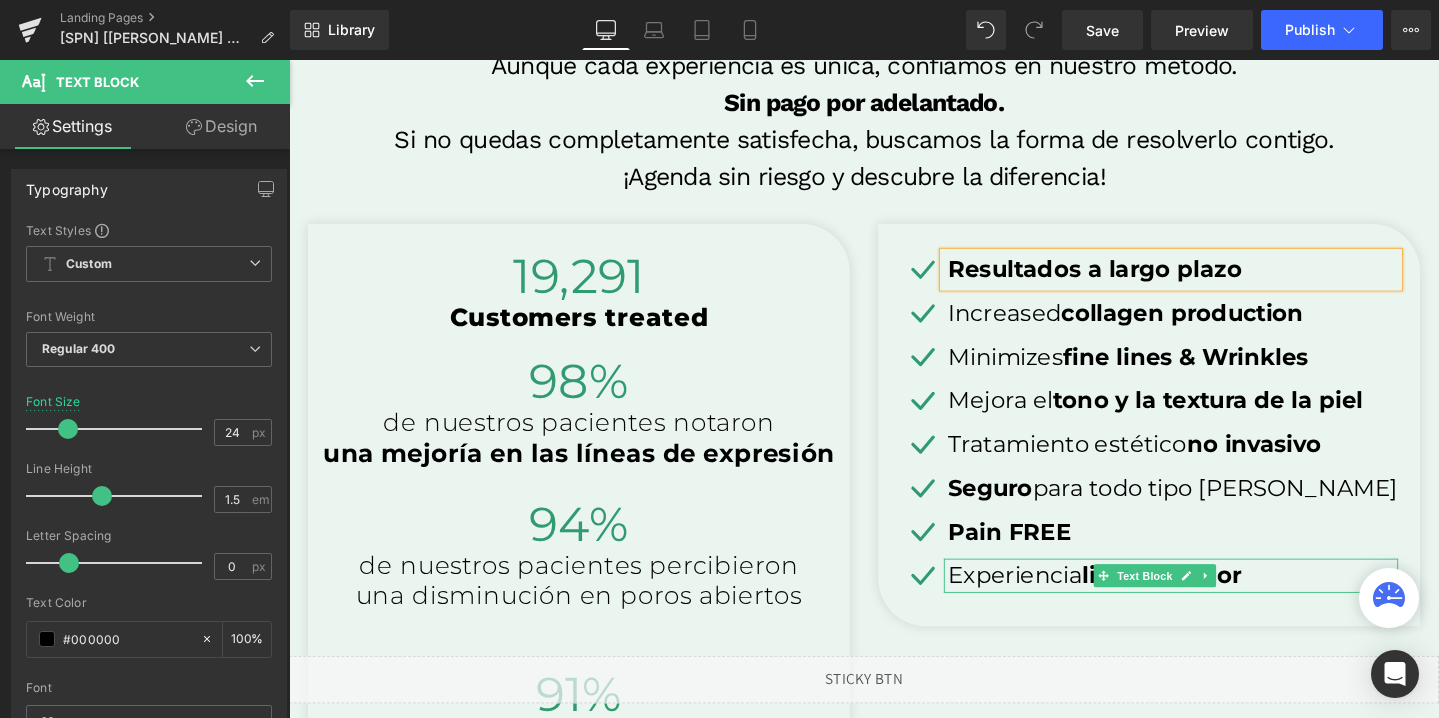 click on "Experiencia  libre de dolor" at bounding box center [1219, 603] 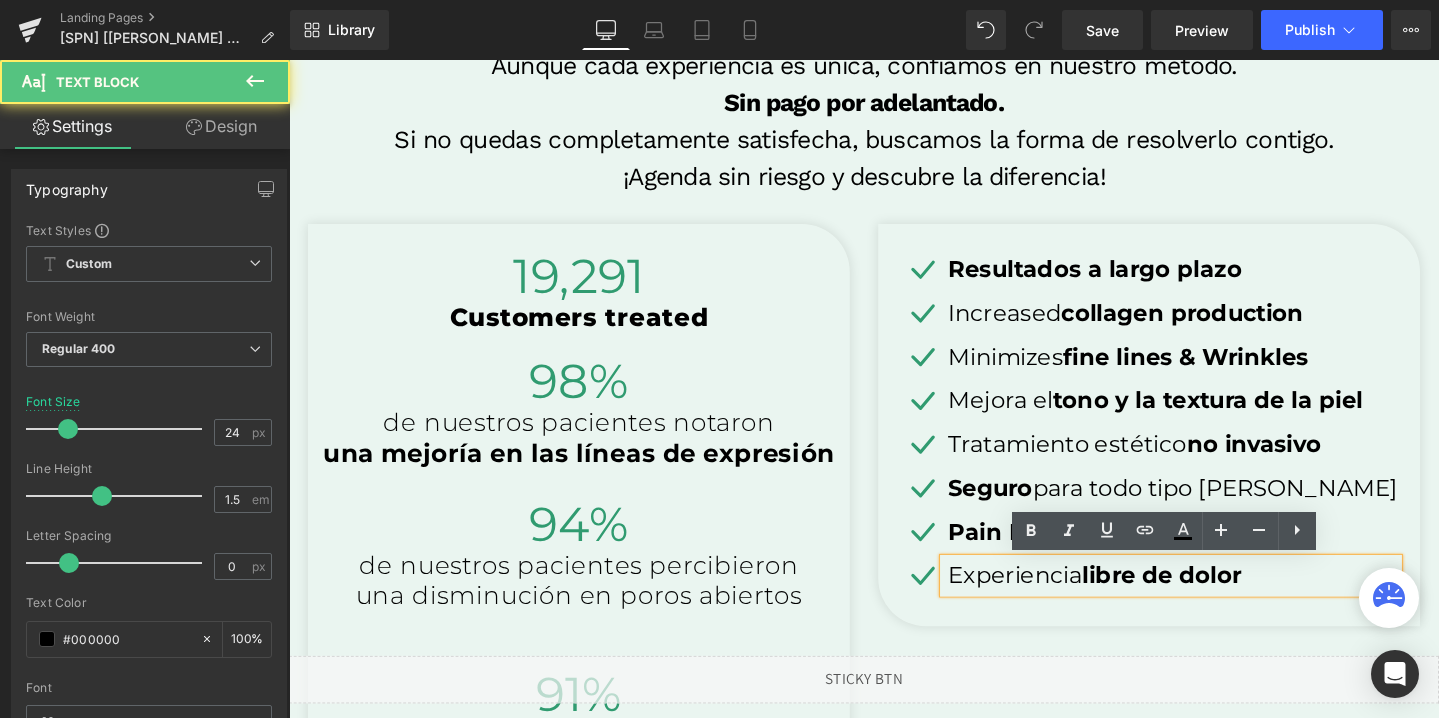 click on "Experiencia  libre de dolor" at bounding box center (1219, 603) 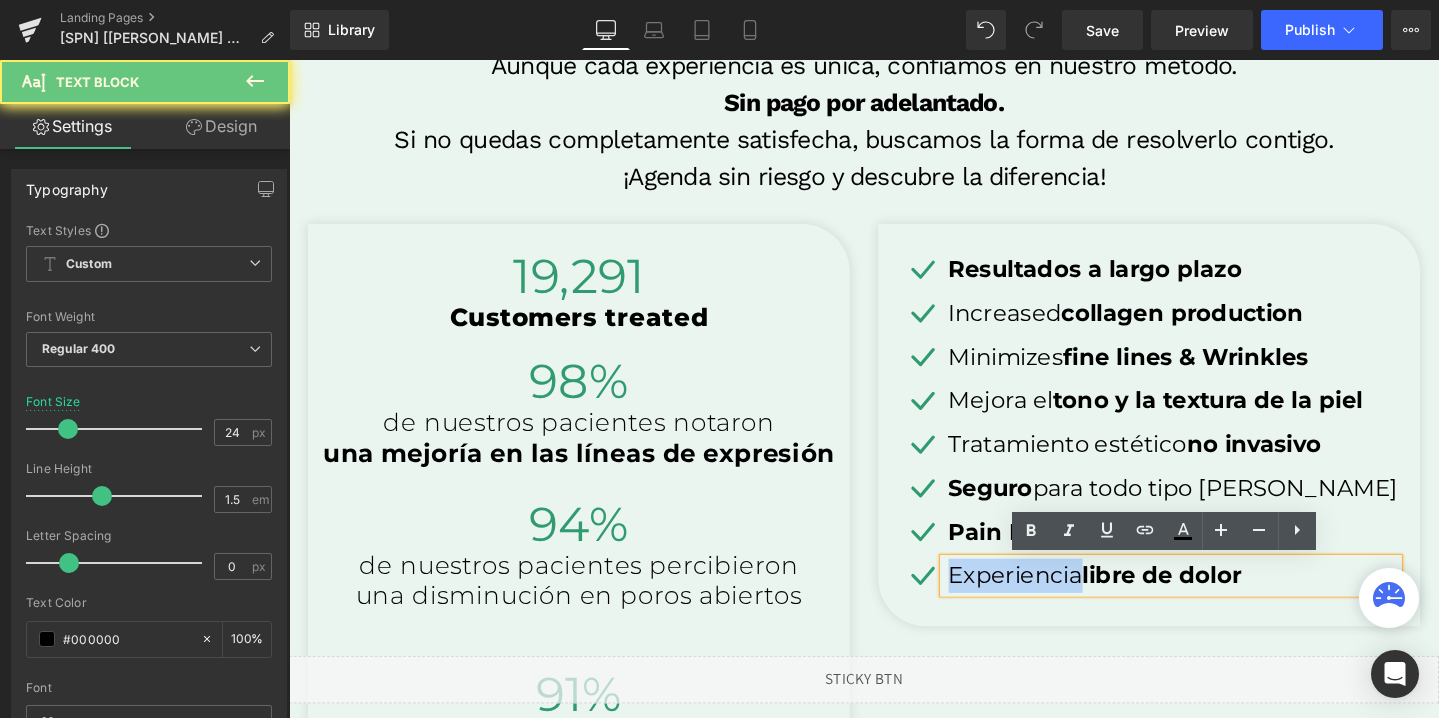 click on "Experiencia  libre de dolor" at bounding box center (1219, 603) 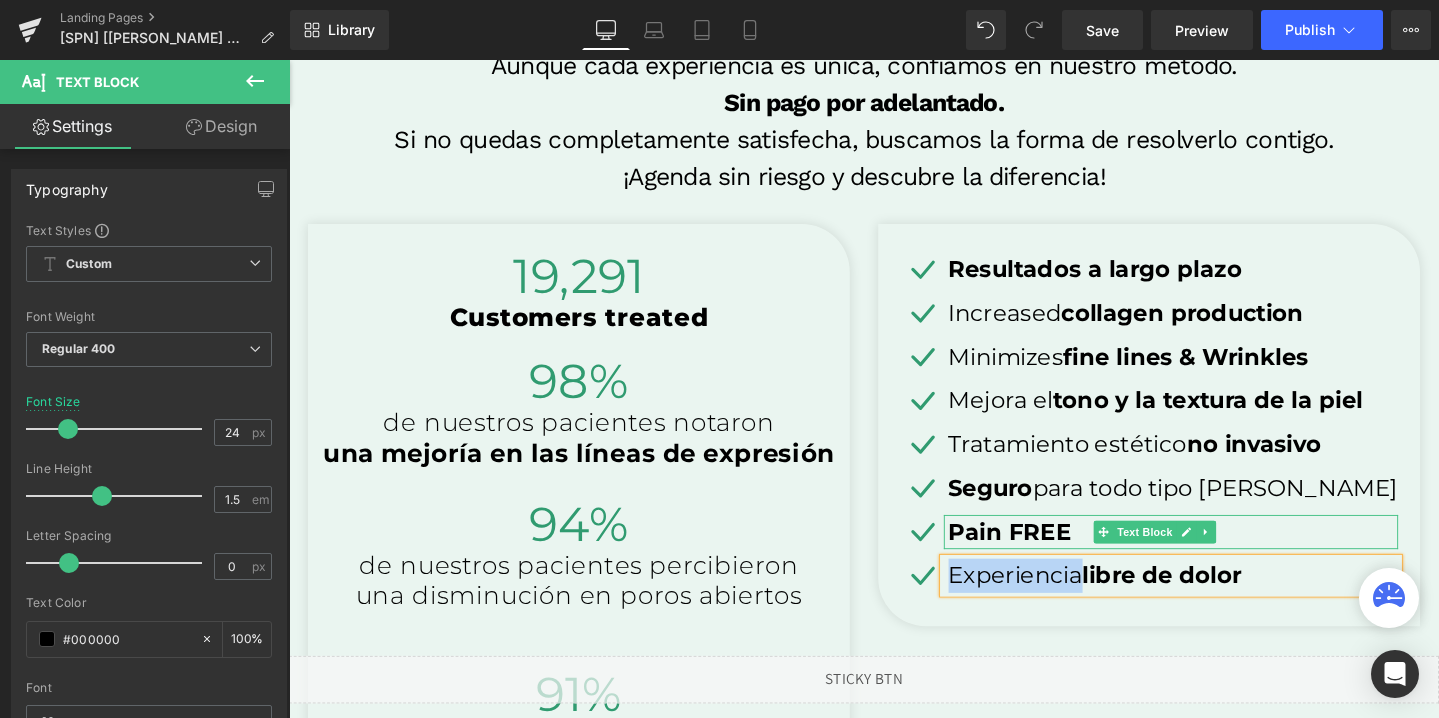 click on "Pain FREE" at bounding box center (1047, 556) 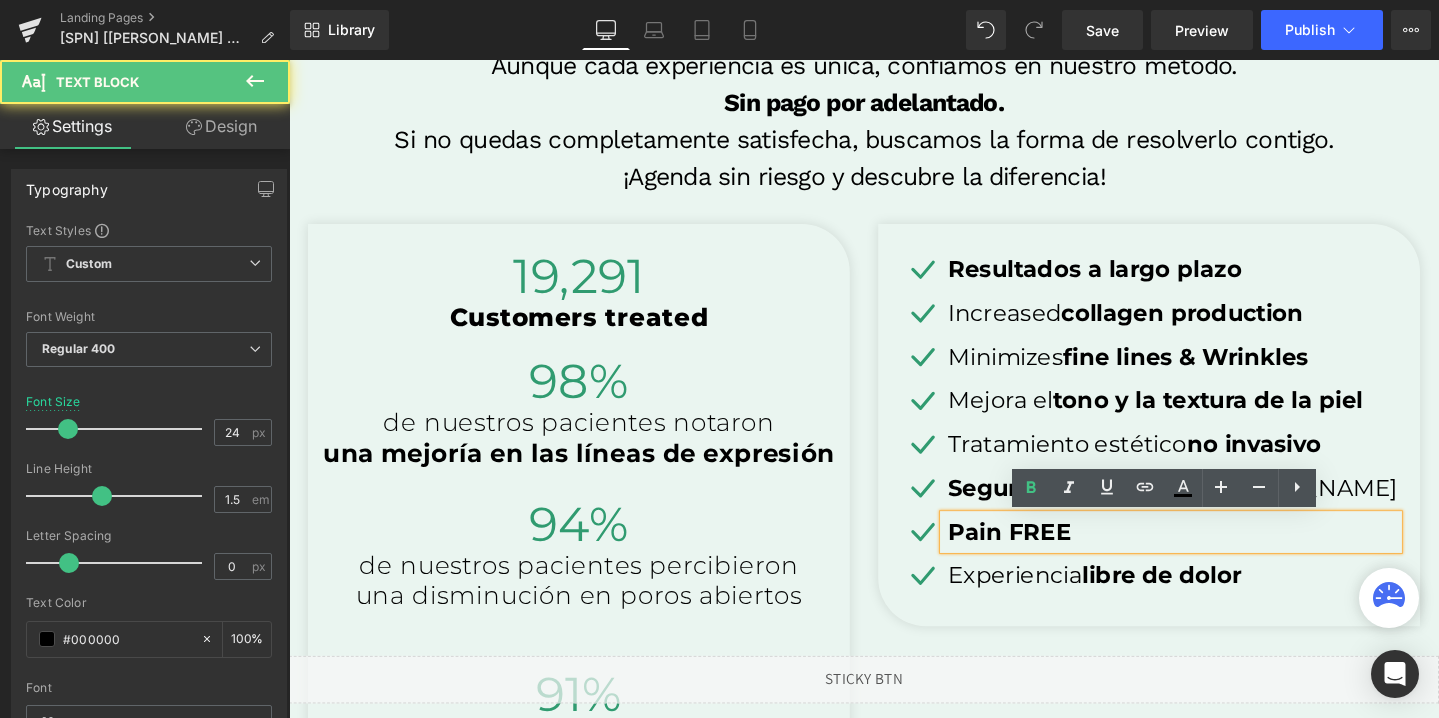 click on "Pain FREE" at bounding box center (1047, 556) 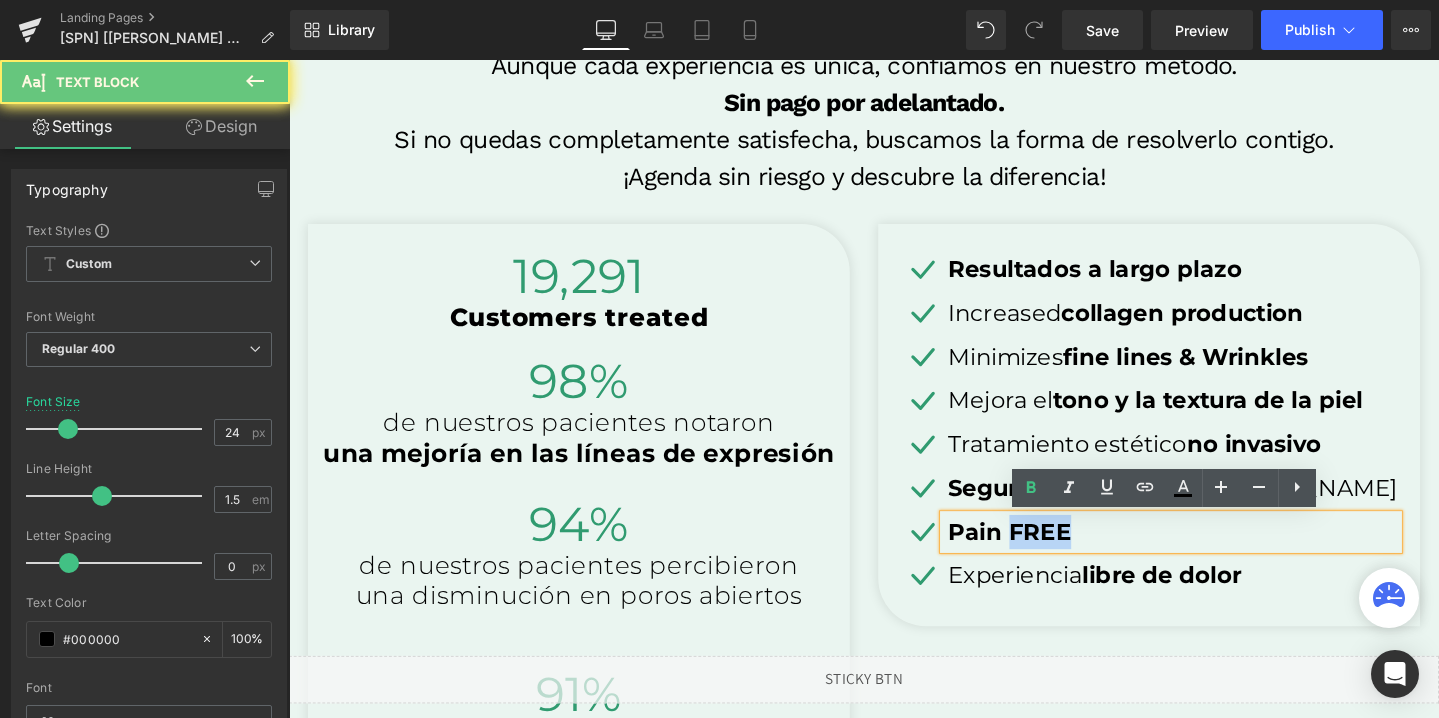click on "Pain FREE" at bounding box center [1047, 556] 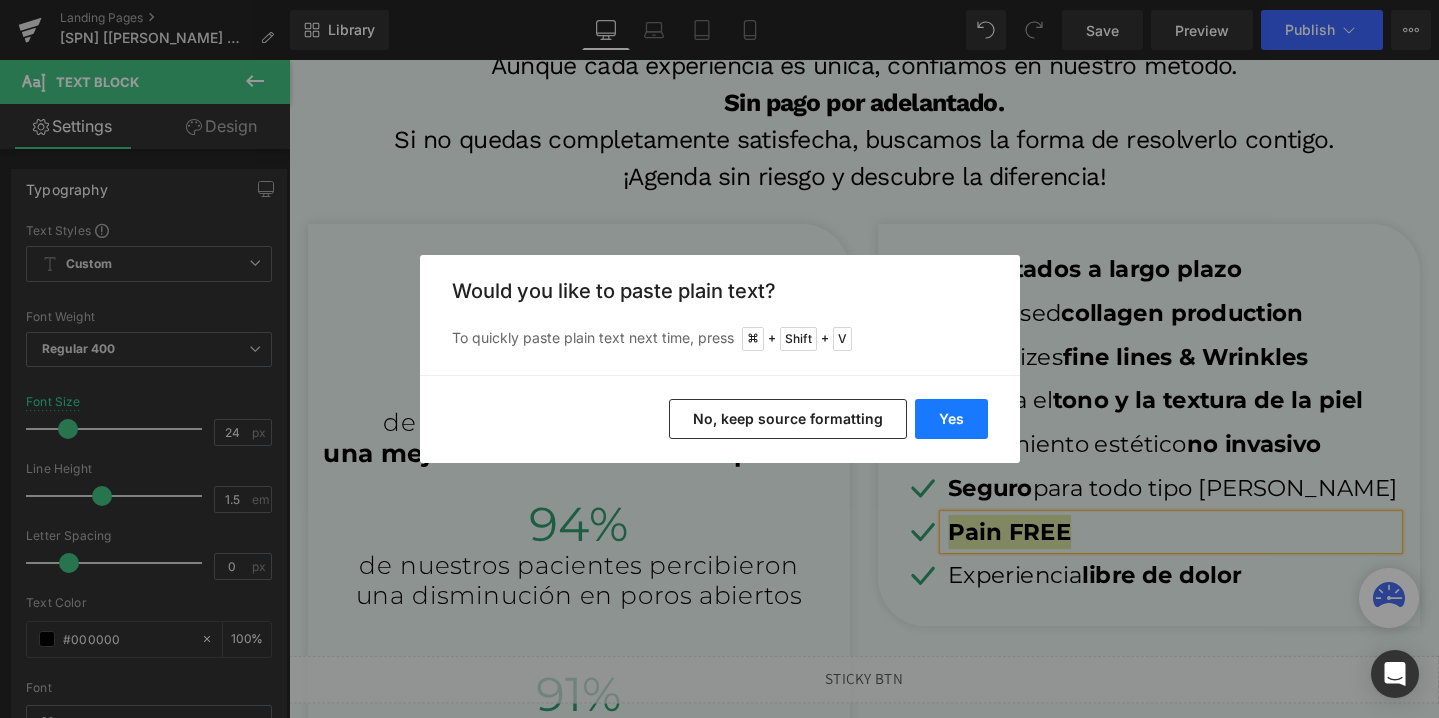 click on "Yes" at bounding box center [951, 419] 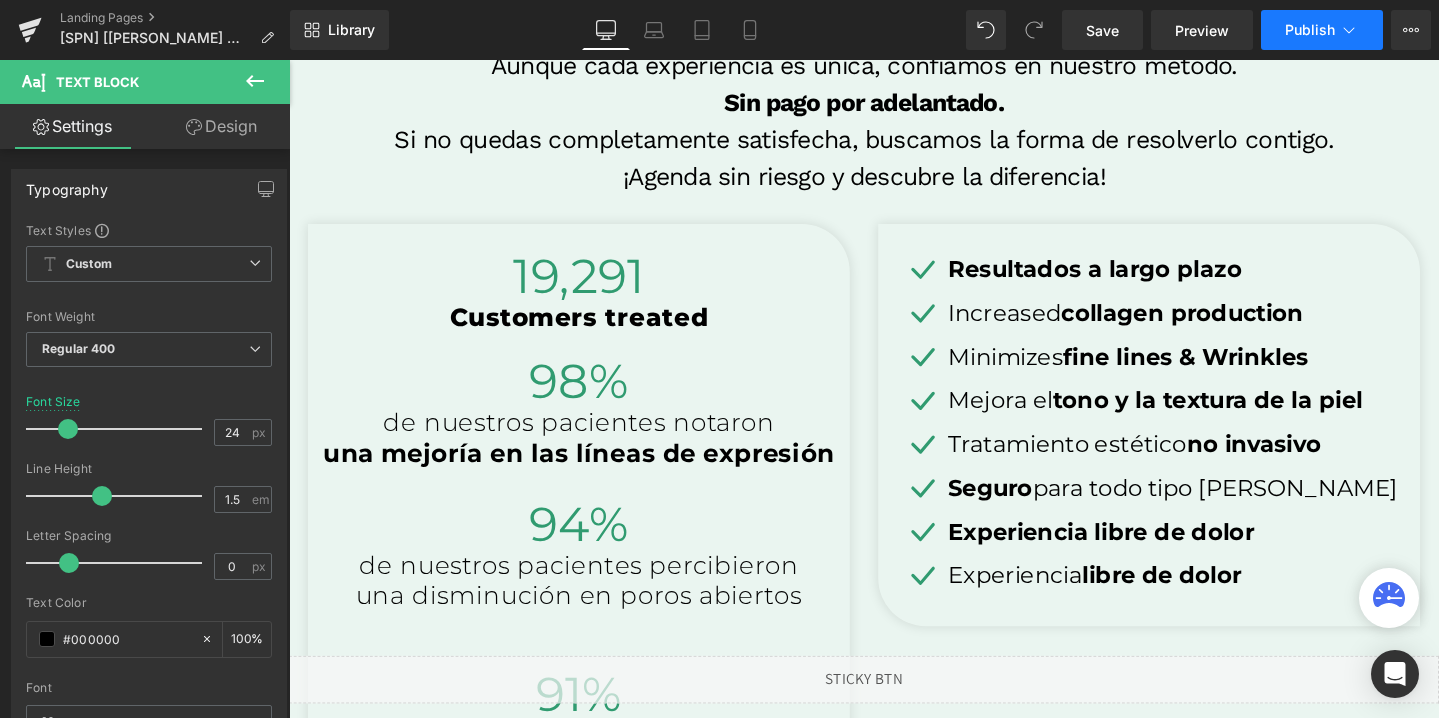 click on "Publish" at bounding box center [1322, 30] 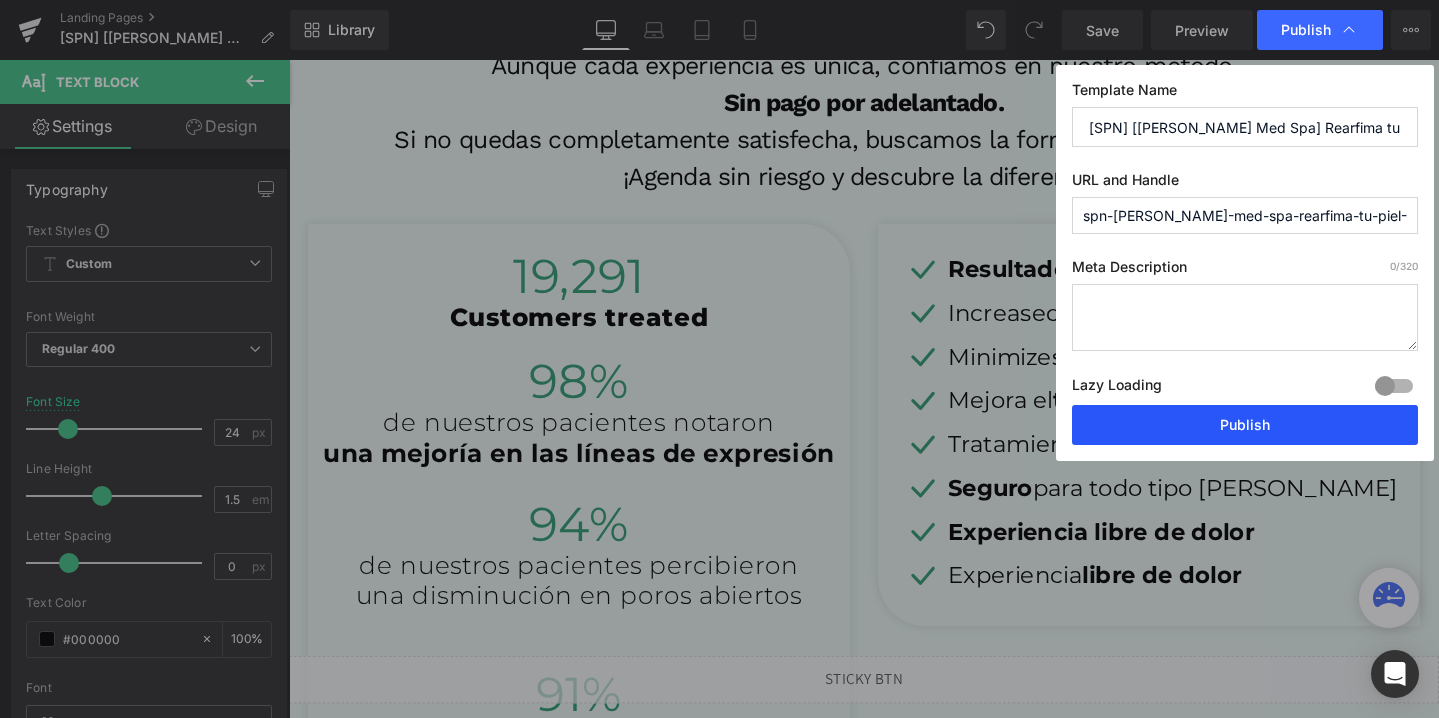 click on "Publish" at bounding box center [1245, 425] 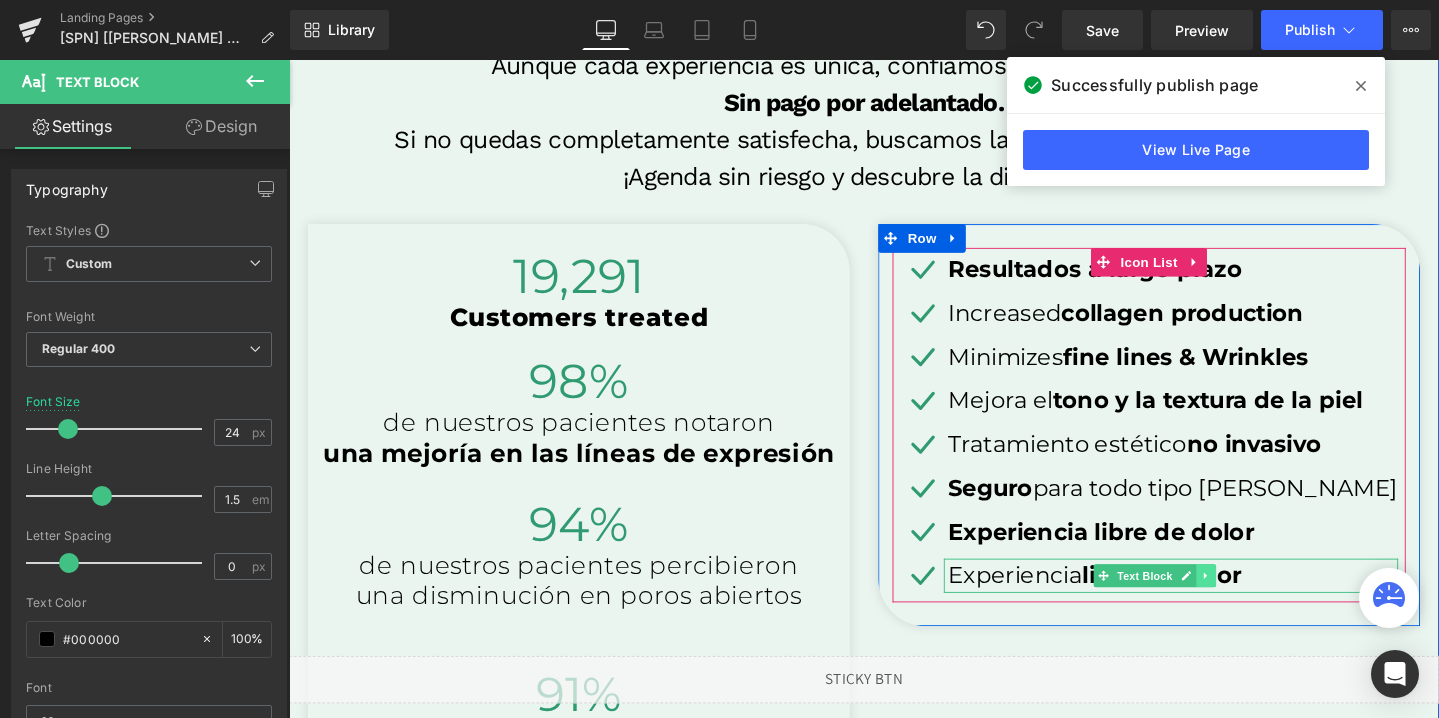 click at bounding box center (1254, 603) 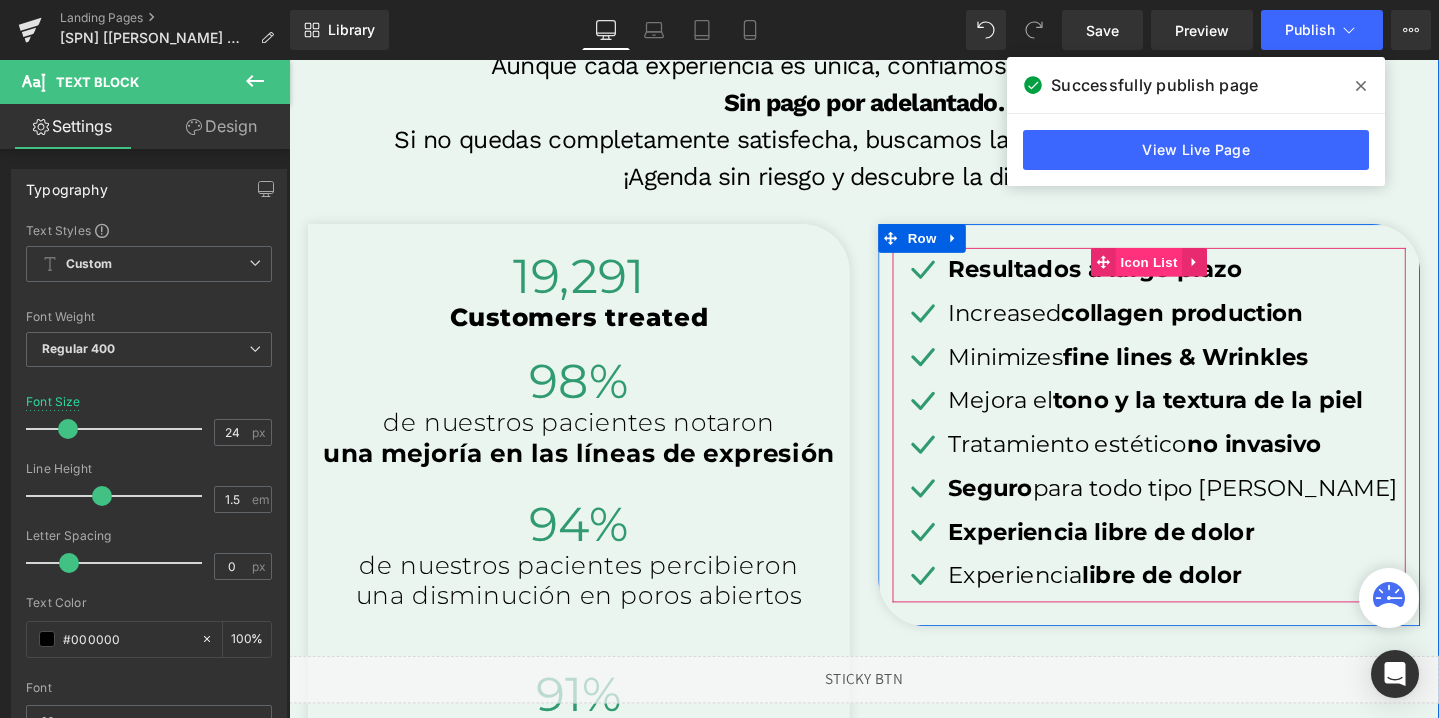 click on "Icon List" at bounding box center [1194, 273] 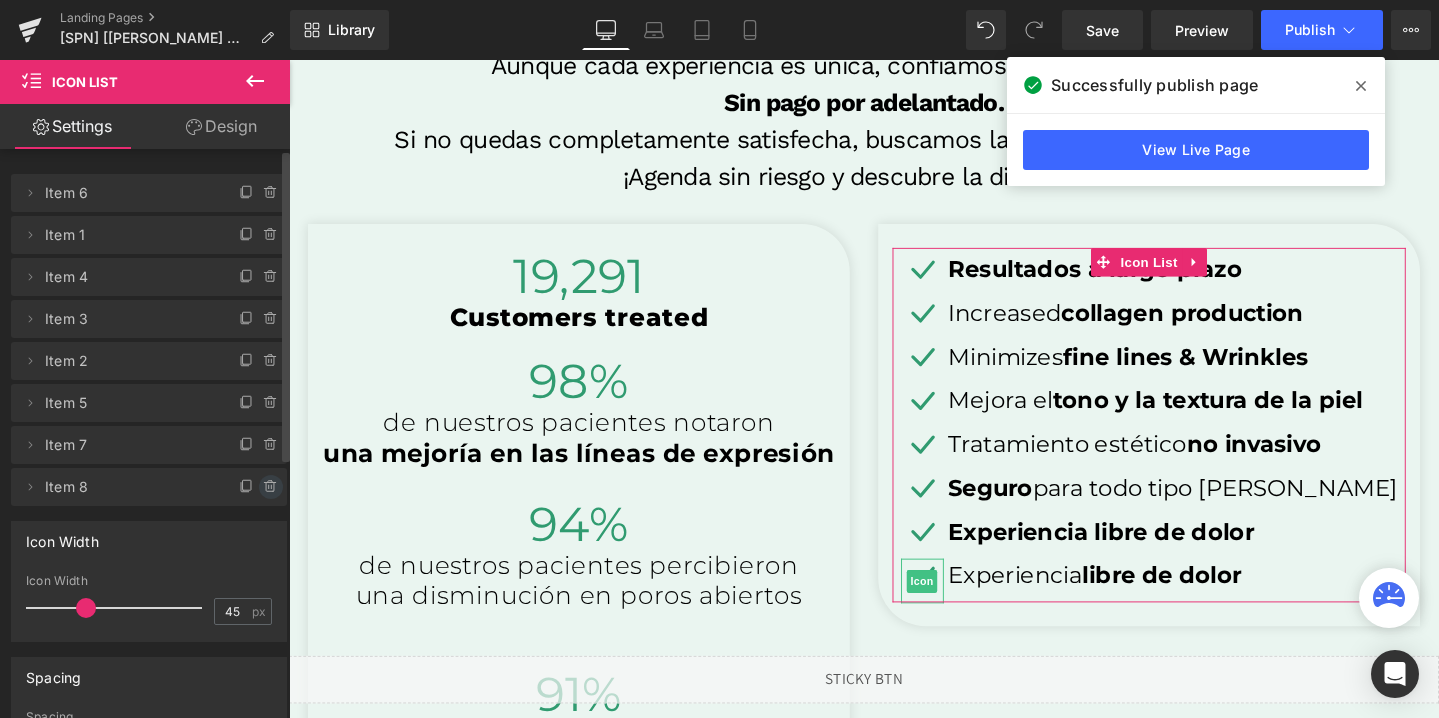 click at bounding box center [271, 487] 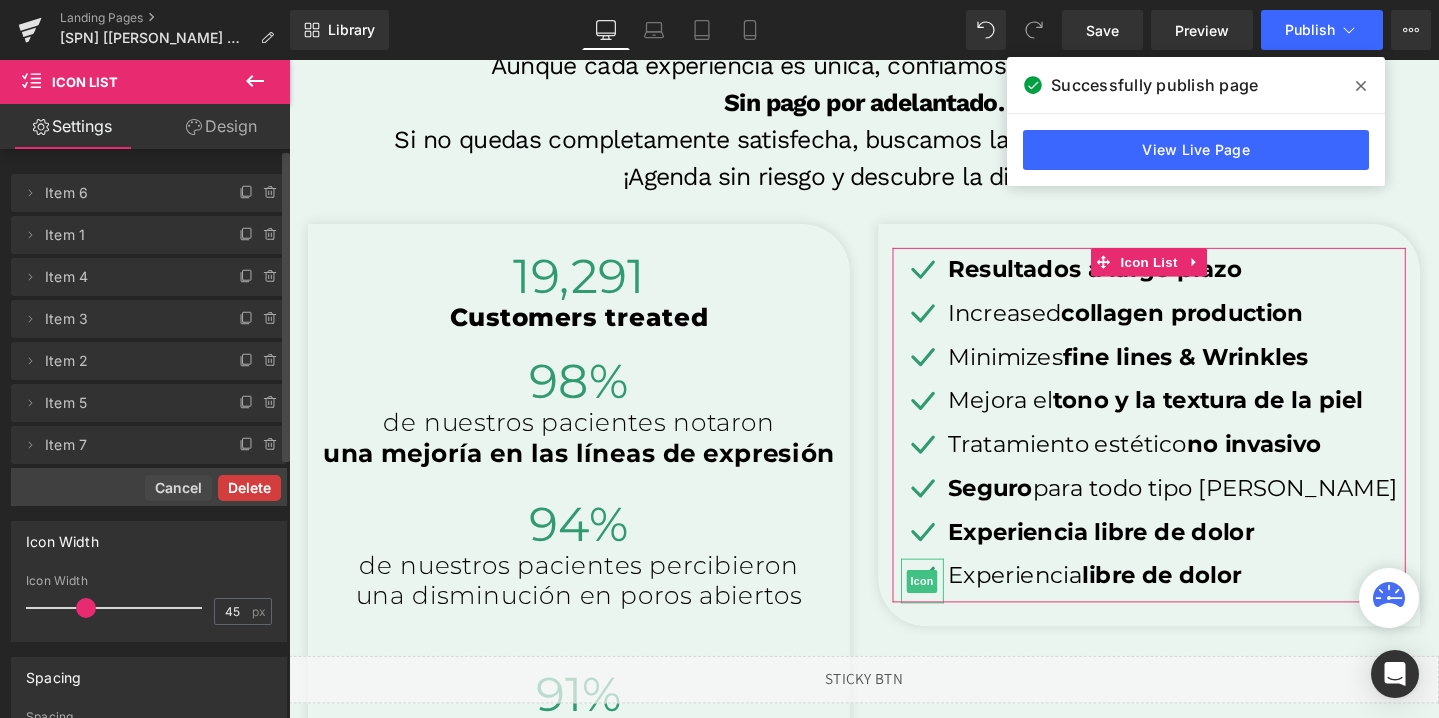 click on "Delete" at bounding box center (249, 488) 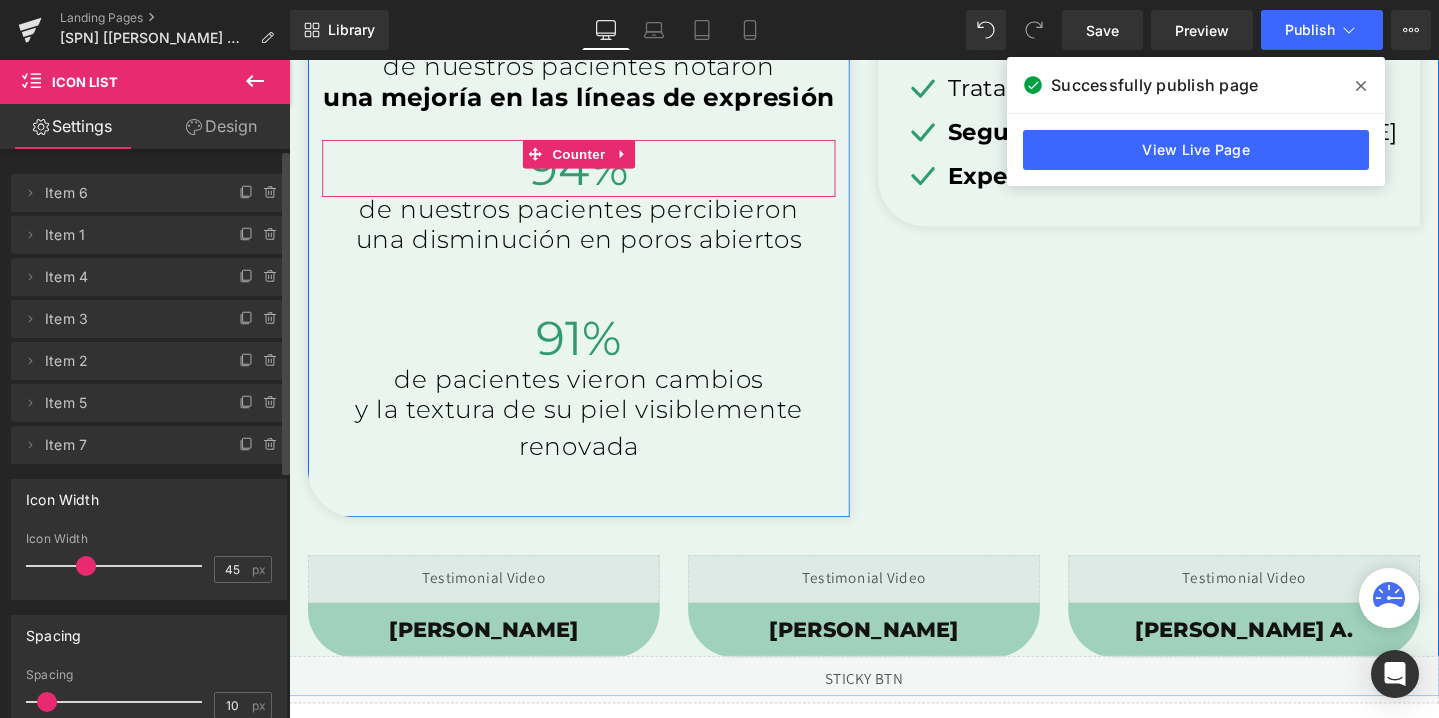 scroll, scrollTop: 1832, scrollLeft: 0, axis: vertical 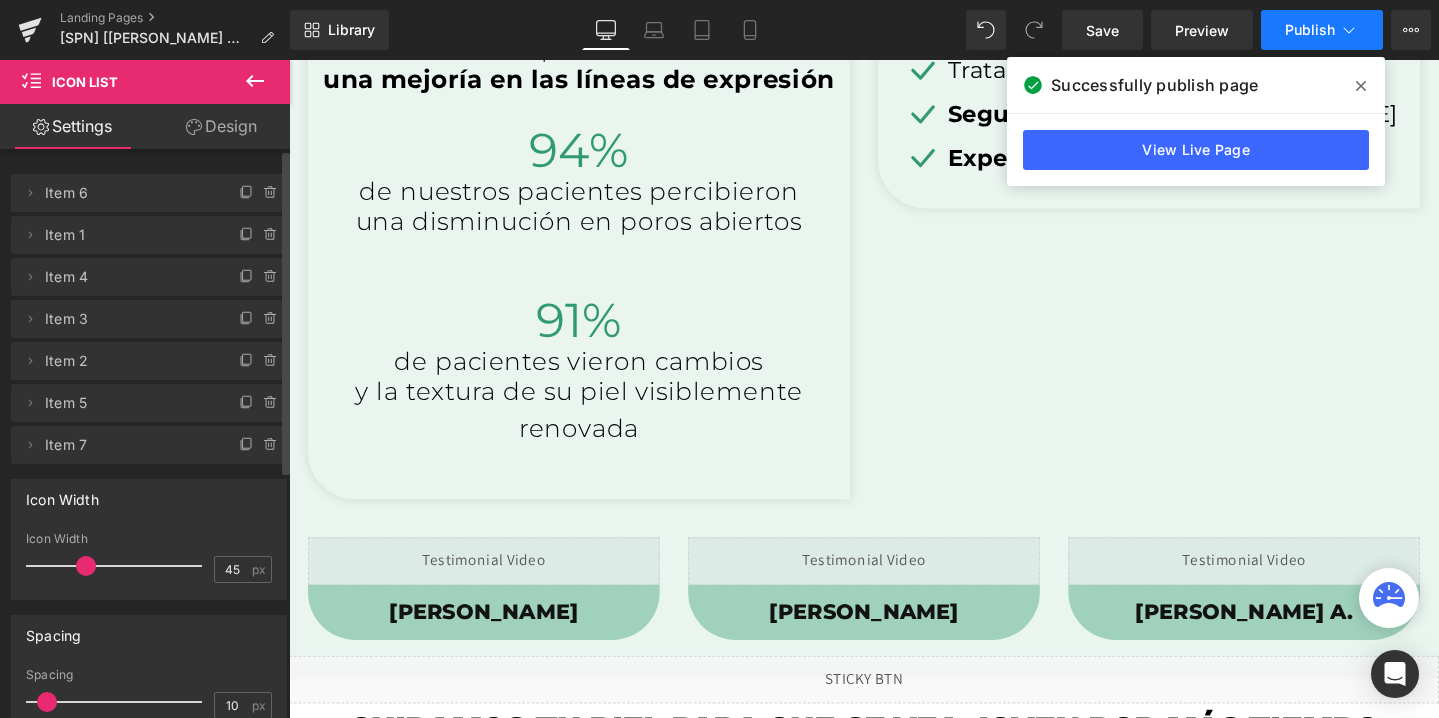 click on "Publish" at bounding box center (1310, 30) 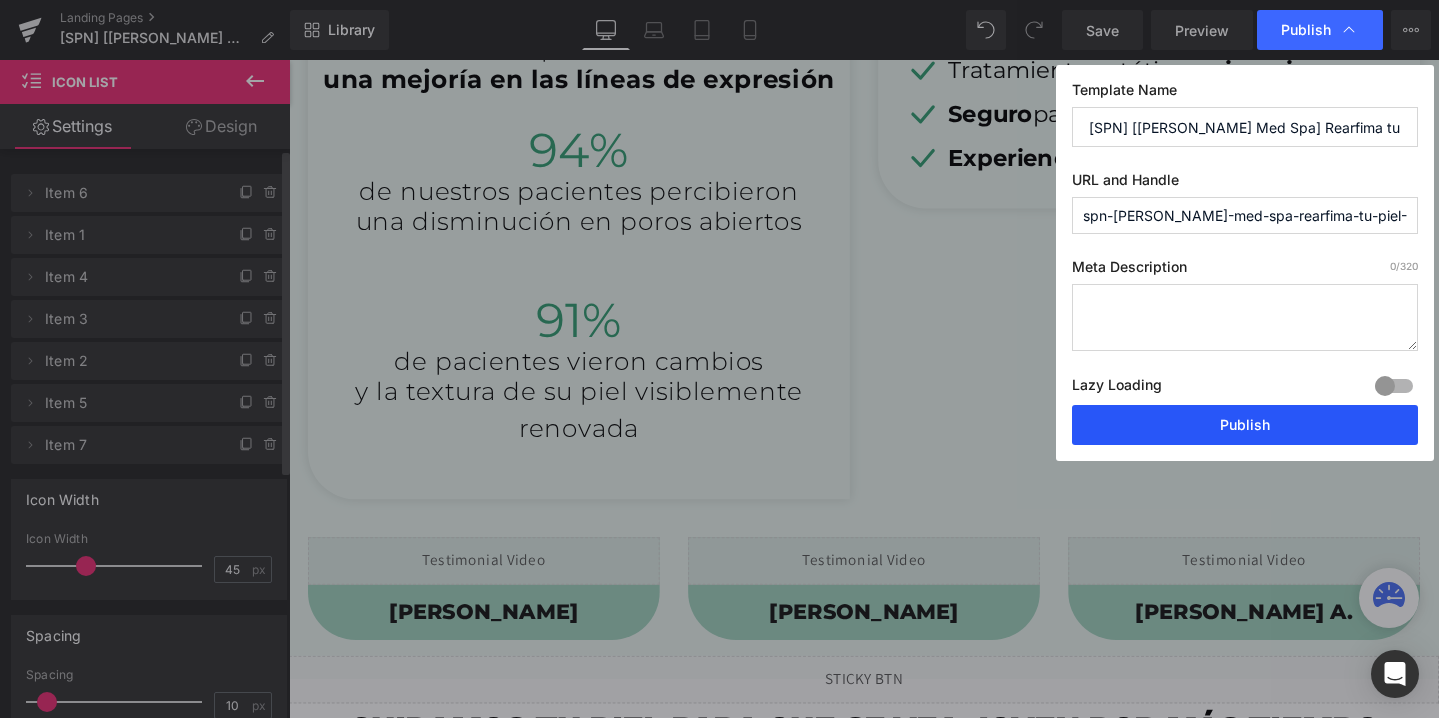 click on "Publish" at bounding box center (1245, 425) 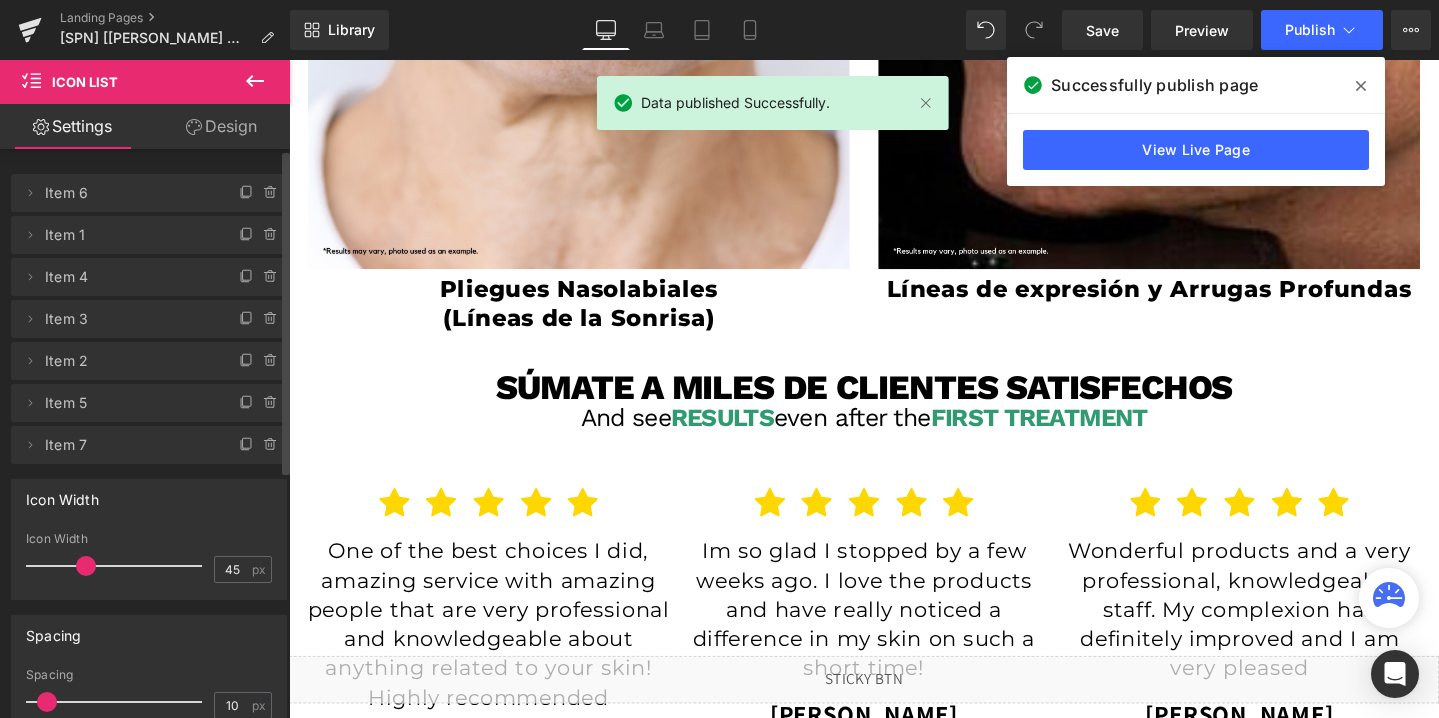 scroll, scrollTop: 3117, scrollLeft: 0, axis: vertical 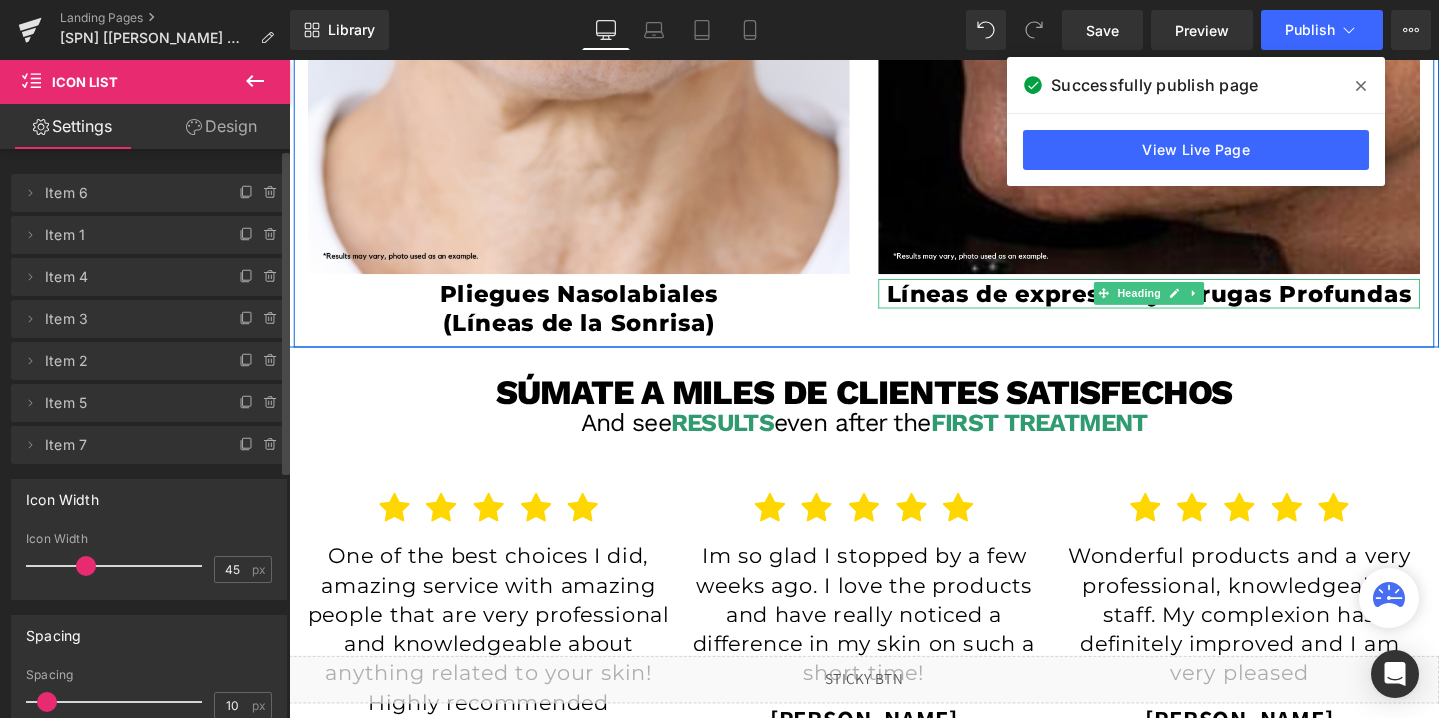 click on "Líneas de expresión y Arrugas Profundas" at bounding box center (1194, 305) 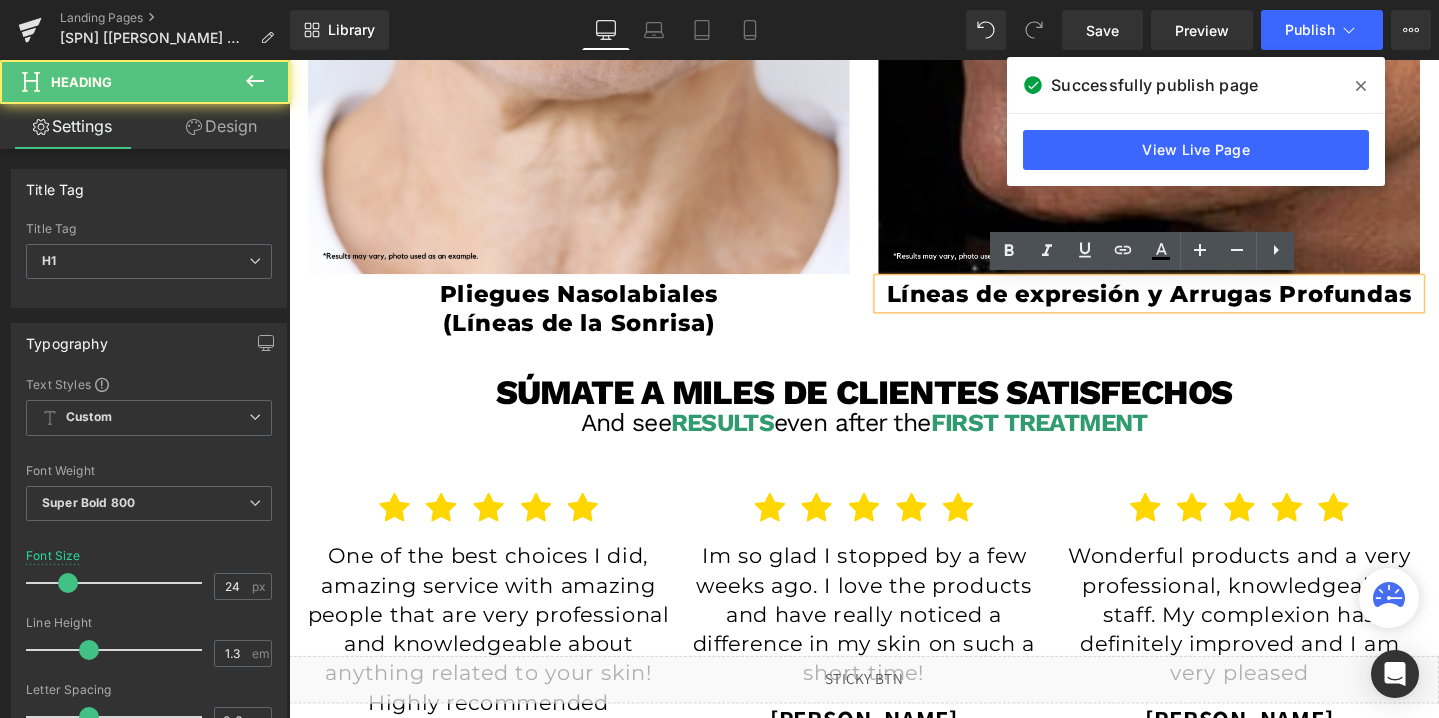 click on "Líneas de expresión y Arrugas Profundas" at bounding box center [1194, 305] 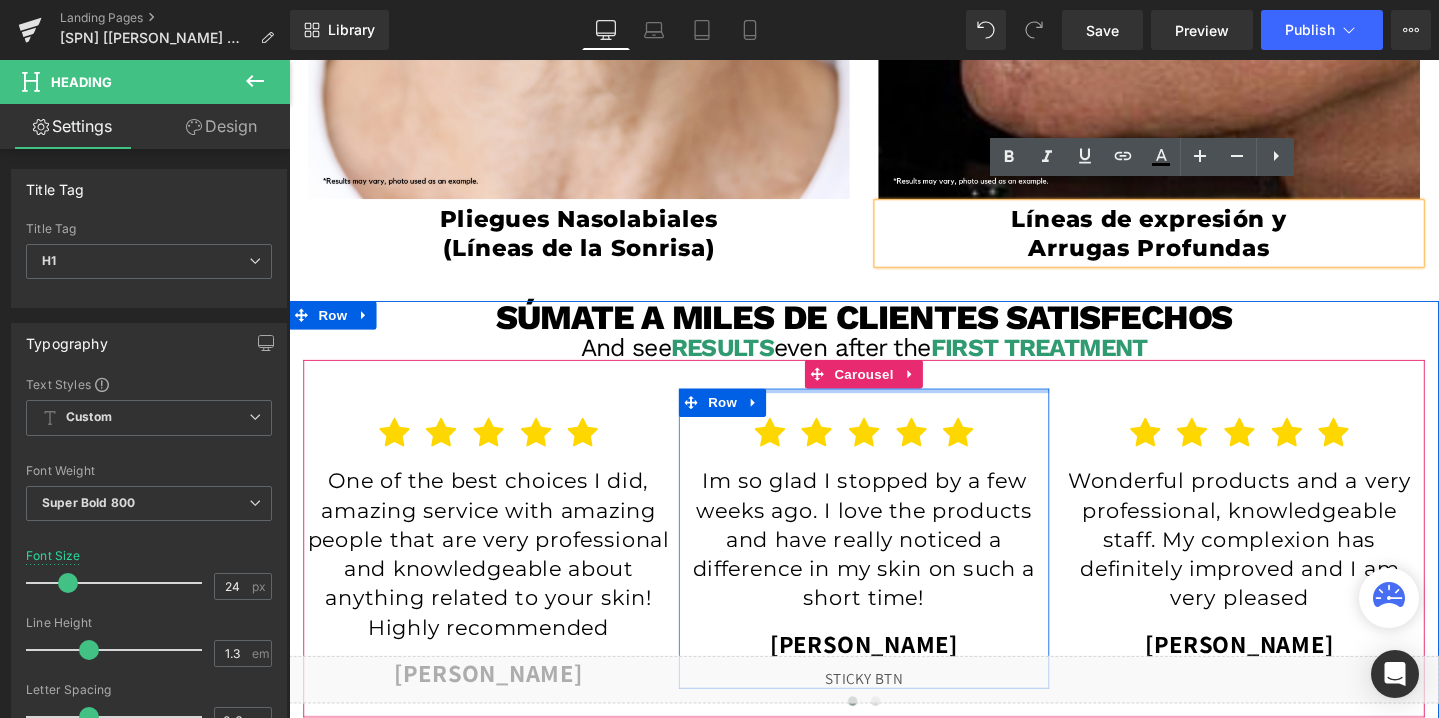 scroll, scrollTop: 3217, scrollLeft: 0, axis: vertical 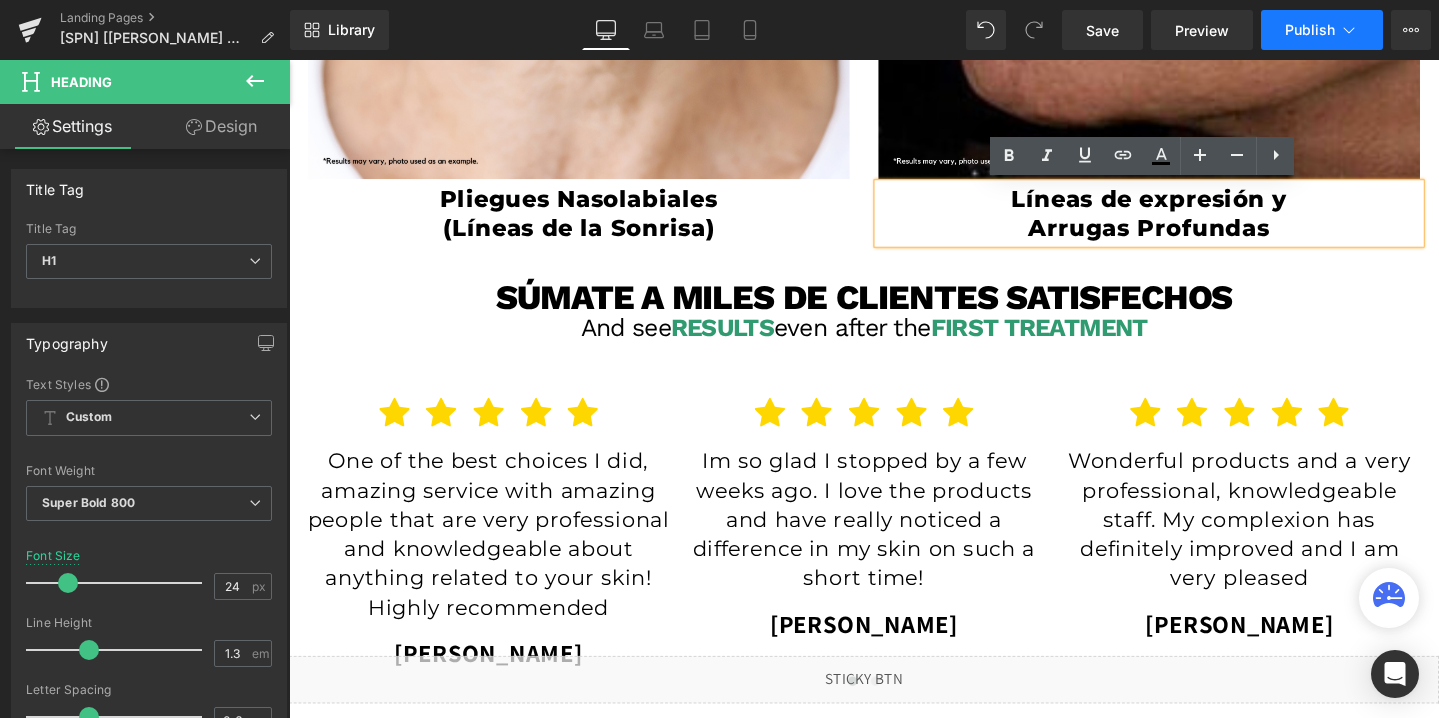 click on "Publish" at bounding box center (1322, 30) 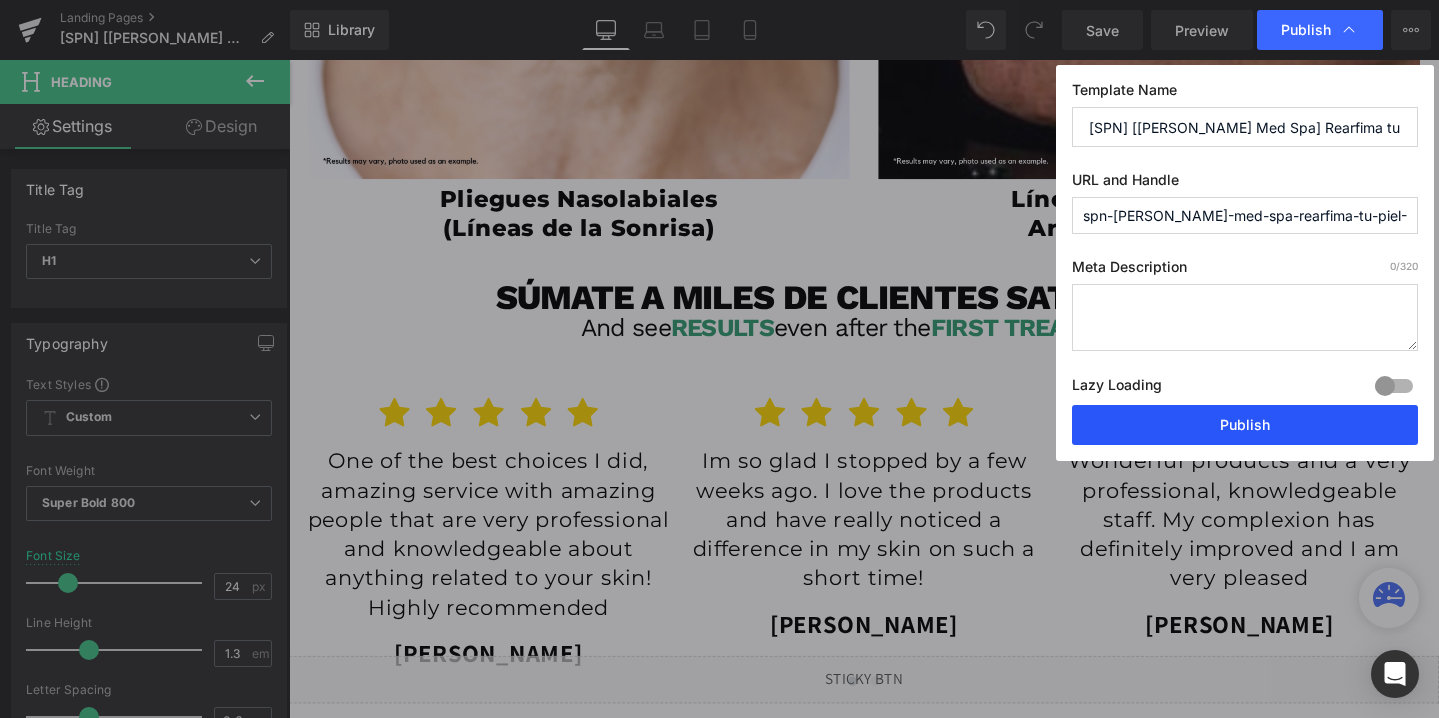 click on "Publish" at bounding box center [1245, 425] 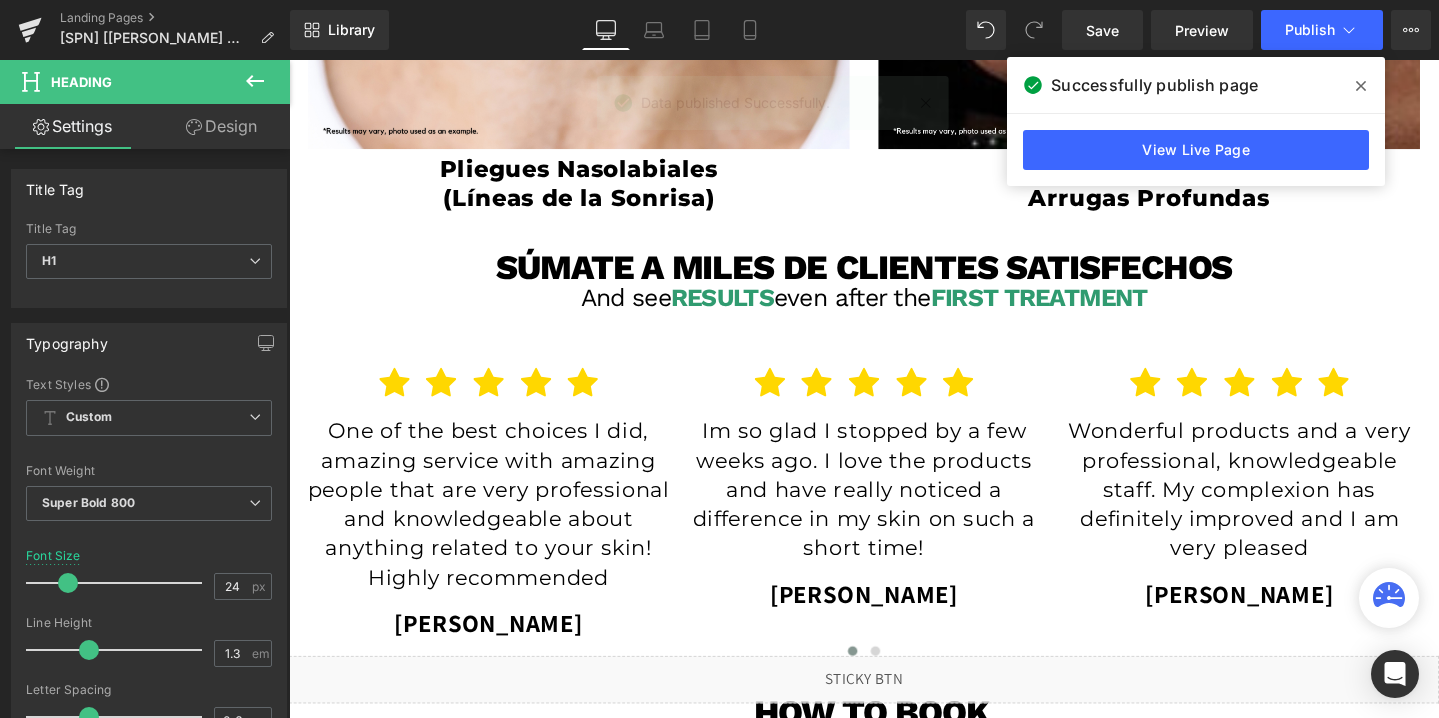 scroll, scrollTop: 3245, scrollLeft: 0, axis: vertical 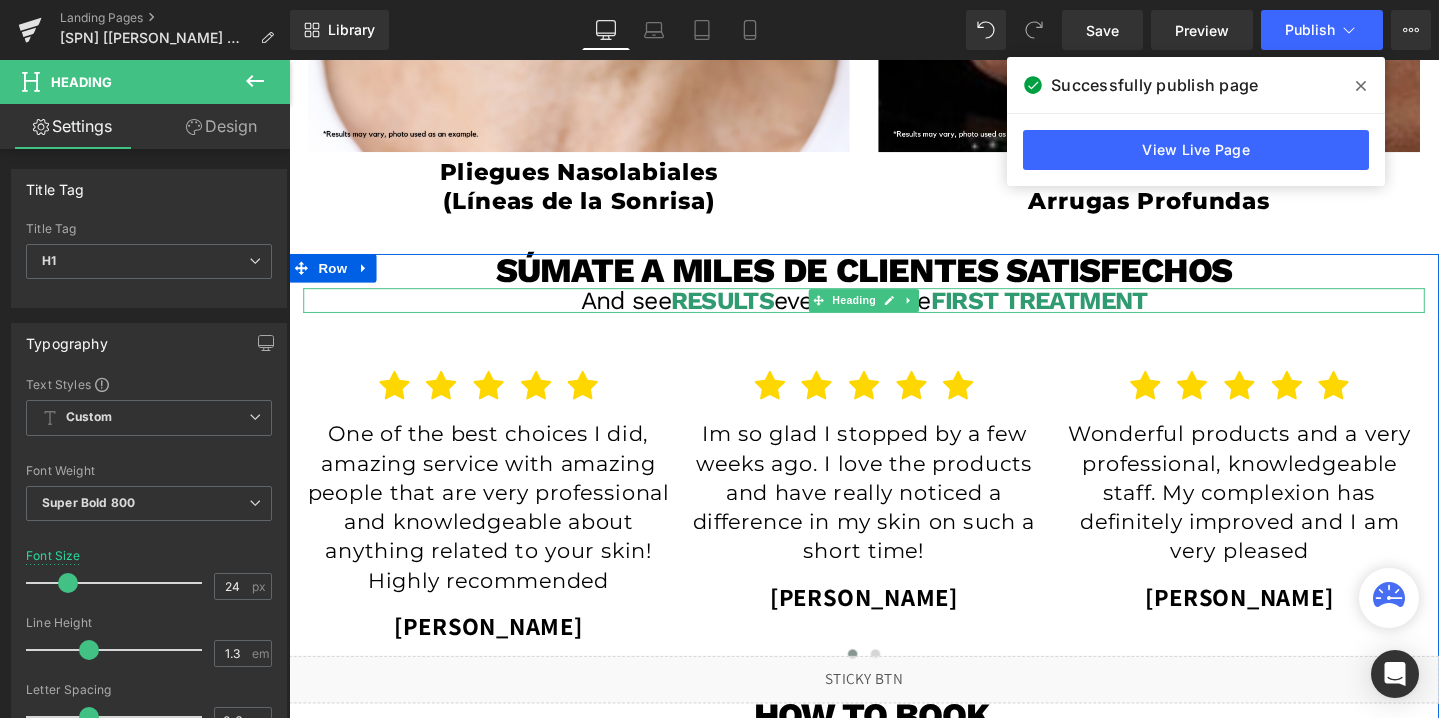 click on "And see  RESULTS  even after the  FIRST TREATMENT" at bounding box center [894, 313] 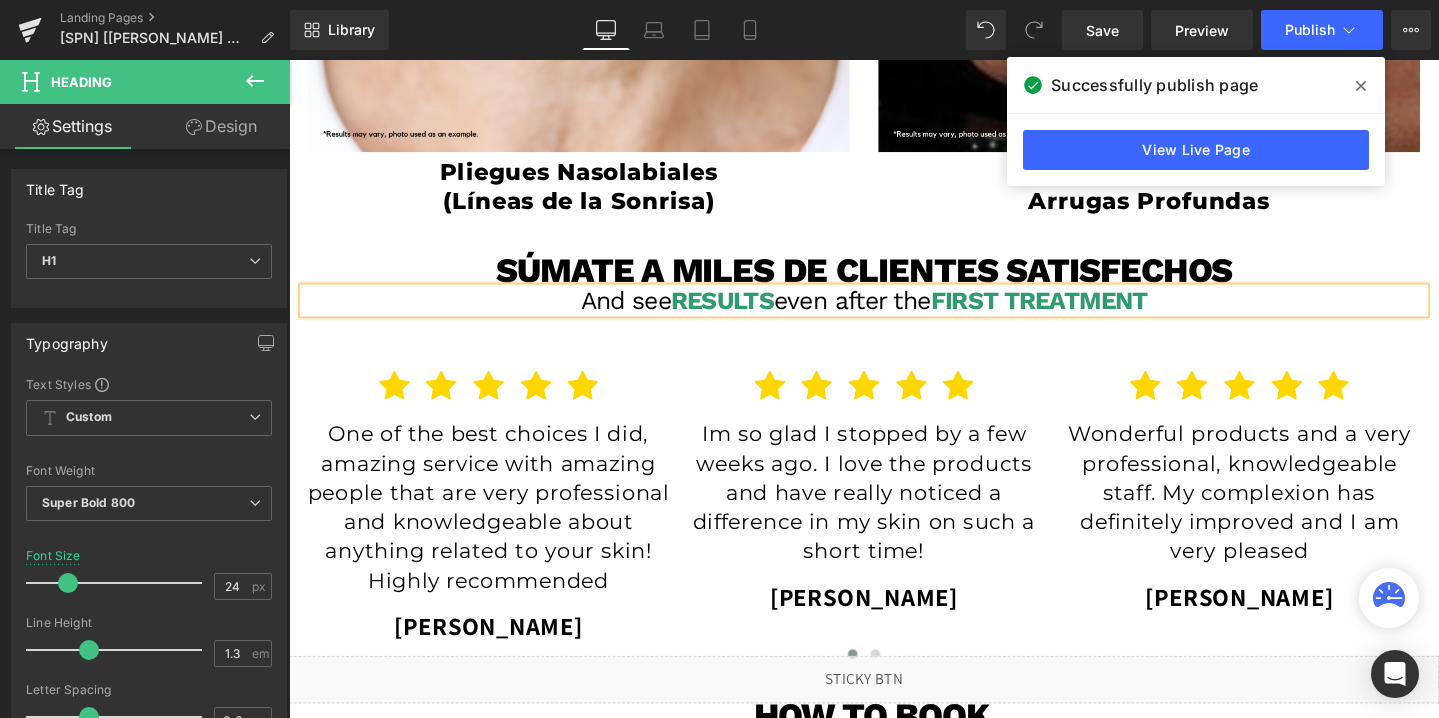 click on "And see  RESULTS  even after the  FIRST TREATMENT" at bounding box center [894, 313] 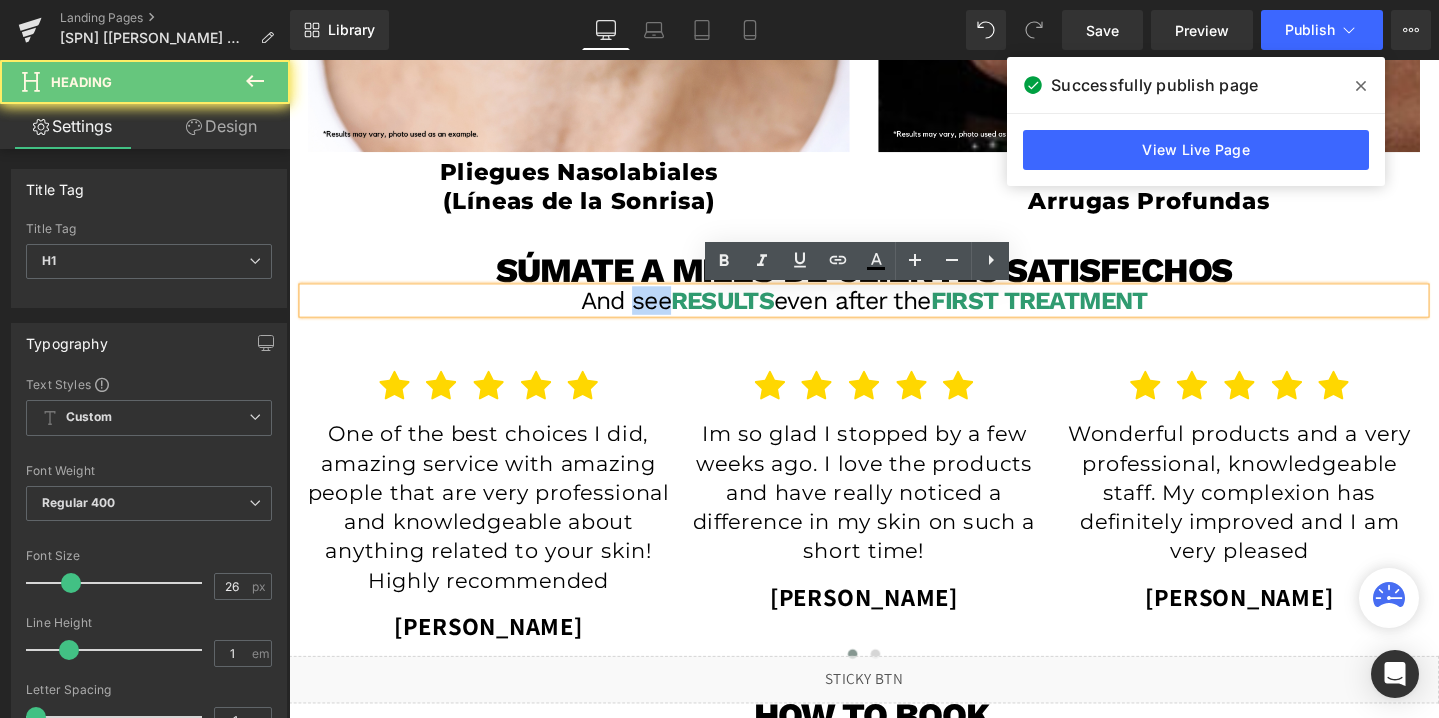 click on "And see  RESULTS  even after the  FIRST TREATMENT" at bounding box center [894, 313] 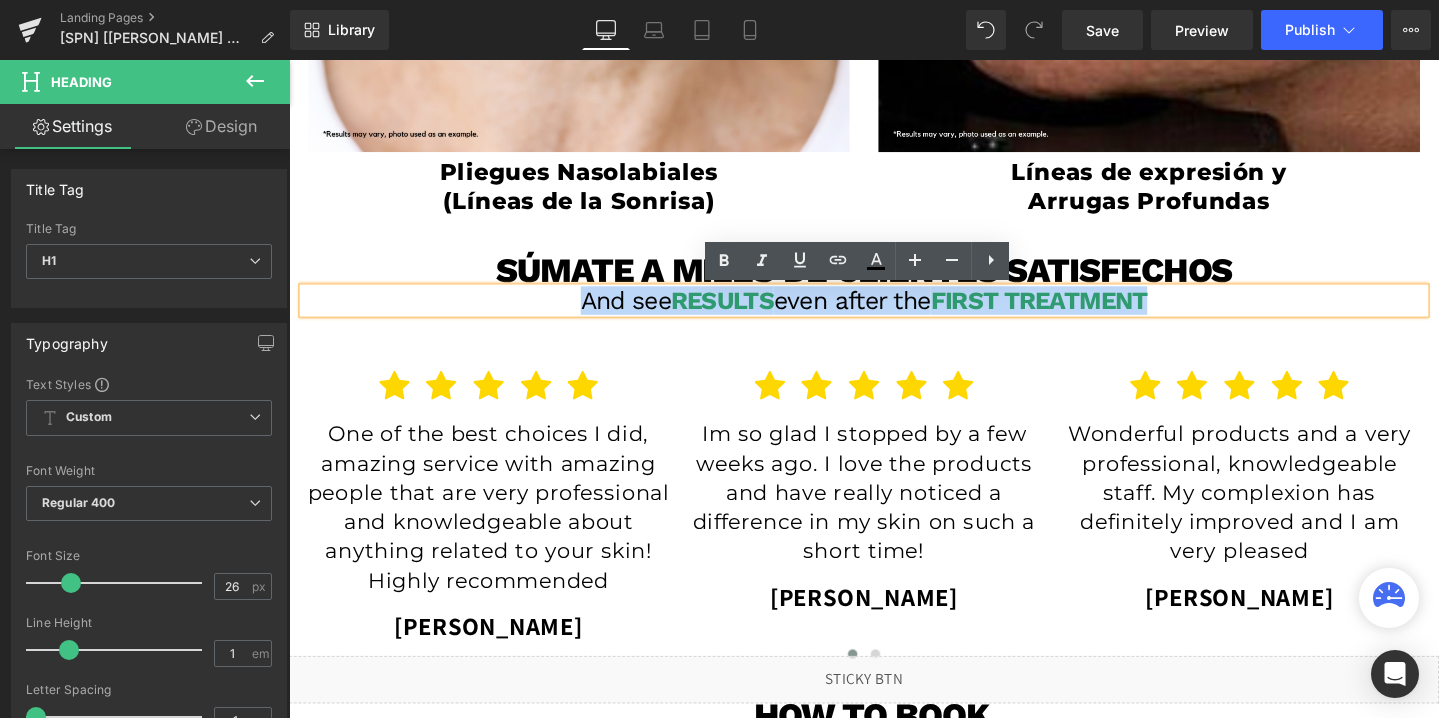 click on "RESULTS" at bounding box center [745, 313] 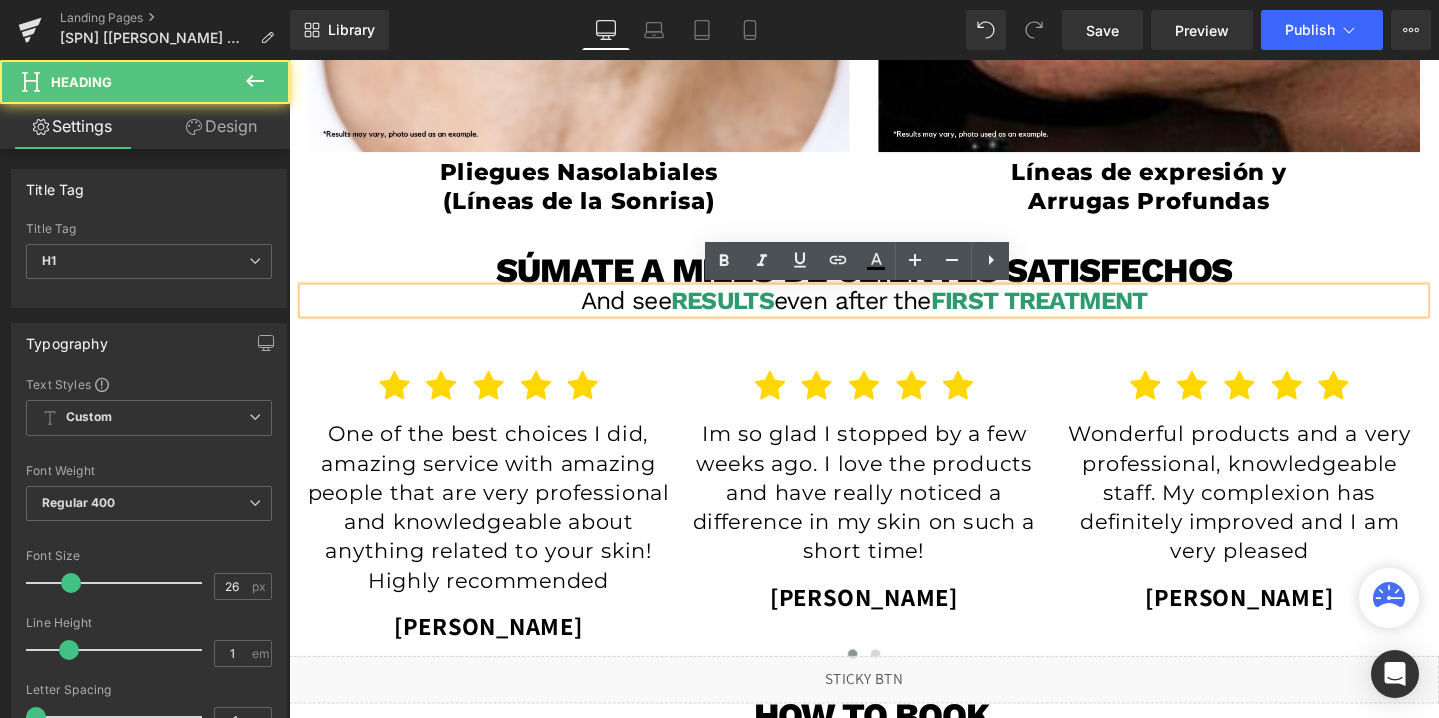drag, startPoint x: 687, startPoint y: 313, endPoint x: 589, endPoint y: 311, distance: 98.02041 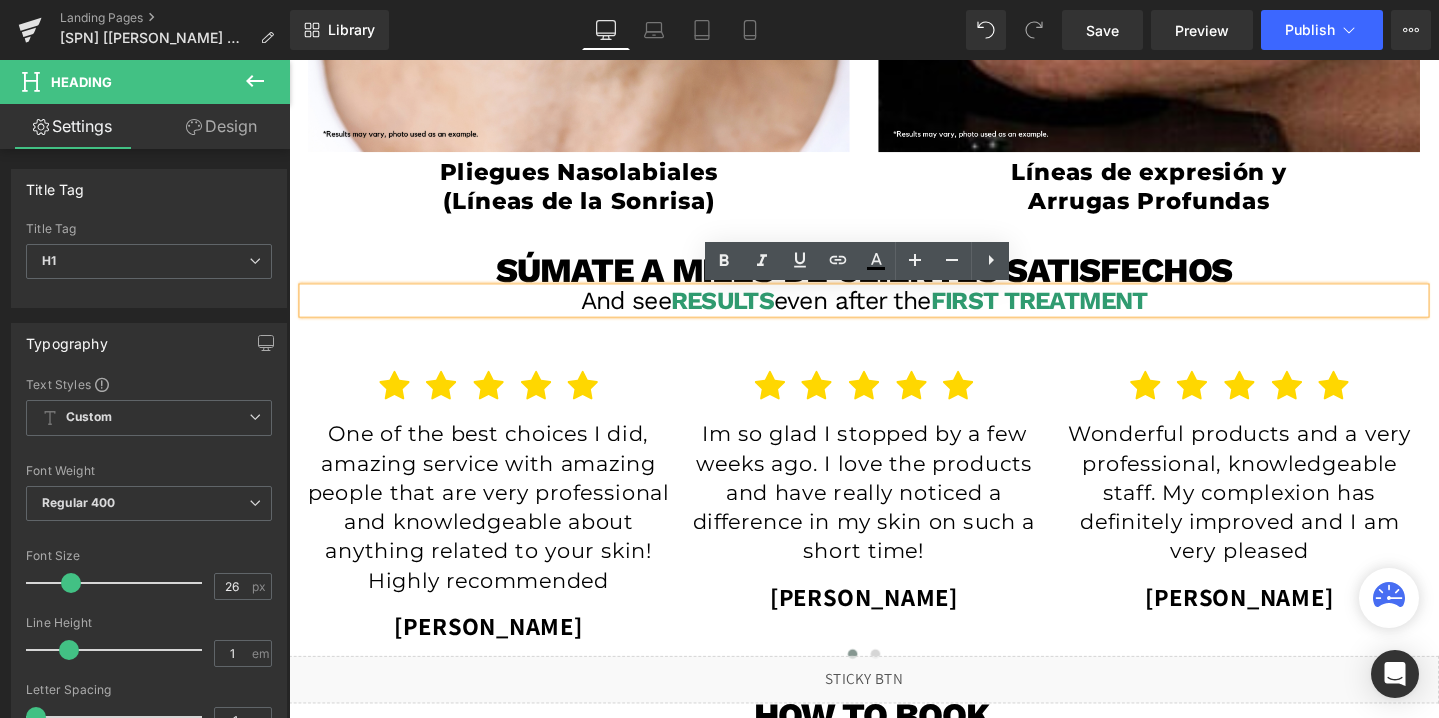 paste 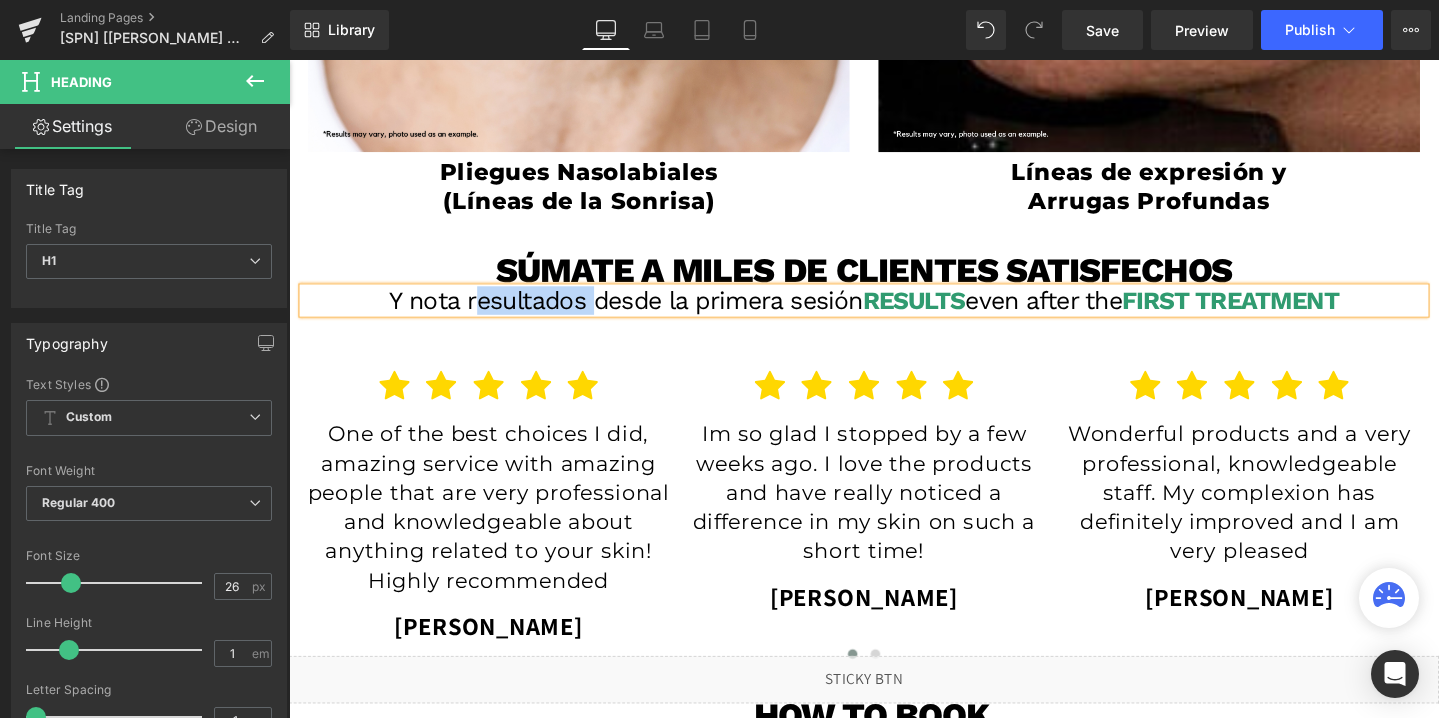 drag, startPoint x: 592, startPoint y: 315, endPoint x: 475, endPoint y: 318, distance: 117.03845 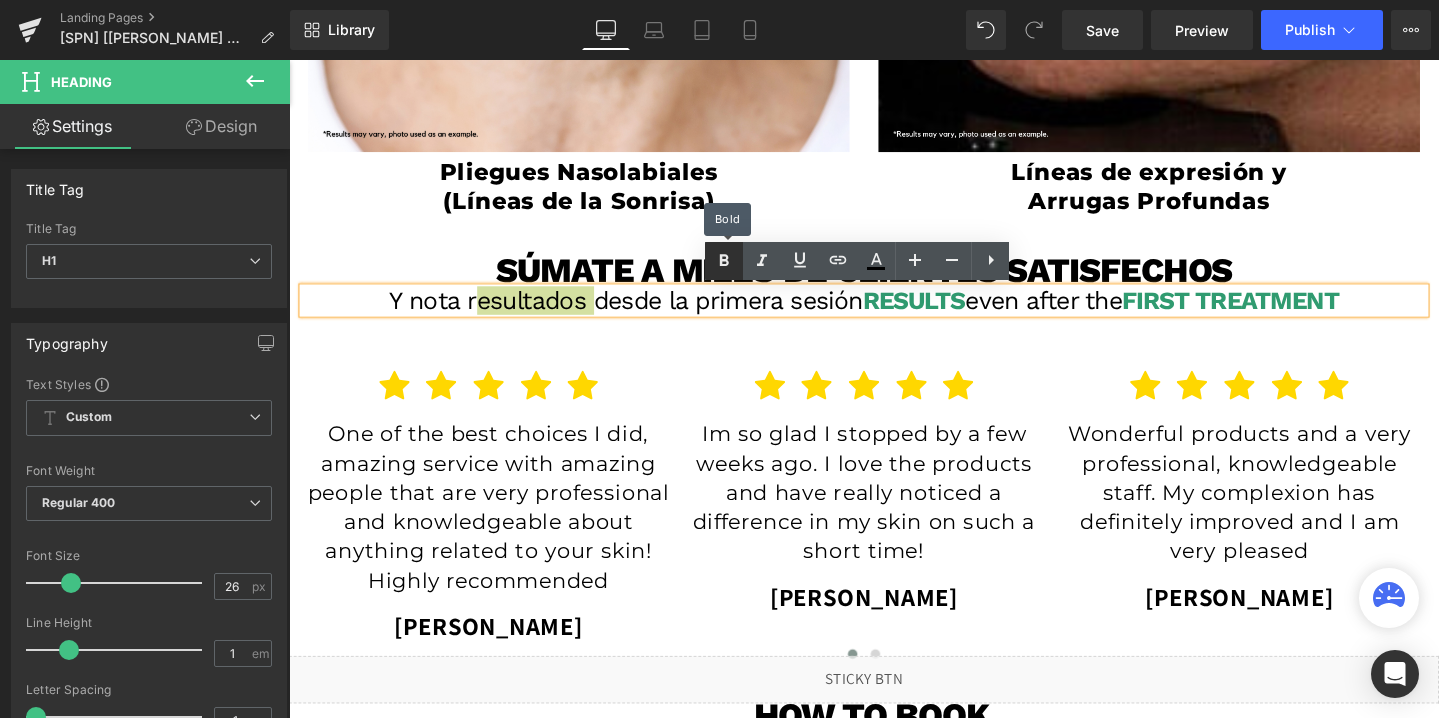 click 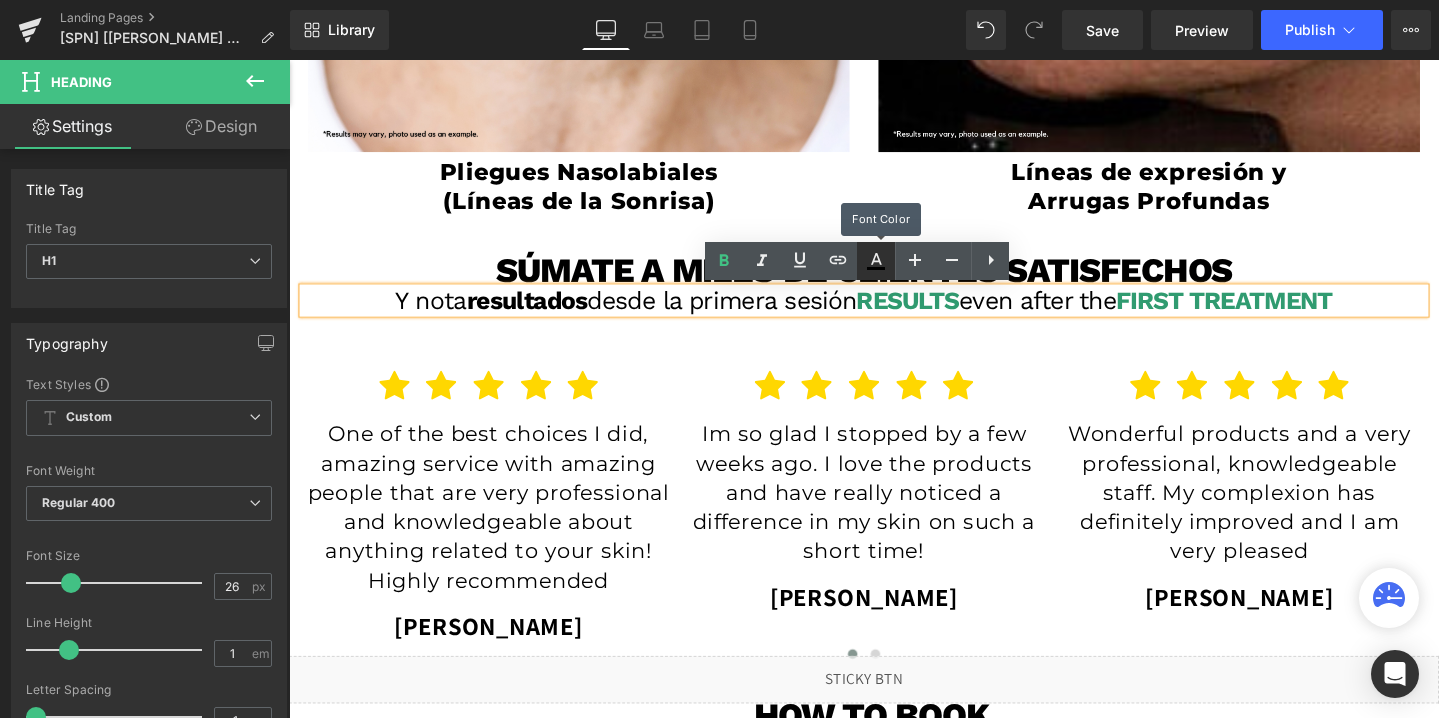 click 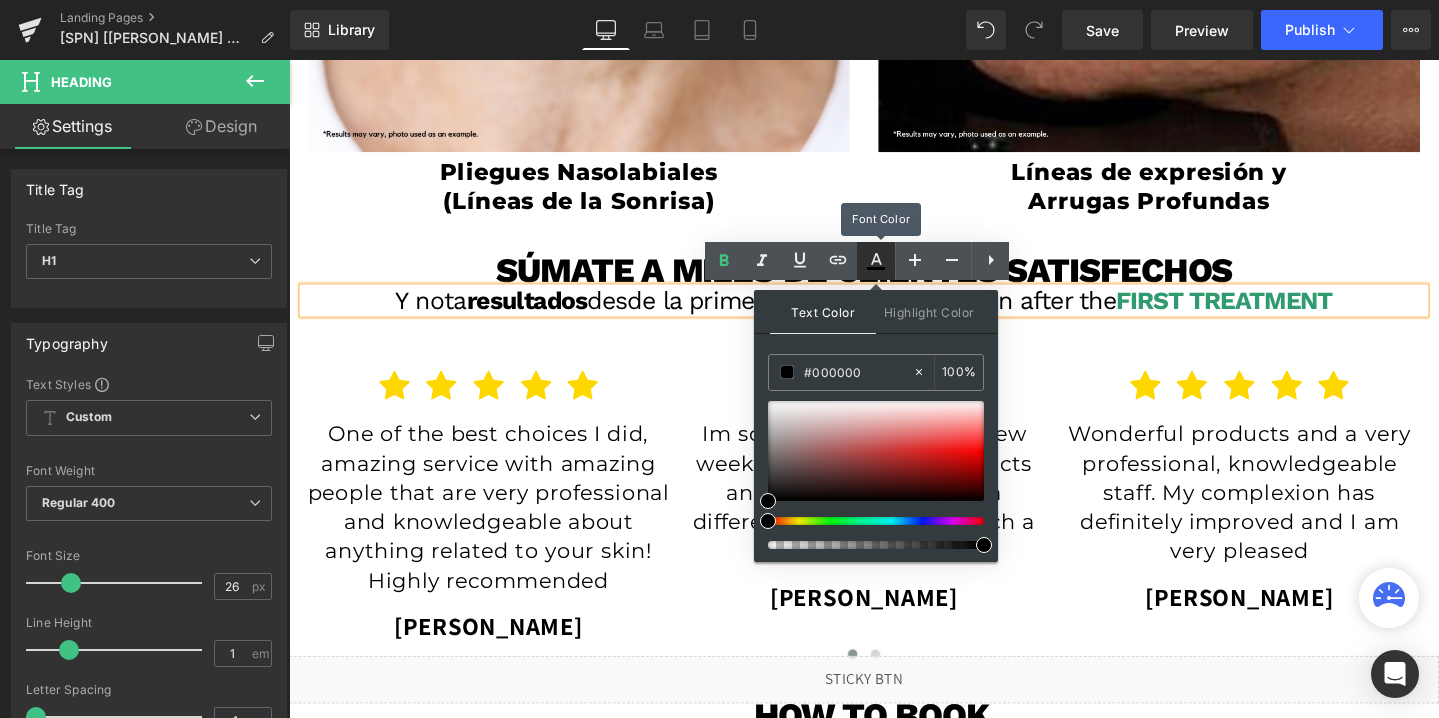 click 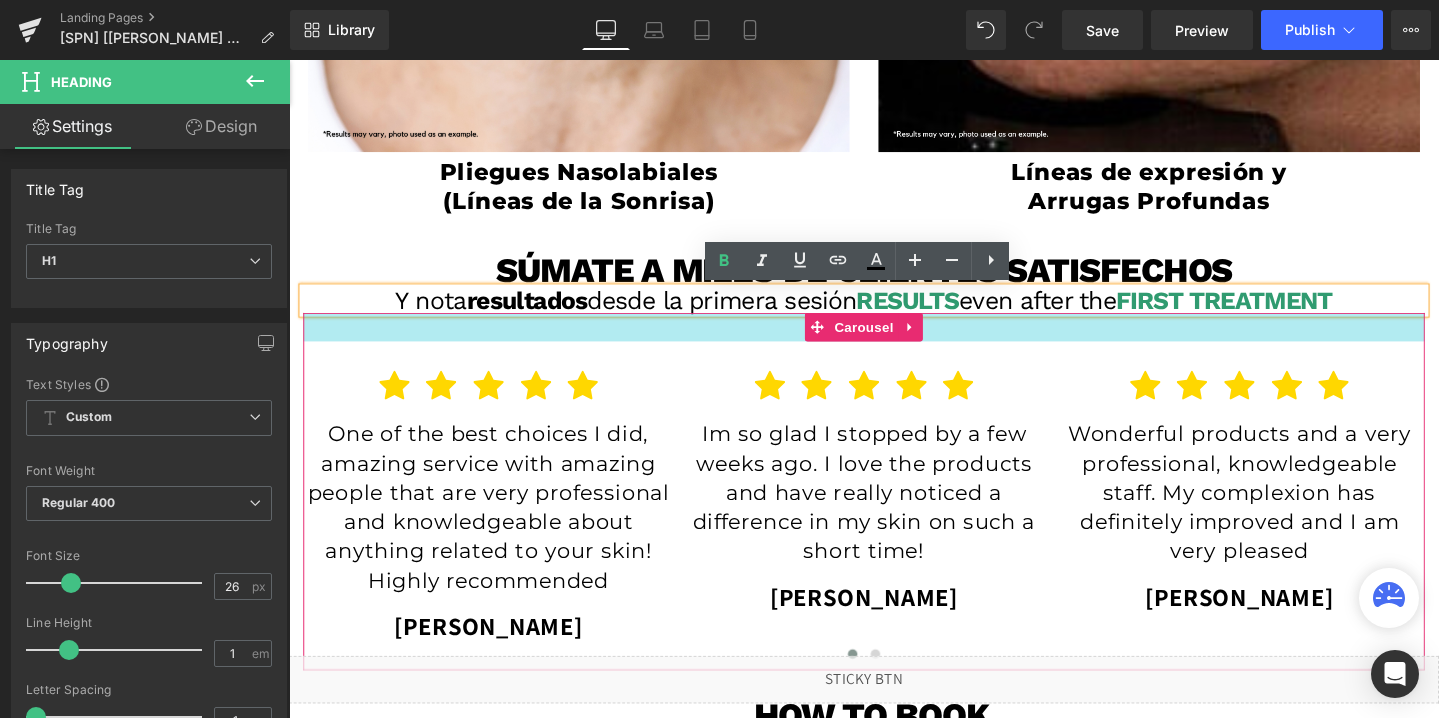 click at bounding box center [894, 341] 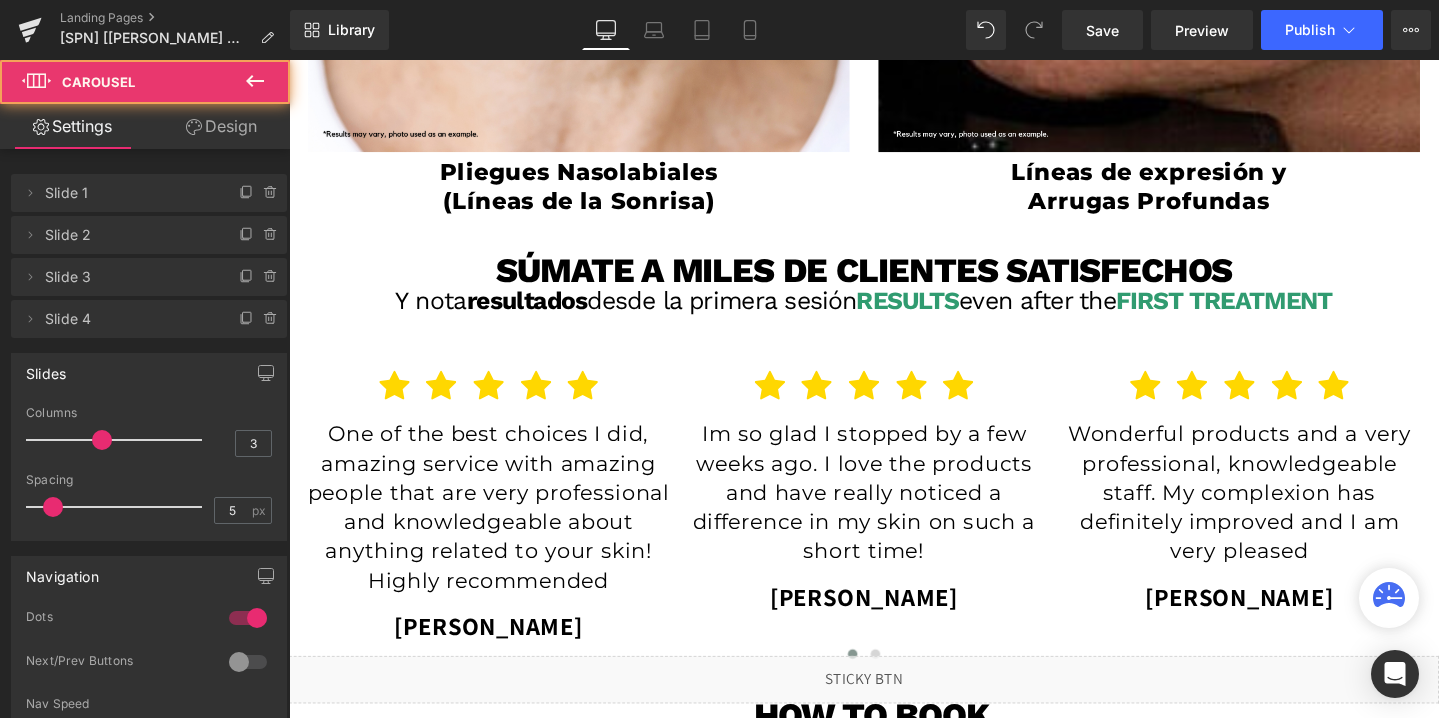 click on "resultados" at bounding box center (539, 313) 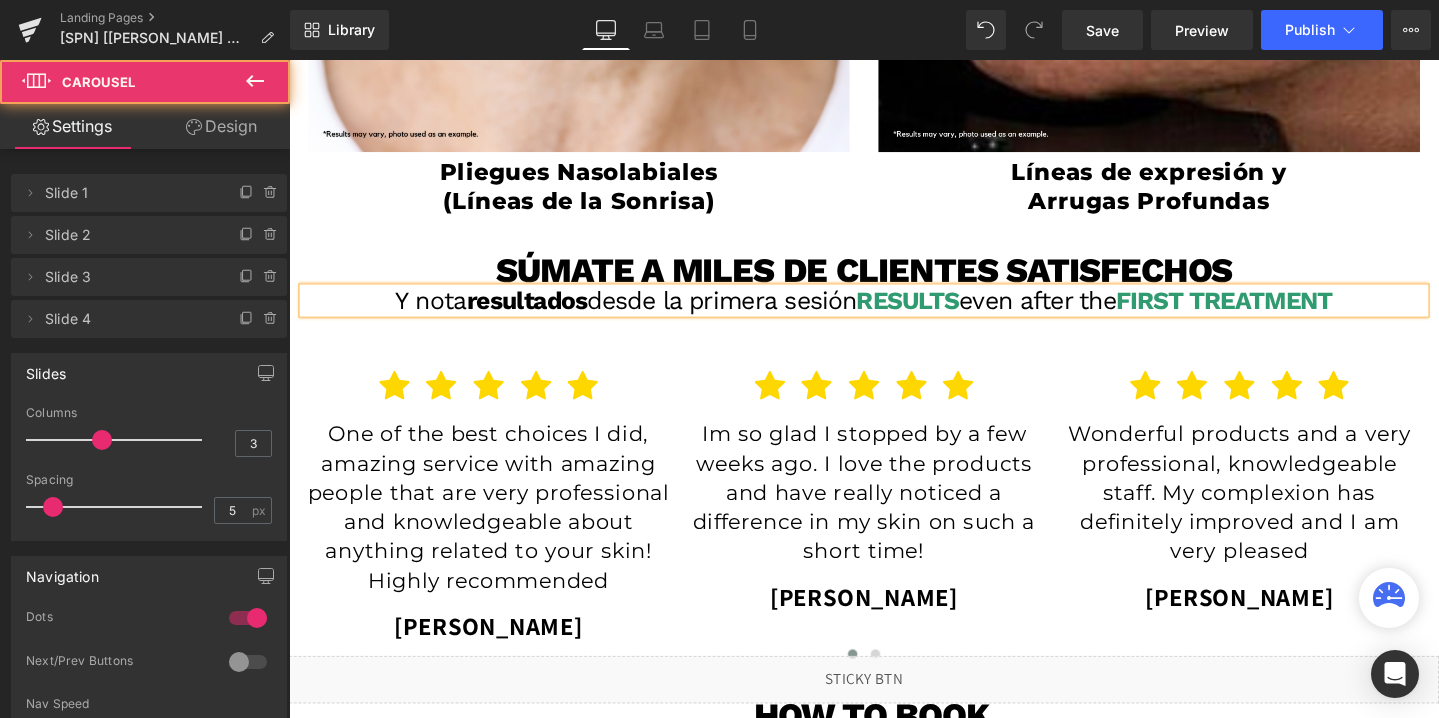 click on "resultados" at bounding box center [539, 313] 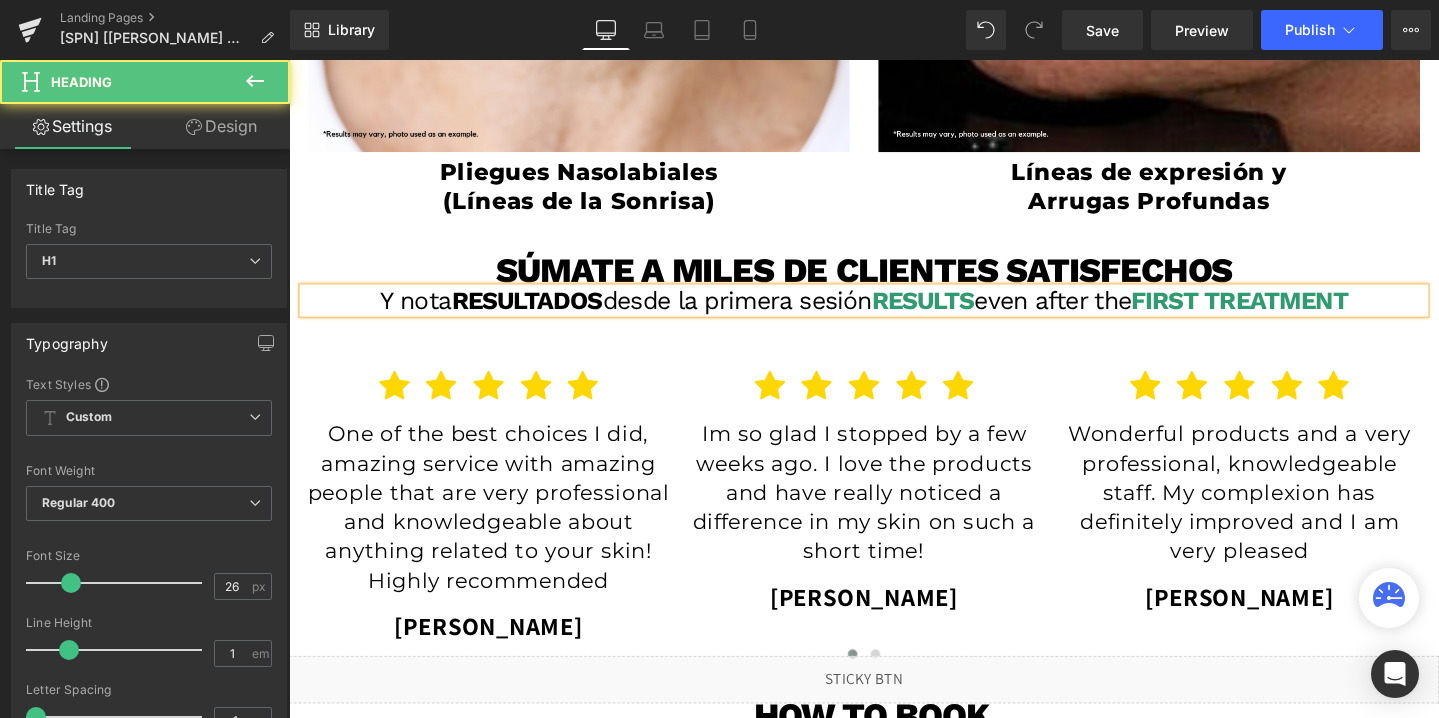 click on "RESULTADOS" at bounding box center [539, 313] 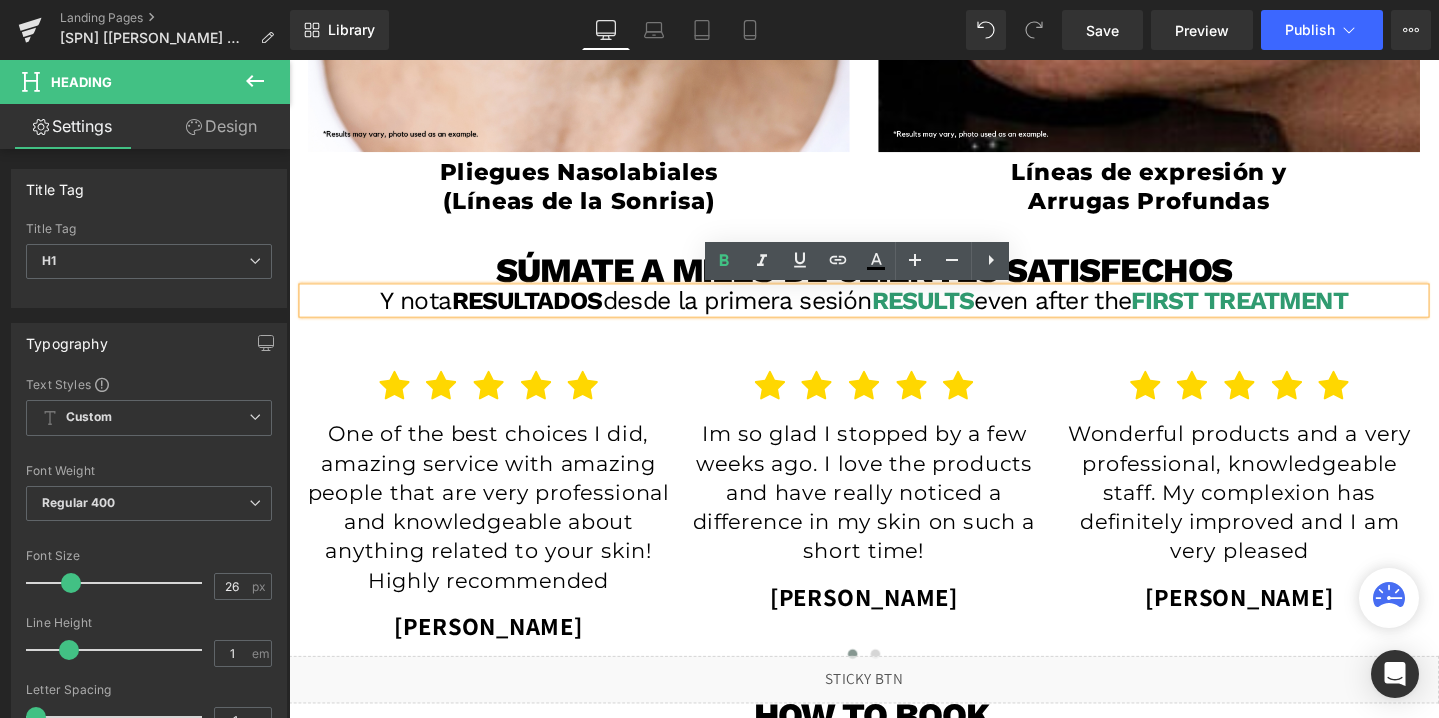 click on "RESULTS" at bounding box center [956, 313] 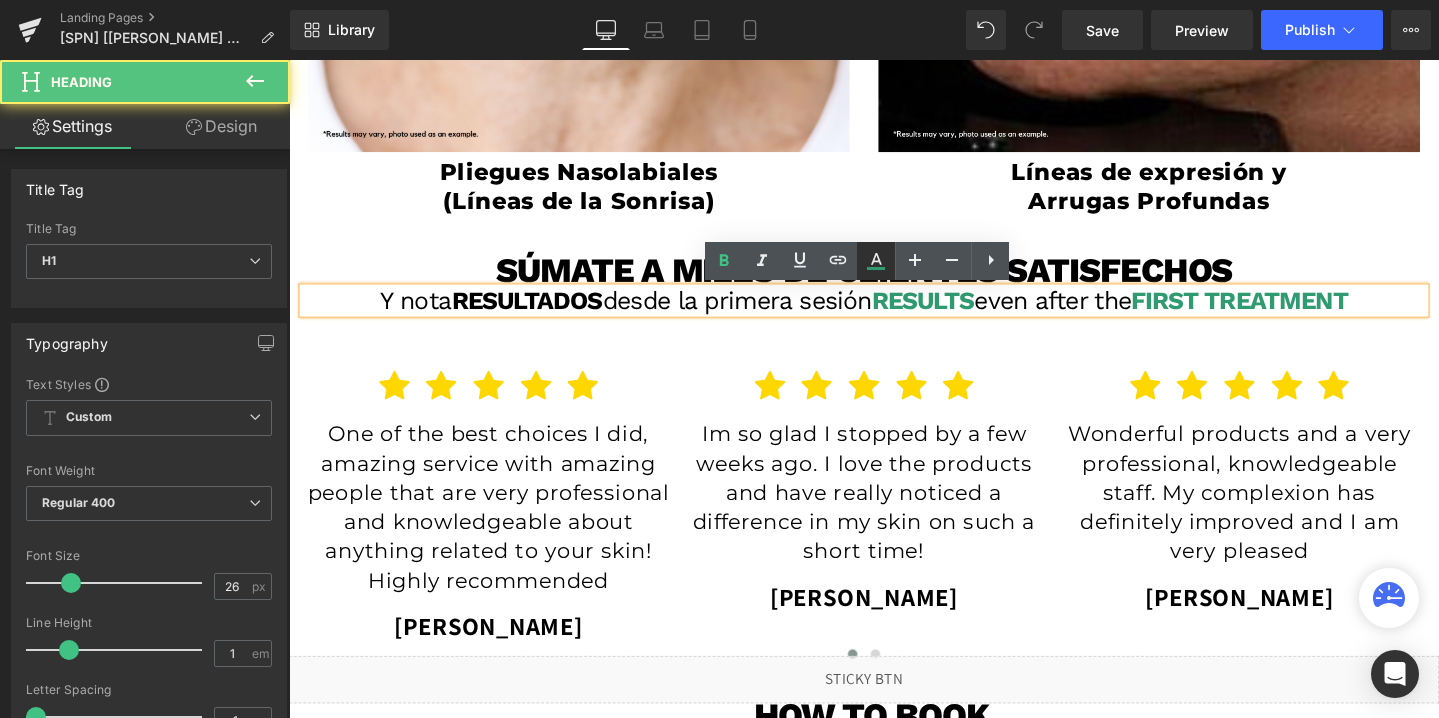 click 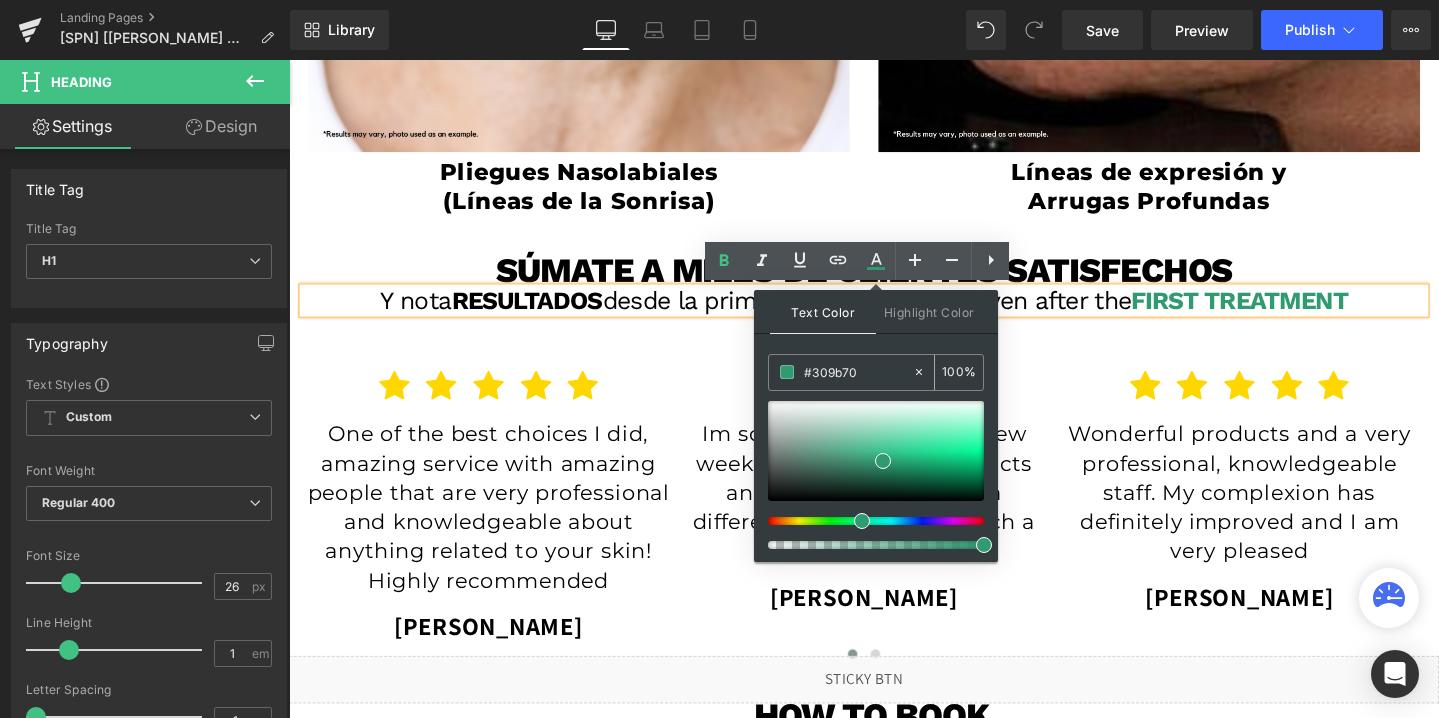 click on "#000000" at bounding box center [858, 372] 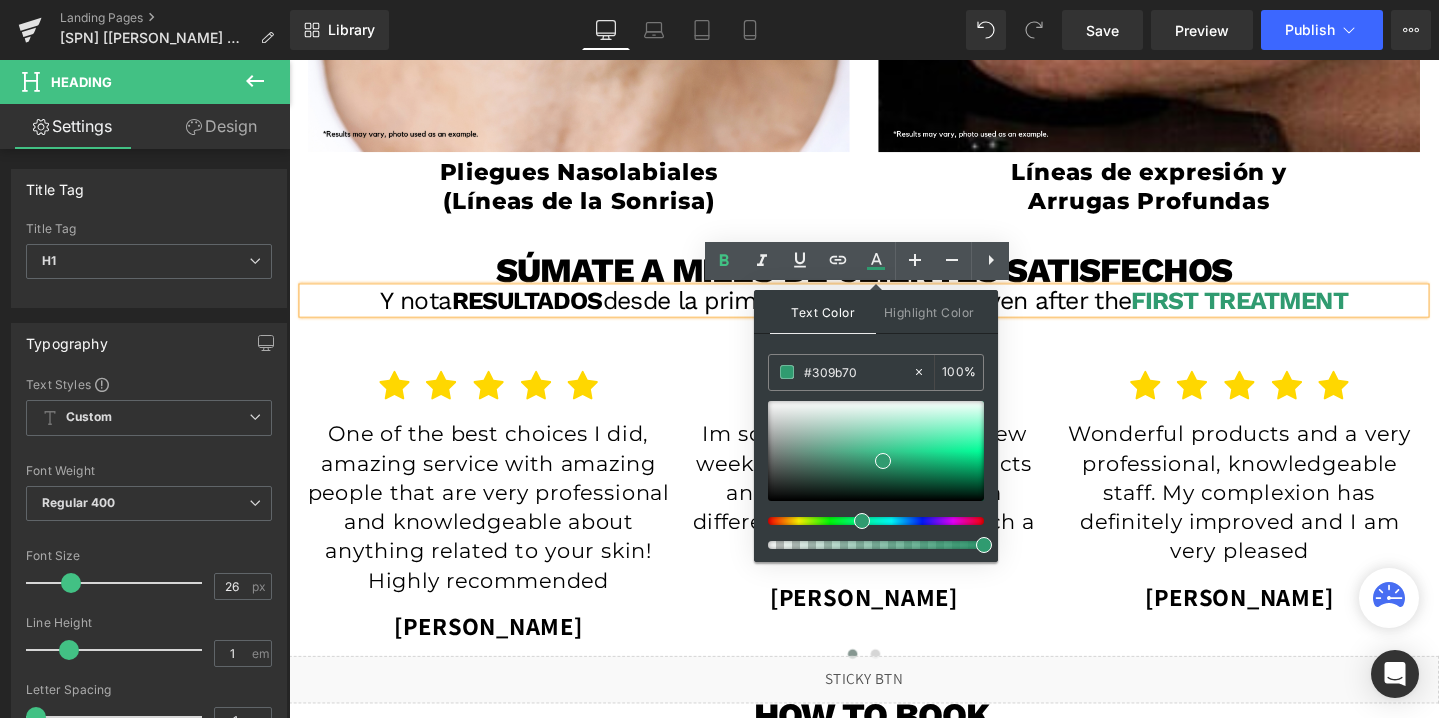 click on "RESULTADOS" at bounding box center [539, 313] 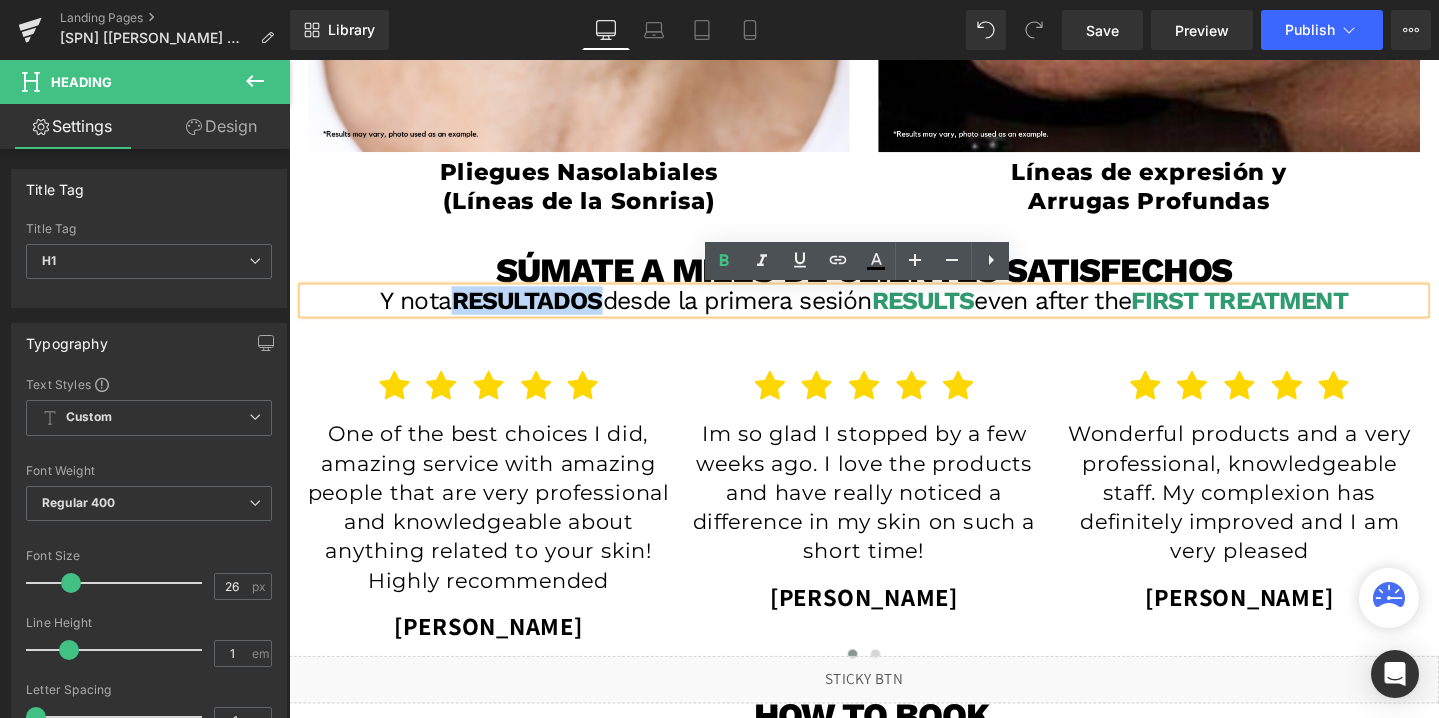 drag, startPoint x: 613, startPoint y: 315, endPoint x: 460, endPoint y: 319, distance: 153.05228 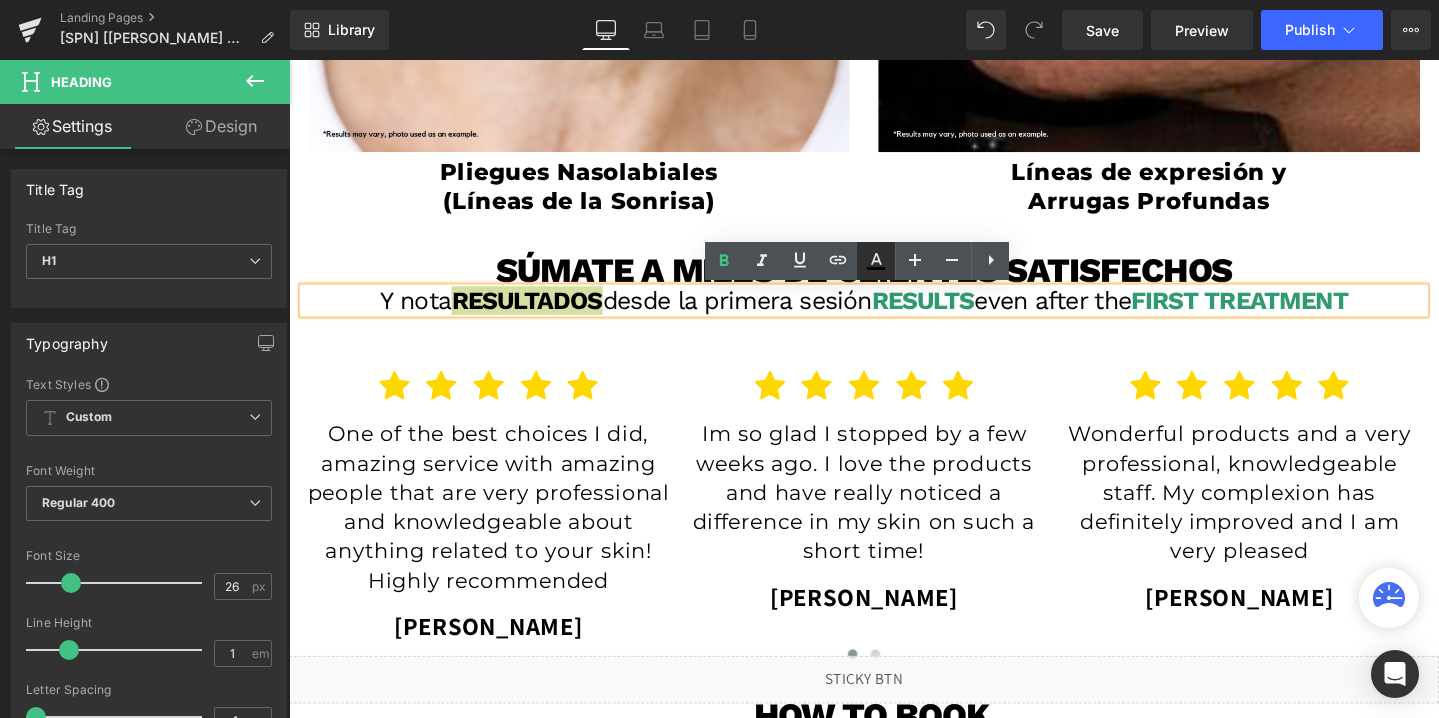 click 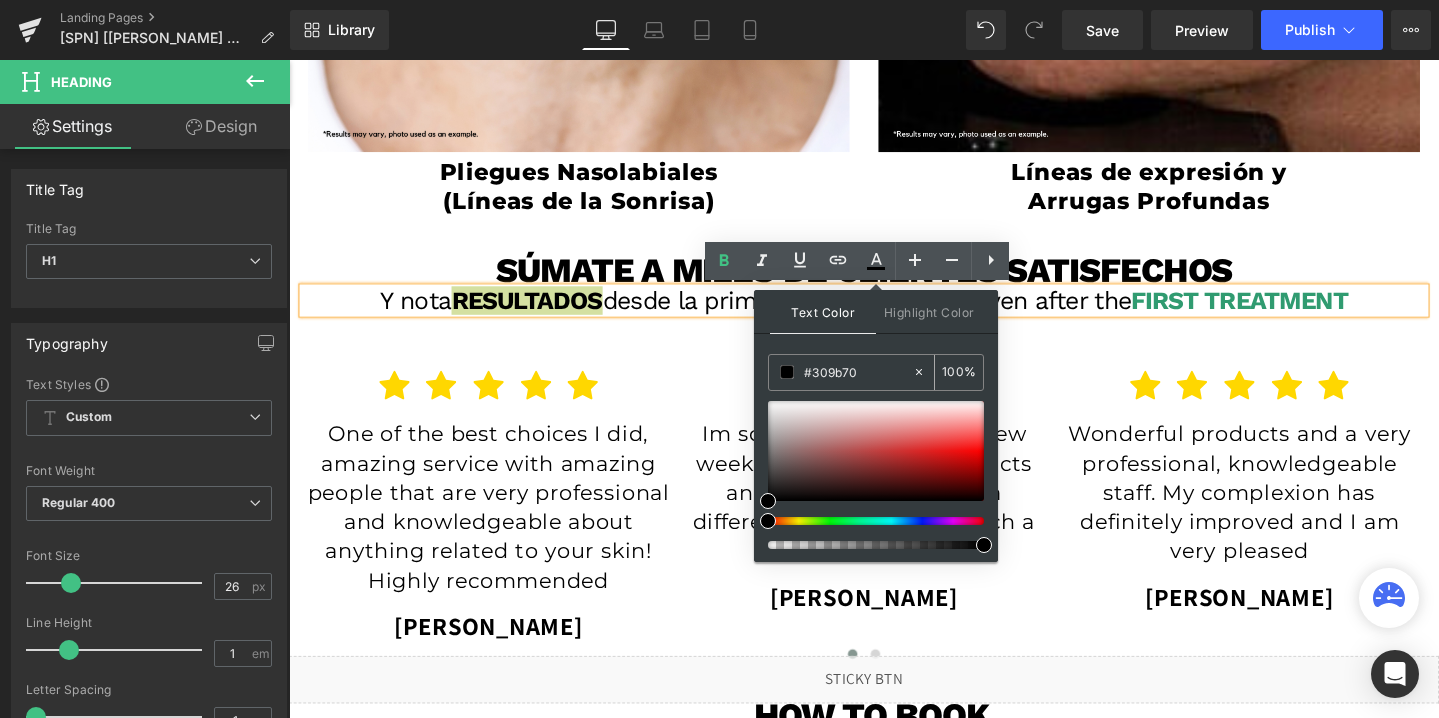 click on "#309b70" at bounding box center (858, 372) 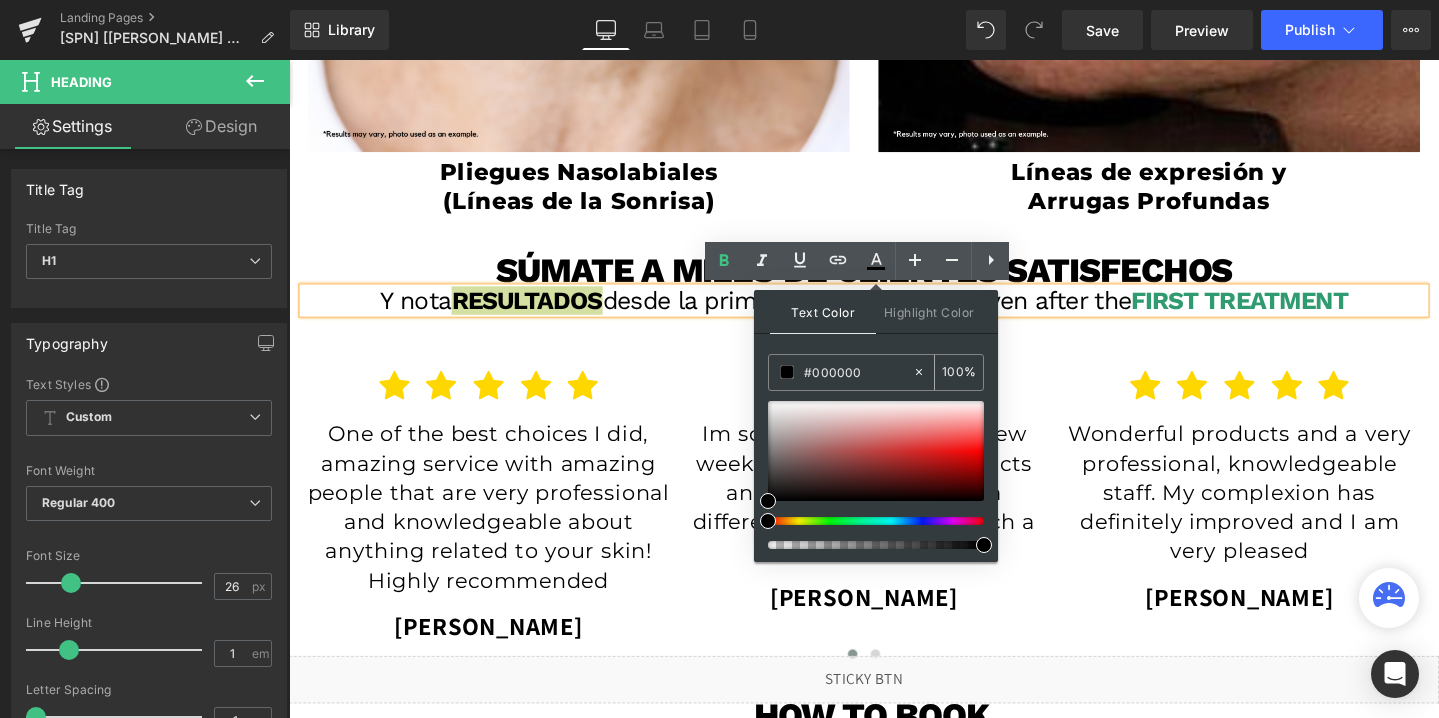 paste on "309b7" 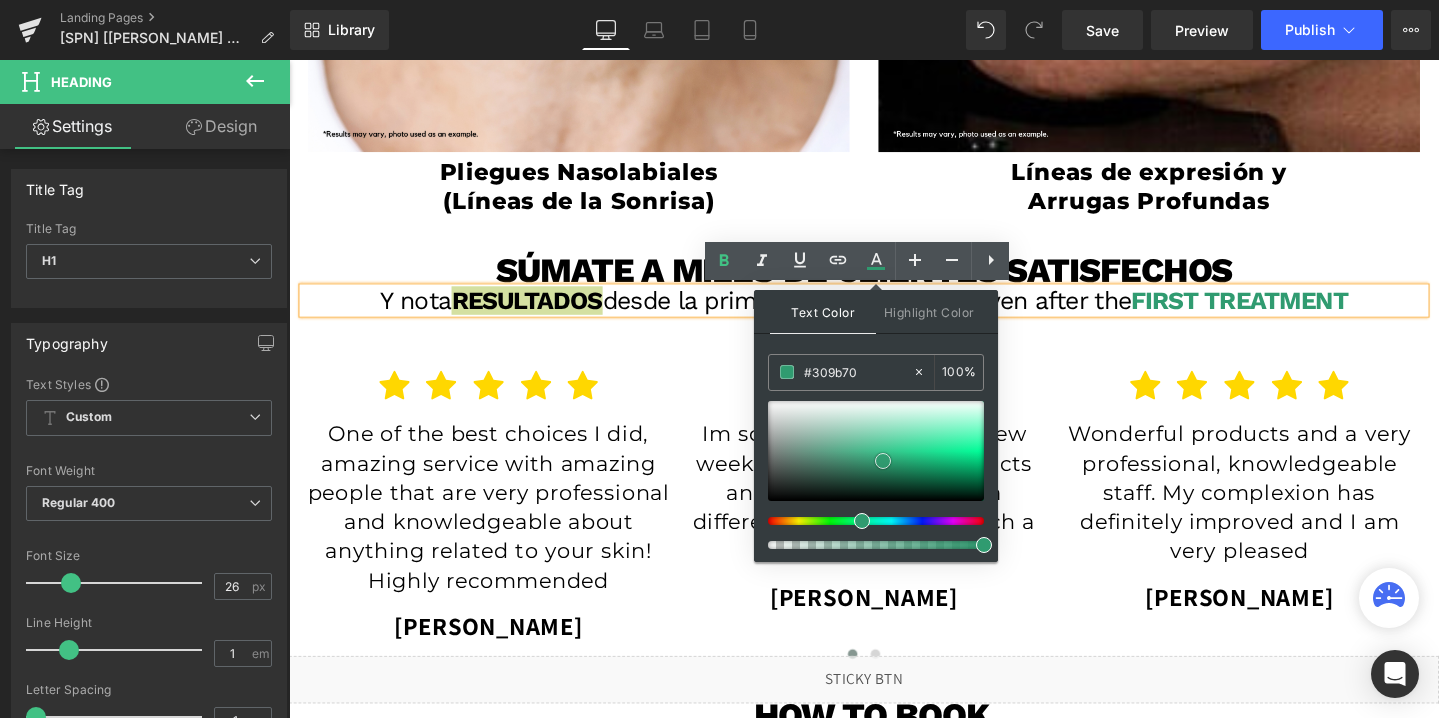 click at bounding box center (883, 461) 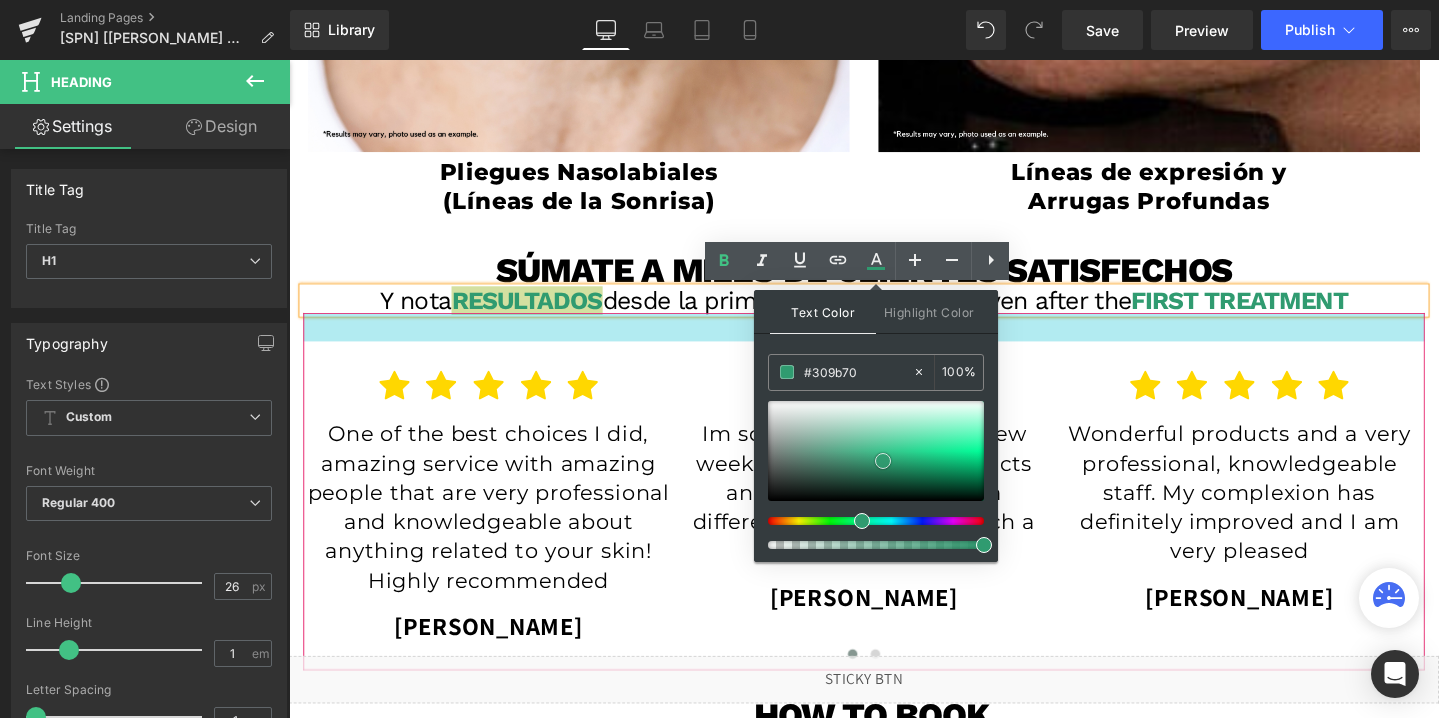 click at bounding box center (894, 341) 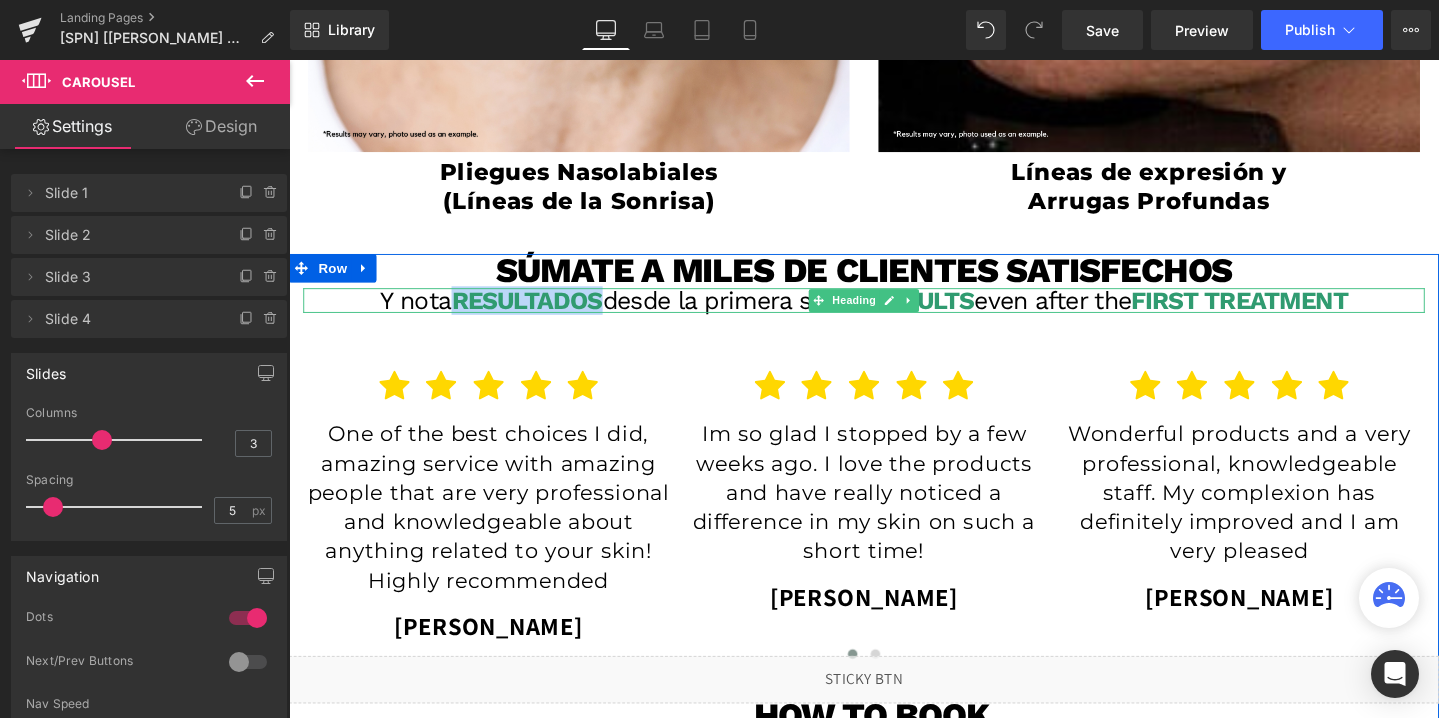 click on "Y nota  RESULTADOS  desde la primera sesión RESULTS  even after the  FIRST TREATMENT" at bounding box center [894, 313] 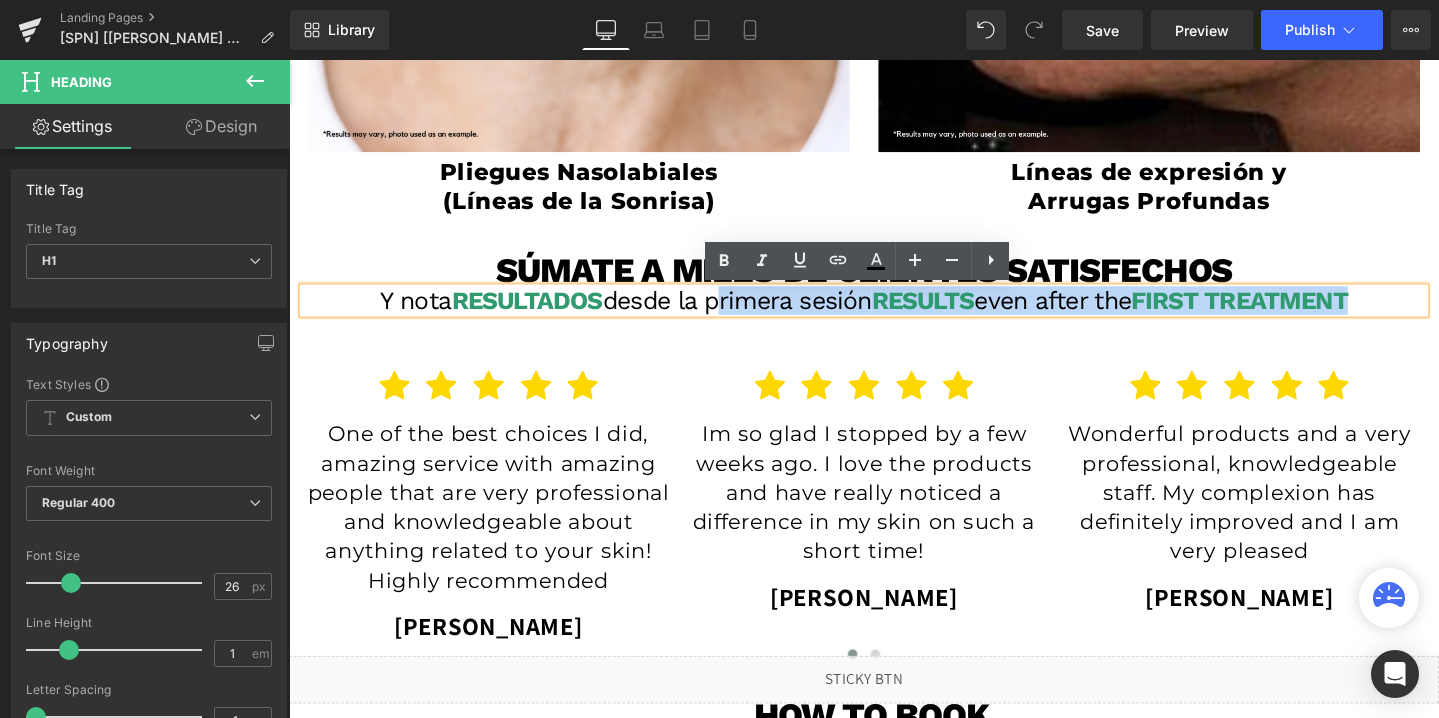 drag, startPoint x: 728, startPoint y: 314, endPoint x: 1418, endPoint y: 316, distance: 690.00287 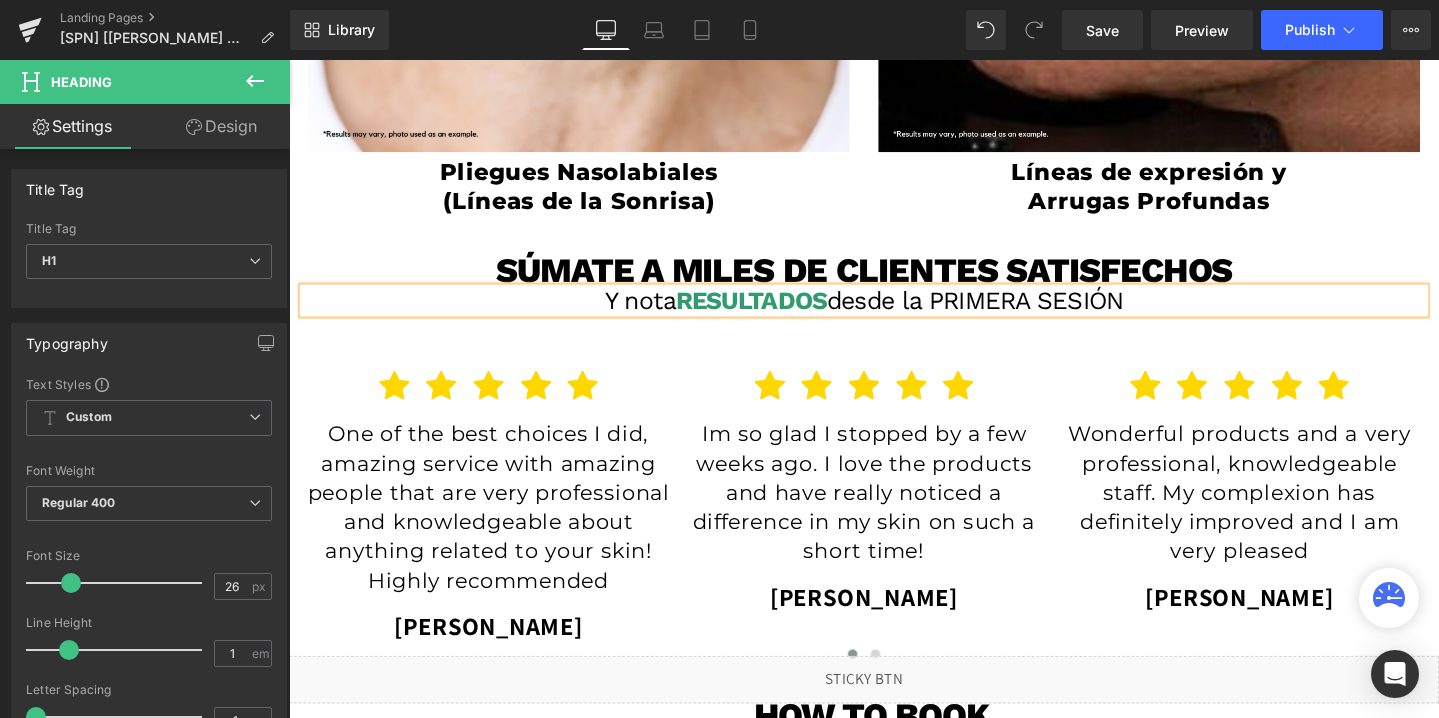 click on "Y nota  RESULTADOS  desde la PRIMERA SESIÓN" at bounding box center [894, 313] 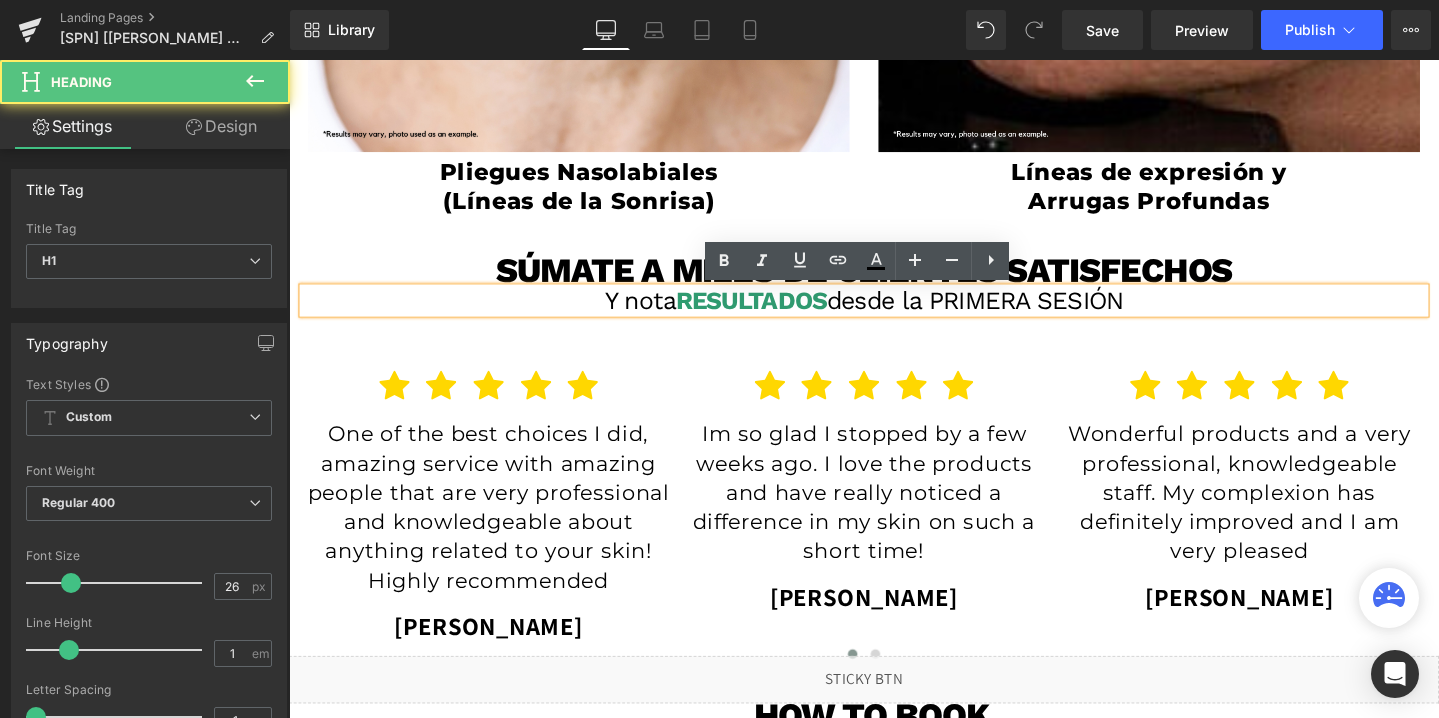 drag, startPoint x: 1181, startPoint y: 314, endPoint x: 976, endPoint y: 319, distance: 205.06097 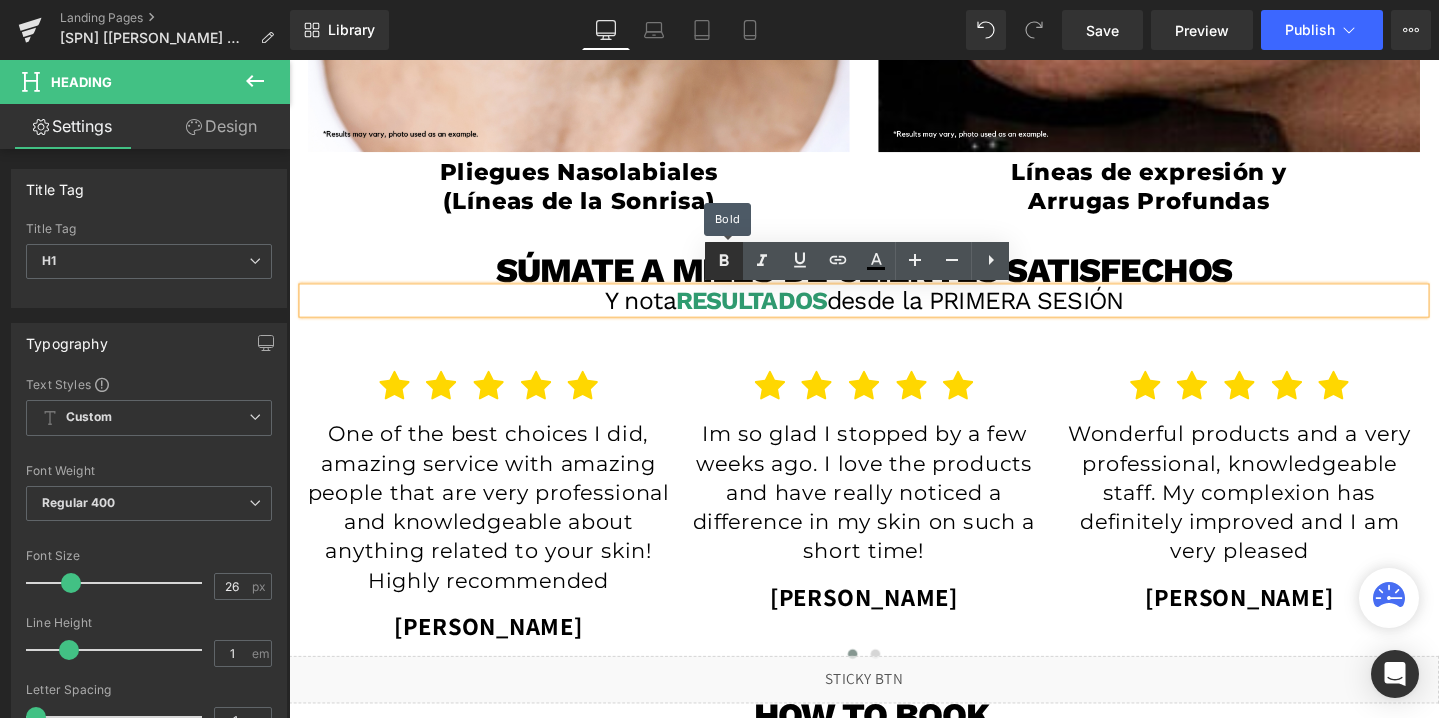 click 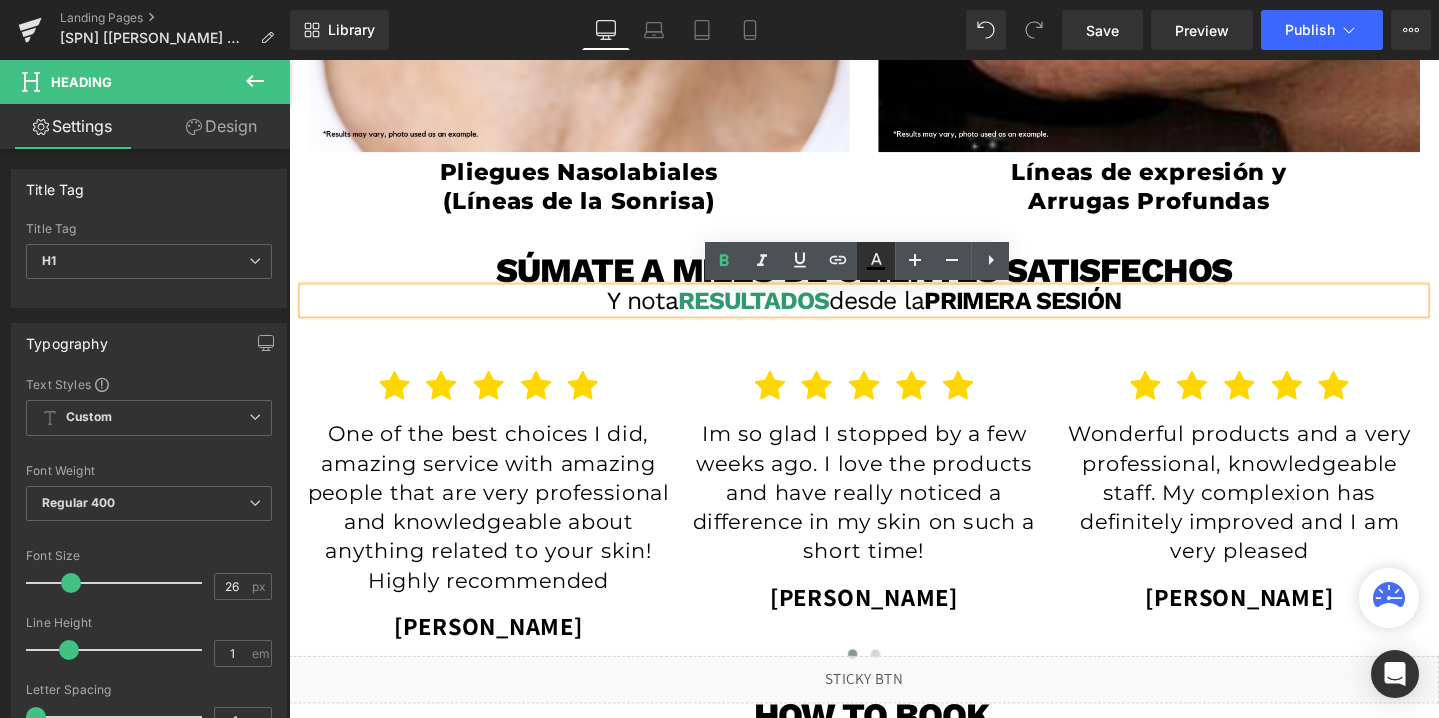 click 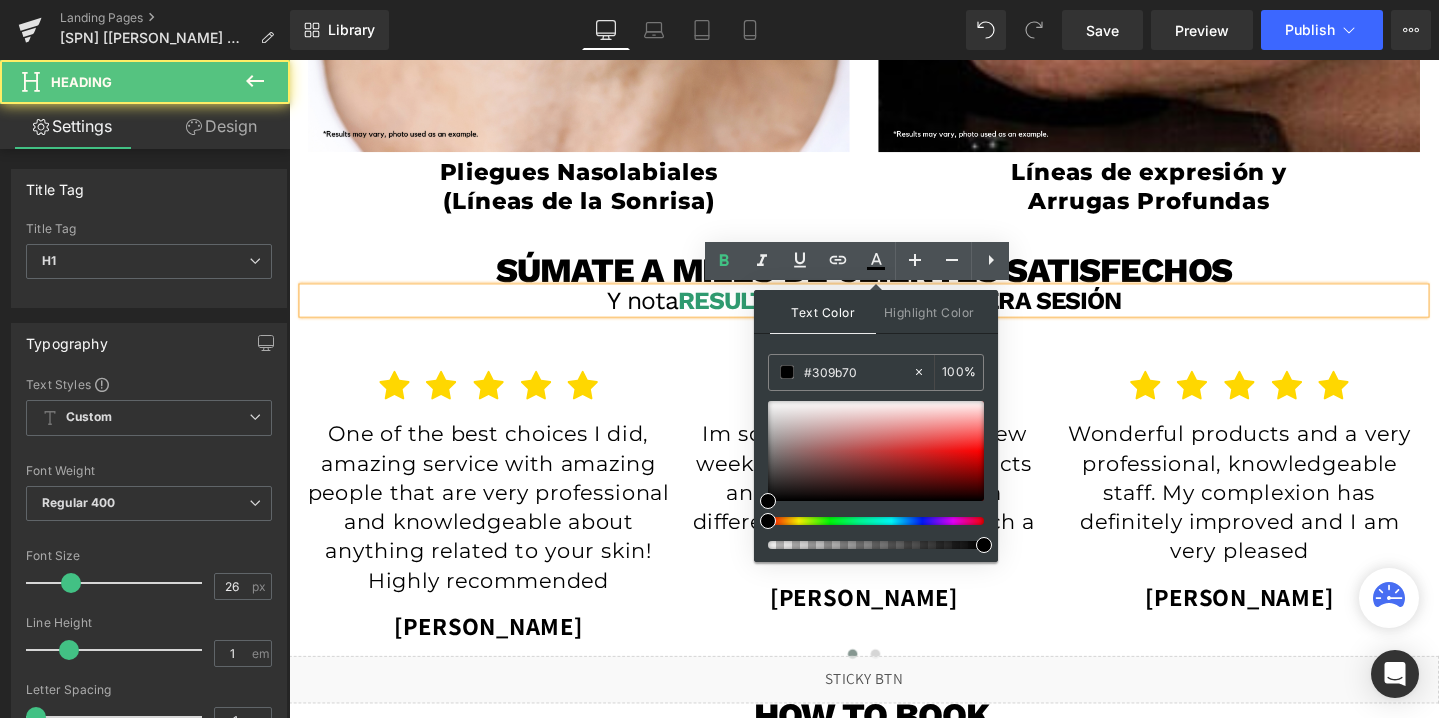 click on "PRIMERA SESIÓN" at bounding box center [1061, 313] 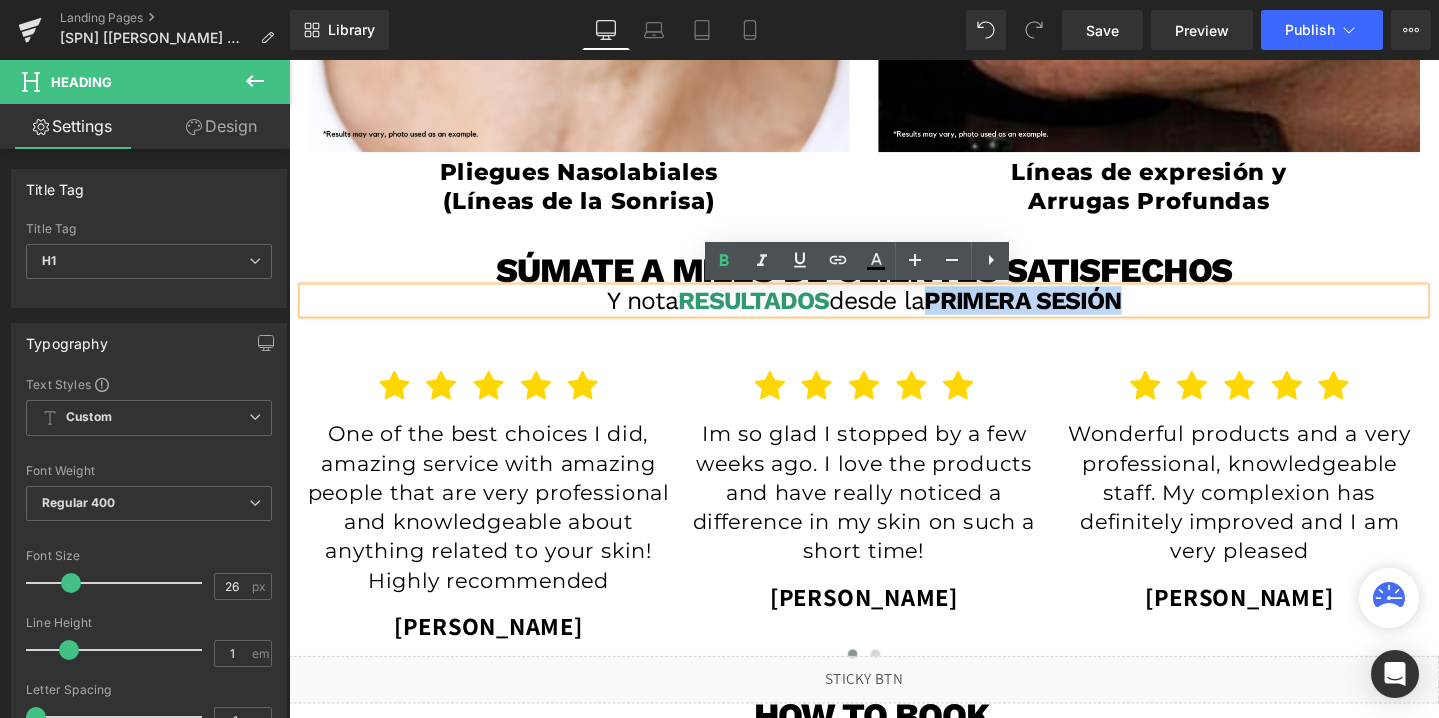 drag, startPoint x: 1178, startPoint y: 316, endPoint x: 972, endPoint y: 317, distance: 206.00243 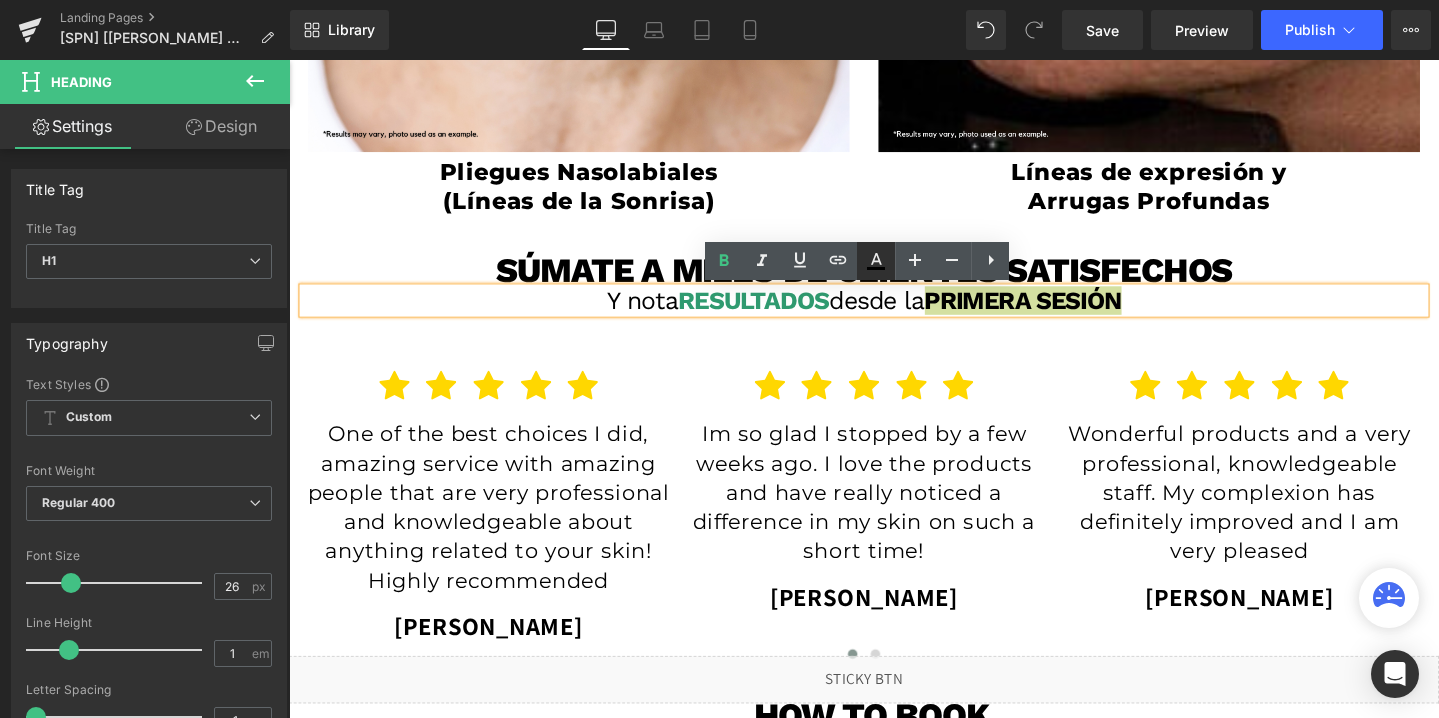 click 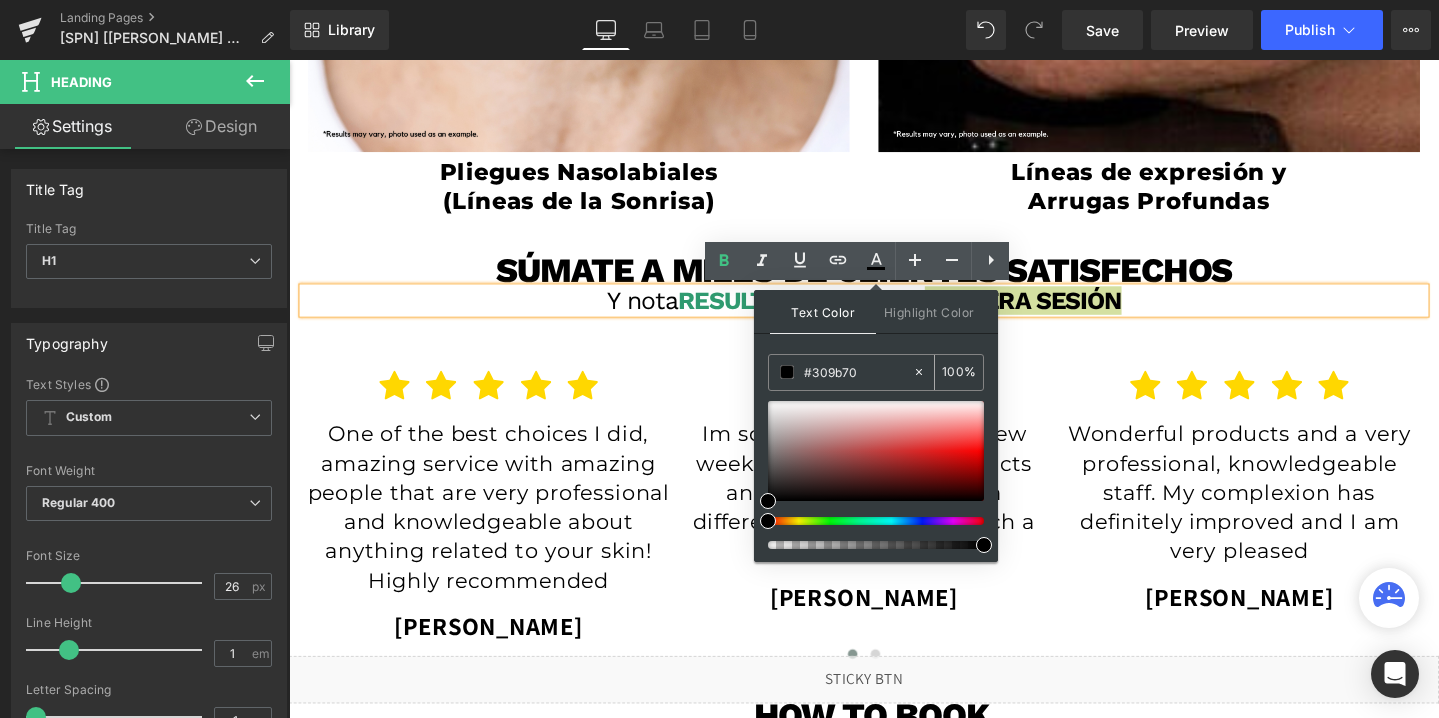 click on "#309b70" at bounding box center (858, 372) 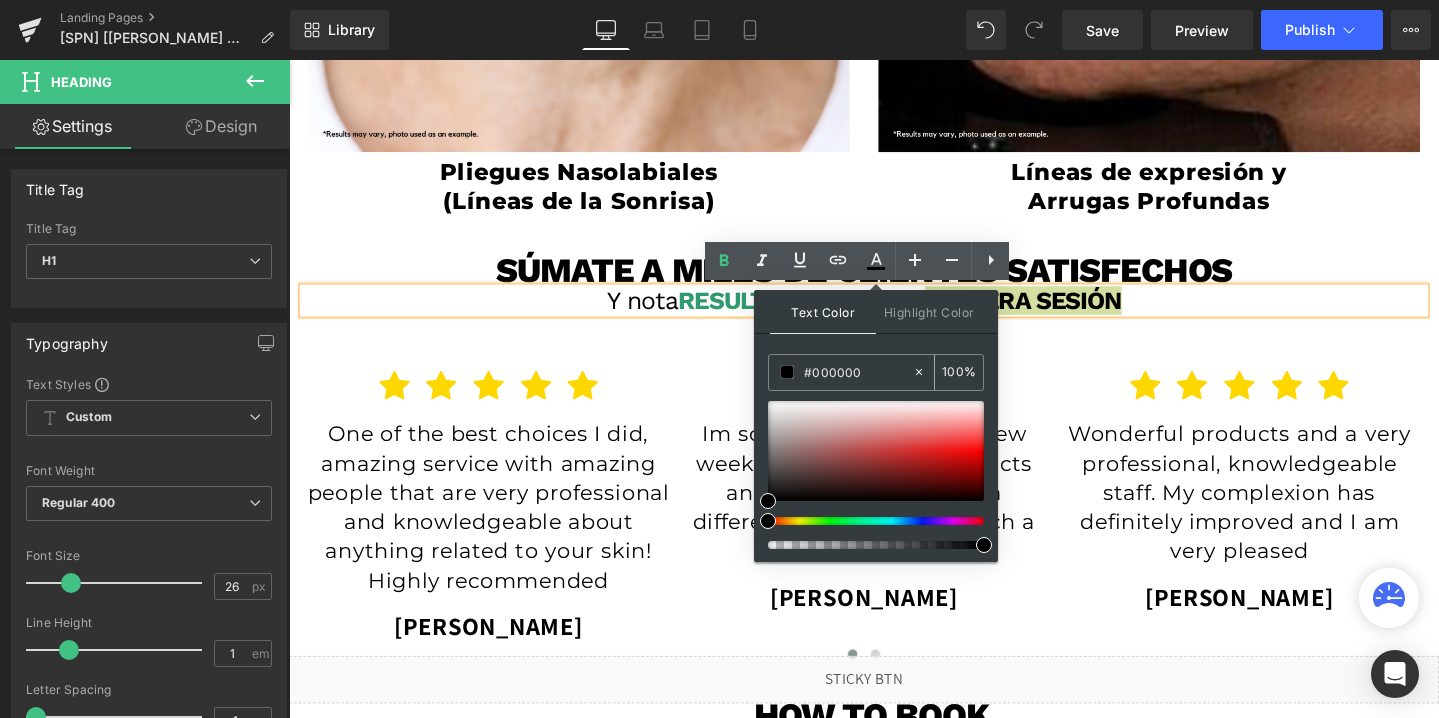 paste on "#309b7" 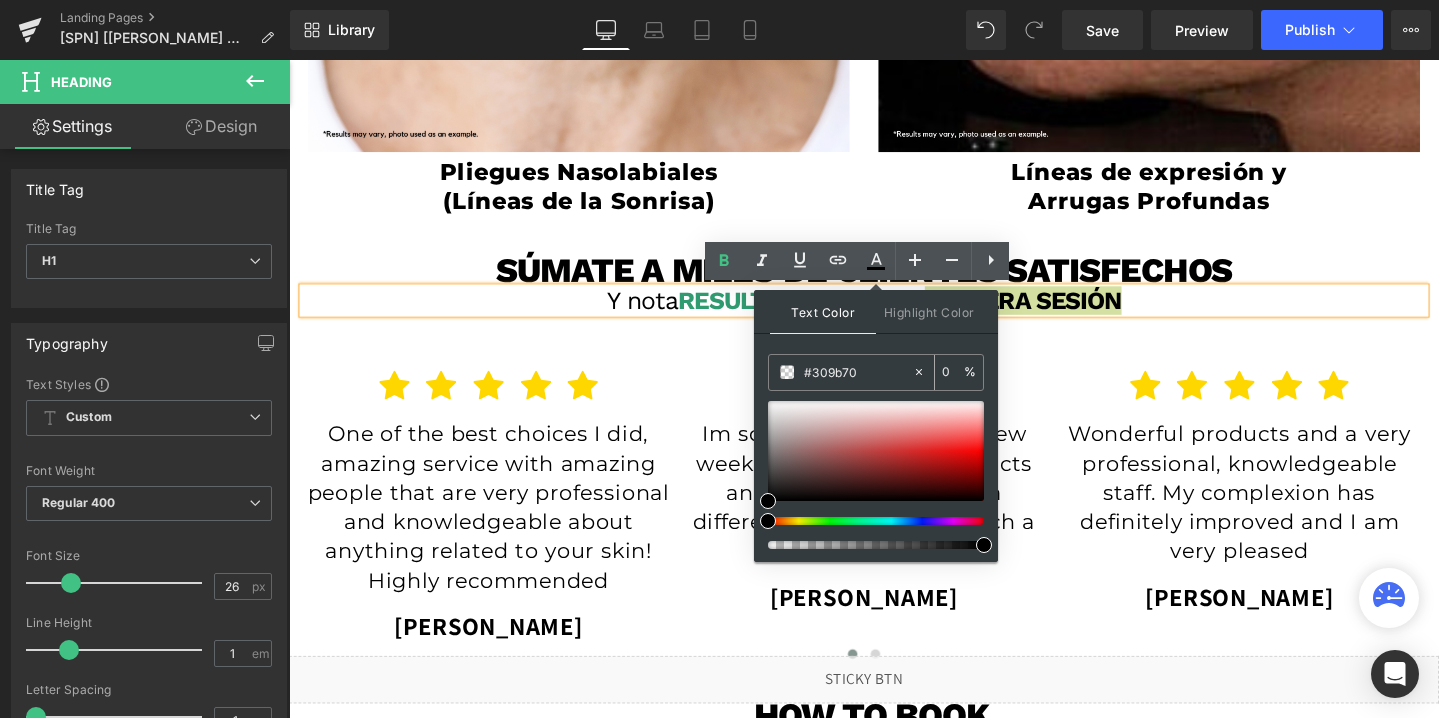type on "#309b70" 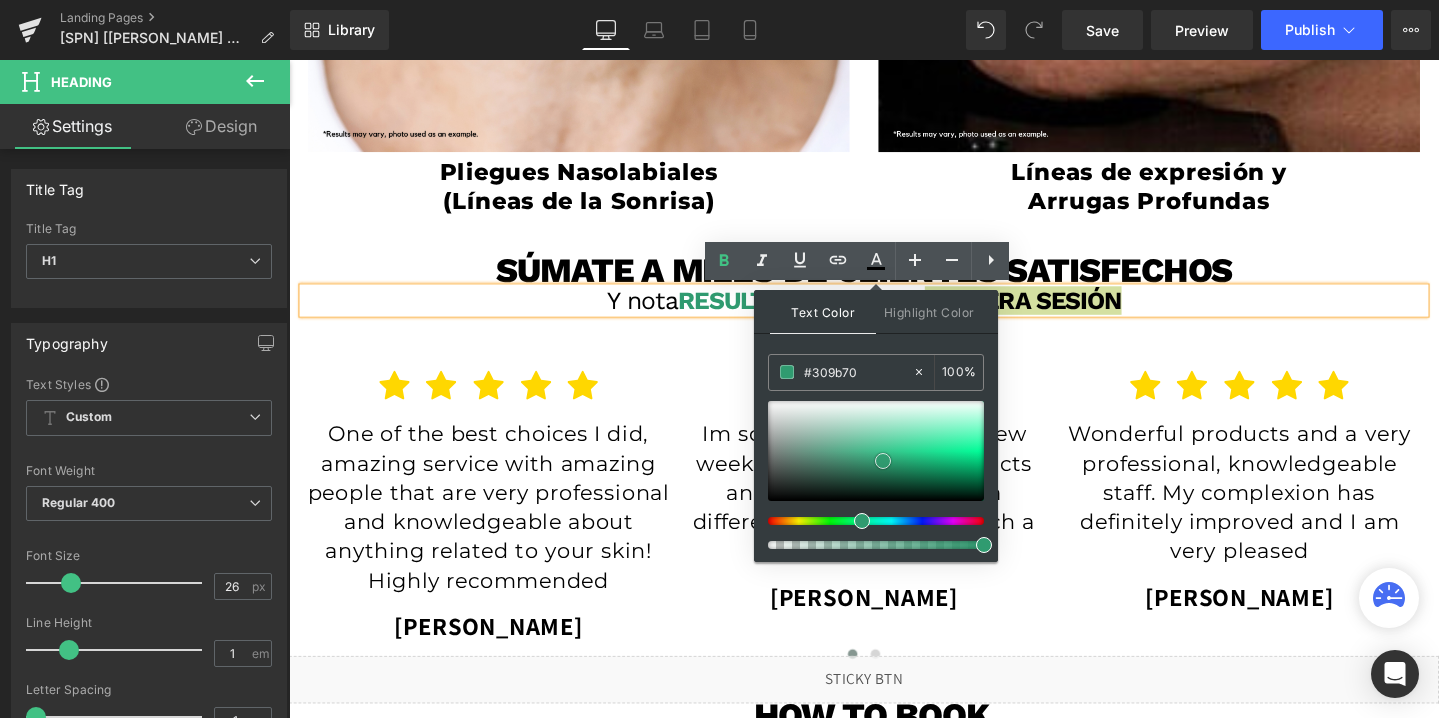 click at bounding box center (883, 461) 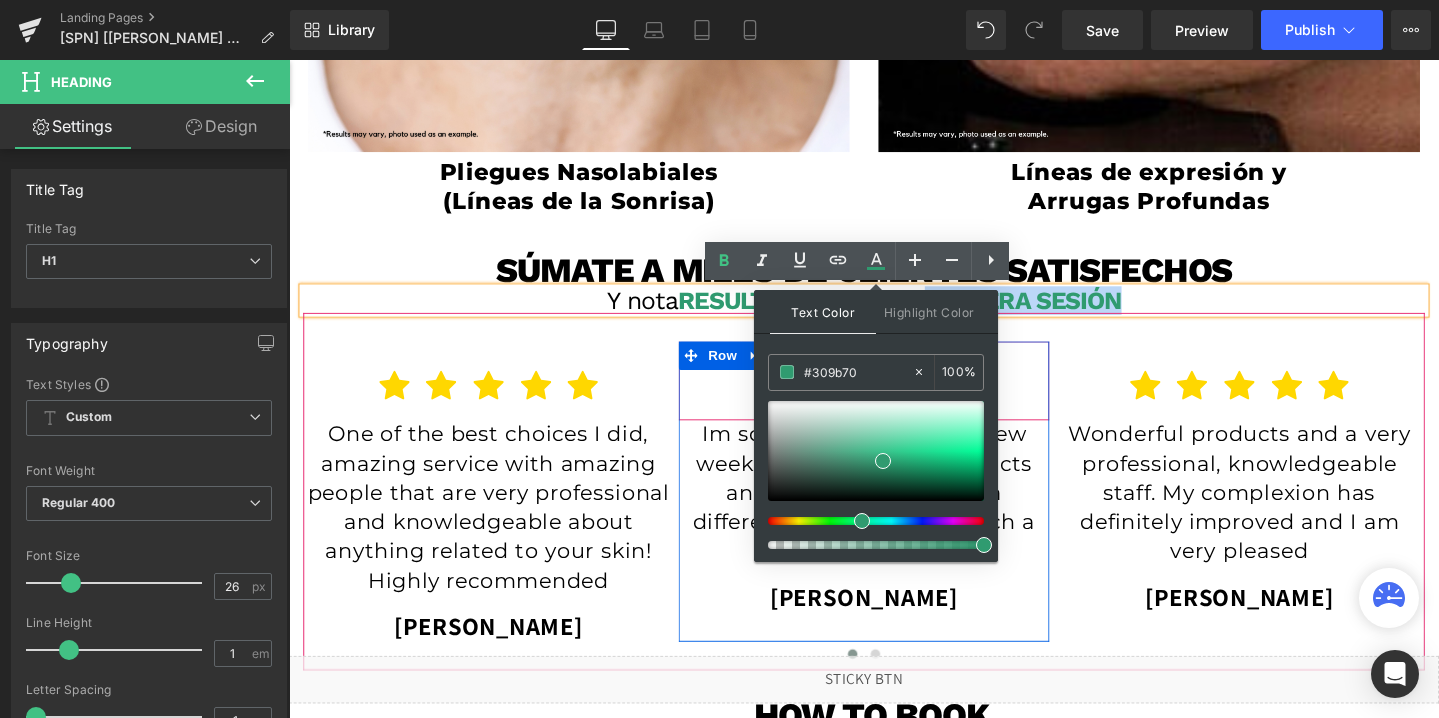 click on "Icon
Icon
Icon
Icon
Icon" at bounding box center (894, 412) 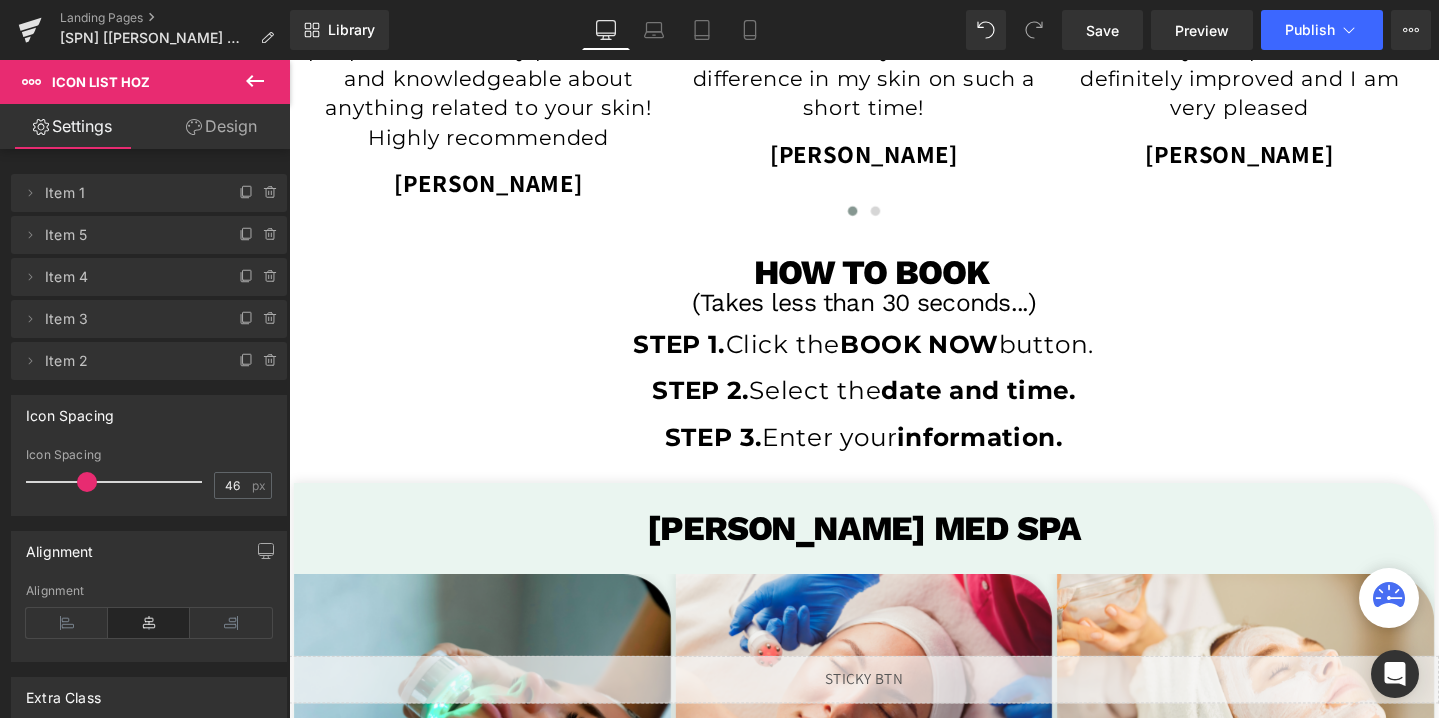scroll, scrollTop: 3721, scrollLeft: 0, axis: vertical 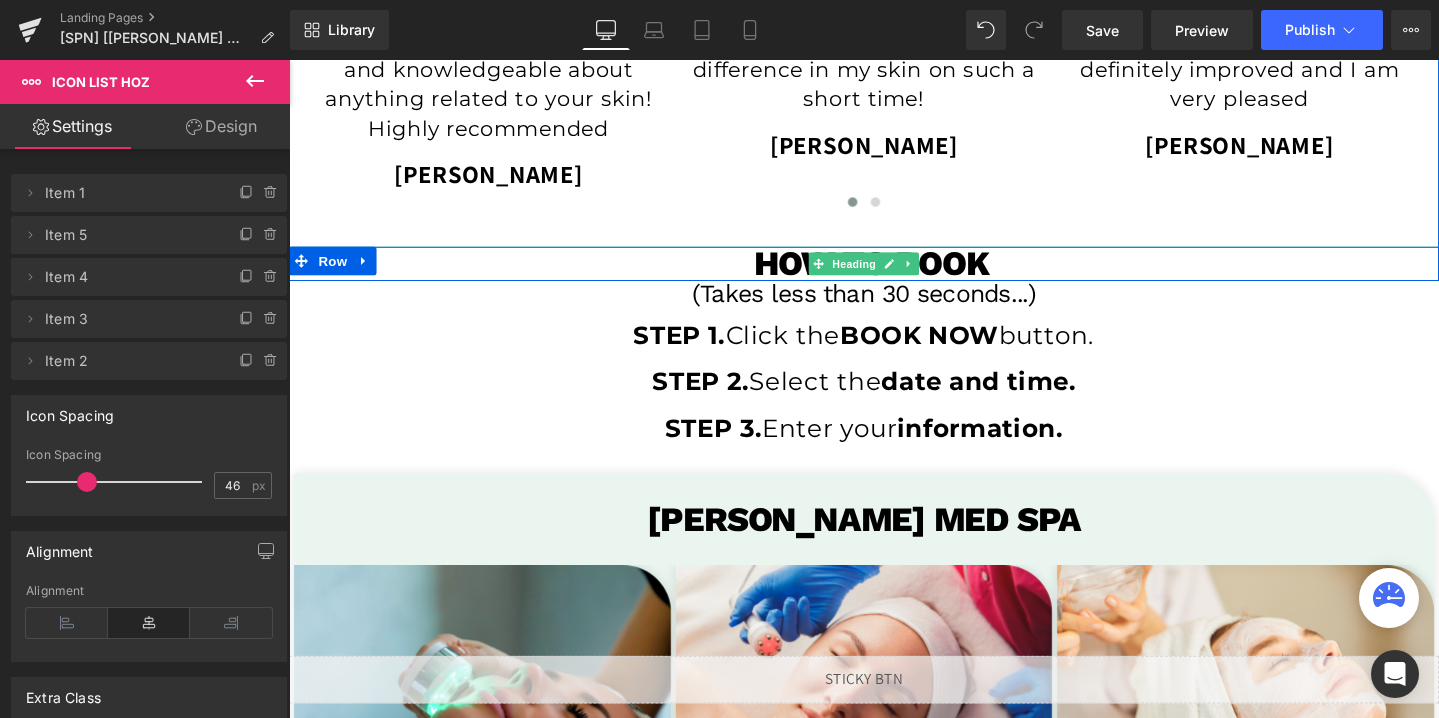 click on "how to book" at bounding box center [894, 274] 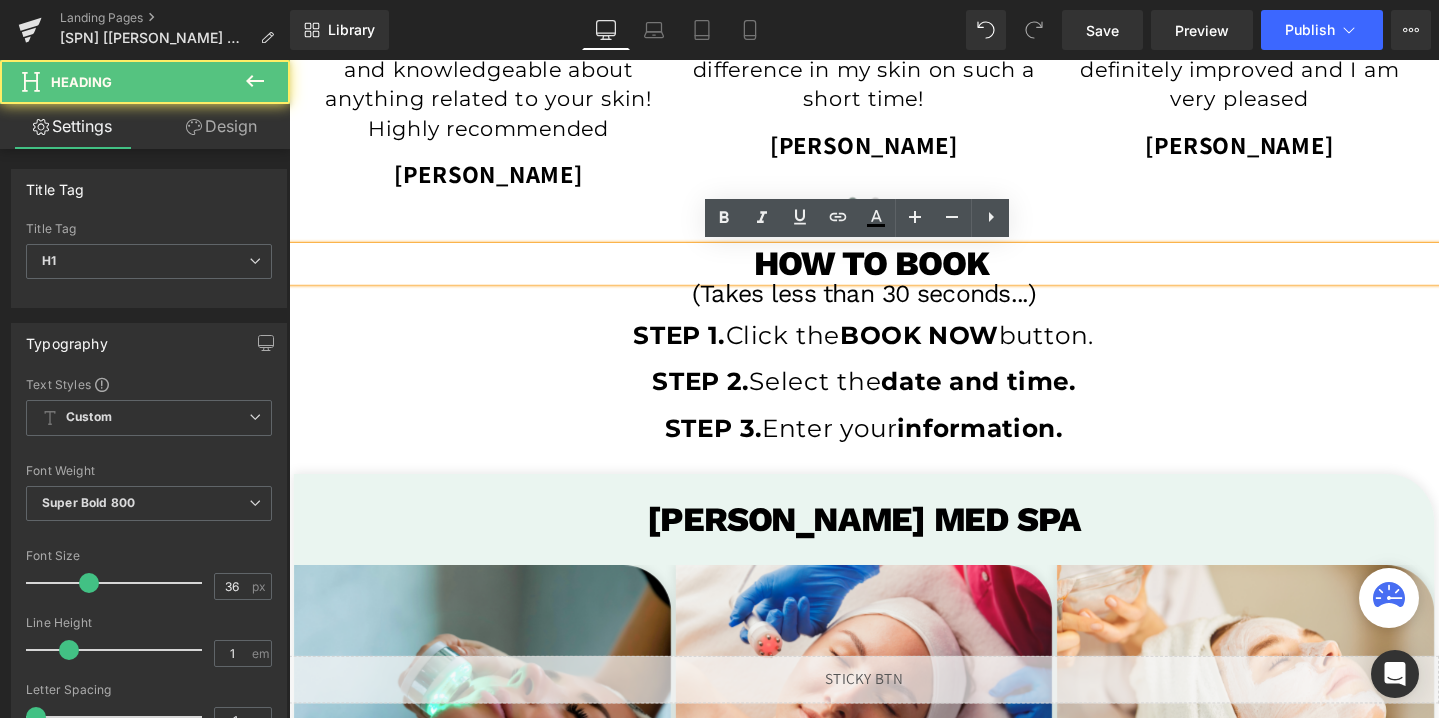 click on "how to book" at bounding box center [894, 274] 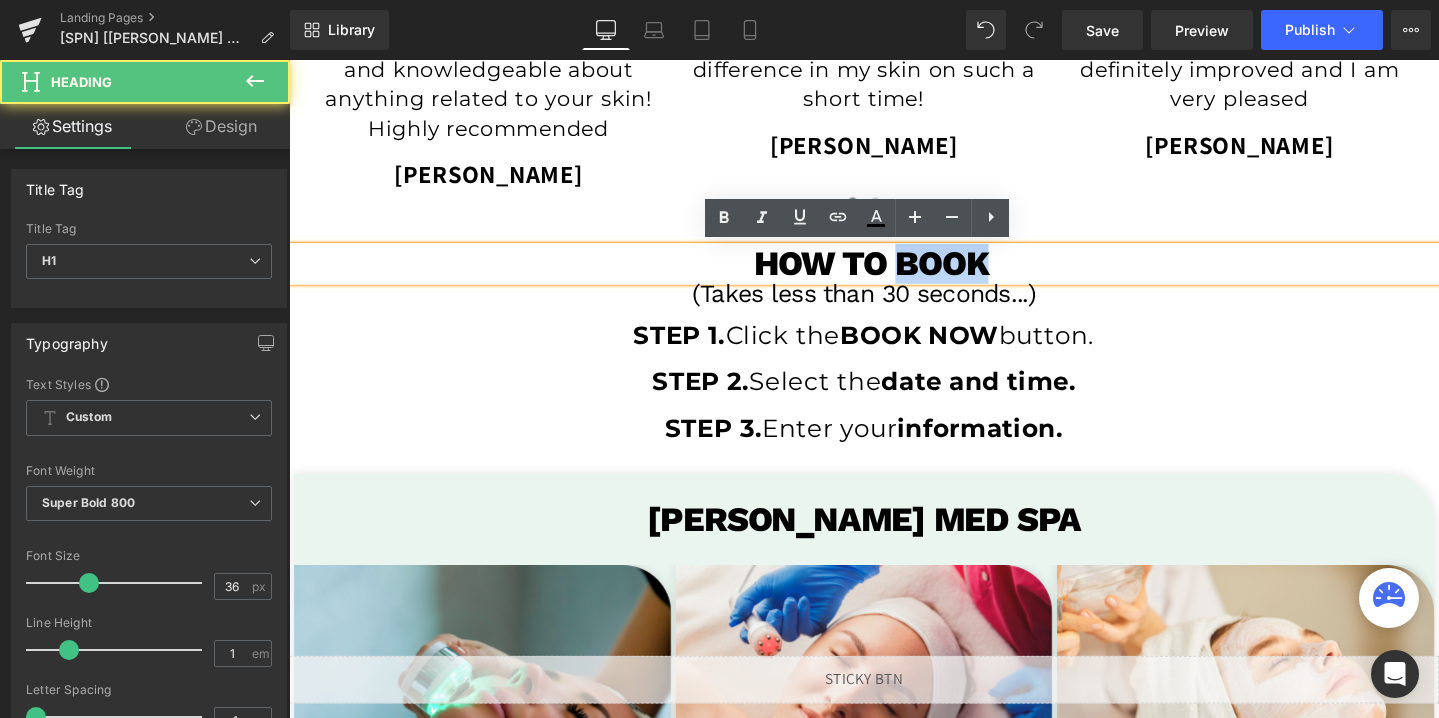 click on "how to book" at bounding box center (894, 274) 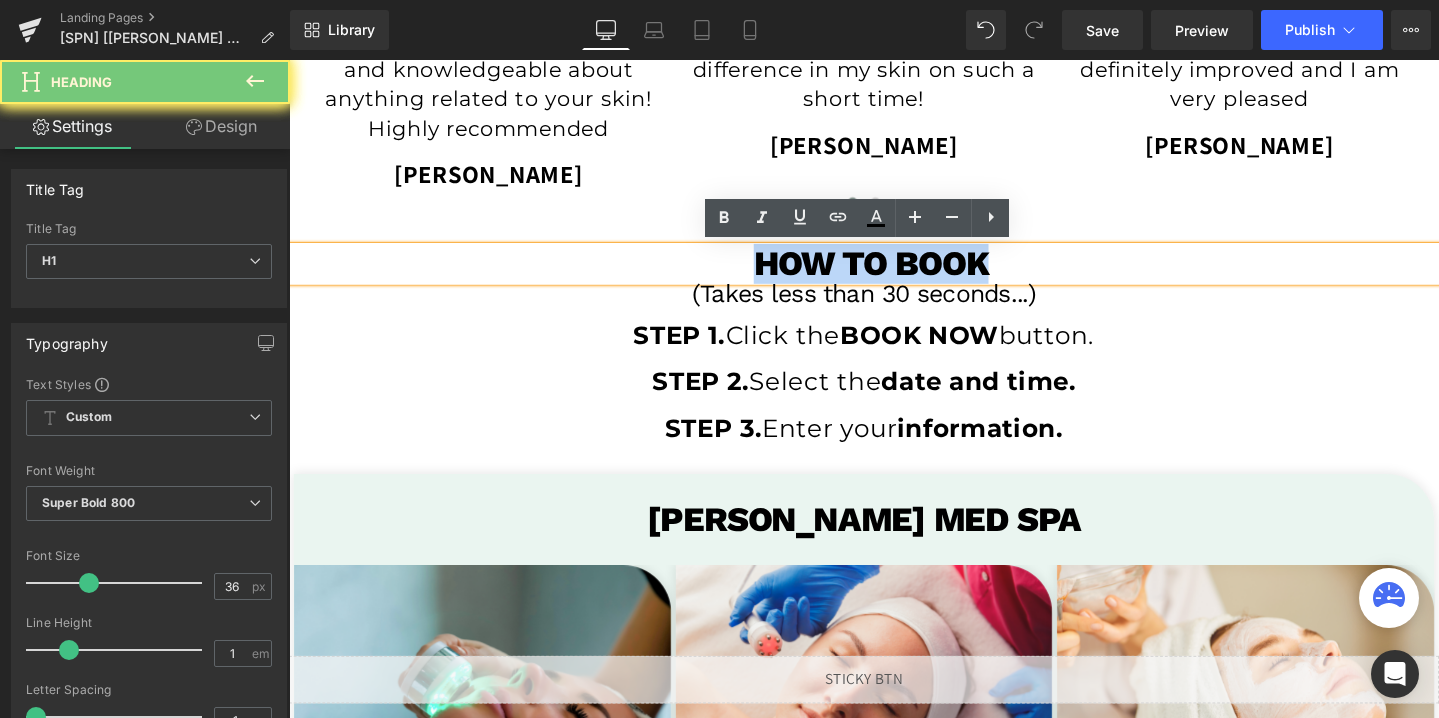 type 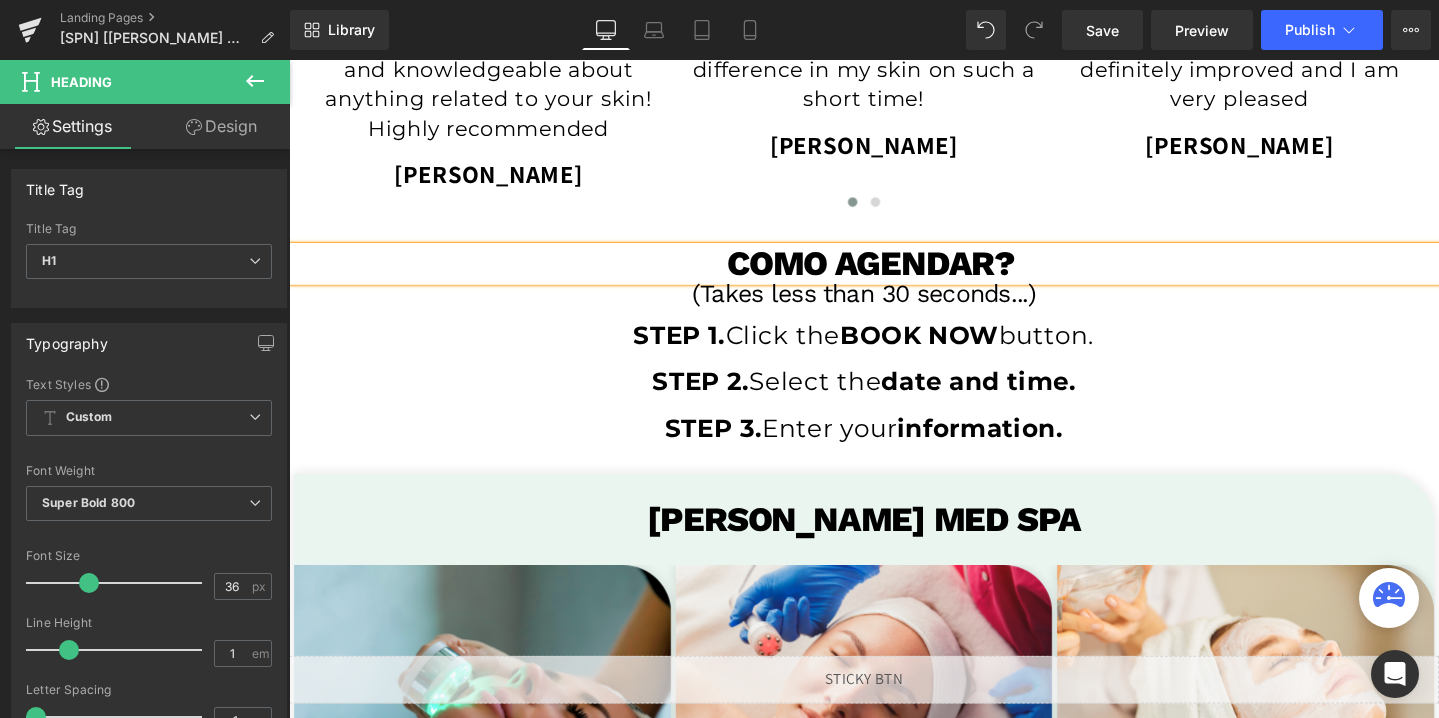 click on "COMO AGENDAR?" at bounding box center [894, 274] 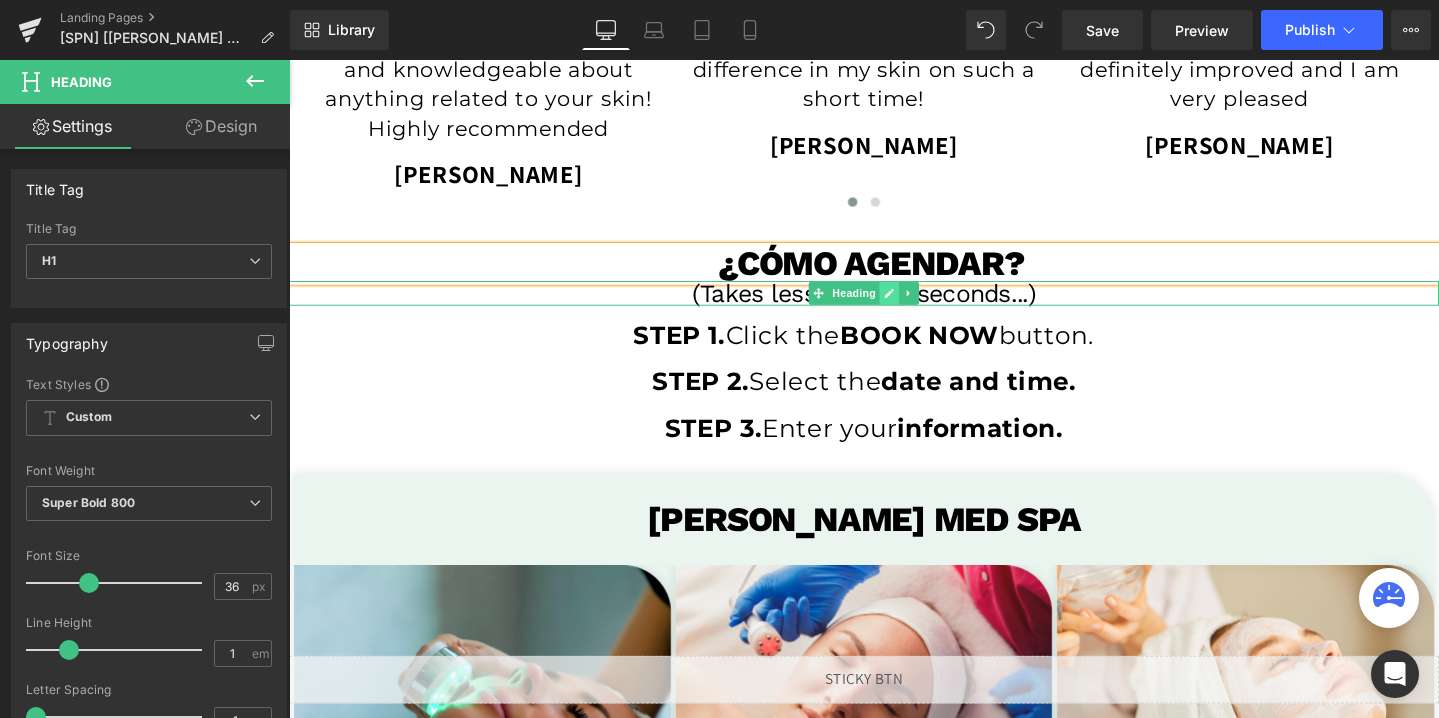 click 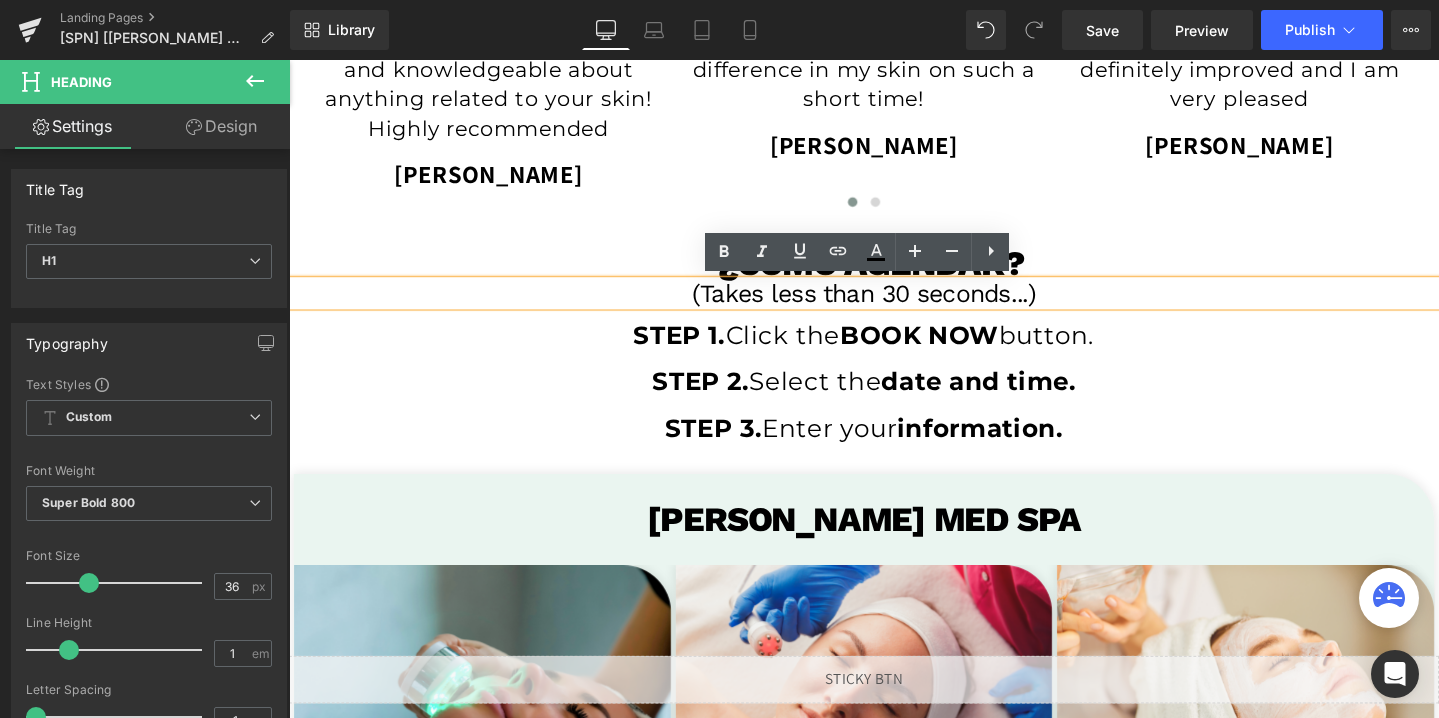 click on "(Takes less than 30 seconds...)" at bounding box center [894, 305] 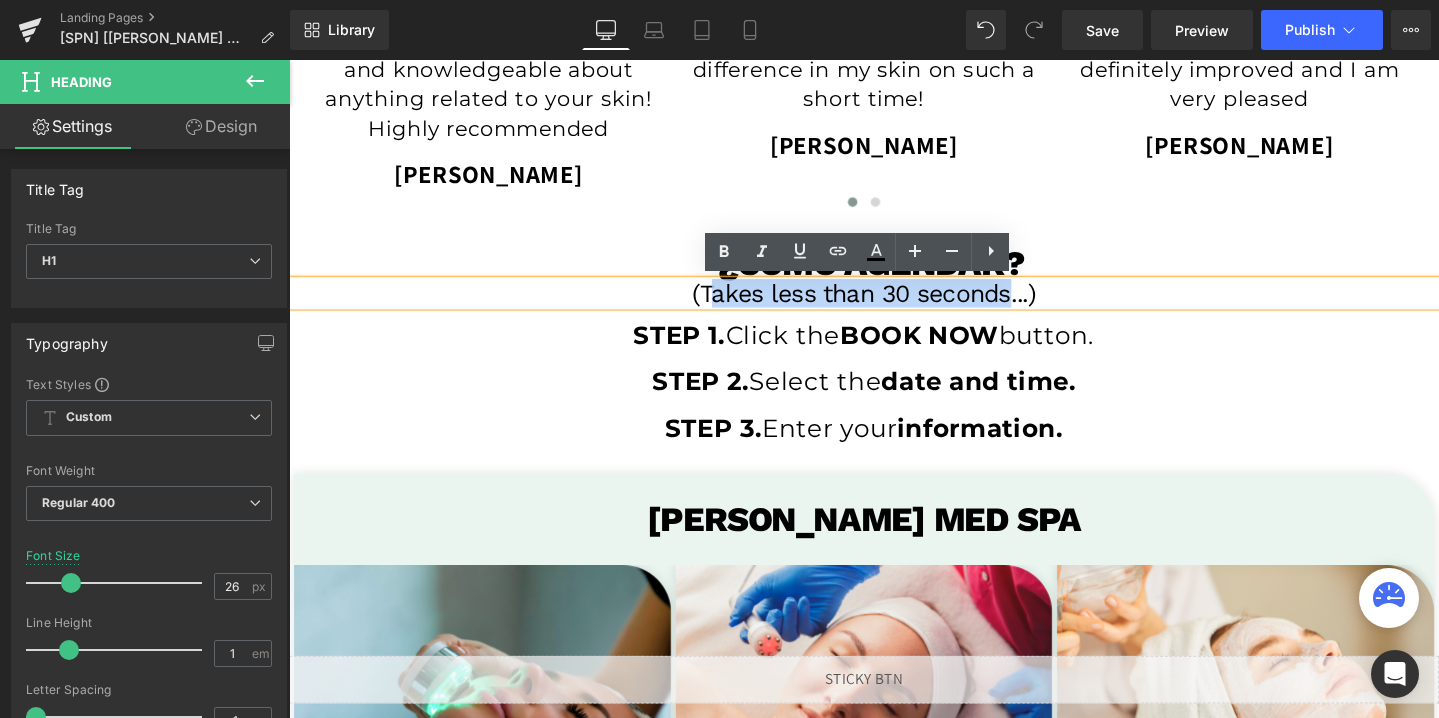 drag, startPoint x: 1043, startPoint y: 308, endPoint x: 732, endPoint y: 309, distance: 311.00162 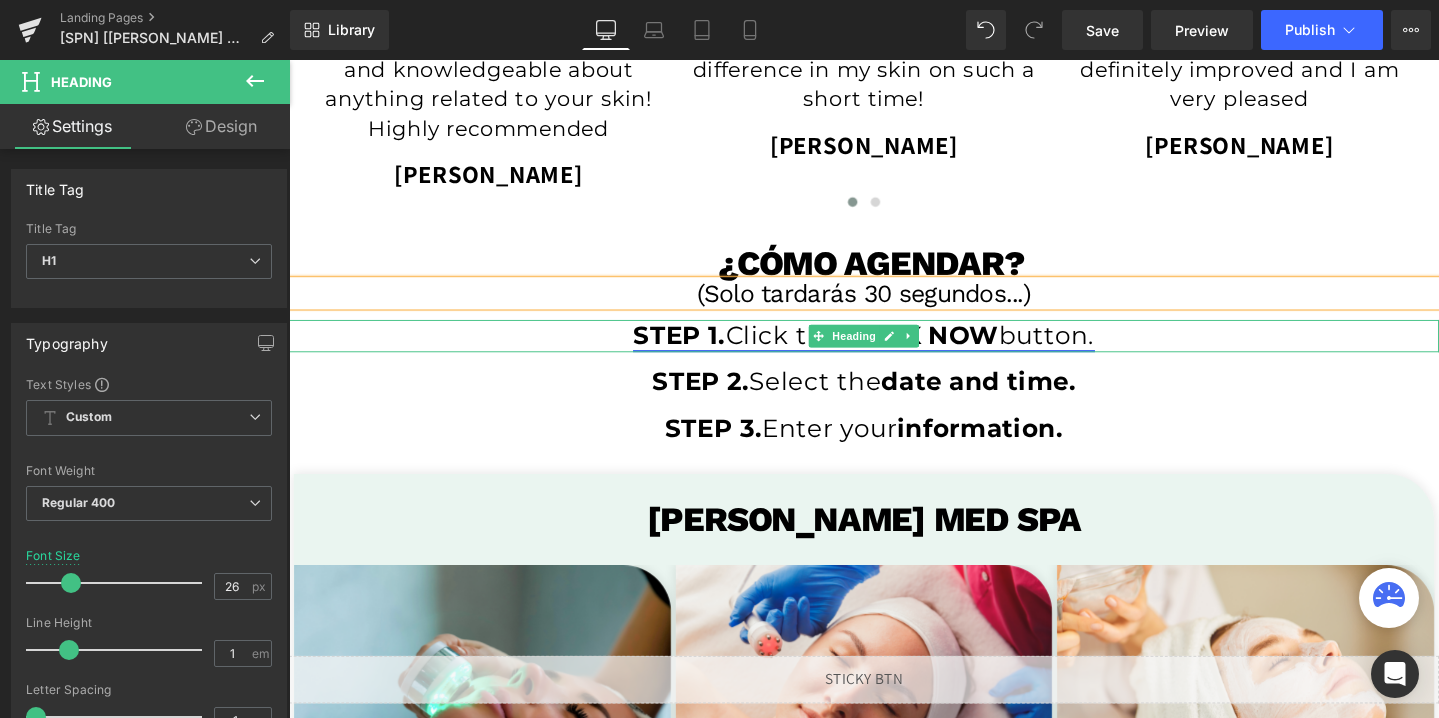 click on "STEP 1." at bounding box center [699, 349] 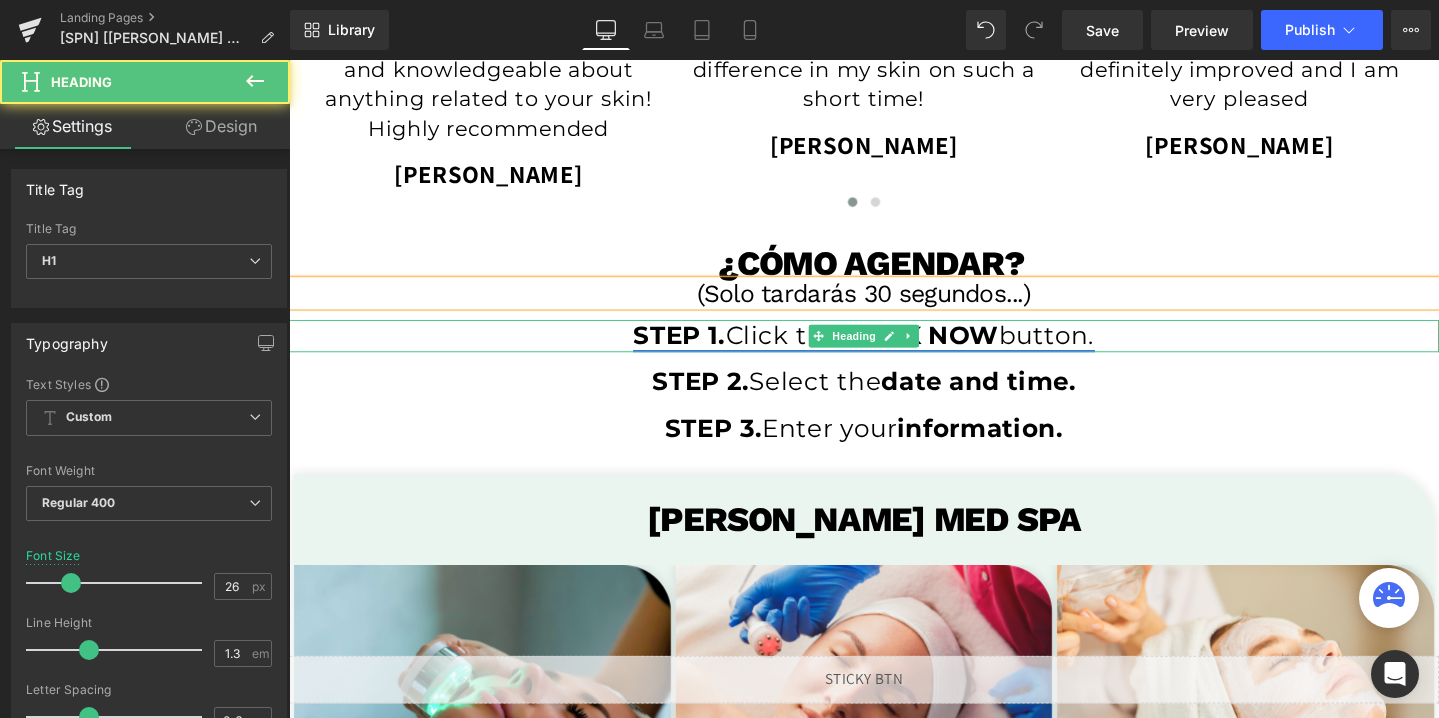 click on "STEP 1." at bounding box center [699, 349] 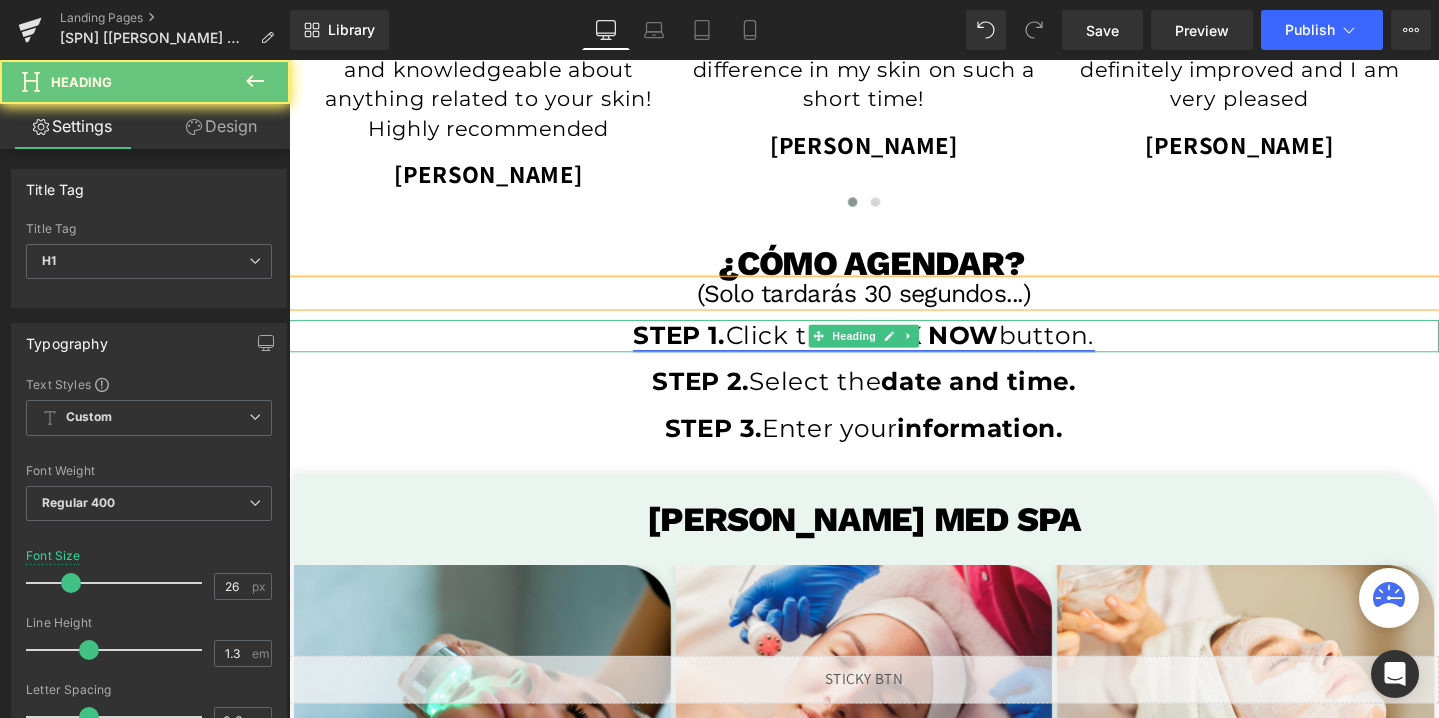 click on "STEP 1." at bounding box center [699, 349] 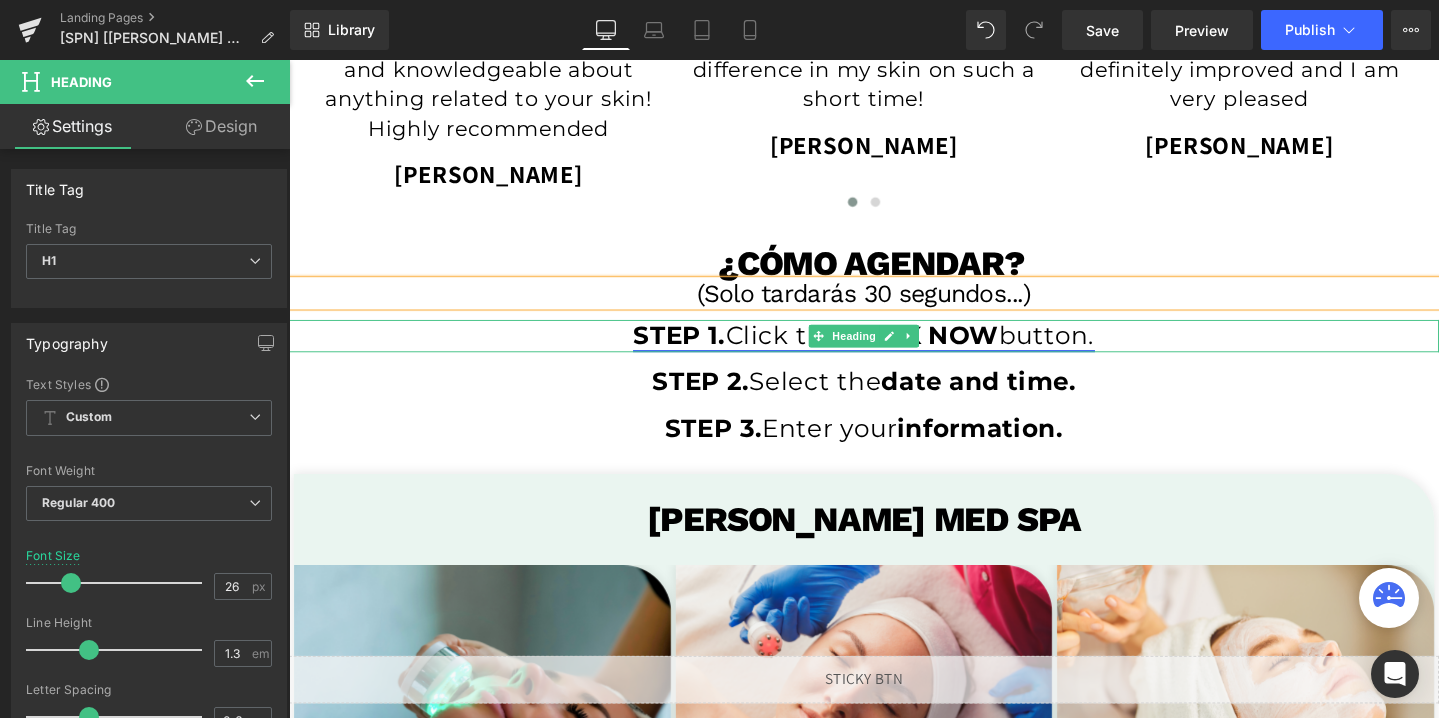 click on "STEP 1." at bounding box center [699, 349] 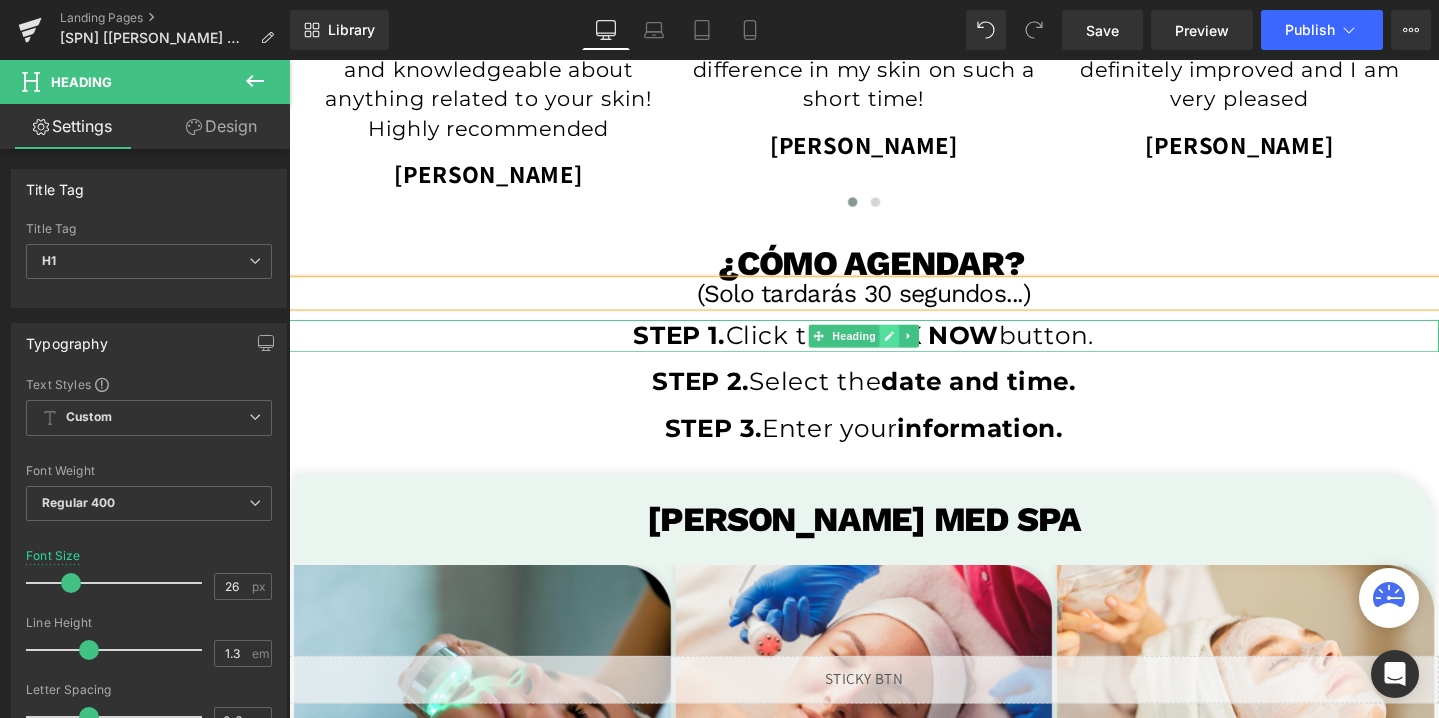 click 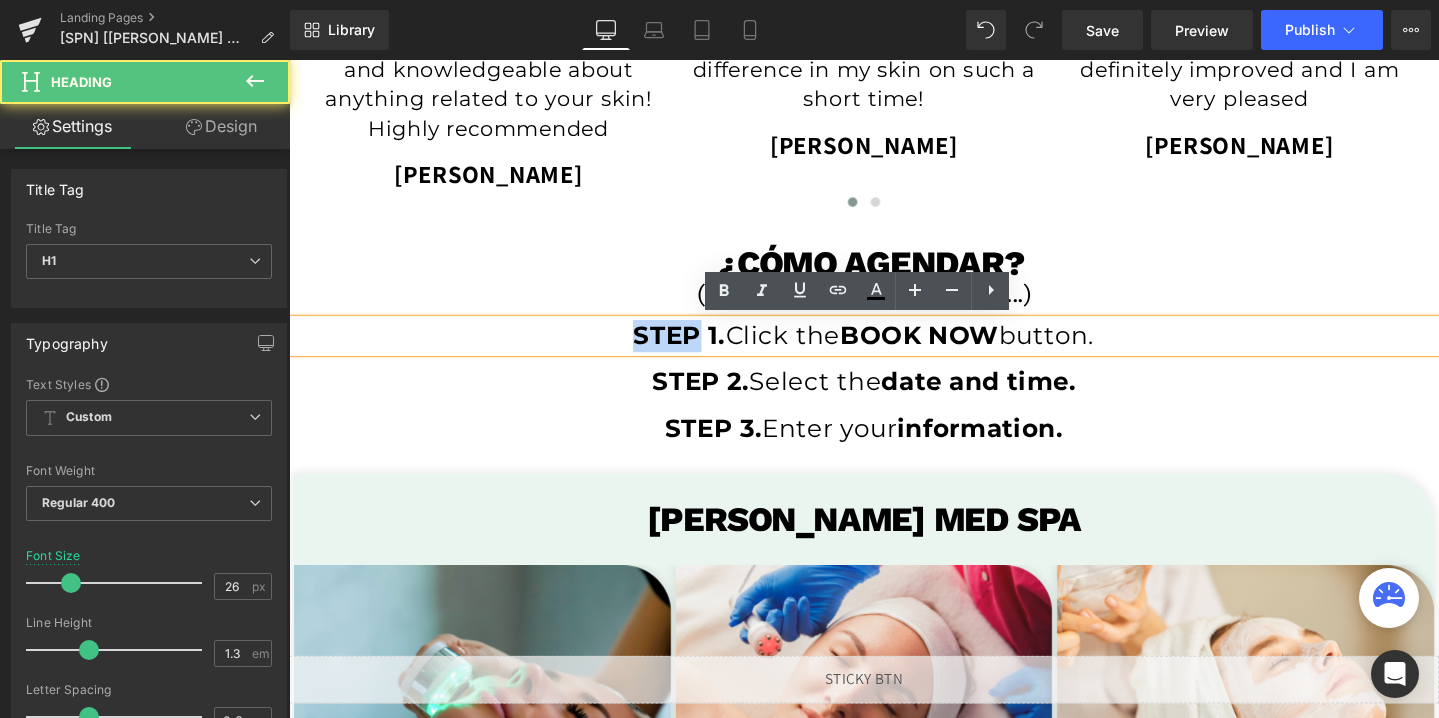 drag, startPoint x: 710, startPoint y: 350, endPoint x: 630, endPoint y: 350, distance: 80 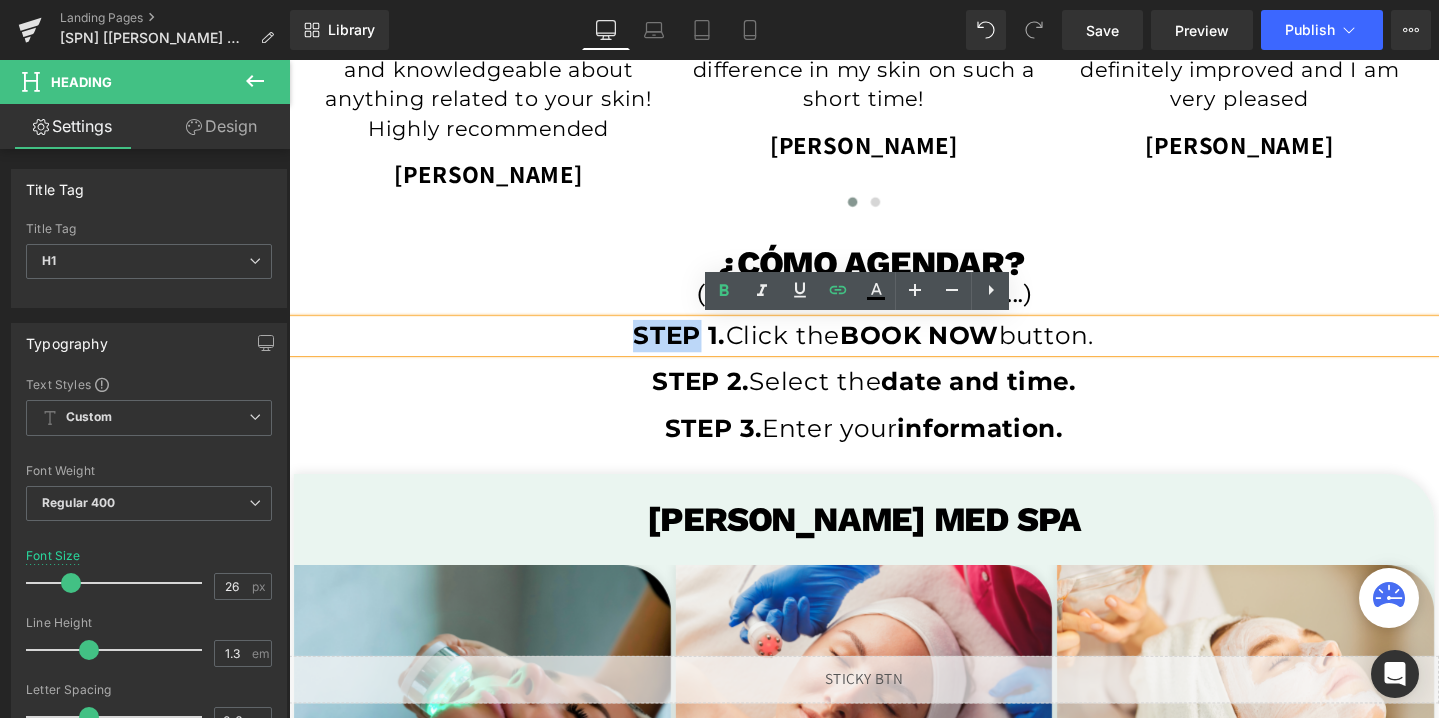 type 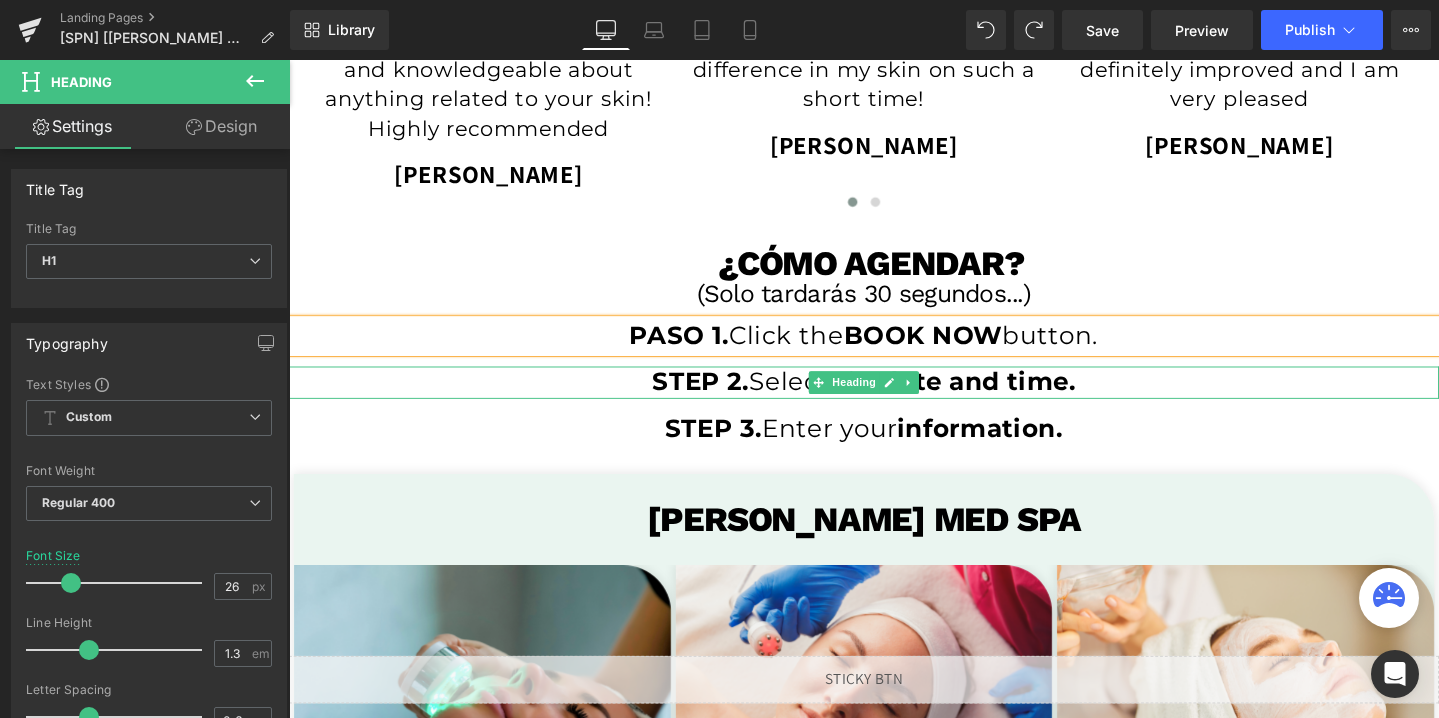 click on "STEP 2." at bounding box center (722, 398) 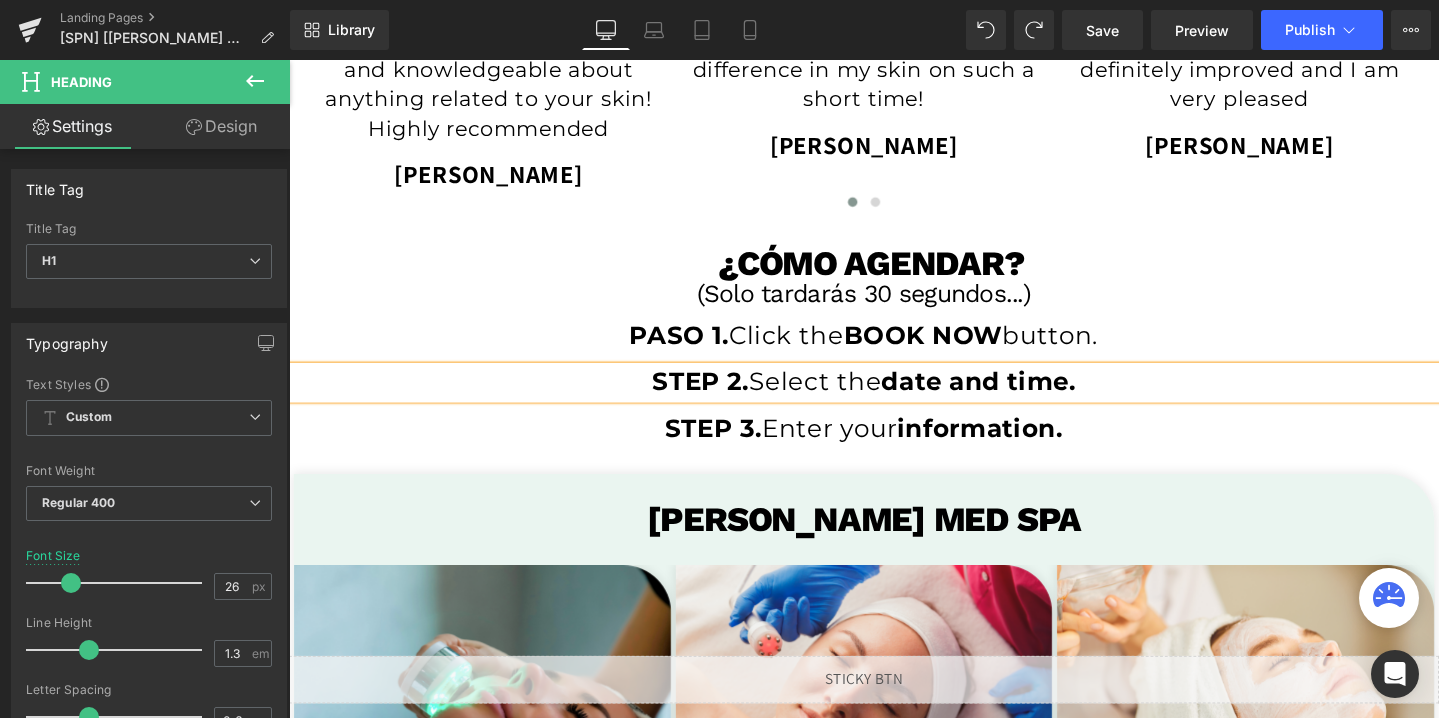 click on "STEP 2." at bounding box center (722, 398) 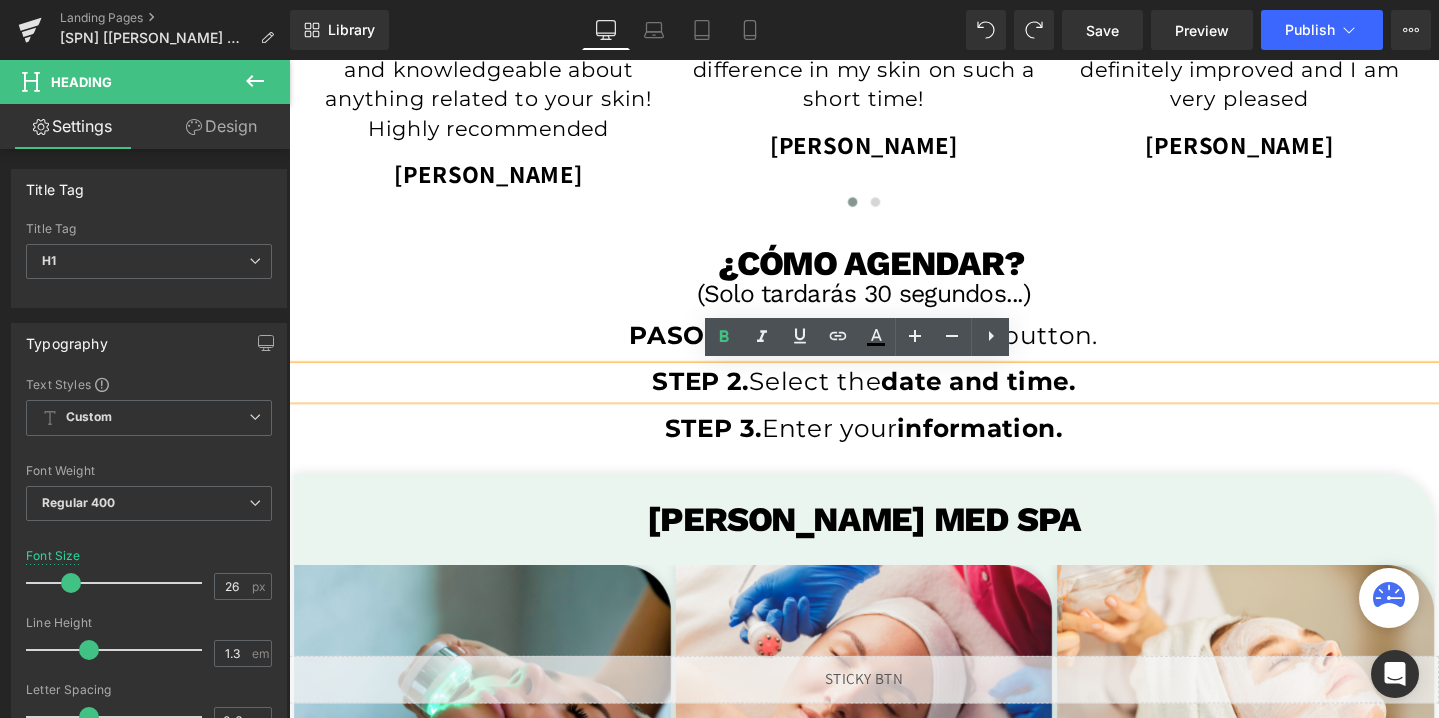 type 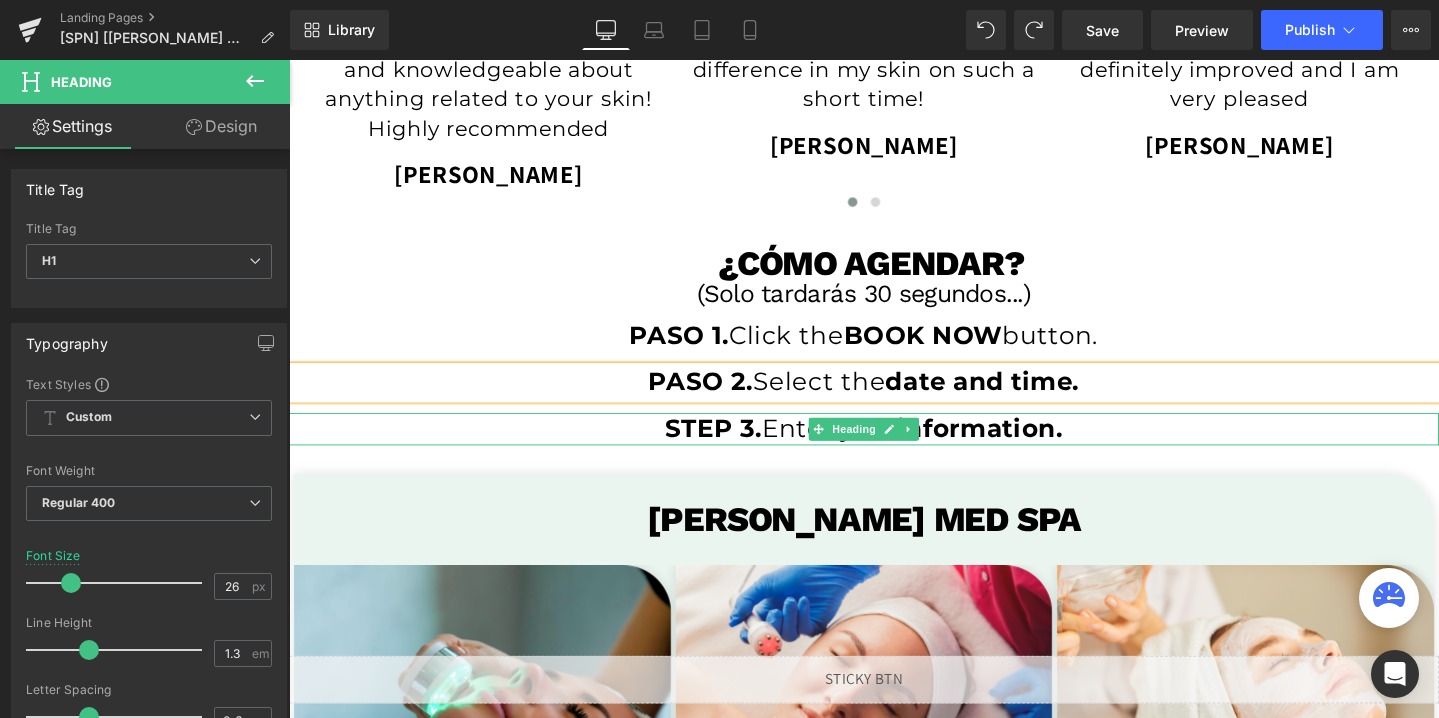 click on "STEP 3." at bounding box center (735, 447) 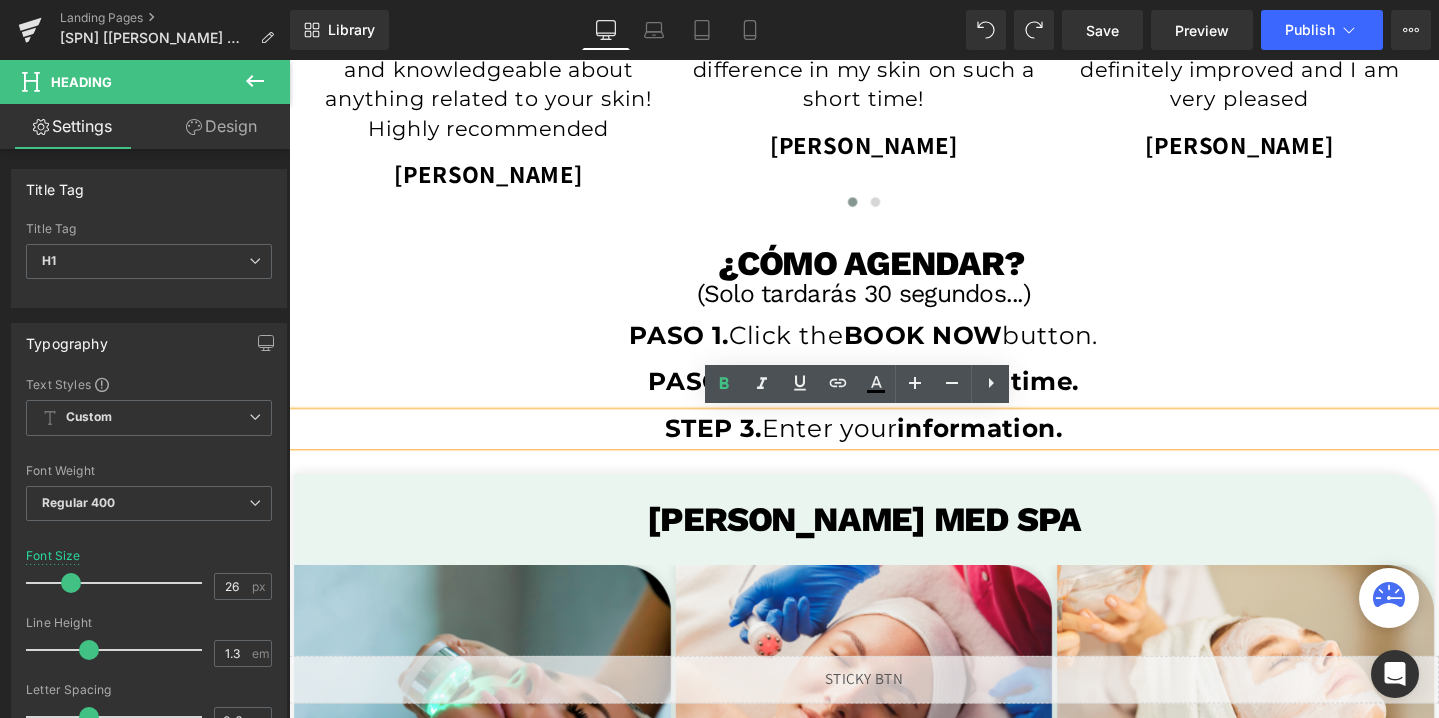 click on "STEP 3." at bounding box center (735, 447) 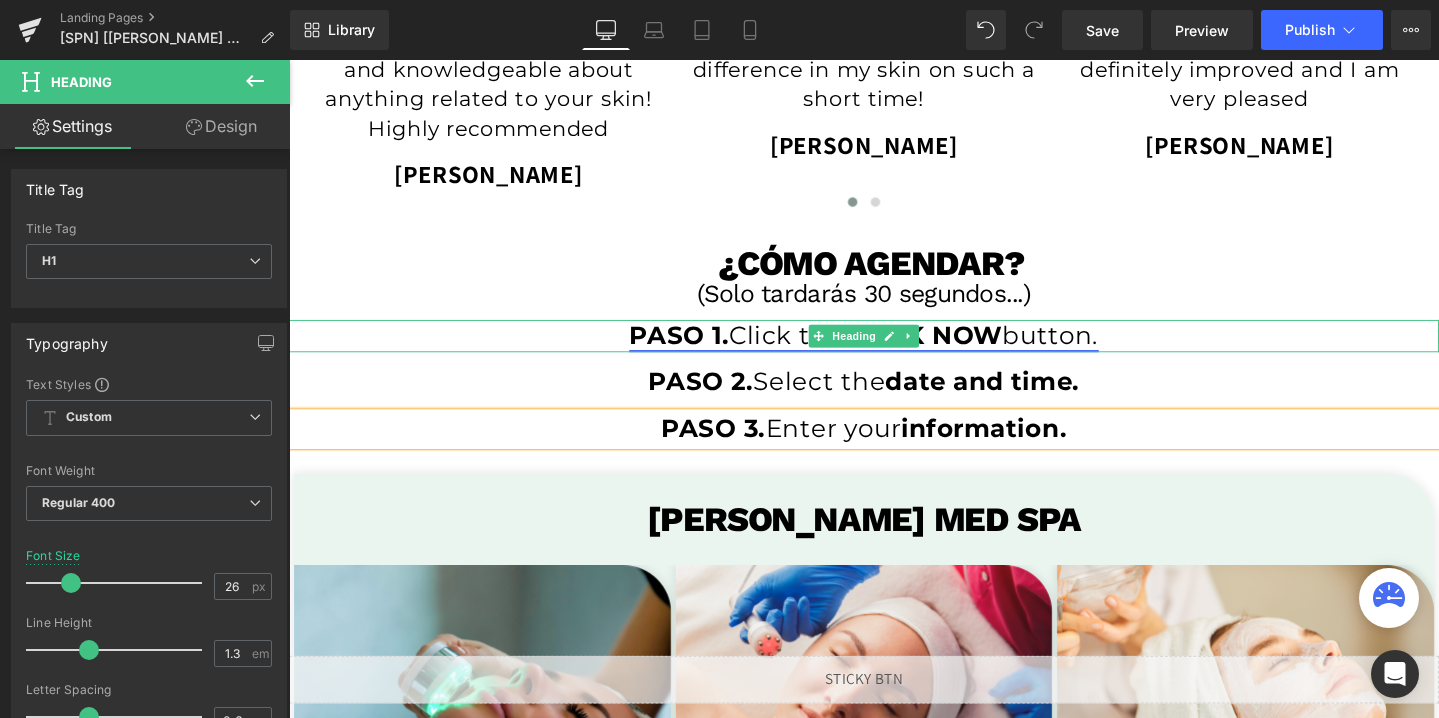 click on "PASO 1.  Click the  BOOK NOW  button." at bounding box center [894, 349] 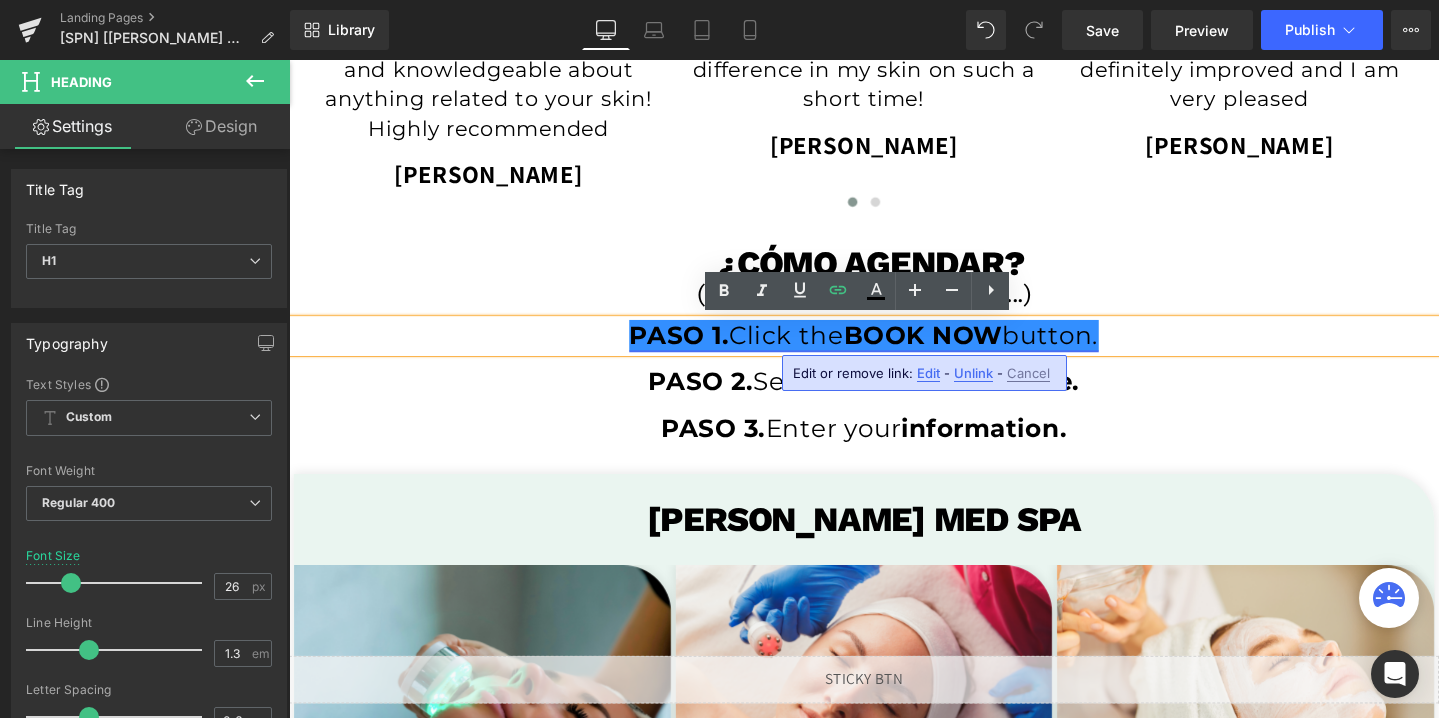 click on "PASO 1.  Click the  BOOK NOW  button." at bounding box center (894, 349) 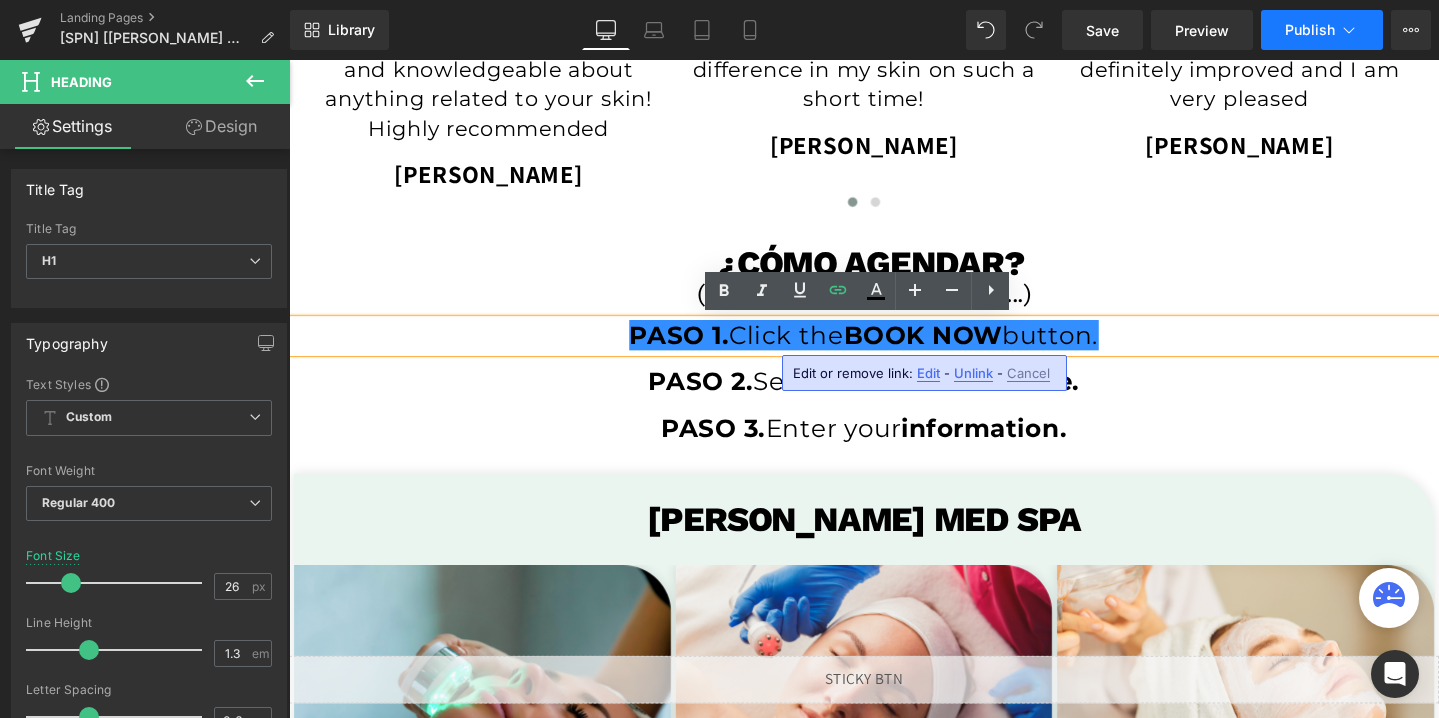 click on "Publish" at bounding box center [1310, 30] 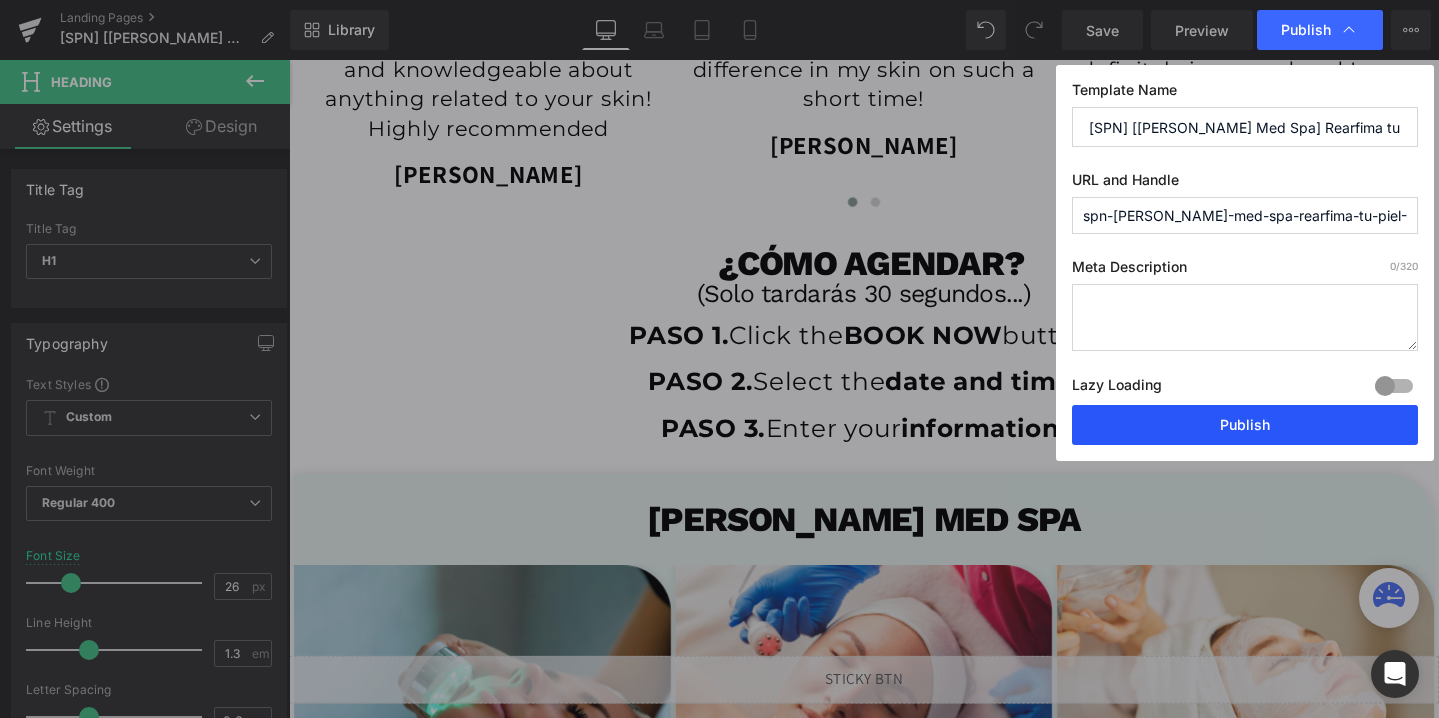 click on "Publish" at bounding box center [1245, 425] 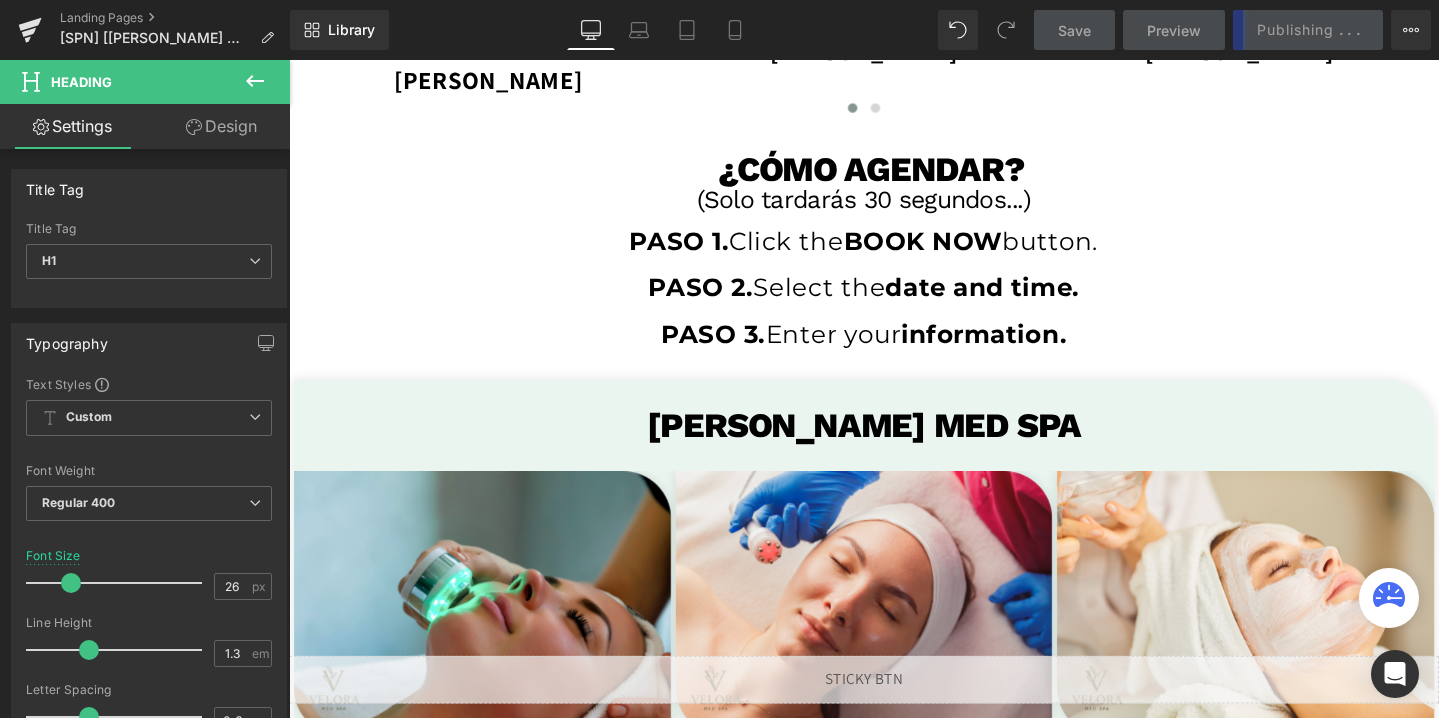 scroll, scrollTop: 3831, scrollLeft: 0, axis: vertical 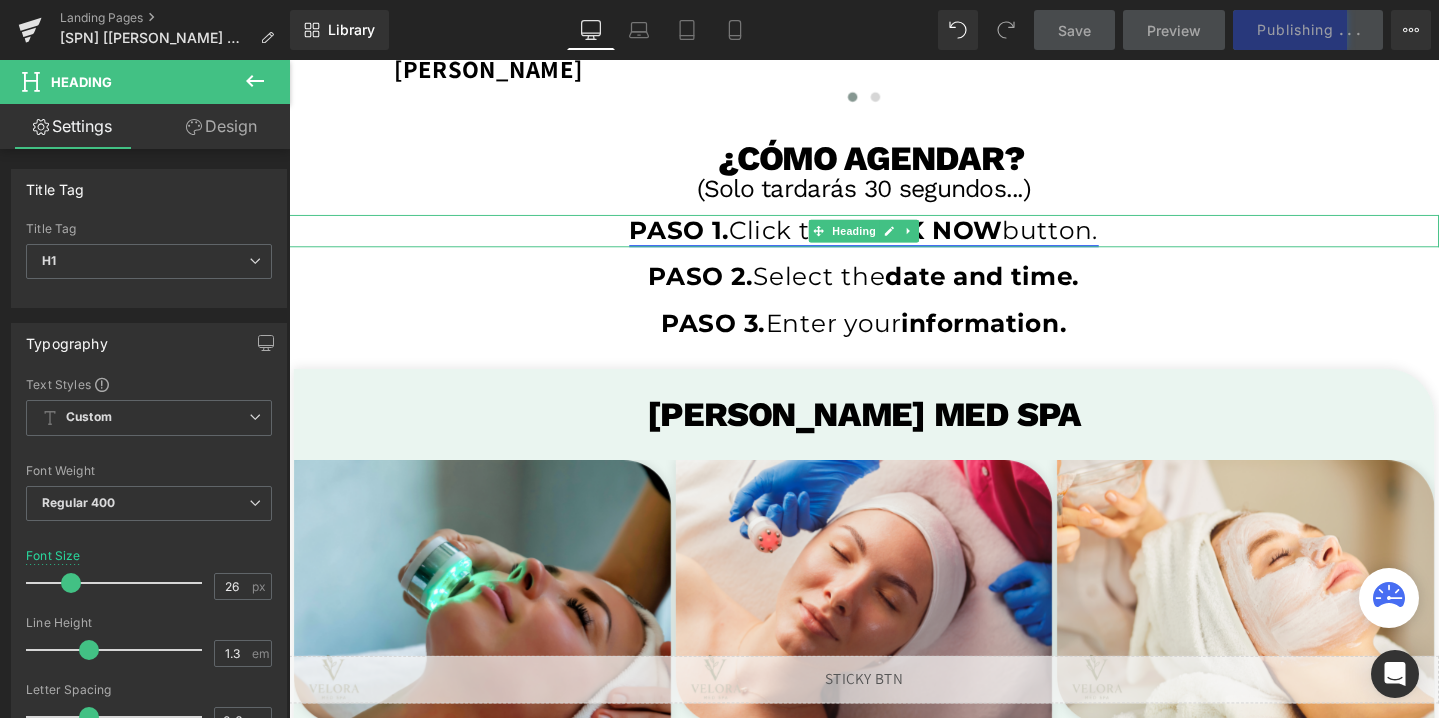 click on "BOOK NOW" at bounding box center [956, 239] 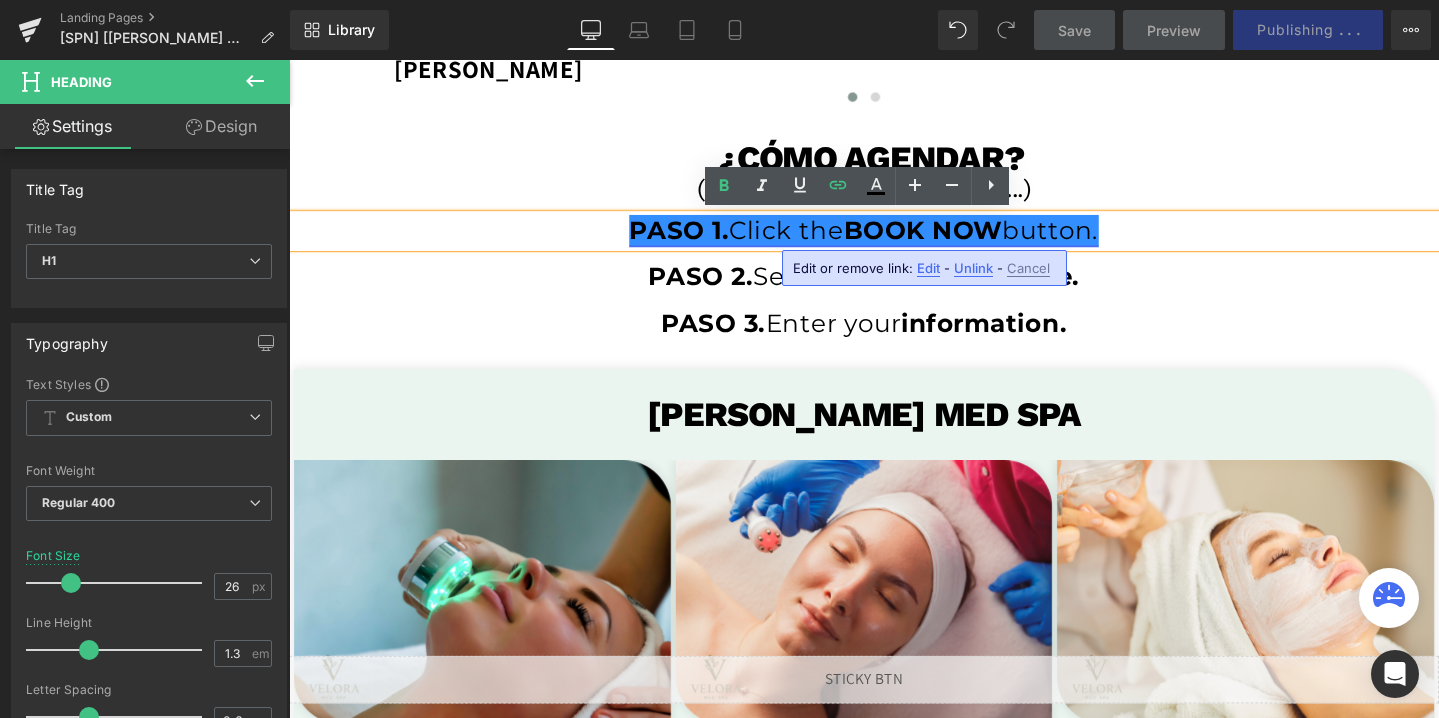 click on "PASO 1.  Click the  BOOK NOW  button." at bounding box center (894, 239) 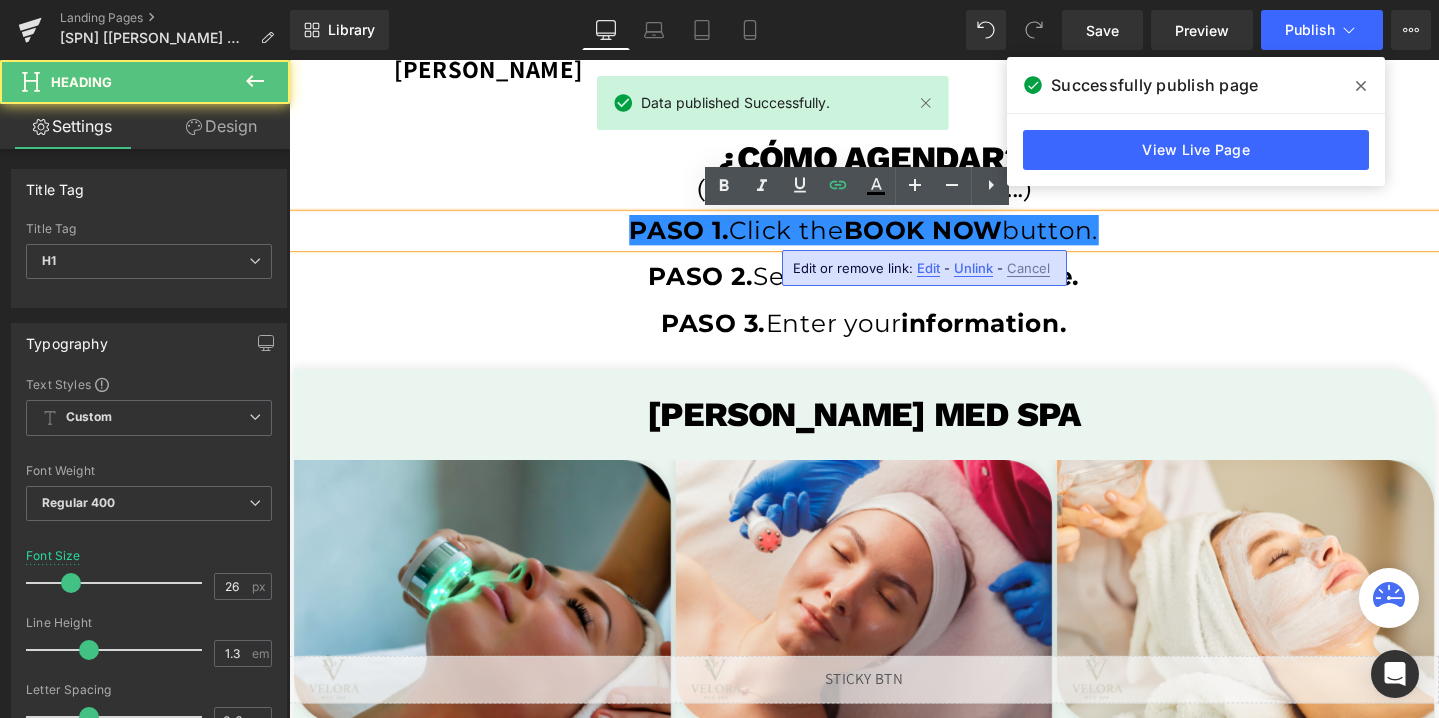 click on "Edit" at bounding box center [928, 268] 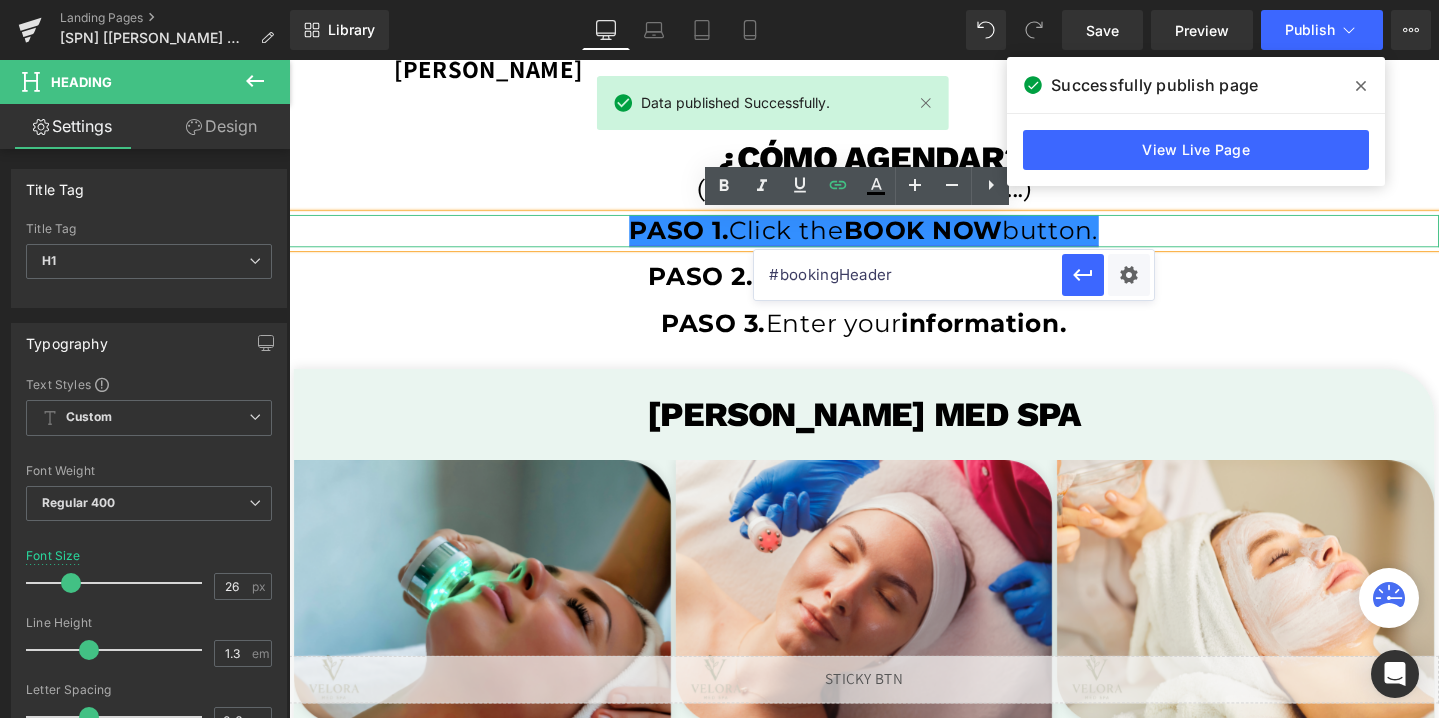 click on "PASO 1.  Click the  BOOK NOW  button." at bounding box center [894, 239] 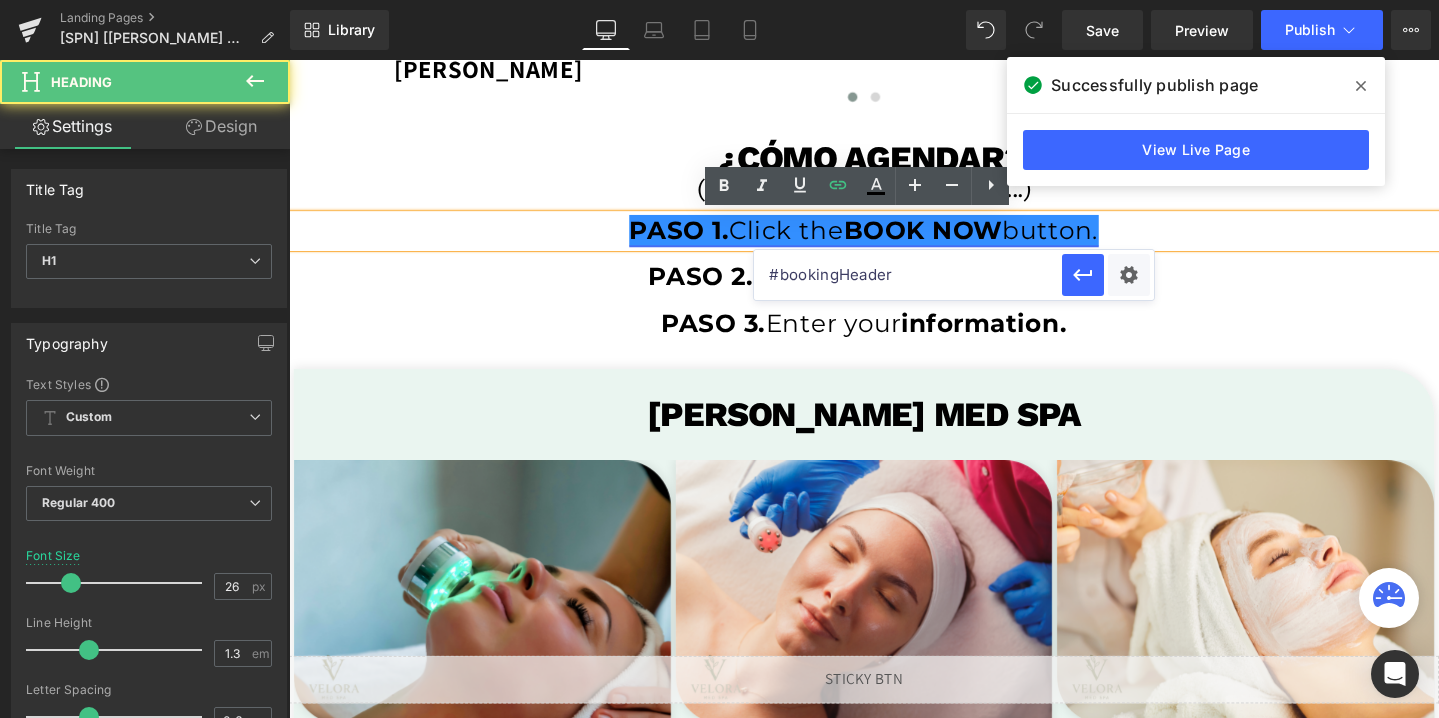 drag, startPoint x: 757, startPoint y: 236, endPoint x: 865, endPoint y: 243, distance: 108.226616 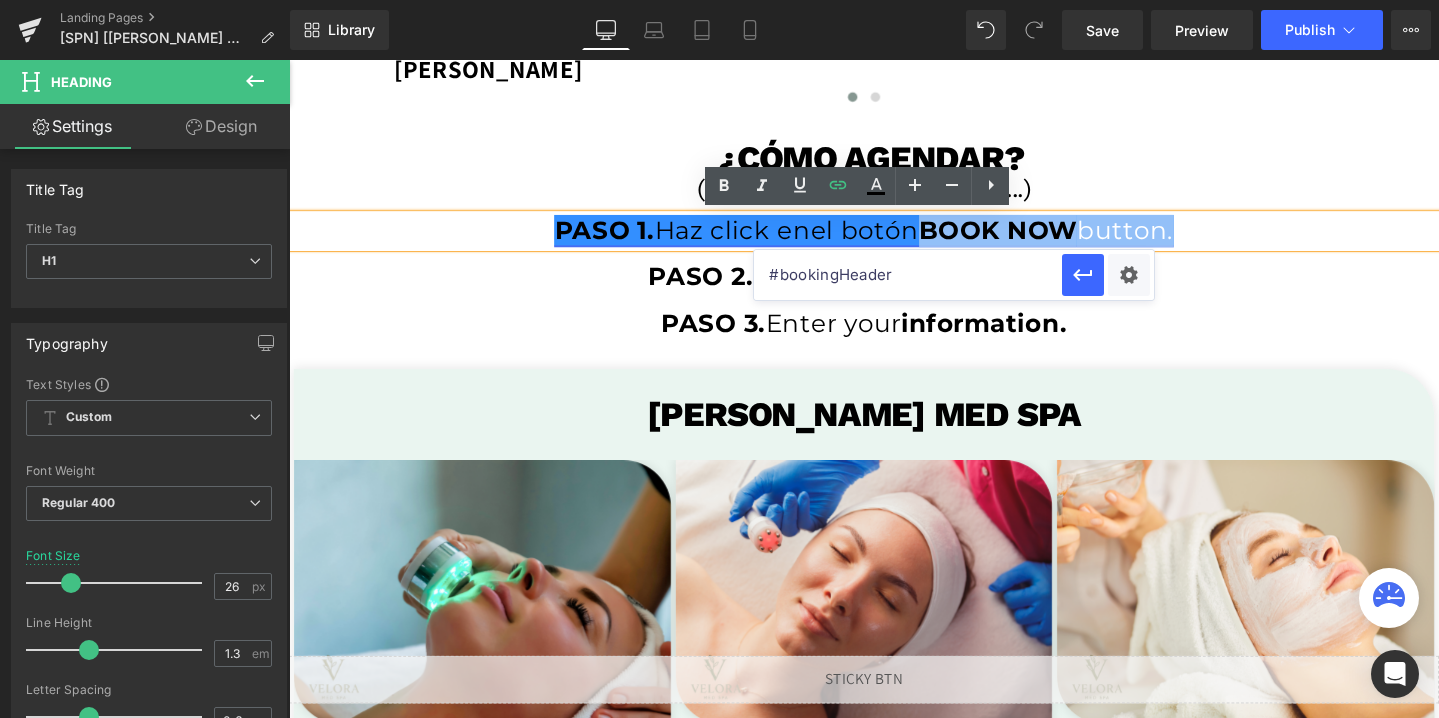 drag, startPoint x: 953, startPoint y: 239, endPoint x: 1219, endPoint y: 246, distance: 266.0921 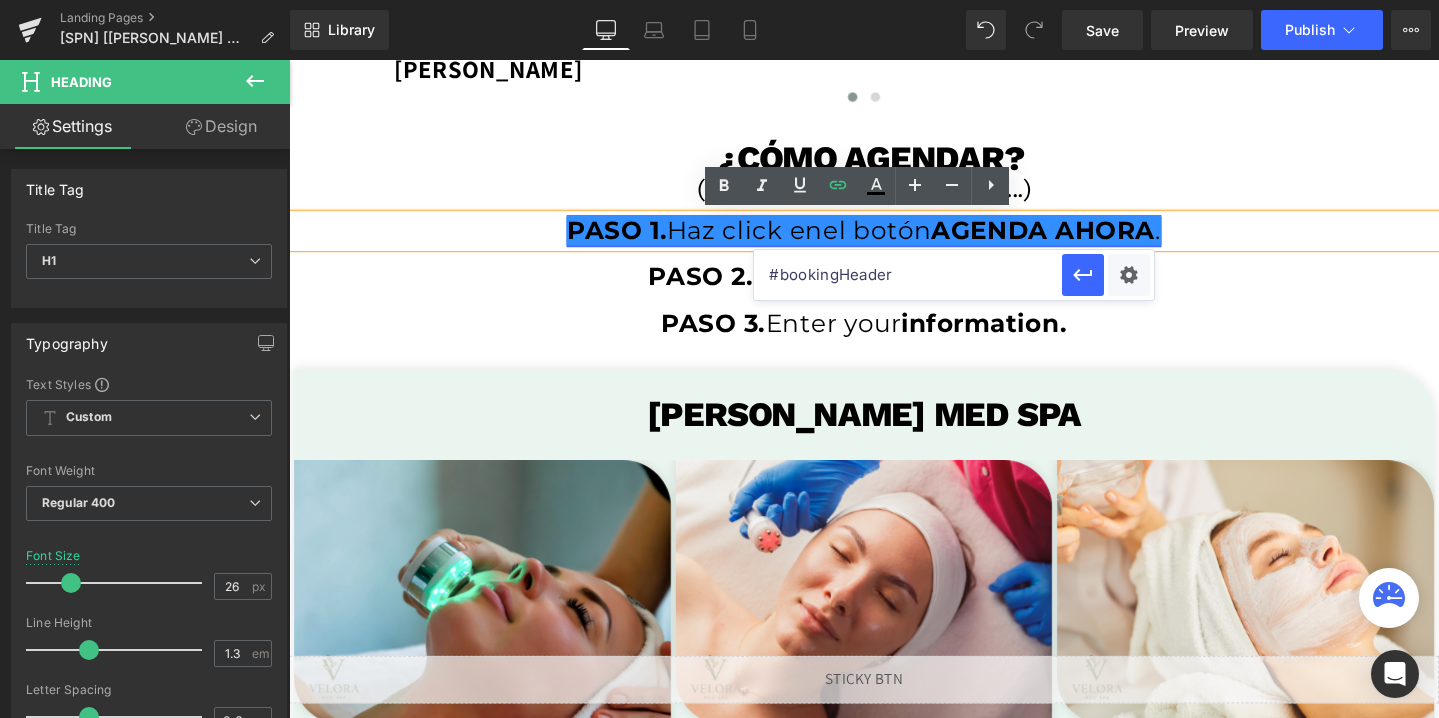 click on "PASO 1.  Haz click enel botón  AGENDA AHORA ." at bounding box center (893, 239) 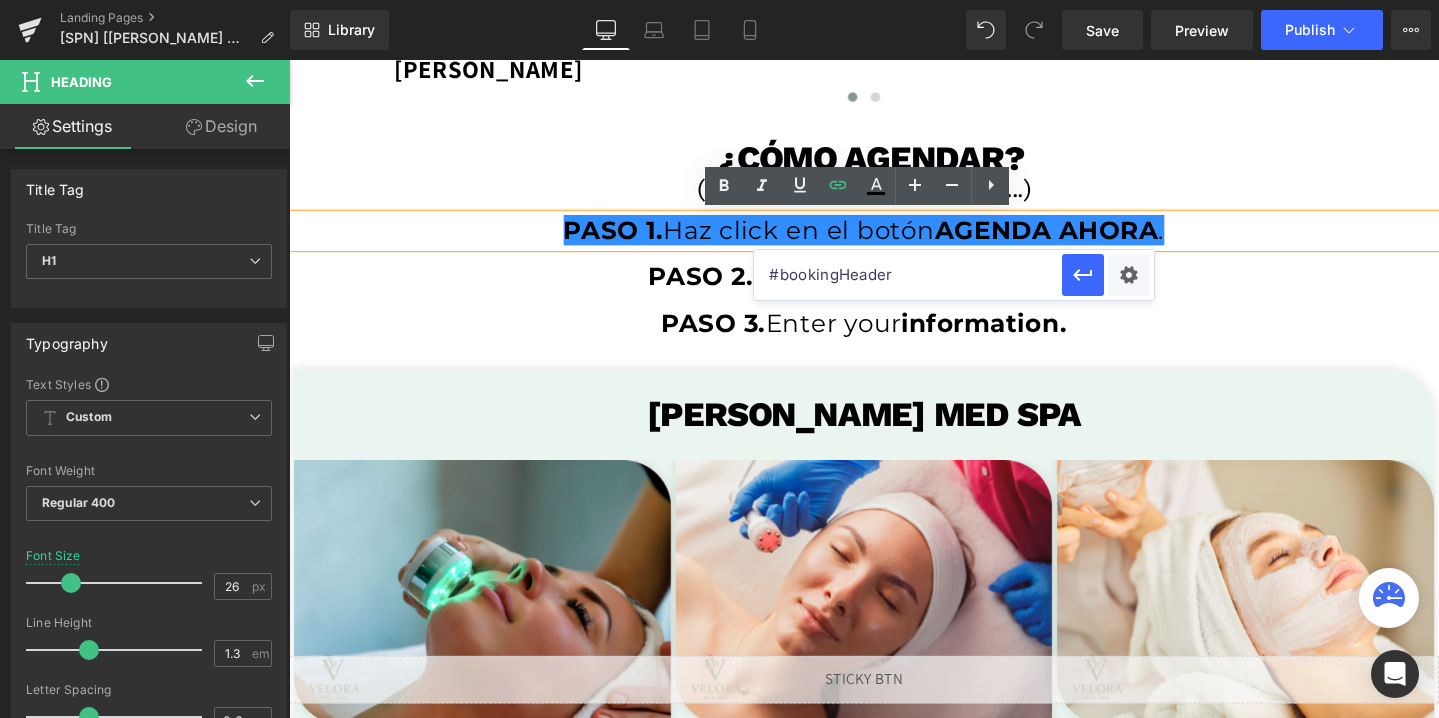 click on "Liquid         Liquid           ¡ÚLTIMOS DÍAS DE OFERTA!   ¡SOLO QUEDAN 5 LUGARES! Ahorra  $297  en nuestro tratamiento  Facial Reafirmante Text Block         Row         Facial Reafirmante & Consulta Heading         Row         Liquid         Row         Liquid         Row         Row         AGENDA AHORA Y ASEGURA TU LUGAR Heading         AHORA EN $79.95 Heading         ( NO SE REQUIERE DEPÓSITO   Y PAGA AL LLEGAR) Heading         Liquid         Row         Row         Row         RESULTADOS Heading         Image         Image         Image         Row         Image         Image         Image         Row         Row         Casi 20,000 personas  ya transformaron su piel con nosotros Heading         Nuestra tecnología galardonada, desarrollada por la NASA,  está diseñada para dar resultados en todo tipo [PERSON_NAME].  Aunque cada experiencia es única, confiamos en nuestro método.  Sin pago por adelantado.  Si no quedas completamente satisfecha, buscamos la forma de resolverlo contigo." at bounding box center [894, -852] 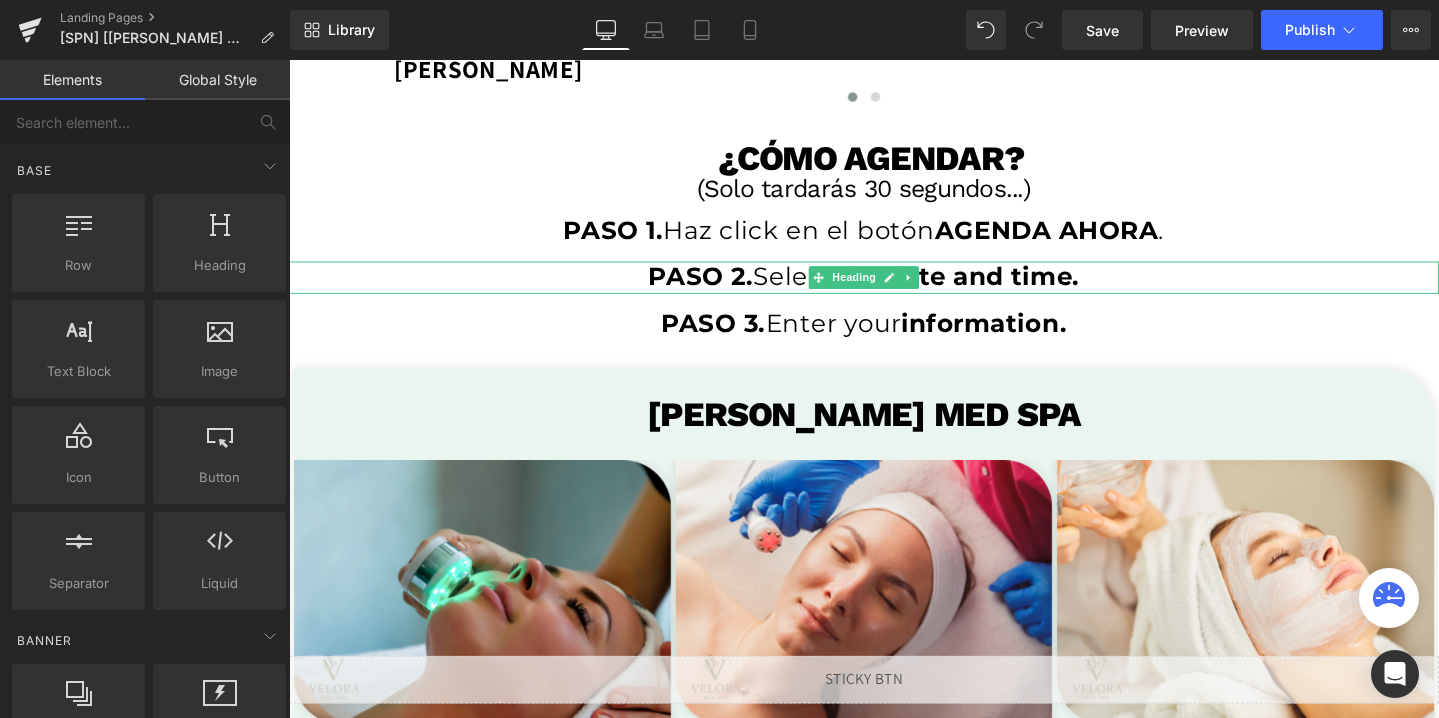 click on "date and time." at bounding box center (1018, 288) 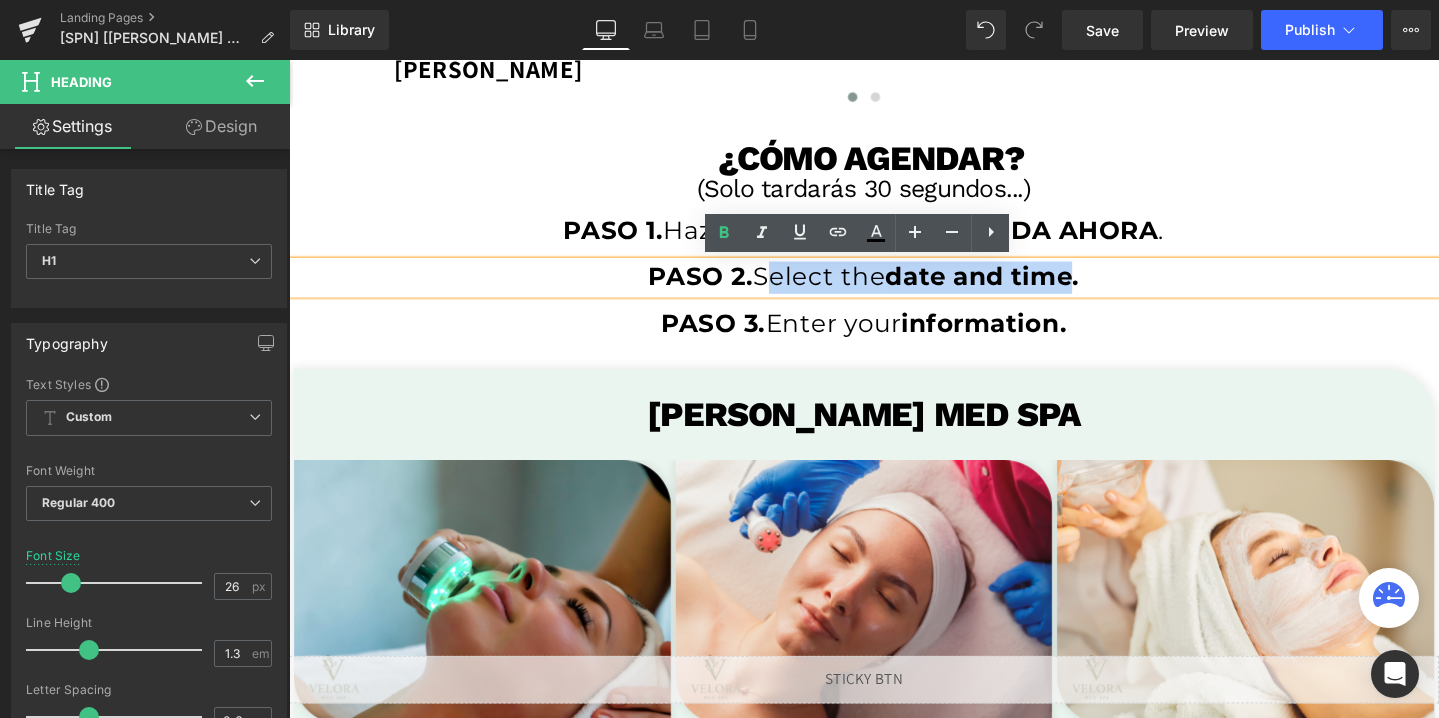 drag, startPoint x: 1118, startPoint y: 293, endPoint x: 778, endPoint y: 294, distance: 340.00146 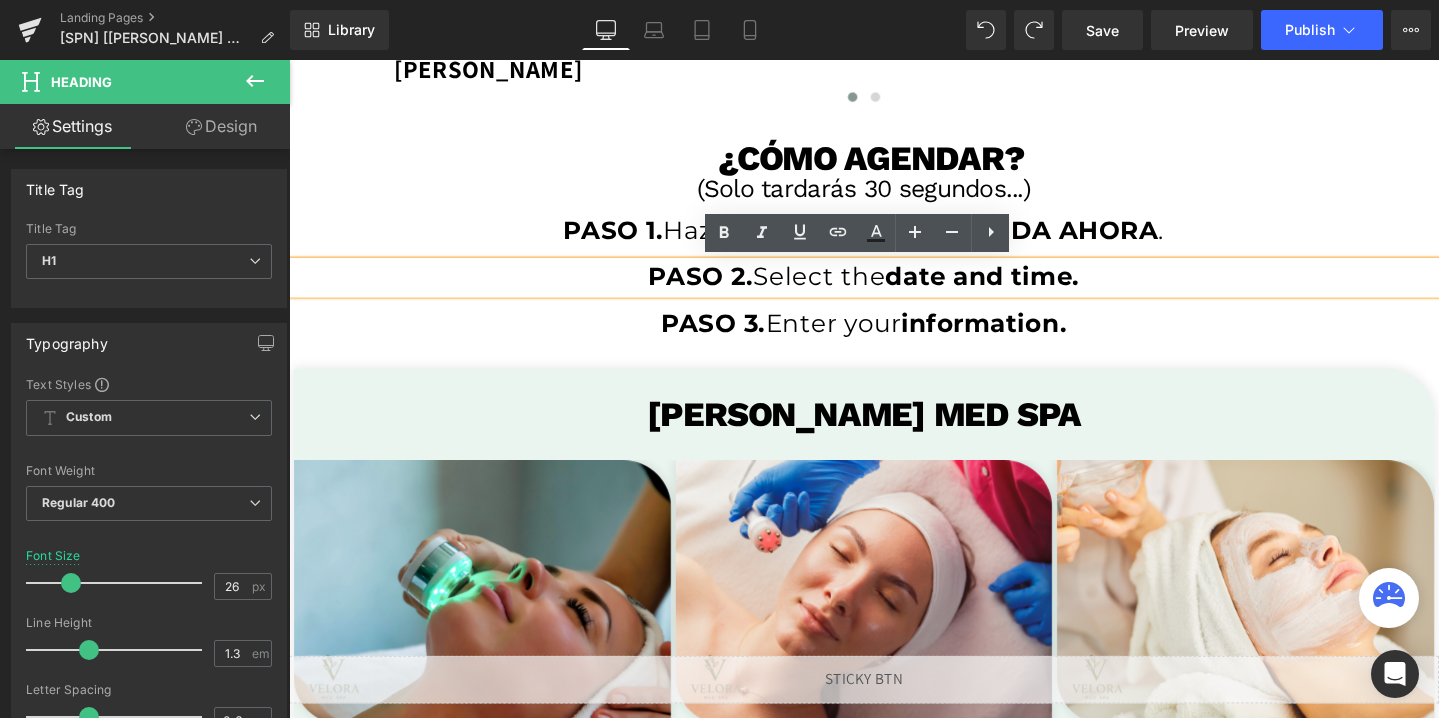 click on "date and time." at bounding box center [1018, 288] 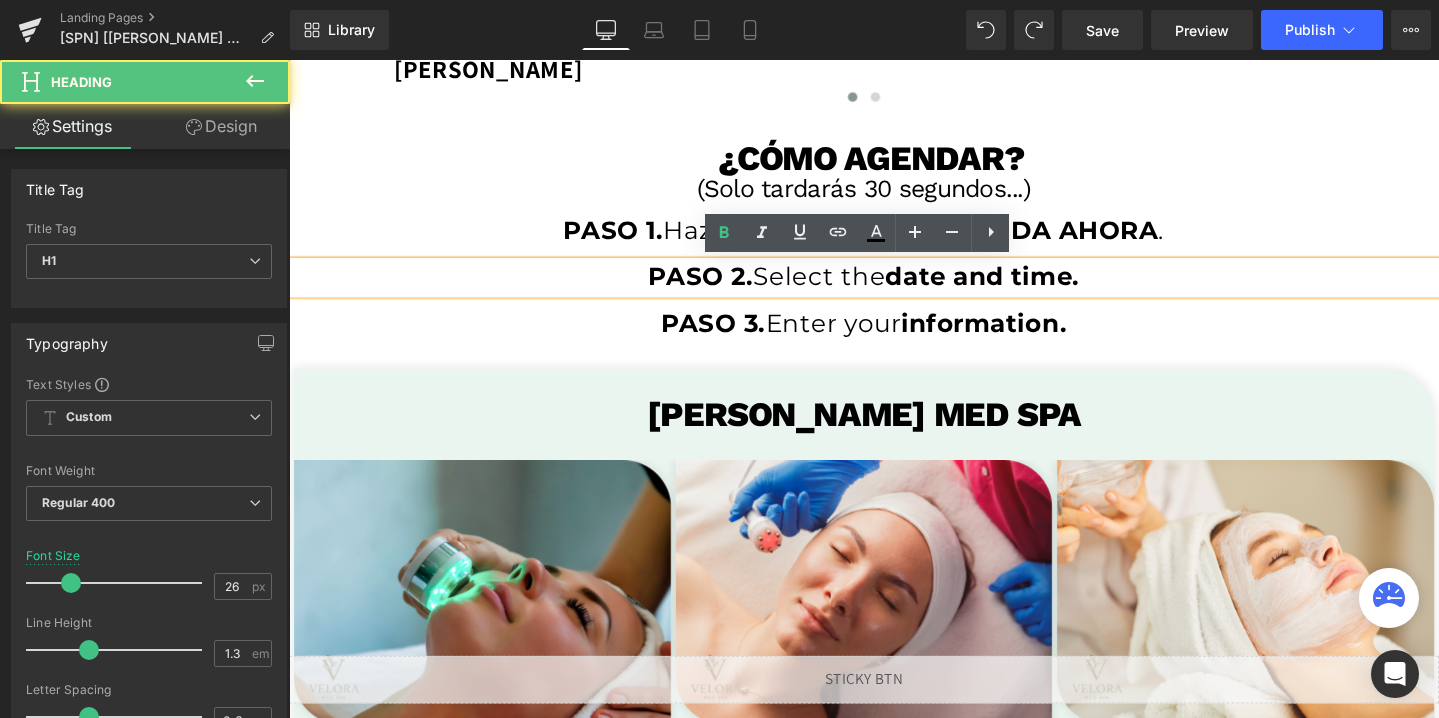click on "date and time." at bounding box center [1018, 288] 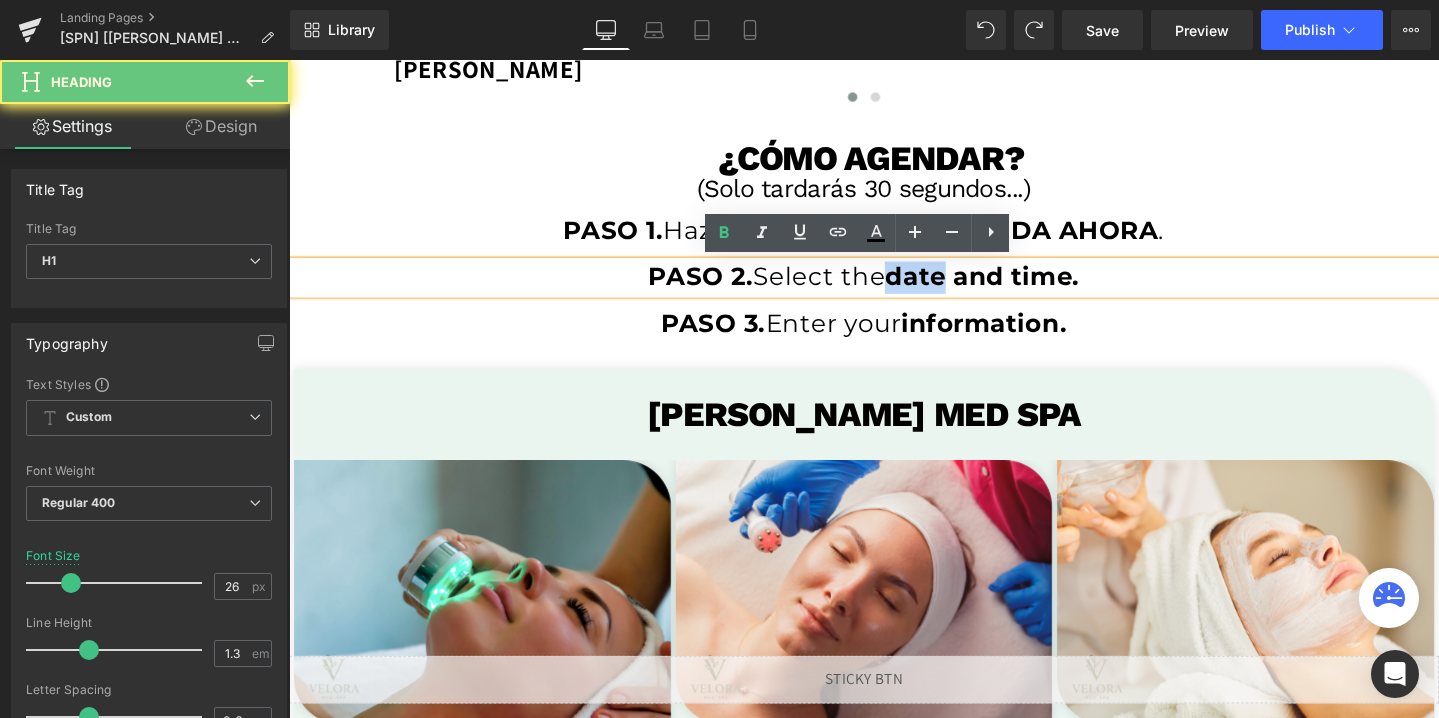 click on "date and time." at bounding box center (1018, 288) 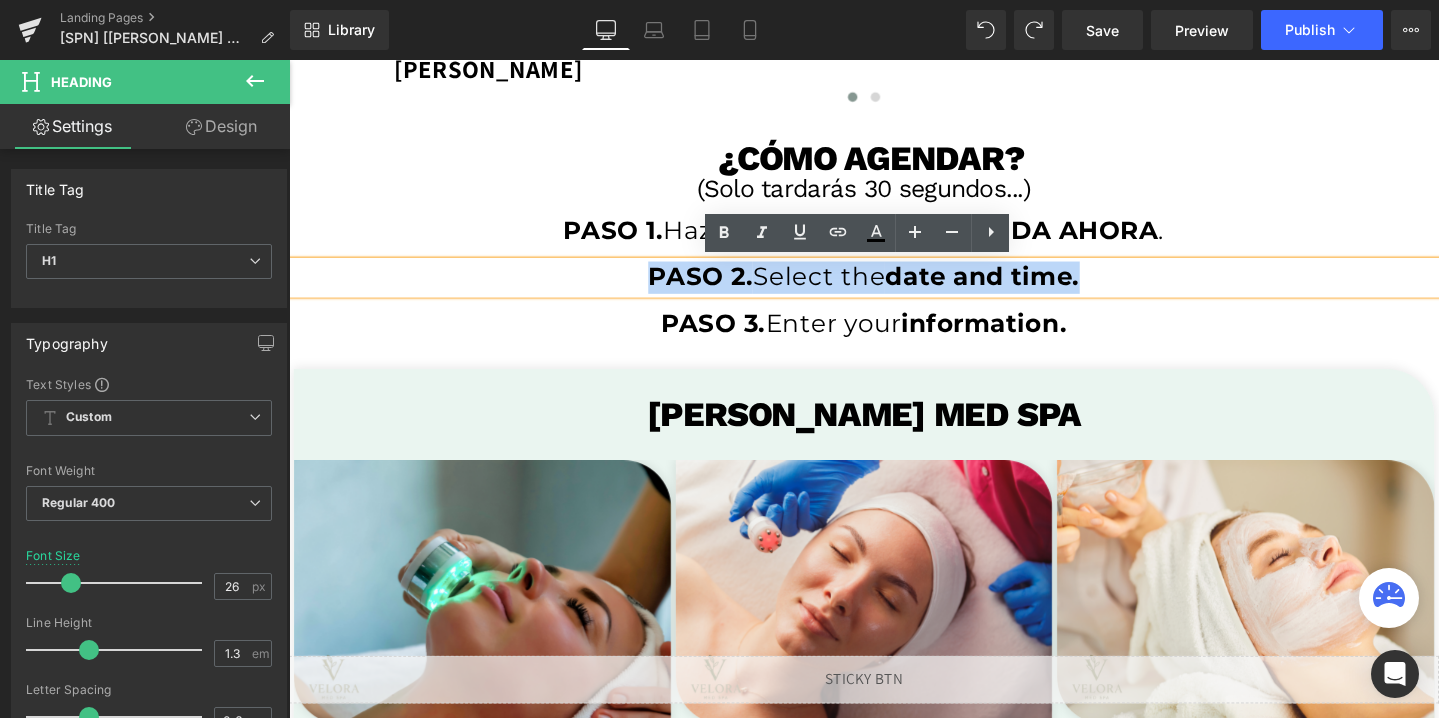 click on "date and time." at bounding box center (1018, 288) 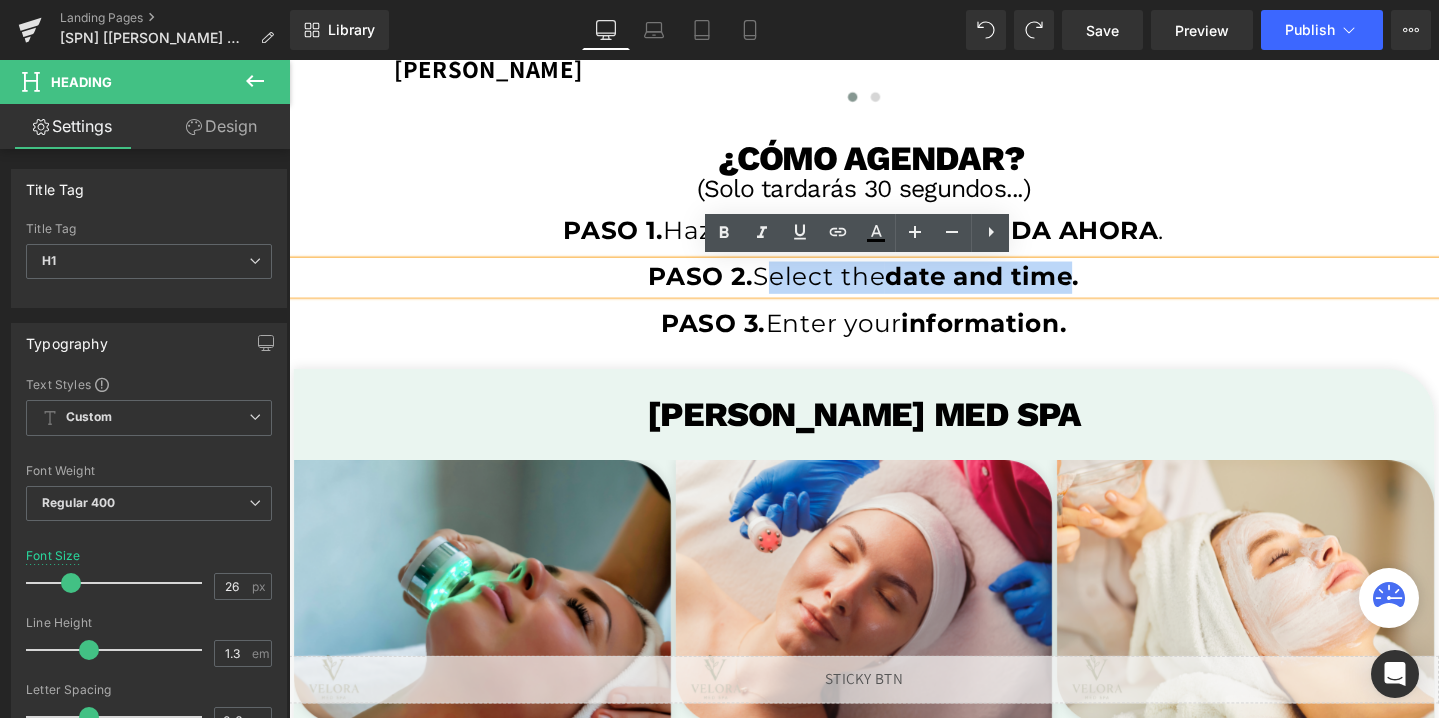 drag, startPoint x: 1118, startPoint y: 287, endPoint x: 780, endPoint y: 282, distance: 338.037 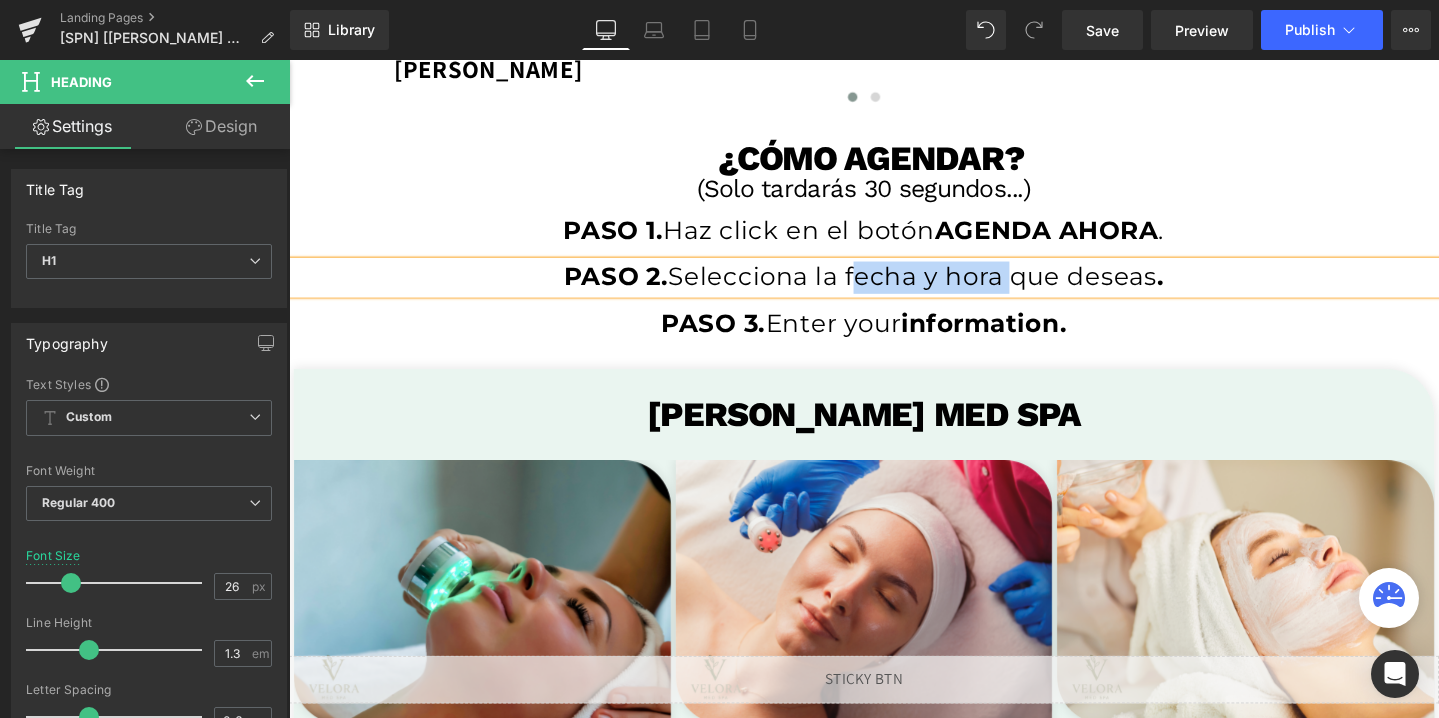 drag, startPoint x: 1037, startPoint y: 279, endPoint x: 878, endPoint y: 282, distance: 159.0283 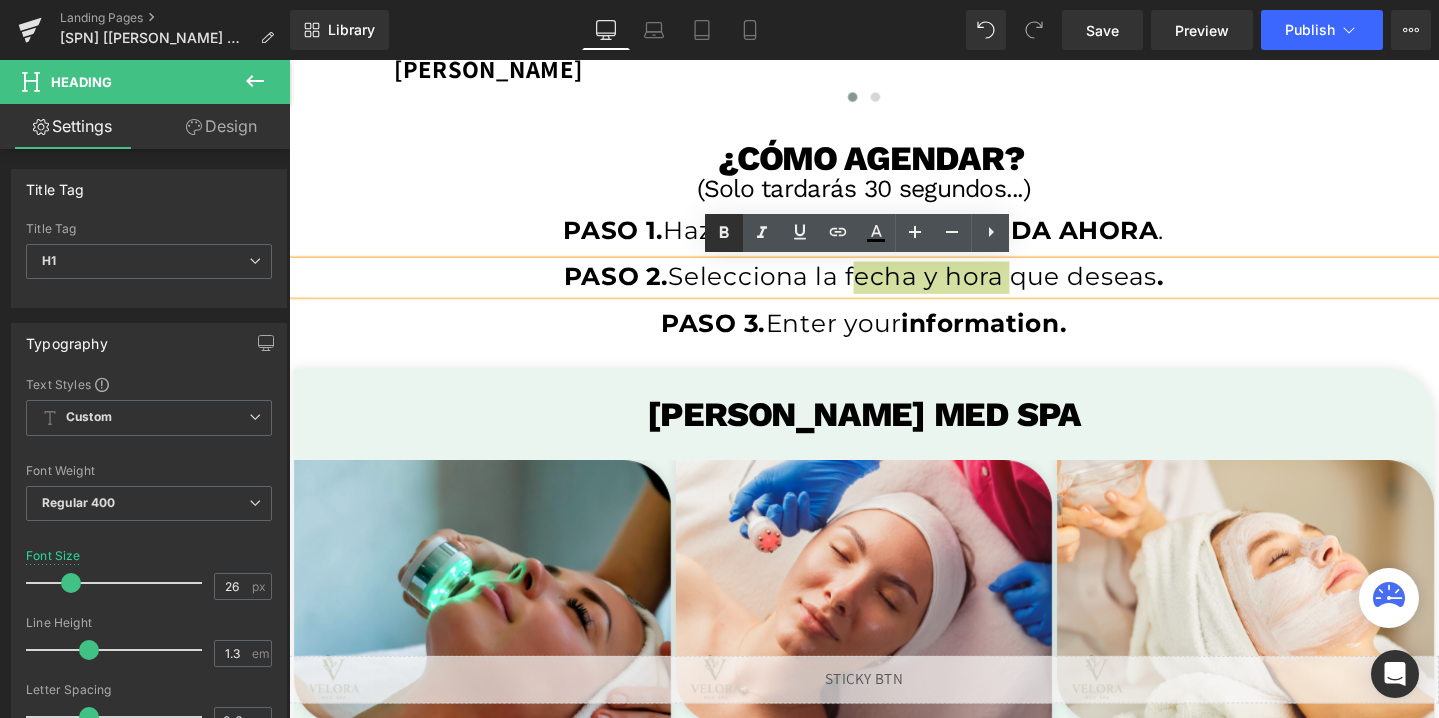 click 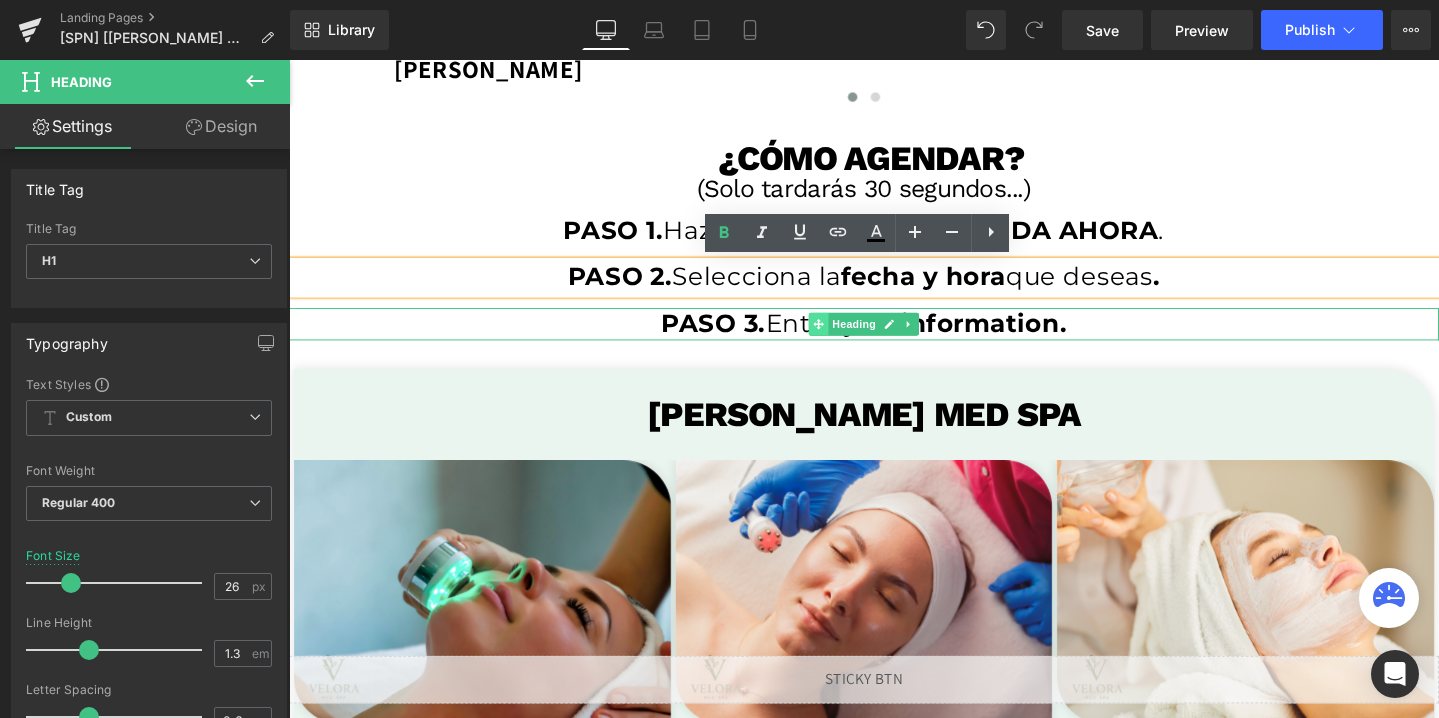 click at bounding box center [846, 338] 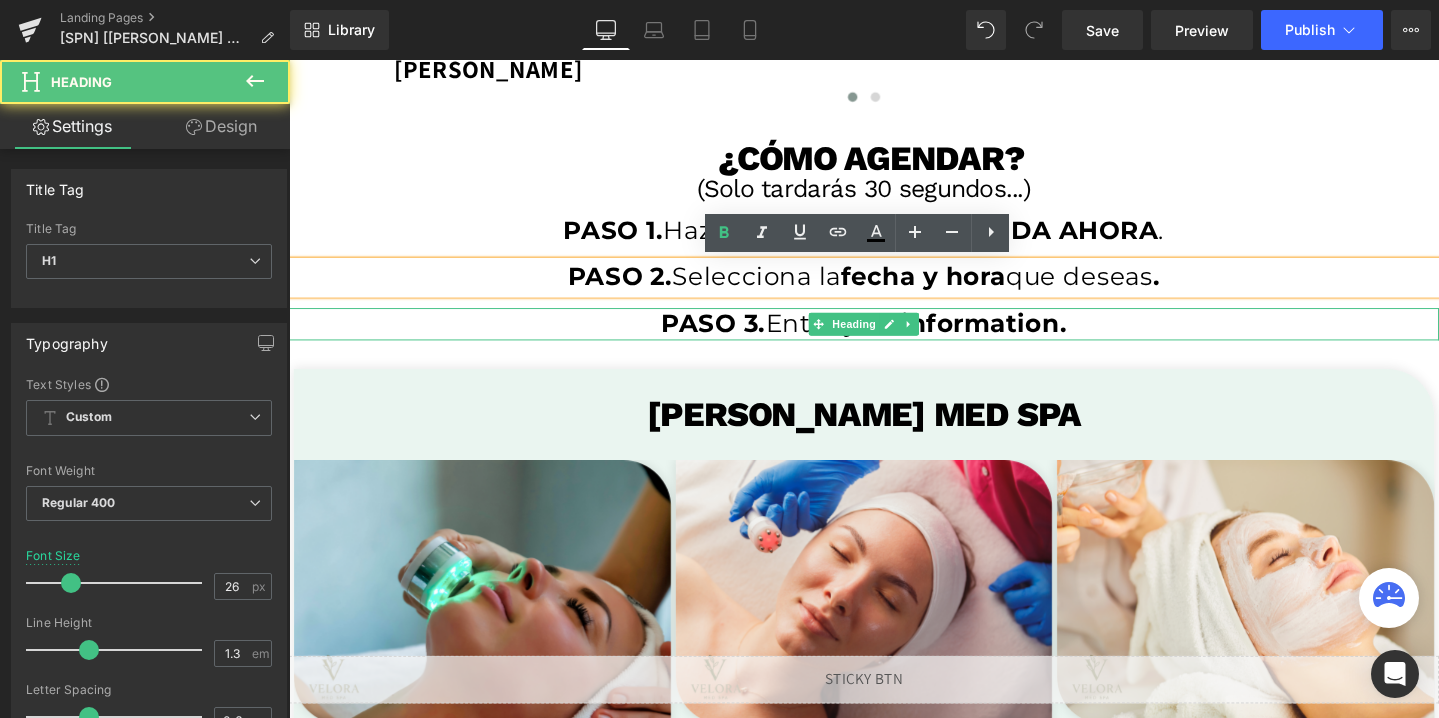 click on "PASO 3.  Enter your  information." at bounding box center [894, 338] 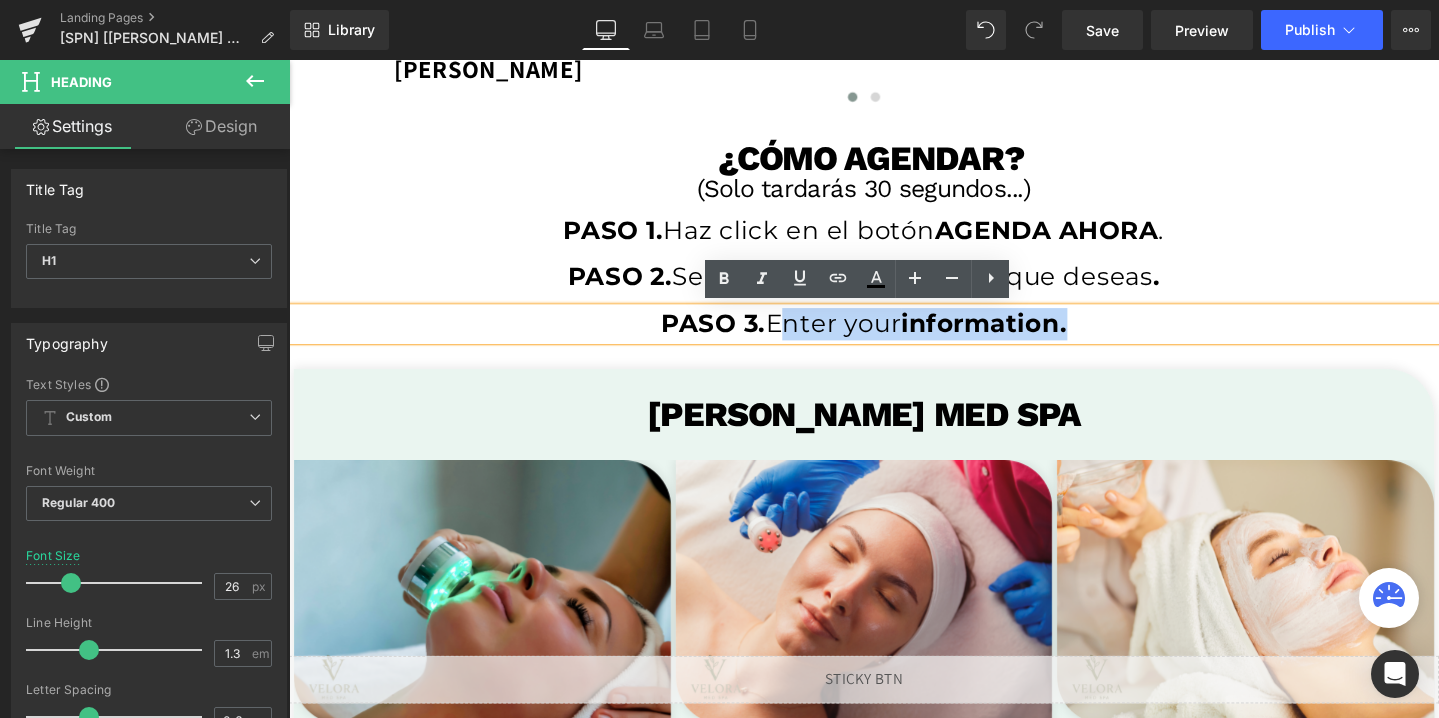 drag, startPoint x: 797, startPoint y: 337, endPoint x: 1116, endPoint y: 340, distance: 319.0141 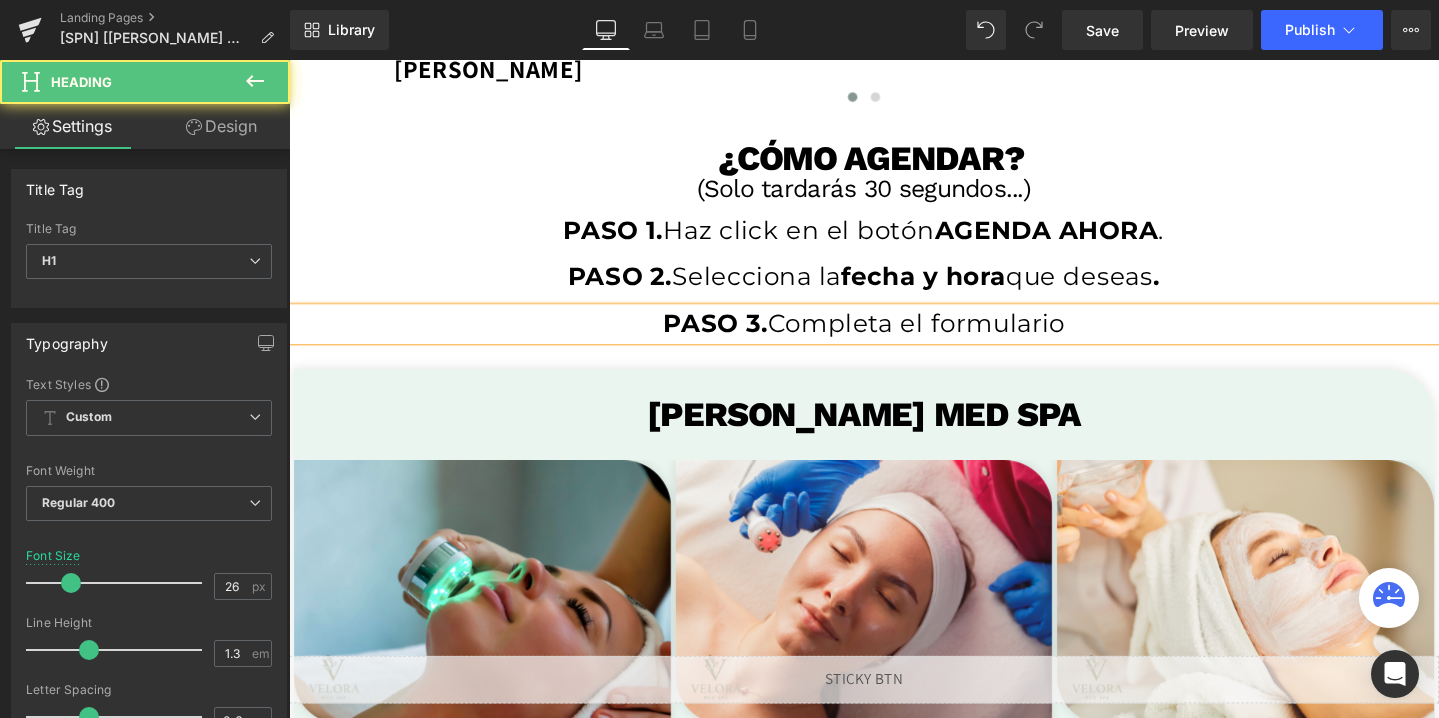 drag, startPoint x: 1112, startPoint y: 332, endPoint x: 968, endPoint y: 341, distance: 144.28098 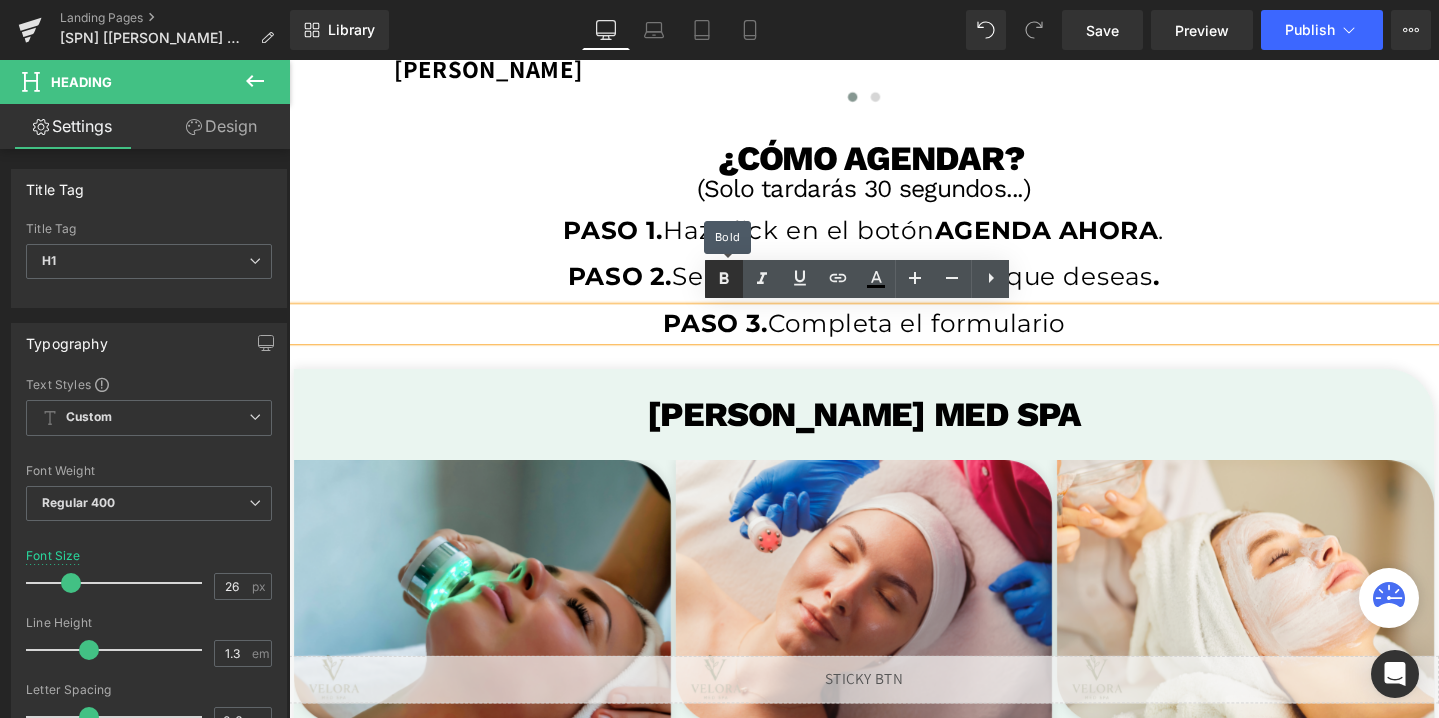 click 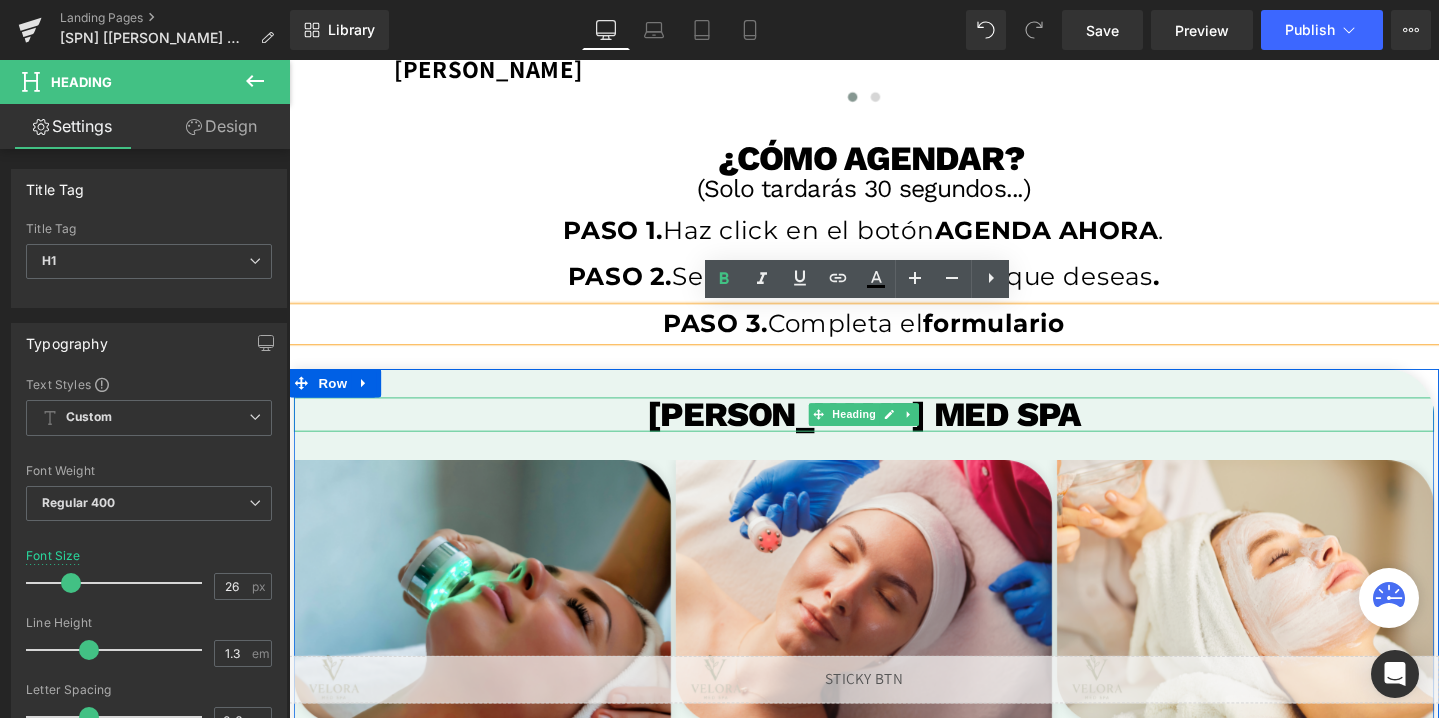 click on "[PERSON_NAME] med spa" at bounding box center (894, 433) 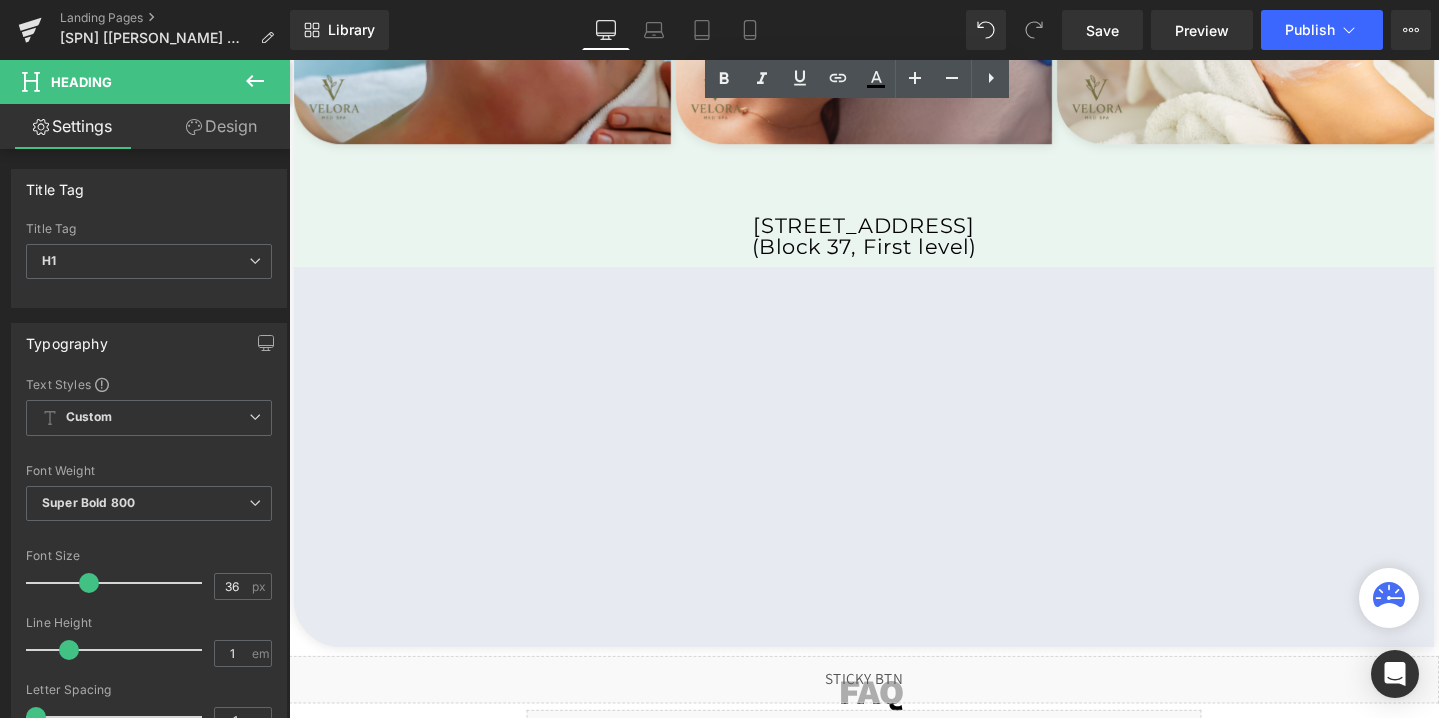 scroll, scrollTop: 4879, scrollLeft: 0, axis: vertical 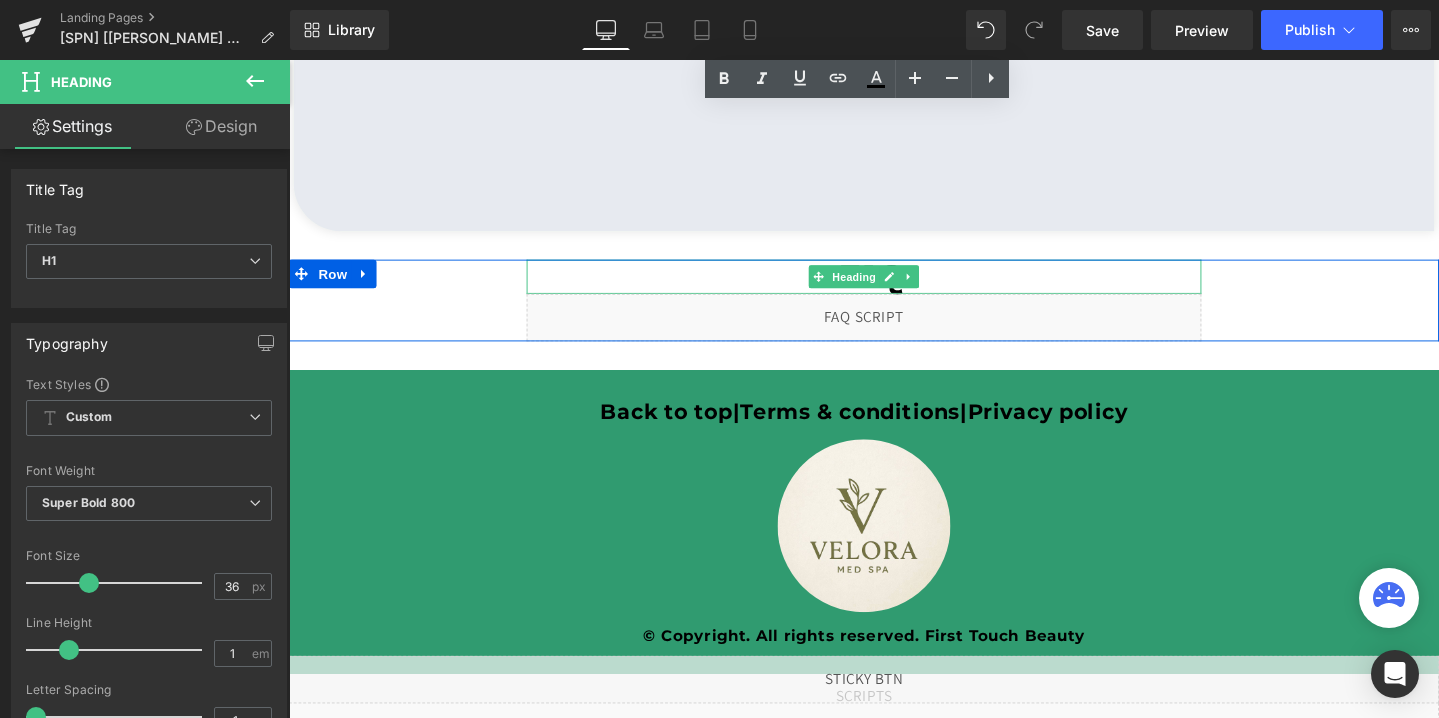 click on "FAQ" at bounding box center (894, 288) 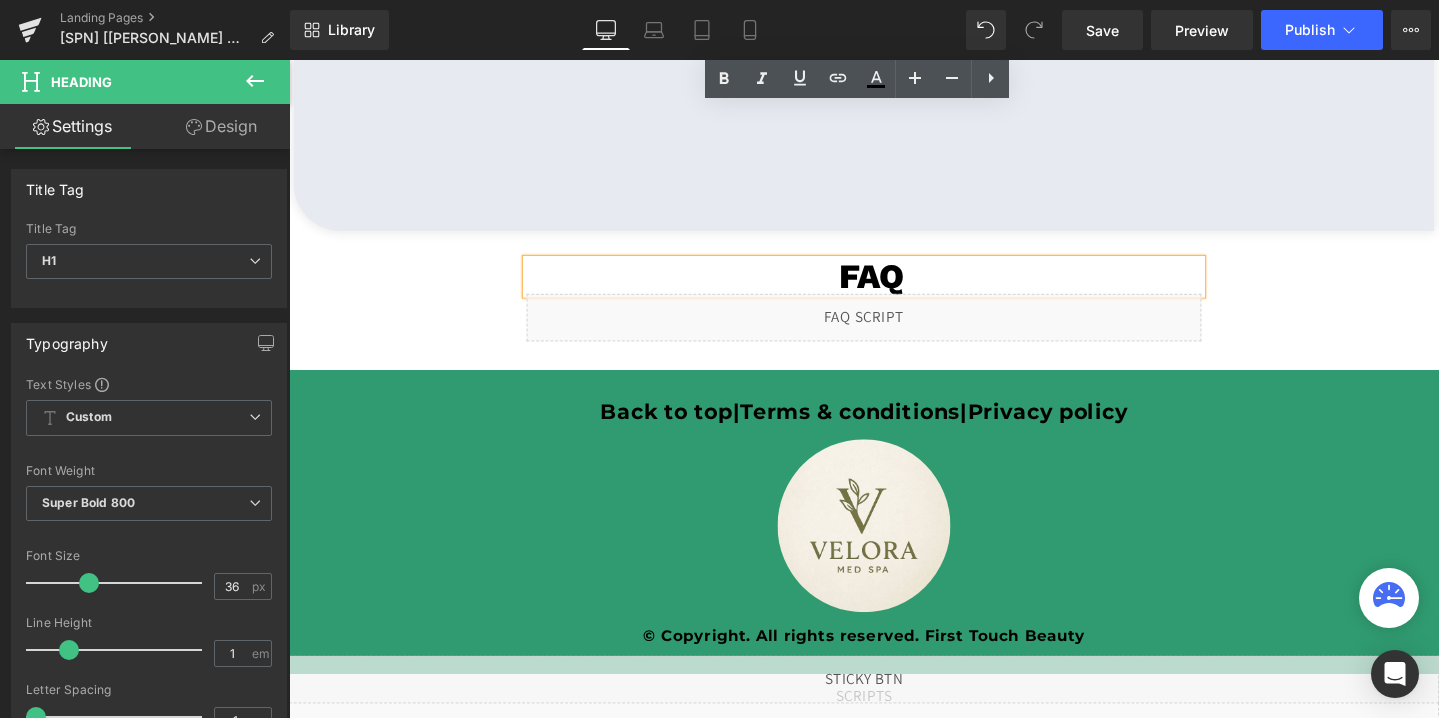 click on "FAQ" at bounding box center (894, 288) 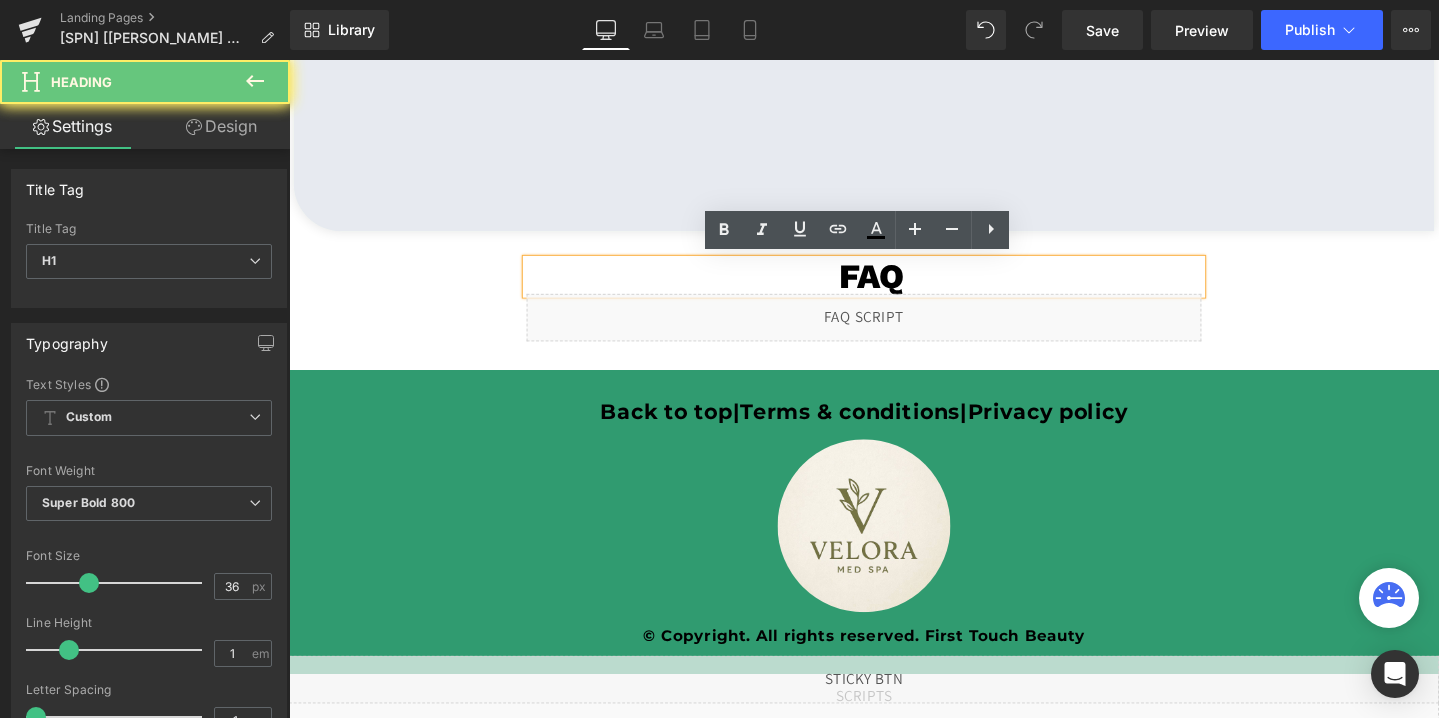 click on "FAQ" at bounding box center [894, 288] 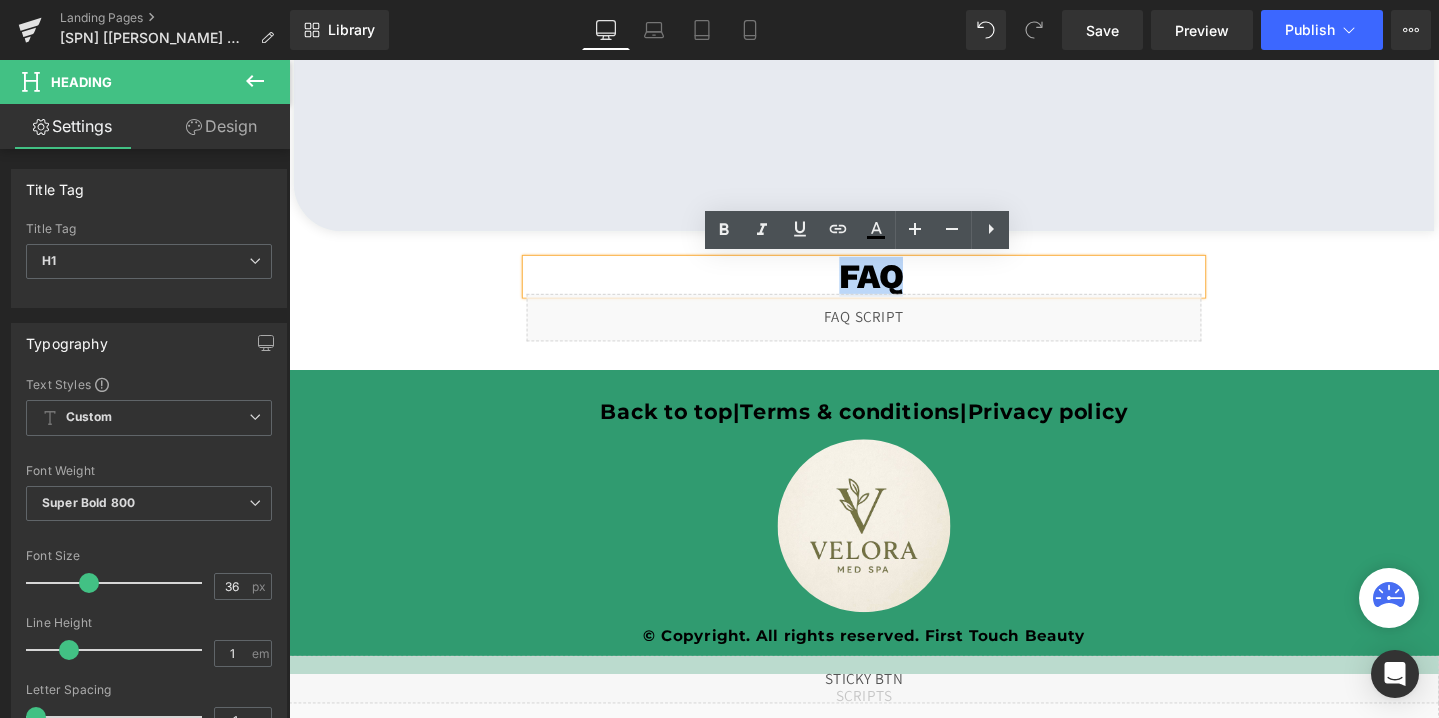 type 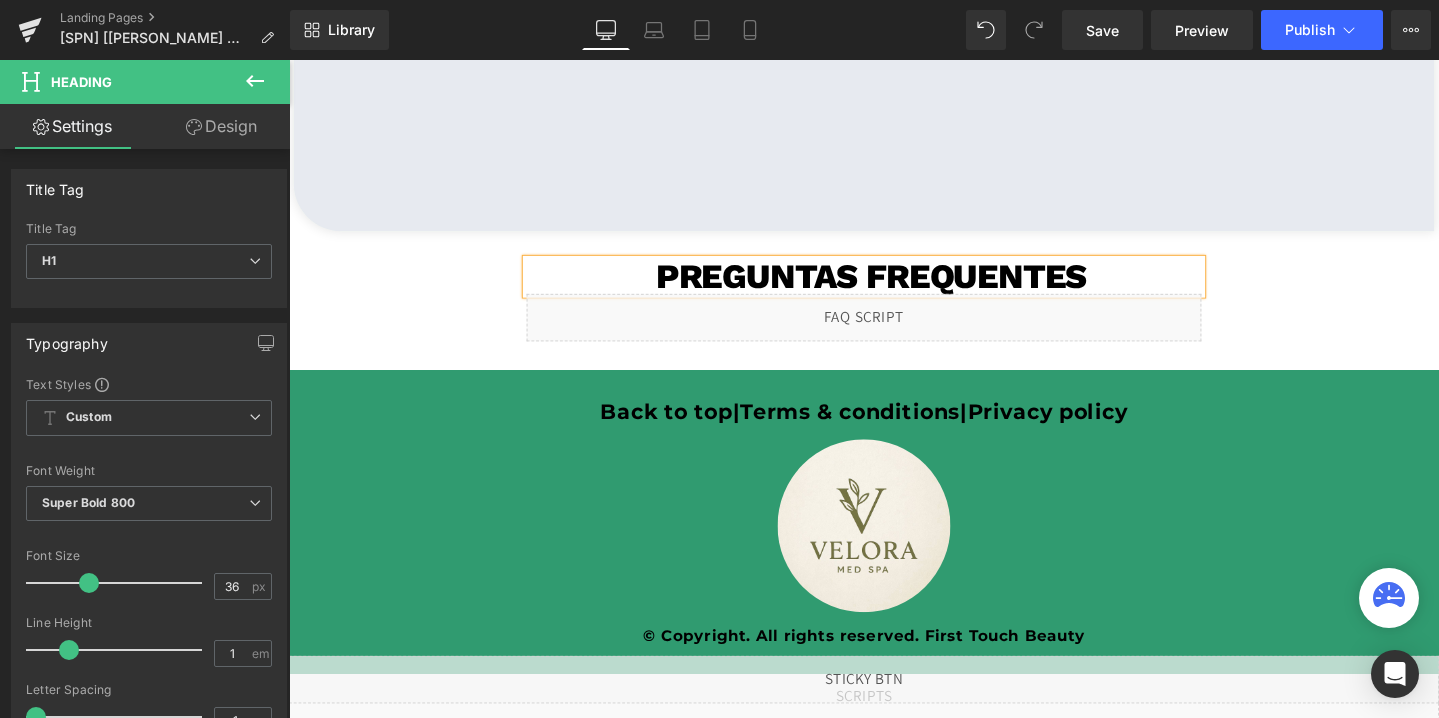 click on "PREGUNTAS FREQUENTES" at bounding box center [894, 288] 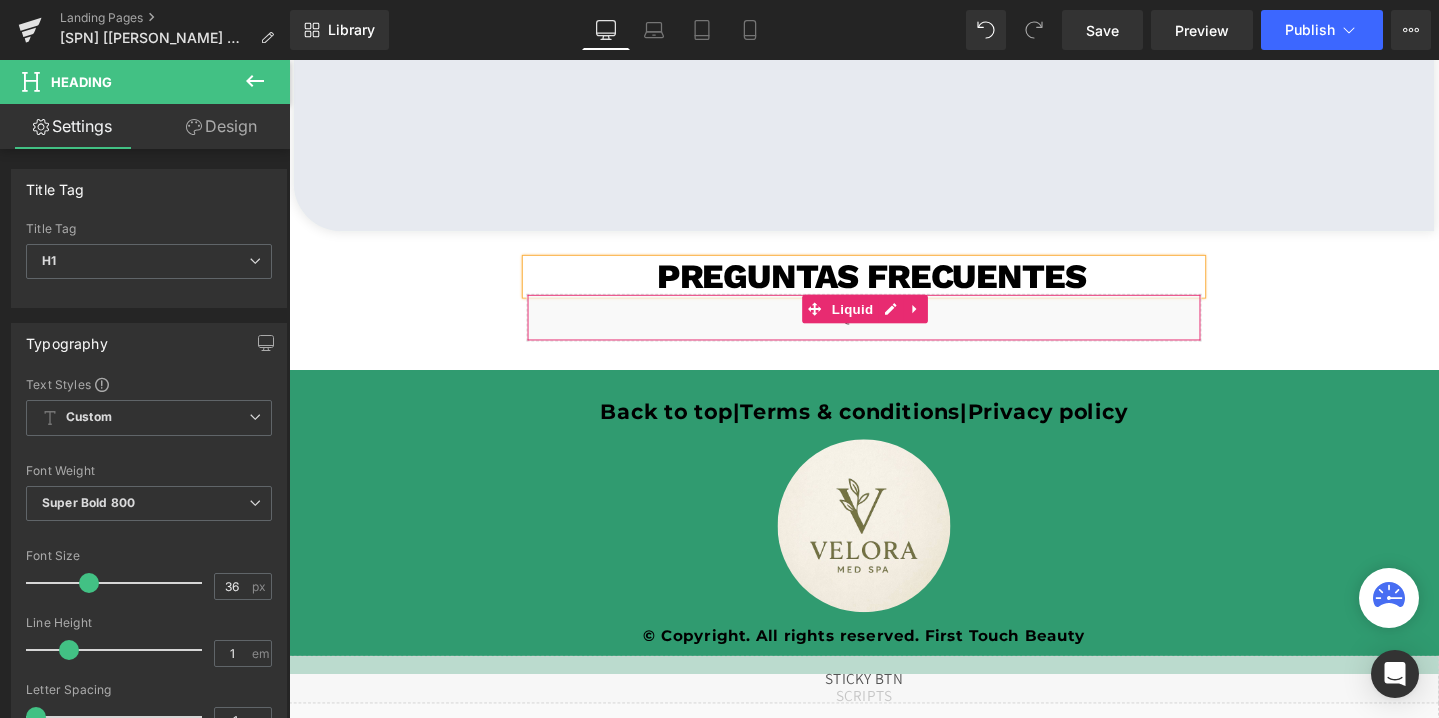 click on "Liquid" at bounding box center (894, 331) 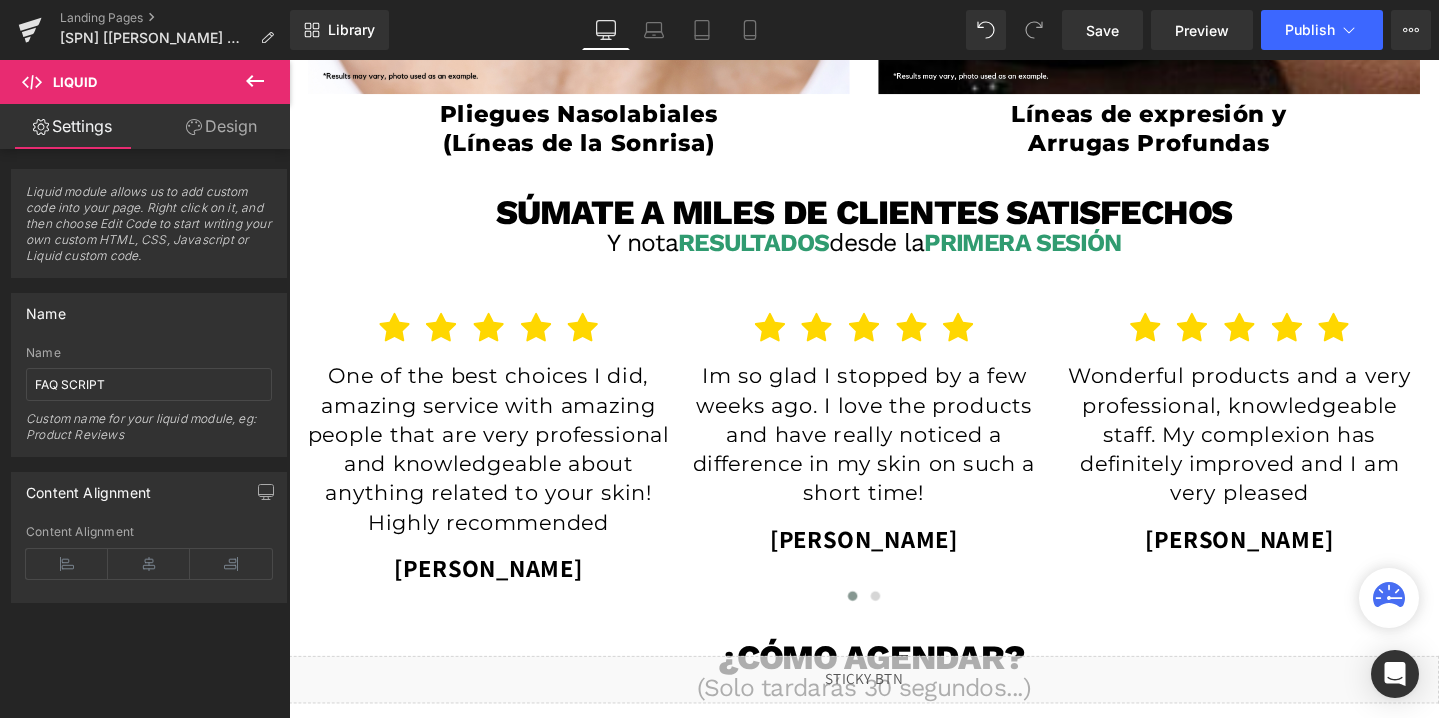 scroll, scrollTop: 3297, scrollLeft: 0, axis: vertical 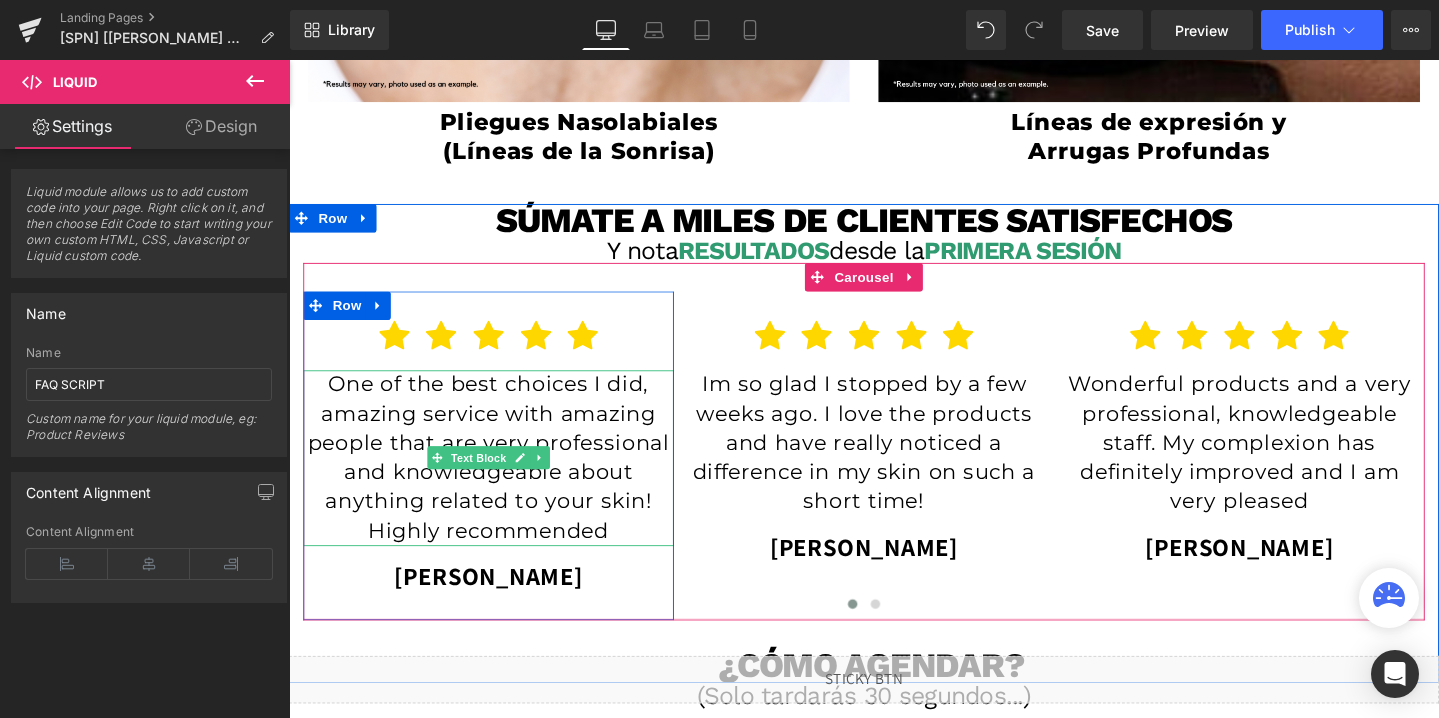 click on "One of the best choices I did, amazing service with amazing people that are very professional and knowledgeable about anything related to your skin! Highly recommended" at bounding box center [499, 479] 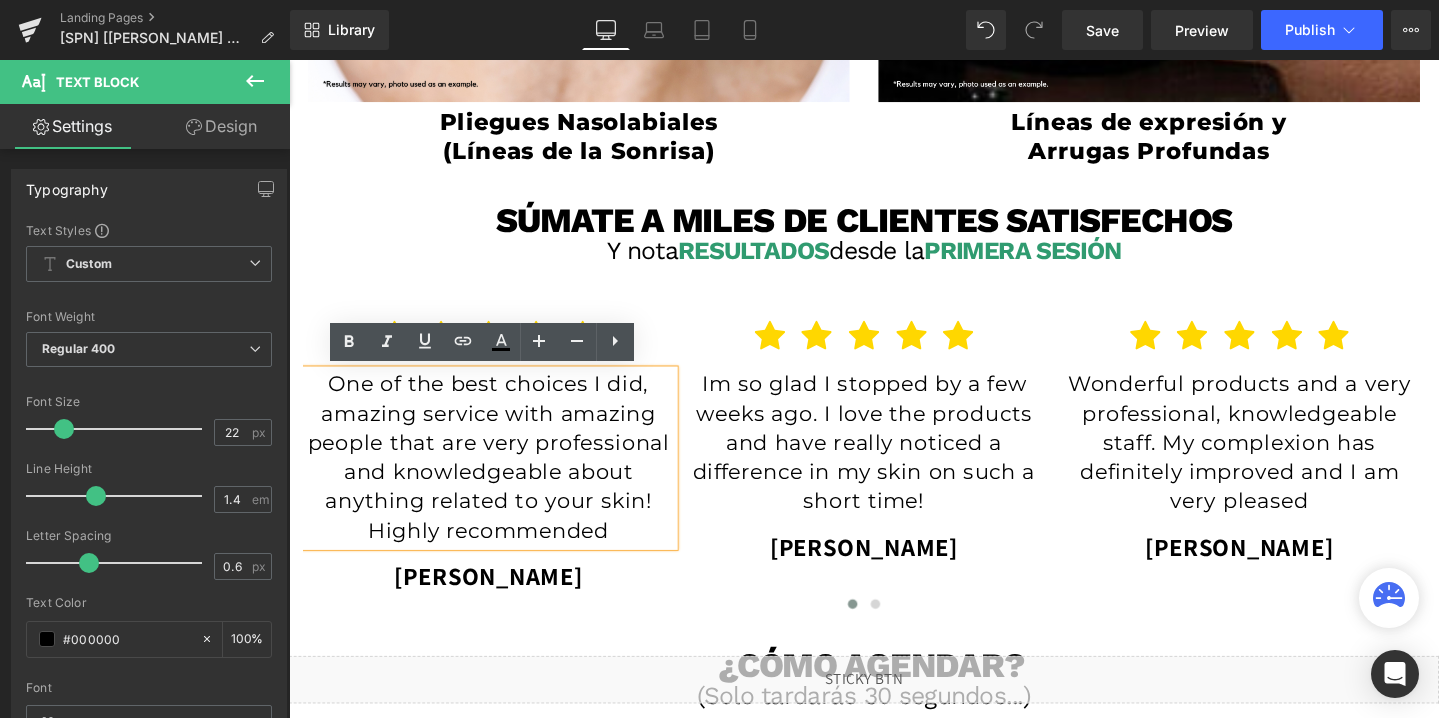 drag, startPoint x: 631, startPoint y: 554, endPoint x: 320, endPoint y: 398, distance: 347.93246 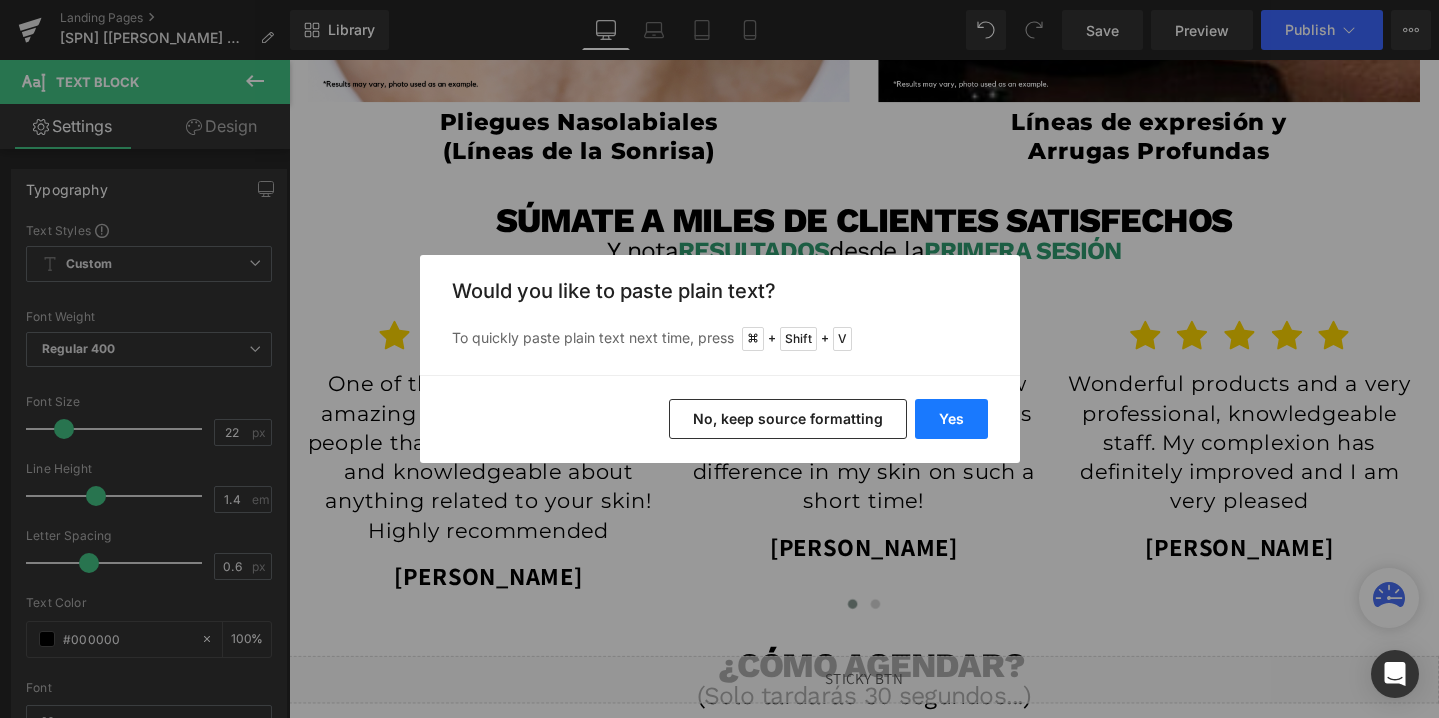 click on "Yes" at bounding box center (951, 419) 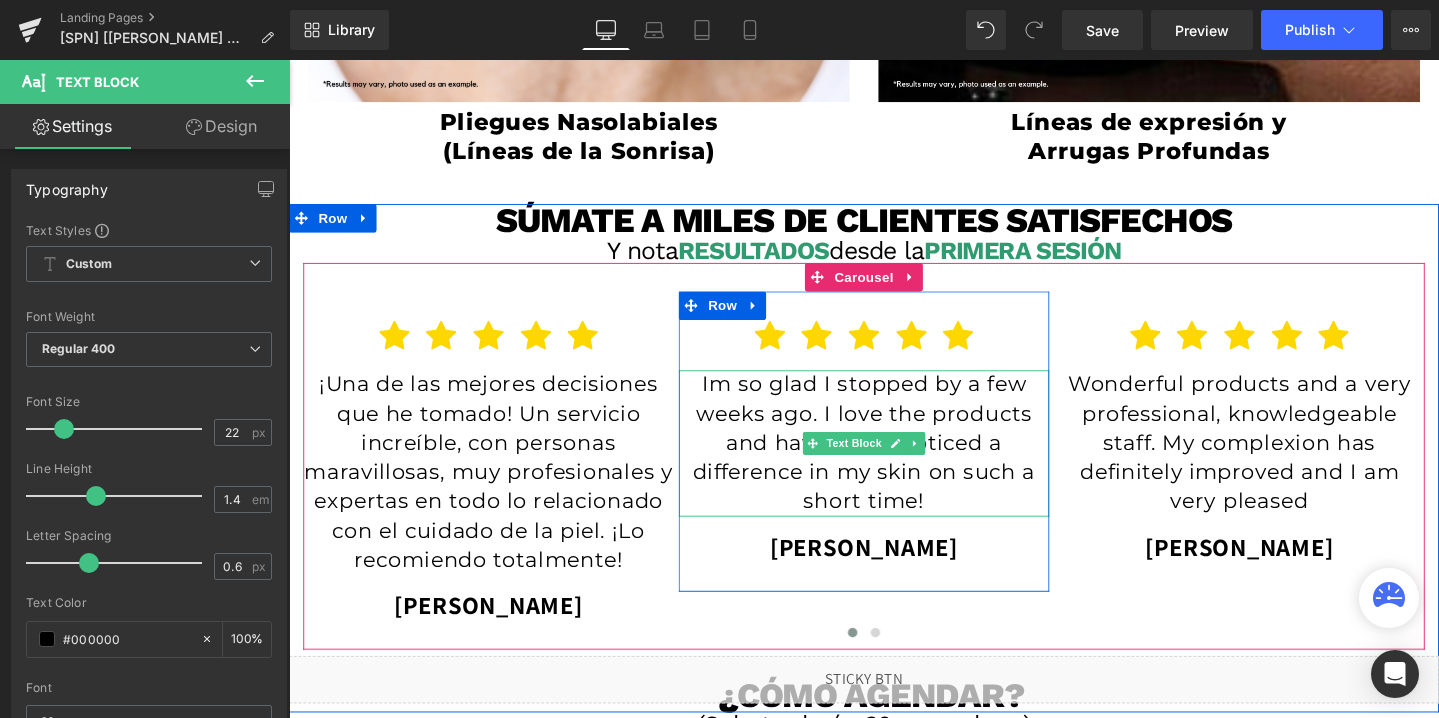 click on "Im so glad I stopped by a few weeks ago. I love the products and have really noticed a difference in my skin on such a short time!" at bounding box center [894, 464] 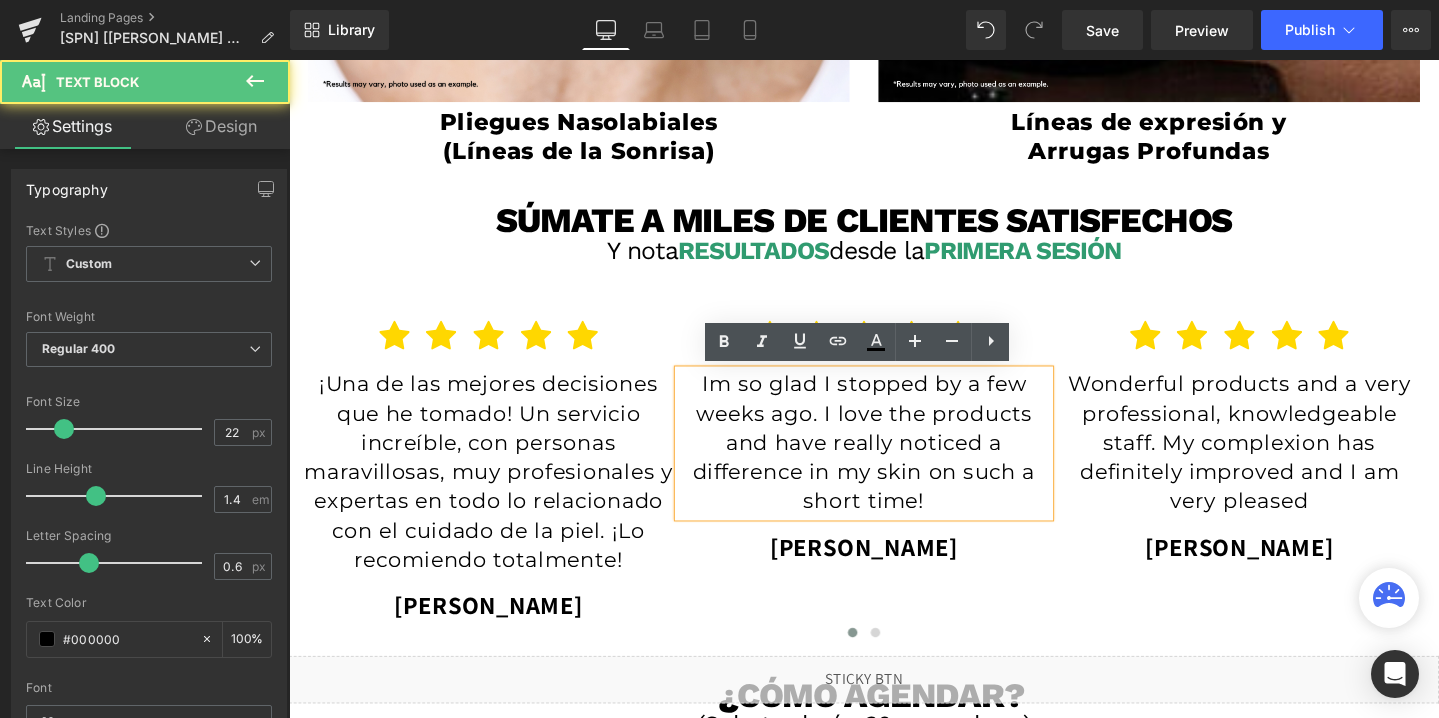 click on "Im so glad I stopped by a few weeks ago. I love the products and have really noticed a difference in my skin on such a short time!" at bounding box center (894, 464) 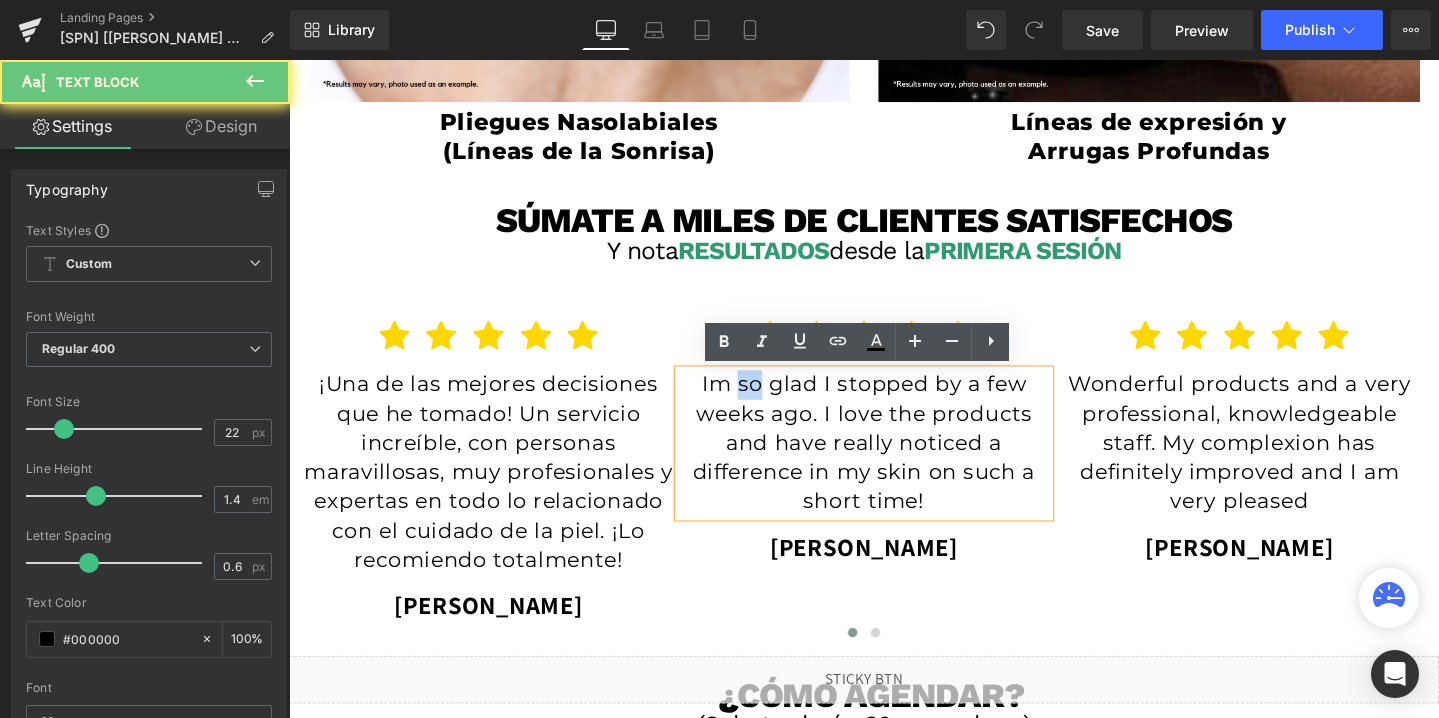 click on "Im so glad I stopped by a few weeks ago. I love the products and have really noticed a difference in my skin on such a short time!" at bounding box center (894, 464) 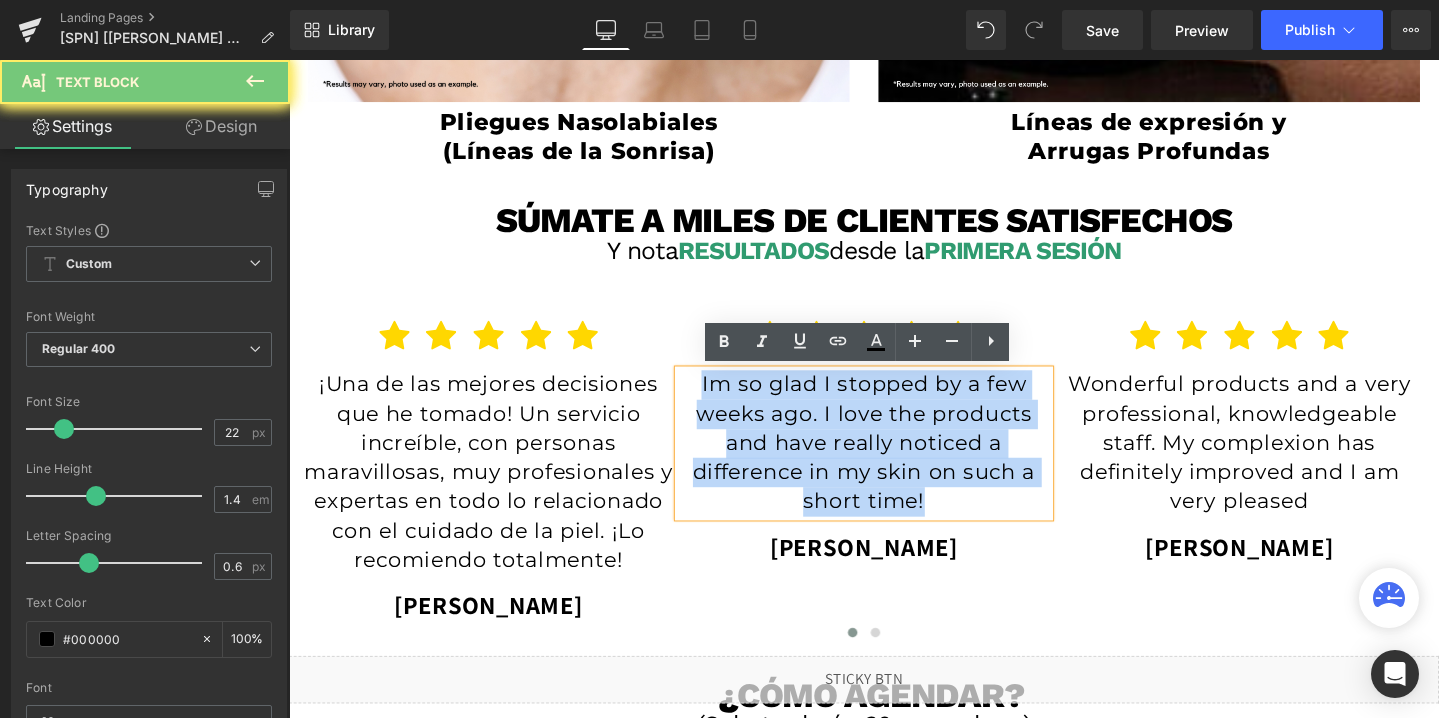 click on "Im so glad I stopped by a few weeks ago. I love the products and have really noticed a difference in my skin on such a short time!" at bounding box center [894, 464] 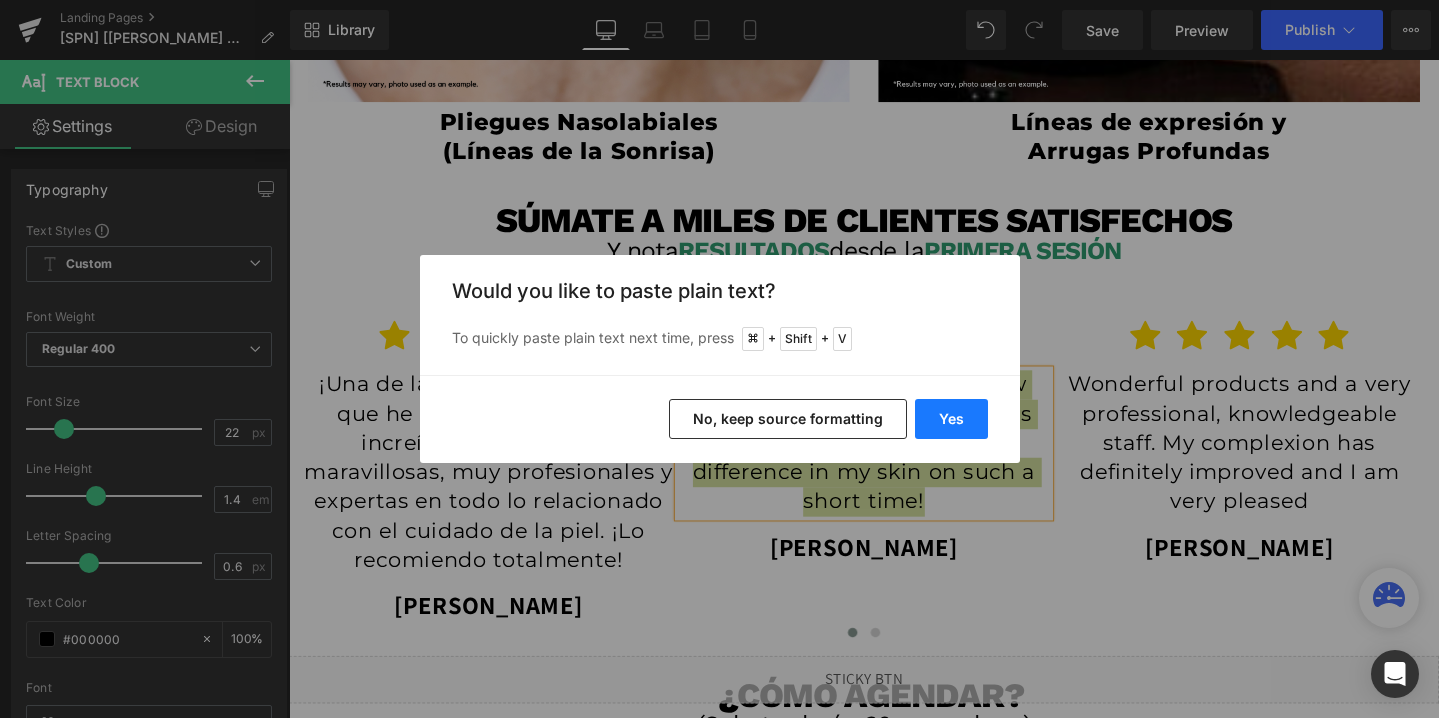 click on "Yes" at bounding box center [951, 419] 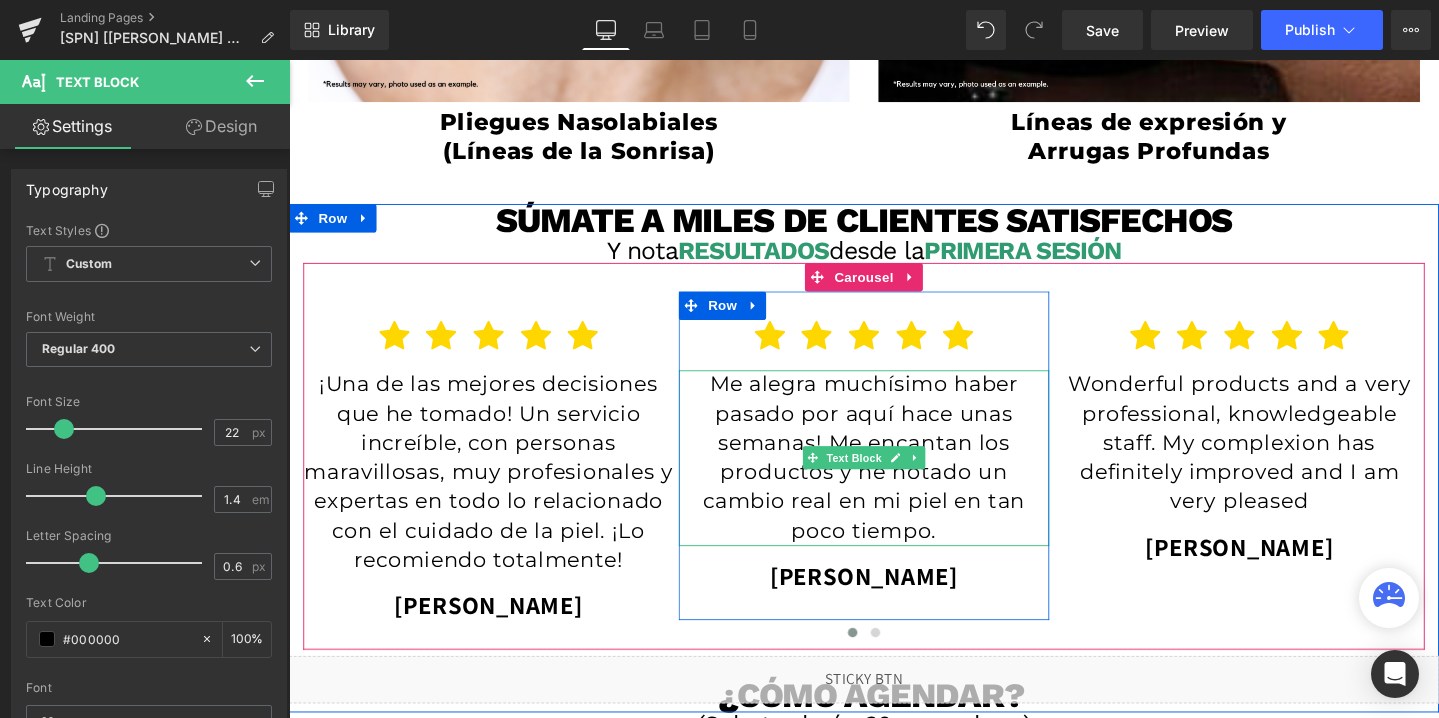 click on "Me alegra muchísimo haber pasado por aquí hace unas semanas! Me encantan los productos y he notado un cambio real en mi piel en tan poco tiempo." at bounding box center [894, 479] 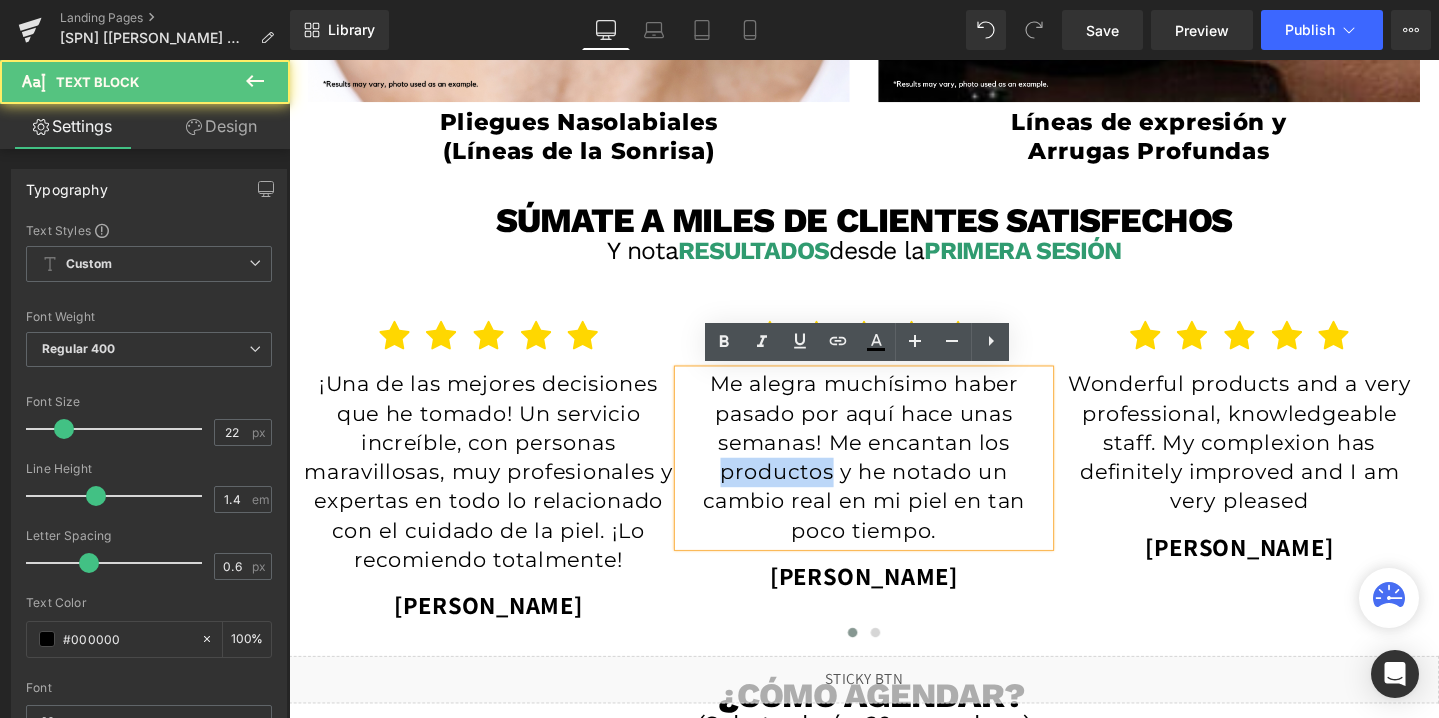 drag, startPoint x: 861, startPoint y: 492, endPoint x: 736, endPoint y: 492, distance: 125 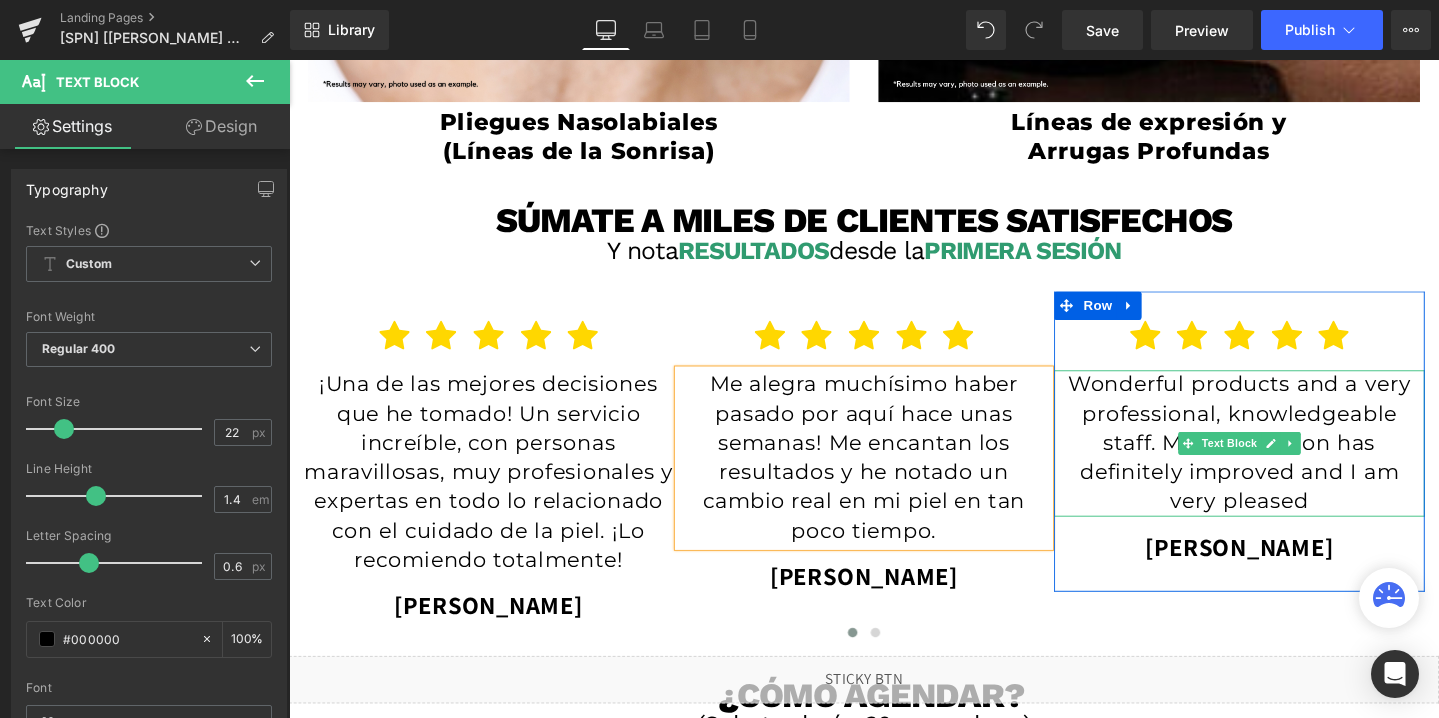 click on "Wonderful products and a very professional, knowledgeable staff. My complexion has definitely improved and I am very pleased" at bounding box center [1289, 464] 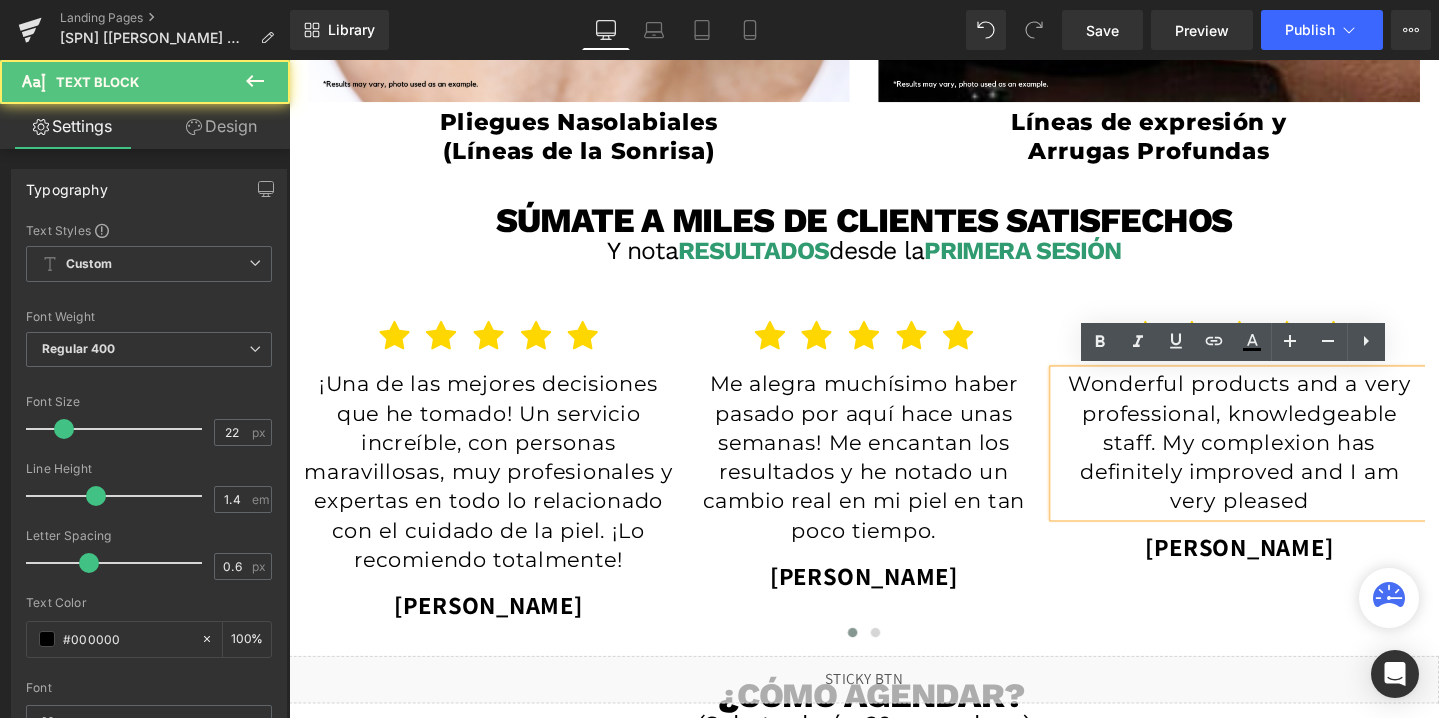 click on "Wonderful products and a very professional, knowledgeable staff. My complexion has definitely improved and I am very pleased" at bounding box center [1289, 464] 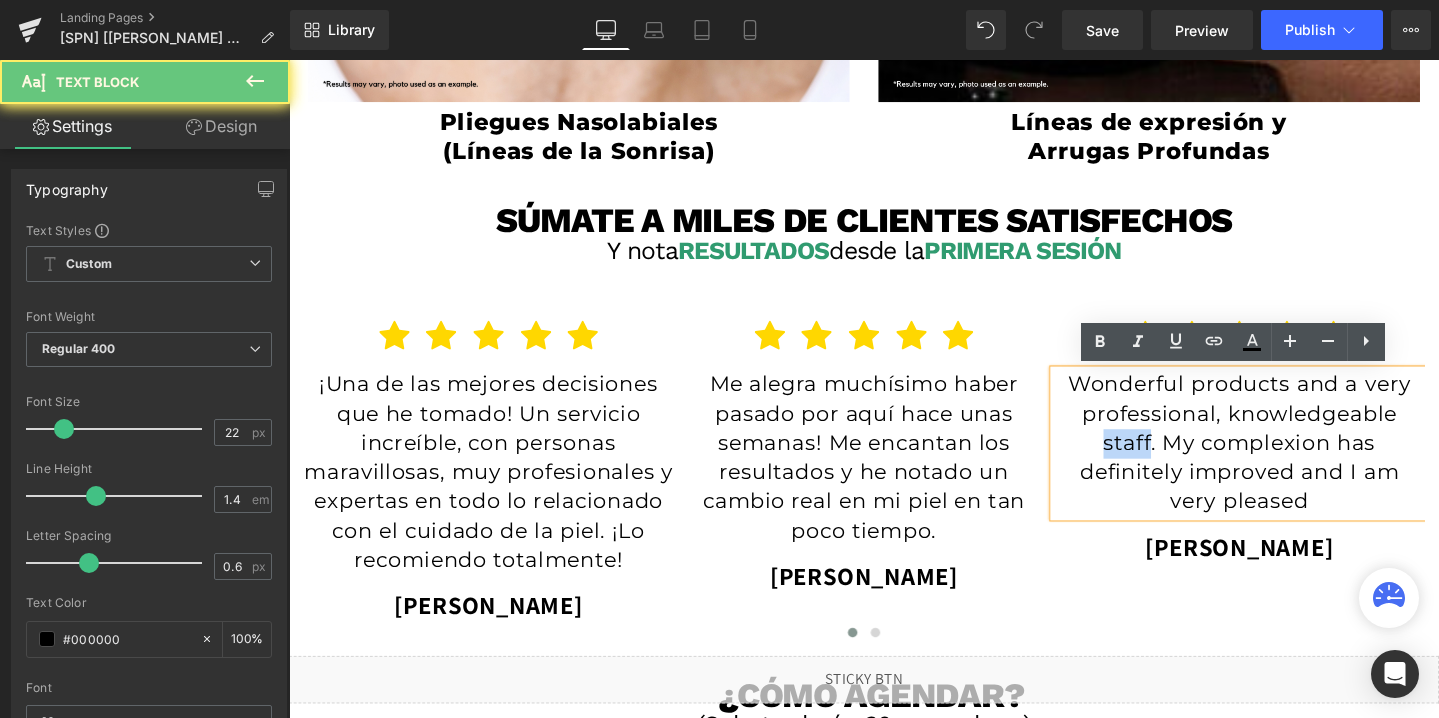 click on "Wonderful products and a very professional, knowledgeable staff. My complexion has definitely improved and I am very pleased" at bounding box center (1289, 464) 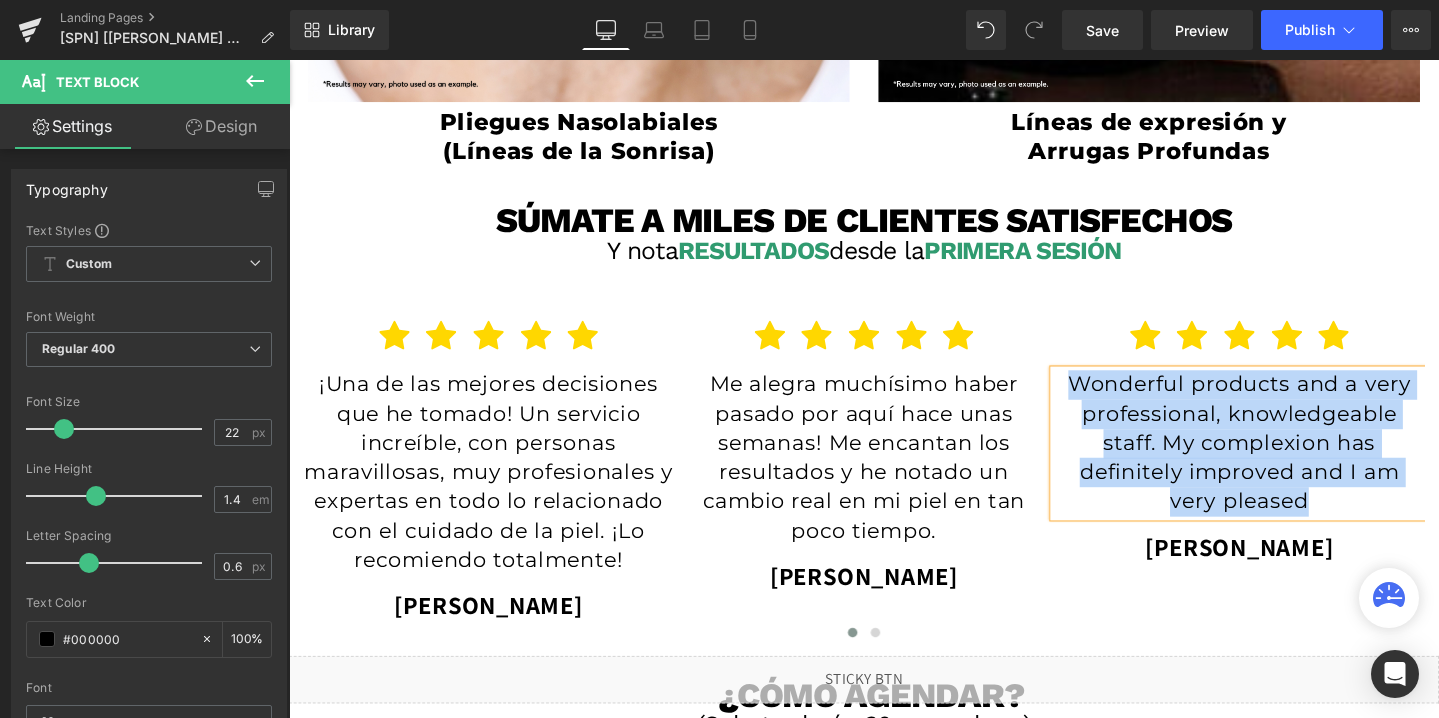 type 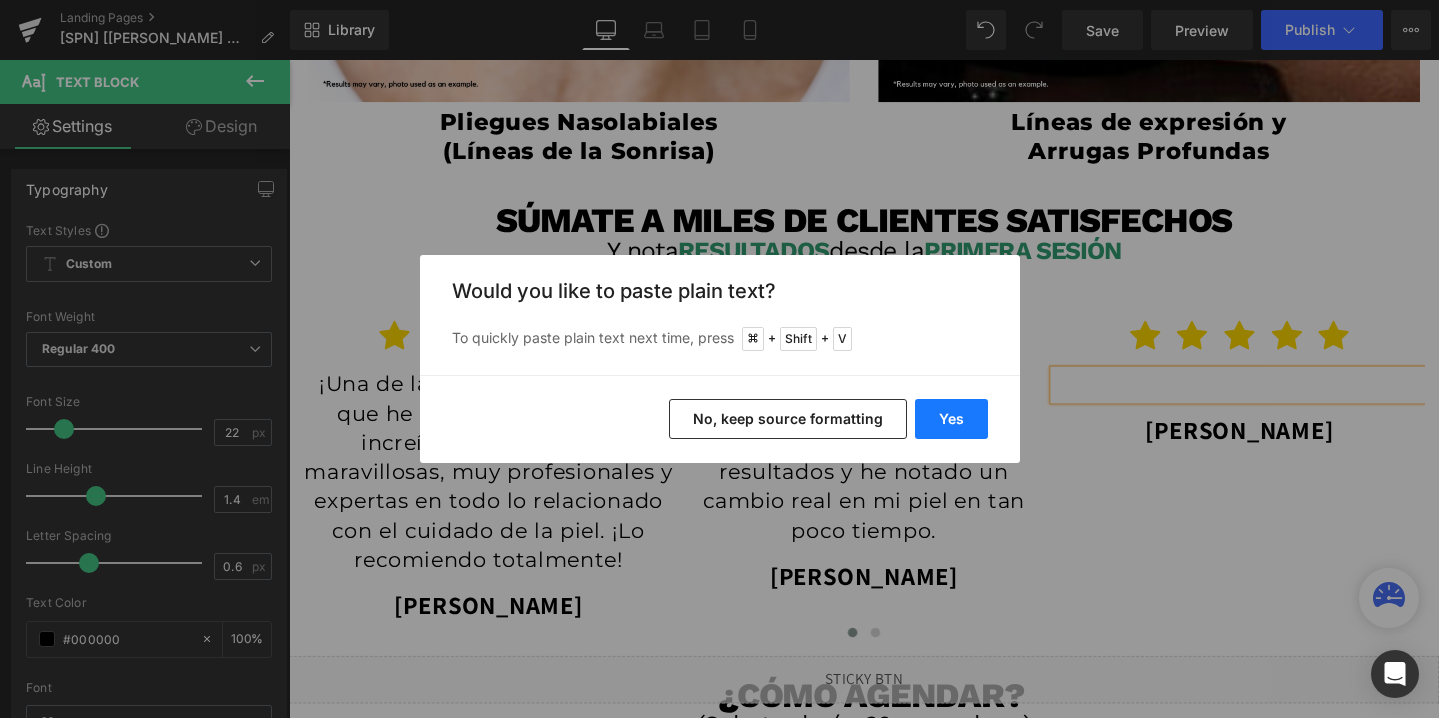 click on "Yes" at bounding box center (951, 419) 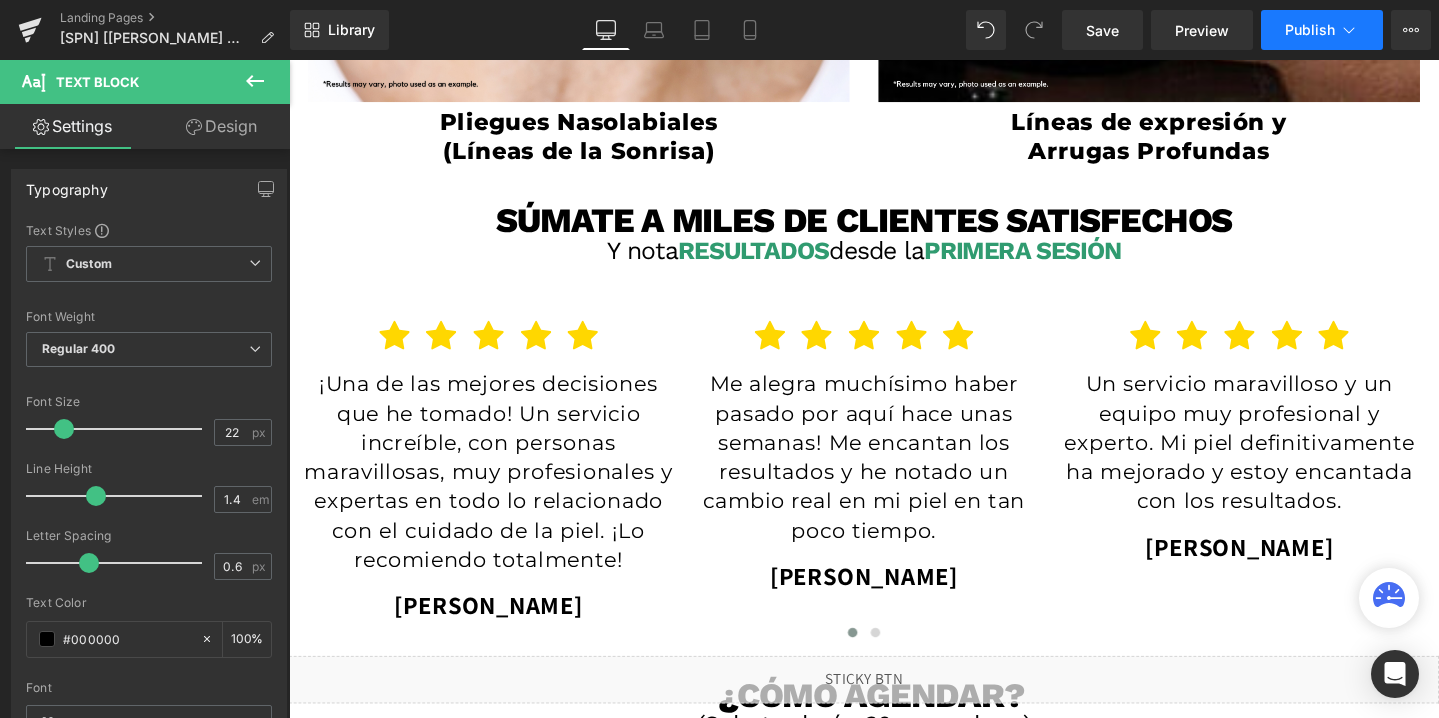 click on "Publish" at bounding box center [1310, 30] 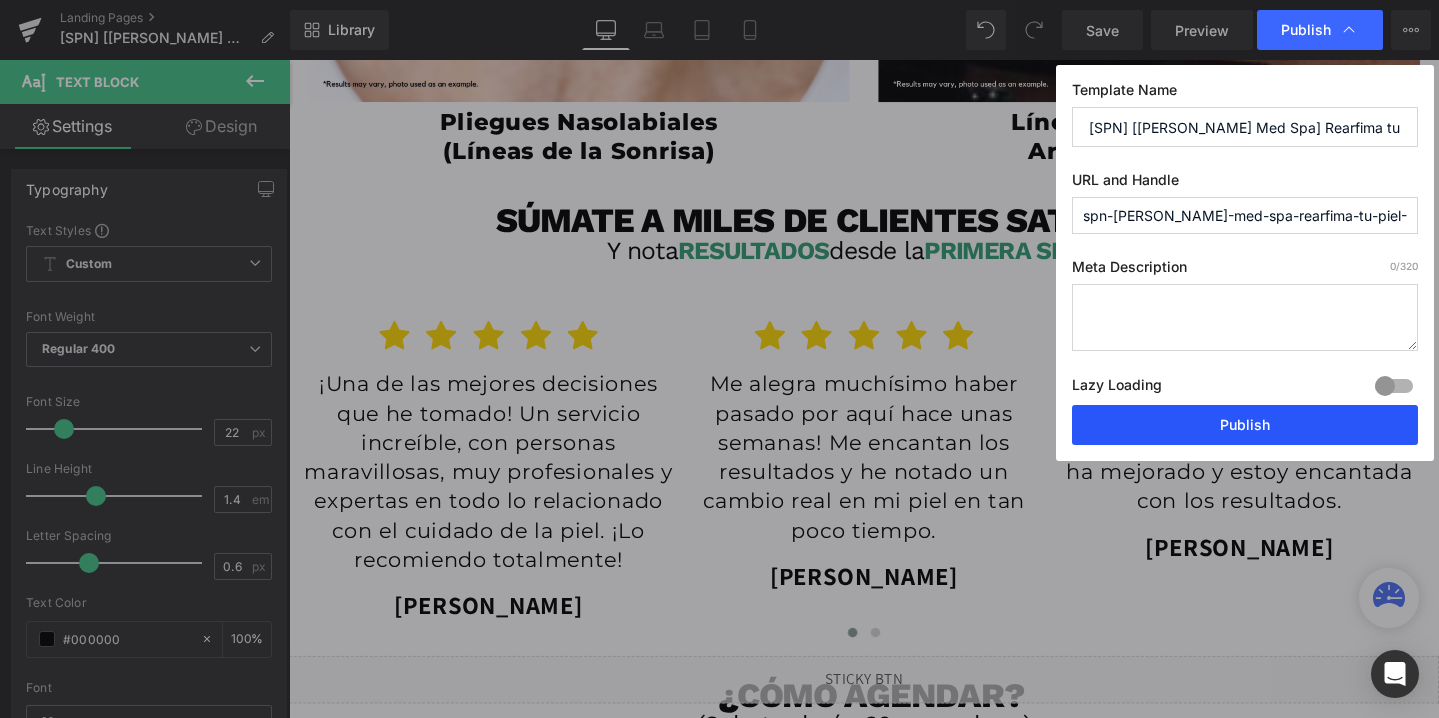 click on "Publish" at bounding box center [1245, 425] 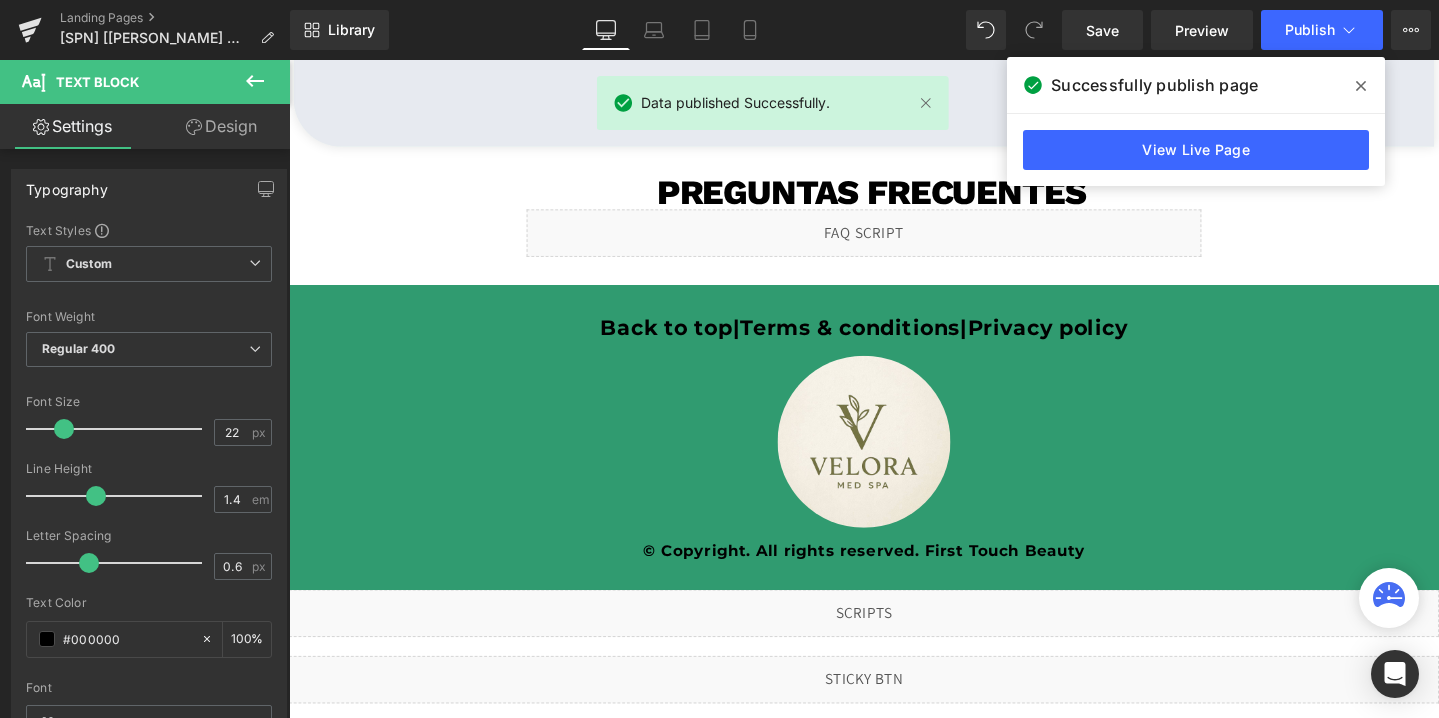scroll, scrollTop: 5004, scrollLeft: 0, axis: vertical 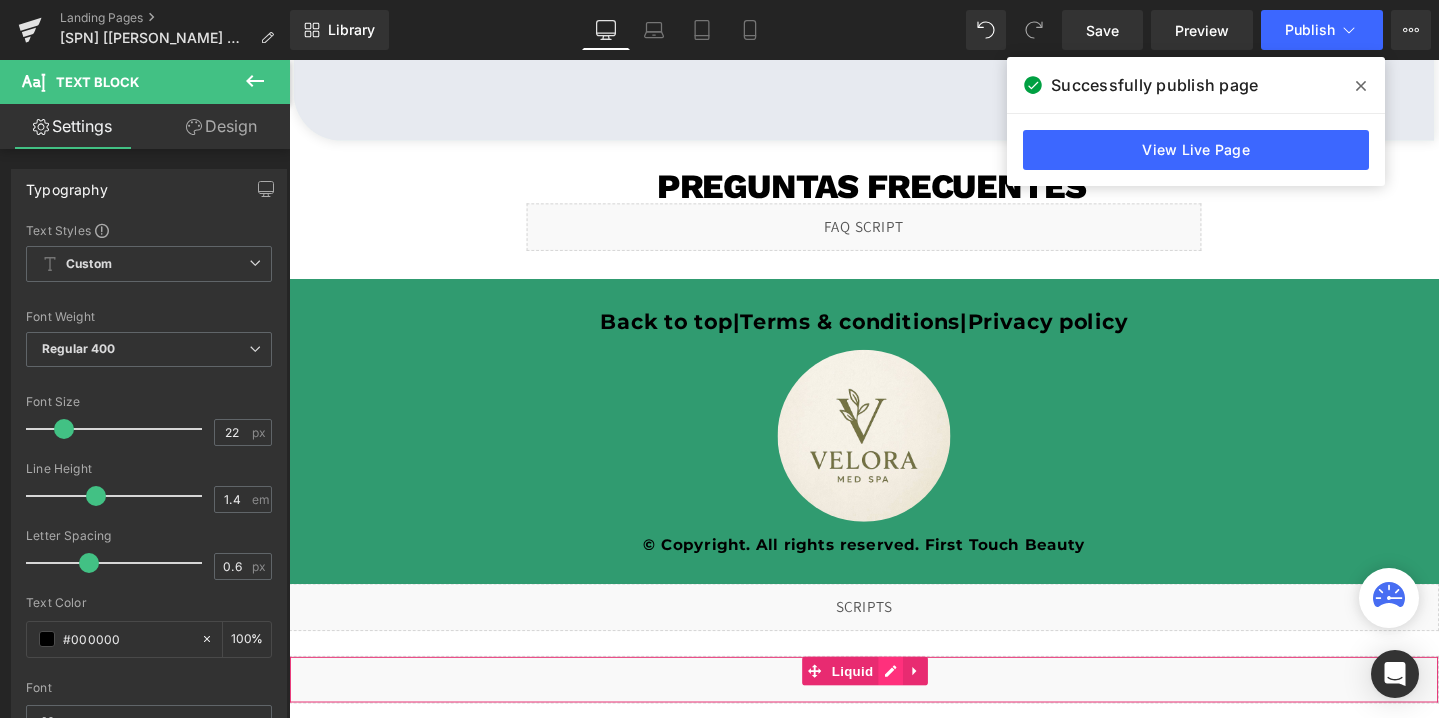 click on "Liquid" at bounding box center [894, 712] 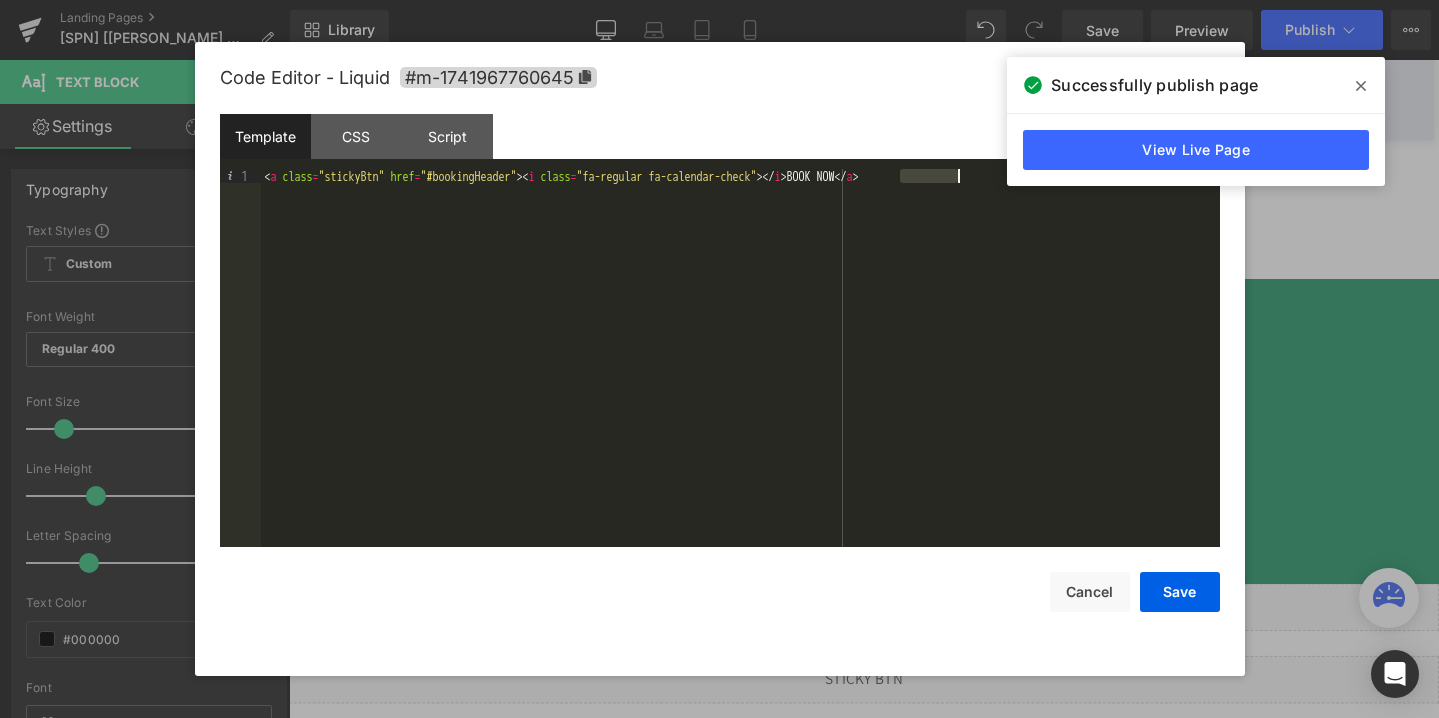 drag, startPoint x: 900, startPoint y: 174, endPoint x: 955, endPoint y: 176, distance: 55.03635 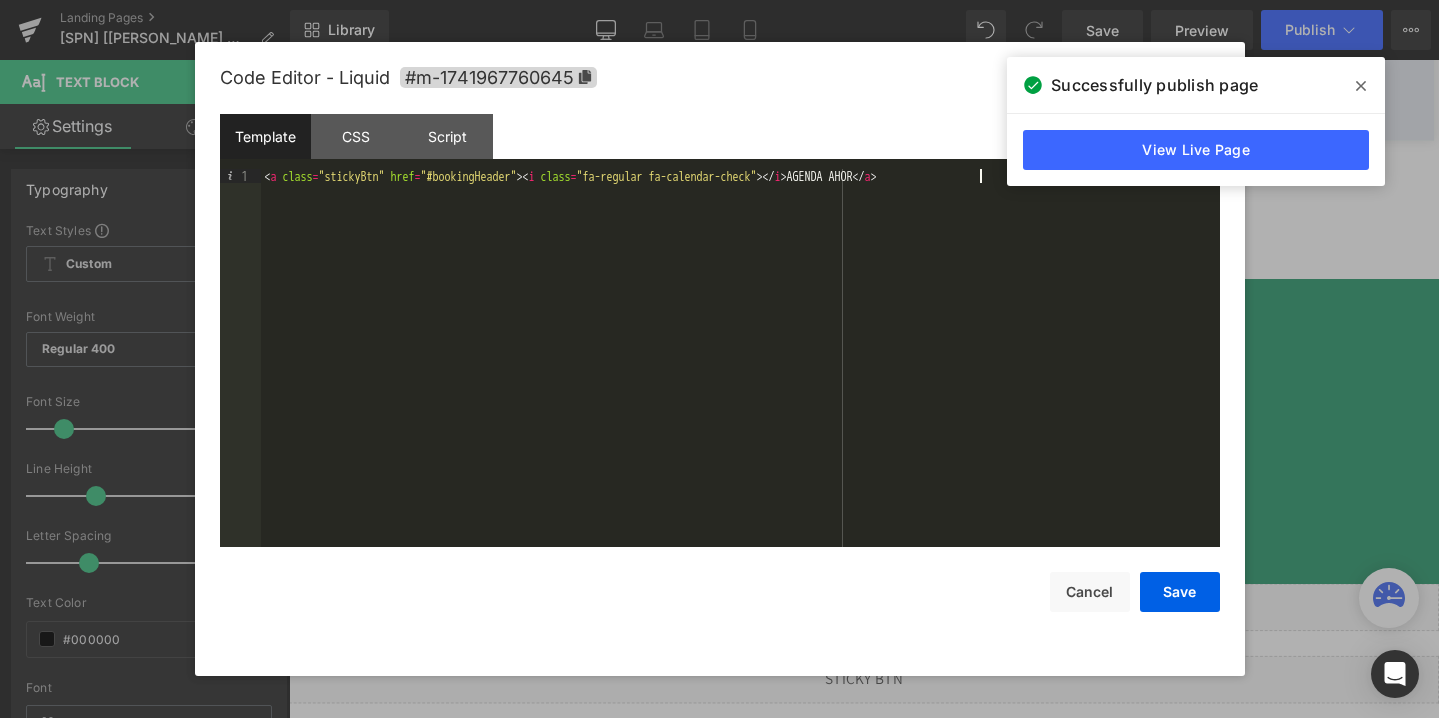 type 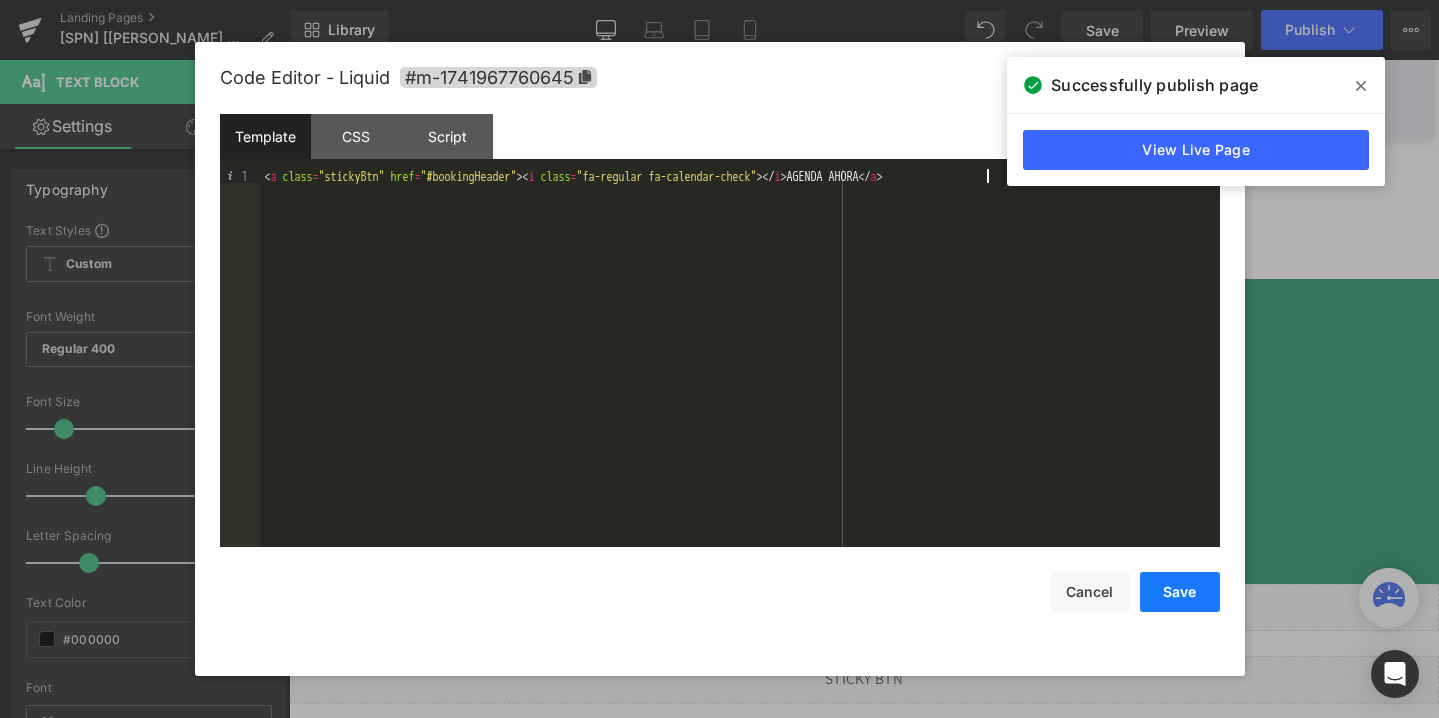 click on "Save" at bounding box center (1180, 592) 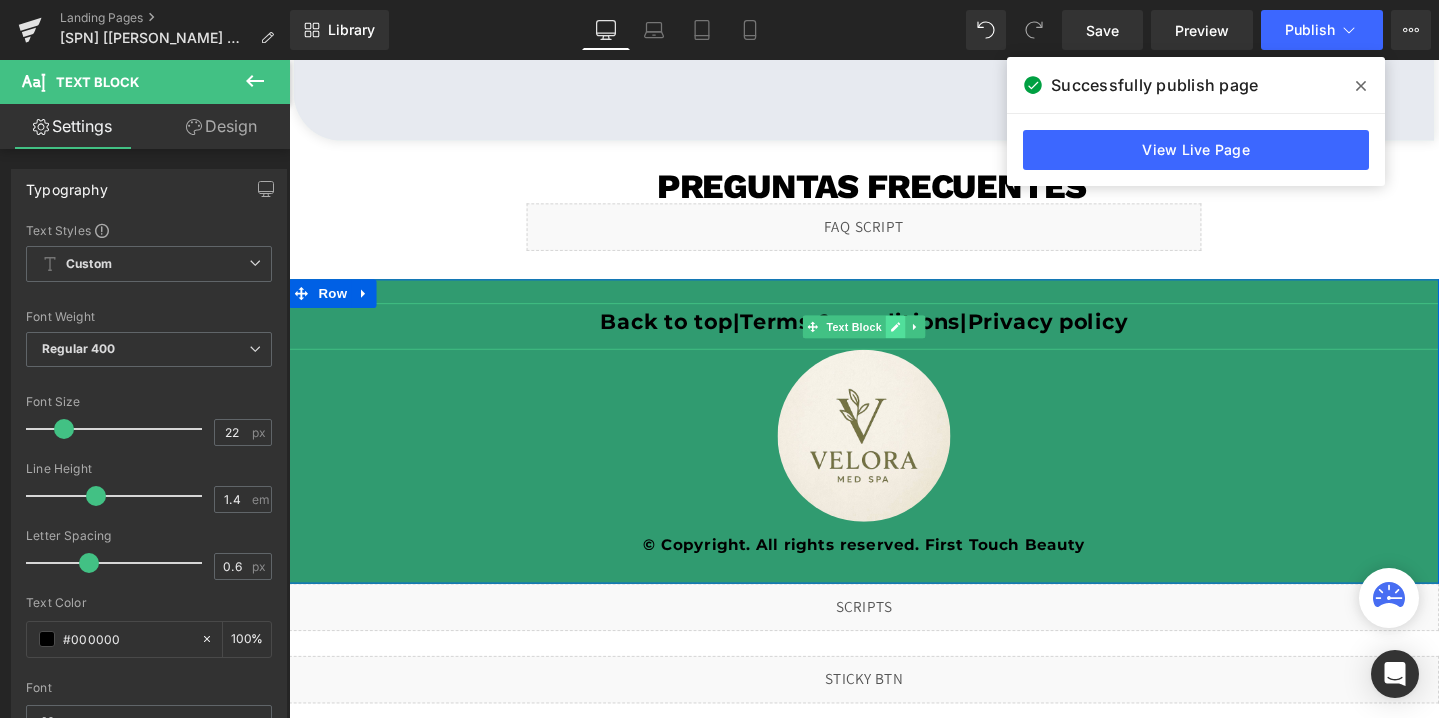 click 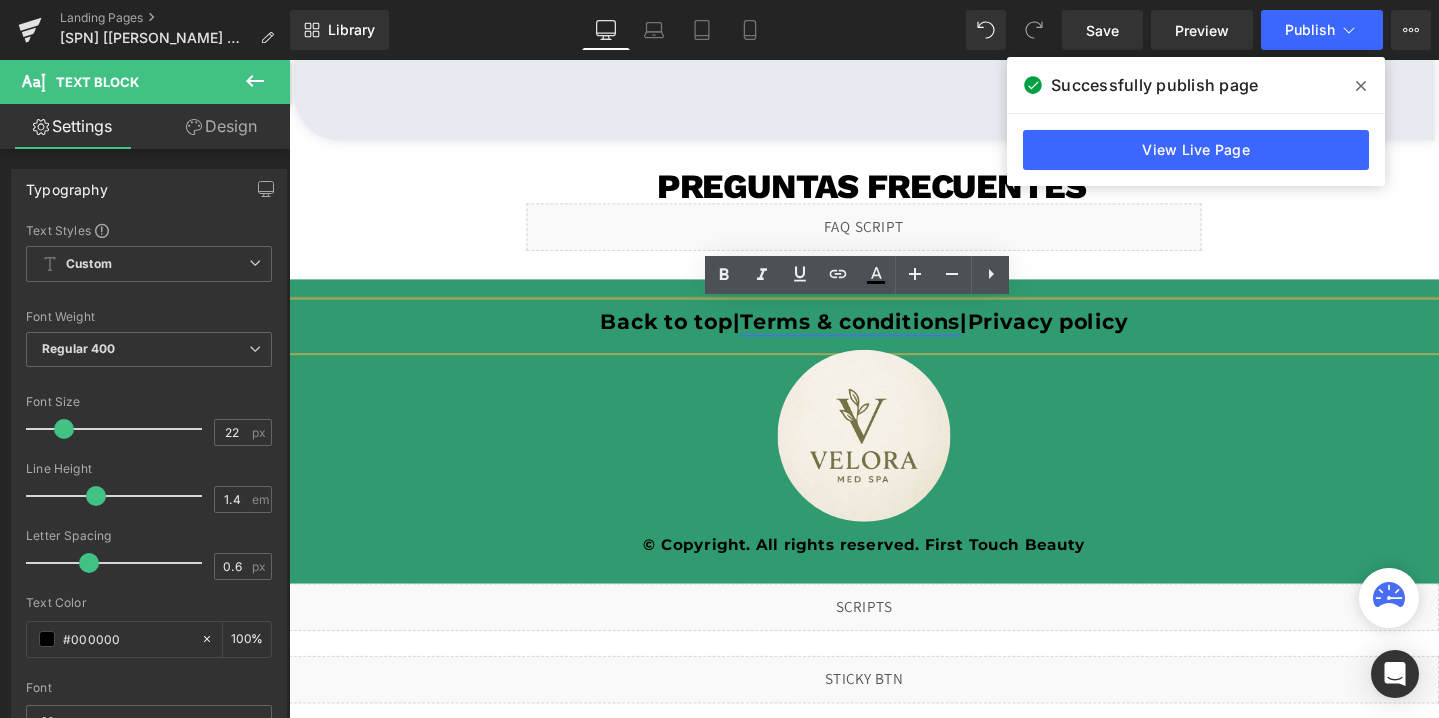 click on "Terms & conditions" at bounding box center [880, 335] 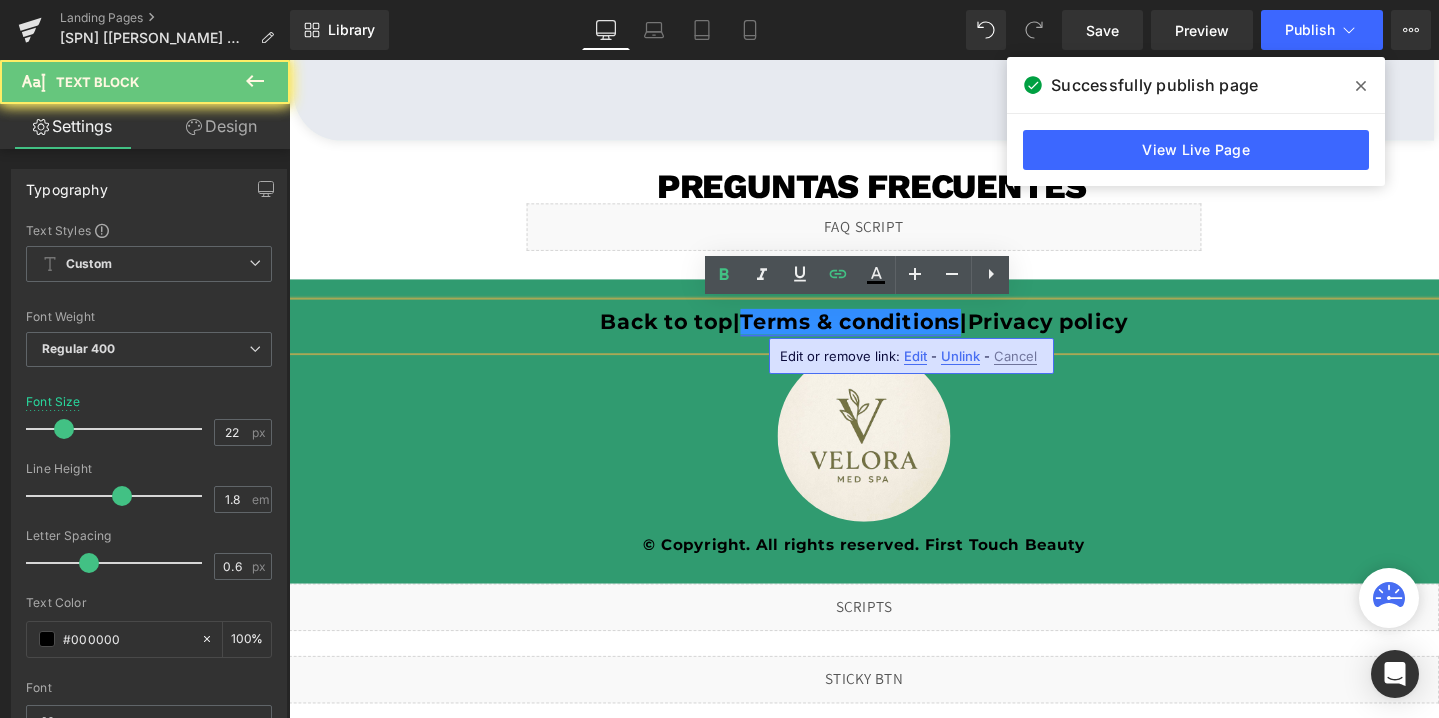 click on "Terms & conditions" at bounding box center (880, 335) 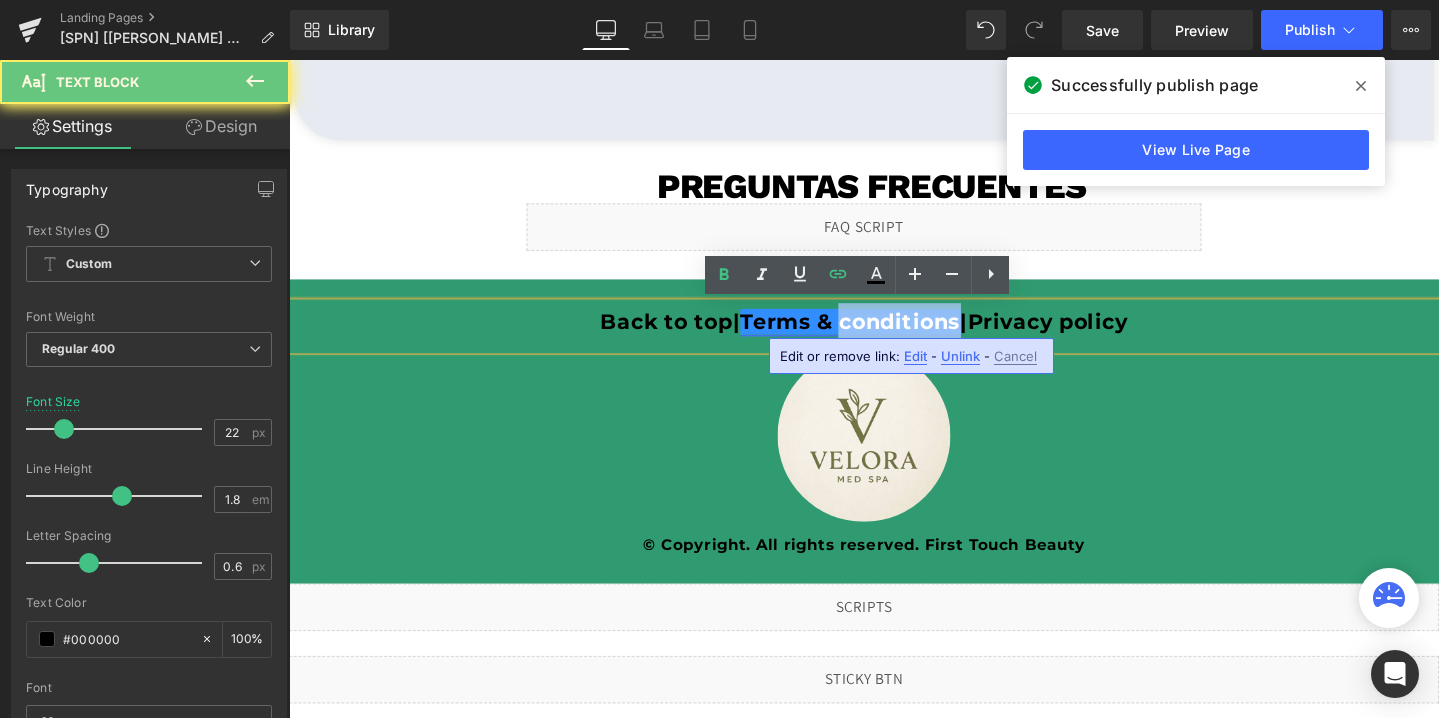 click on "Terms & conditions" at bounding box center (880, 335) 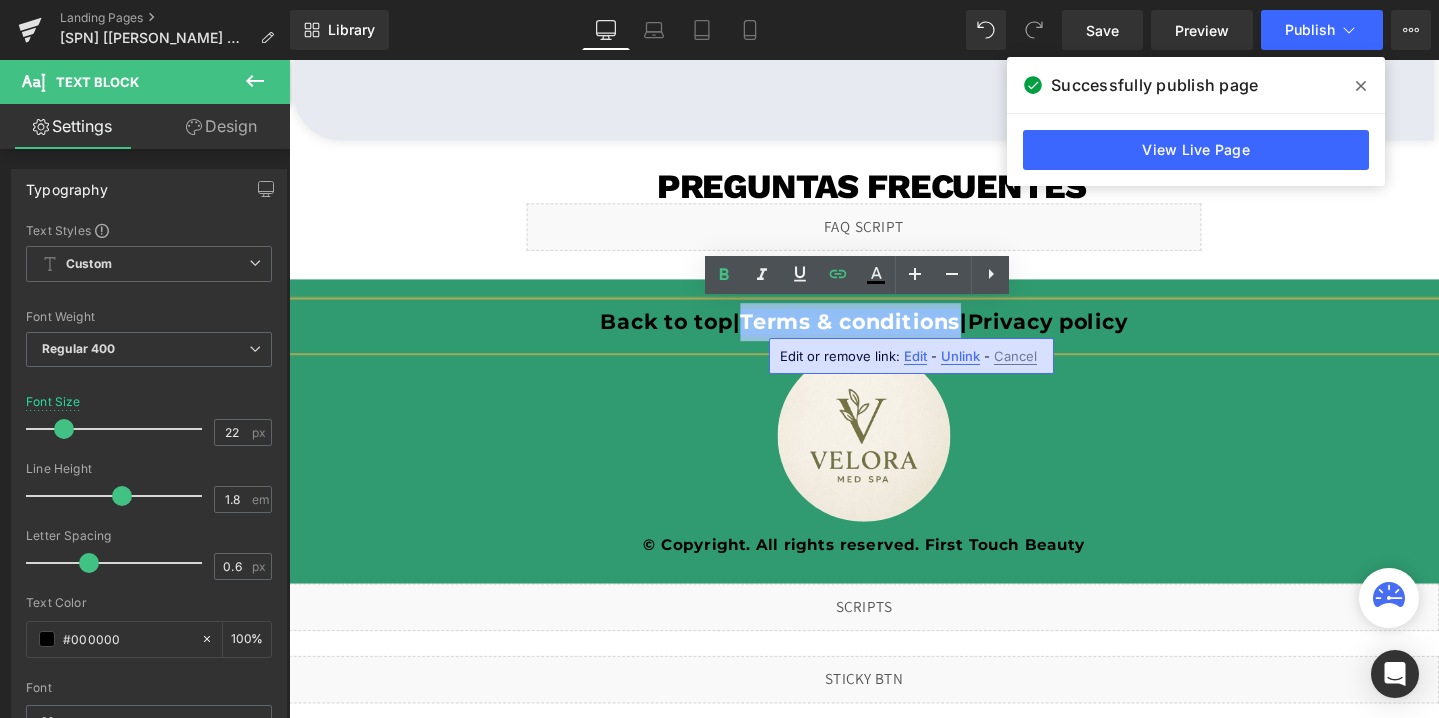drag, startPoint x: 991, startPoint y: 338, endPoint x: 765, endPoint y: 338, distance: 226 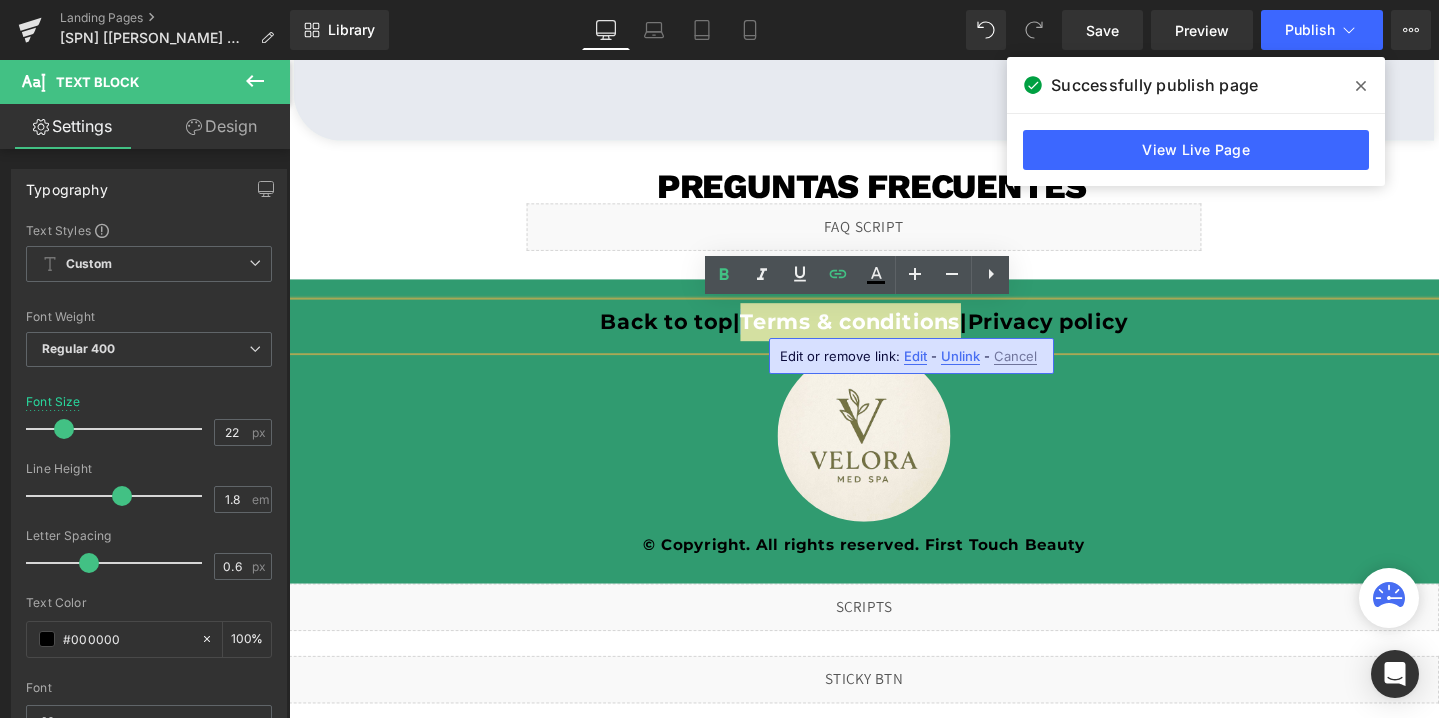 click on "Edit" at bounding box center [915, 356] 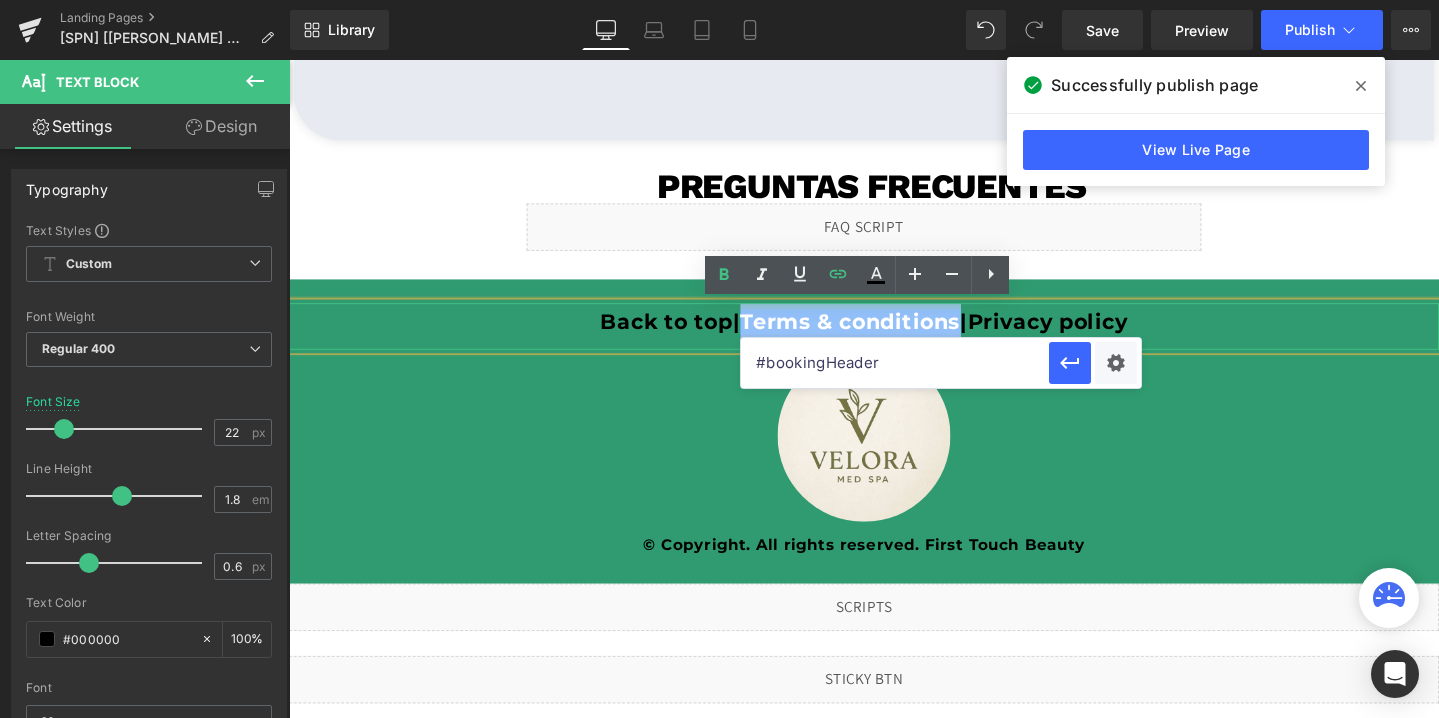 click on "Terms & conditions" at bounding box center (880, 335) 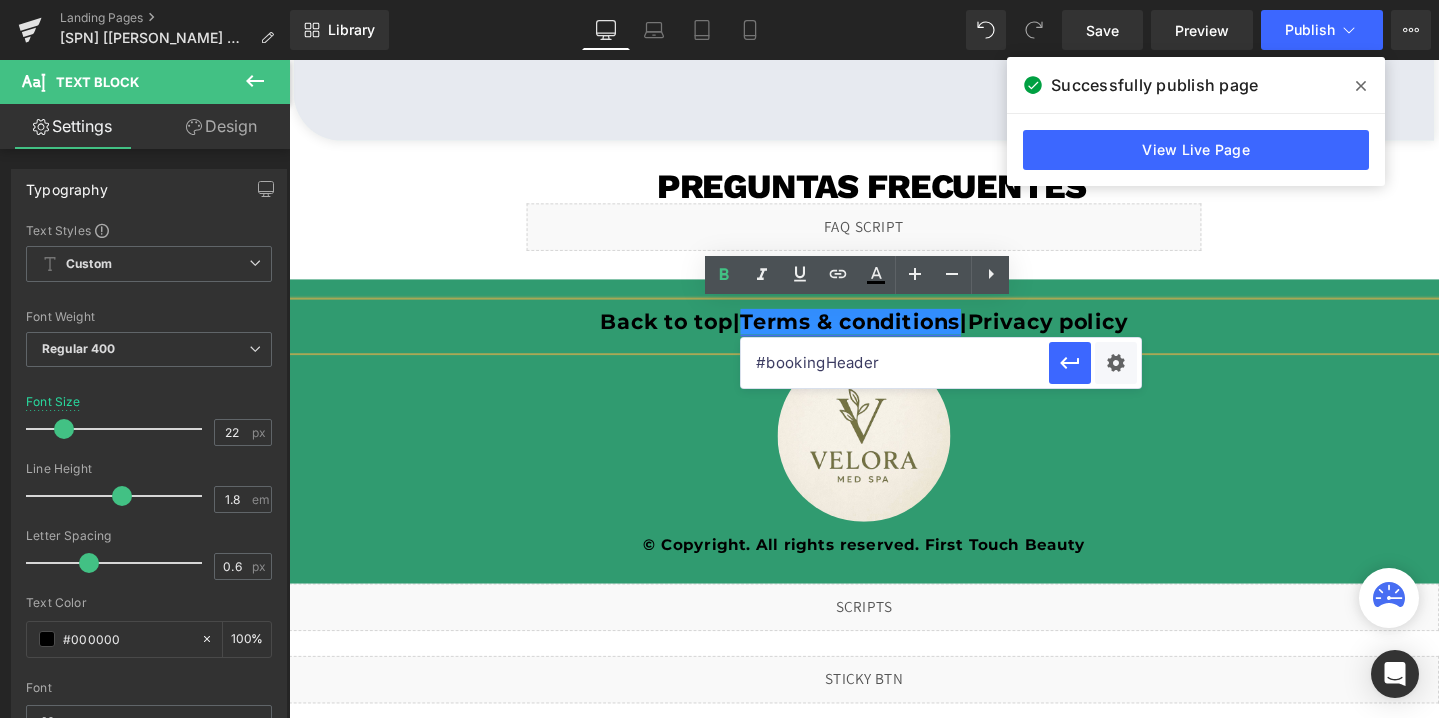 click on "Terms & conditions" at bounding box center [880, 335] 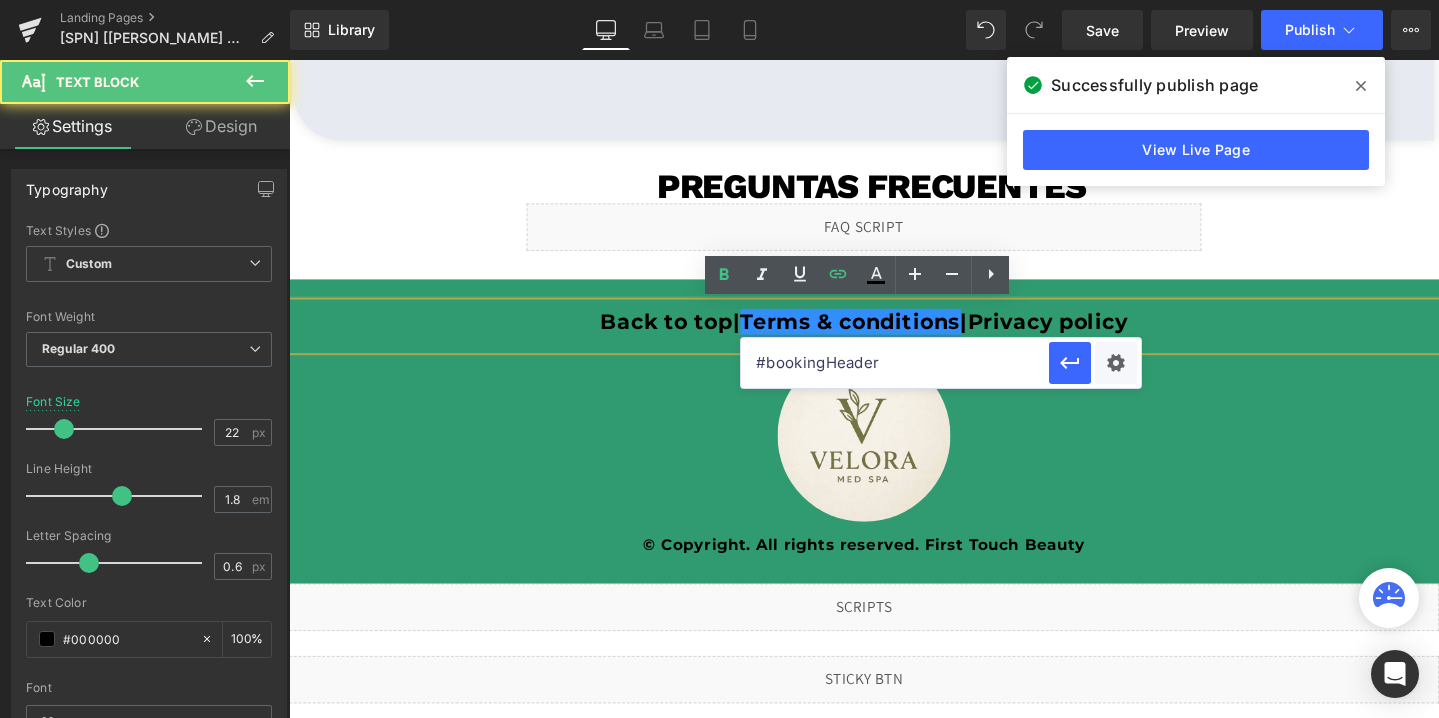 type 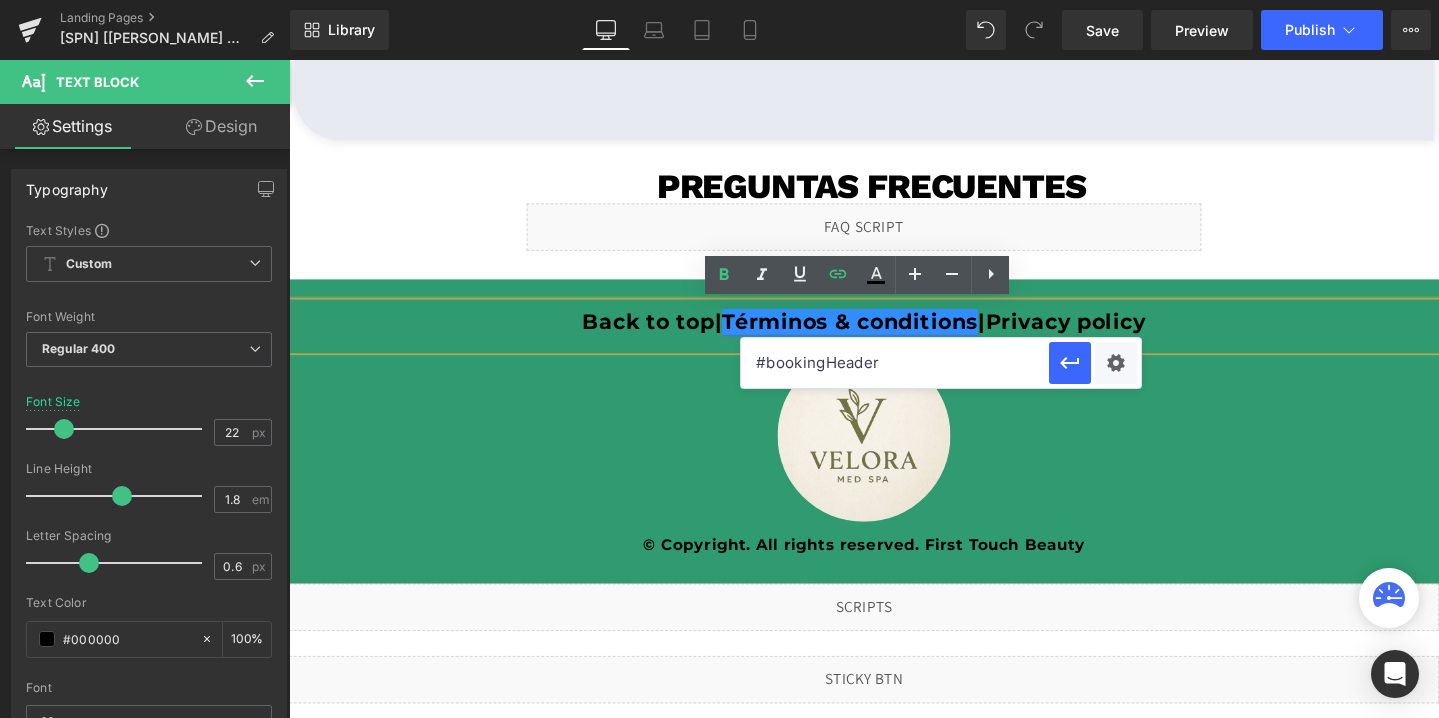 click on "Términos & conditions" at bounding box center (880, 335) 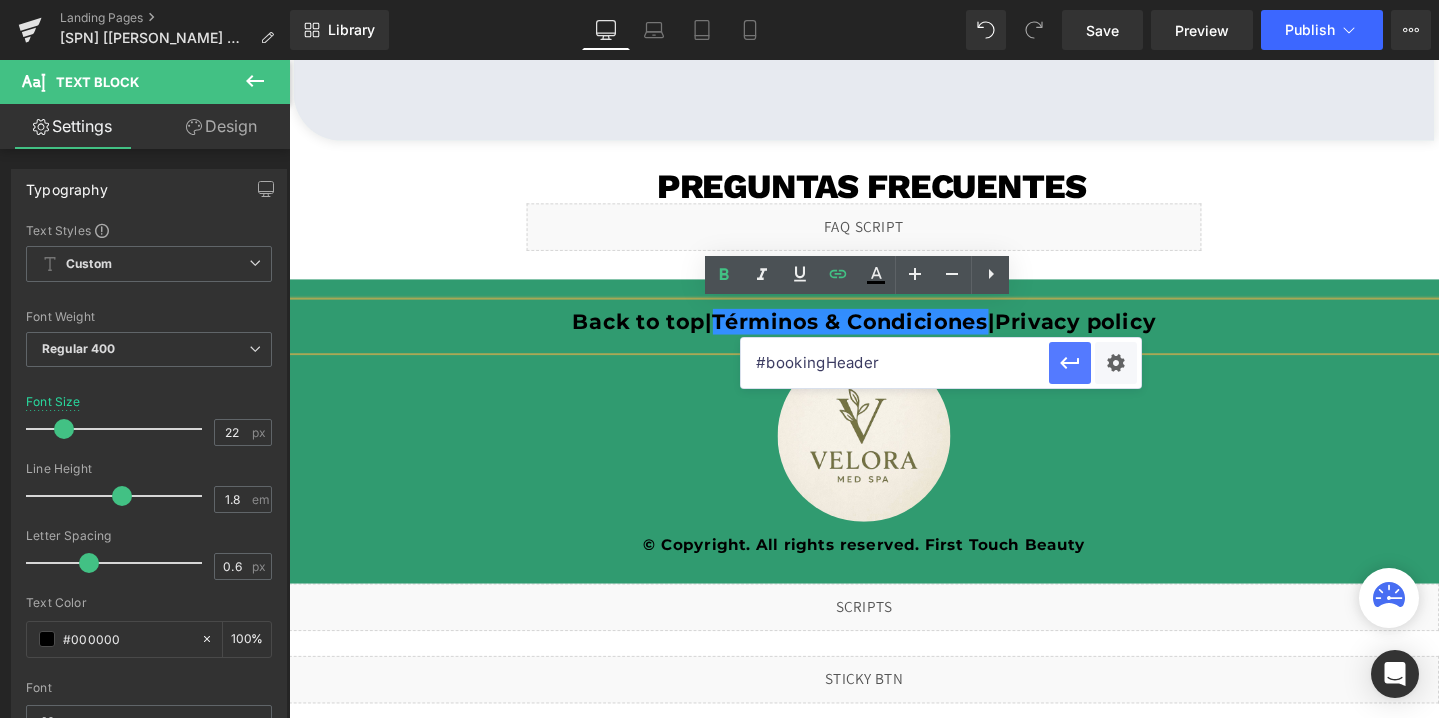 click 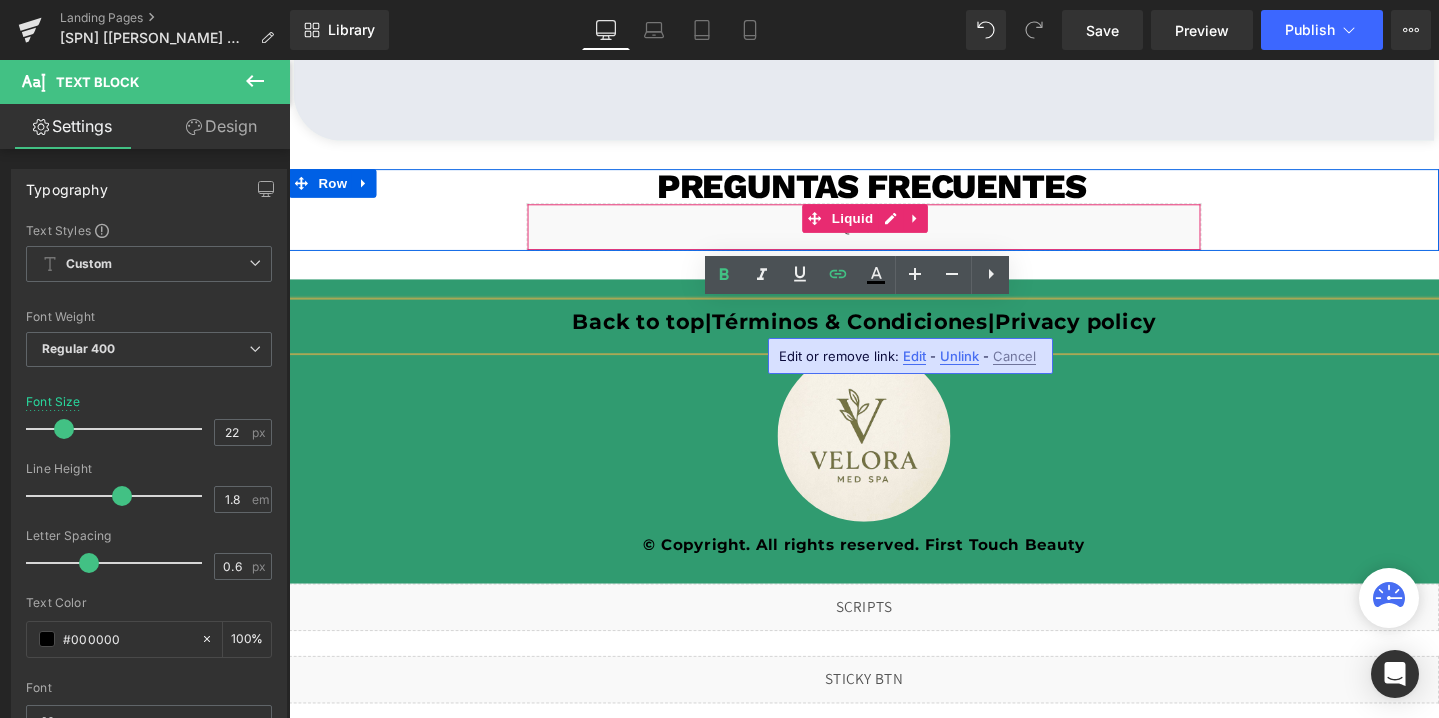 click on "Liquid" at bounding box center (894, 236) 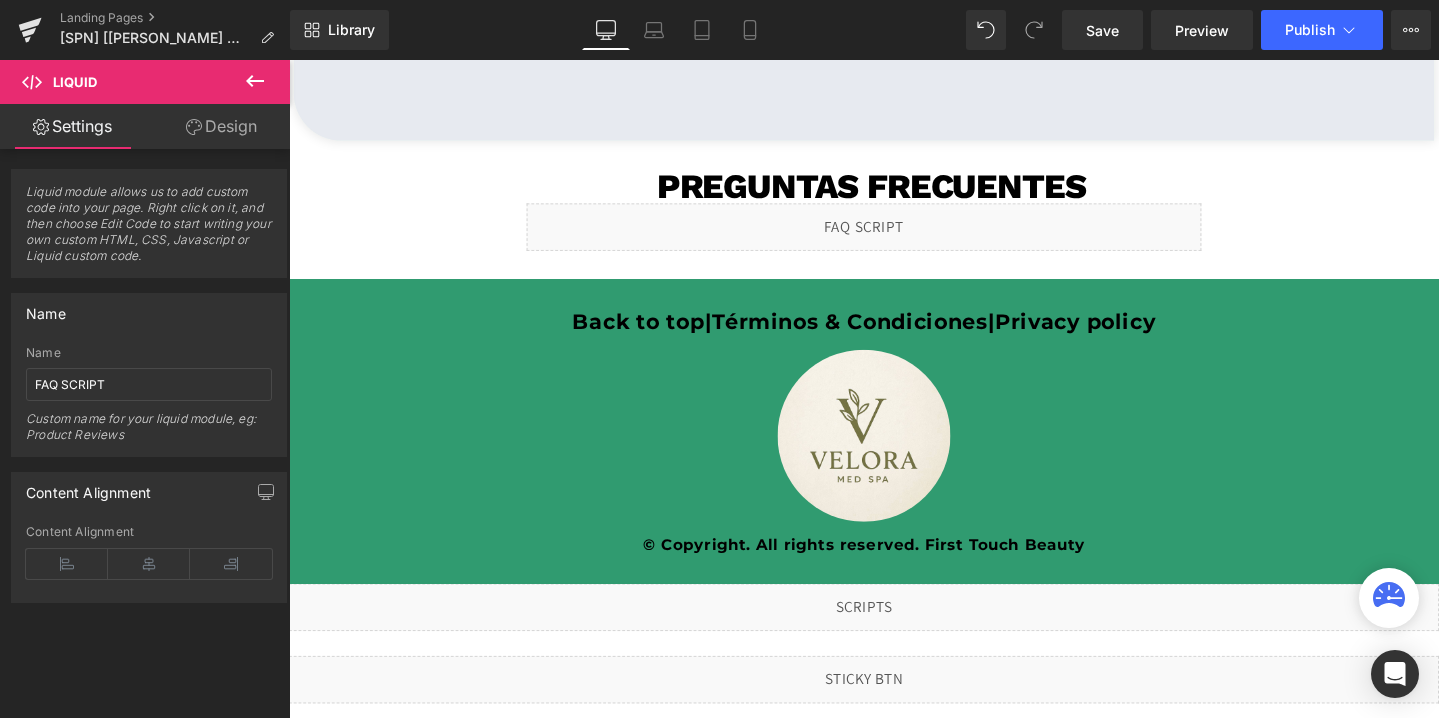 click on "Library Desktop Desktop Laptop Tablet Mobile Save Preview Publish Scheduled View Live Page View with current Template Save Template to Library Schedule Publish  Optimize  Publish Settings Shortcuts  Your page can’t be published   You've reached the maximum number of published pages on your plan  (0/0).  You need to upgrade your plan or unpublish all your pages to get 1 publish slot.   Unpublish pages   Upgrade plan" at bounding box center [864, 30] 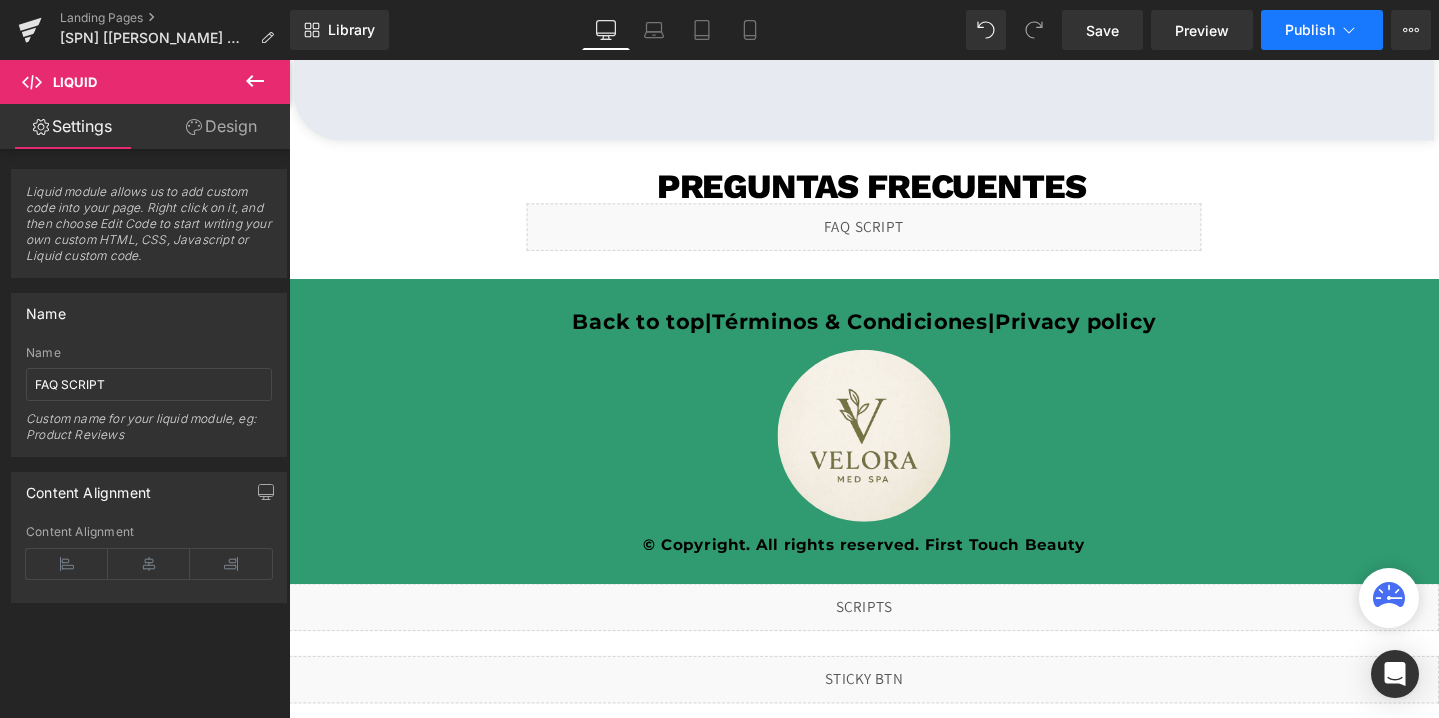 click on "Publish" at bounding box center [1310, 30] 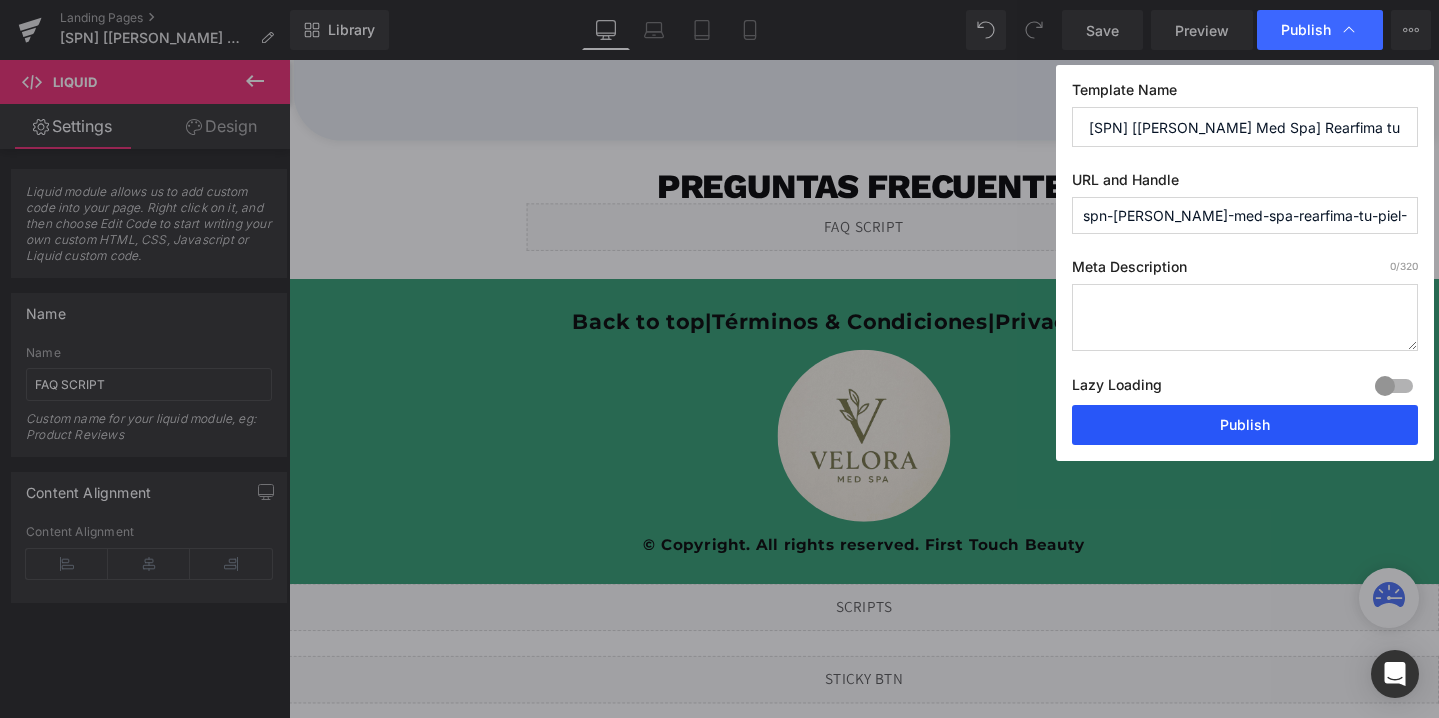 click on "Publish" at bounding box center (1245, 425) 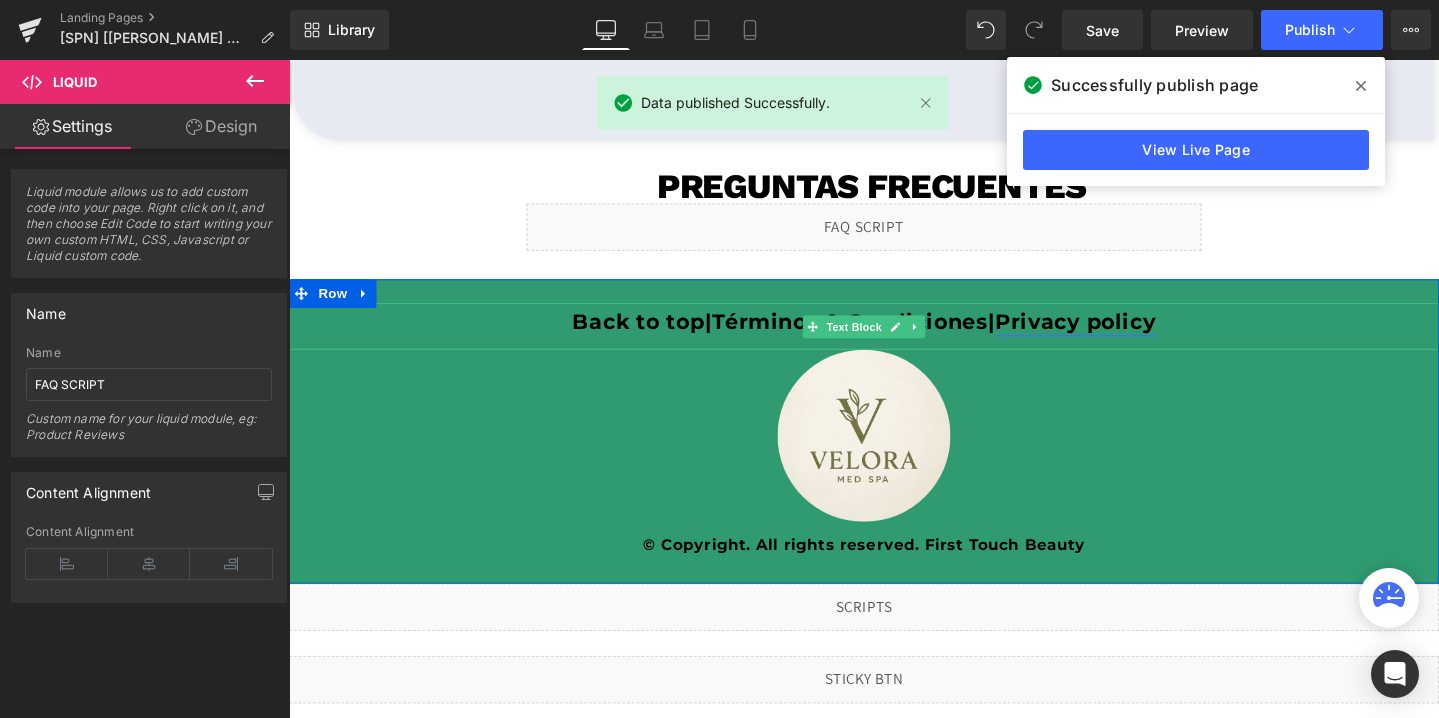 click on "Privacy policy" at bounding box center [1116, 335] 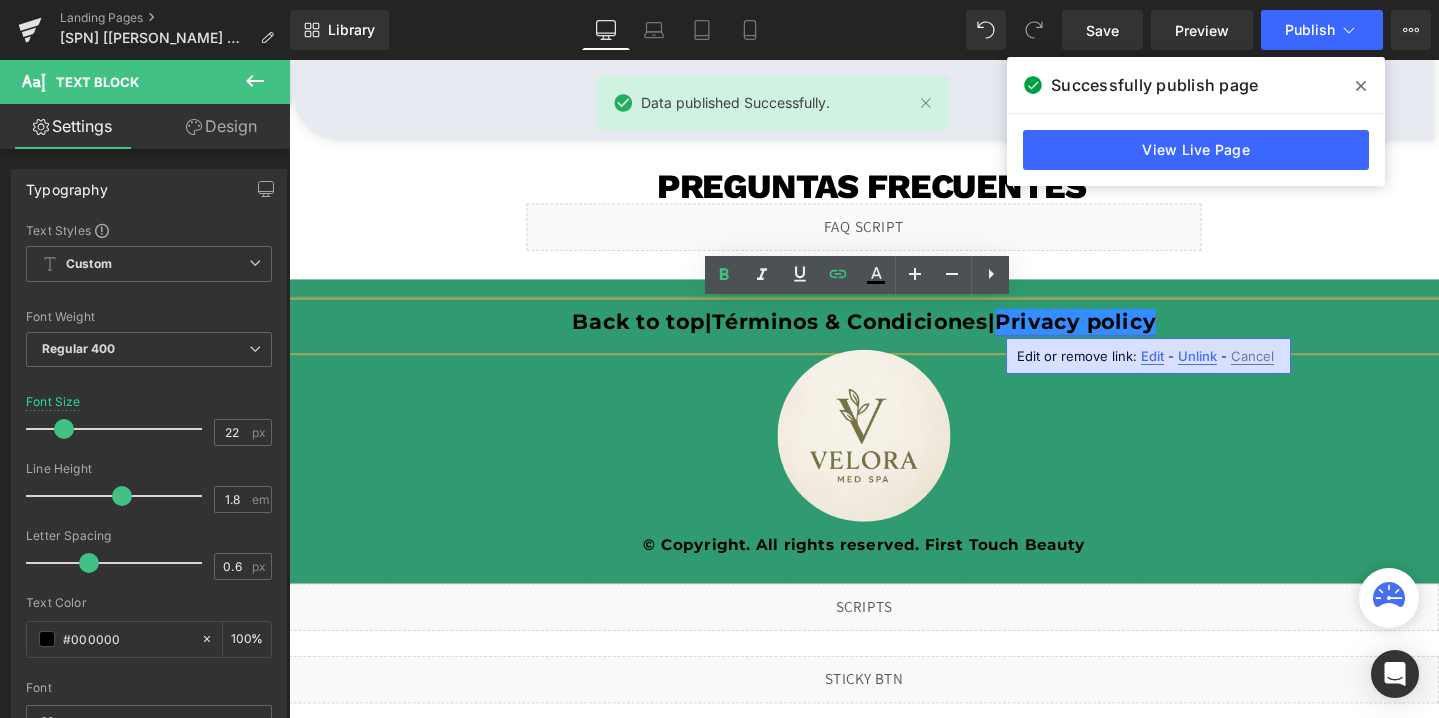 click on "Privacy policy" at bounding box center (1116, 335) 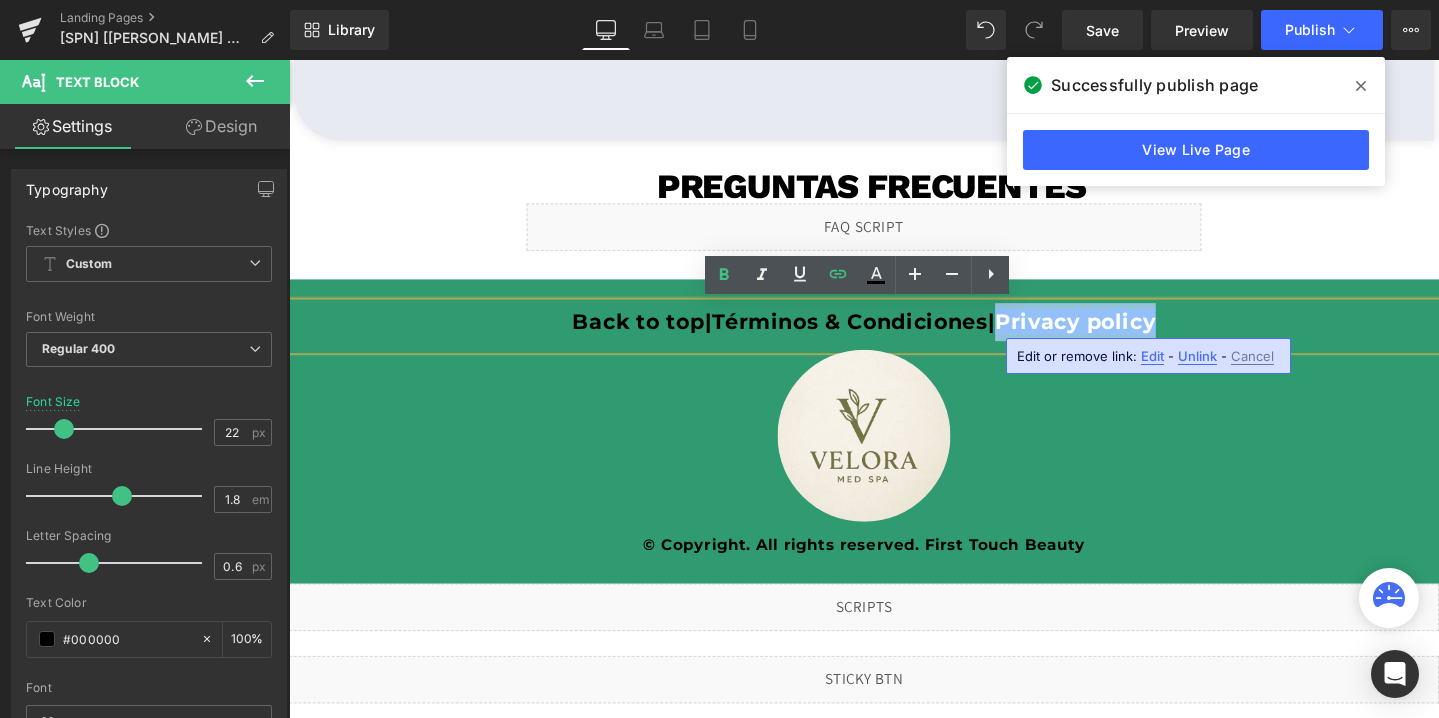 drag, startPoint x: 1210, startPoint y: 335, endPoint x: 1051, endPoint y: 348, distance: 159.53056 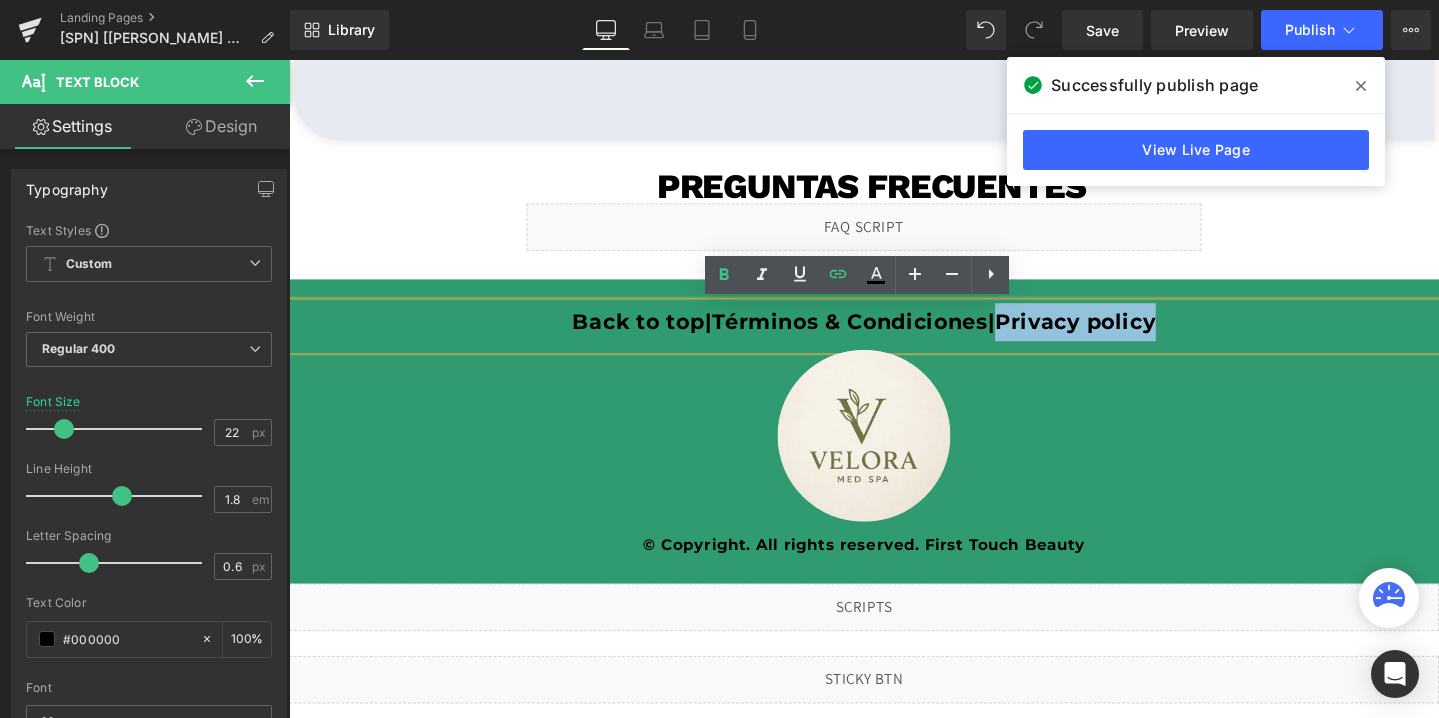 click on "Privacy policy" at bounding box center [1116, 335] 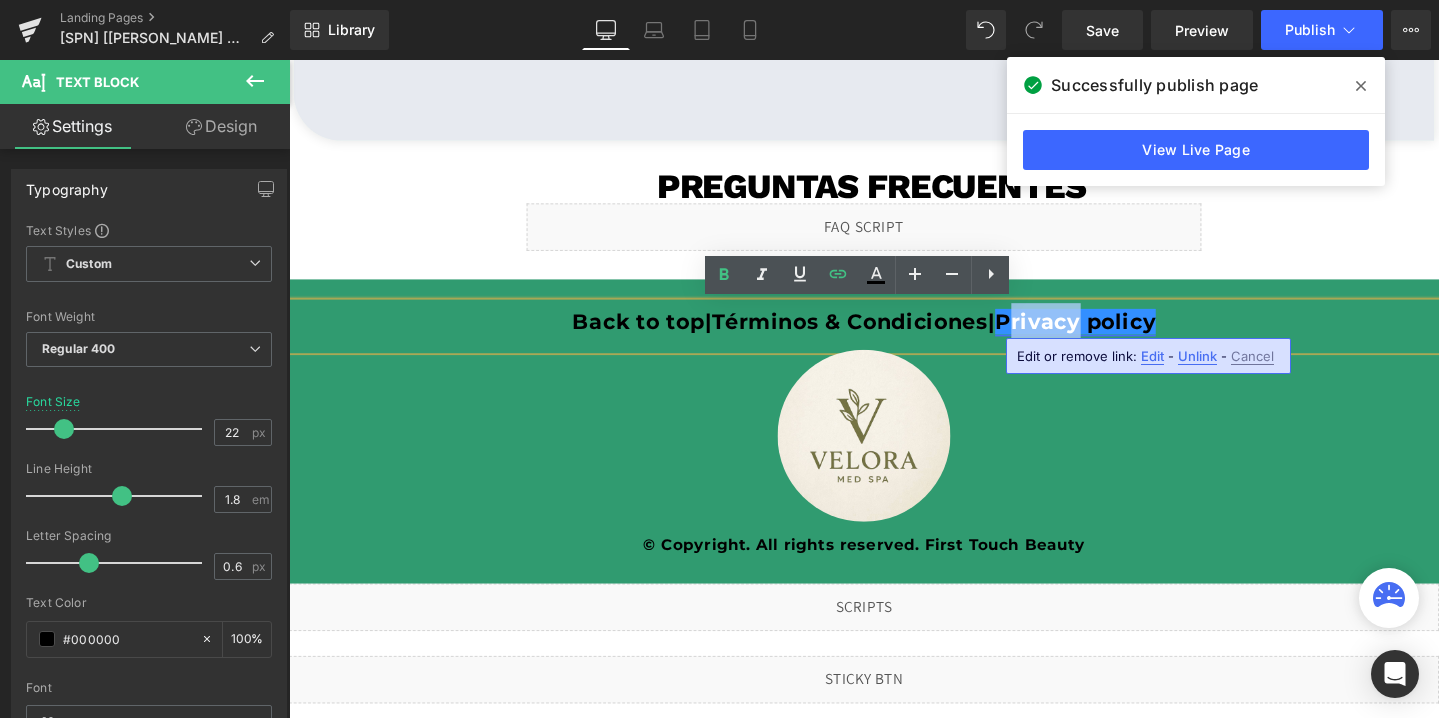 drag, startPoint x: 1133, startPoint y: 333, endPoint x: 1059, endPoint y: 340, distance: 74.330345 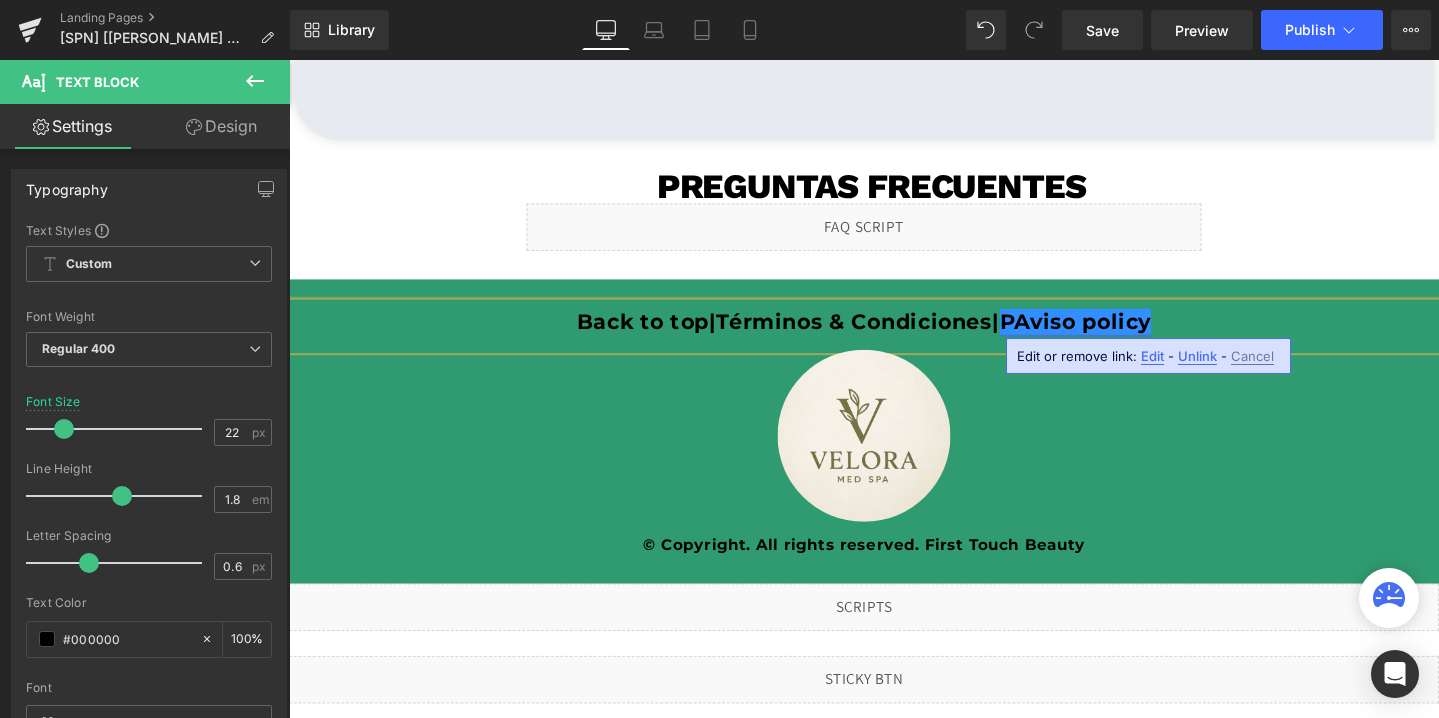 click on "PAviso policy" at bounding box center (1117, 335) 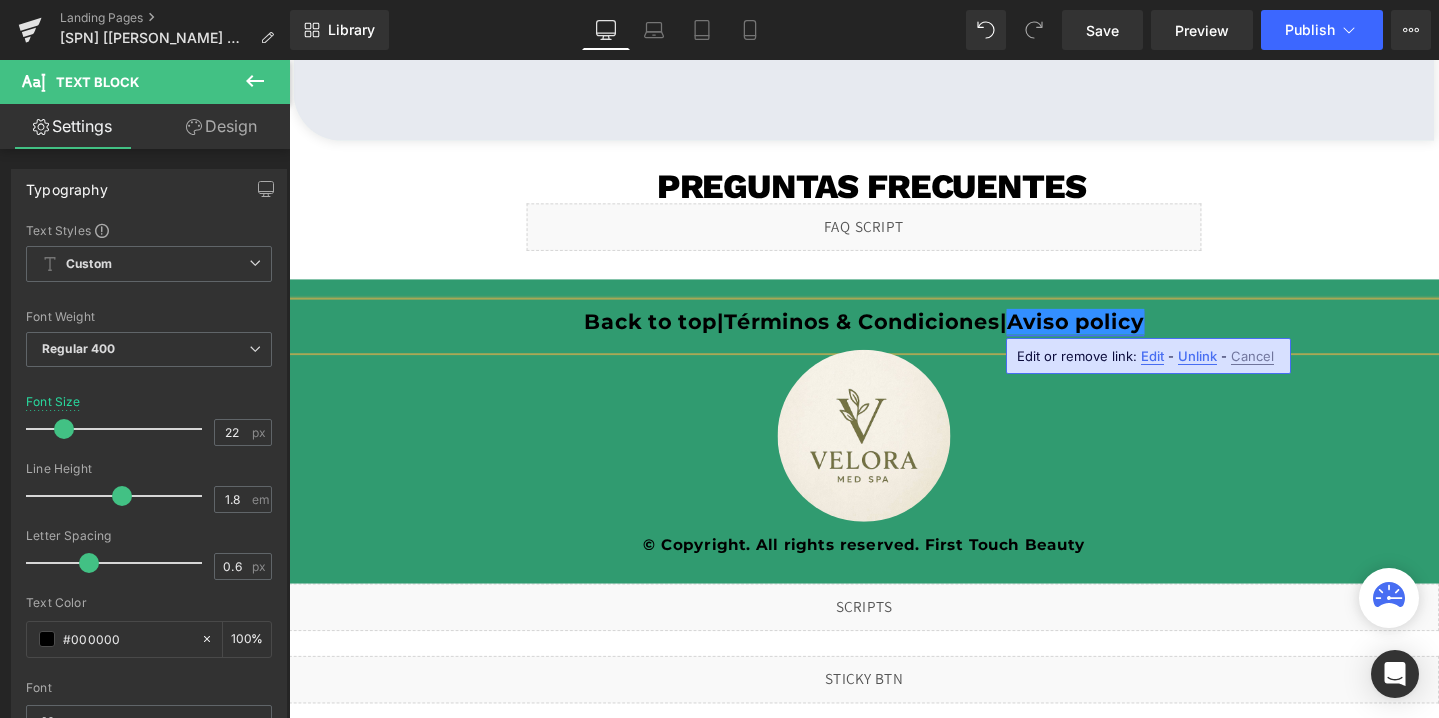 click on "Aviso policy" at bounding box center (1116, 335) 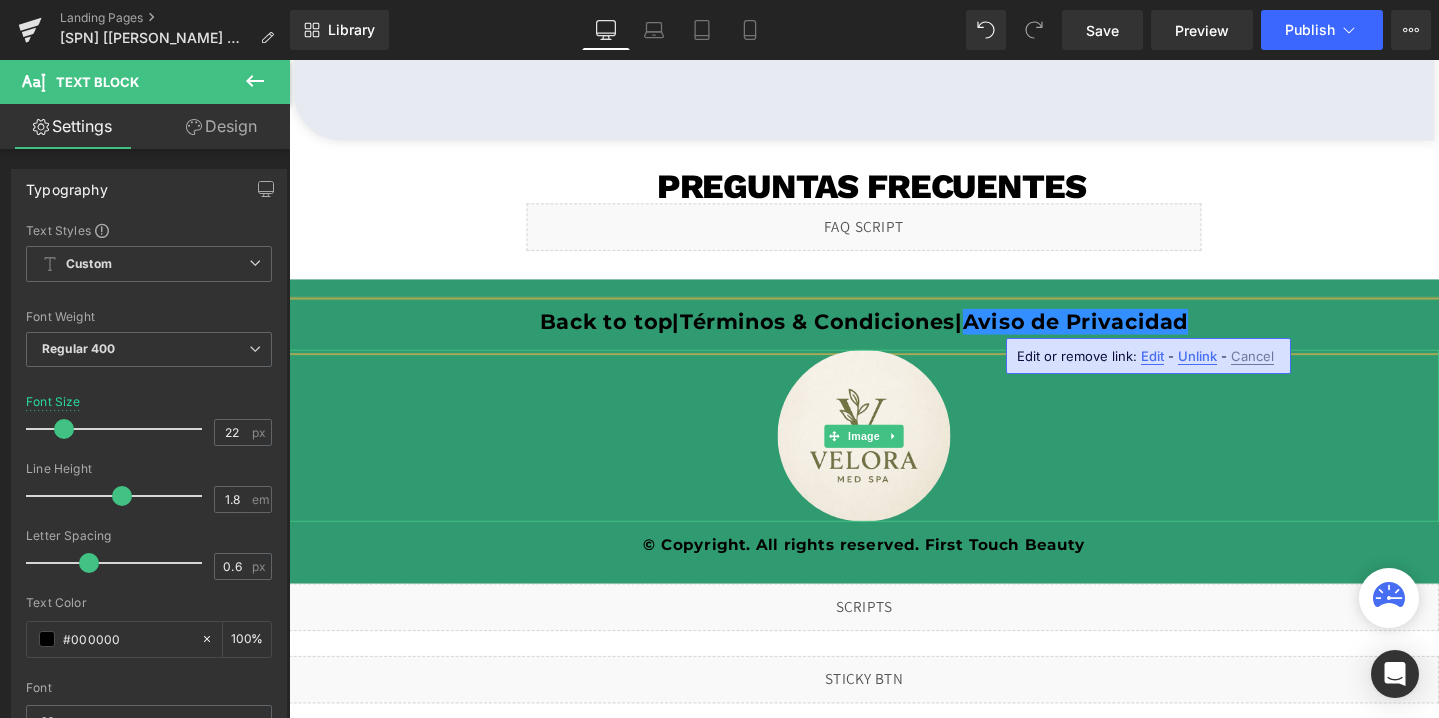 click at bounding box center (894, 456) 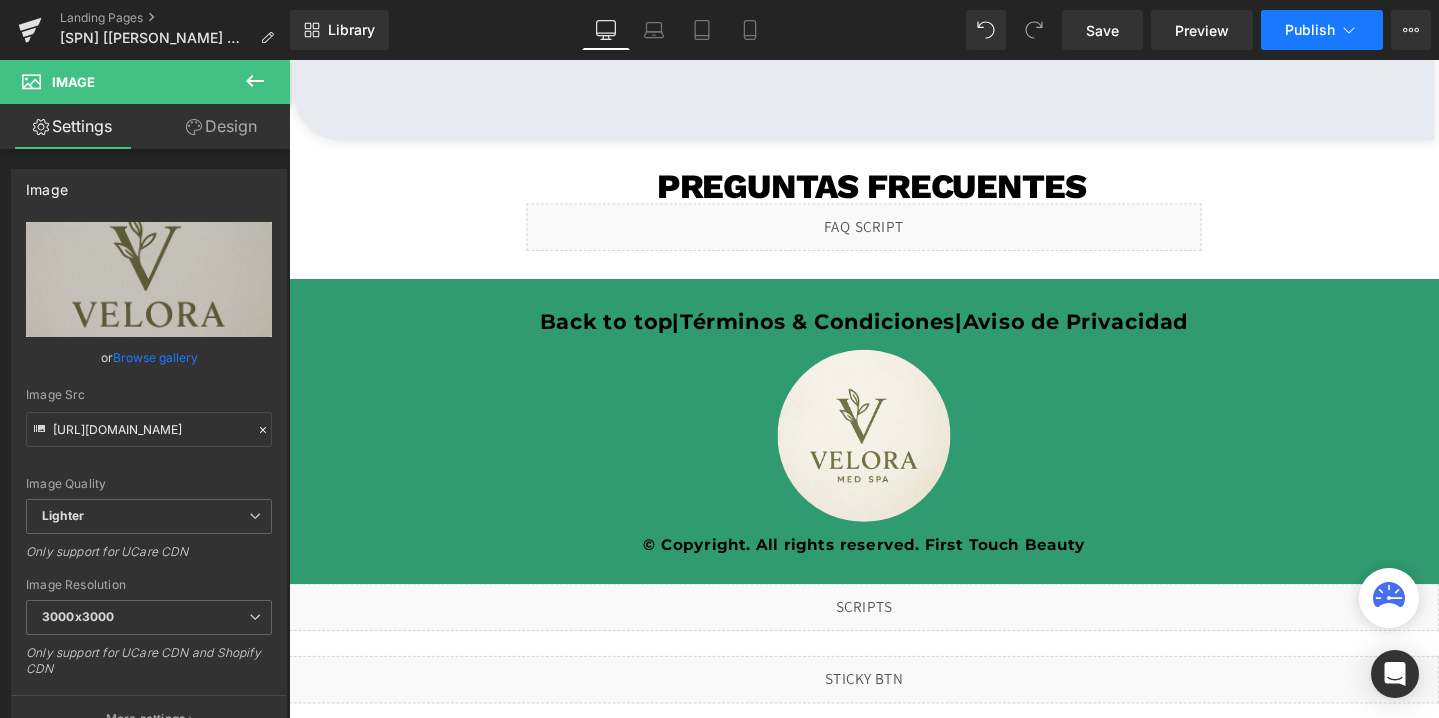 click on "Publish" at bounding box center (1310, 30) 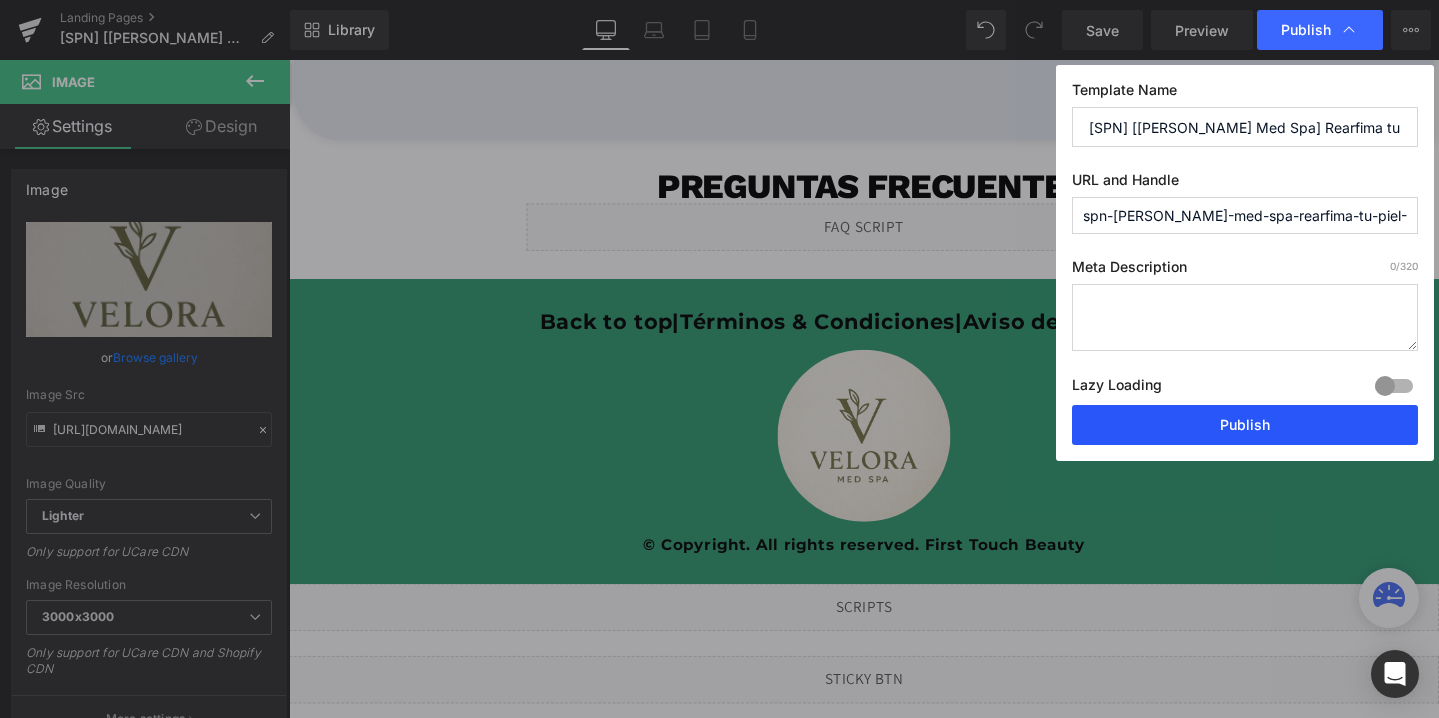 click on "Publish" at bounding box center (1245, 425) 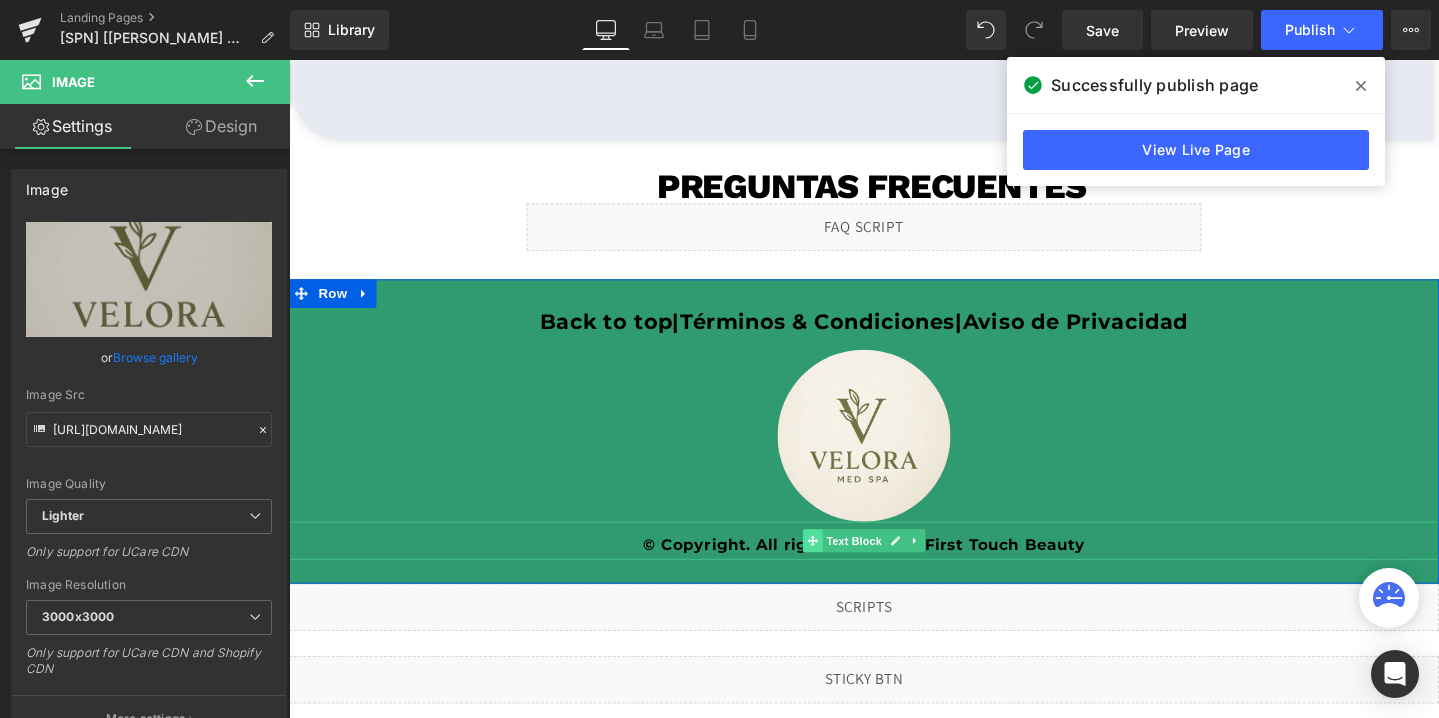 click at bounding box center [840, 566] 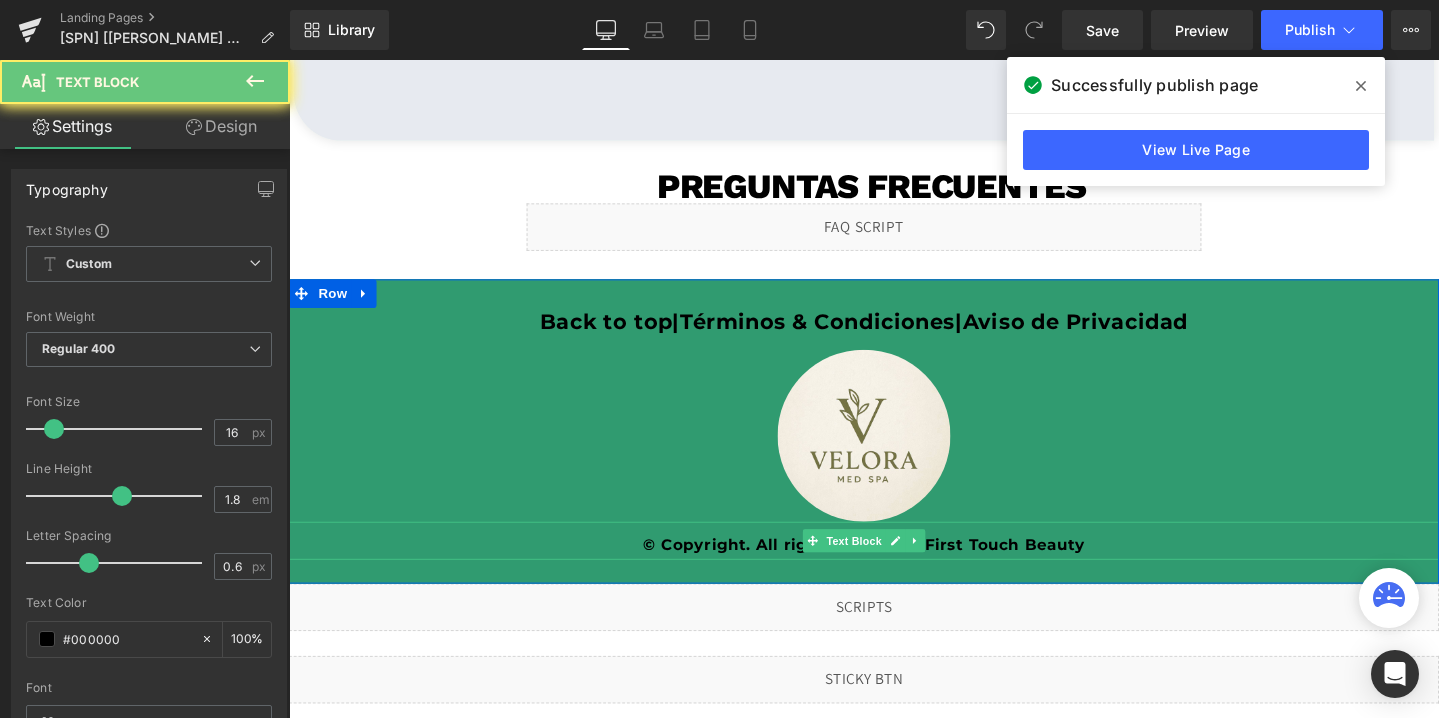 click on "© Copyright. All rights reserved. First Touch Beauty" at bounding box center (893, 570) 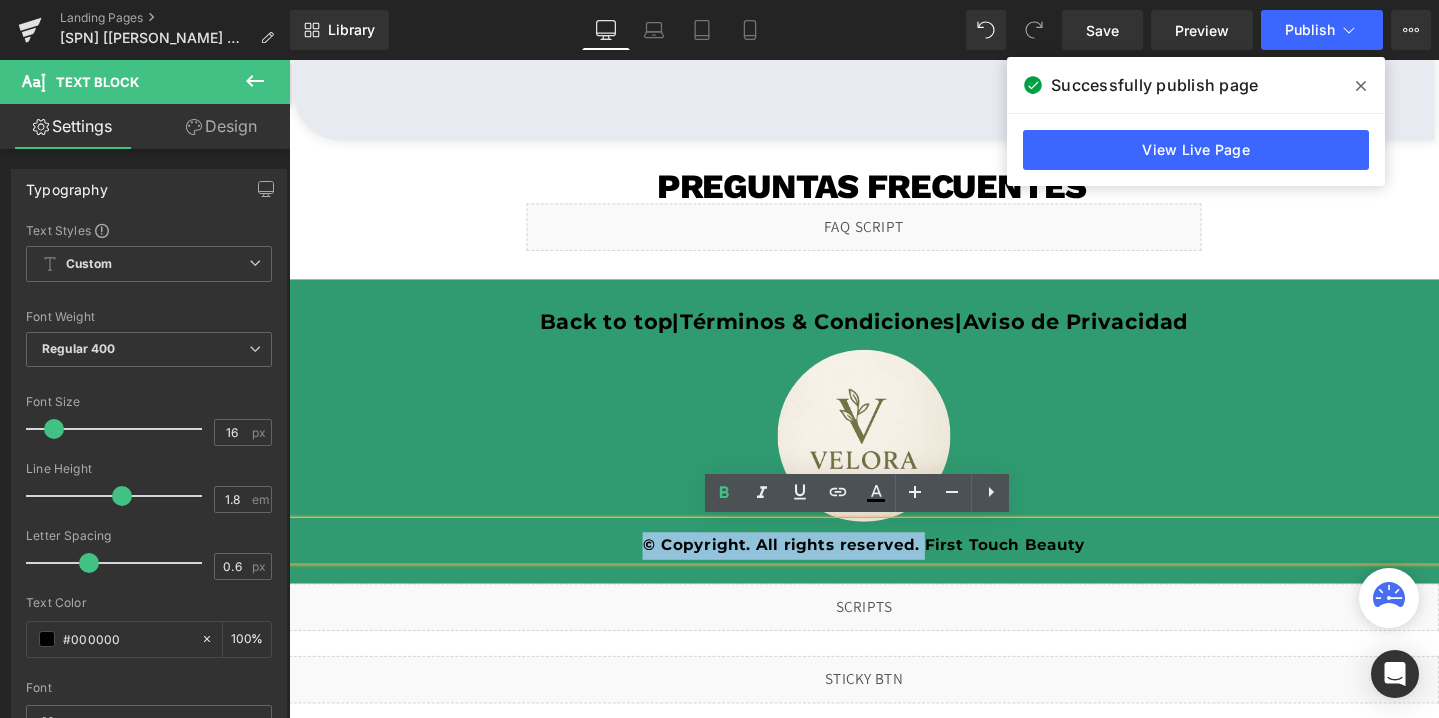 drag, startPoint x: 956, startPoint y: 574, endPoint x: 659, endPoint y: 580, distance: 297.0606 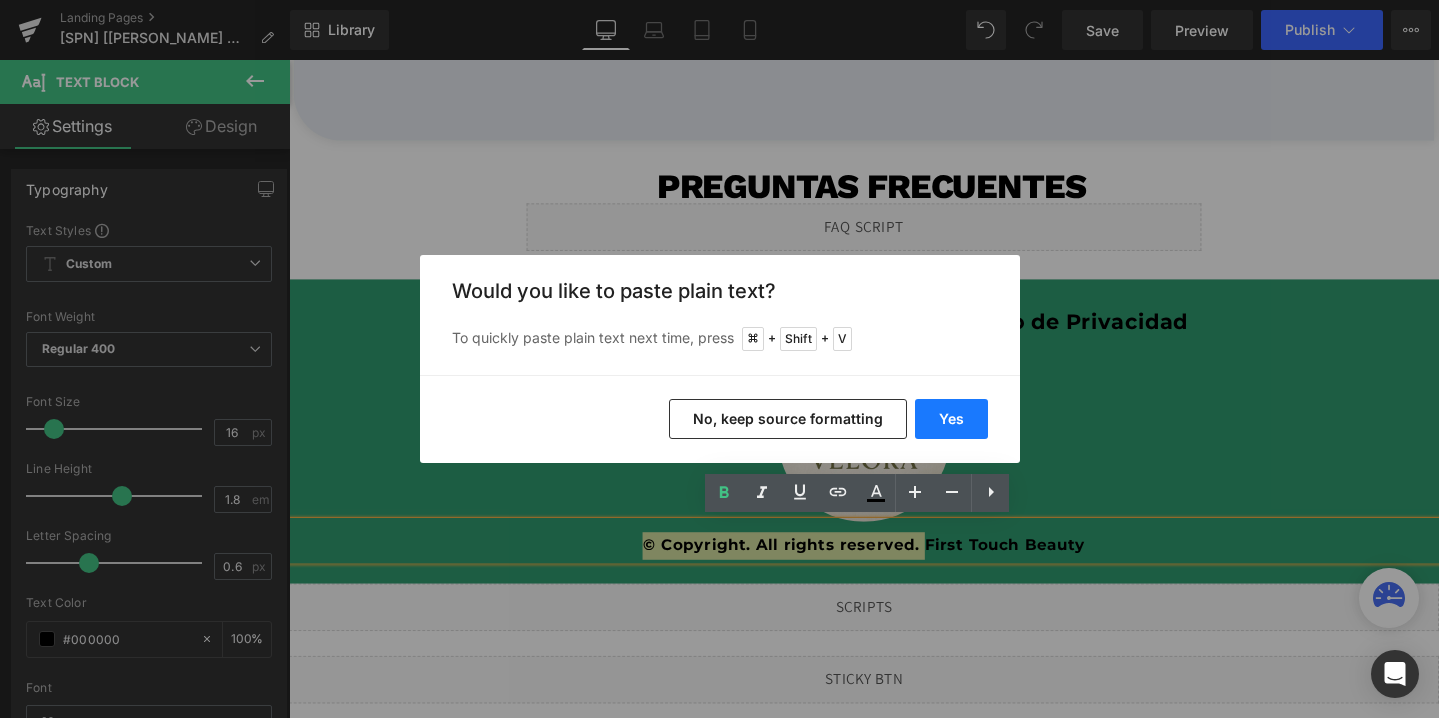 click on "Yes" at bounding box center [951, 419] 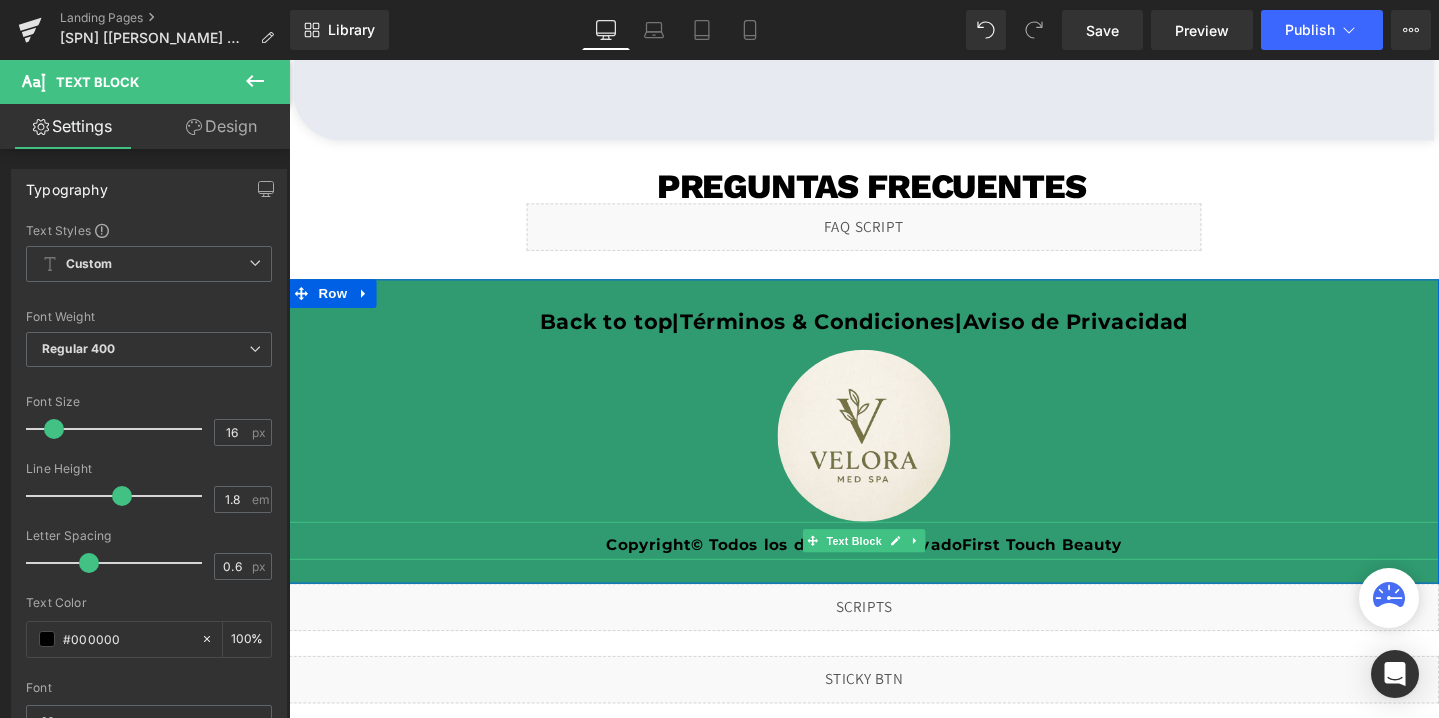 click on "Copyright© Todos los derechos reservadoFirst Touch Beauty" at bounding box center [893, 570] 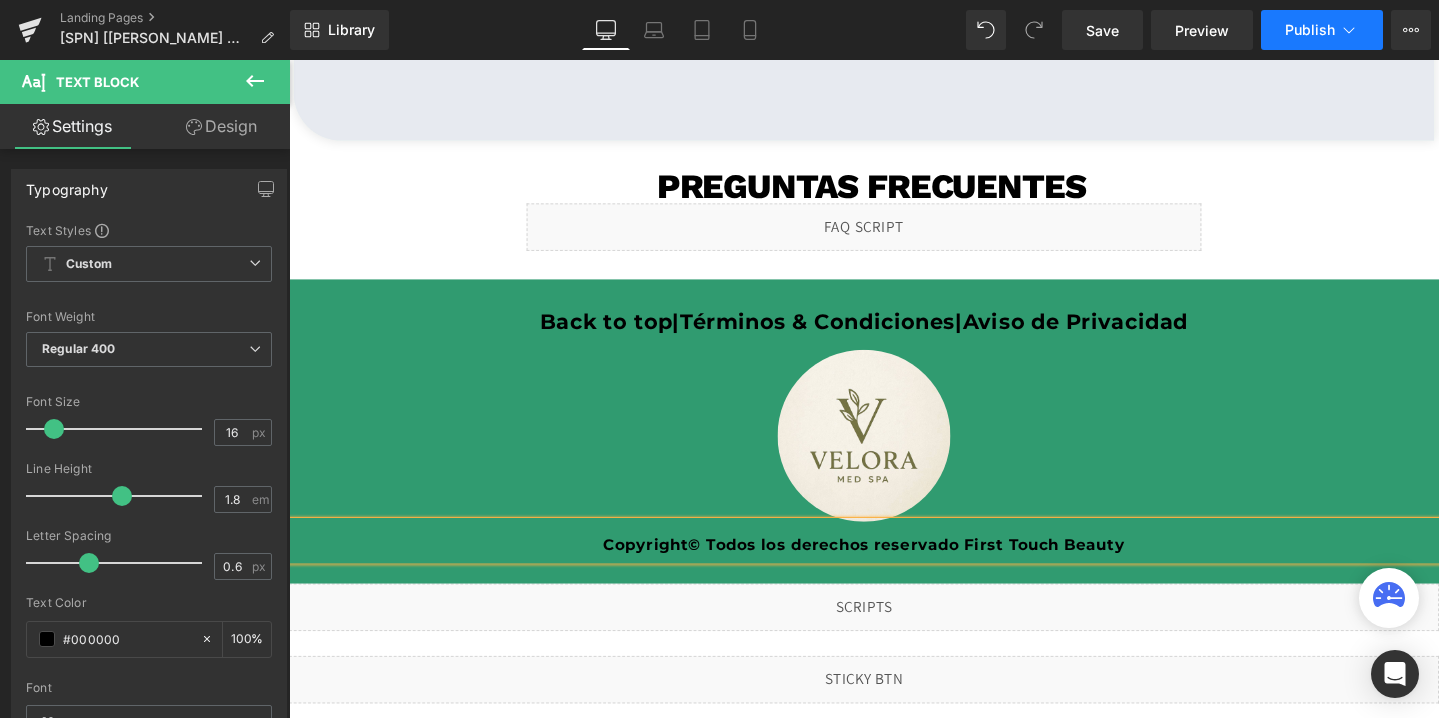 click on "Publish" at bounding box center [1310, 30] 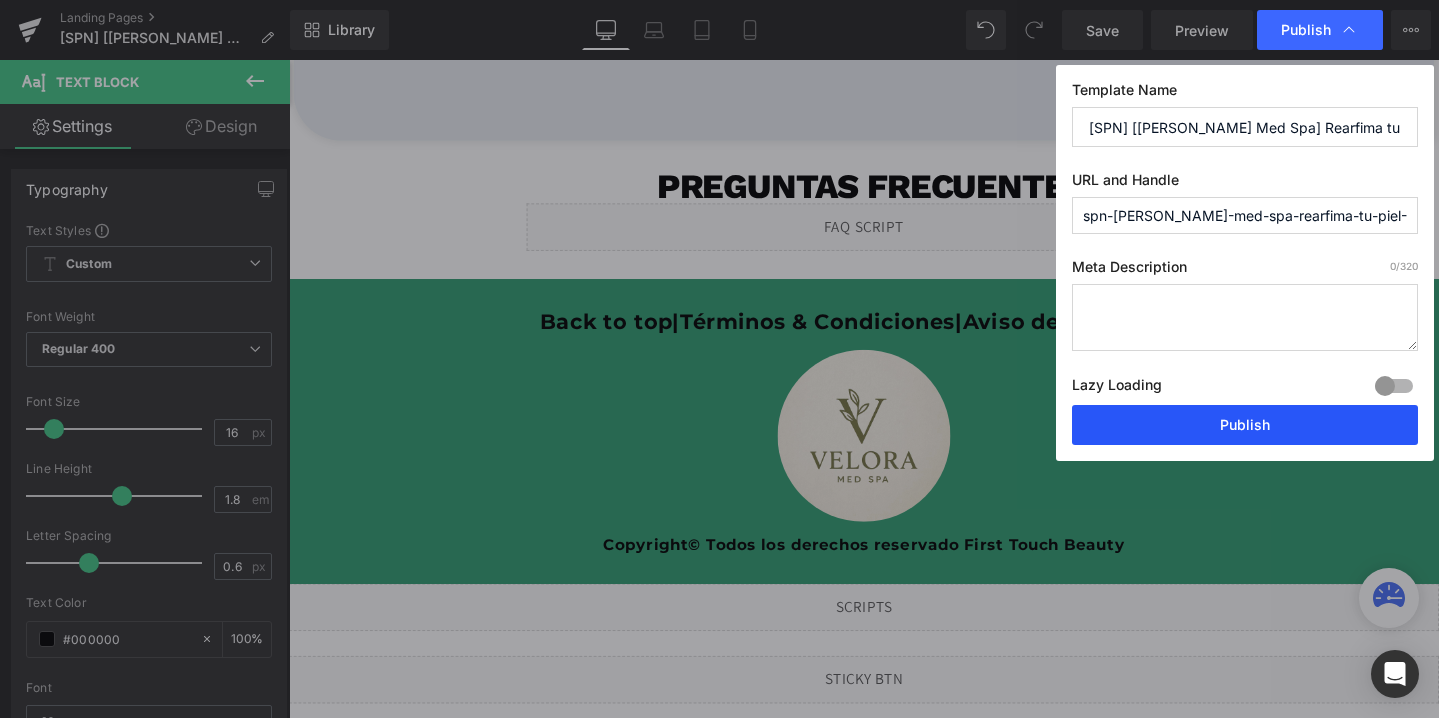 click on "Publish" at bounding box center (1245, 425) 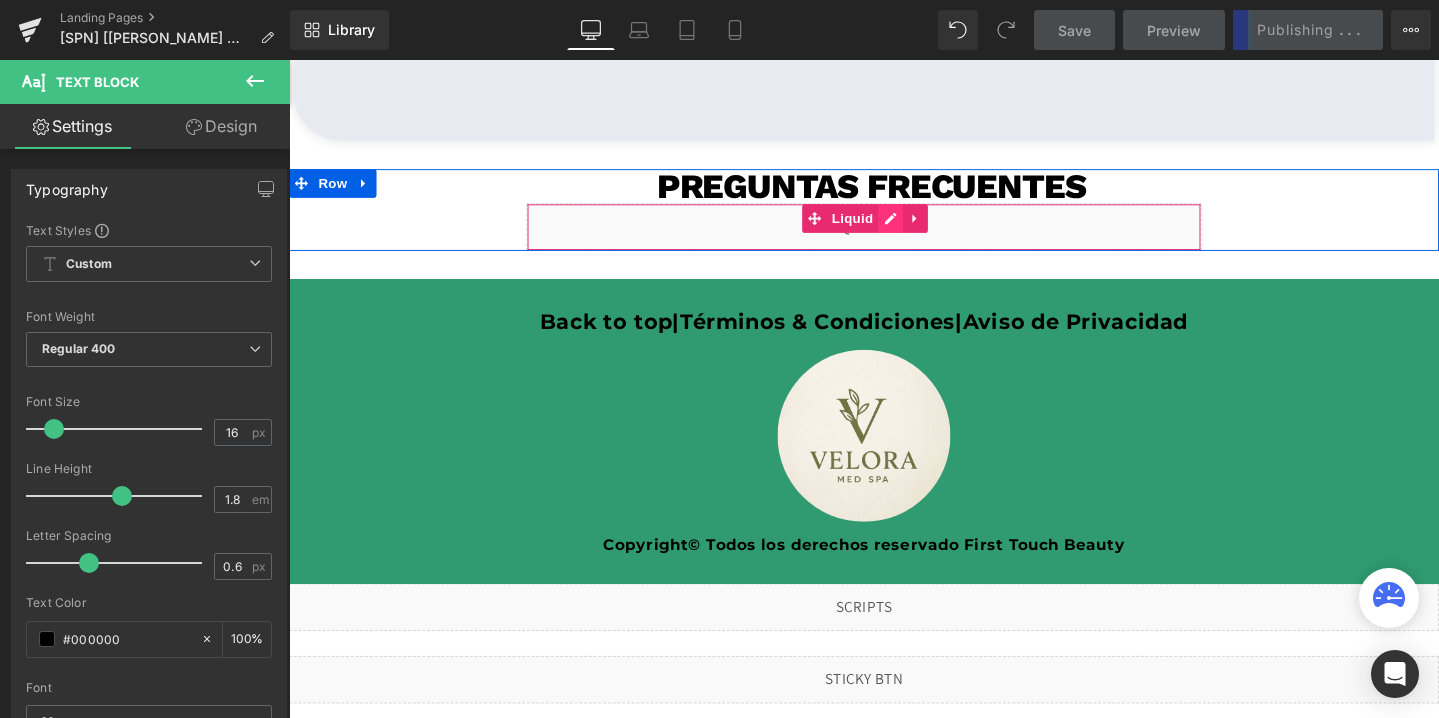 click on "Liquid" at bounding box center (894, 236) 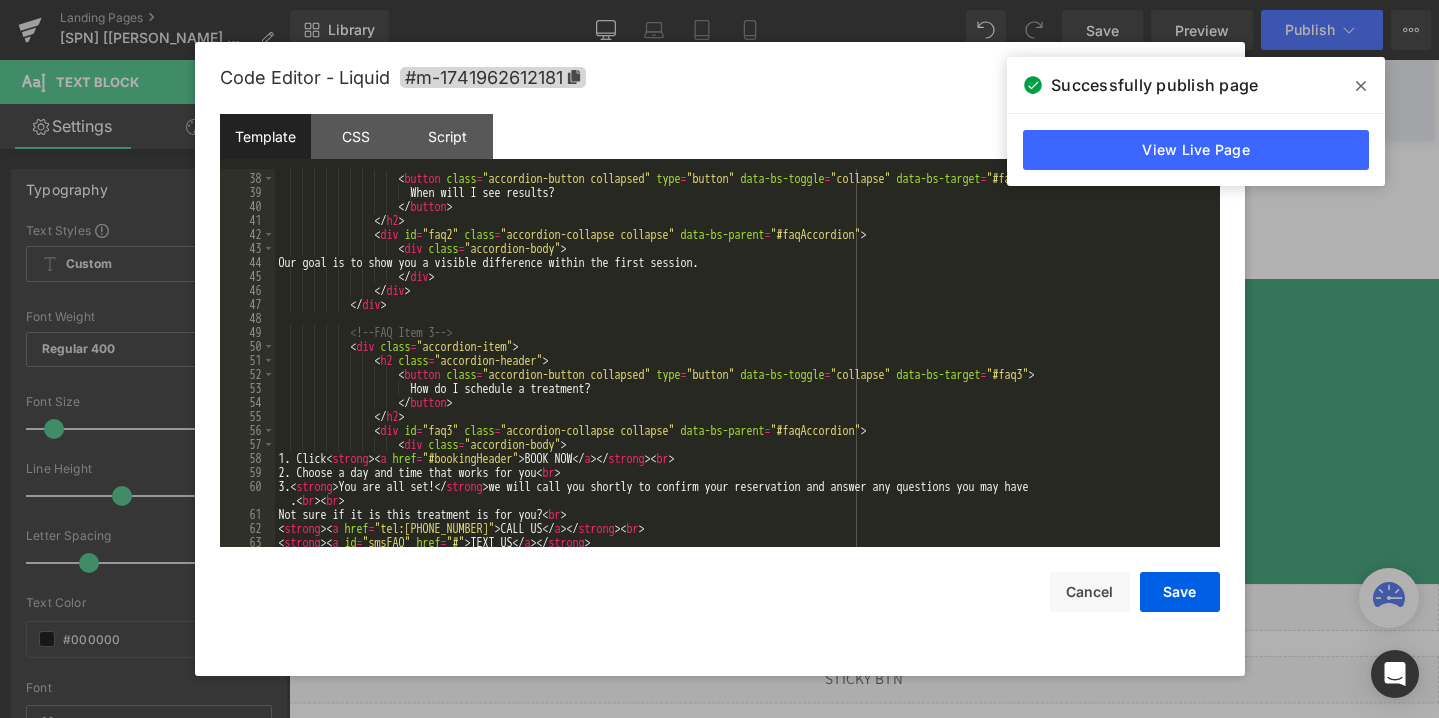 scroll, scrollTop: 613, scrollLeft: 0, axis: vertical 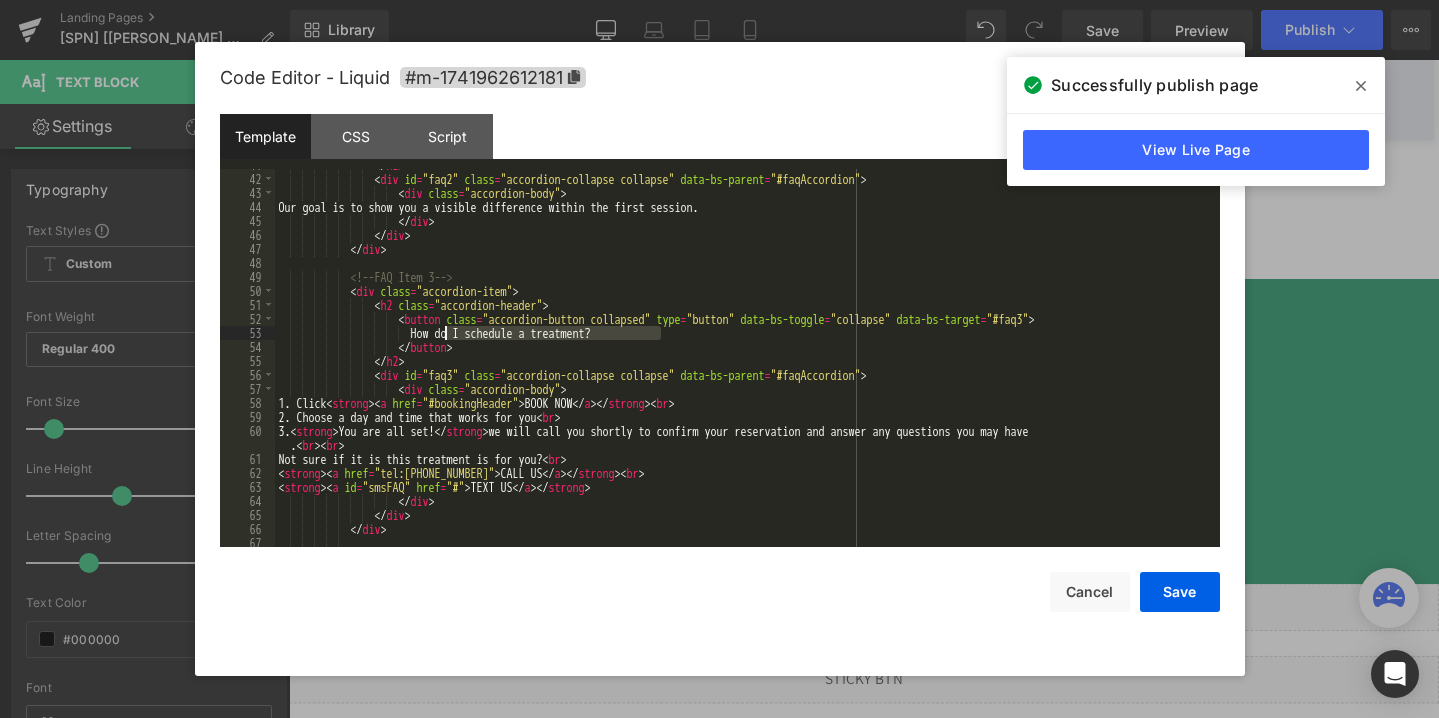 drag, startPoint x: 664, startPoint y: 333, endPoint x: 446, endPoint y: 335, distance: 218.00917 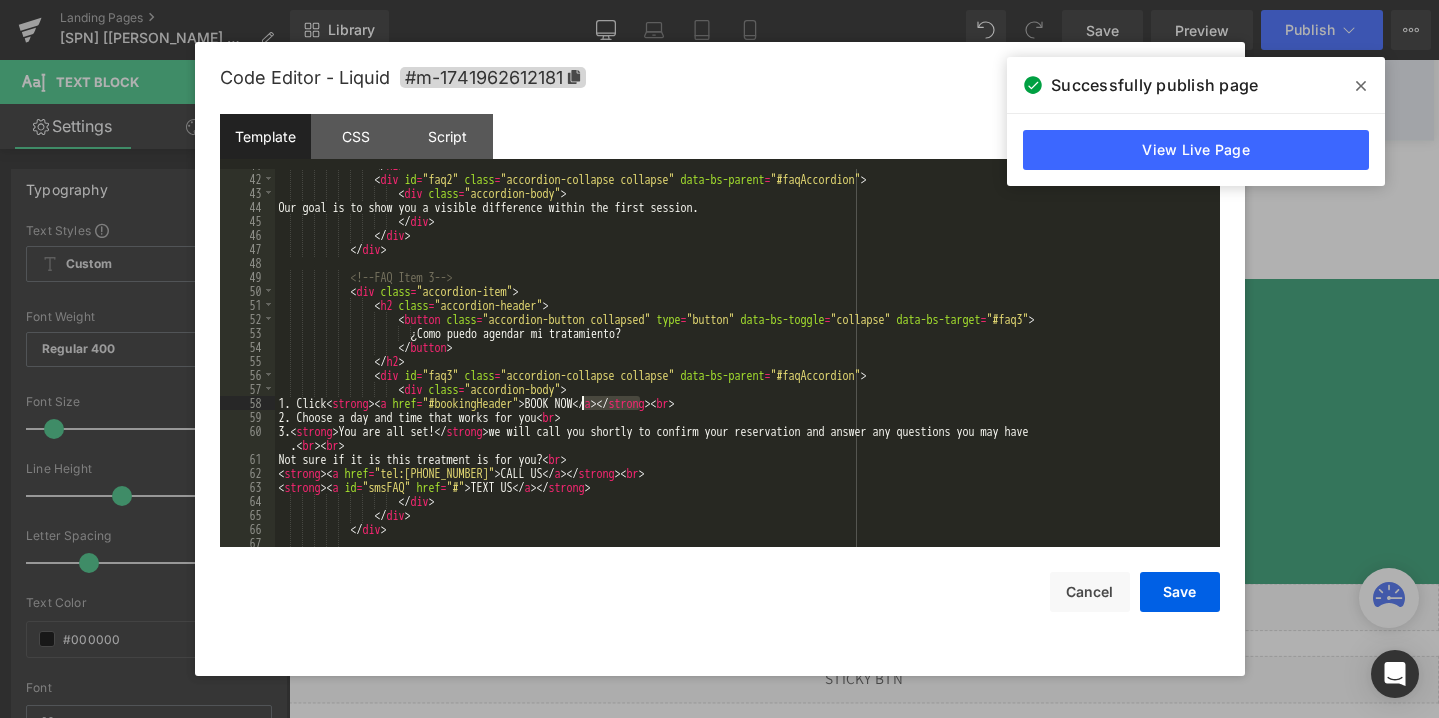 drag, startPoint x: 640, startPoint y: 403, endPoint x: 581, endPoint y: 404, distance: 59.008472 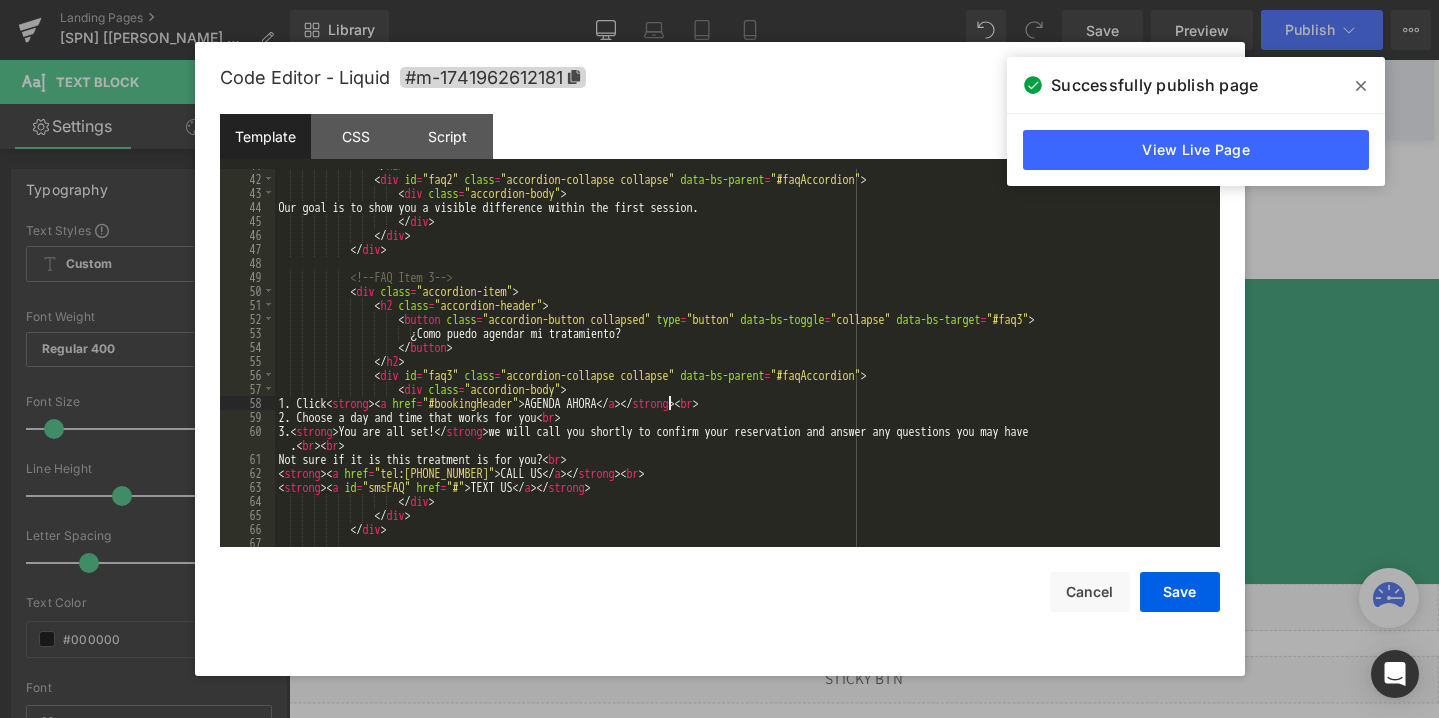 click on "</ h2 >                         < div   id = "faq2"   class = "accordion-collapse collapse"   data-bs-parent = "#faqAccordion" >                               < div   class = "accordion-body" > Our goal is to show you a visible difference within the first session.                               </ div >                         </ div >                   </ div >                   <!--  FAQ Item 3  -->                   < div   class = "accordion-item" >                         < h2   class = "accordion-header" >                               < button   class = "accordion-button collapsed"   type = "button"   data-bs-toggle = "collapse"   data-bs-target = "#faq3" >                                   ¿Como puedo agendar mi tratamiento?                               </ button >                         </ h2 >                         < div   id = "faq3"   class = "accordion-collapse collapse"   data-bs-parent = "#faqAccordion" >                               < div   class = "accordion-body"" at bounding box center (743, 361) 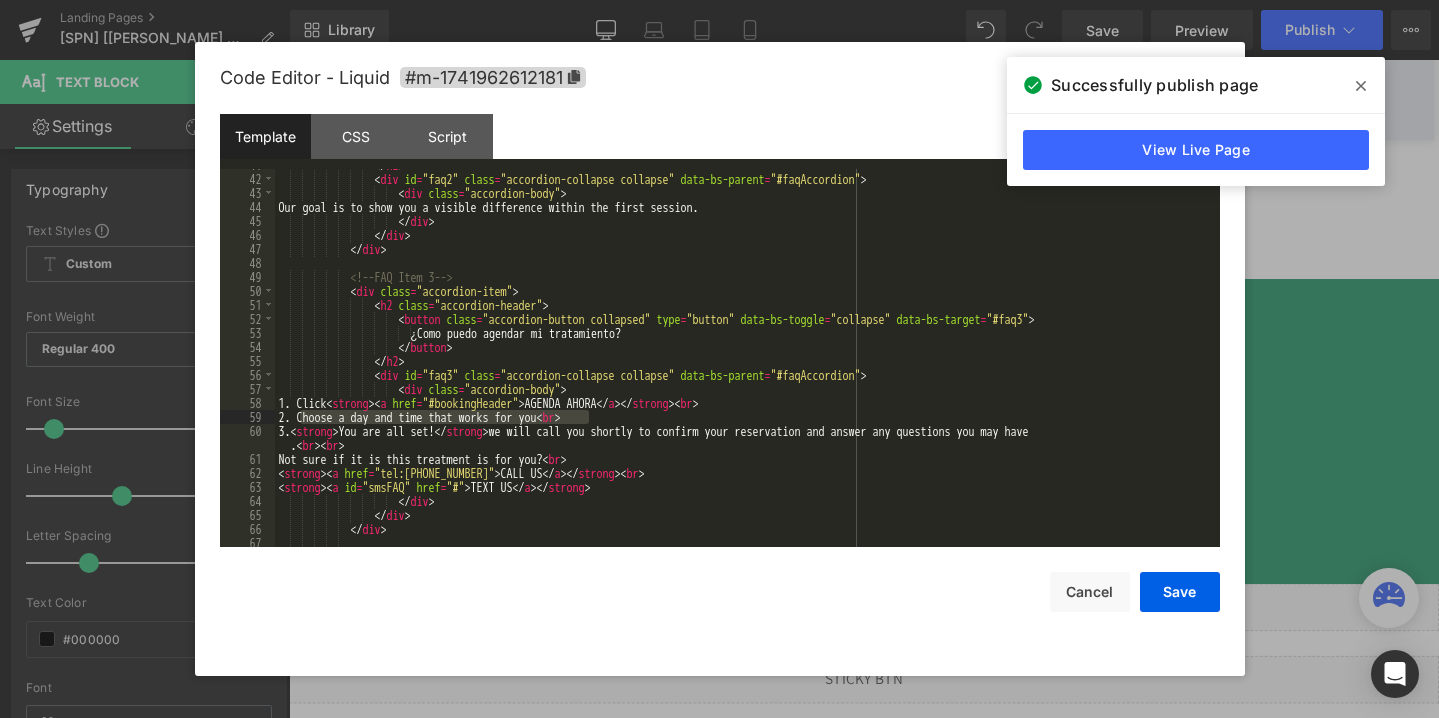 drag, startPoint x: 303, startPoint y: 421, endPoint x: 586, endPoint y: 420, distance: 283.00177 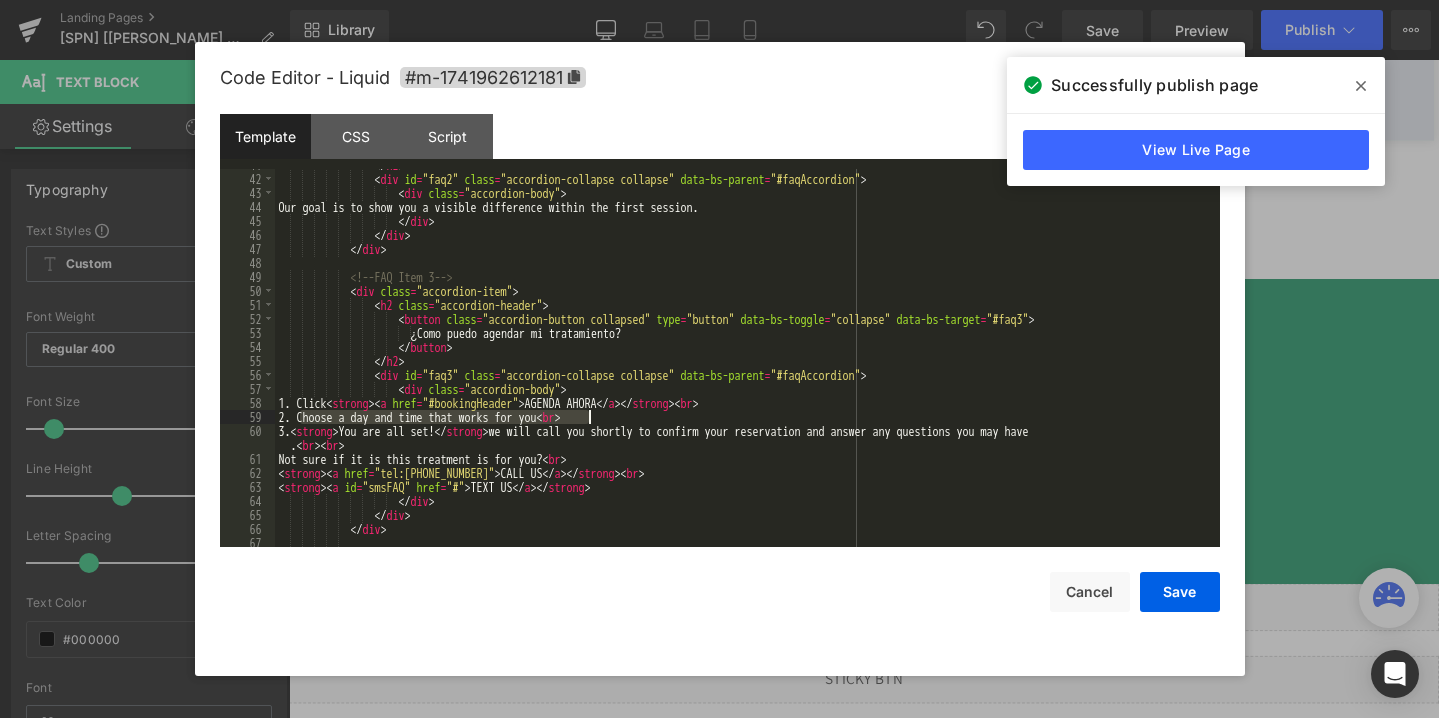 click on "</ h2 >                         < div   id = "faq2"   class = "accordion-collapse collapse"   data-bs-parent = "#faqAccordion" >                               < div   class = "accordion-body" > Our goal is to show you a visible difference within the first session.                               </ div >                         </ div >                   </ div >                   <!--  FAQ Item 3  -->                   < div   class = "accordion-item" >                         < h2   class = "accordion-header" >                               < button   class = "accordion-button collapsed"   type = "button"   data-bs-toggle = "collapse"   data-bs-target = "#faq3" >                                   ¿Como puedo agendar mi tratamiento?                               </ button >                         </ h2 >                         < div   id = "faq3"   class = "accordion-collapse collapse"   data-bs-parent = "#faqAccordion" >                               < div   class = "accordion-body"" at bounding box center (743, 361) 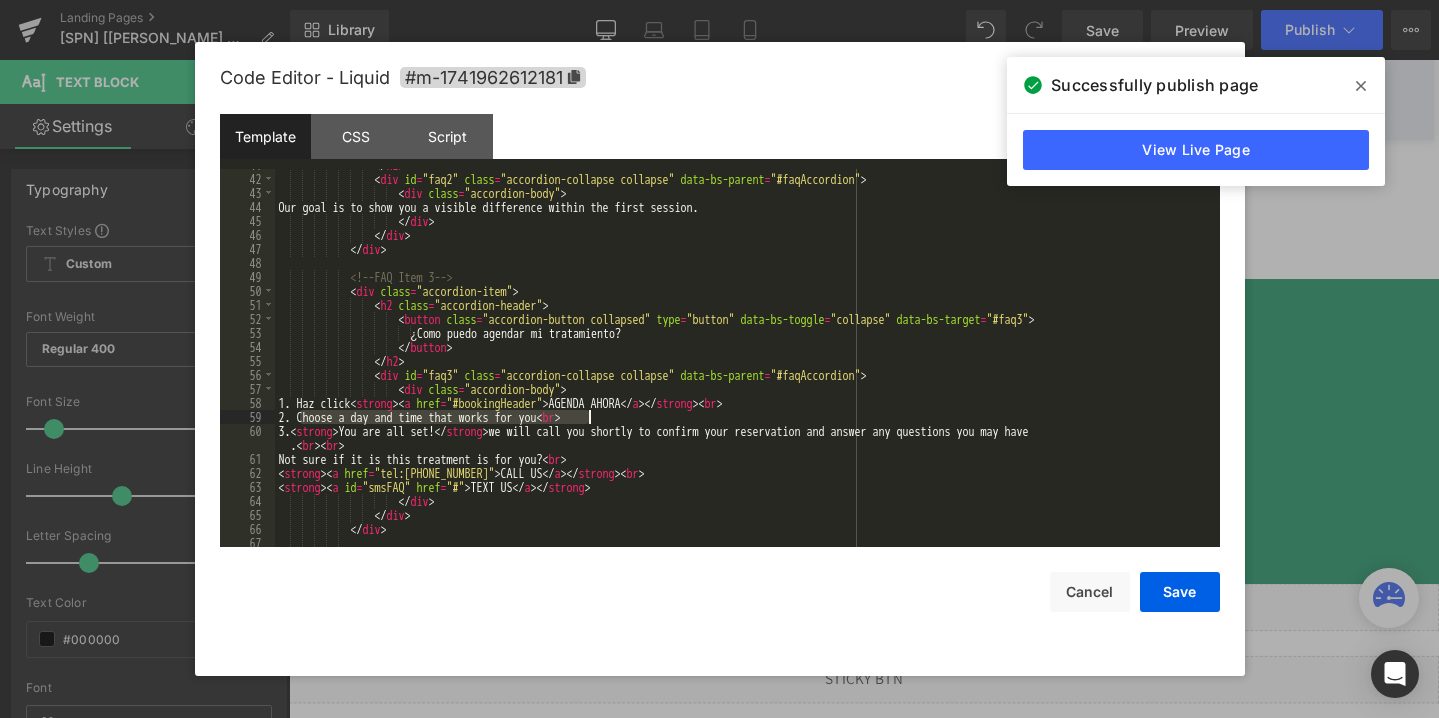 drag, startPoint x: 302, startPoint y: 415, endPoint x: 588, endPoint y: 420, distance: 286.0437 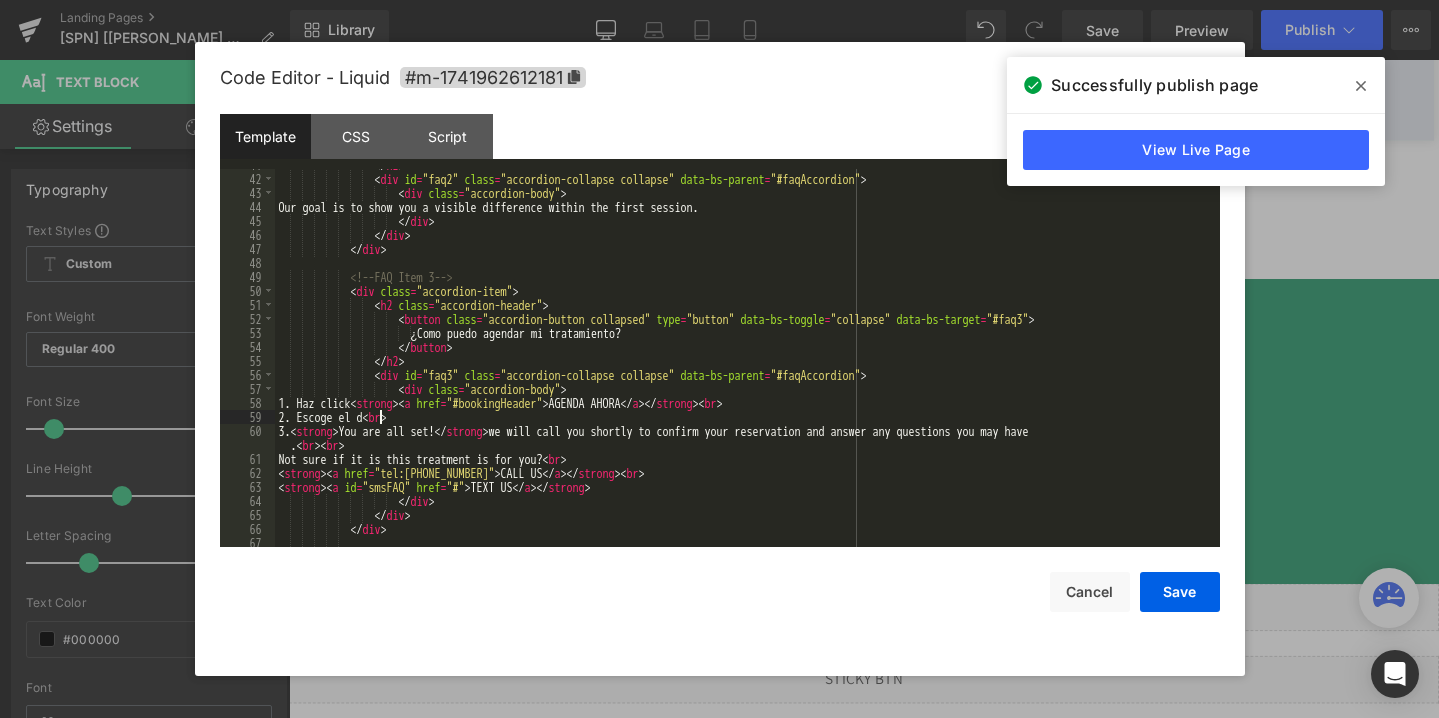 type on "´" 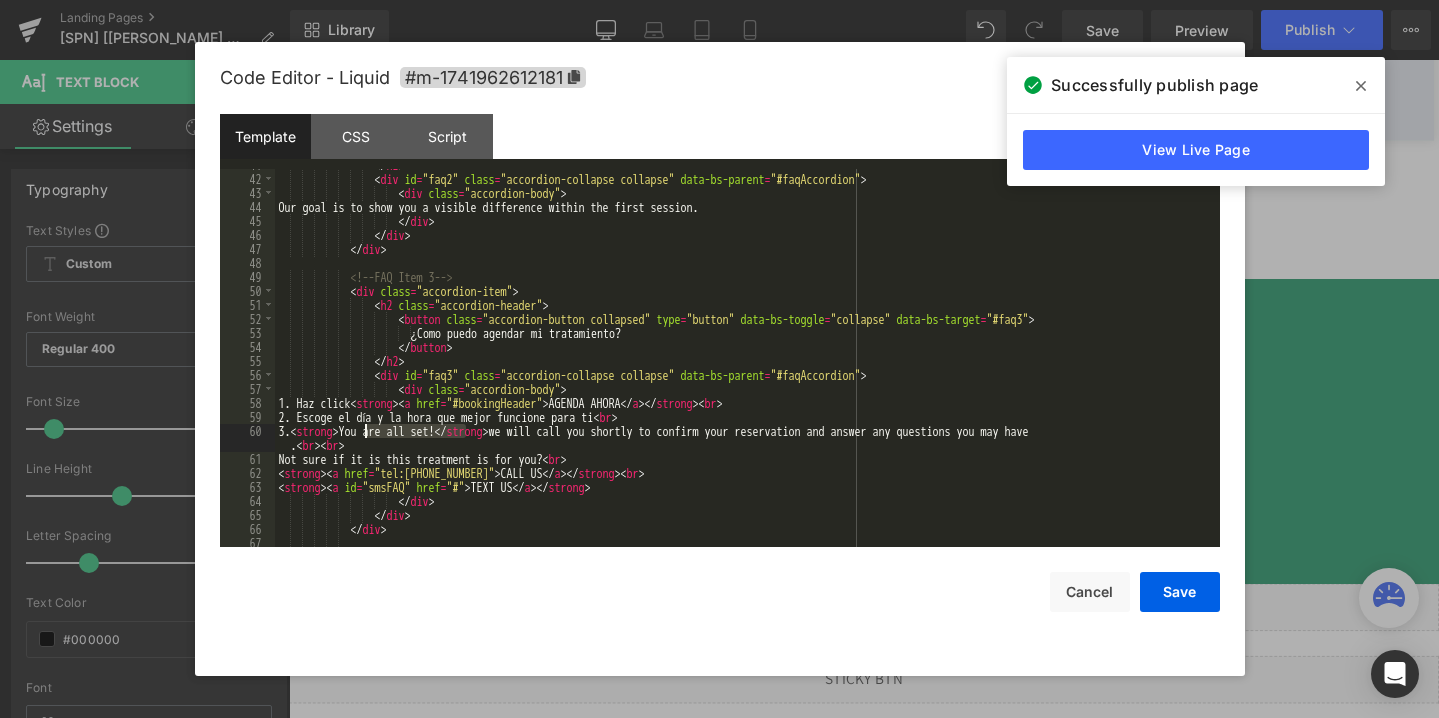 drag, startPoint x: 465, startPoint y: 433, endPoint x: 362, endPoint y: 434, distance: 103.00485 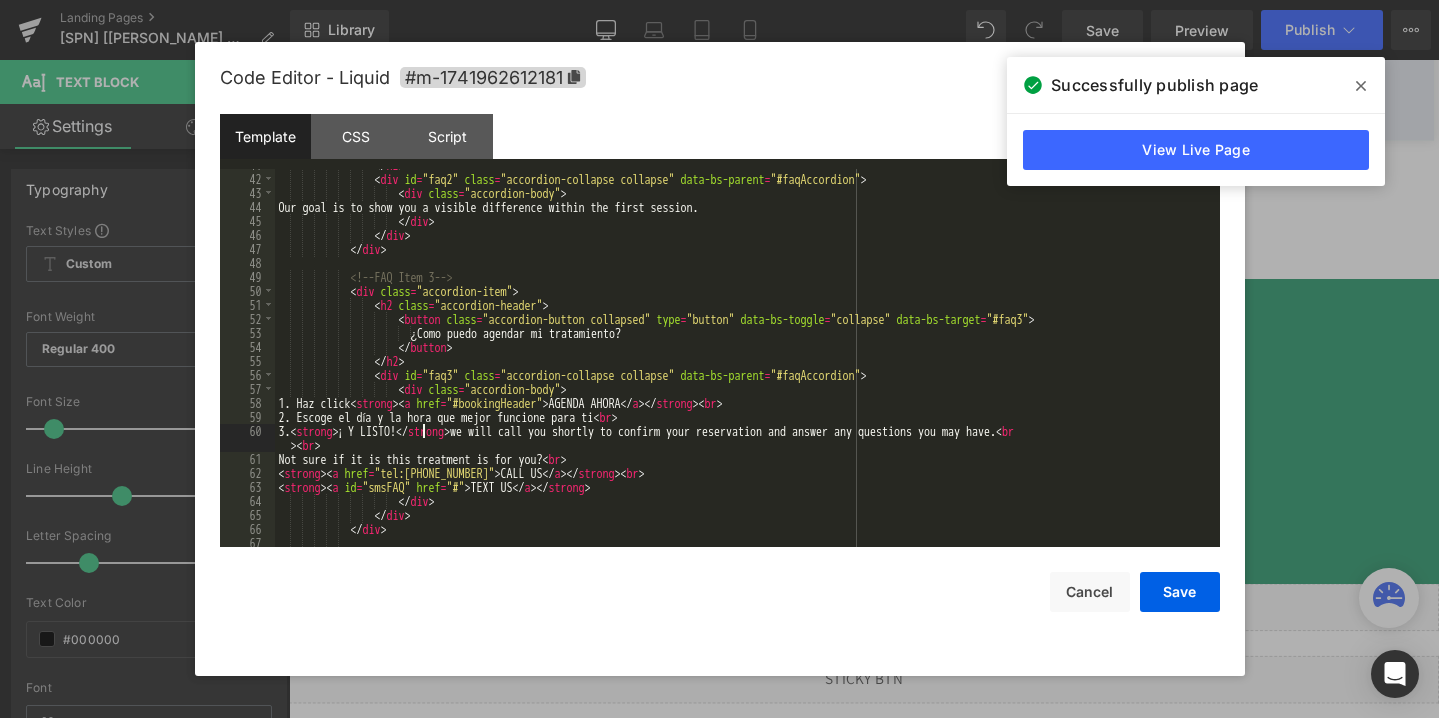 click on "</ h2 >                         < div   id = "faq2"   class = "accordion-collapse collapse"   data-bs-parent = "#faqAccordion" >                               < div   class = "accordion-body" > Our goal is to show you a visible difference within the first session.                               </ div >                         </ div >                   </ div >                   <!--  FAQ Item 3  -->                   < div   class = "accordion-item" >                         < h2   class = "accordion-header" >                               < button   class = "accordion-button collapsed"   type = "button"   data-bs-toggle = "collapse"   data-bs-target = "#faq3" >                                   ¿Como puedo agendar mi tratamiento?                               </ button >                         </ h2 >                         < div   id = "faq3"   class = "accordion-collapse collapse"   data-bs-parent = "#faqAccordion" >                               < div   class = "accordion-body"" at bounding box center (743, 361) 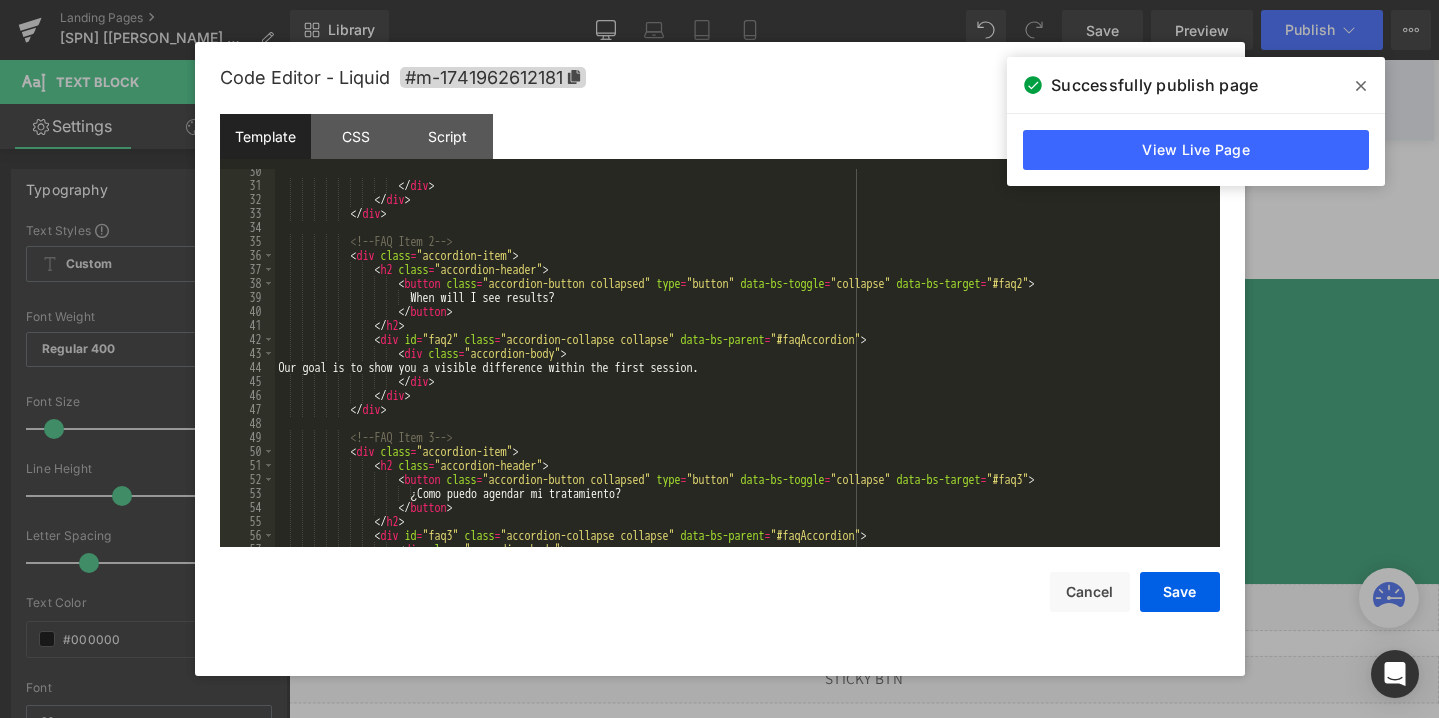 scroll, scrollTop: 447, scrollLeft: 0, axis: vertical 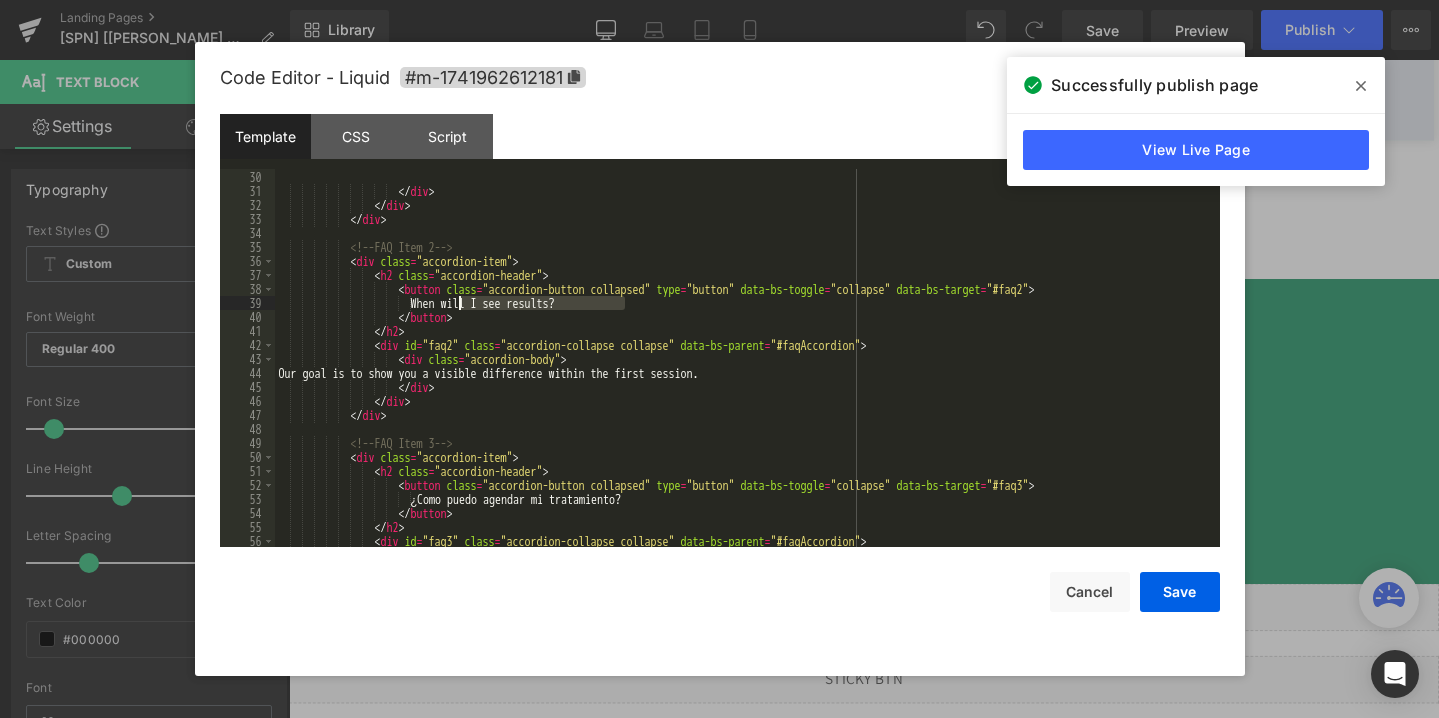 drag, startPoint x: 627, startPoint y: 301, endPoint x: 456, endPoint y: 301, distance: 171 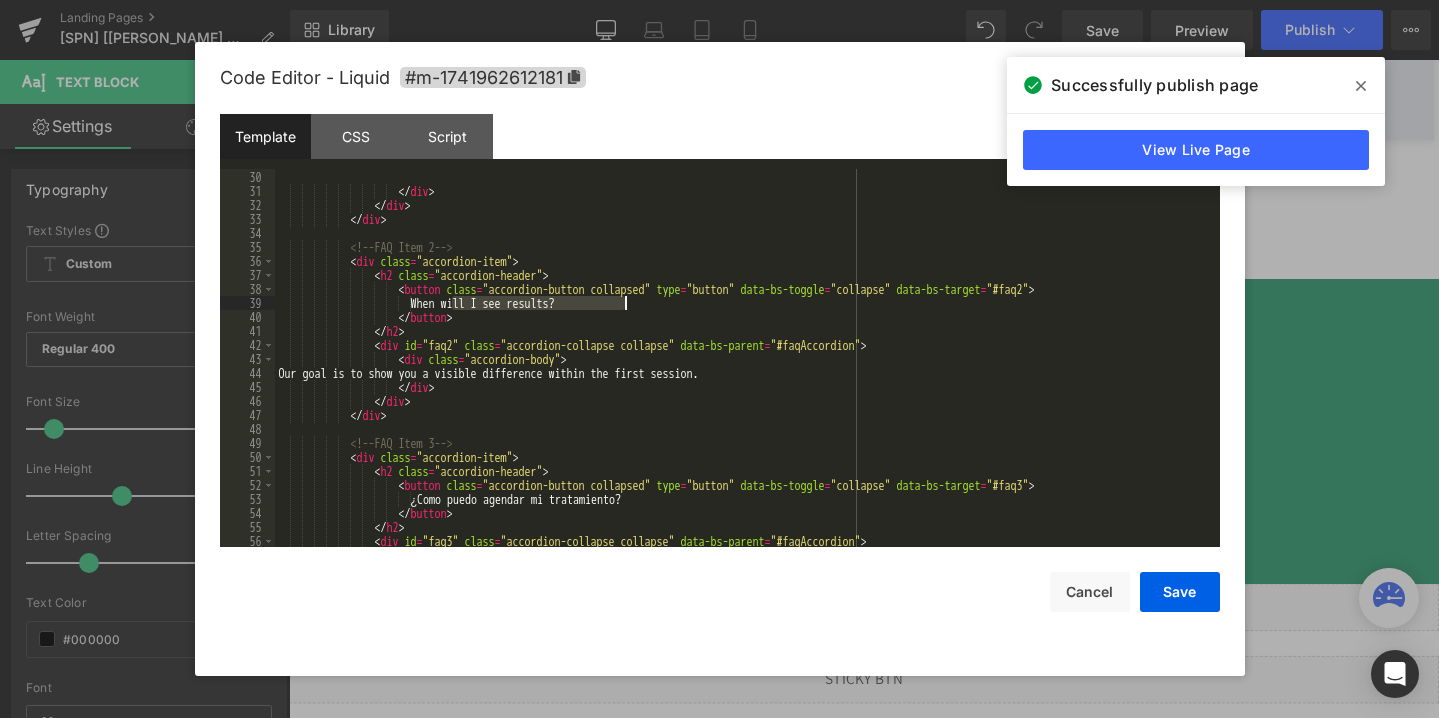 drag, startPoint x: 449, startPoint y: 302, endPoint x: 632, endPoint y: 302, distance: 183 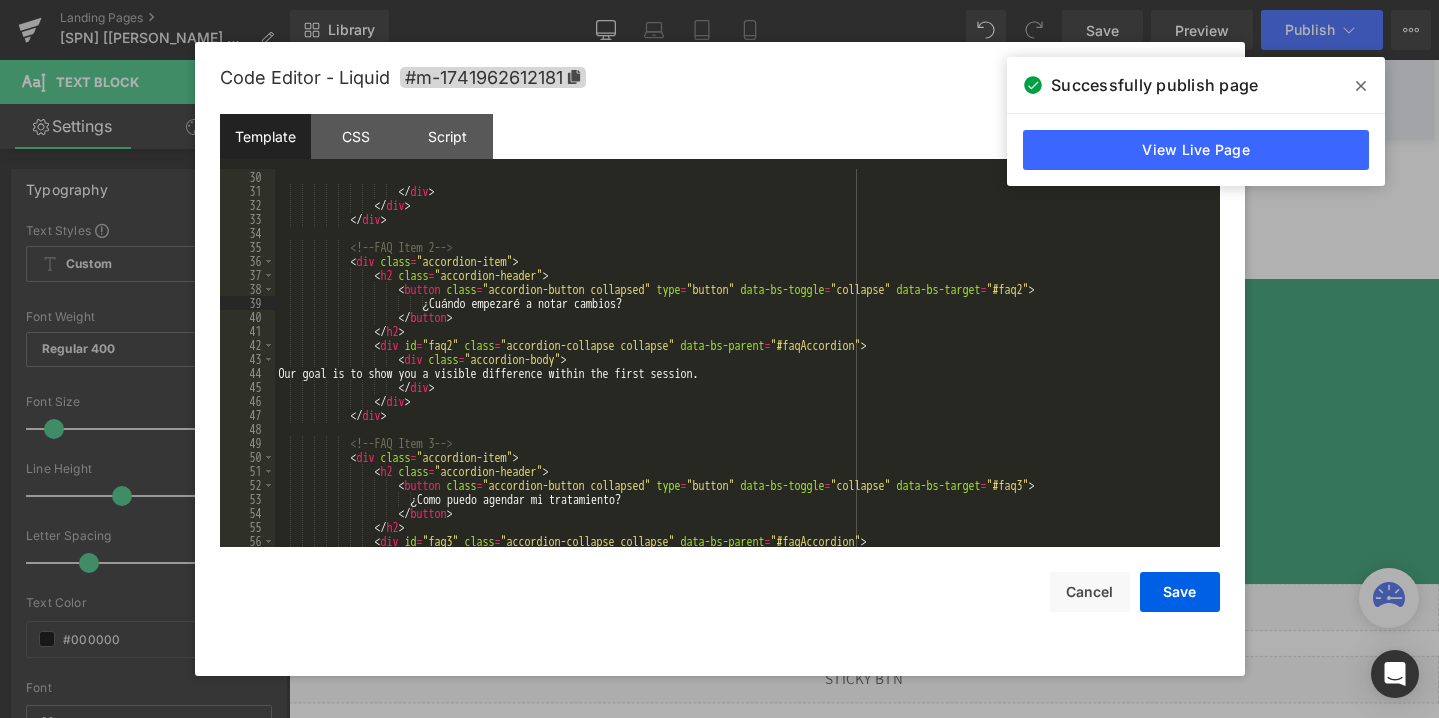 click on "</ div >                         </ div >                   </ div >                   <!--  FAQ Item 2  -->                   < div   class = "accordion-item" >                         < h2   class = "accordion-header" >                               < button   class = "accordion-button collapsed"   type = "button"   data-bs-toggle = "collapse"   data-bs-target = "#faq2" >                                      ¿Cuándo empezaré a notar cambios?                                </ button >                         </ h2 >                         < div   id = "faq2"   class = "accordion-collapse collapse"   data-bs-parent = "#faqAccordion" >                               < div   class = "accordion-body" > Our goal is to show you a visible difference within the first session.                               </ div >                         </ div >                   </ div >                   <!--  FAQ Item 3  -->                   < div   class = "accordion-item" >                   <" at bounding box center [743, 359] 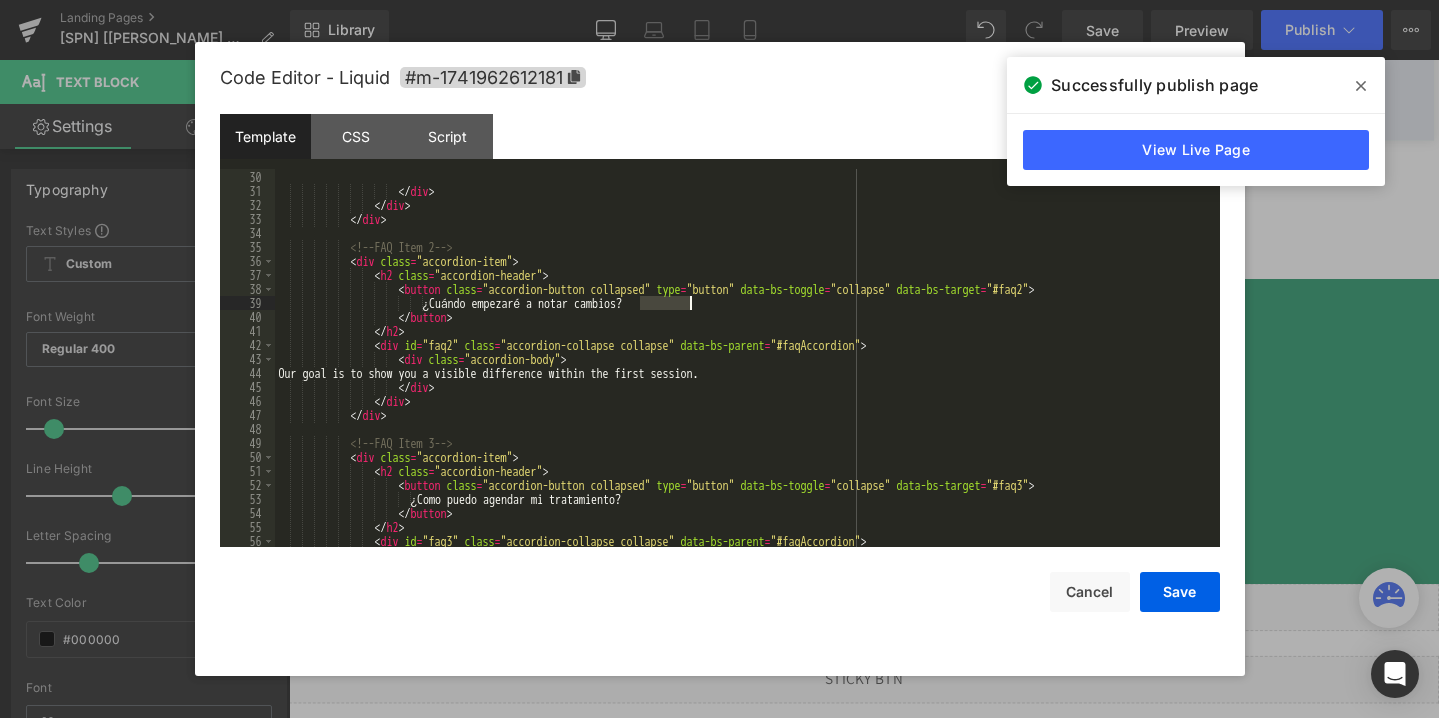 drag, startPoint x: 643, startPoint y: 300, endPoint x: 690, endPoint y: 303, distance: 47.095646 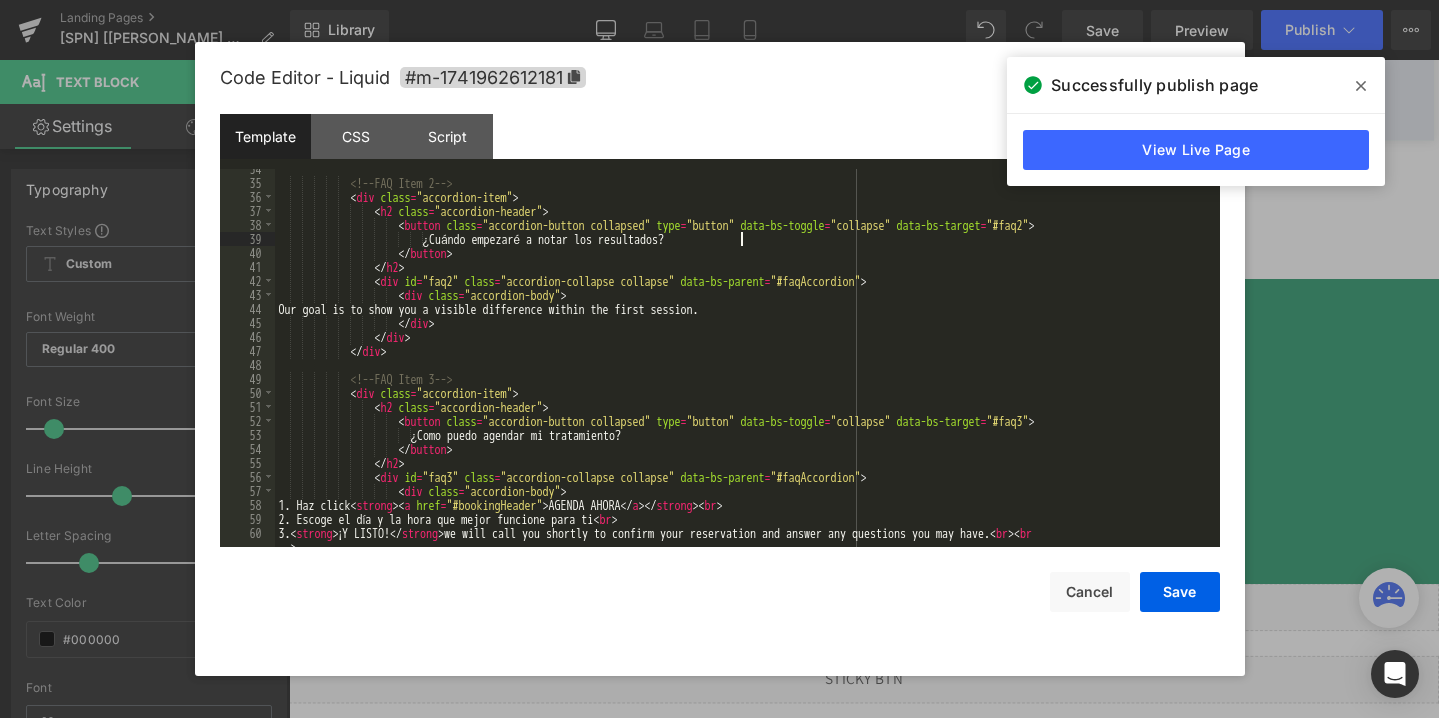 scroll, scrollTop: 531, scrollLeft: 0, axis: vertical 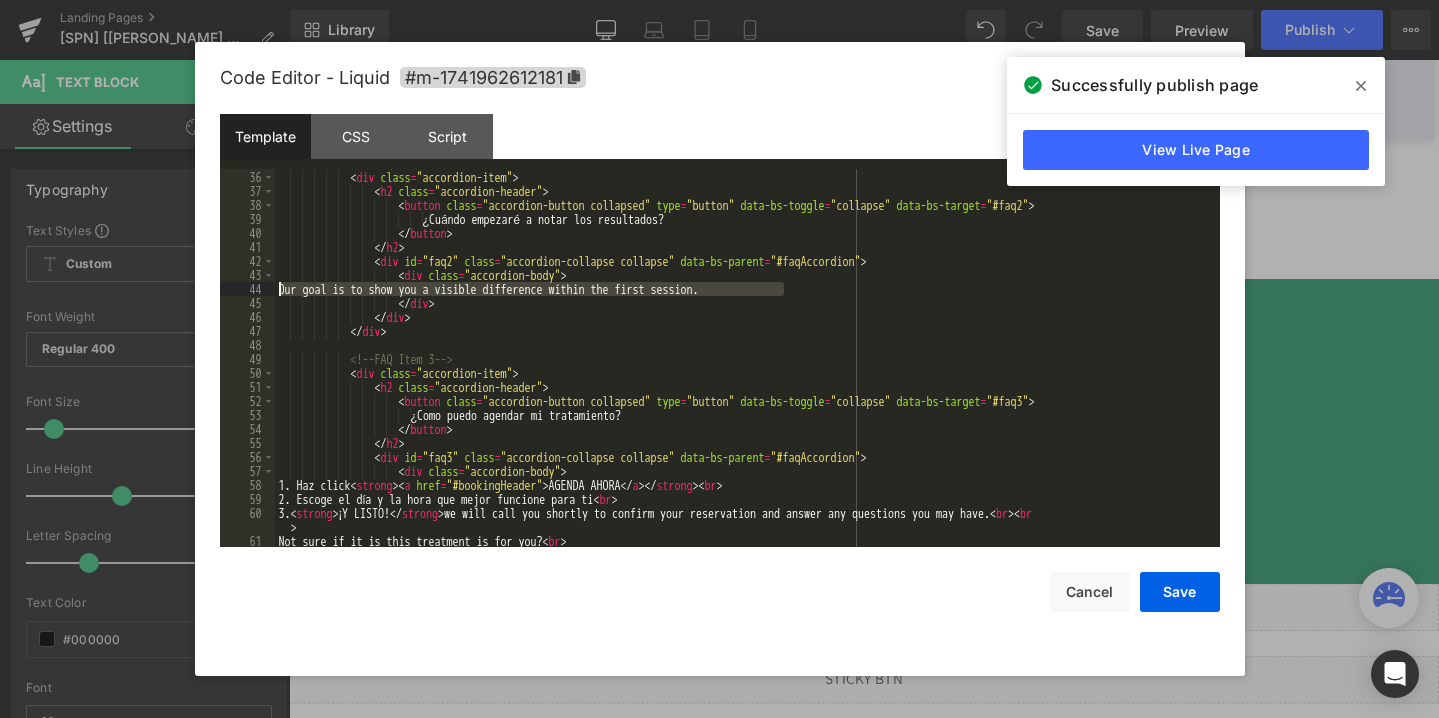 drag, startPoint x: 789, startPoint y: 290, endPoint x: 255, endPoint y: 290, distance: 534 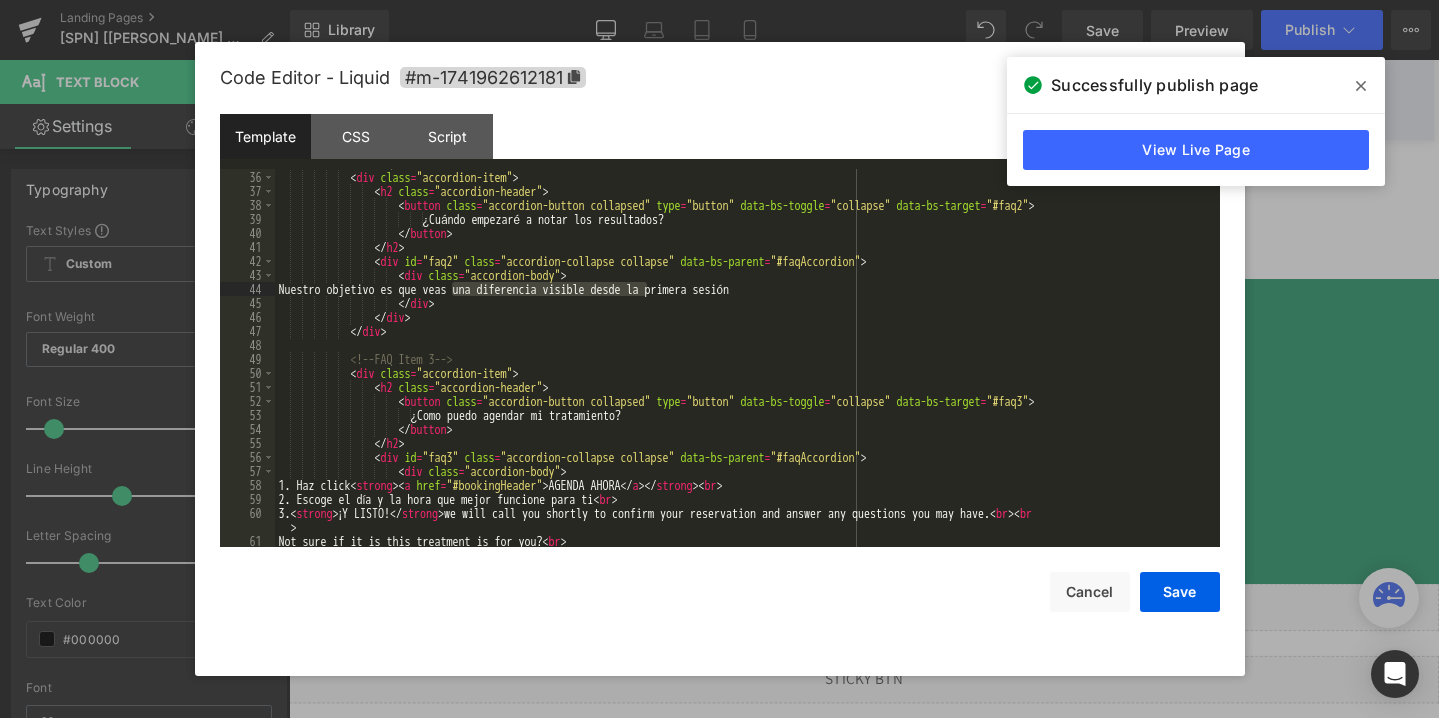 drag, startPoint x: 449, startPoint y: 287, endPoint x: 647, endPoint y: 288, distance: 198.00252 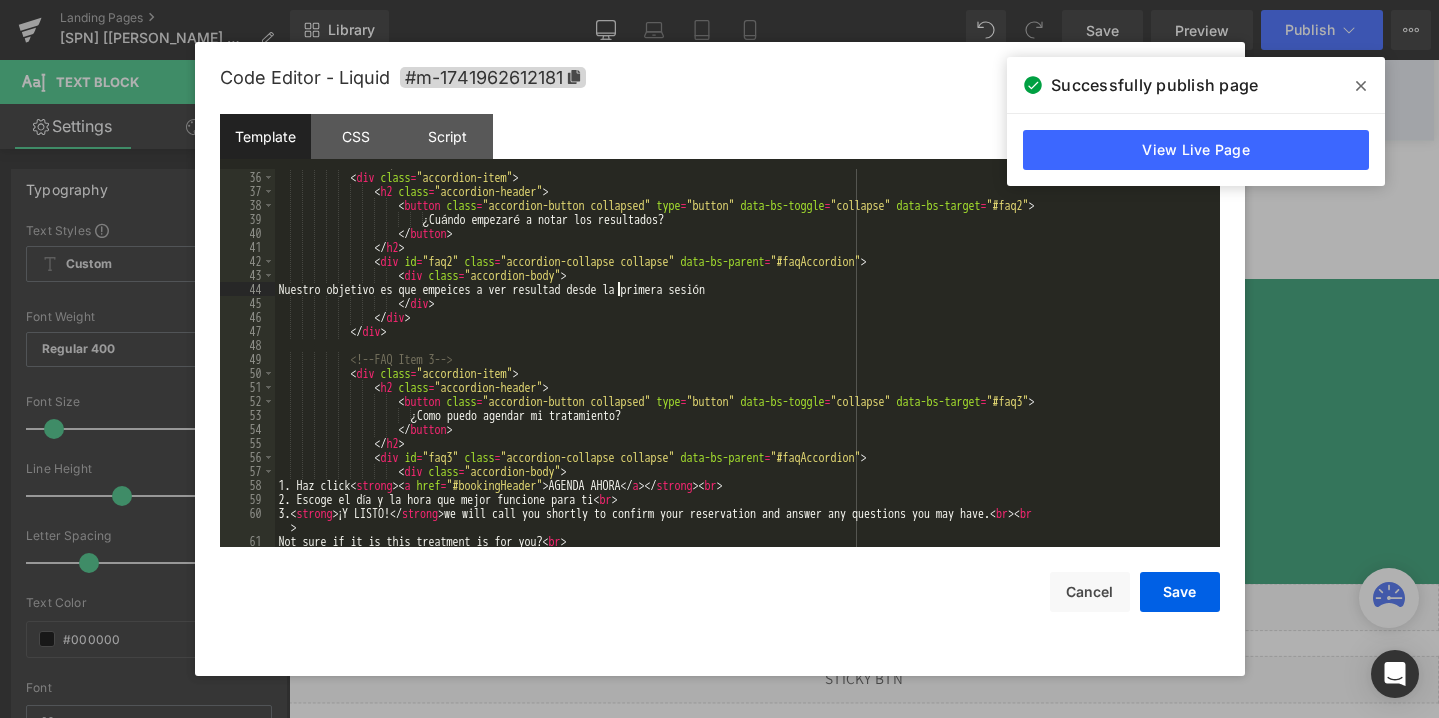 type 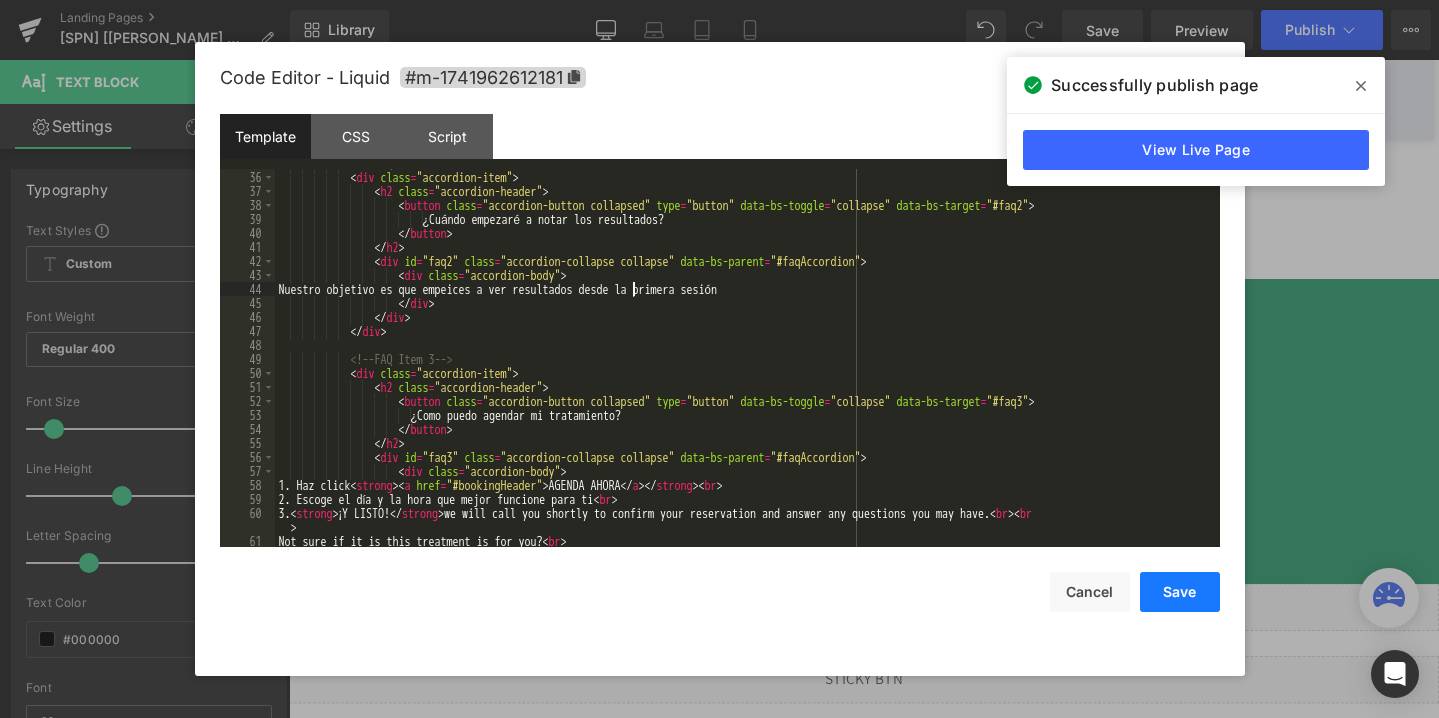 click on "Save" at bounding box center (1180, 592) 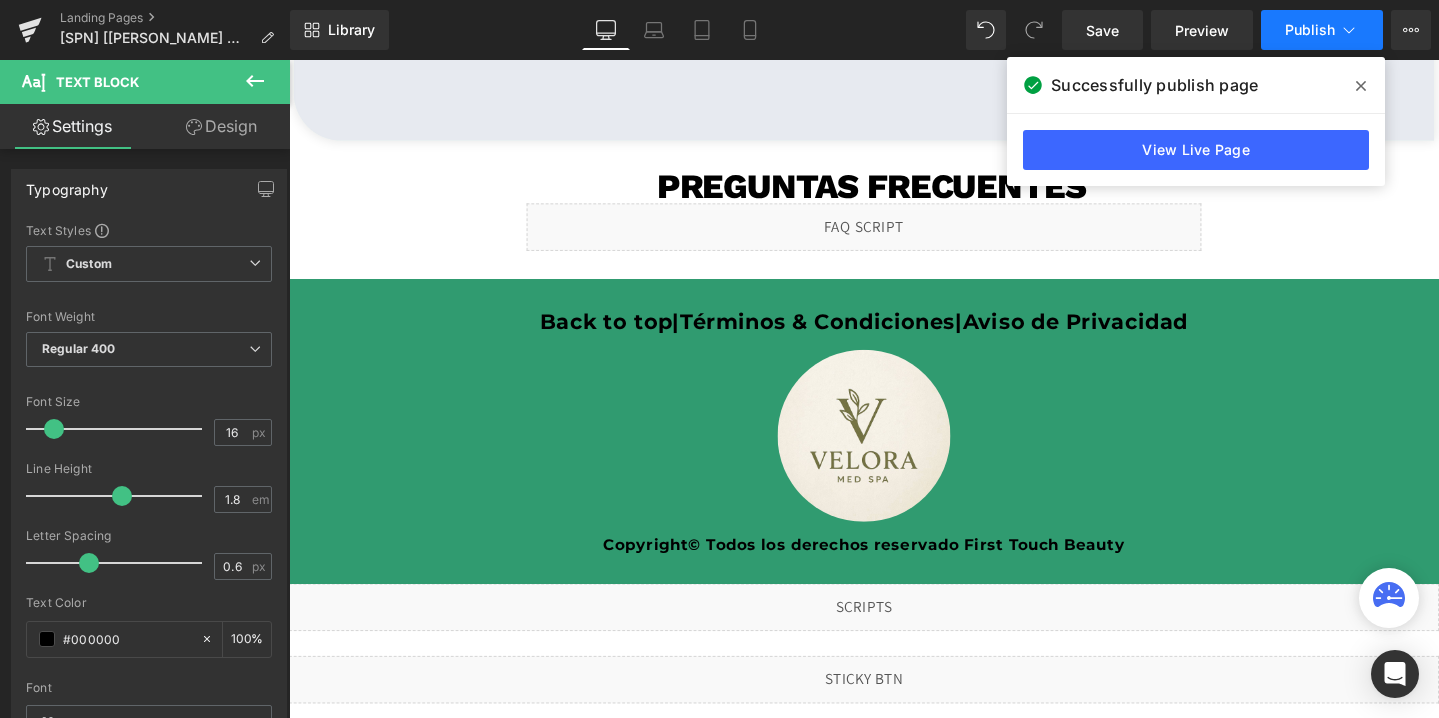 click on "Publish" at bounding box center (1310, 30) 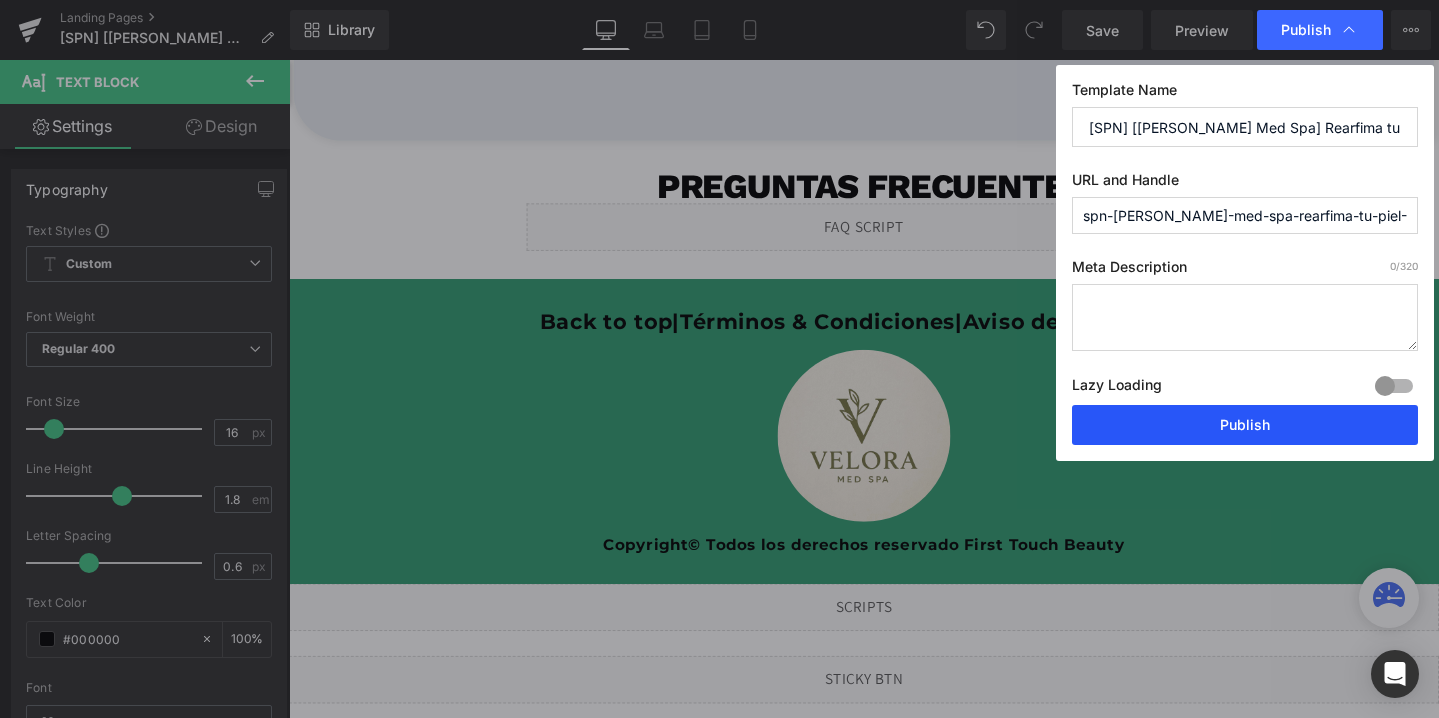 click on "Publish" at bounding box center [1245, 425] 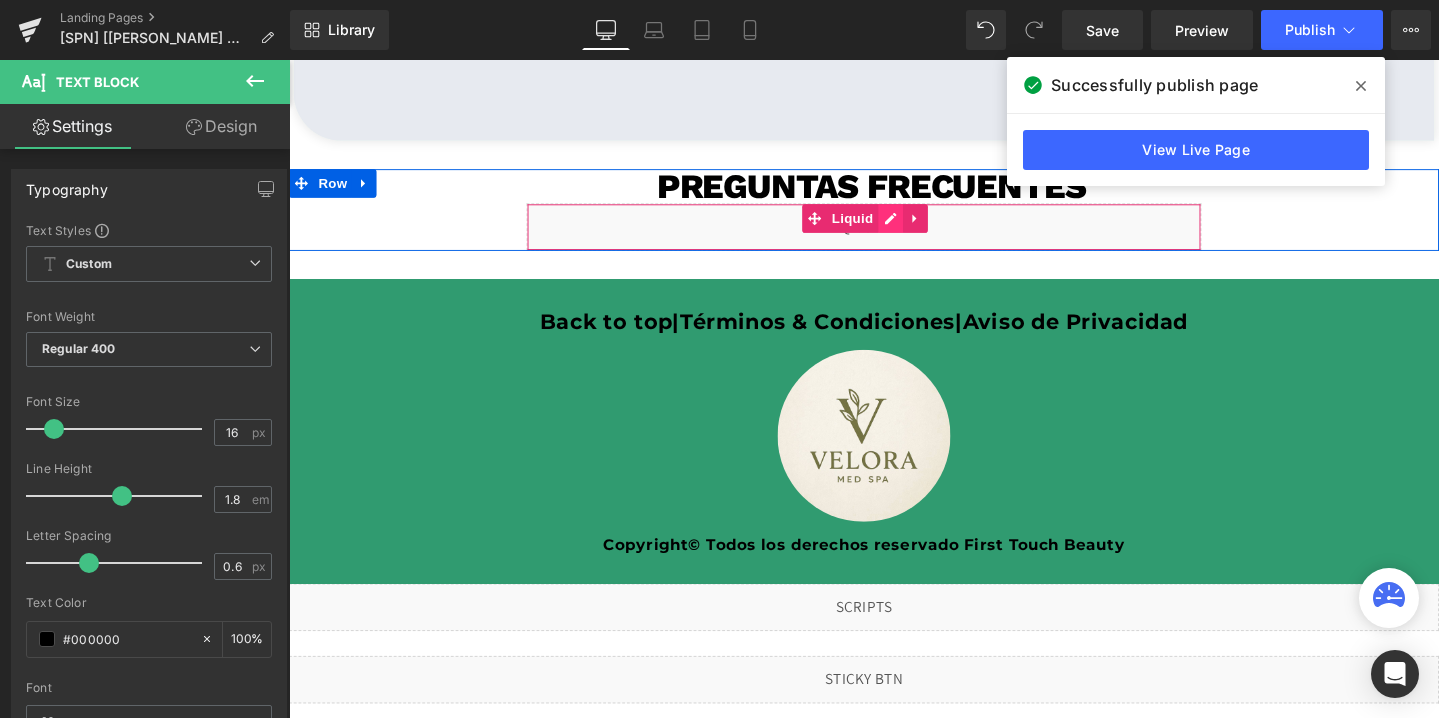 click on "Liquid" at bounding box center (894, 236) 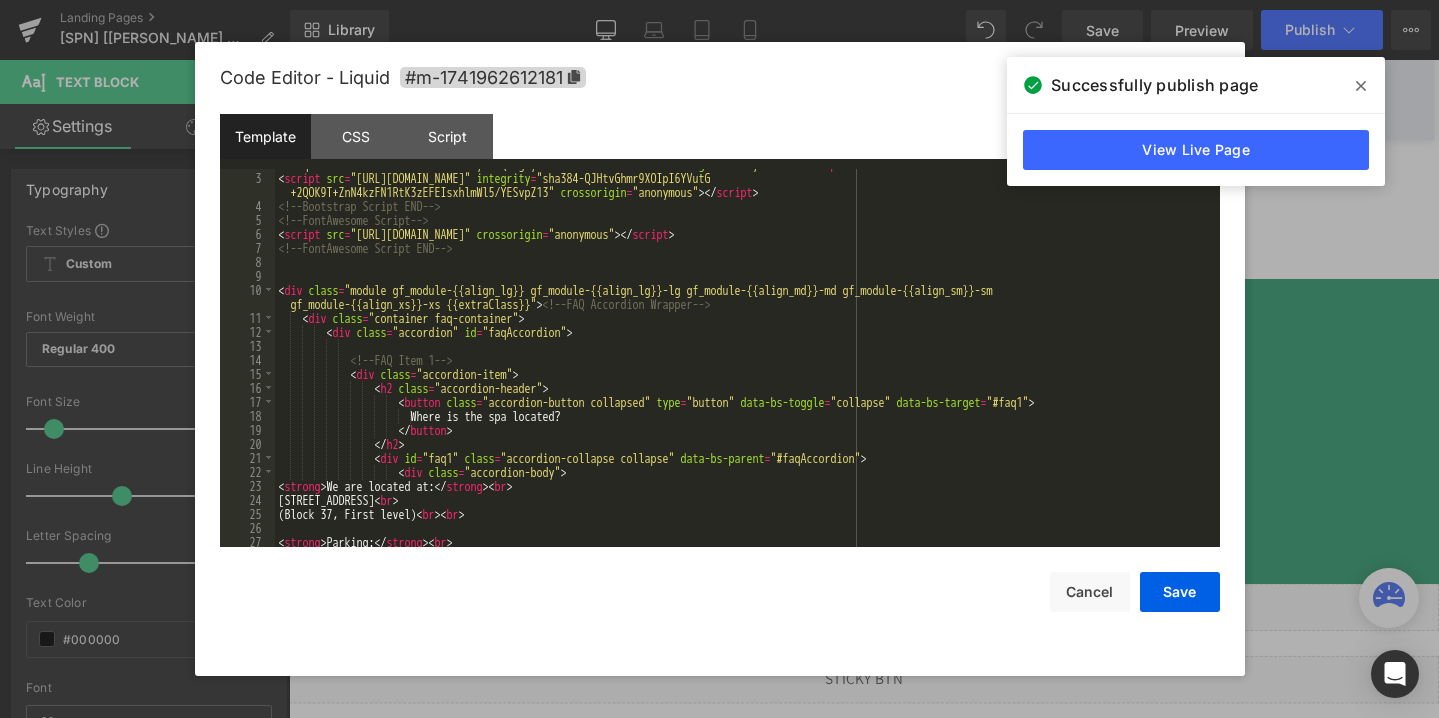 scroll, scrollTop: 46, scrollLeft: 0, axis: vertical 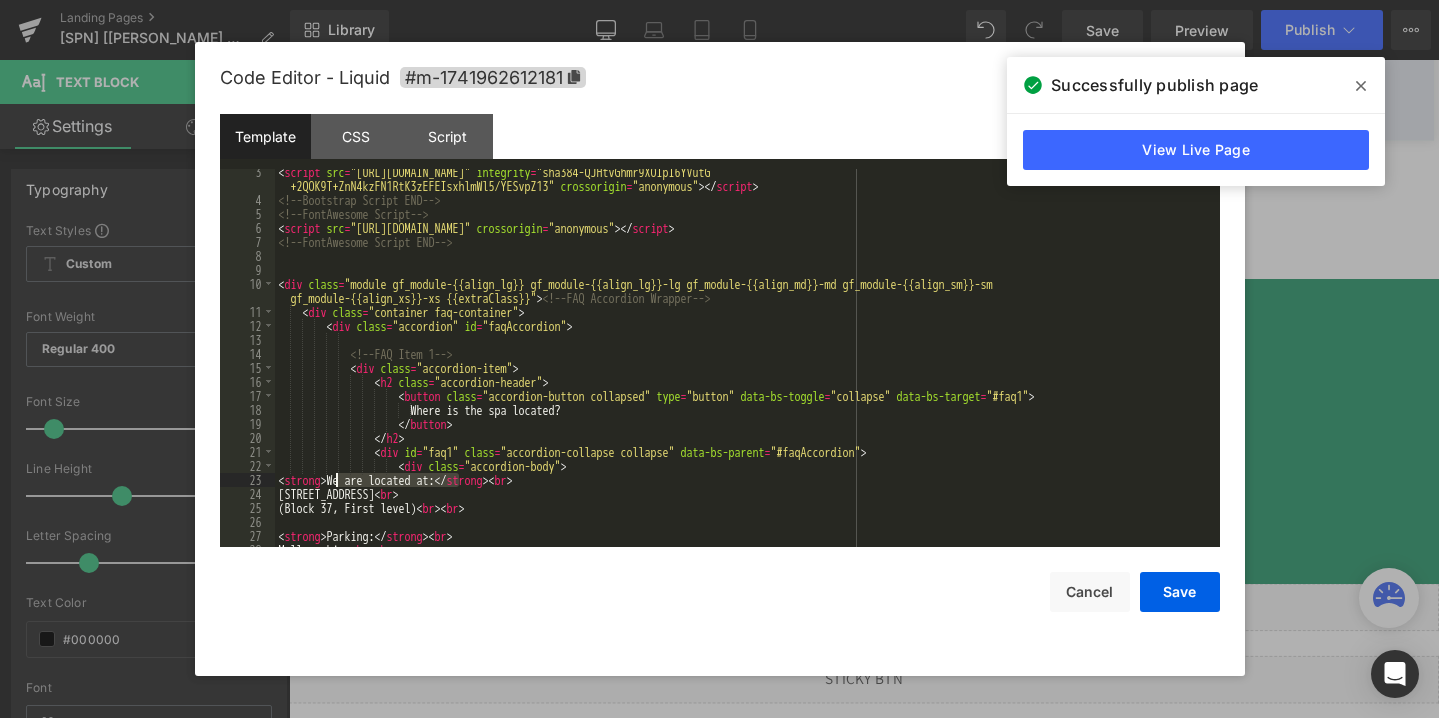drag, startPoint x: 459, startPoint y: 479, endPoint x: 335, endPoint y: 481, distance: 124.01613 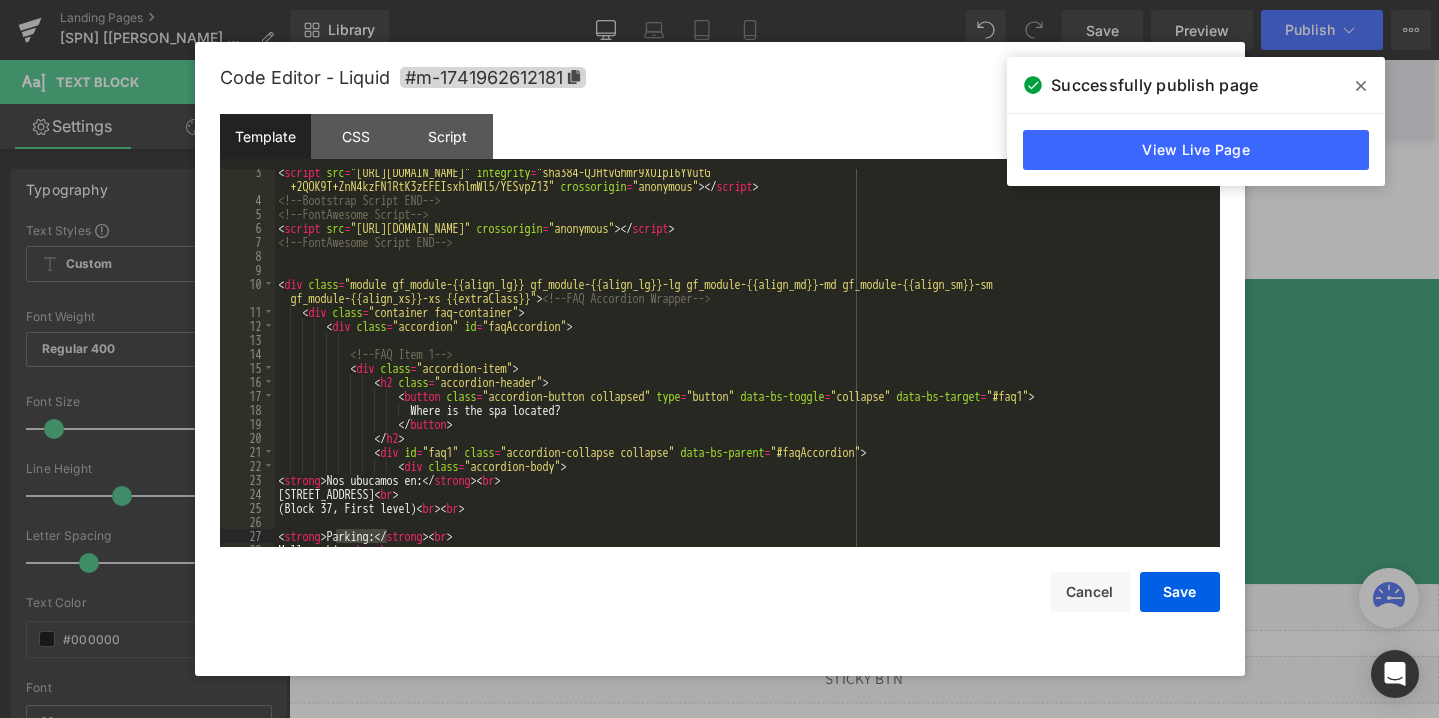 drag, startPoint x: 386, startPoint y: 535, endPoint x: 337, endPoint y: 536, distance: 49.010204 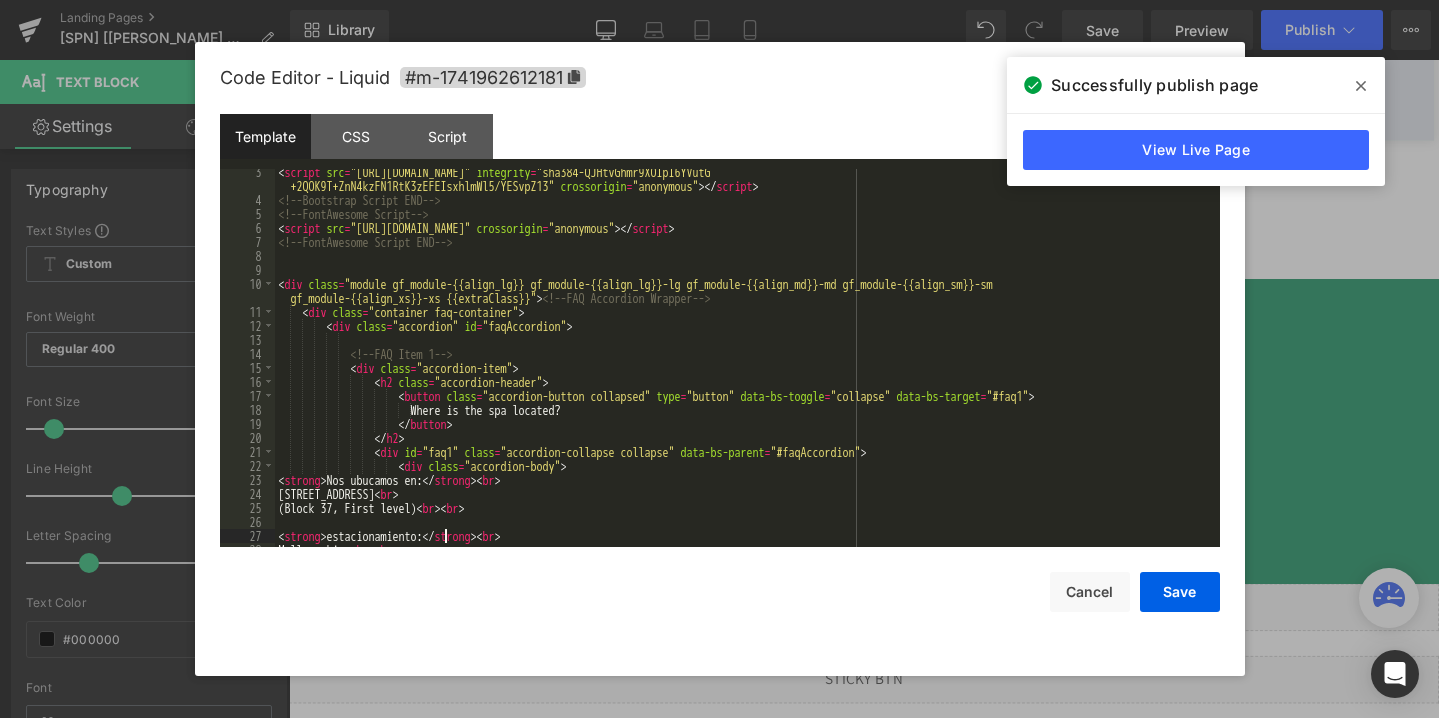 click on "< script   src = "[URL][DOMAIN_NAME]"   integrity = "sha384-QJHtvGhmr9XOIpI6YVutG    +2QOK9T+ZnN4kzFN1RtK3zEFEIsxhlmWl5/YESvpZ13"   crossorigin = "anonymous" > </ script > <!--  Bootstrap Script END  --> <!--  FontAwesome Script  --> < script   src = "[URL][DOMAIN_NAME]"   crossorigin = "anonymous" > </ script > <!--  FontAwesome Script END  -->   < div   class = "module gf_module-{{align_lg}} gf_module-{{align_lg}}-lg gf_module-{{align_md}}-md gf_module-{{align_sm}}-sm     gf_module-{{align_xs}}-xs {{extraClass}}" > <!--  FAQ Accordion Wrapper  -->       < div   class = "container faq-container" >             < div   class = "accordion"   id = "faqAccordion" >                                     <!--  FAQ Item 1  -->                   < div   class = "accordion-item" >                         < h2   class = "accordion-header" >                               < button   class = "accordion-button collapsed"   type = "button"   =   = >" at bounding box center [743, 375] 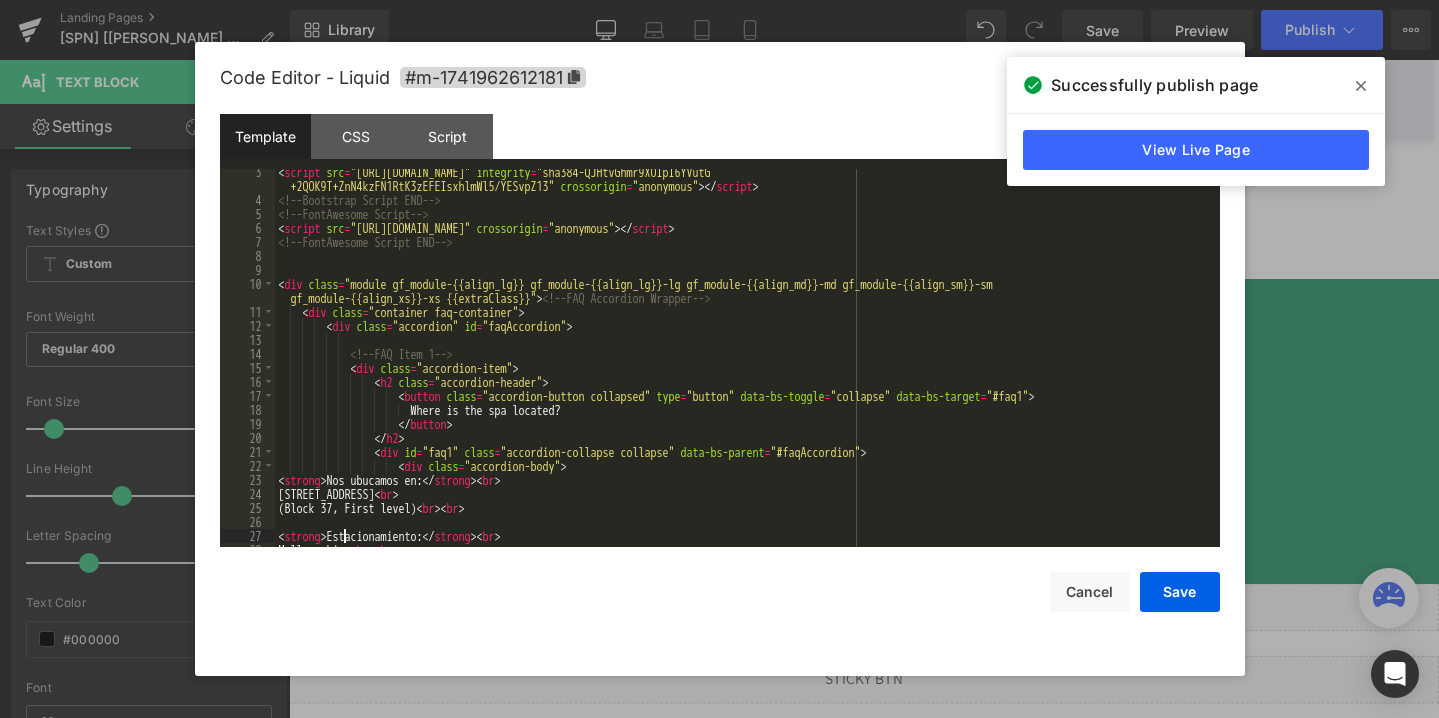 click on "< script   src = "[URL][DOMAIN_NAME]"   integrity = "sha384-QJHtvGhmr9XOIpI6YVutG    +2QOK9T+ZnN4kzFN1RtK3zEFEIsxhlmWl5/YESvpZ13"   crossorigin = "anonymous" > </ script > <!--  Bootstrap Script END  --> <!--  FontAwesome Script  --> < script   src = "[URL][DOMAIN_NAME]"   crossorigin = "anonymous" > </ script > <!--  FontAwesome Script END  -->   < div   class = "module gf_module-{{align_lg}} gf_module-{{align_lg}}-lg gf_module-{{align_md}}-md gf_module-{{align_sm}}-sm     gf_module-{{align_xs}}-xs {{extraClass}}" > <!--  FAQ Accordion Wrapper  -->       < div   class = "container faq-container" >             < div   class = "accordion"   id = "faqAccordion" >                                     <!--  FAQ Item 1  -->                   < div   class = "accordion-item" >                         < h2   class = "accordion-header" >                               < button   class = "accordion-button collapsed"   type = "button"   =   = >" at bounding box center [743, 375] 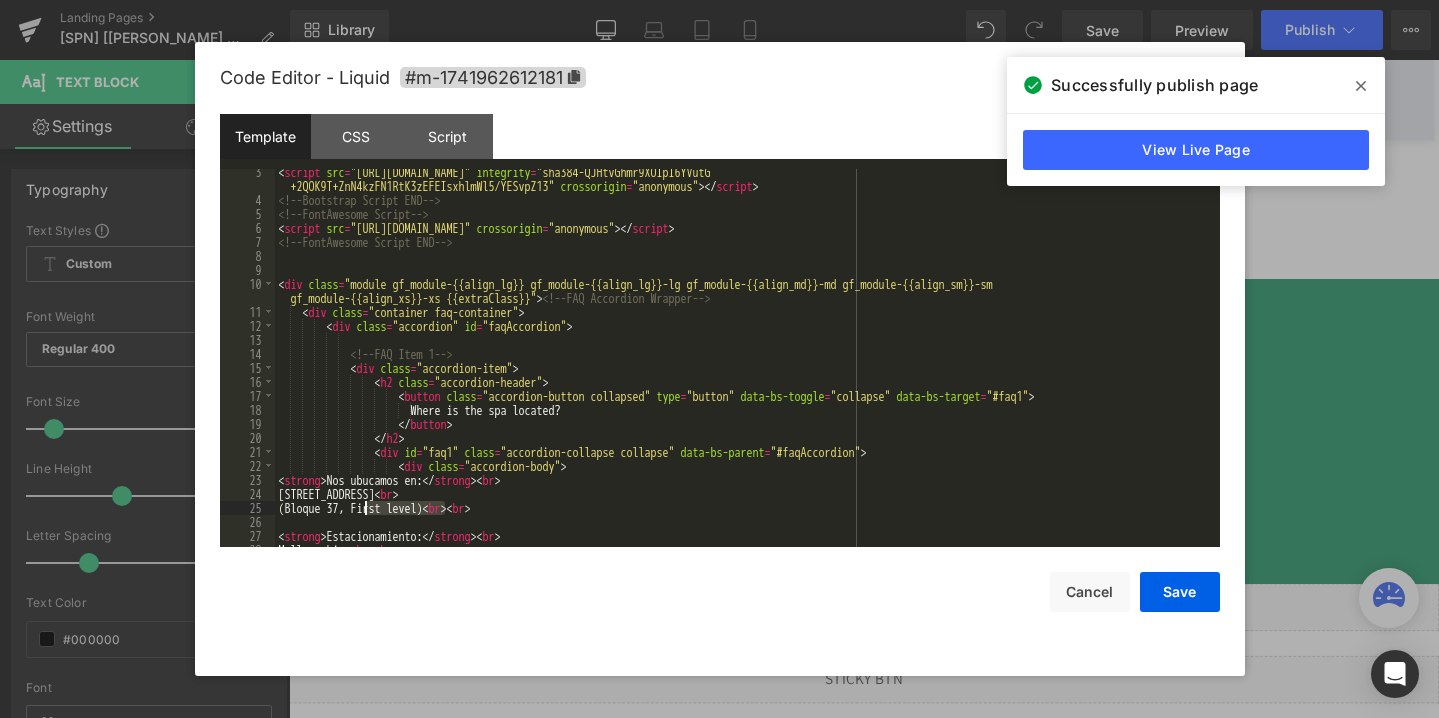 drag, startPoint x: 445, startPoint y: 510, endPoint x: 368, endPoint y: 511, distance: 77.00649 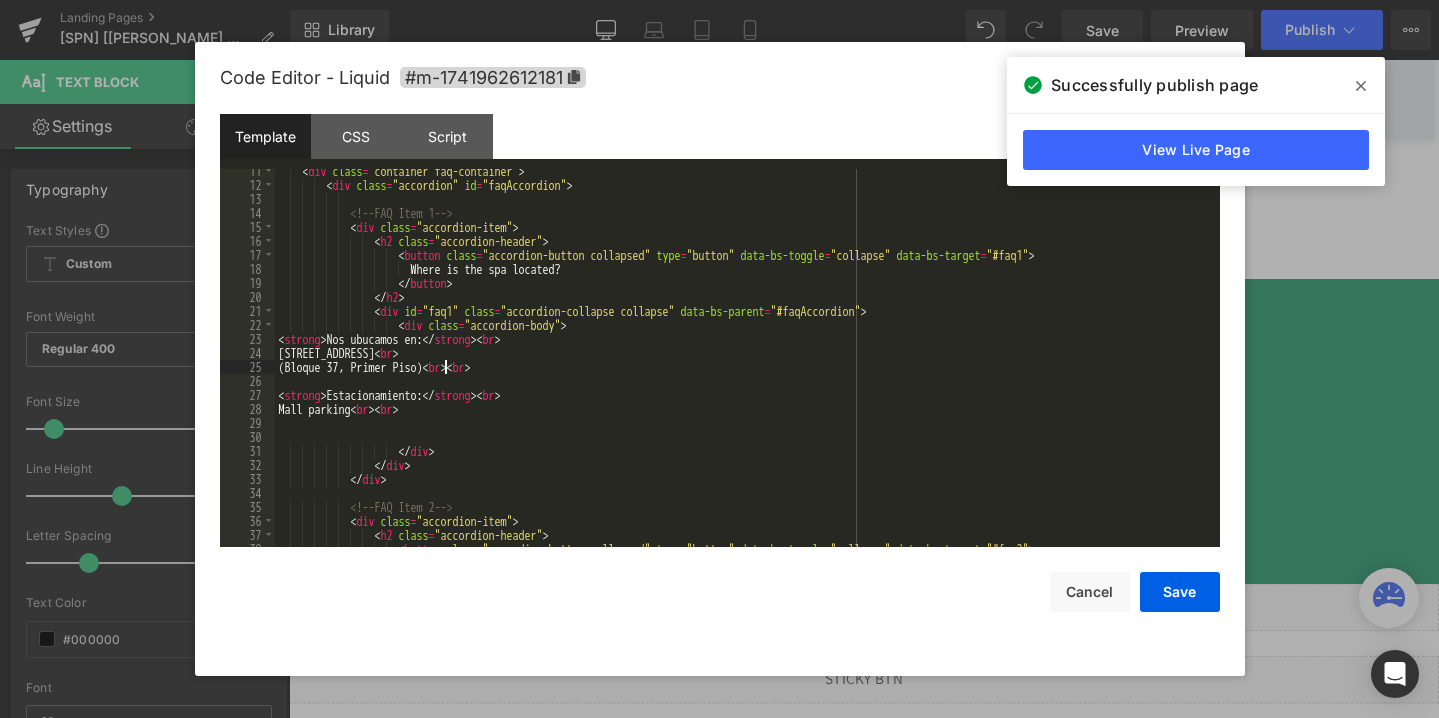 scroll, scrollTop: 192, scrollLeft: 0, axis: vertical 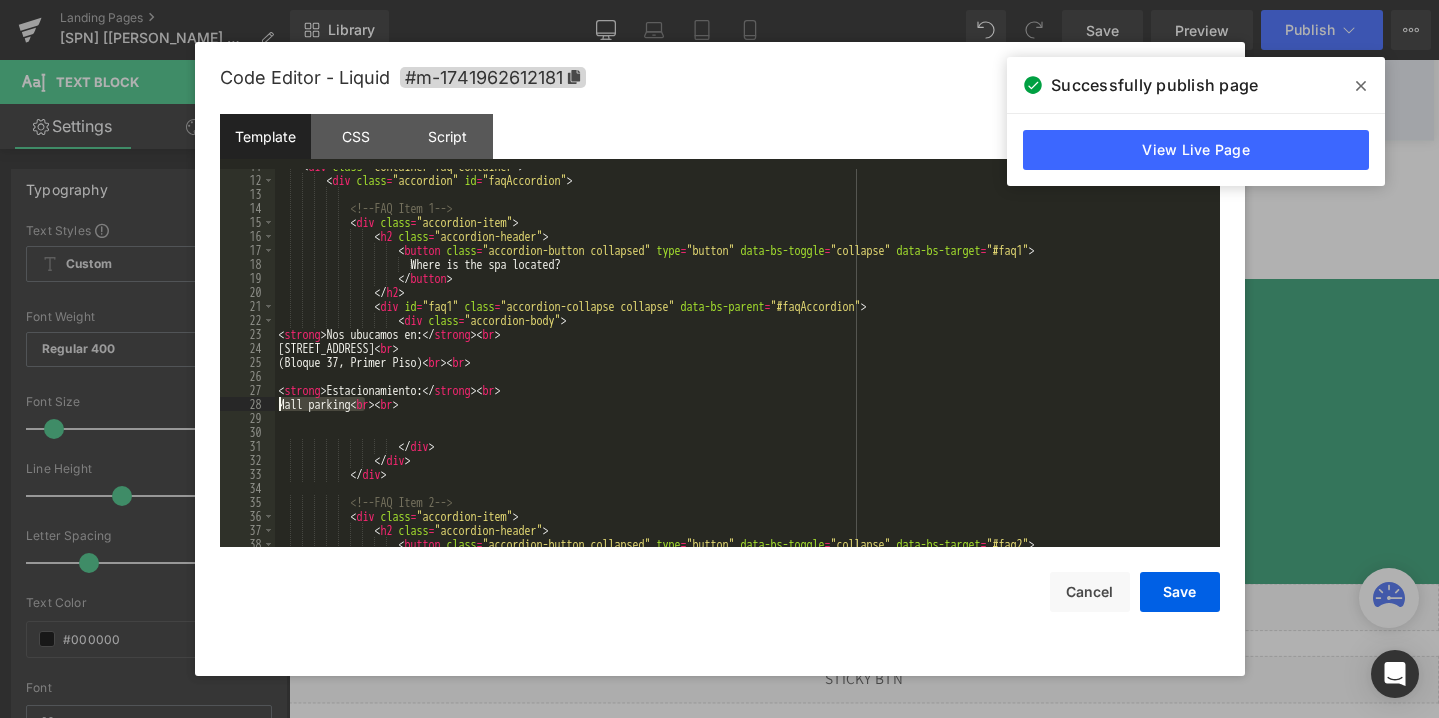 drag, startPoint x: 365, startPoint y: 405, endPoint x: 282, endPoint y: 406, distance: 83.00603 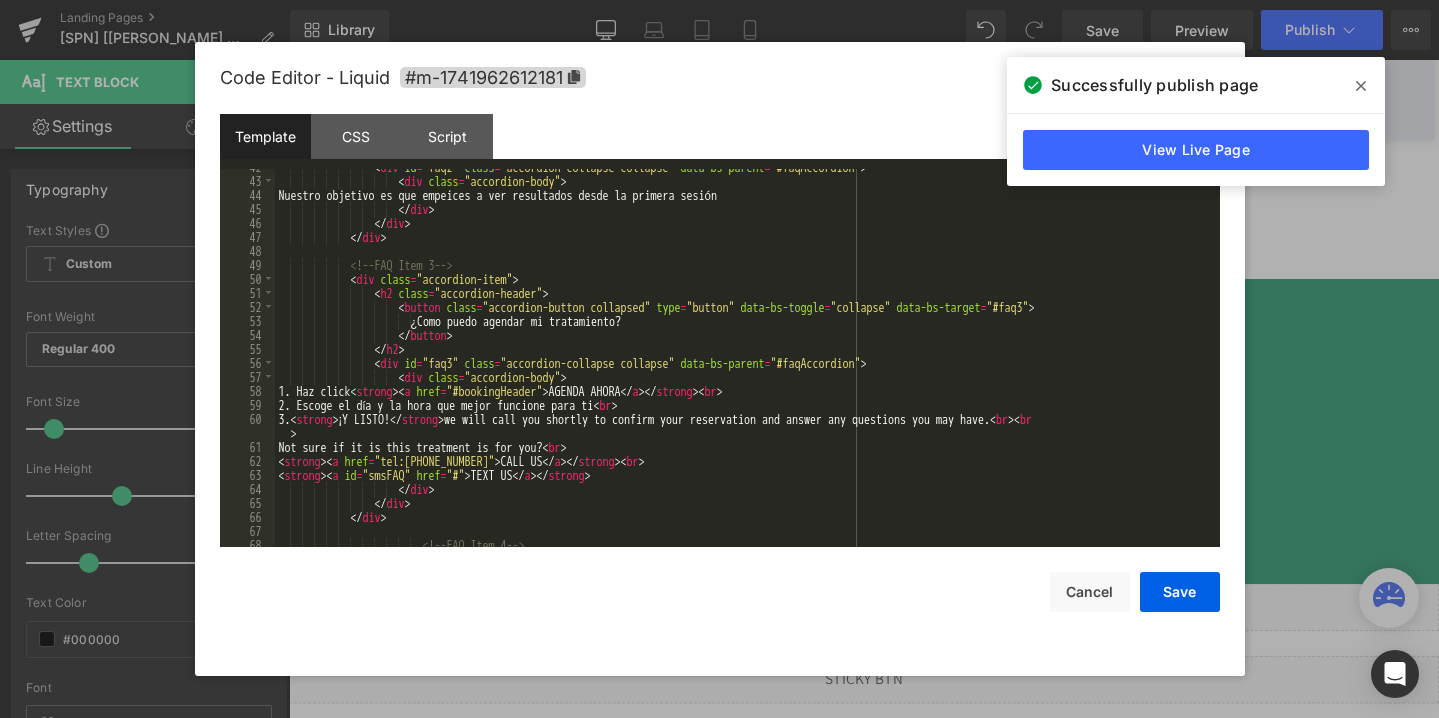 scroll, scrollTop: 628, scrollLeft: 0, axis: vertical 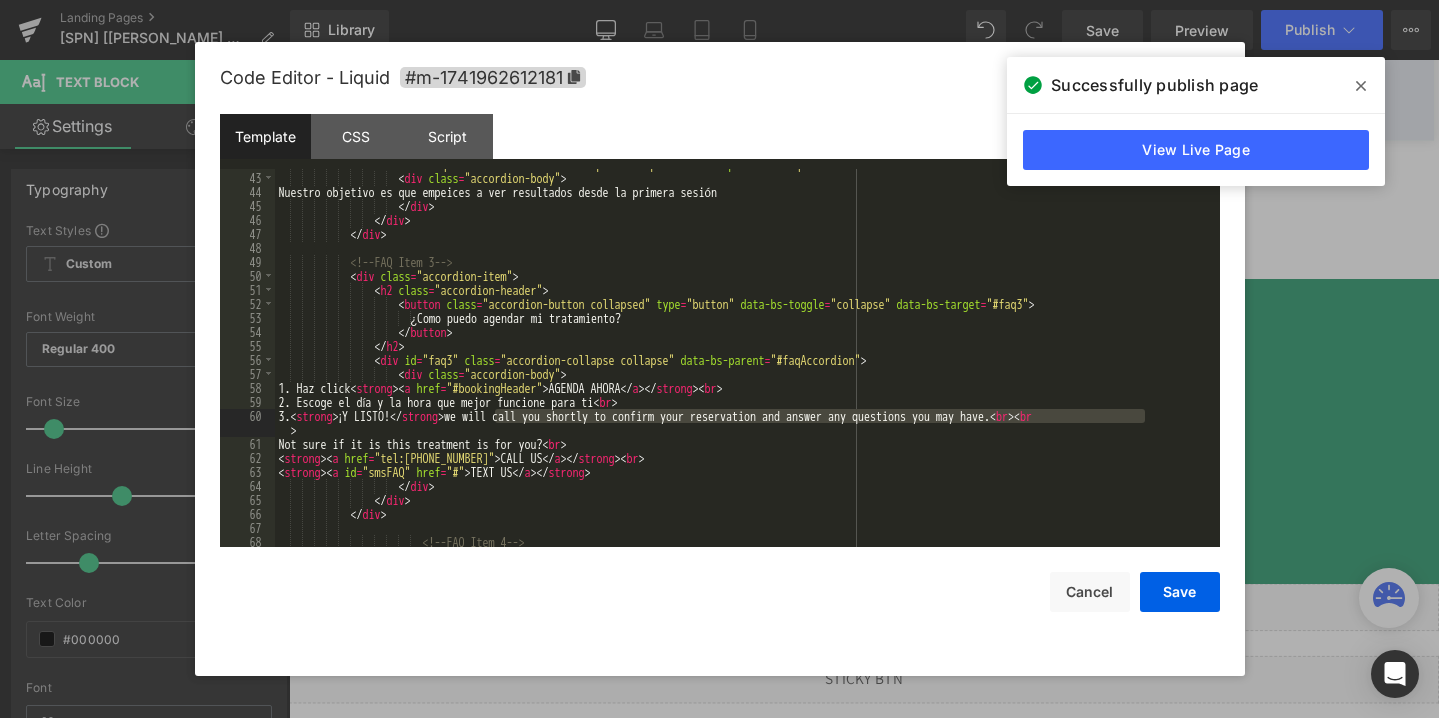 drag, startPoint x: 495, startPoint y: 416, endPoint x: 1146, endPoint y: 421, distance: 651.0192 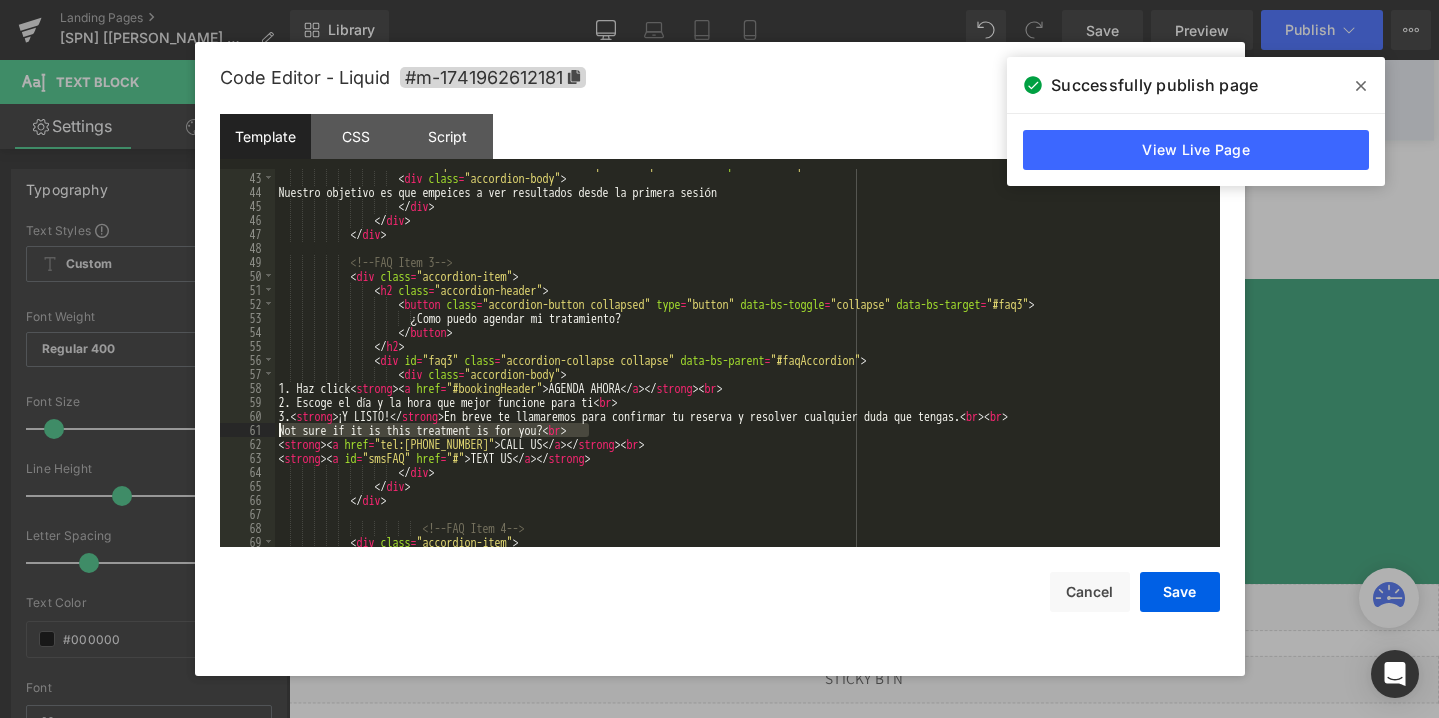 drag, startPoint x: 590, startPoint y: 431, endPoint x: 205, endPoint y: 430, distance: 385.0013 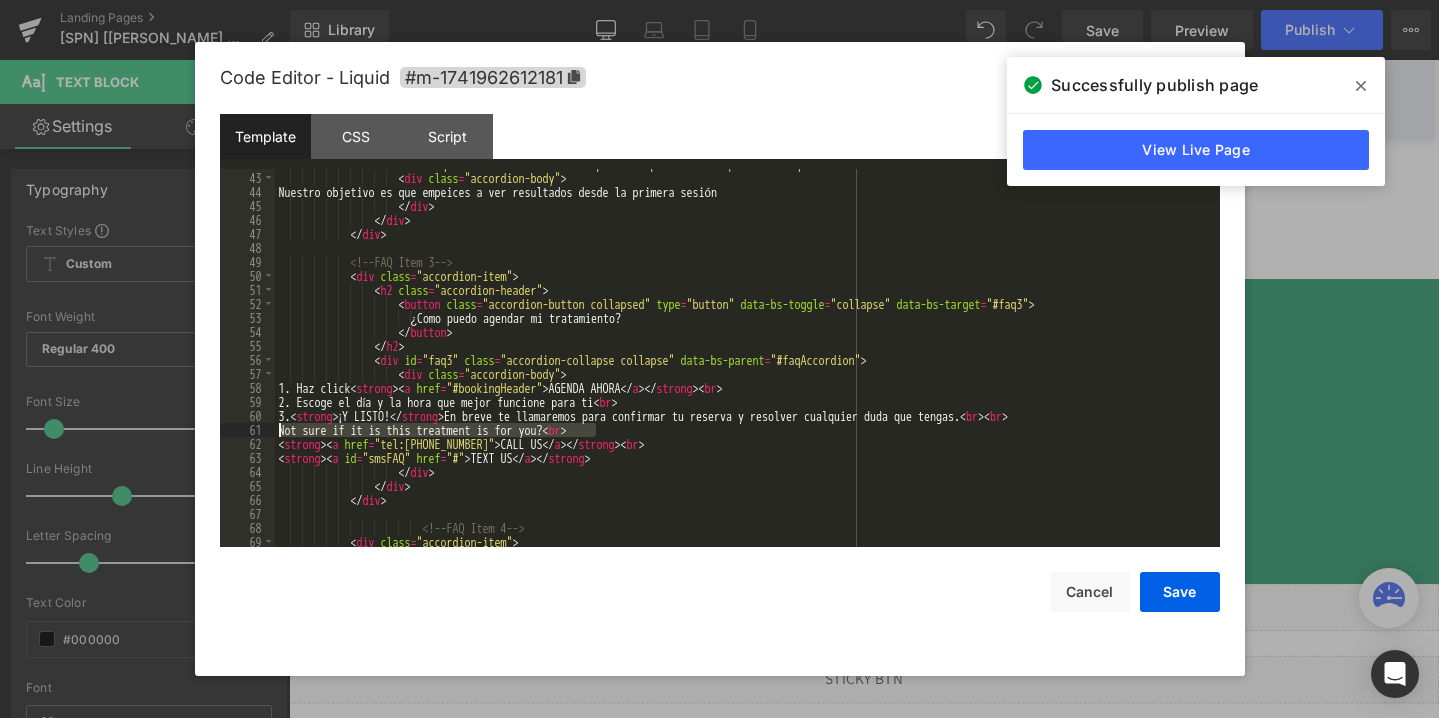 drag, startPoint x: 598, startPoint y: 427, endPoint x: 279, endPoint y: 434, distance: 319.07678 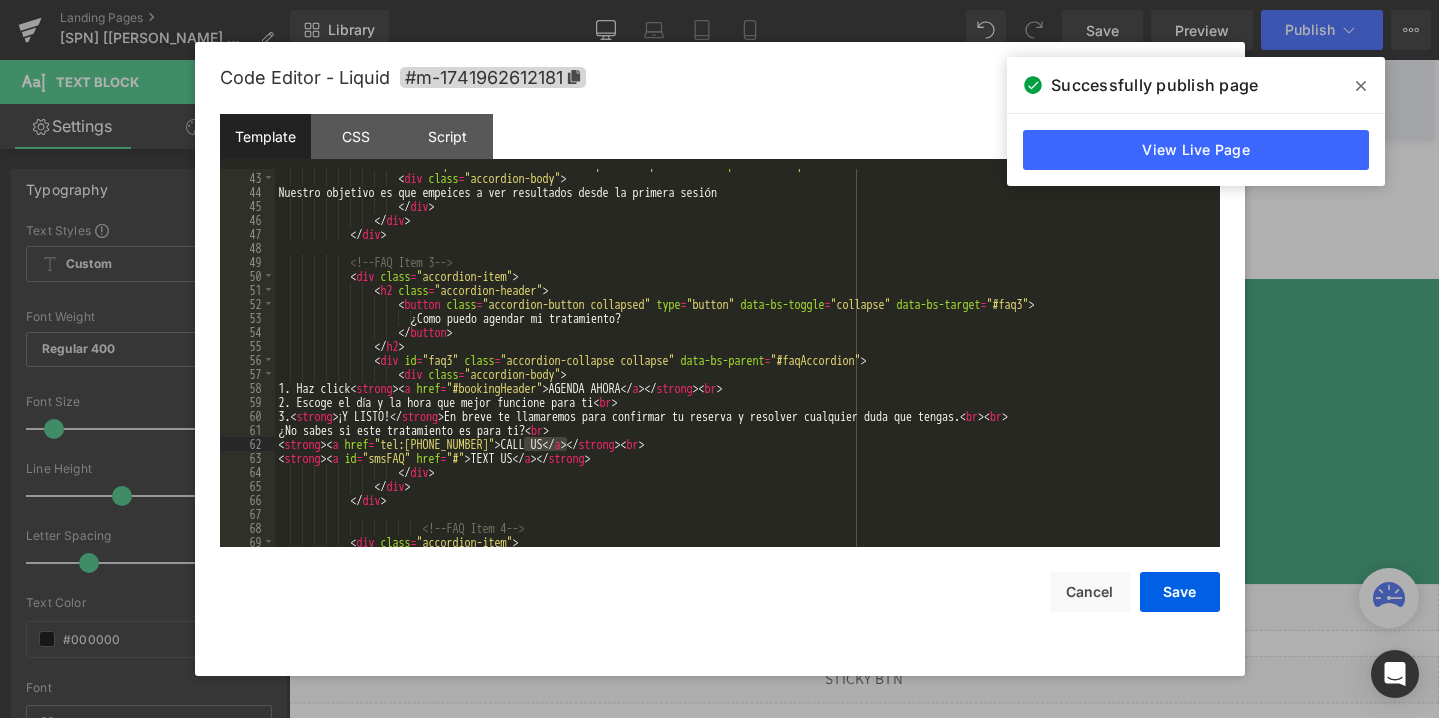 drag, startPoint x: 568, startPoint y: 442, endPoint x: 521, endPoint y: 442, distance: 47 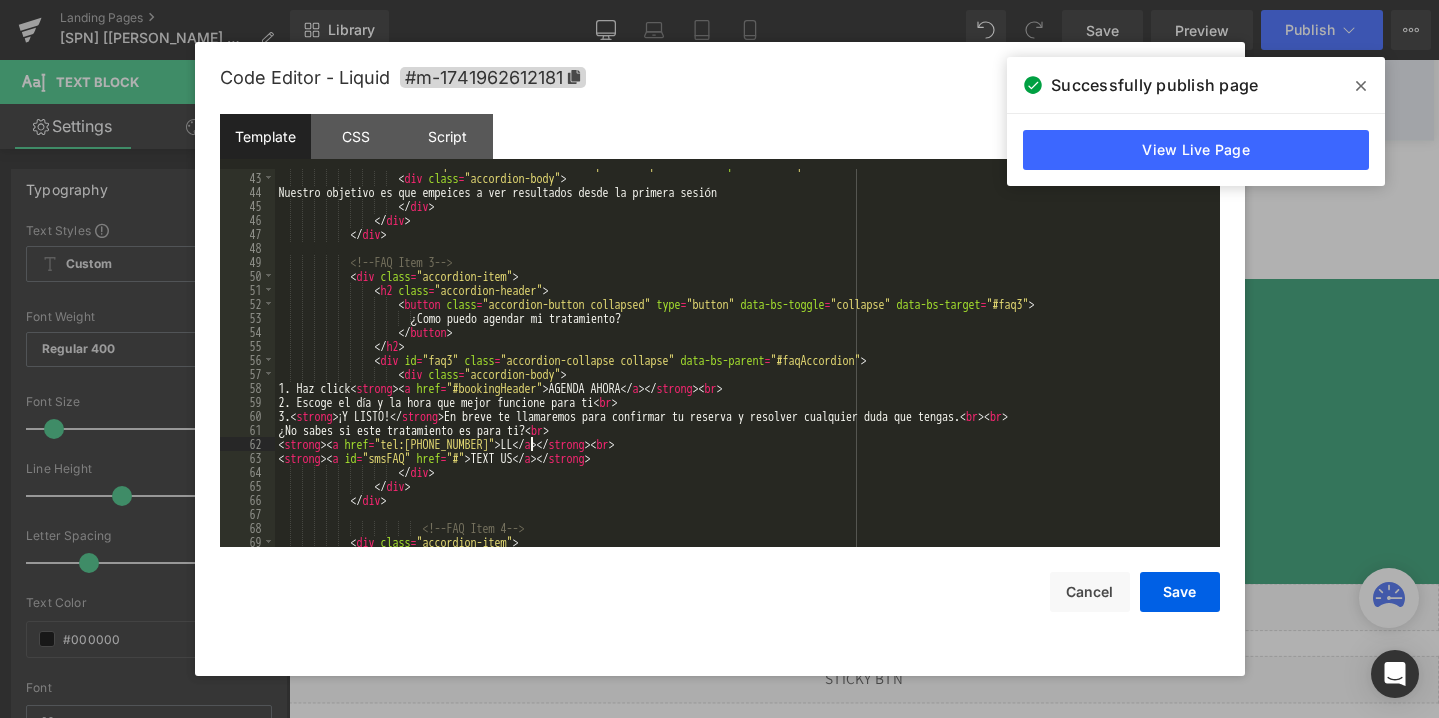 type on "´" 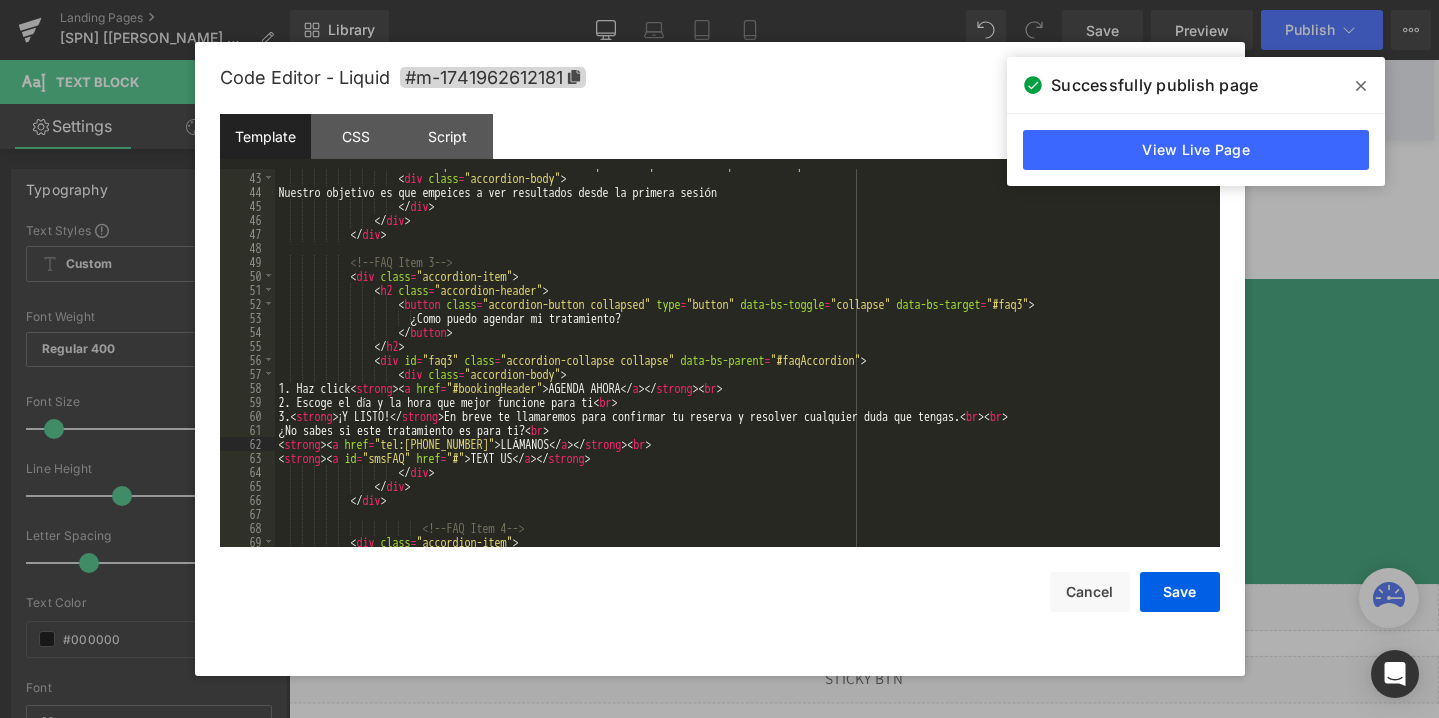 click on "< div   id = "faq2"   class = "accordion-collapse collapse"   data-bs-parent = "#faqAccordion" >                               < div   class = "accordion-body" > Nuestro objetivo es que empeices a ver resultados desde la primera sesión                               </ div >                         </ div >                   </ div >                   <!--  FAQ Item 3  -->                   < div   class = "accordion-item" >                         < h2   class = "accordion-header" >                               < button   class = "accordion-button collapsed"   type = "button"   data-bs-toggle = "collapse"   data-bs-target = "#faq3" >                                   ¿Como puedo agendar mi tratamiento?                               </ button >                         </ h2 >                         < div   id = "faq3"   class = "accordion-collapse collapse"   data-bs-parent = "#faqAccordion" >                               < div   class = "accordion-body" > 1. Haz click  < strong >" at bounding box center (743, 360) 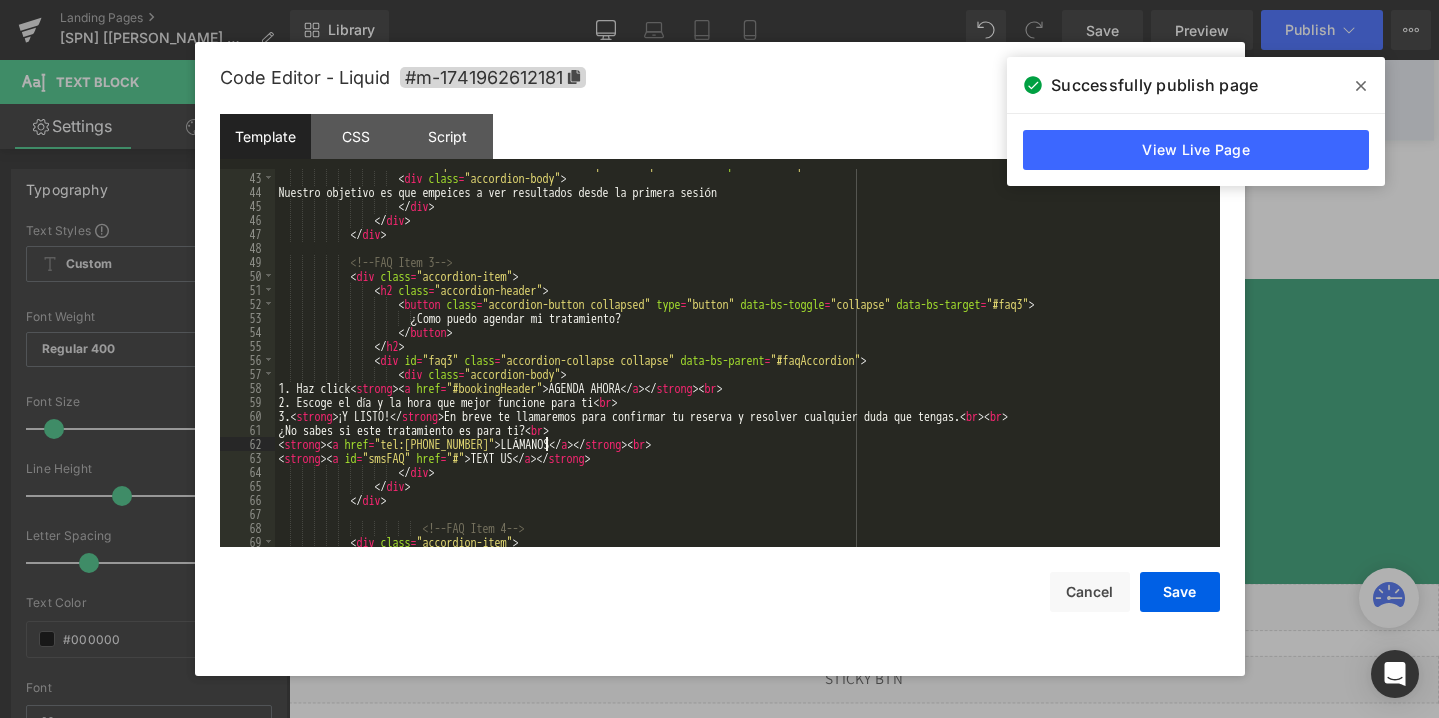 click on "< div   id = "faq2"   class = "accordion-collapse collapse"   data-bs-parent = "#faqAccordion" >                               < div   class = "accordion-body" > Nuestro objetivo es que empeices a ver resultados desde la primera sesión                               </ div >                         </ div >                   </ div >                   <!--  FAQ Item 3  -->                   < div   class = "accordion-item" >                         < h2   class = "accordion-header" >                               < button   class = "accordion-button collapsed"   type = "button"   data-bs-toggle = "collapse"   data-bs-target = "#faq3" >                                   ¿Como puedo agendar mi tratamiento?                               </ button >                         </ h2 >                         < div   id = "faq3"   class = "accordion-collapse collapse"   data-bs-parent = "#faqAccordion" >                               < div   class = "accordion-body" > 1. Haz click  < strong >" at bounding box center (743, 360) 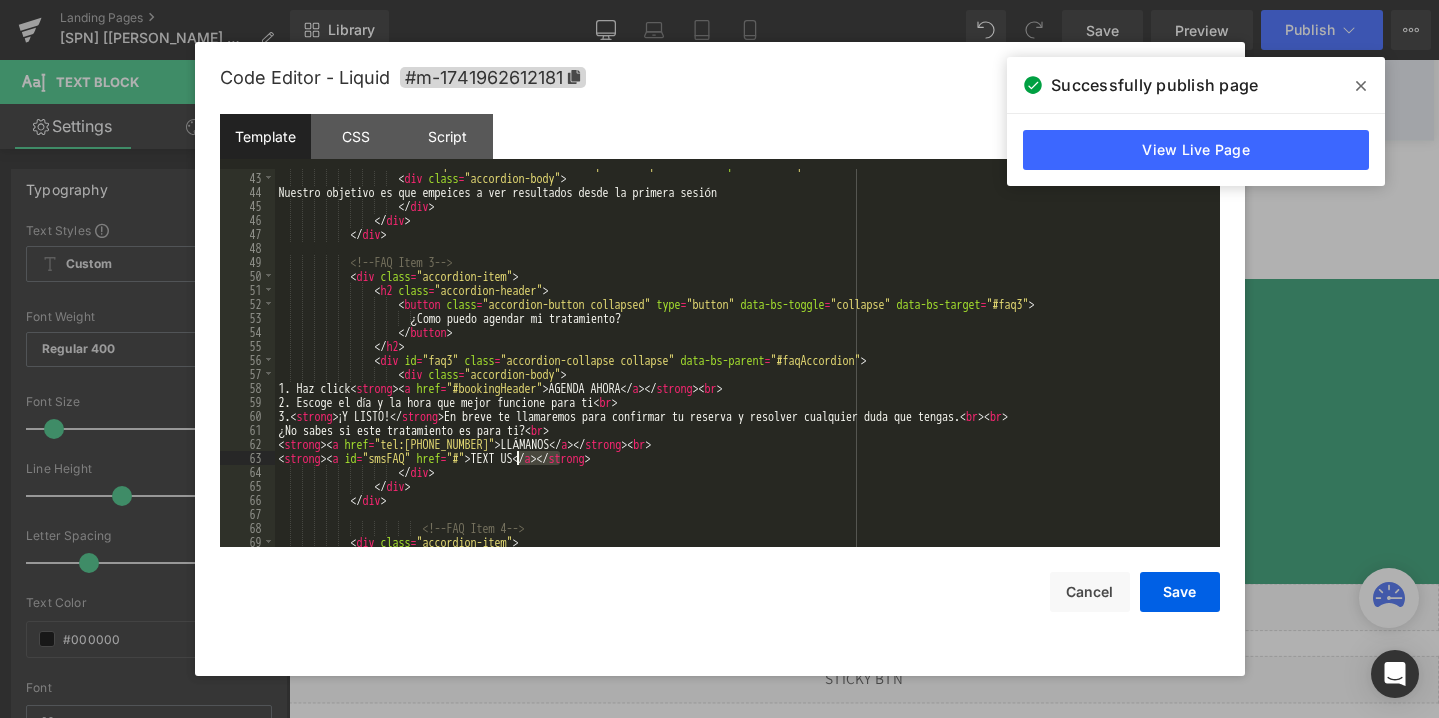 drag, startPoint x: 558, startPoint y: 460, endPoint x: 514, endPoint y: 462, distance: 44.04543 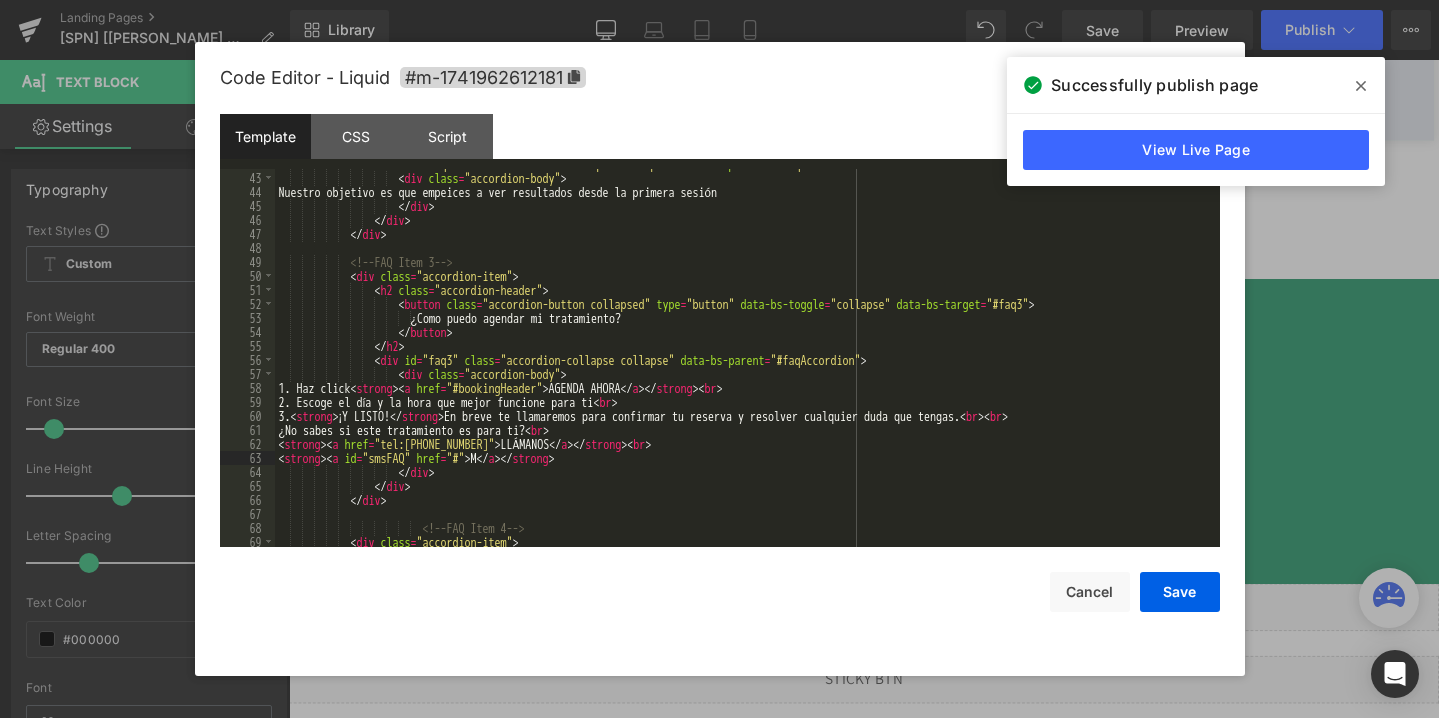 type on "´" 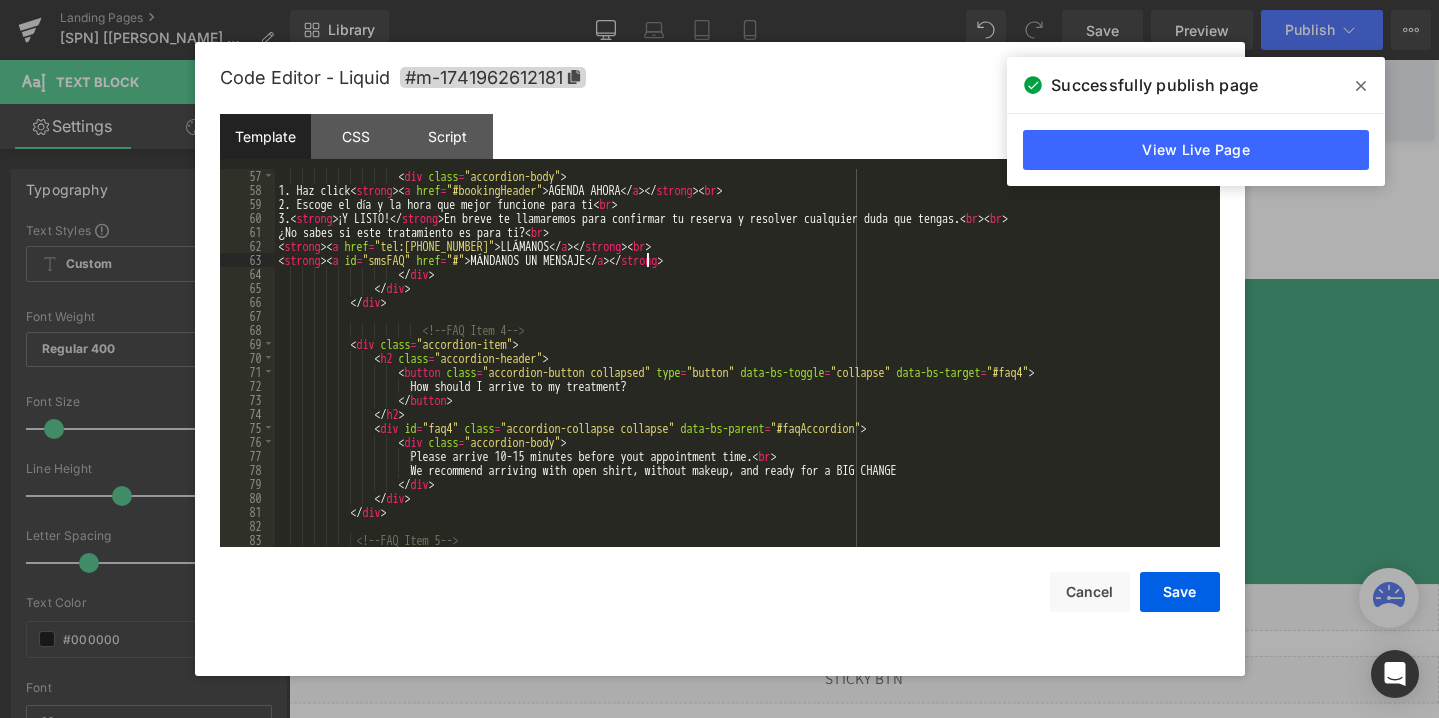 scroll, scrollTop: 826, scrollLeft: 0, axis: vertical 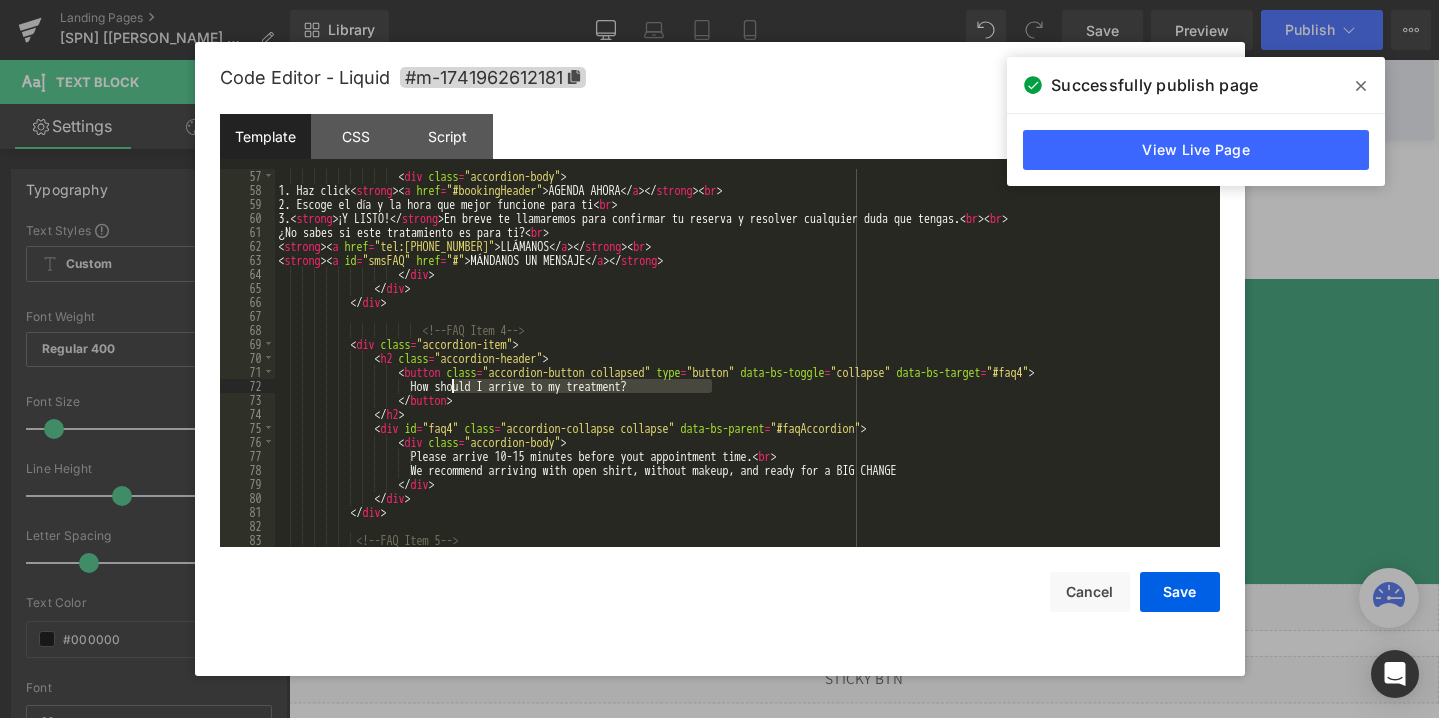 drag, startPoint x: 716, startPoint y: 383, endPoint x: 450, endPoint y: 391, distance: 266.12027 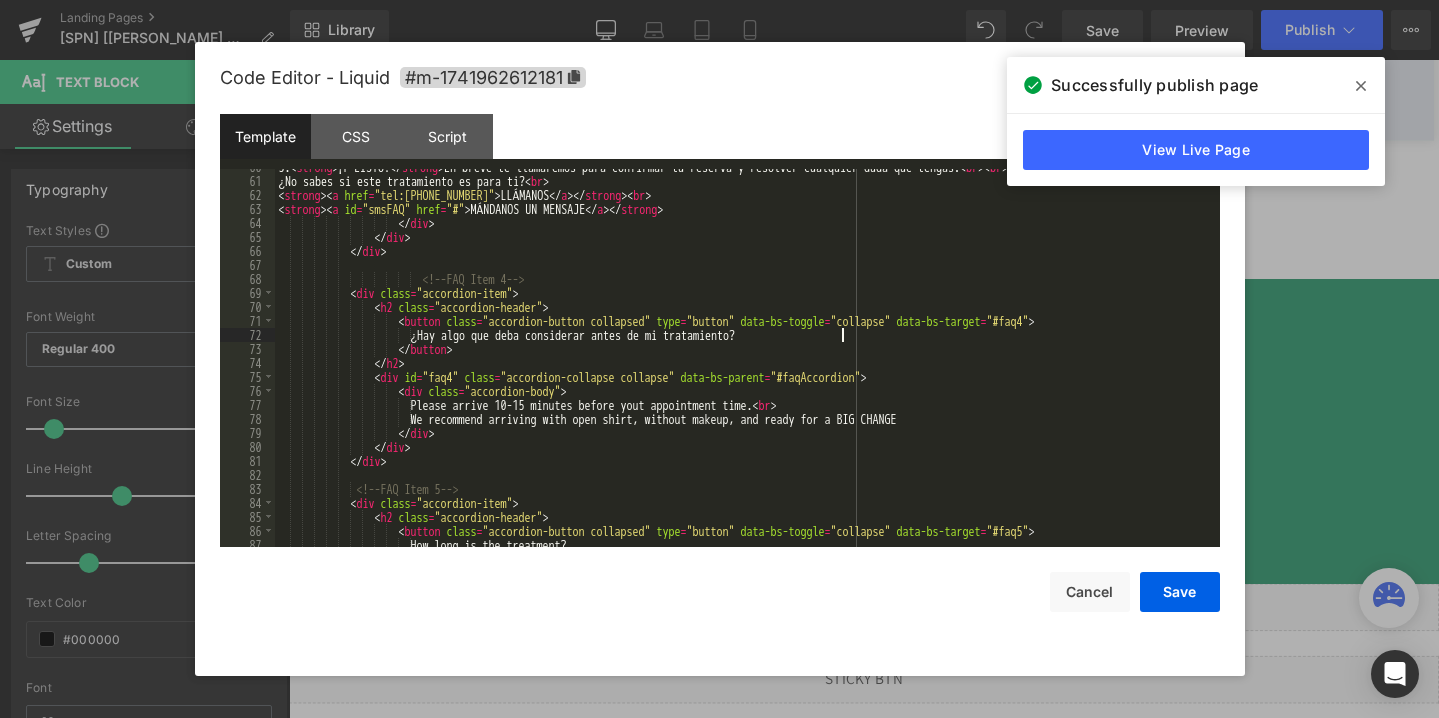 scroll, scrollTop: 882, scrollLeft: 0, axis: vertical 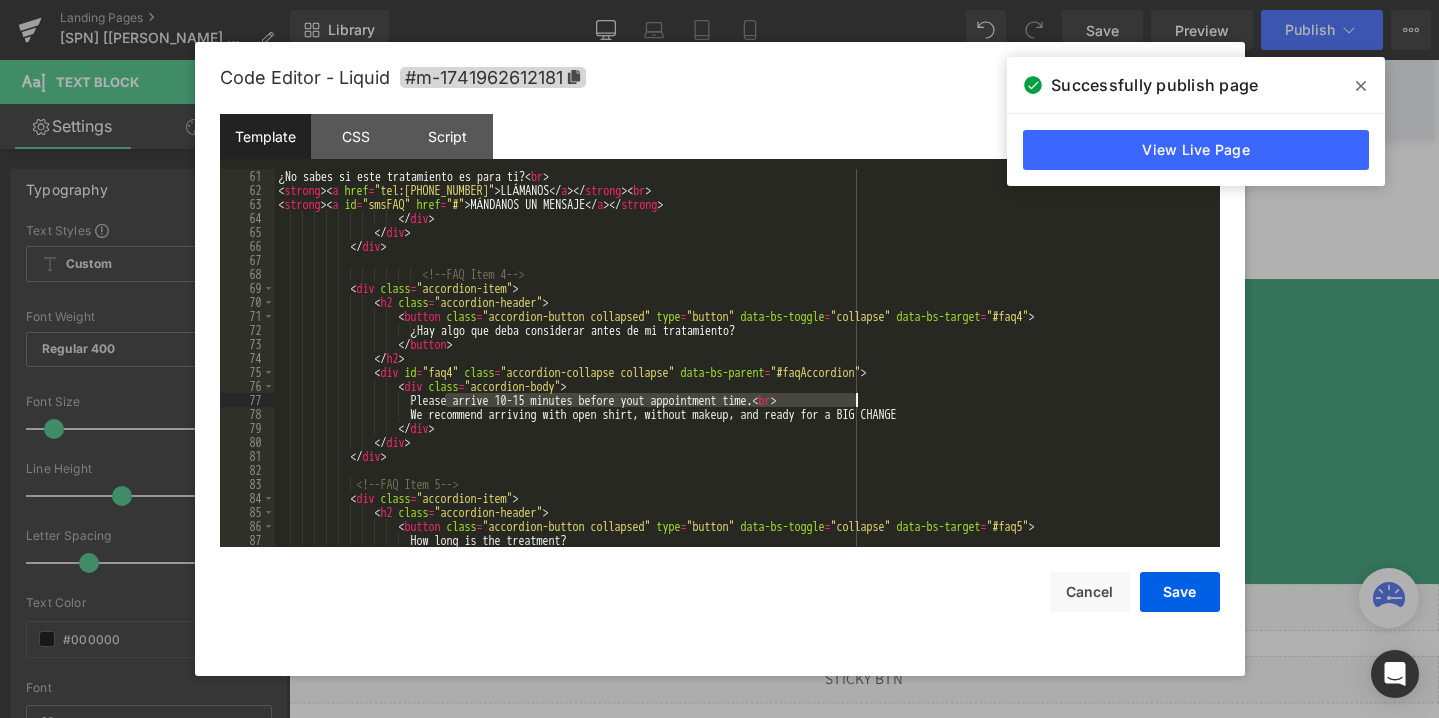 drag, startPoint x: 448, startPoint y: 396, endPoint x: 854, endPoint y: 403, distance: 406.06033 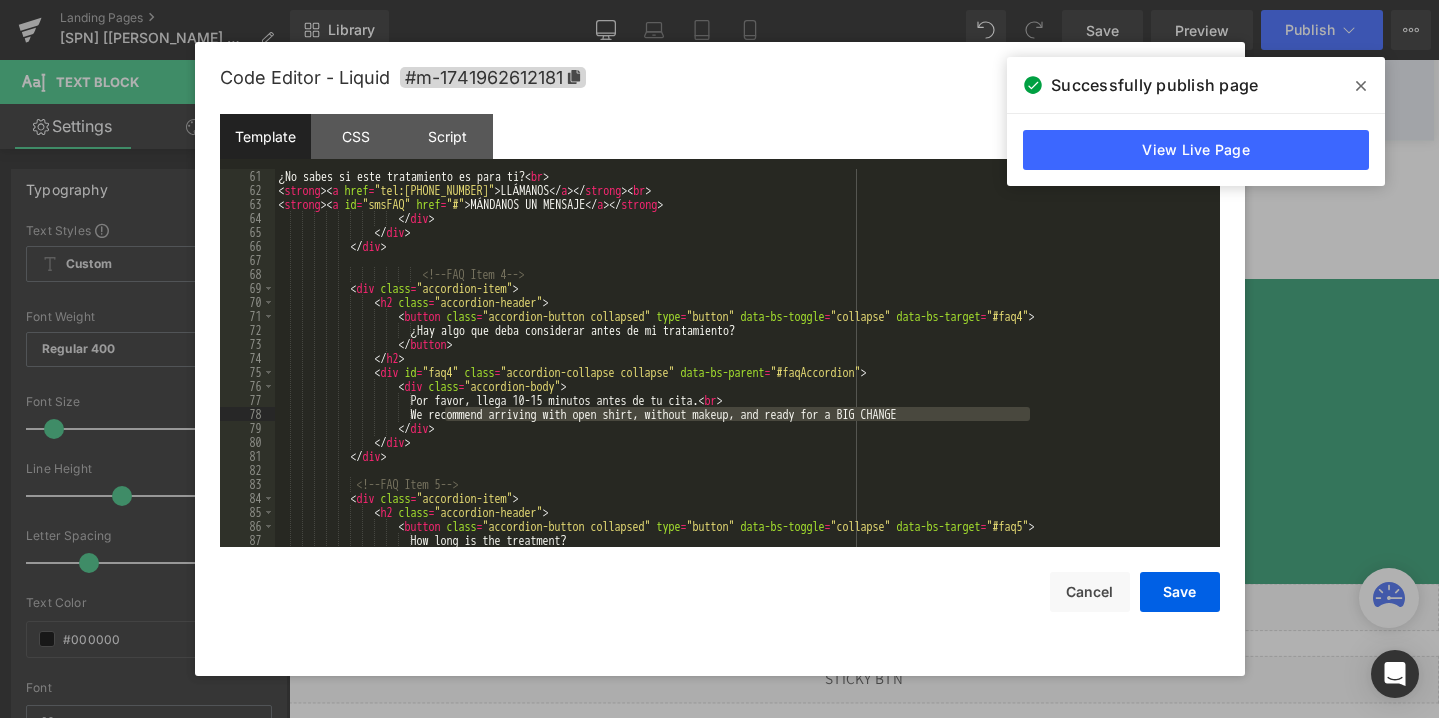 drag, startPoint x: 448, startPoint y: 413, endPoint x: 1062, endPoint y: 421, distance: 614.0521 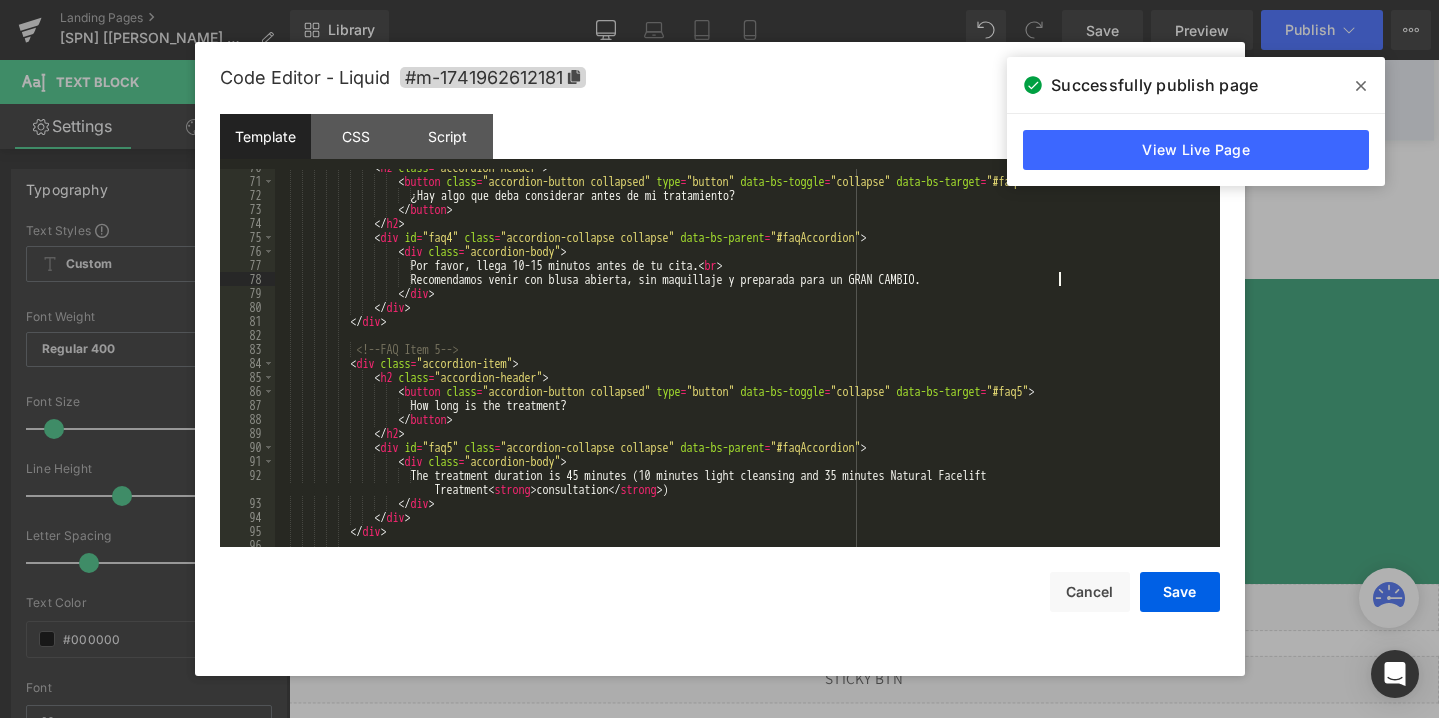 scroll, scrollTop: 1024, scrollLeft: 0, axis: vertical 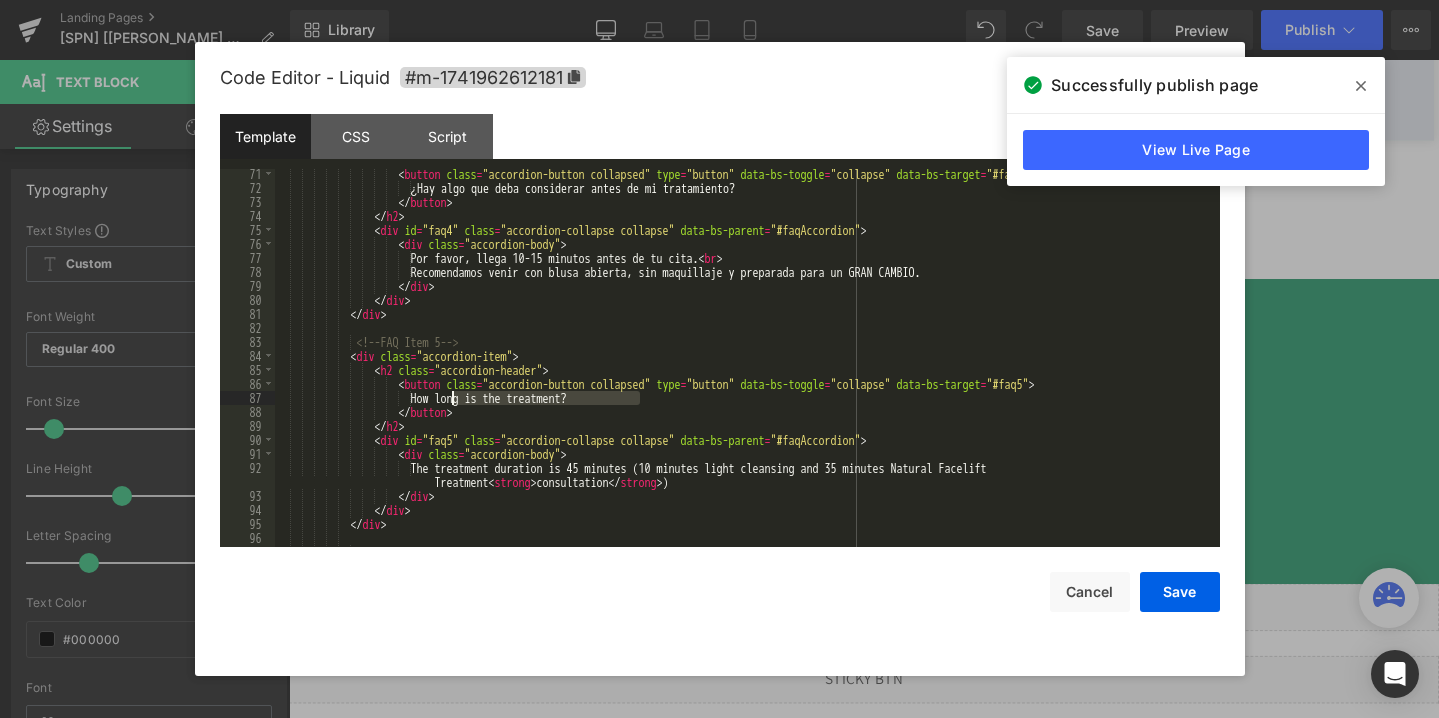 drag, startPoint x: 642, startPoint y: 397, endPoint x: 454, endPoint y: 401, distance: 188.04254 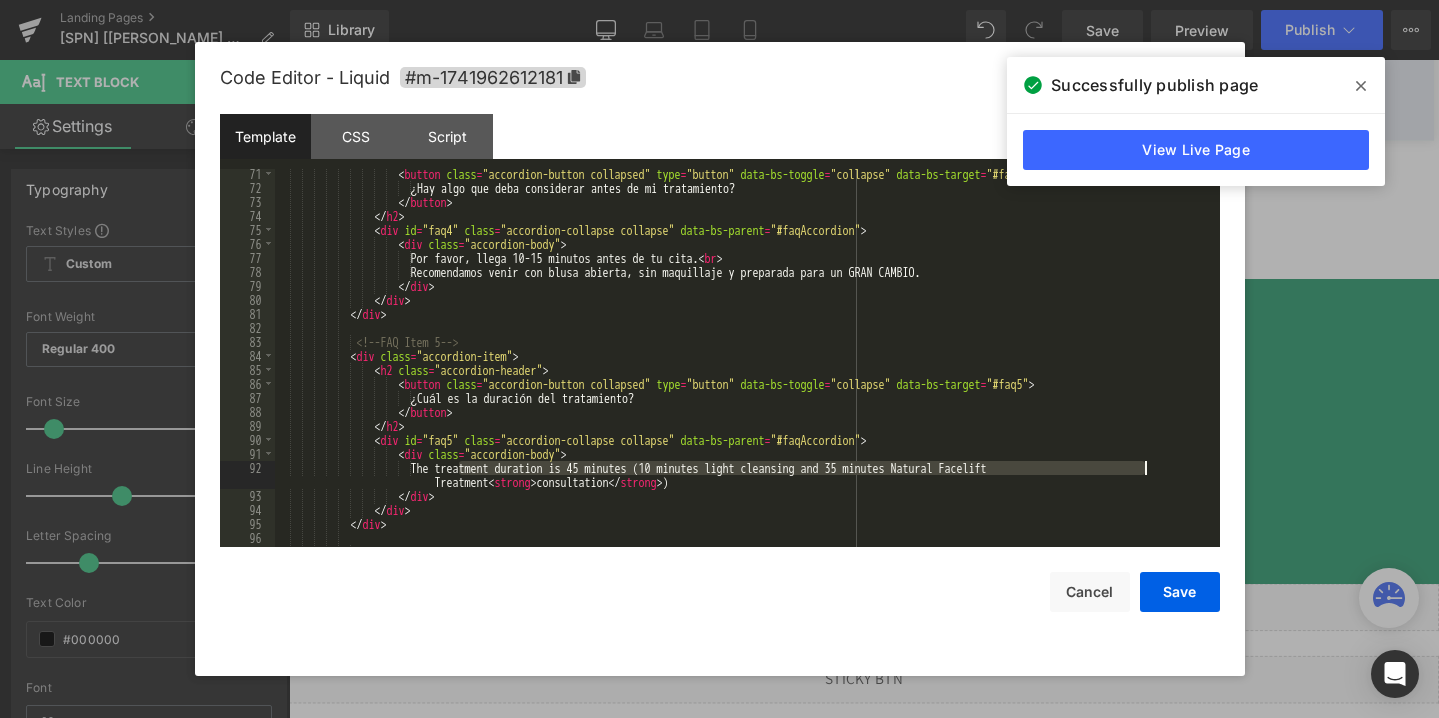 drag, startPoint x: 456, startPoint y: 467, endPoint x: 1159, endPoint y: 468, distance: 703.00073 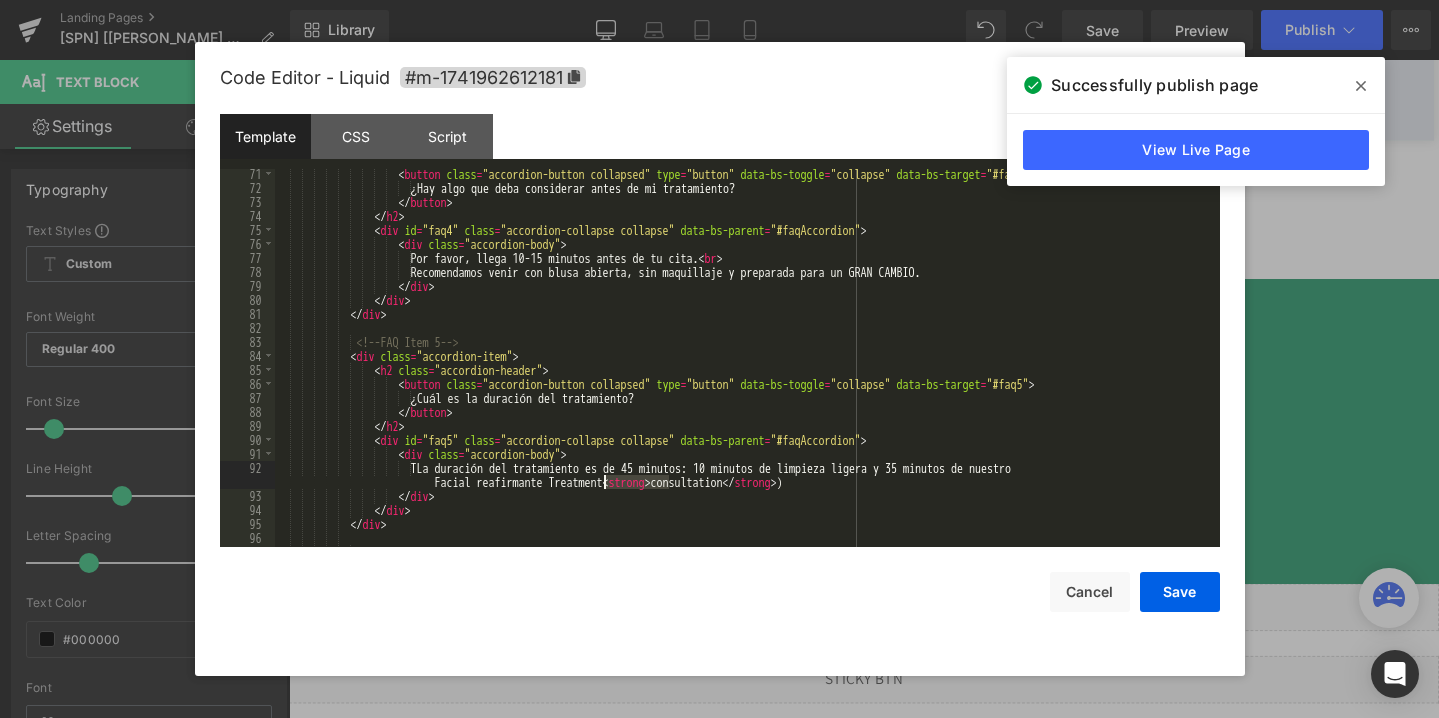 drag, startPoint x: 669, startPoint y: 484, endPoint x: 605, endPoint y: 484, distance: 64 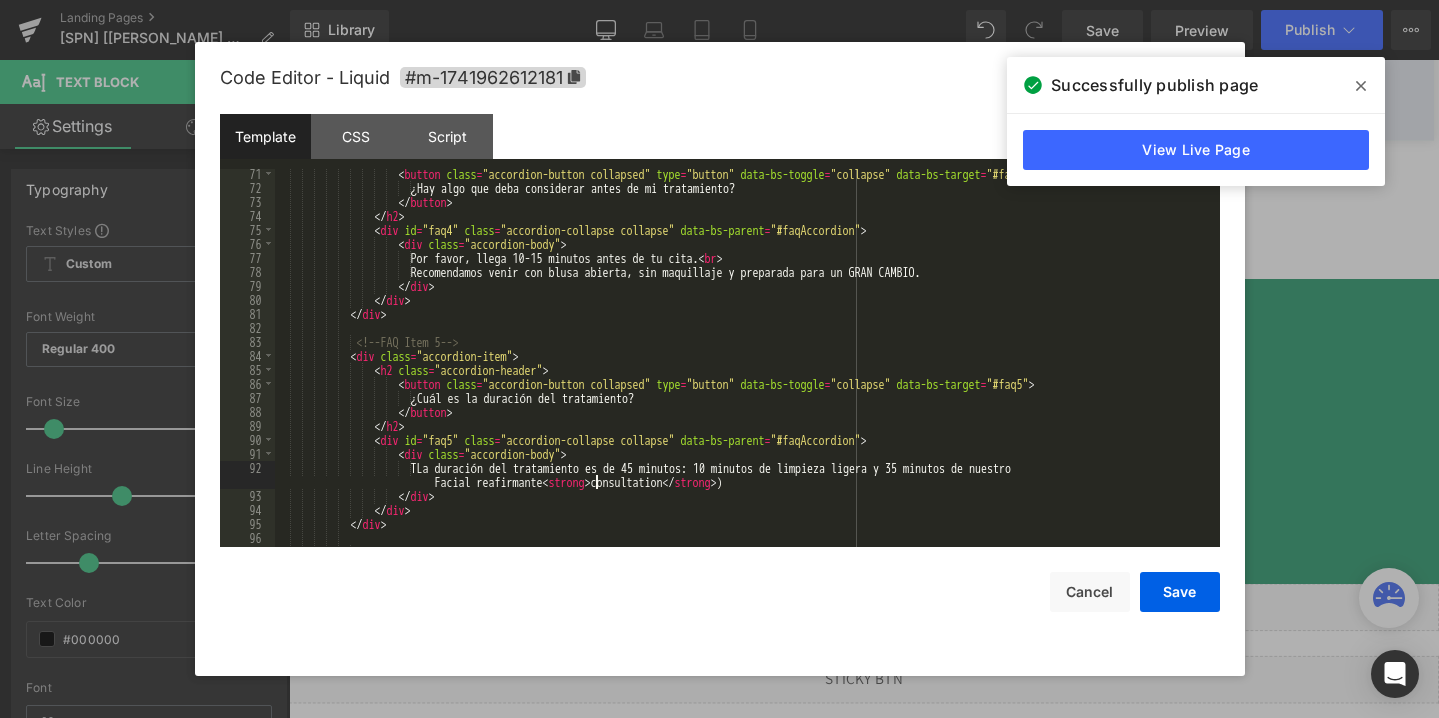 click on "< button   class = "accordion-button collapsed"   type = "button"   data-bs-toggle = "collapse"   data-bs-target = "#faq4" >                                    ¿Hay algo que deba considerar antes de mi tratamiento?                               </ button >                         </ h2 >                         < div   id = "faq4"   class = "accordion-collapse collapse"   data-bs-parent = "#faqAccordion" >                               < div   class = "accordion-body" >                                   Por favor, llega 10-15 minutos antes de tu cita. < br >                                   Recomendamos venir con blusa abierta, sin maquillaje y preparada para un GRAN CAMBIO.                               </ div >                         </ div >                   </ div >                                       <!--  FAQ Item 5  -->                   < div   class = "accordion-item" >                         < h2   class = "accordion-header" >                               <   =" at bounding box center [743, 370] 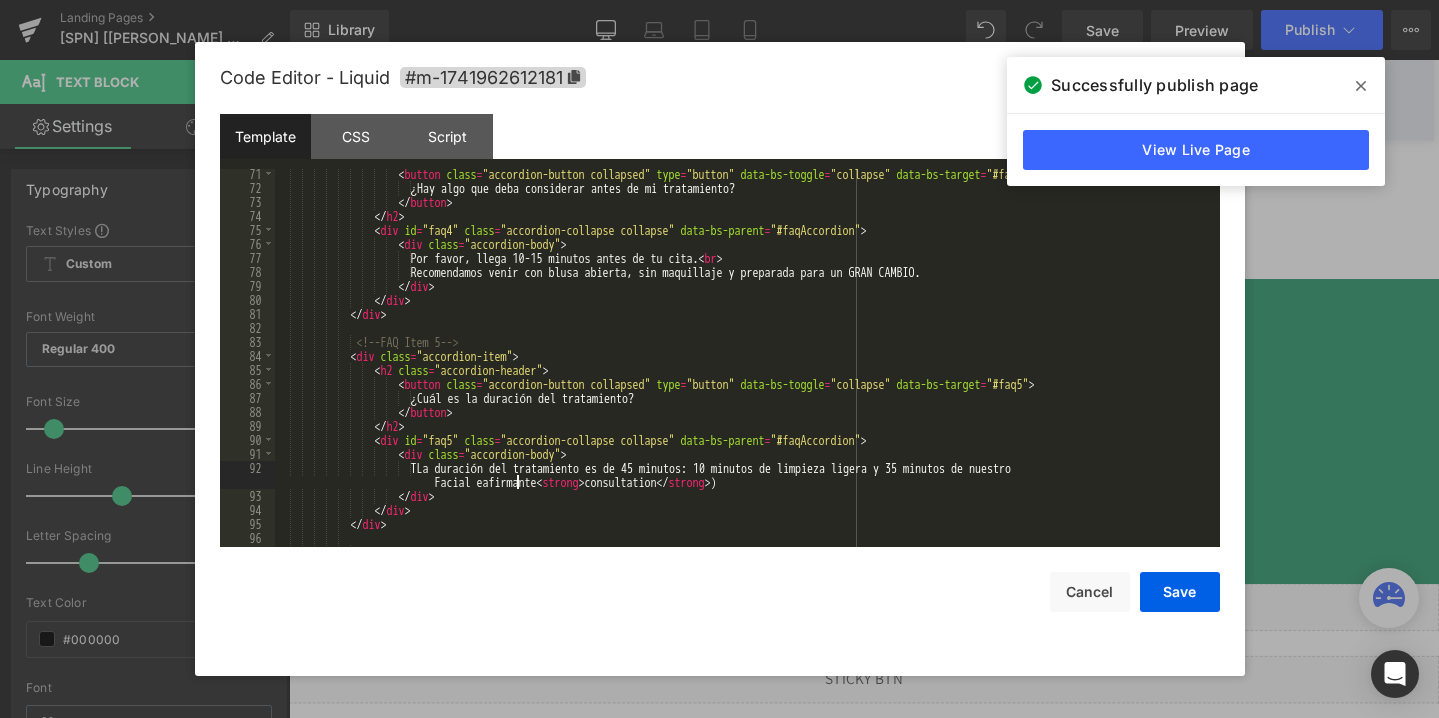 type 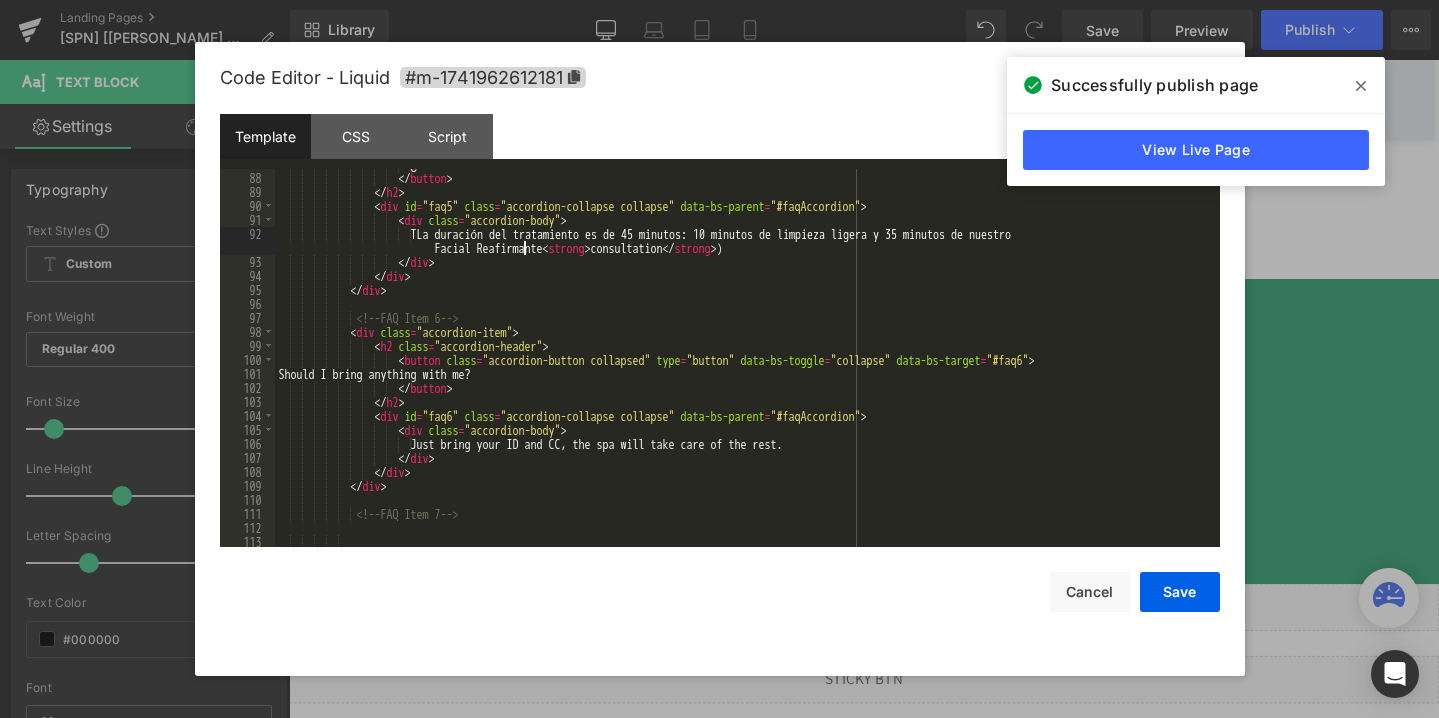 scroll, scrollTop: 1258, scrollLeft: 0, axis: vertical 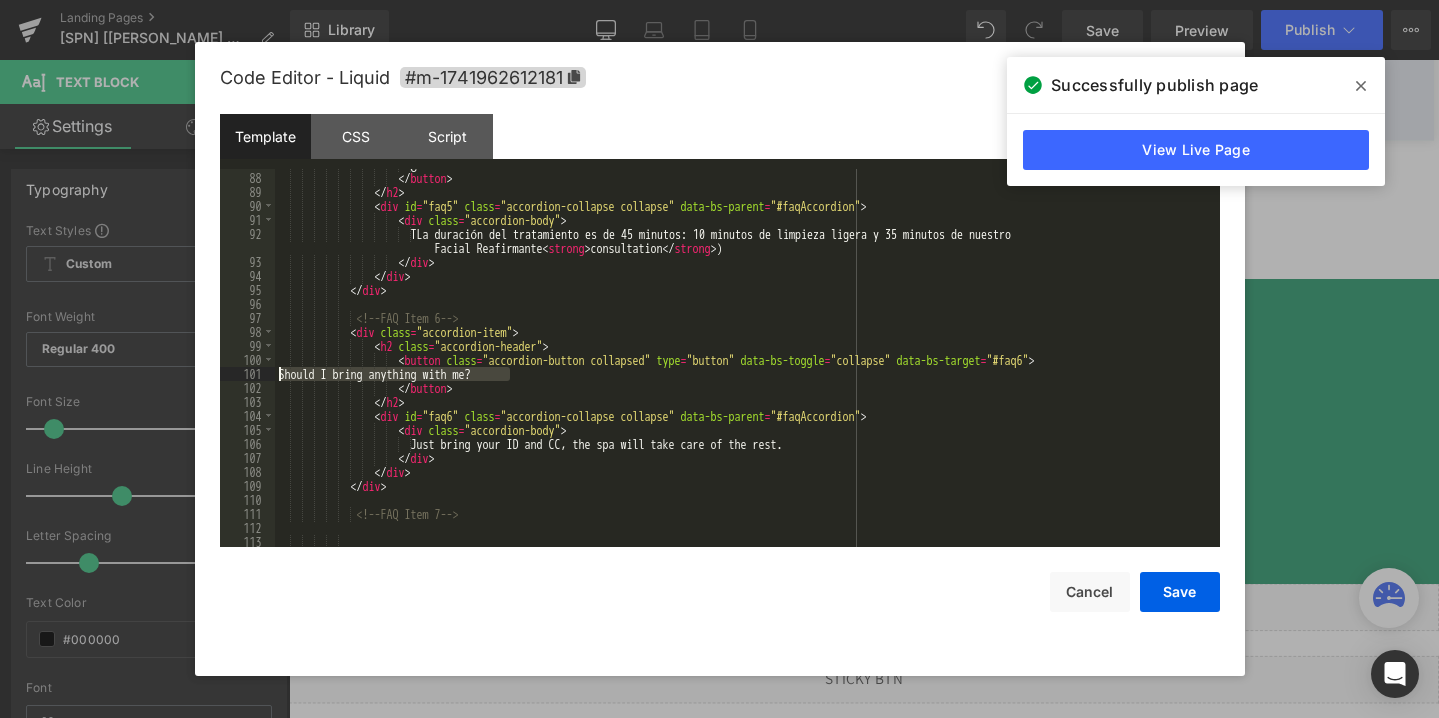 drag, startPoint x: 520, startPoint y: 374, endPoint x: 277, endPoint y: 378, distance: 243.03291 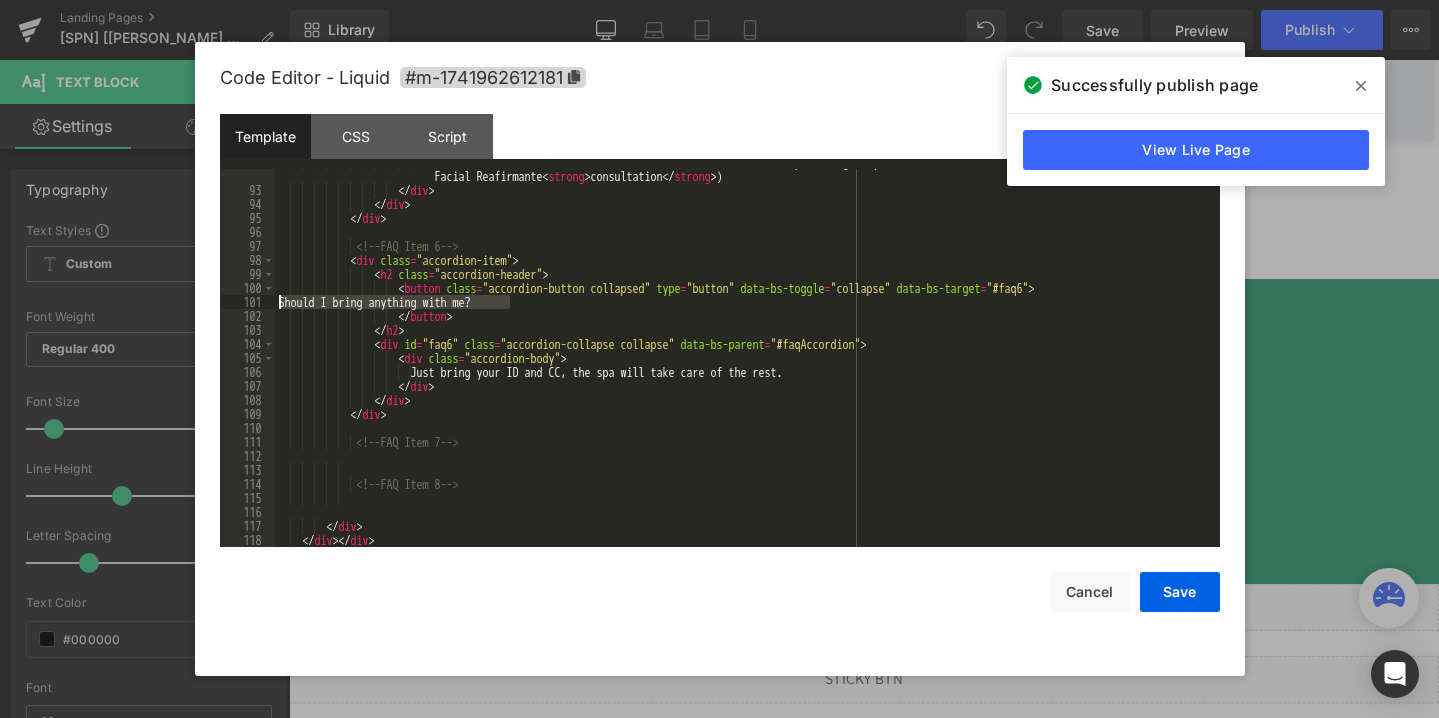 scroll, scrollTop: 1330, scrollLeft: 0, axis: vertical 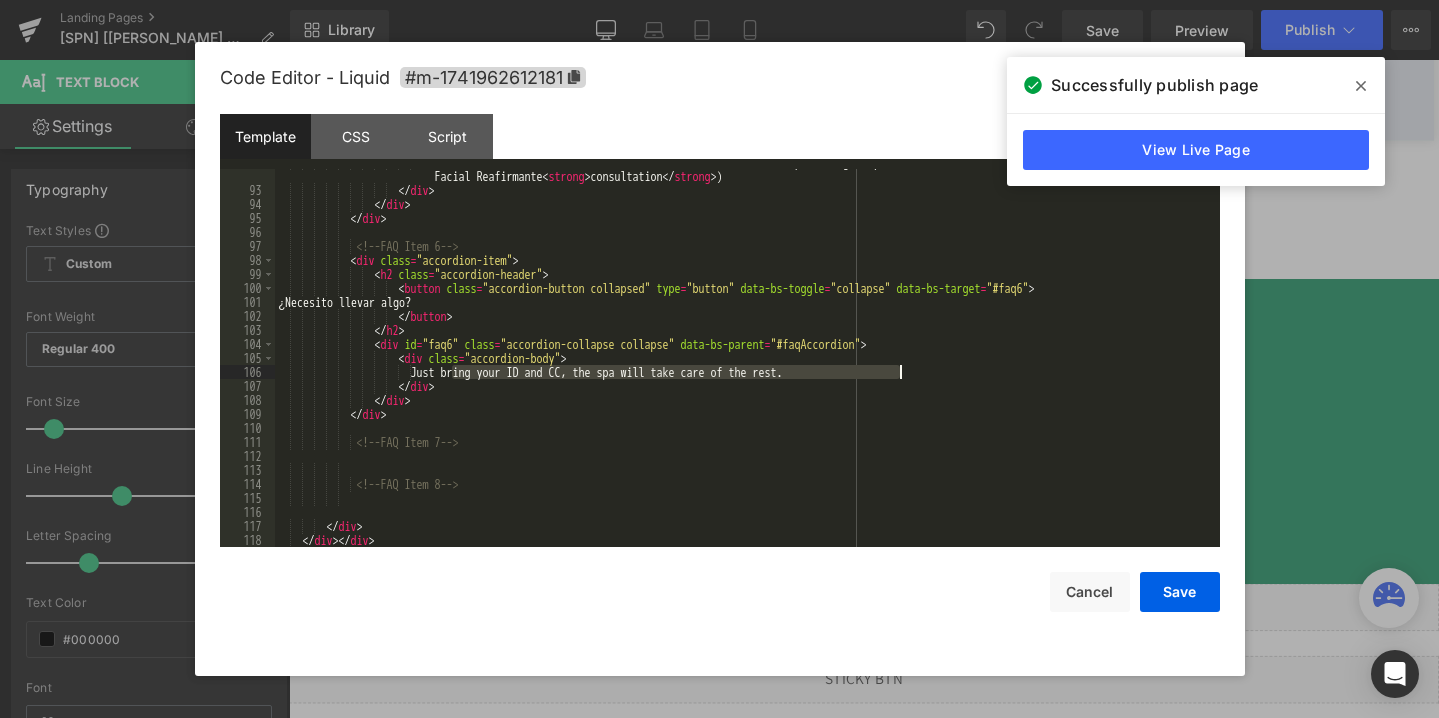 drag, startPoint x: 454, startPoint y: 373, endPoint x: 905, endPoint y: 371, distance: 451.00443 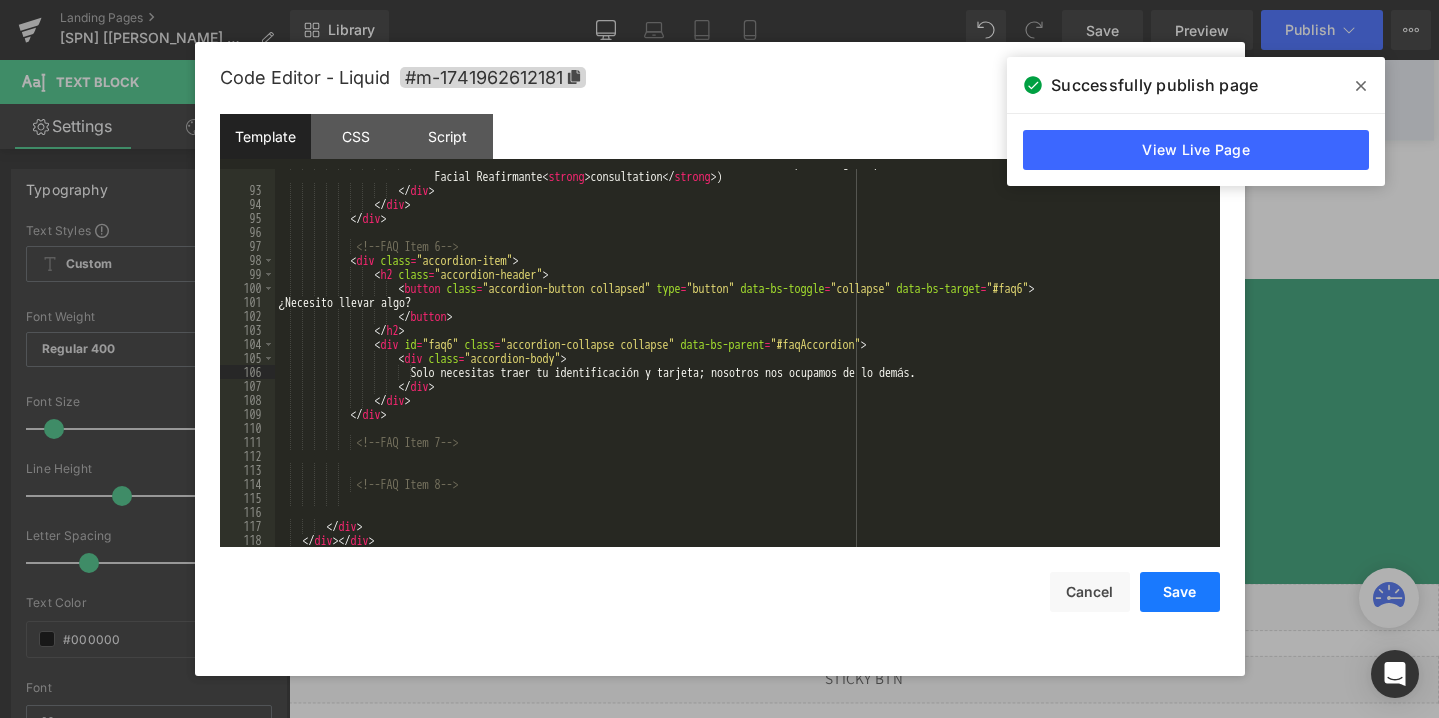 click on "Save" at bounding box center [1180, 592] 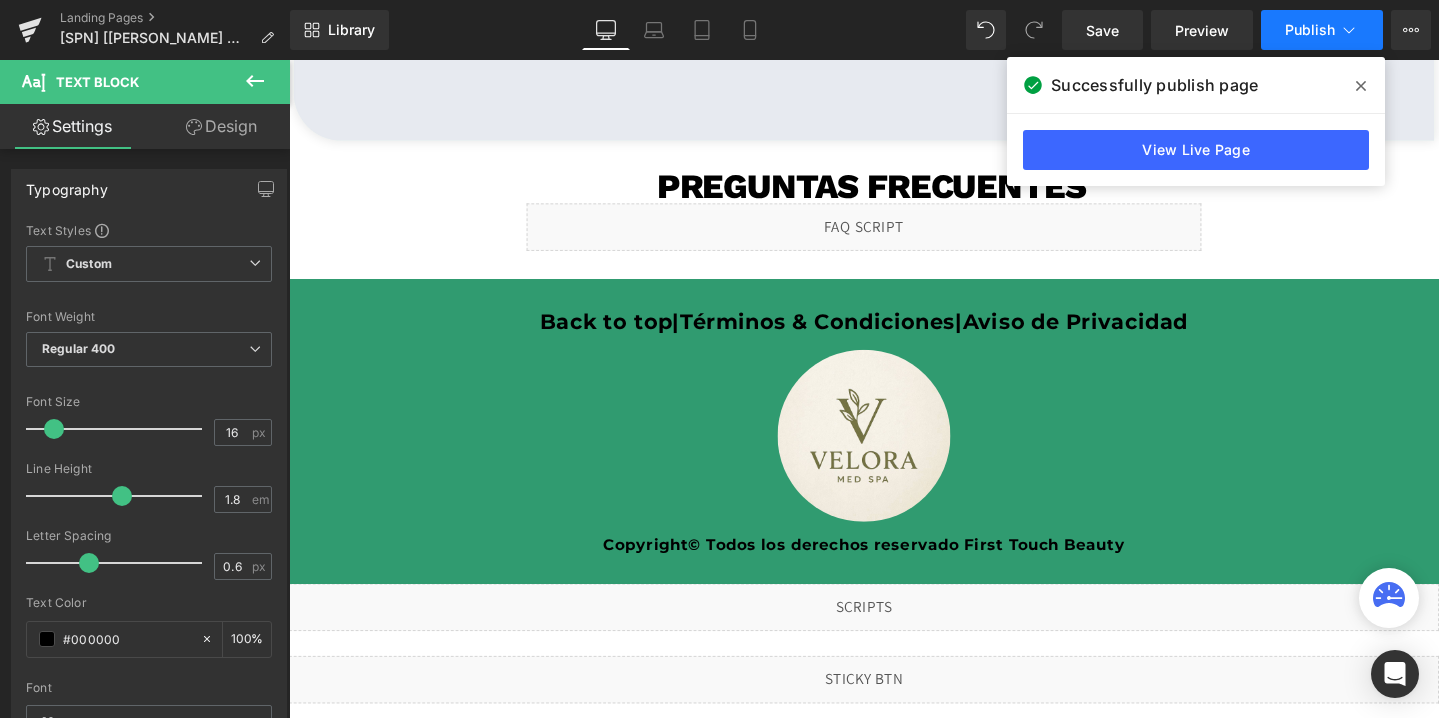 click on "Publish" at bounding box center [1322, 30] 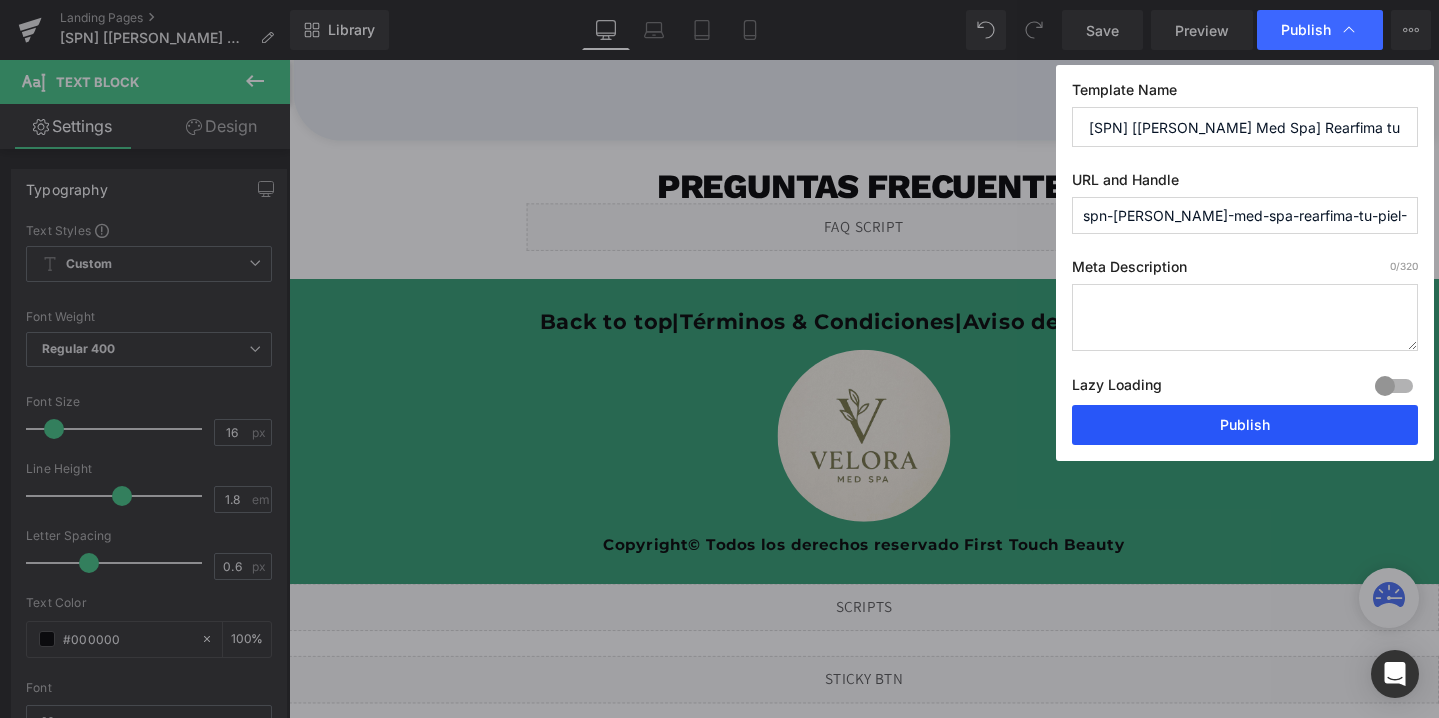 click on "Publish" at bounding box center (1245, 425) 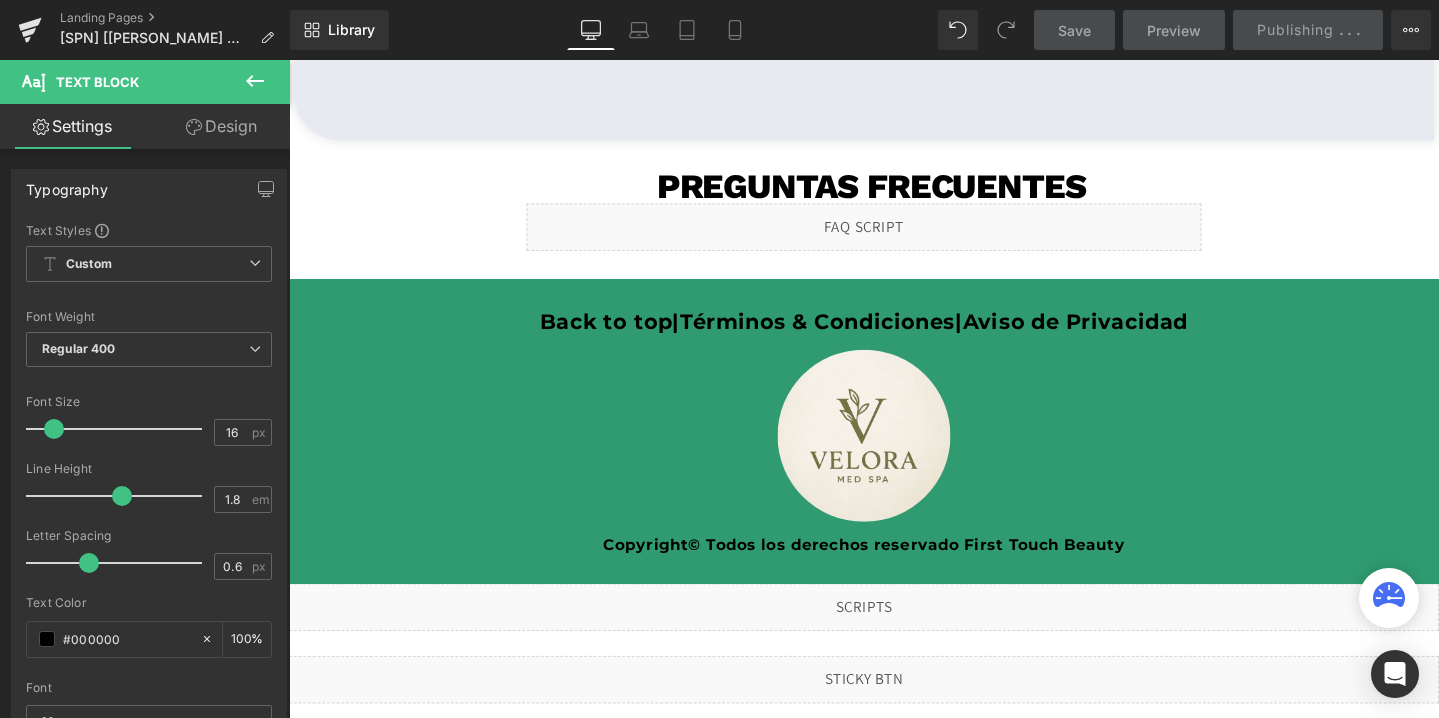 scroll, scrollTop: 4993, scrollLeft: 0, axis: vertical 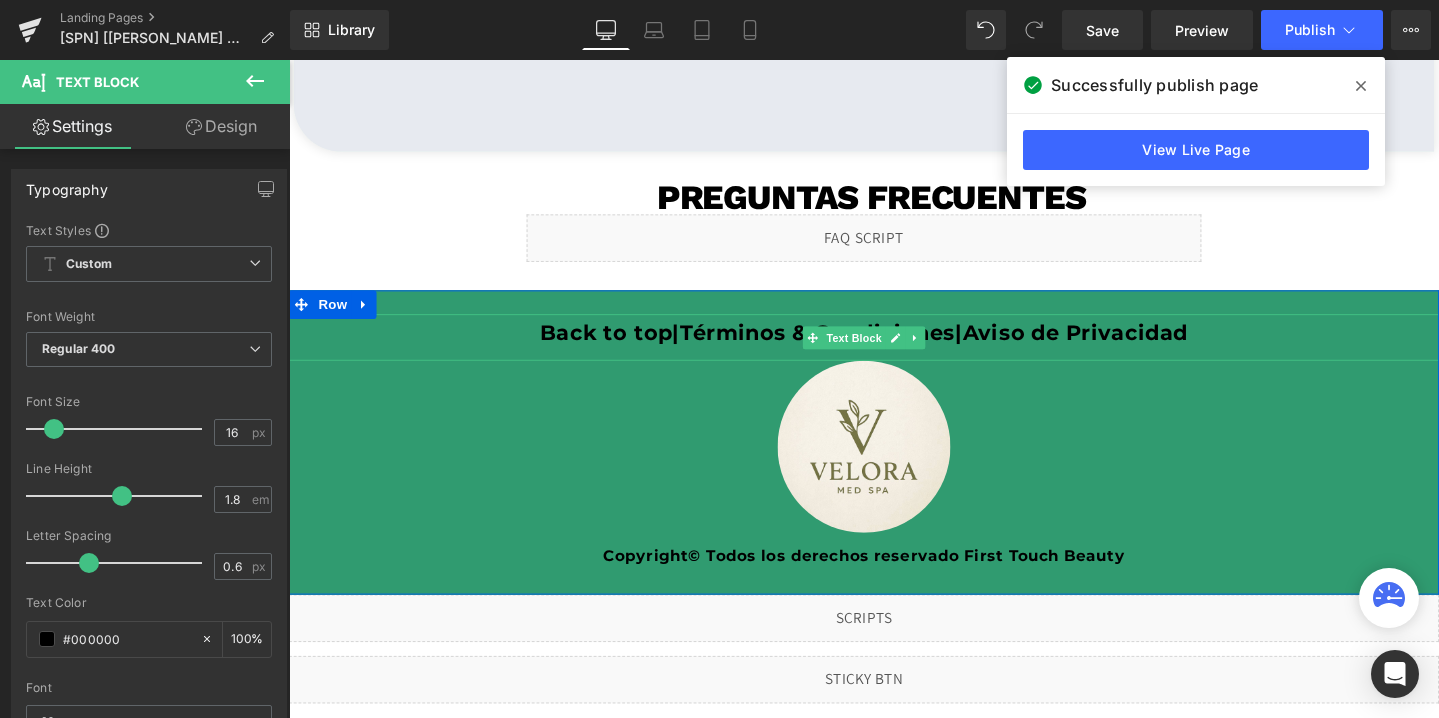 click on "Back to top  |  Términos & Condiciones  |  Aviso de Privacidad" at bounding box center (894, 346) 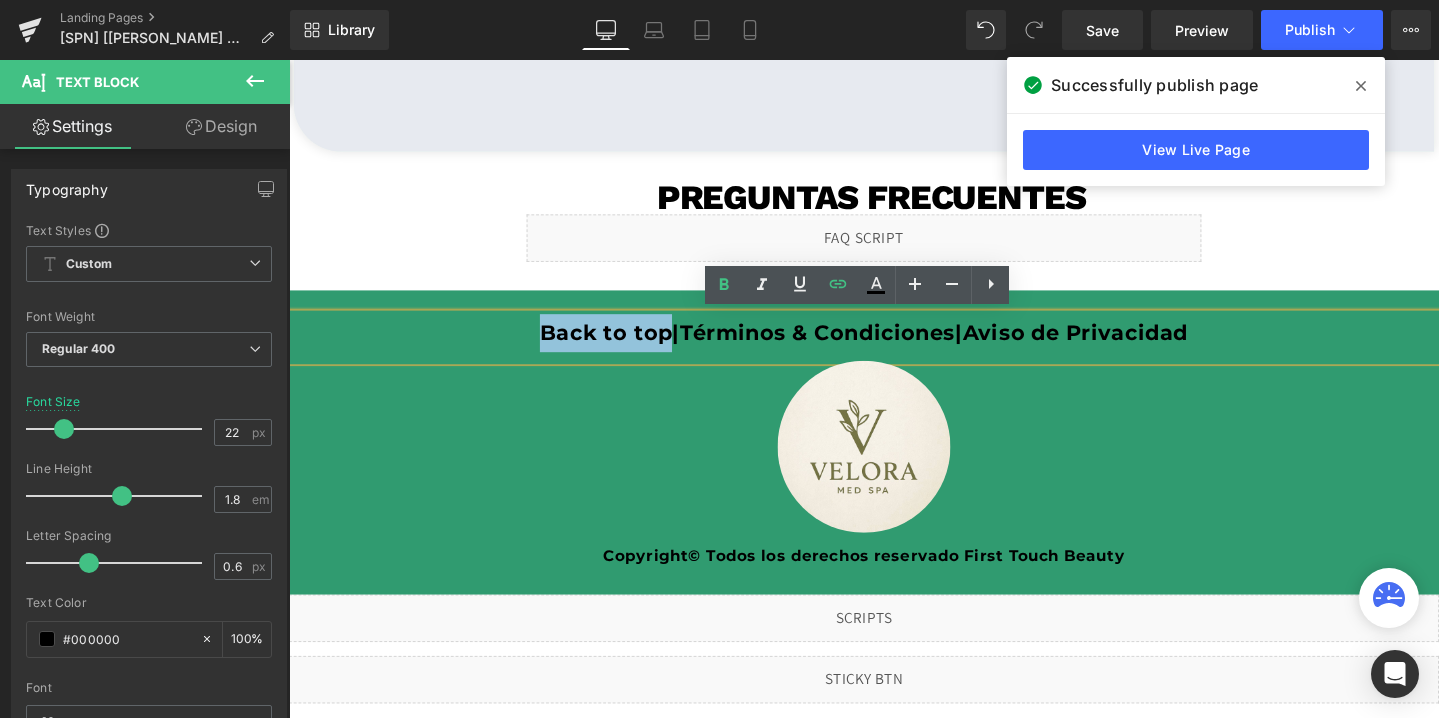 drag, startPoint x: 681, startPoint y: 352, endPoint x: 536, endPoint y: 357, distance: 145.08618 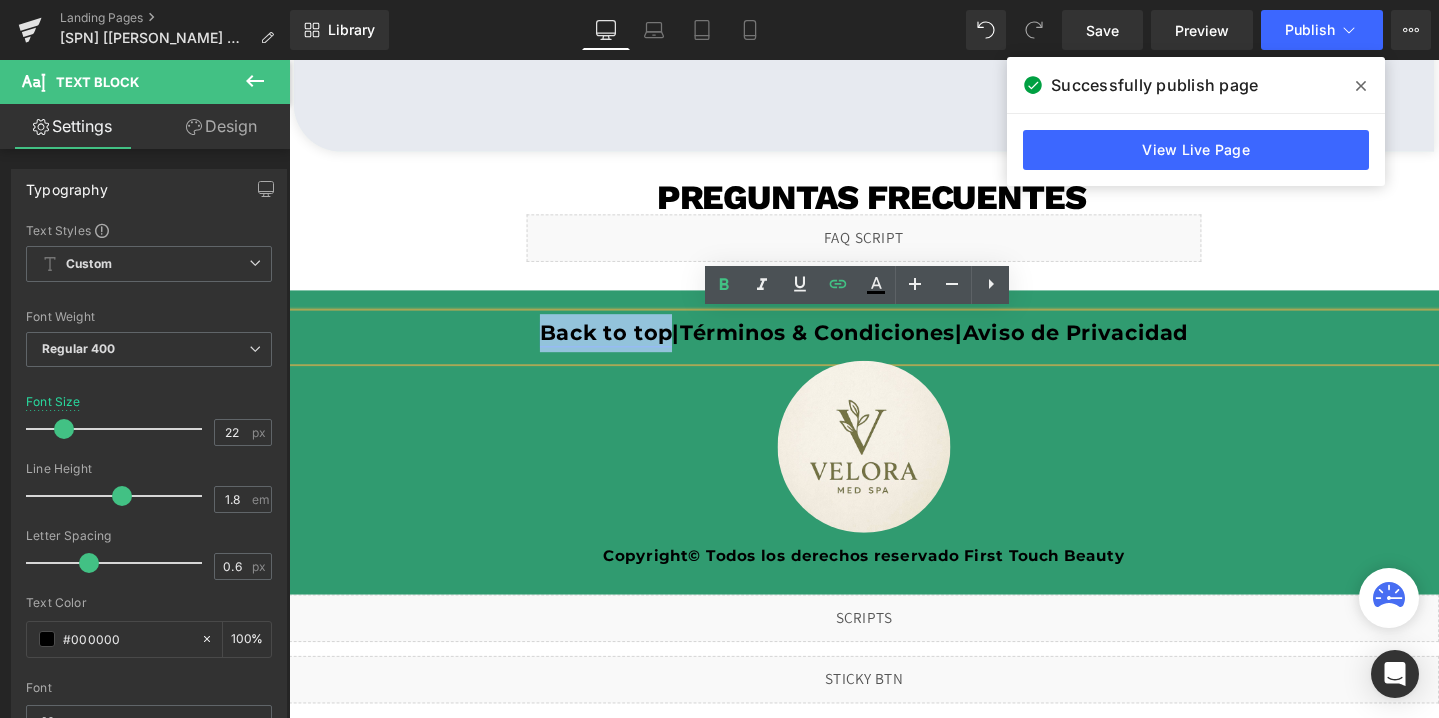 click on "Back to top" at bounding box center [623, 346] 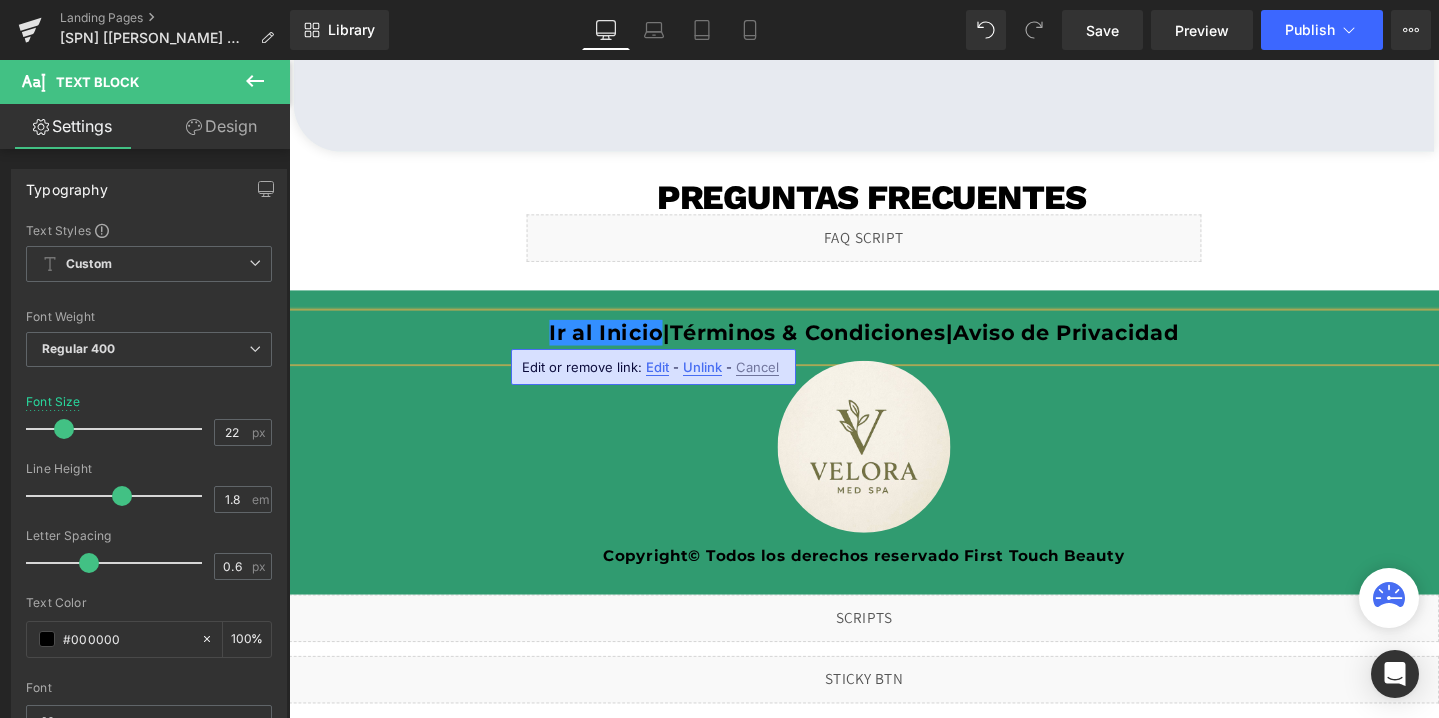 click on "Save Preview Publish Scheduled View Live Page View with current Template Save Template to Library Schedule Publish  Optimize  Publish Settings Shortcuts  Your page can’t be published   You've reached the maximum number of published pages on your plan  (0/0).  You need to upgrade your plan or unpublish all your pages to get 1 publish slot.   Unpublish pages   Upgrade plan" at bounding box center (1246, 30) 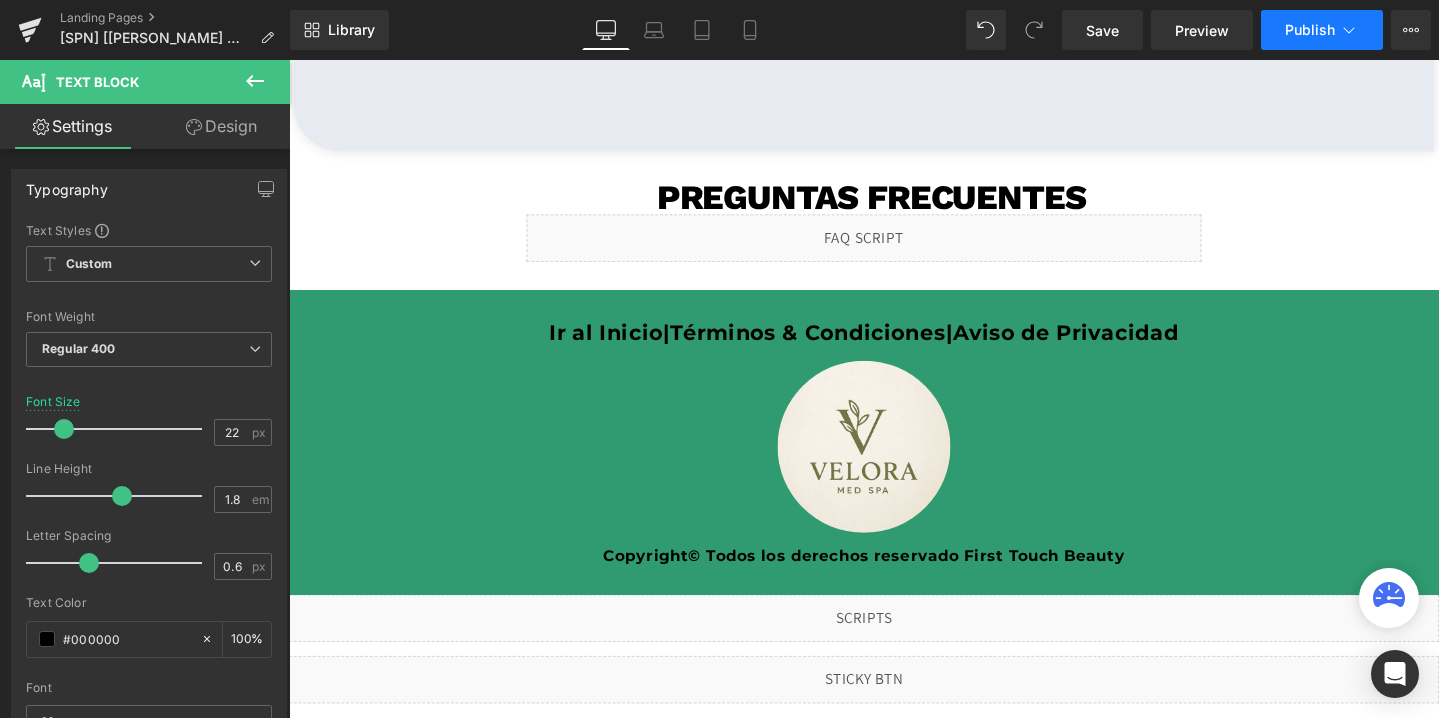 click on "Publish" at bounding box center [1322, 30] 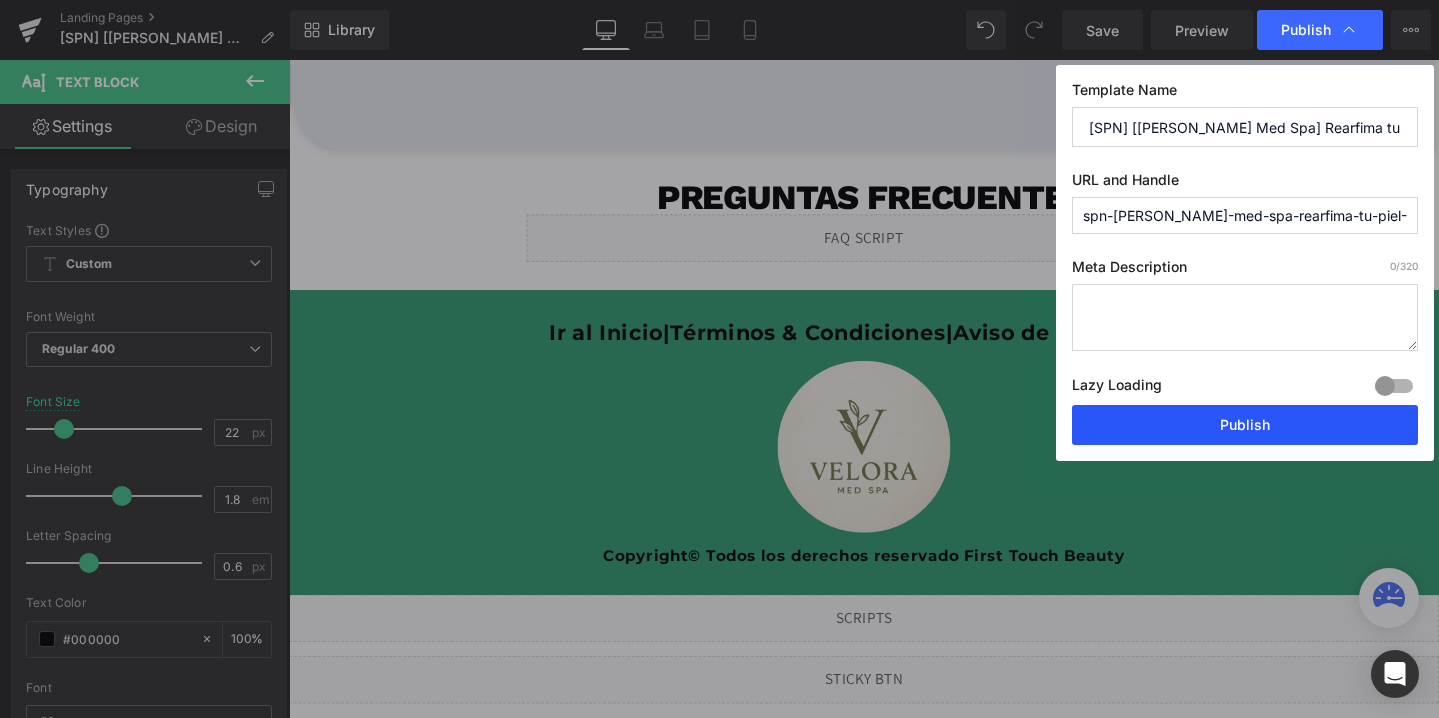 click on "Publish" at bounding box center [1245, 425] 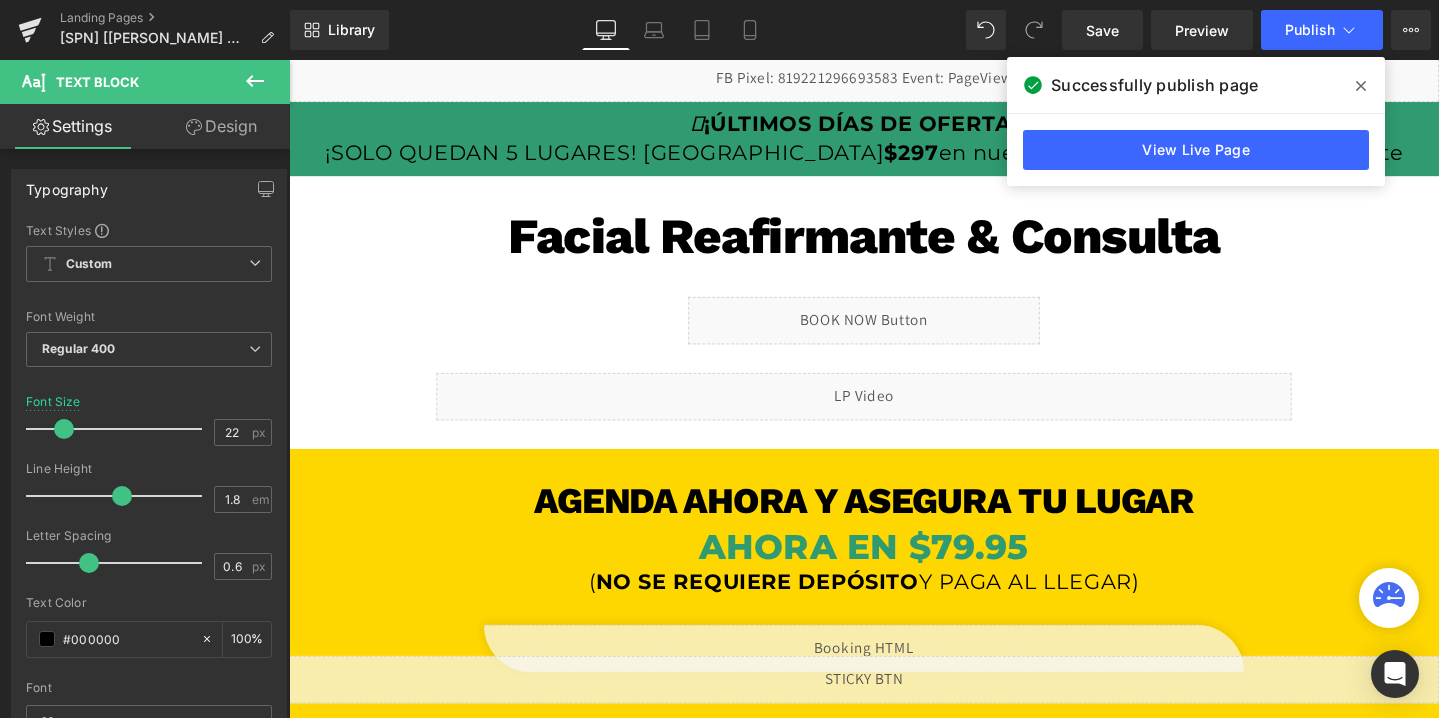scroll, scrollTop: 0, scrollLeft: 0, axis: both 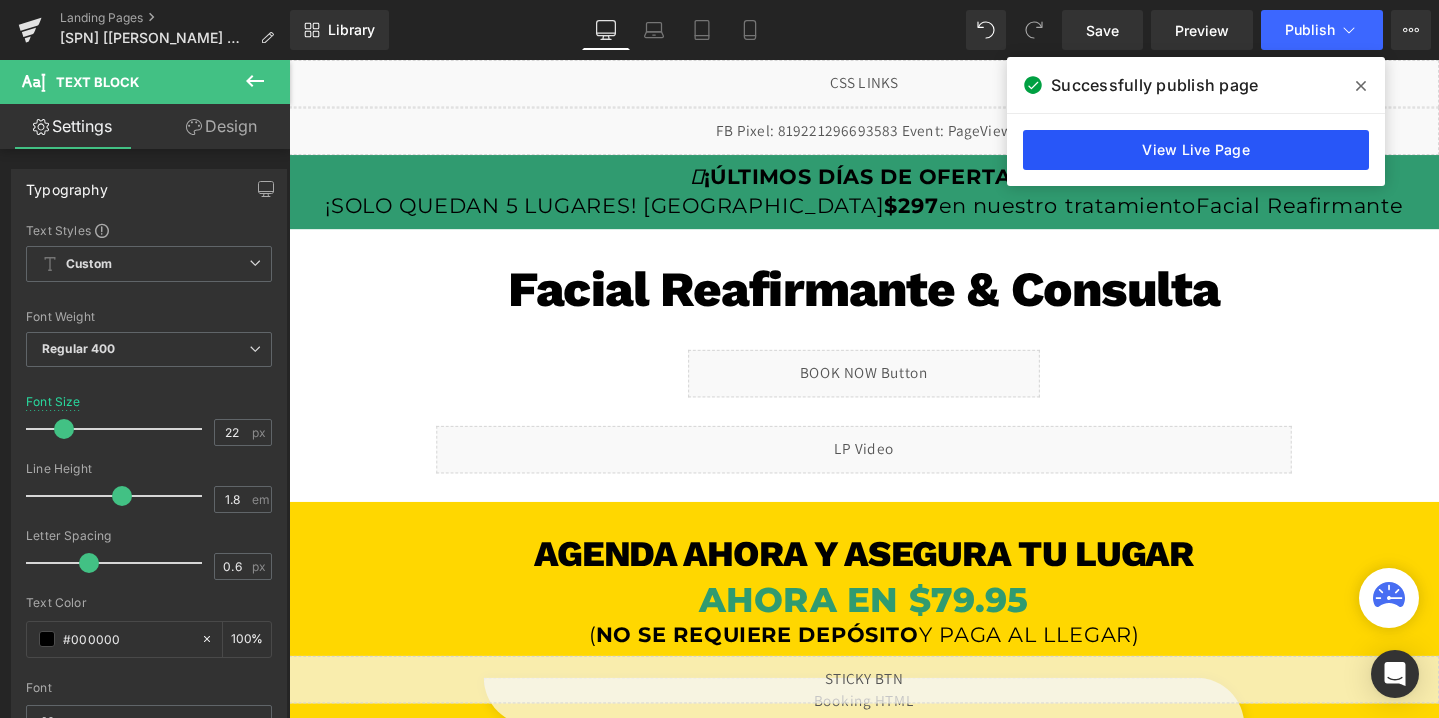 click on "View Live Page" at bounding box center [1196, 150] 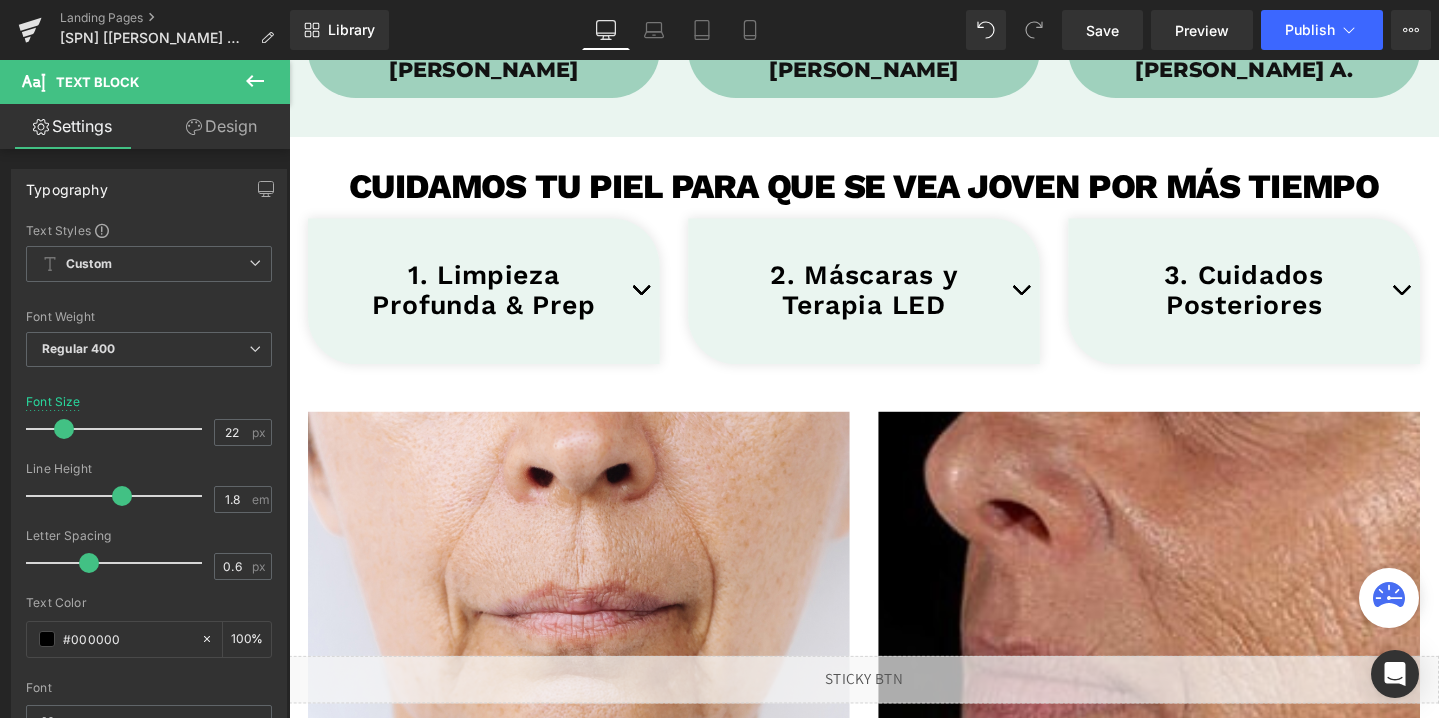 scroll, scrollTop: 2393, scrollLeft: 0, axis: vertical 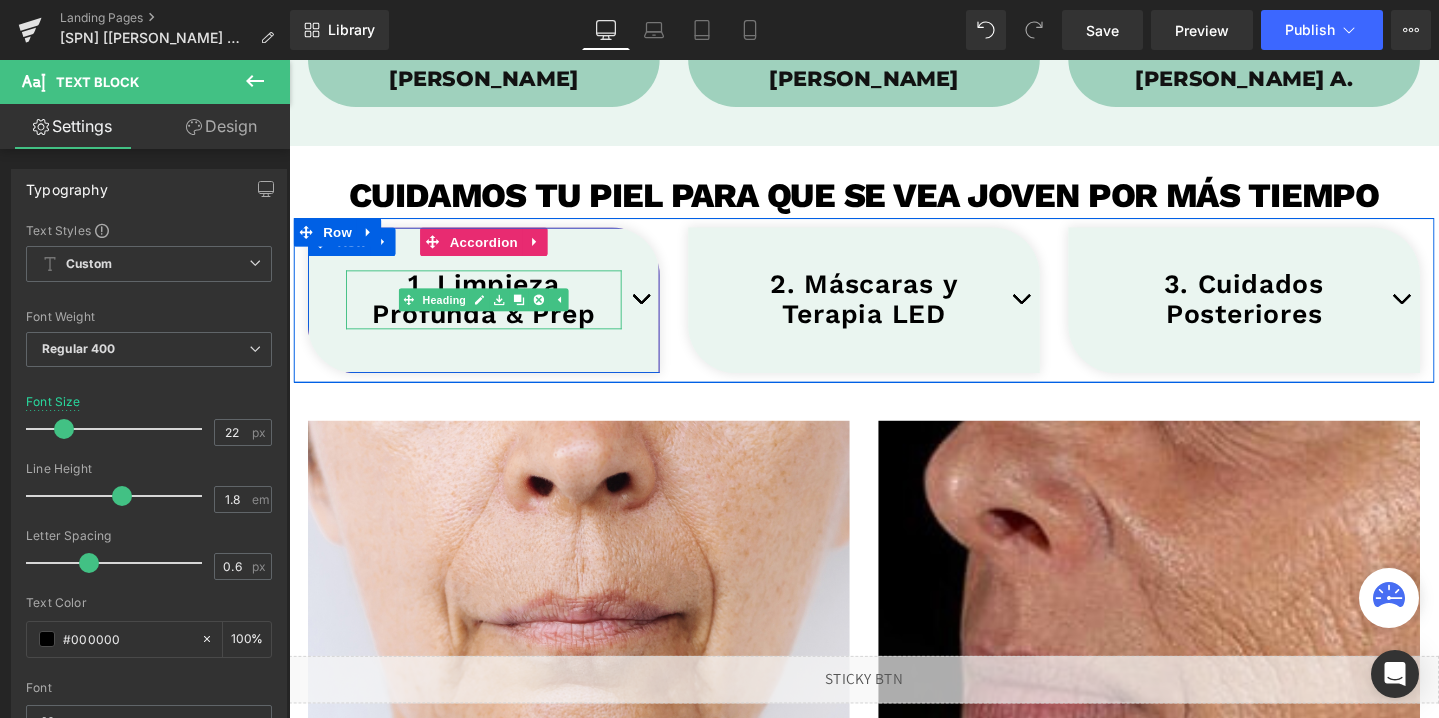 click on "1. Limpieza Profunda & Prep" at bounding box center [494, 312] 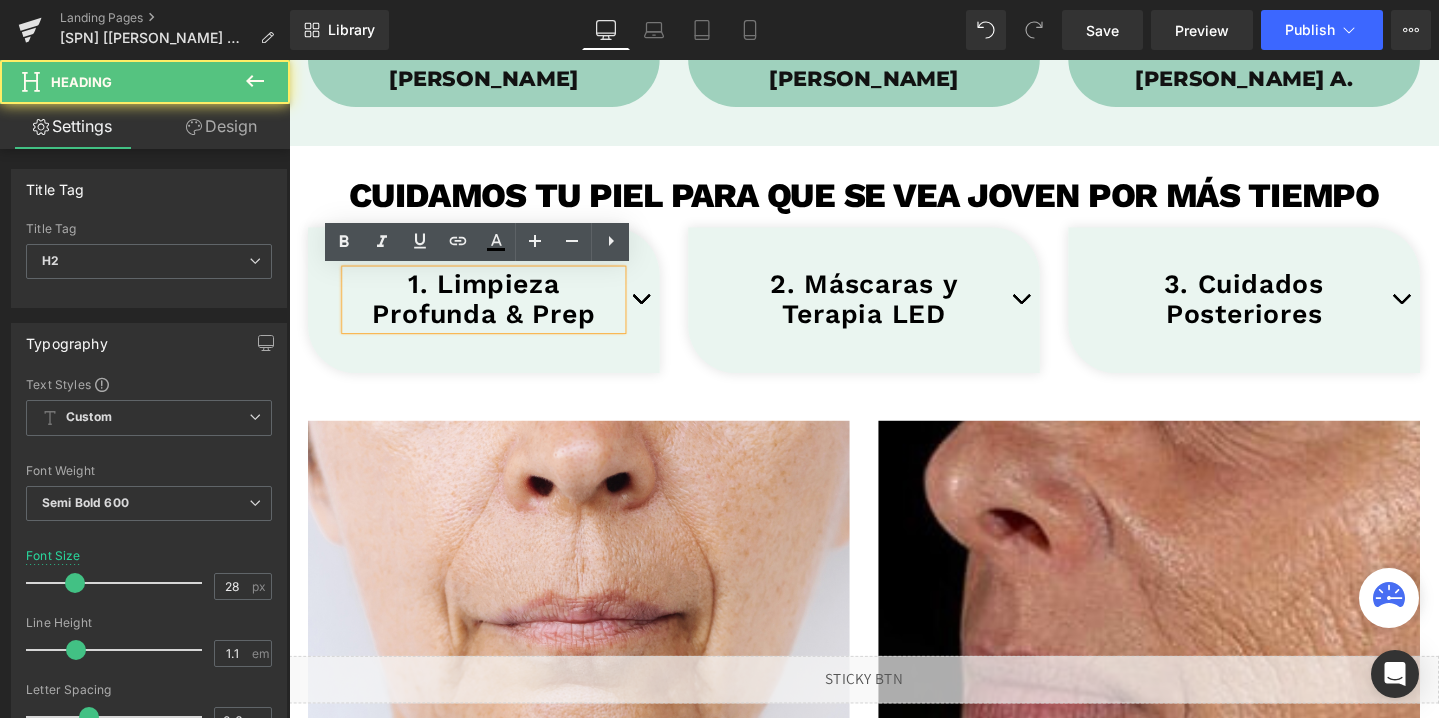 click at bounding box center (659, 312) 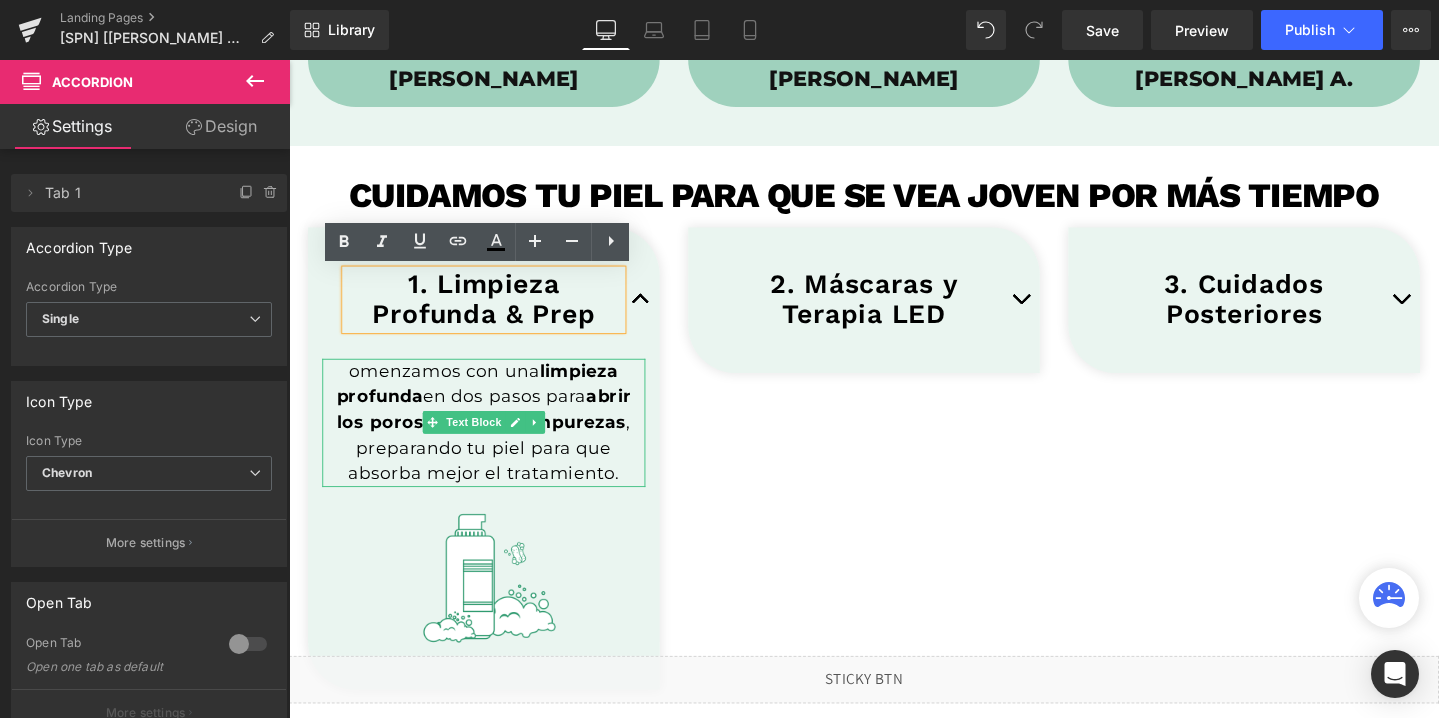 click on "omenzamos con una  limpieza profunda  en dos pasos para  abrir los poros y eliminar impurezas , preparando tu piel para que absorba mejor el tratamiento." at bounding box center (494, 441) 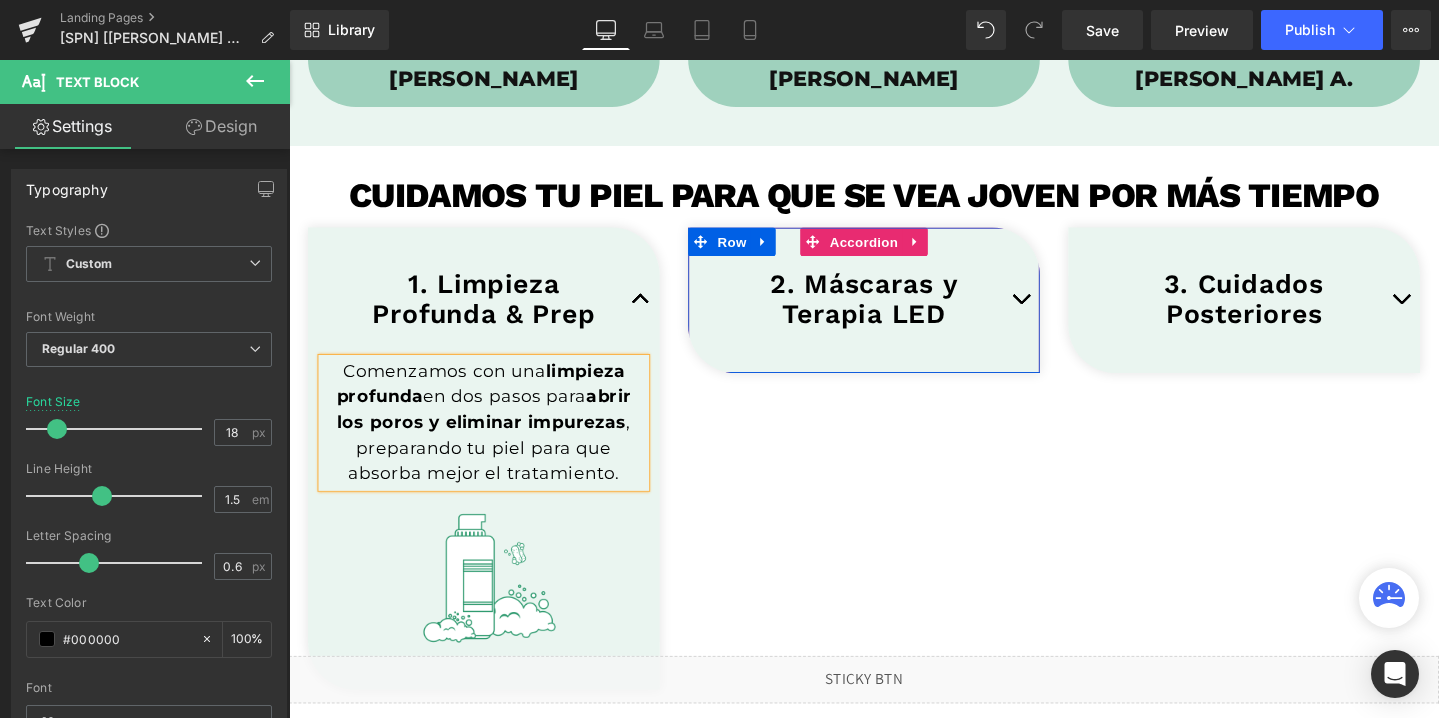 click at bounding box center (1059, 312) 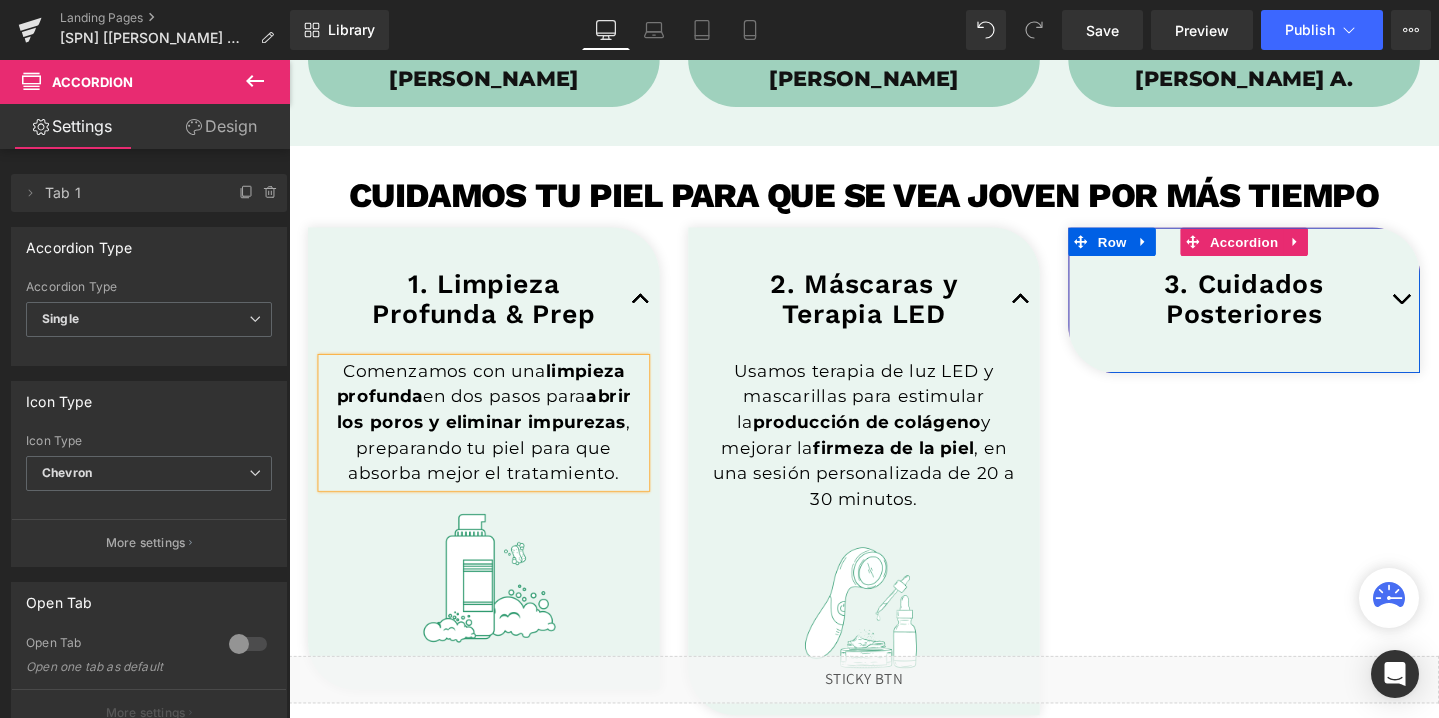 click at bounding box center (1459, 312) 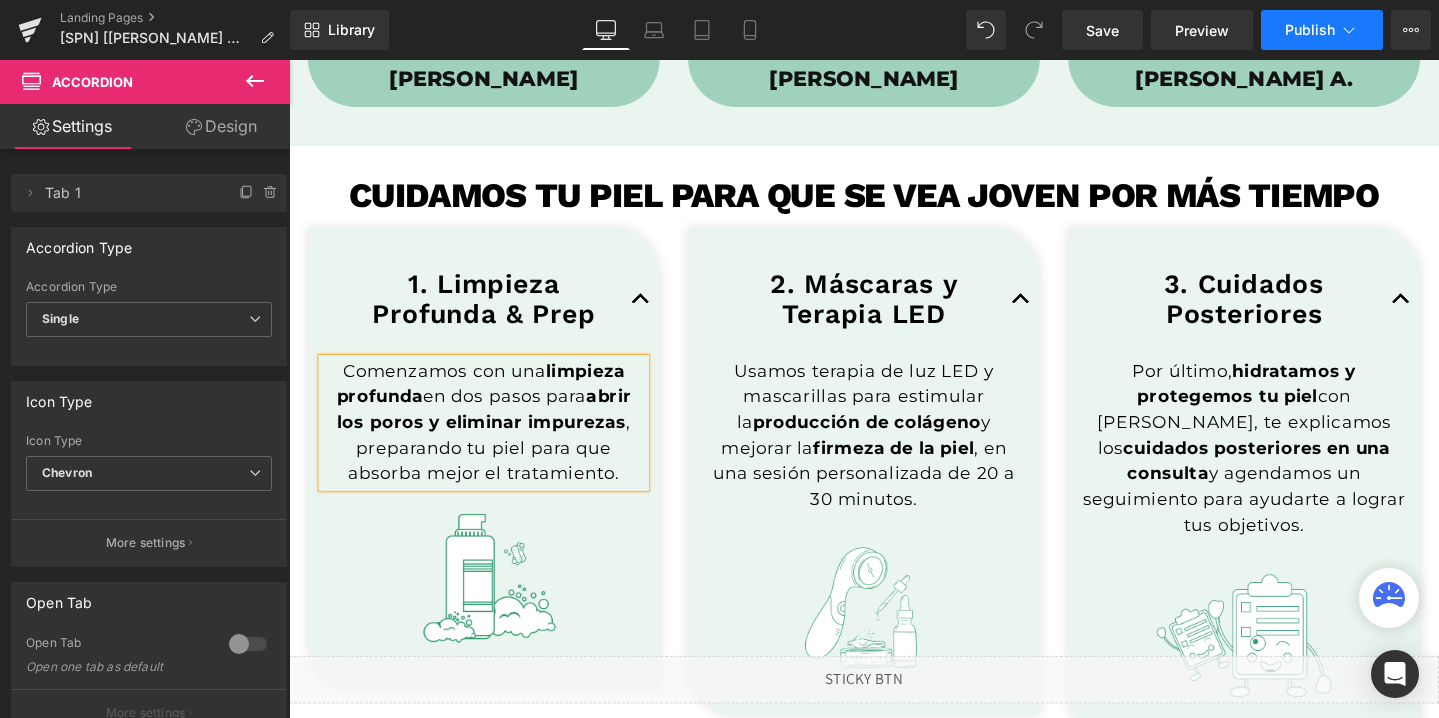 click on "Publish" at bounding box center [1310, 30] 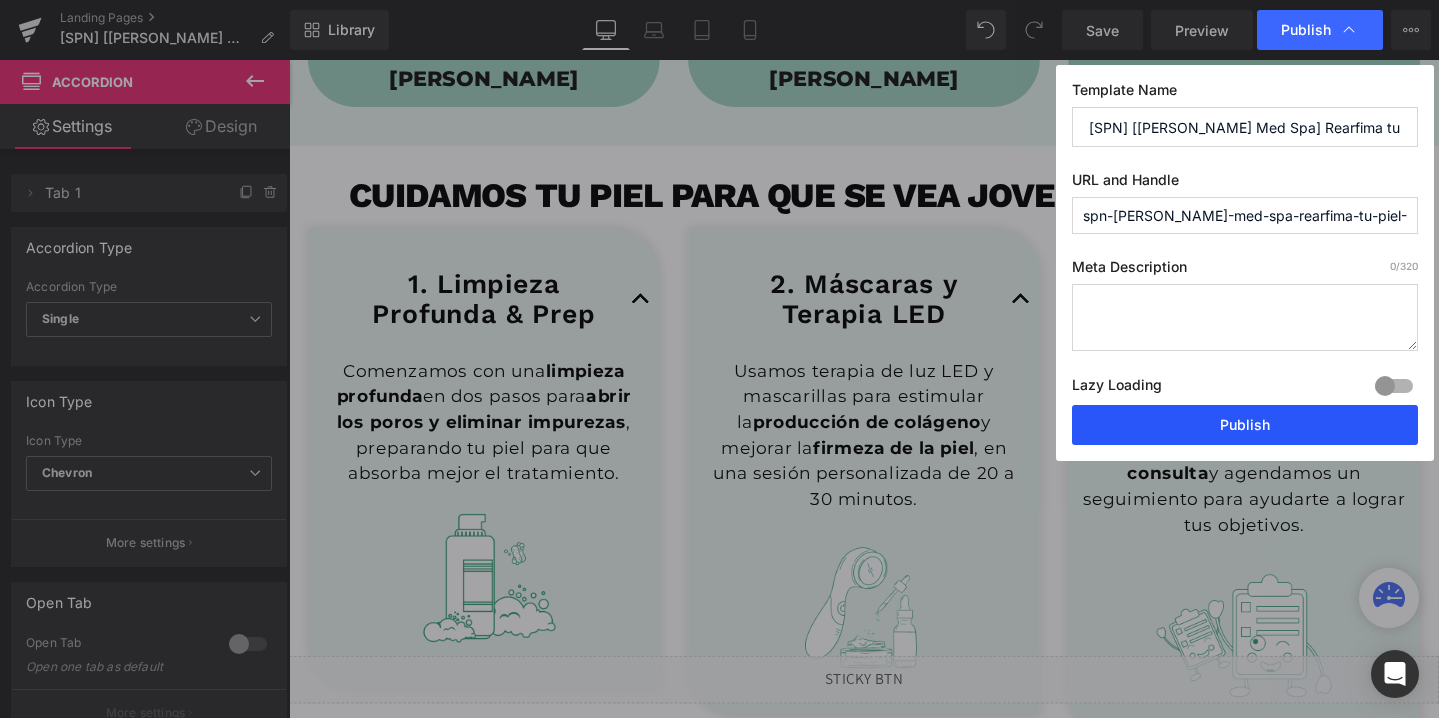 click on "Publish" at bounding box center (1245, 425) 